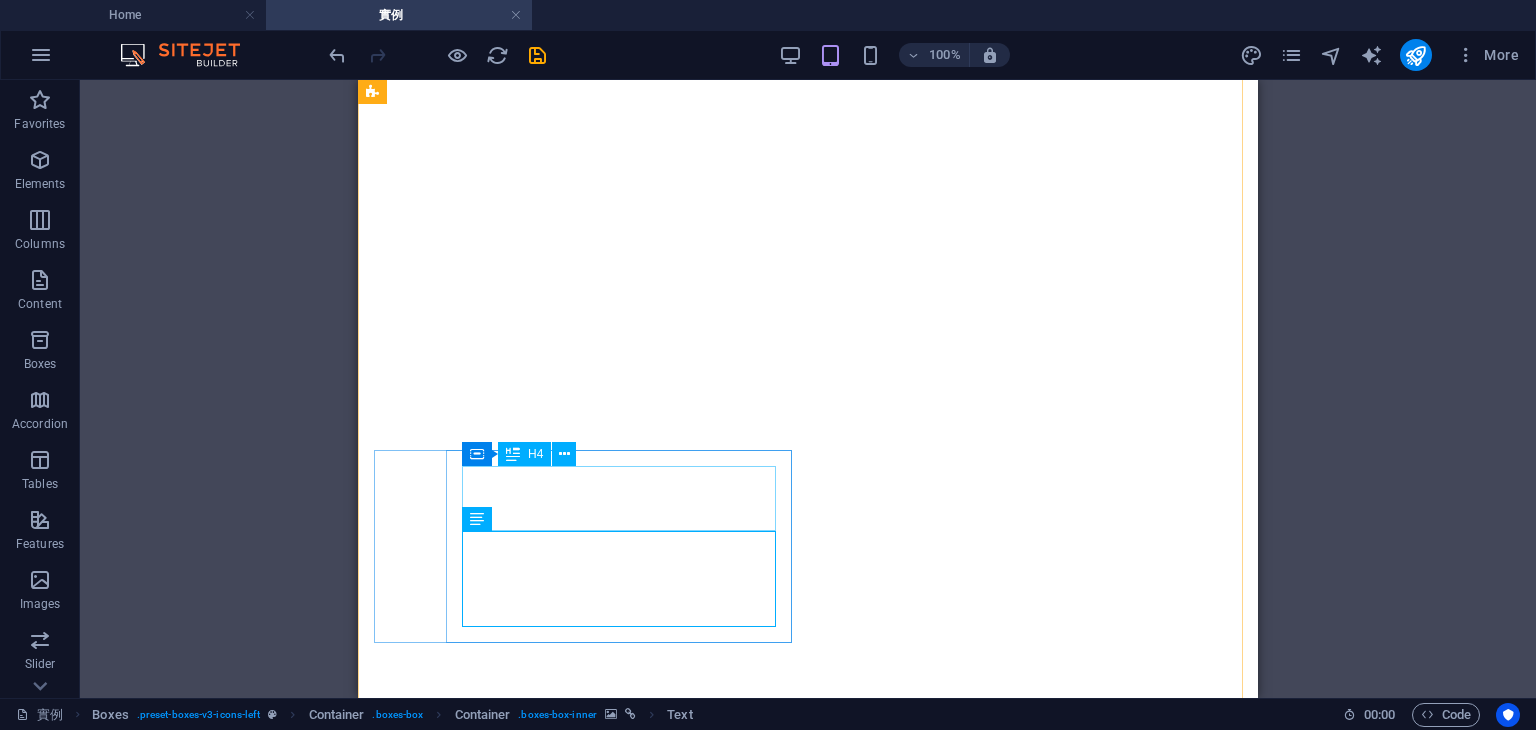 scroll, scrollTop: 0, scrollLeft: 0, axis: both 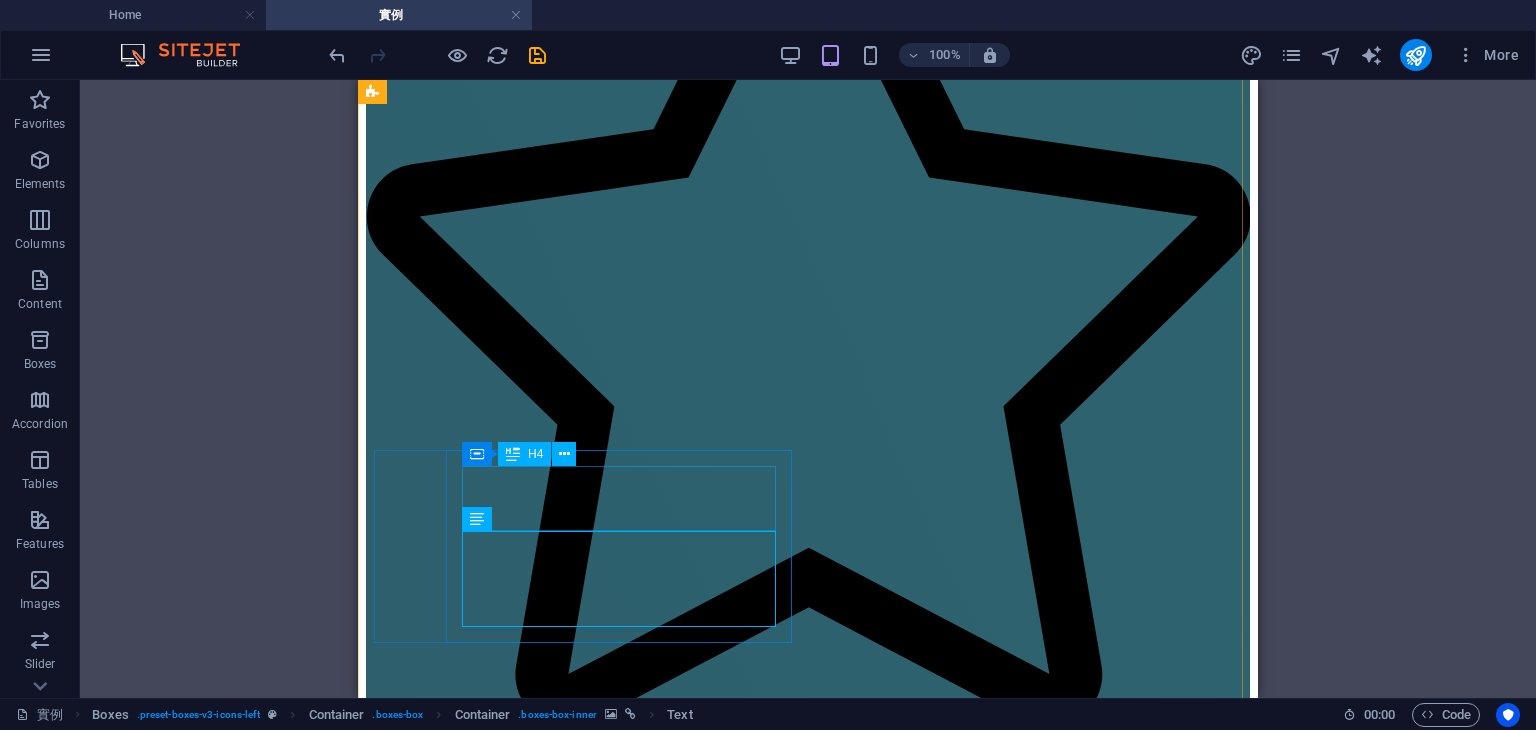 click on "韋漢＆思俞，婚禮包套服務，[CITY]" at bounding box center (808, 22264) 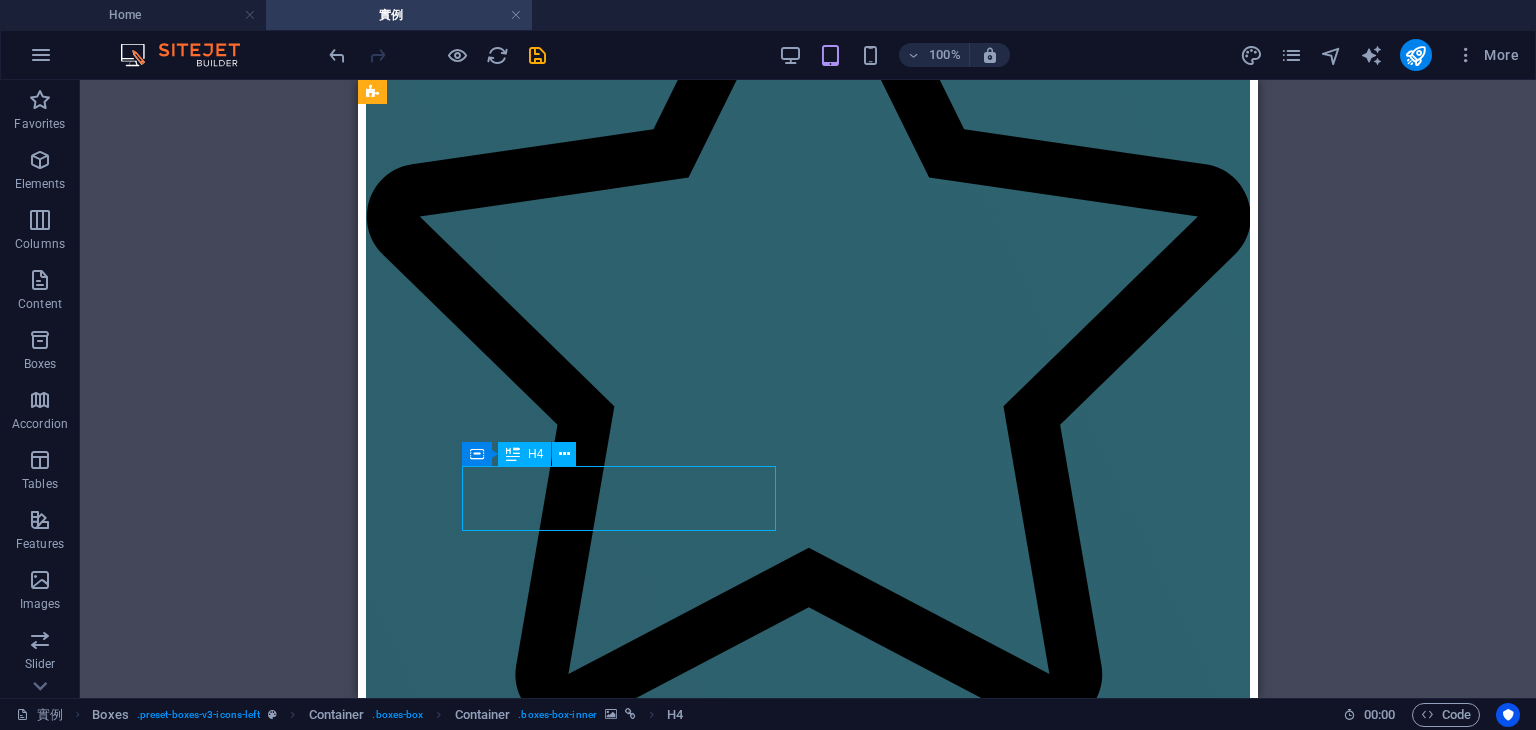 drag, startPoint x: 358, startPoint y: 80, endPoint x: 512, endPoint y: 475, distance: 423.9587 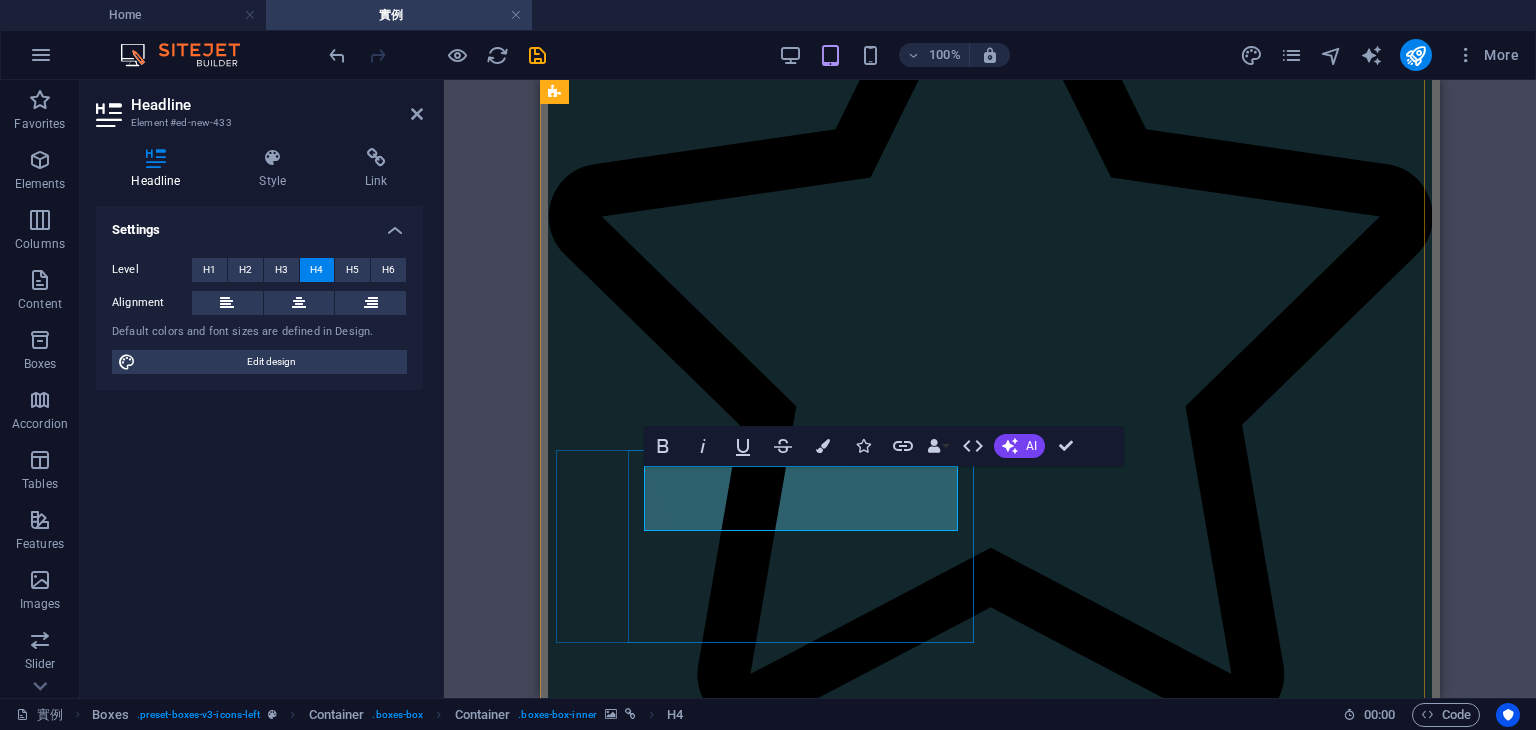 click on "韋漢＆思俞，婚禮包套服務，[CITY]" at bounding box center (990, 22264) 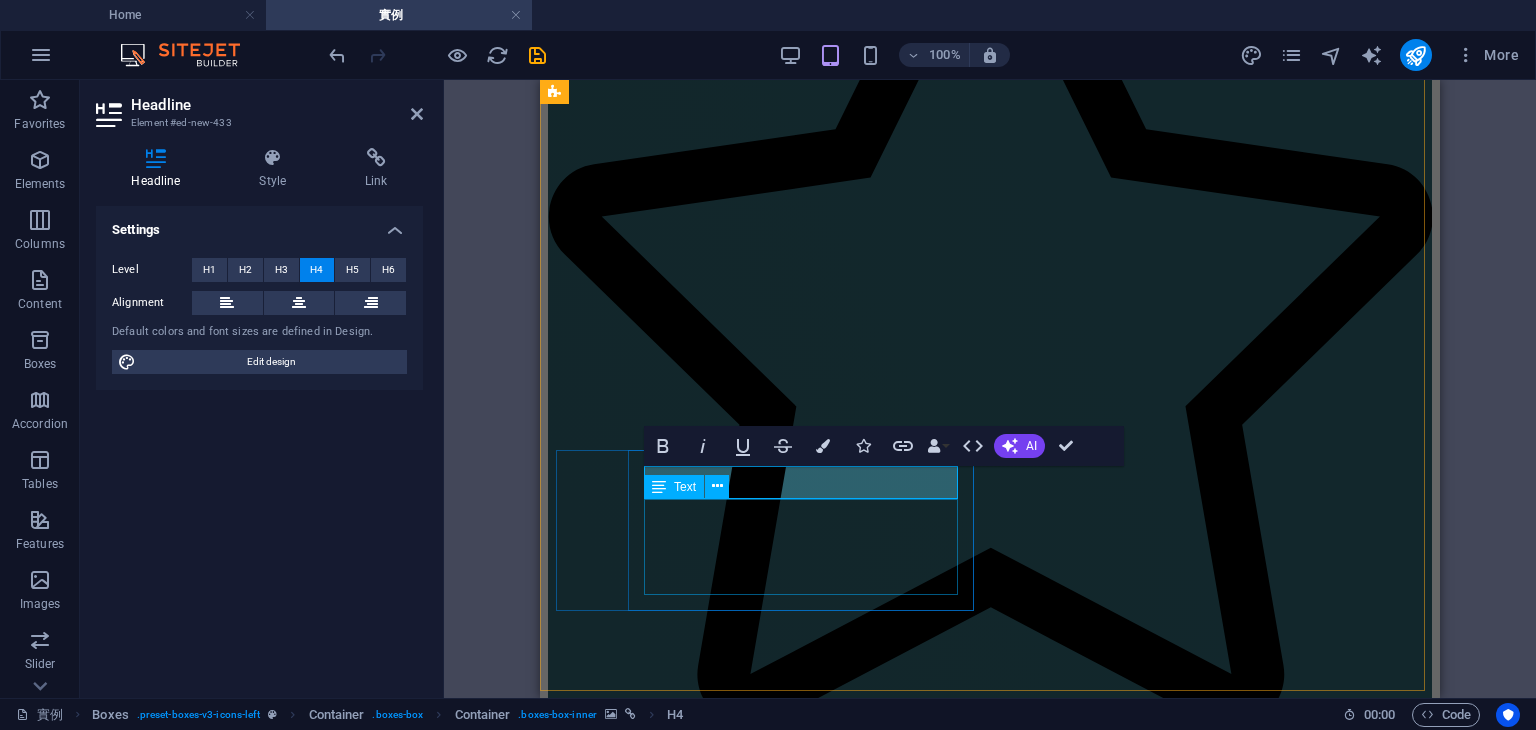 type 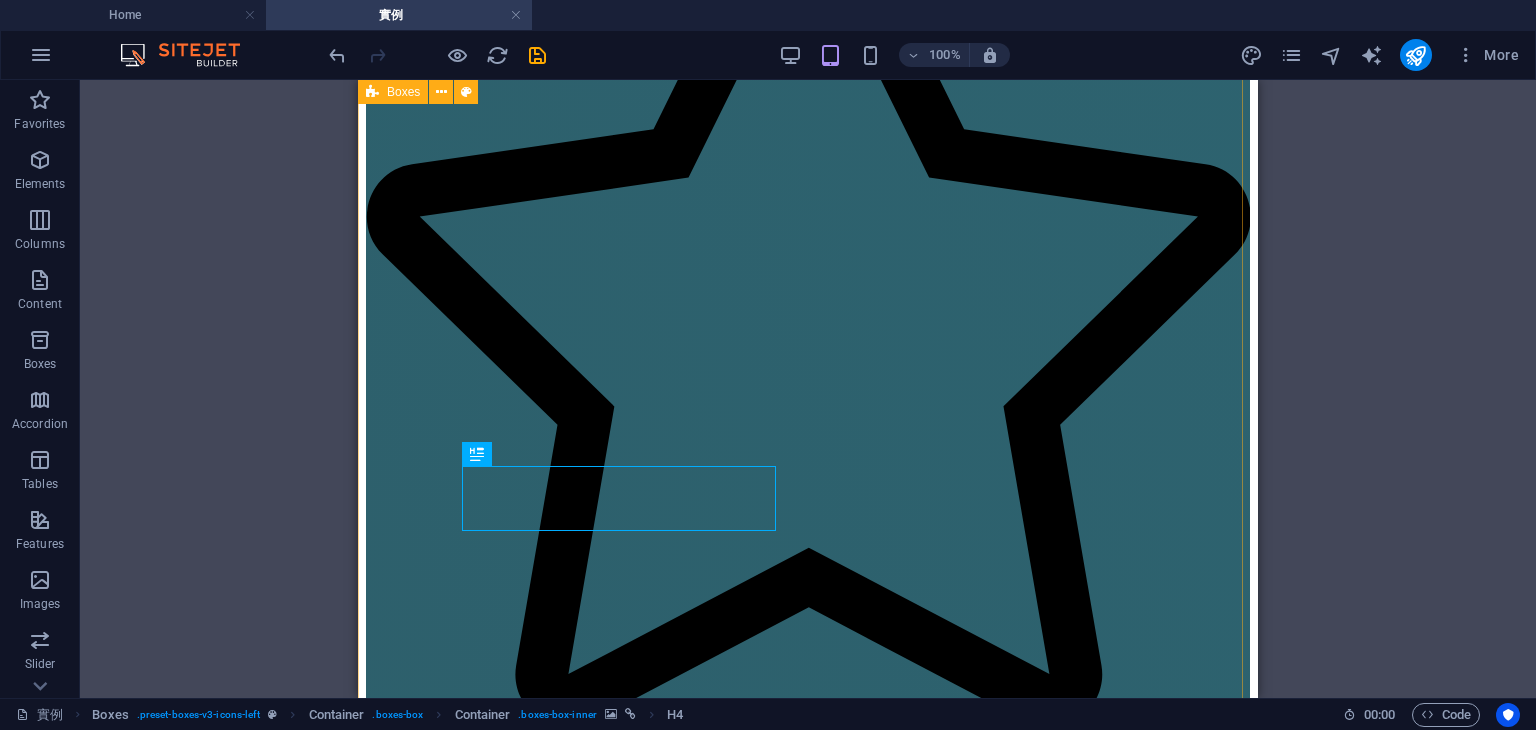 click on "絕美大型多層次背板，鏡面走道，星光球球走道柱 一場婚禮佈置做了五個小時，現場賓客讚不絕口，是怎樣的佈置，又包含什麼內容? 超美圓形花門+多層次背板 網美級很好拍的背景，淡色系多層次背板，含收禮桌及獨立相本小物桌。 畢業典禮全包設計 畢業照，主持，舞台主視覺，全場佈置，平面攝影，動態錄影，音響架設，畢業MV 鎮陽＆曉萱，婚禮全包套 主持，多層次佈置，平面攝影，動態錄影，SDE，儀式帶領，音響 宇彤＆名柔，婚禮包套服務 主持，平面攝影，動態錄影，SDE，音響 專業婚禮包套服務 主持，佈置，平面攝影，動態錄影，音響 多層次背板，星光走道，猜性別道具 超美多層次背板，絕對是你要找的婚禮主題背板，包含球球光佈走道，猜性別道具，捧花製作。 抓周佈置 藍色多層次背板設計 家林＆翊均，婚禮包套服務，新竹煙波飯店" at bounding box center (808, 10477) 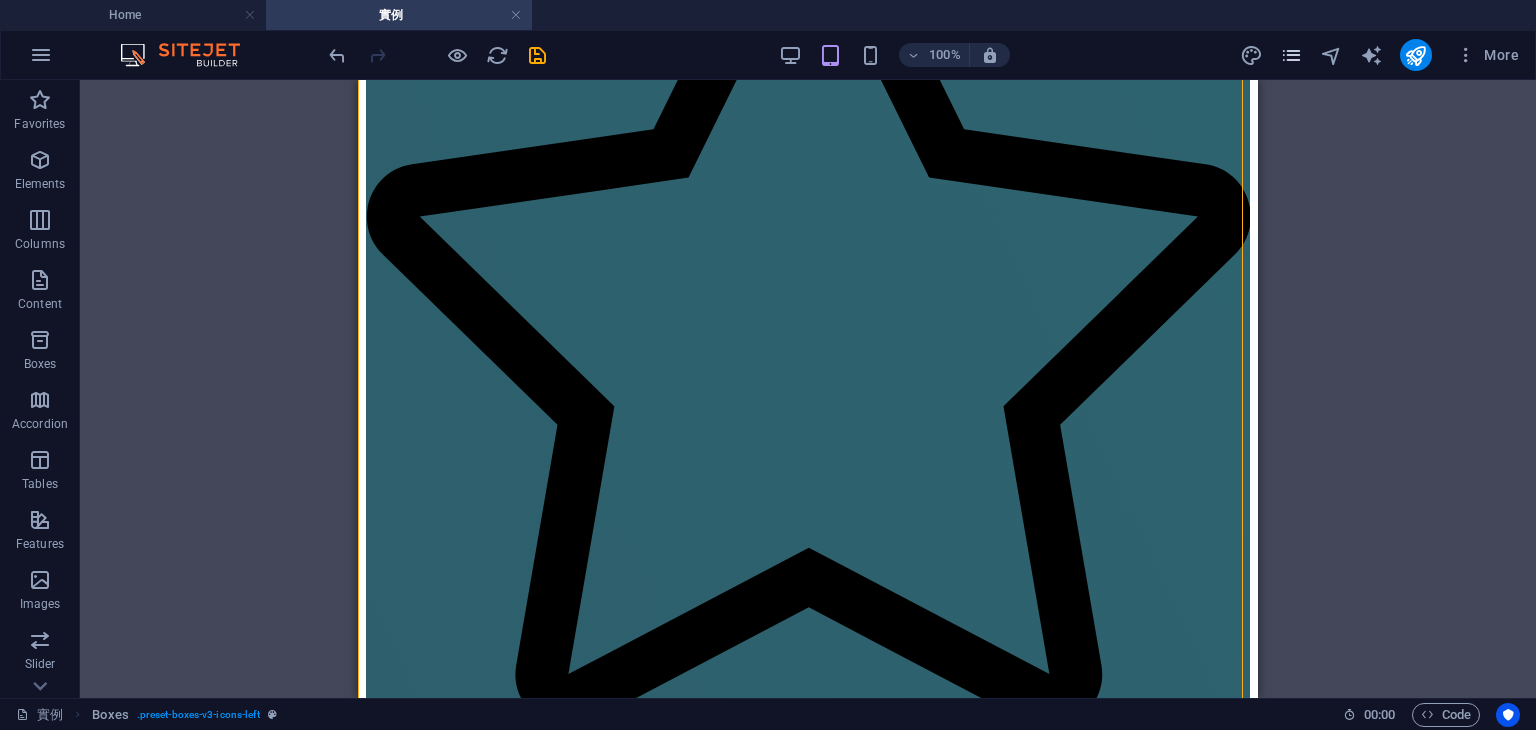 click at bounding box center [1291, 55] 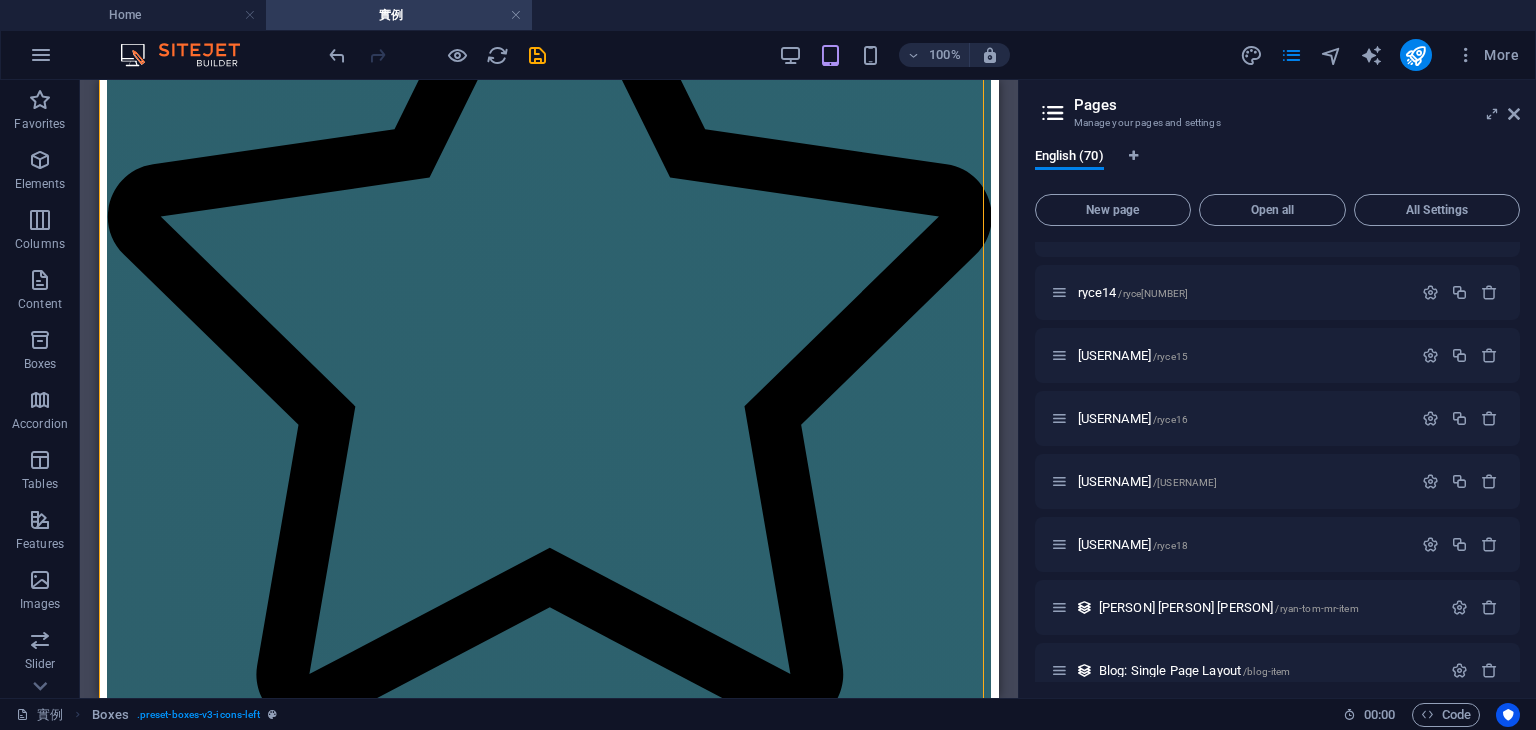scroll, scrollTop: 3970, scrollLeft: 0, axis: vertical 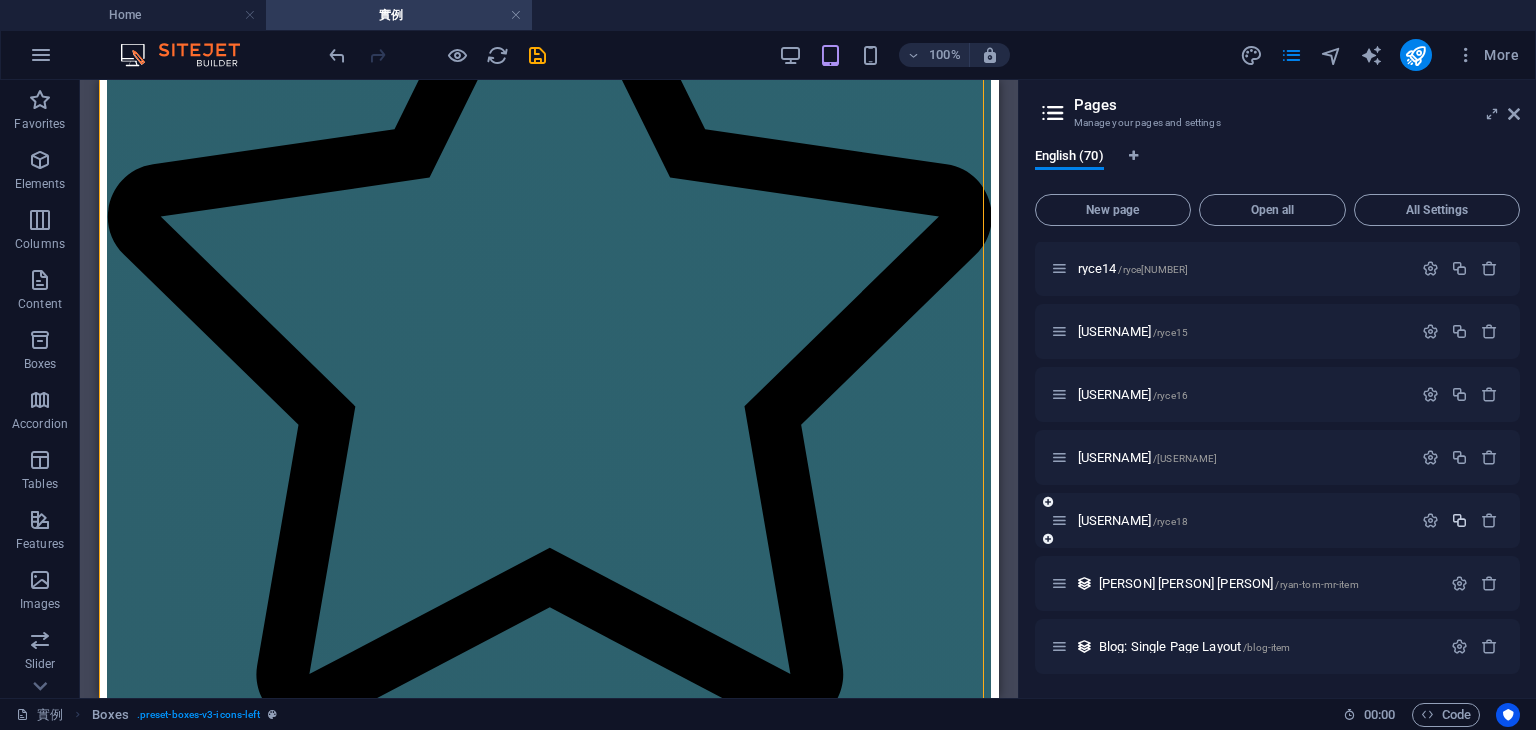 click at bounding box center (1459, 520) 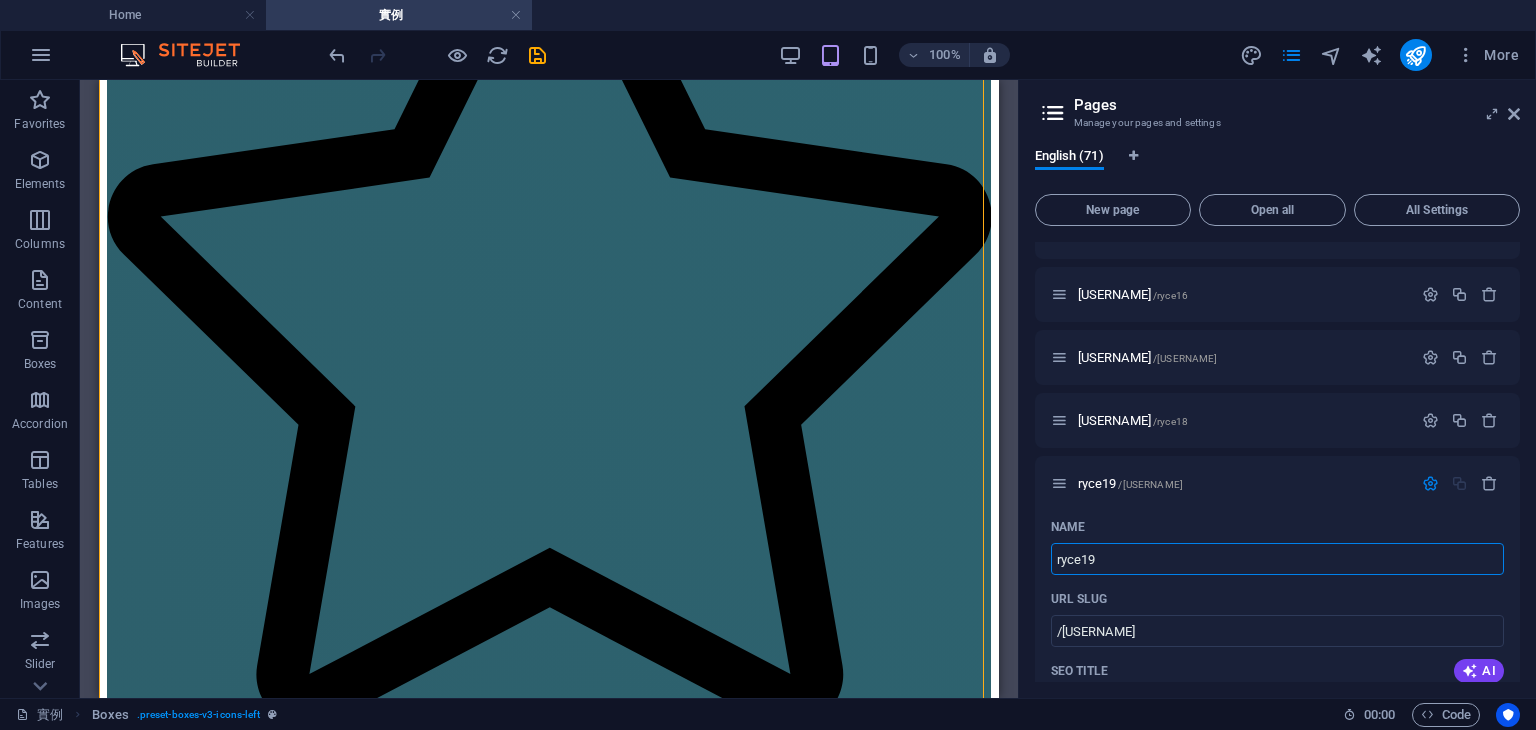 scroll, scrollTop: 4170, scrollLeft: 0, axis: vertical 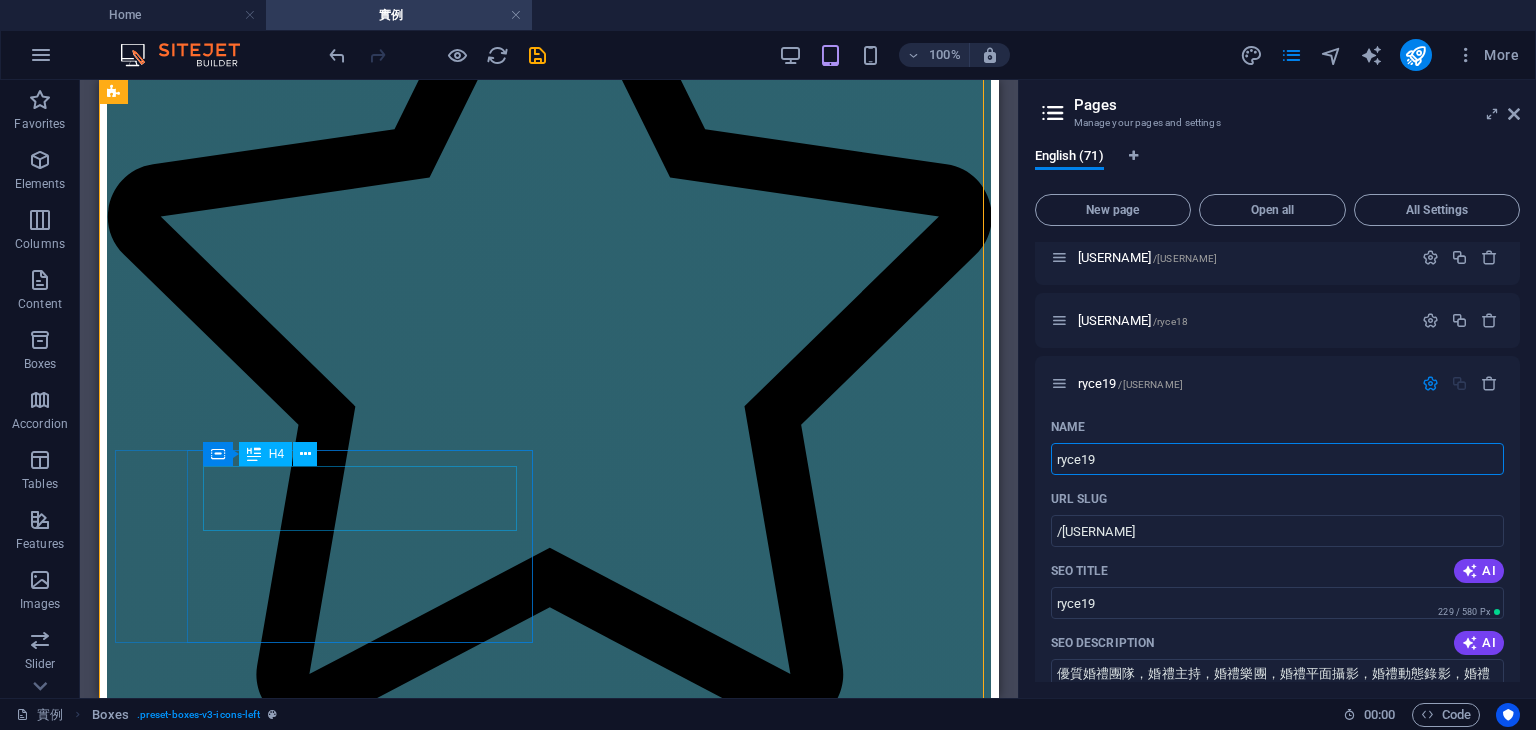click on "[PERSON]＆[PERSON]，婚禮包套服務，[CITY]" at bounding box center (548, 22264) 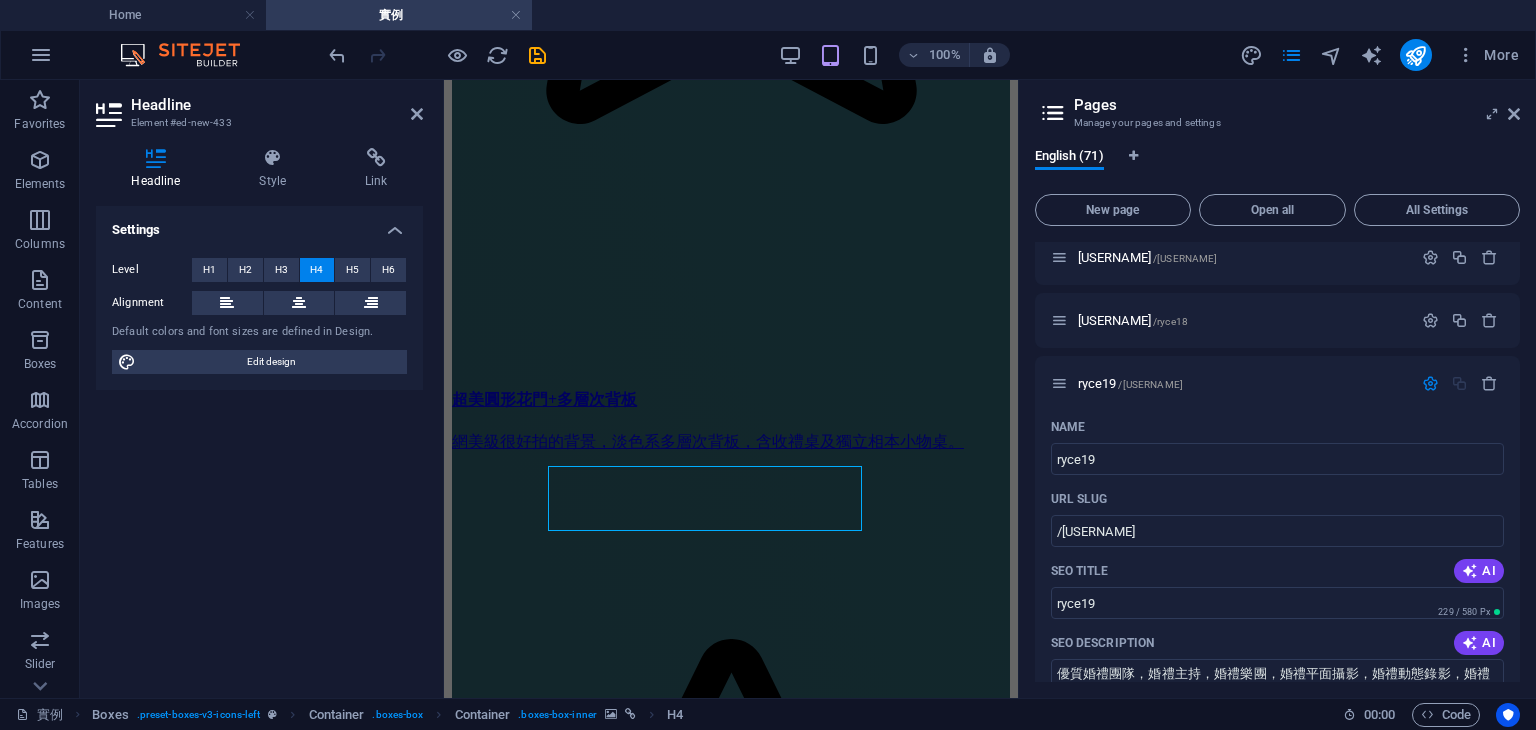 scroll, scrollTop: 4544, scrollLeft: 0, axis: vertical 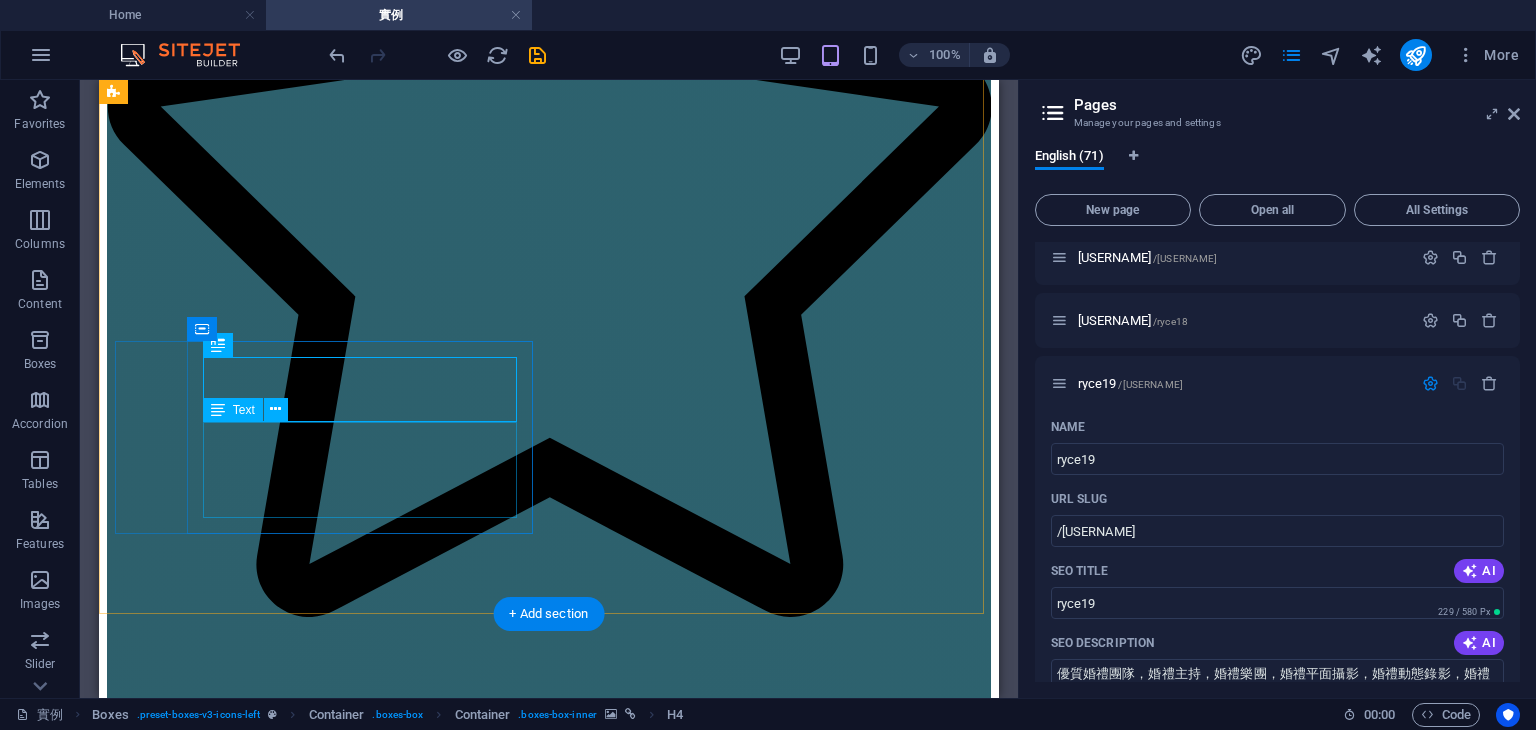 click on "婚紗拍攝，新秘，主持，平面攝影，動態錄影，SDE，儀式帶領，音響" at bounding box center [548, 22230] 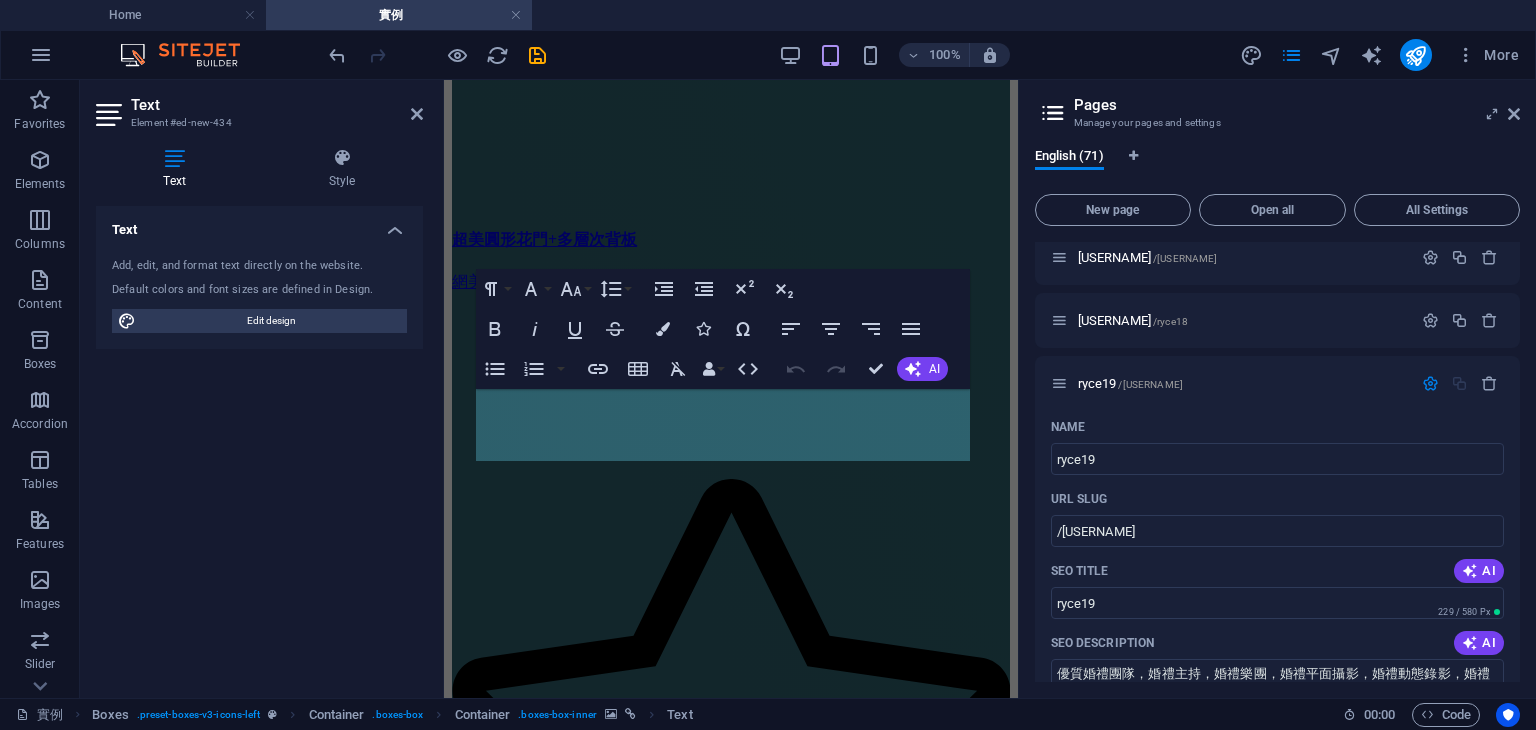 scroll, scrollTop: 4558, scrollLeft: 0, axis: vertical 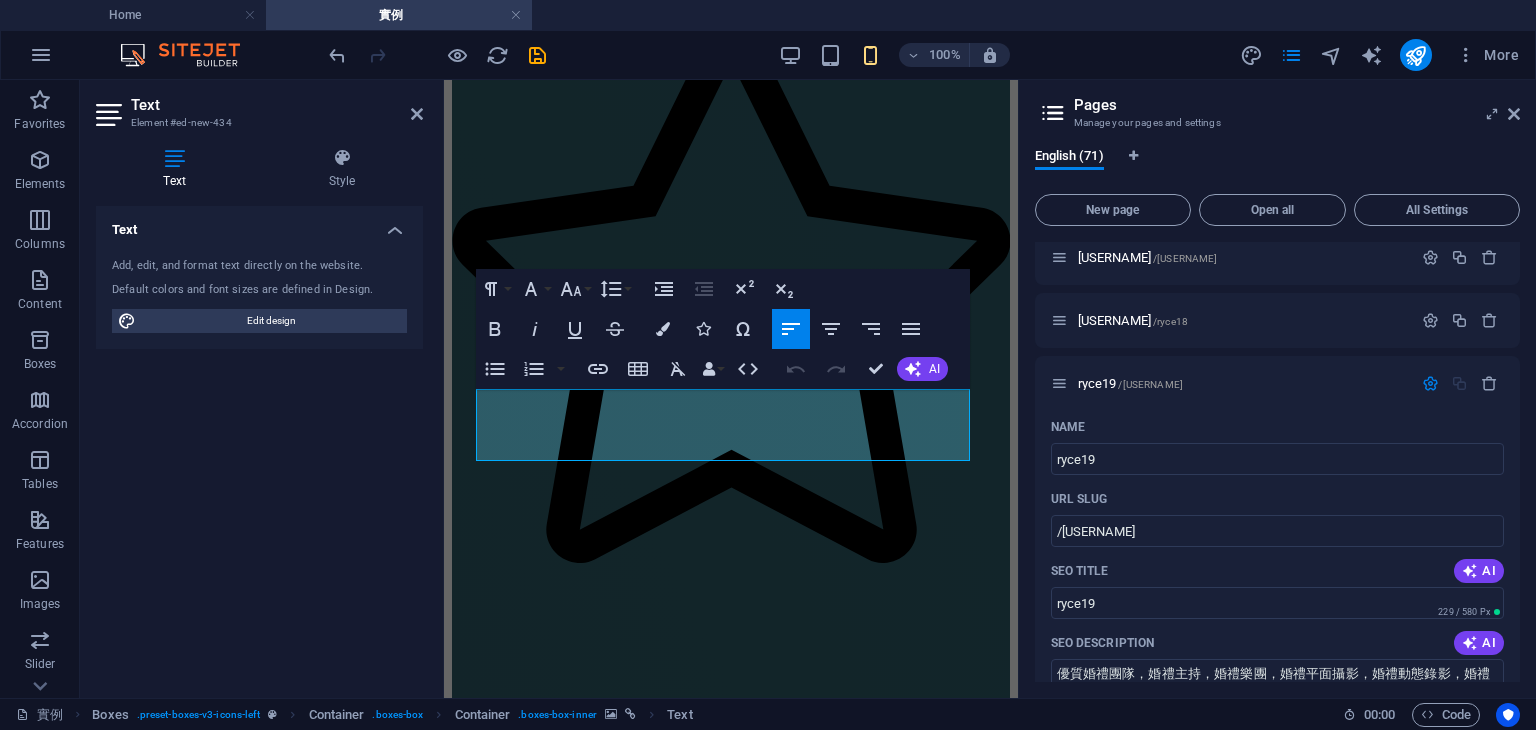 drag, startPoint x: 483, startPoint y: 397, endPoint x: 971, endPoint y: 403, distance: 488.0369 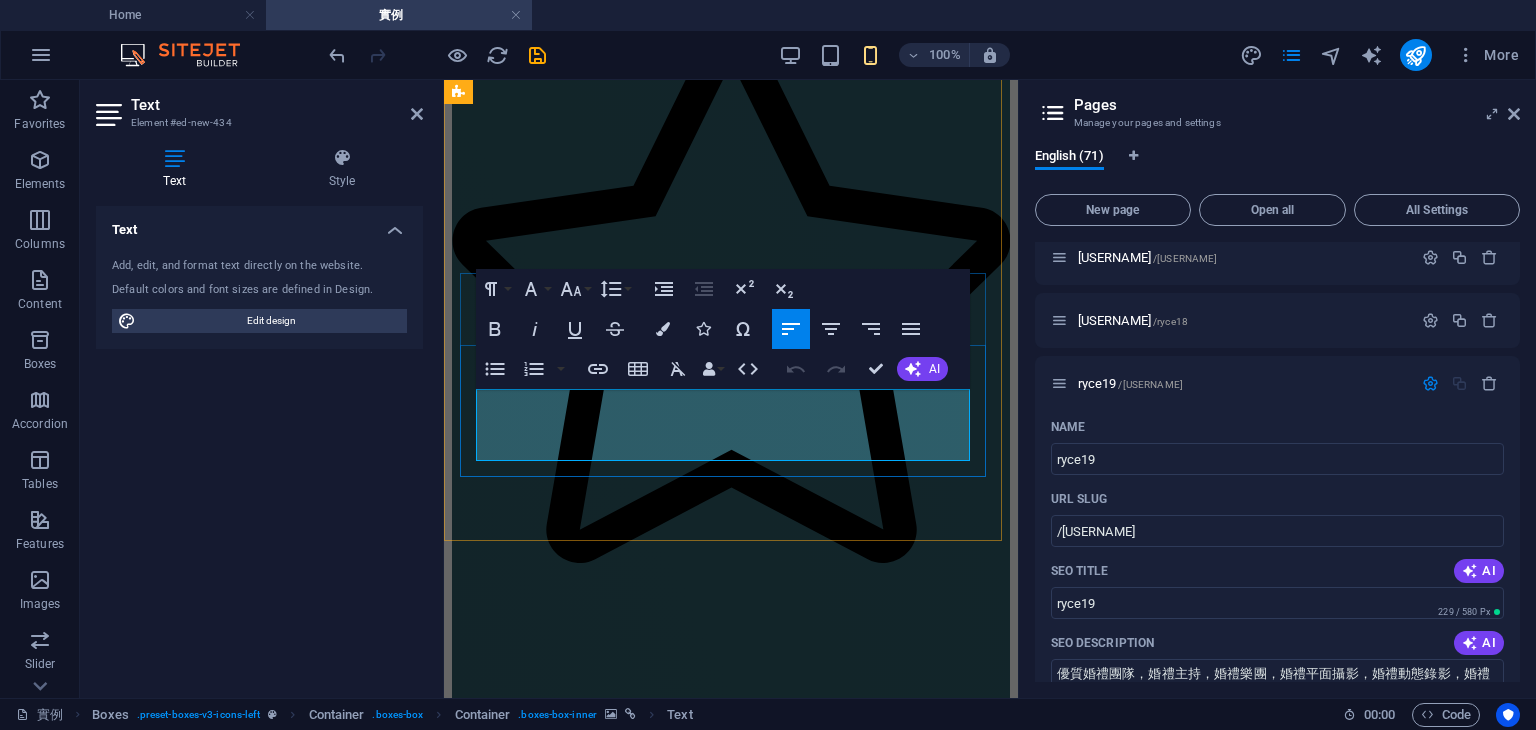 copy on "婚紗拍攝，新秘，主持，平面攝影，動態錄影，SDE，儀式帶領，音響" 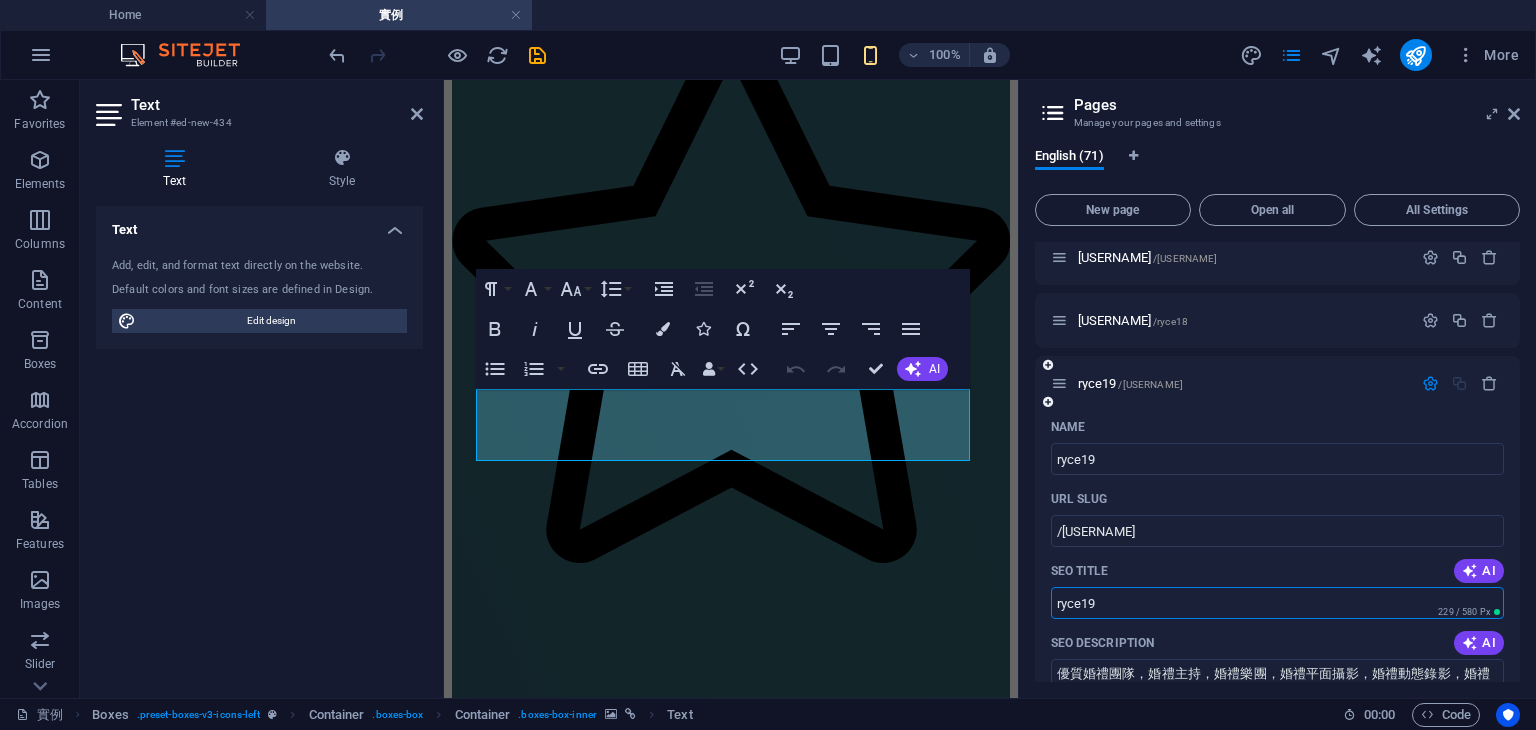 drag, startPoint x: 1113, startPoint y: 597, endPoint x: 1037, endPoint y: 592, distance: 76.1643 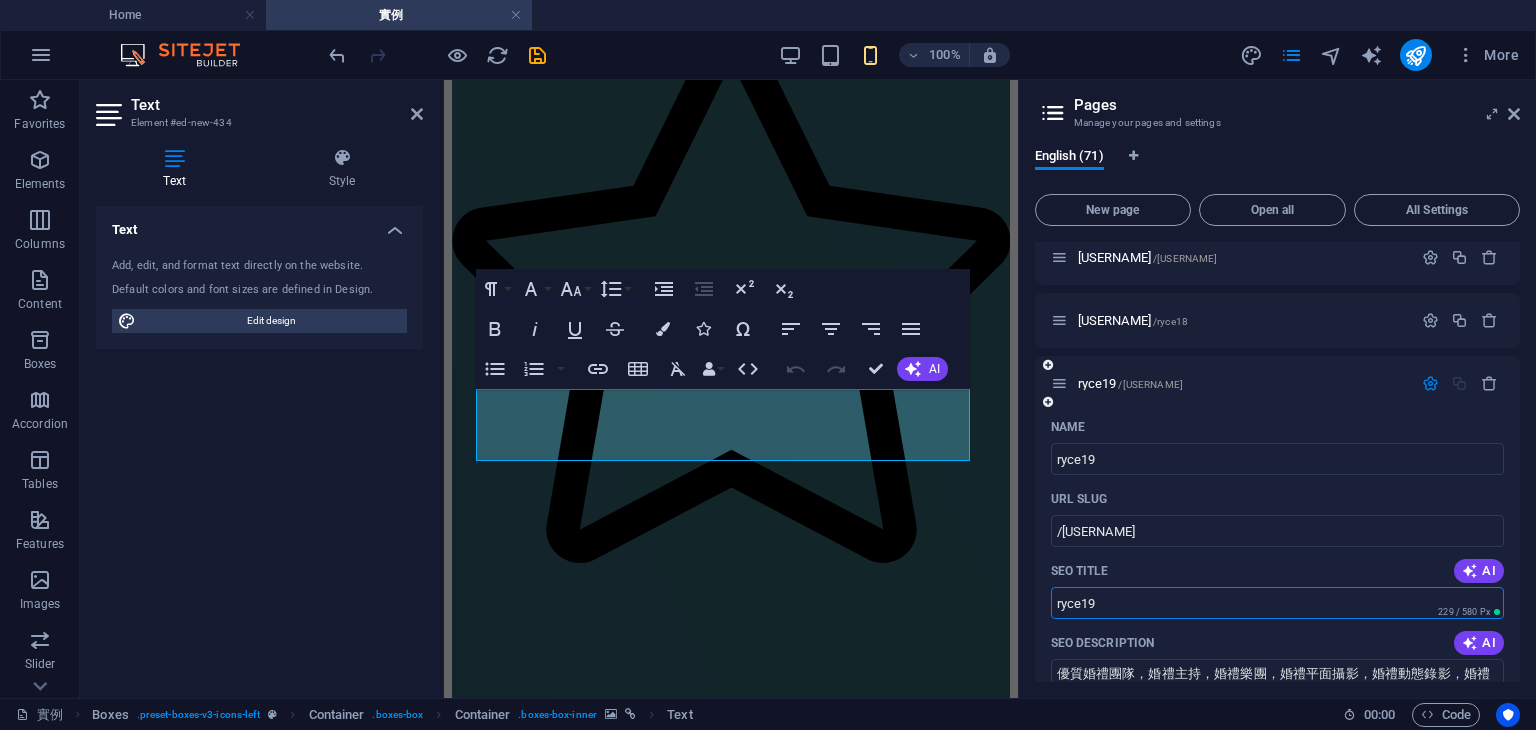 paste on "婚紗拍攝，新秘，主持，平面攝影，動態錄影，SDE，儀式帶領，音響" 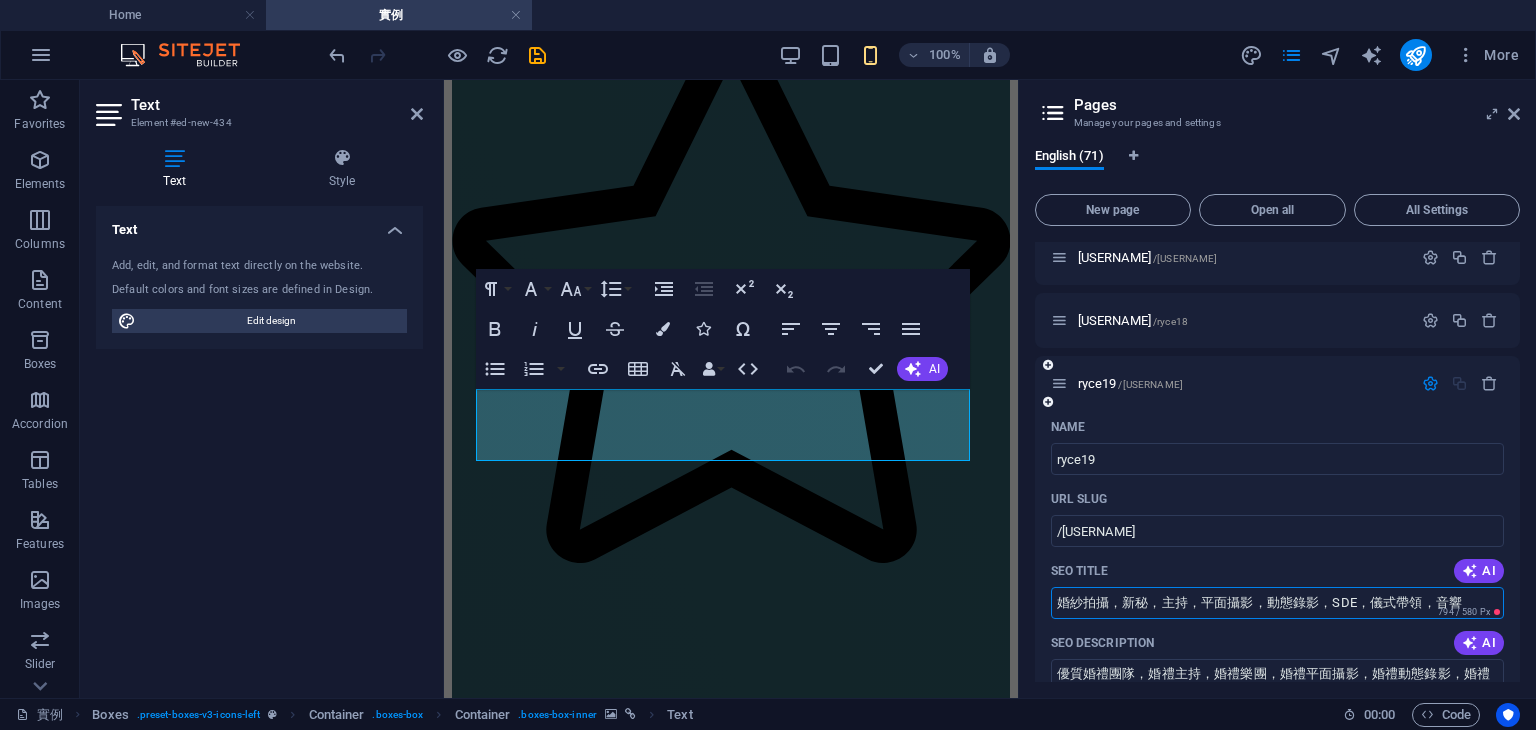 click on "婚紗拍攝，新秘，主持，平面攝影，動態錄影，SDE，儀式帶領，音響" at bounding box center (1278, 603) 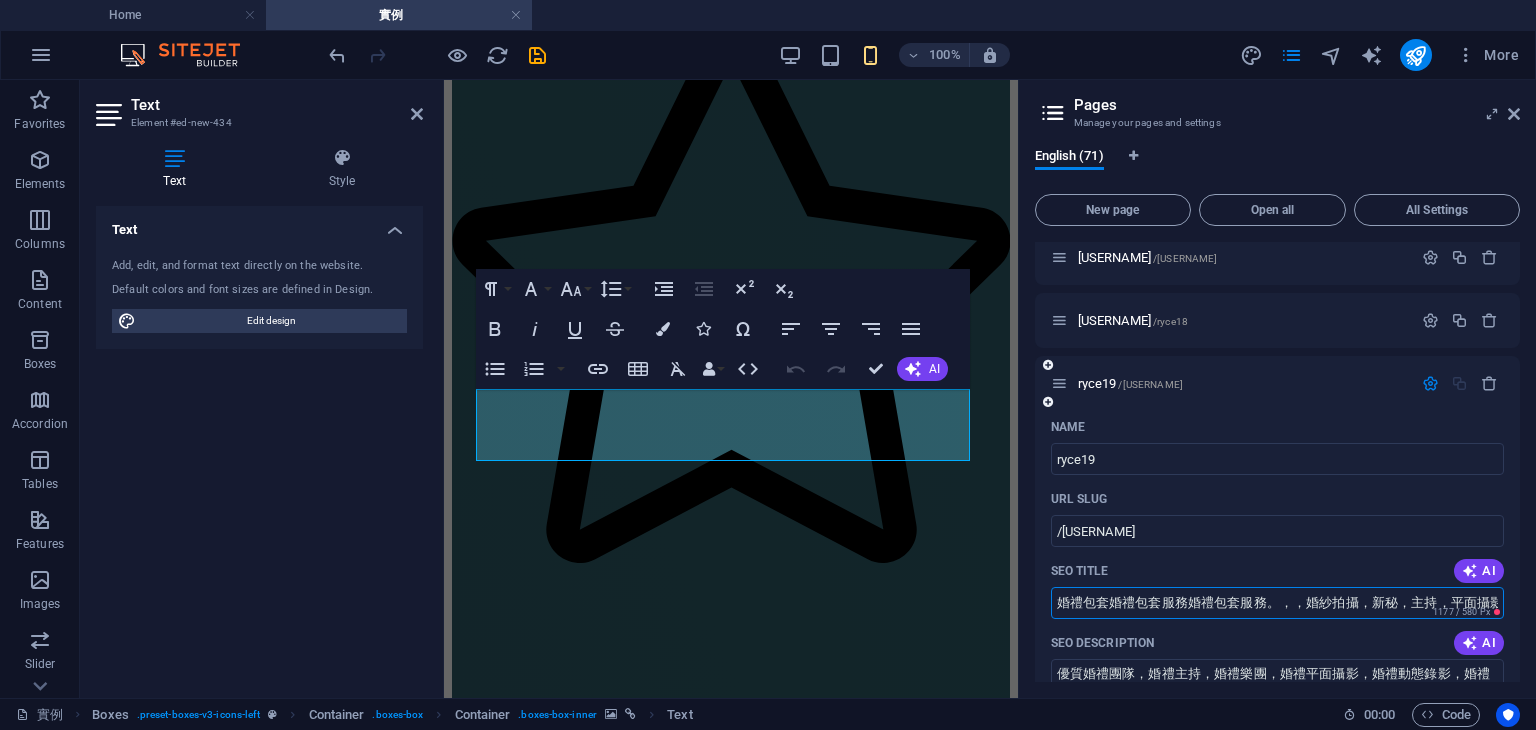 click on "婚禮包套婚禮包套服務婚禮包套服務。，，婚紗拍攝，新秘，主持，平面攝影，動態錄影，SDE，儀式帶領，音響" at bounding box center [1278, 603] 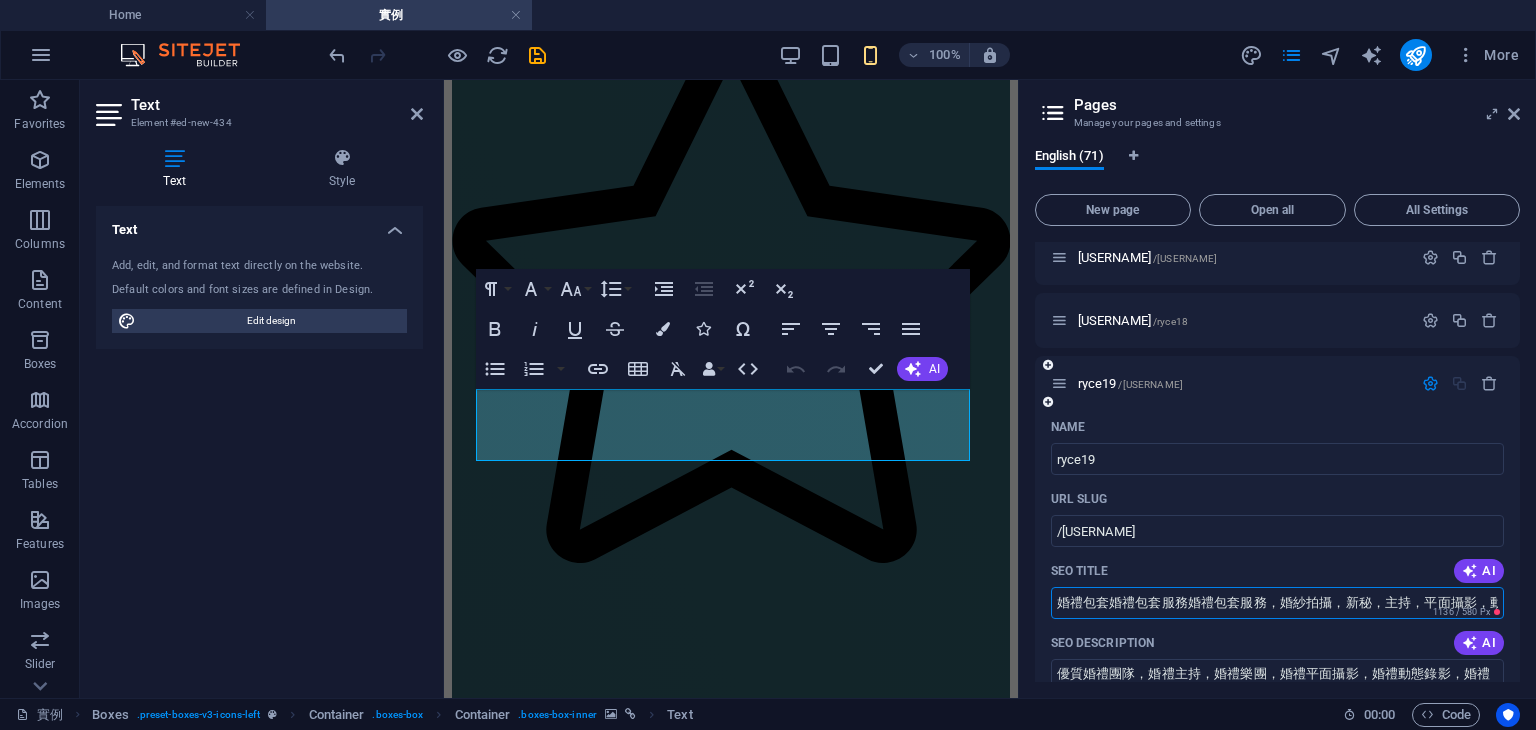 drag, startPoint x: 1109, startPoint y: 601, endPoint x: 1164, endPoint y: 604, distance: 55.081757 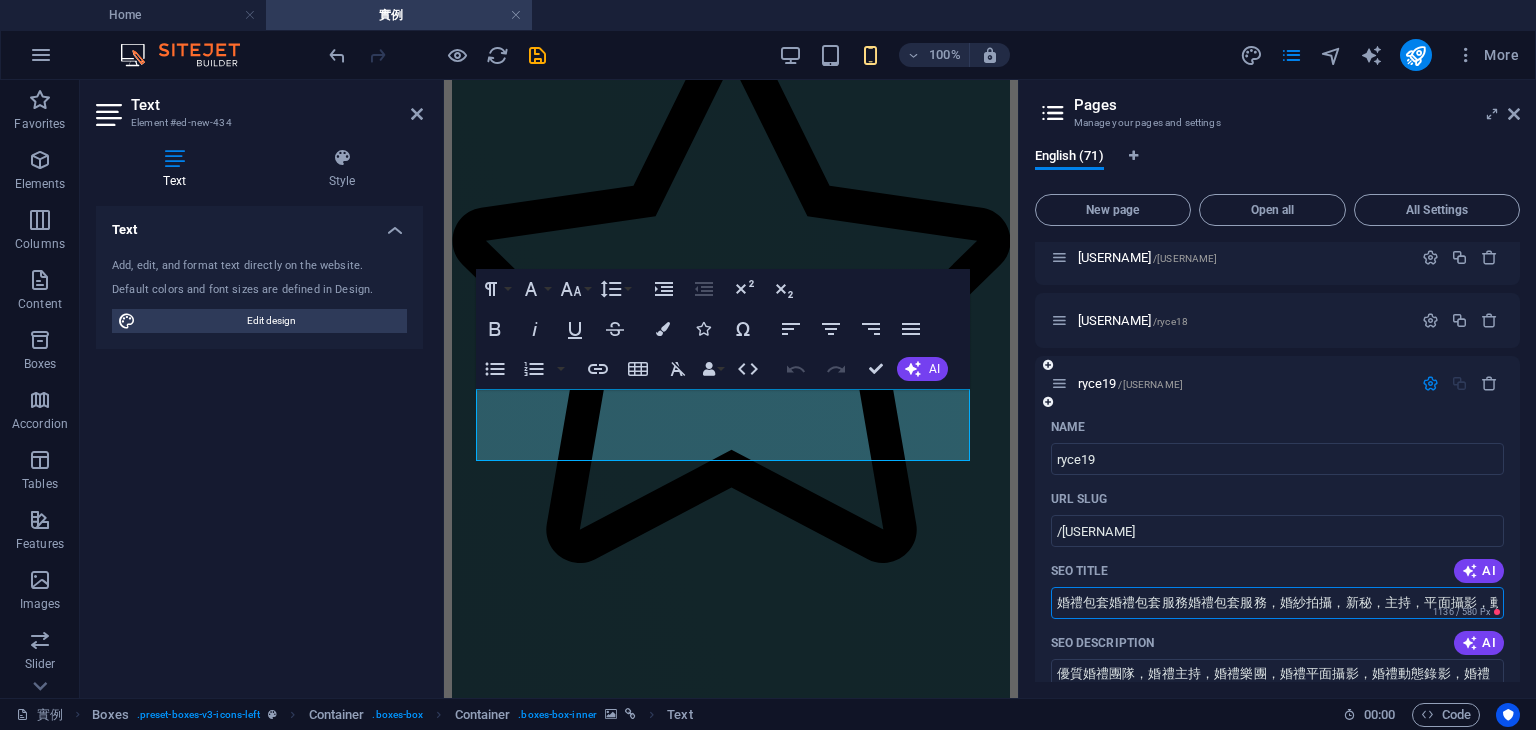 click on "婚禮包套婚禮包套服務婚禮包套服務，婚紗拍攝，新秘，主持，平面攝影，動態錄影，SDE，儀式帶領，音響" at bounding box center [1278, 603] 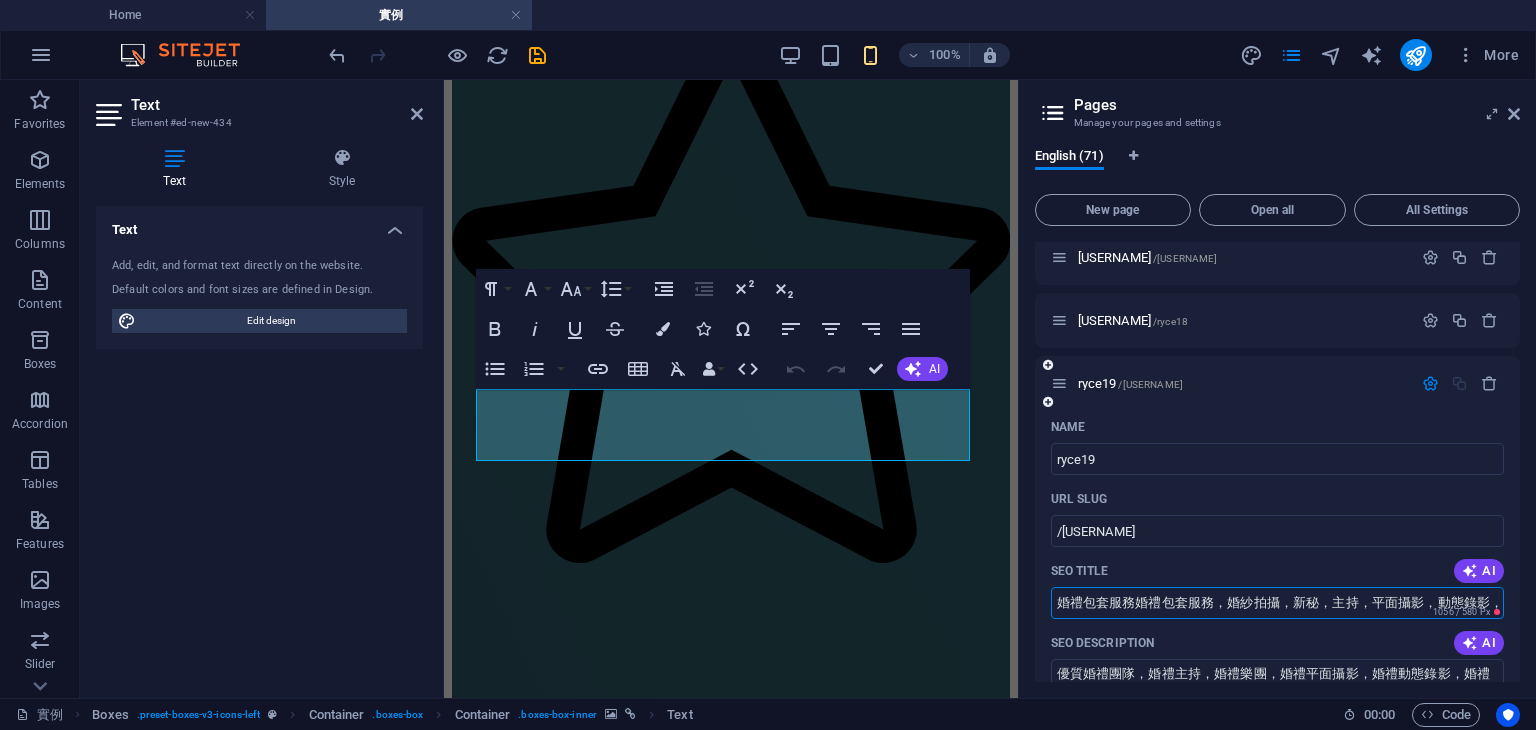 drag, startPoint x: 1140, startPoint y: 601, endPoint x: 1210, endPoint y: 603, distance: 70.028564 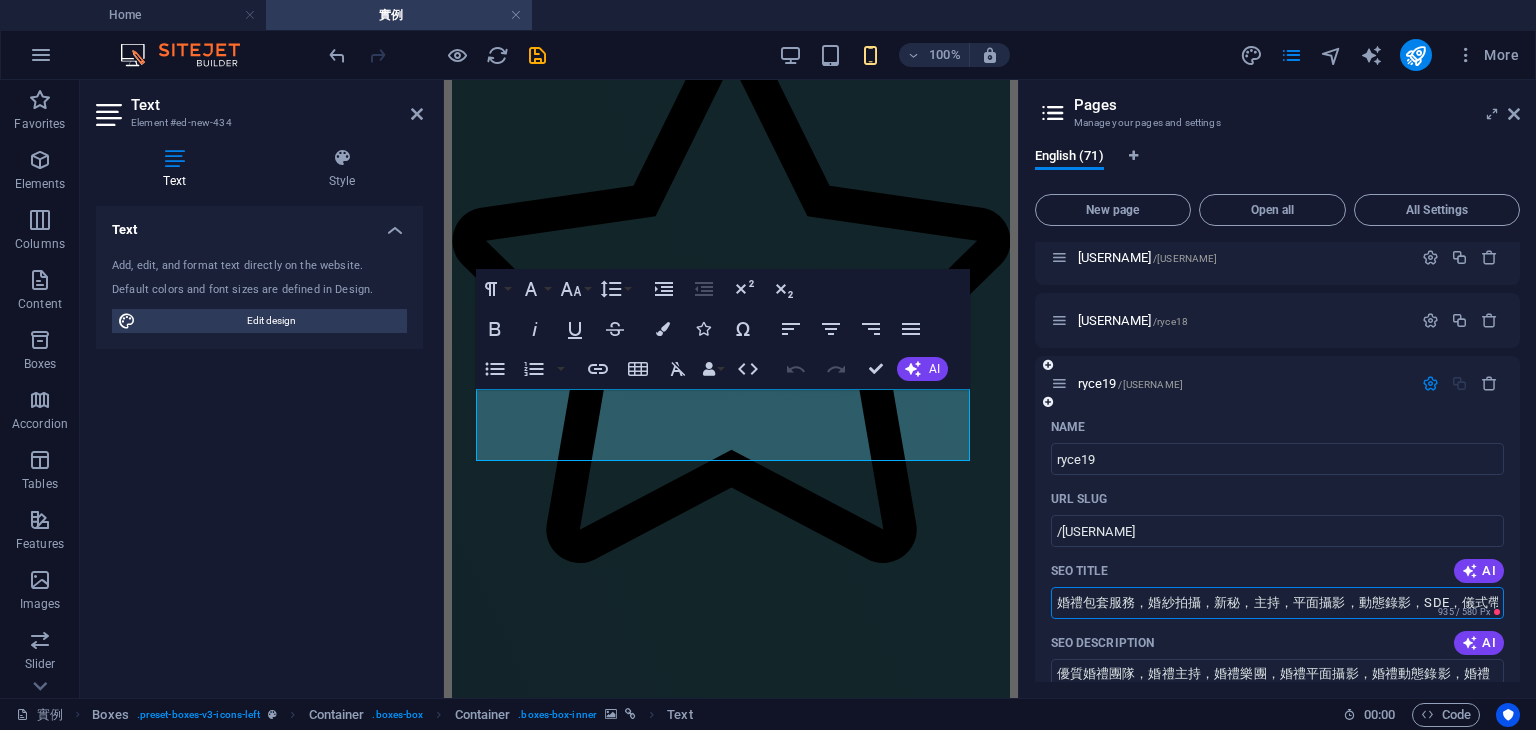 click on "婚禮包套服務，婚紗拍攝，新秘，主持，平面攝影，動態錄影，SDE，儀式帶領，音響" at bounding box center [1278, 603] 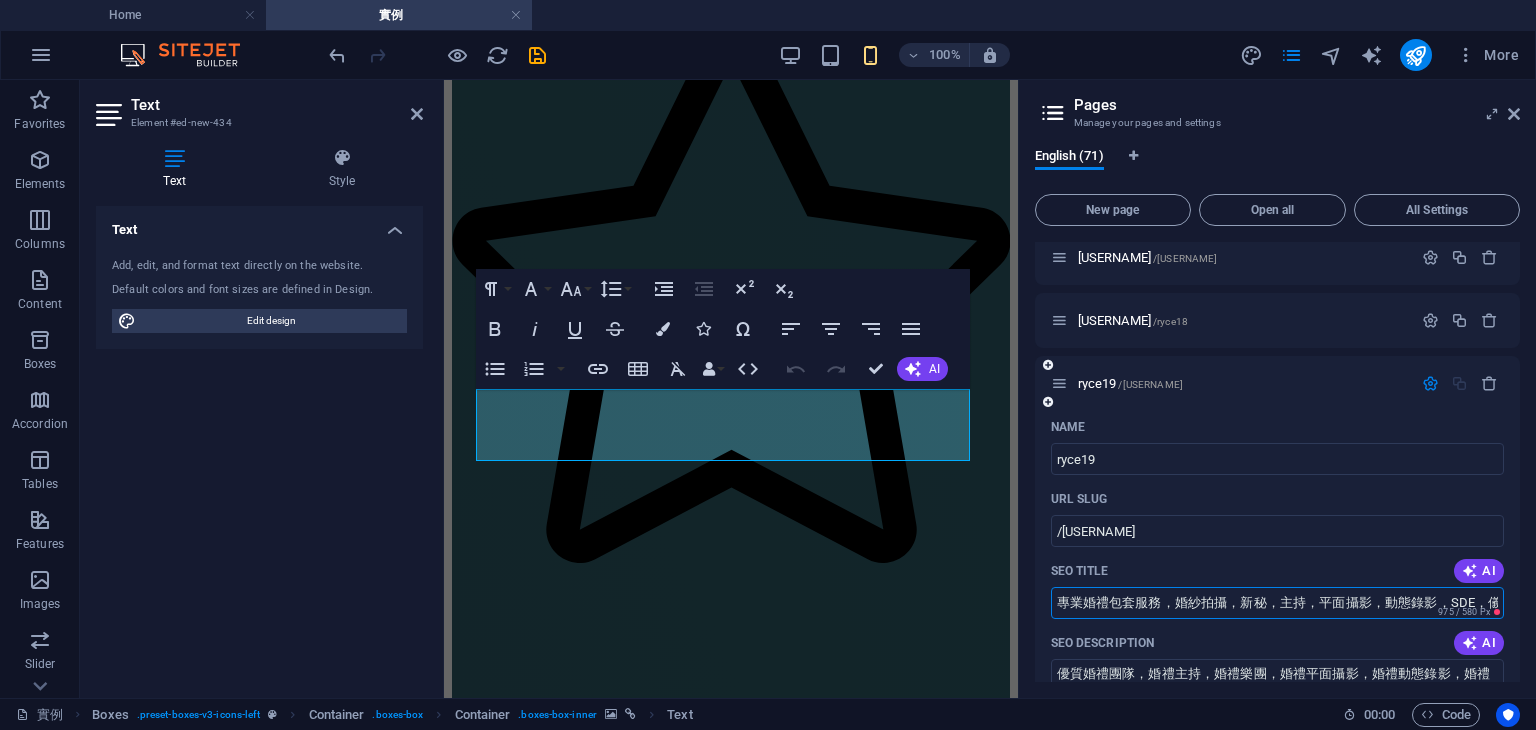 drag, startPoint x: 1175, startPoint y: 603, endPoint x: 1276, endPoint y: 609, distance: 101.17806 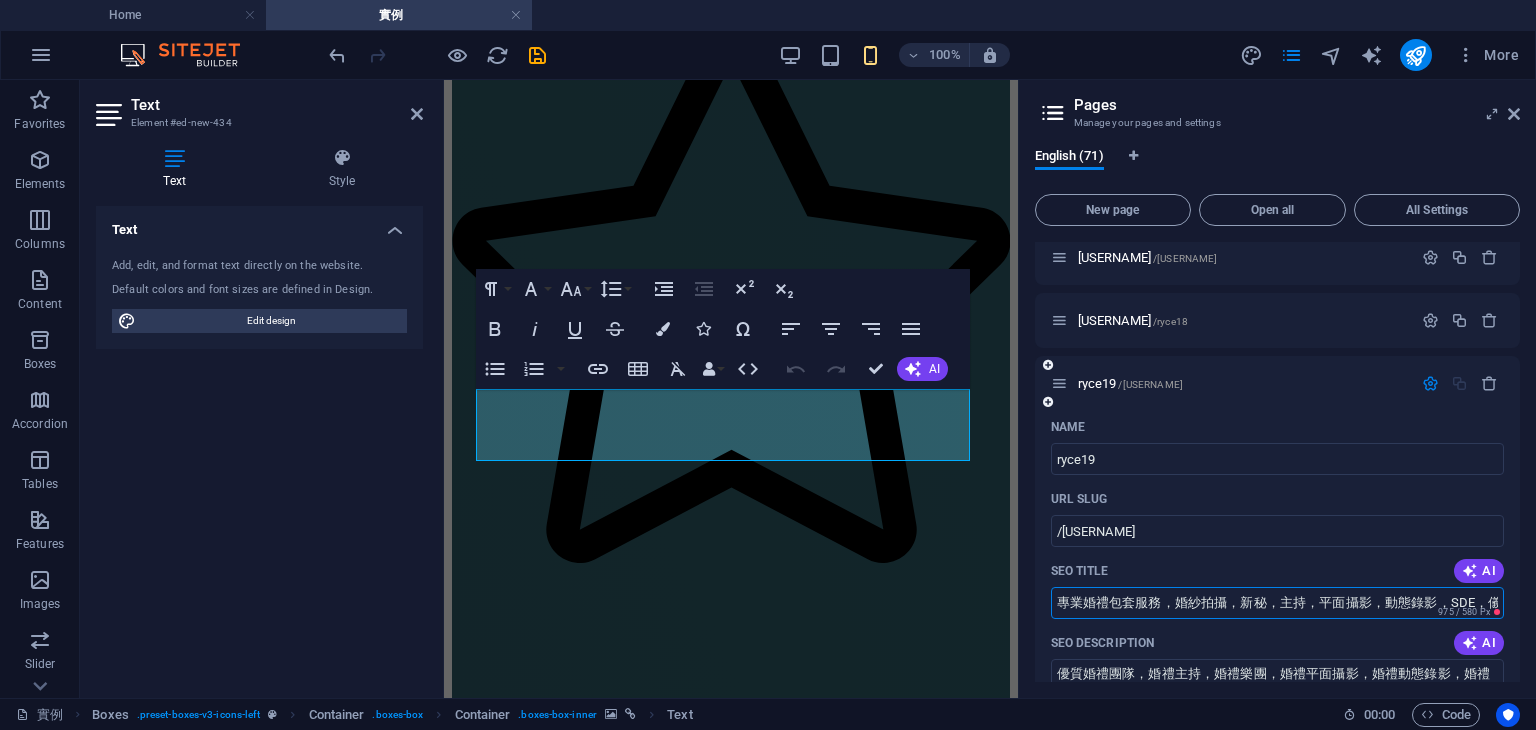 click on "專業婚禮包套服務，婚紗拍攝，新秘，主持，平面攝影，動態錄影，SDE，儀式帶領，音響" at bounding box center (1278, 603) 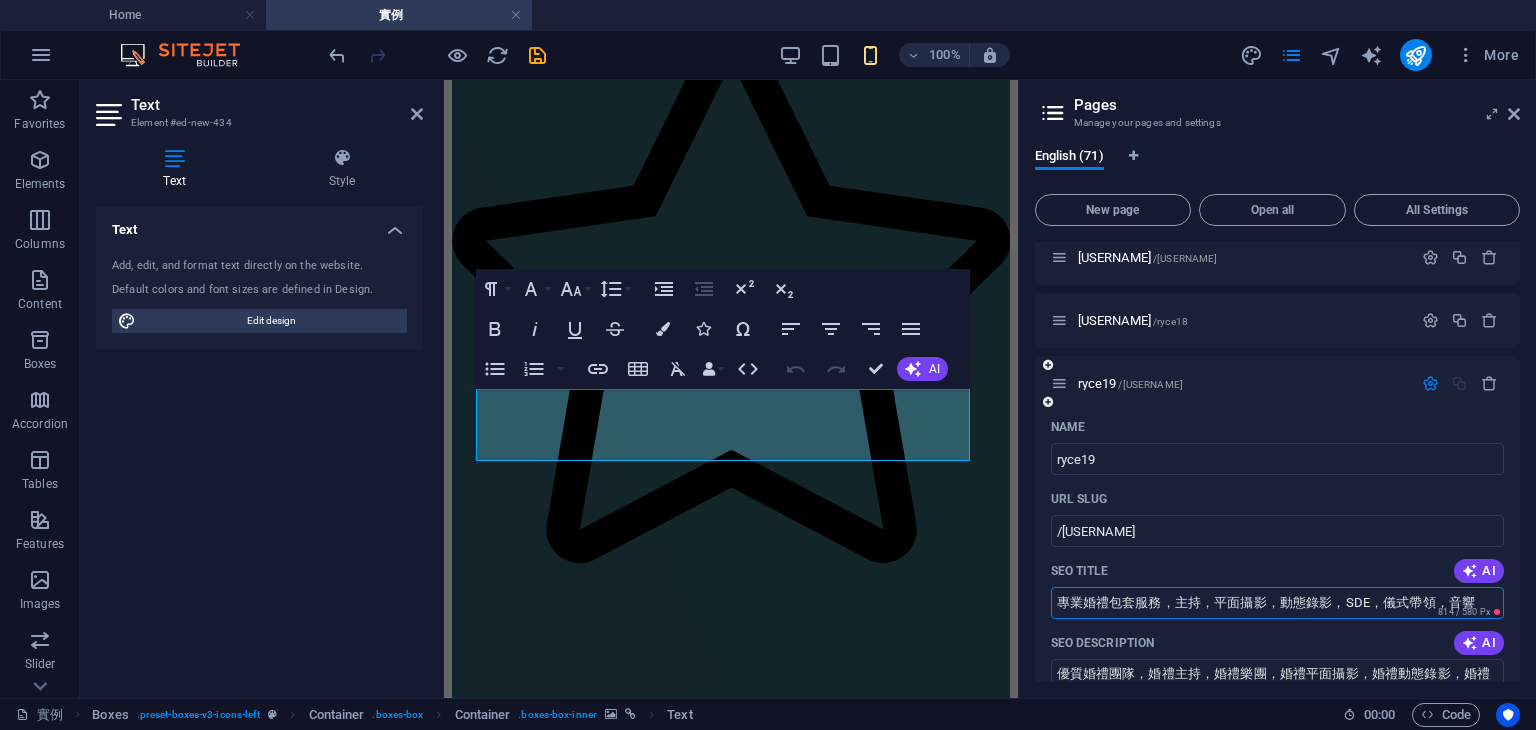drag, startPoint x: 1209, startPoint y: 596, endPoint x: 1238, endPoint y: 602, distance: 29.614185 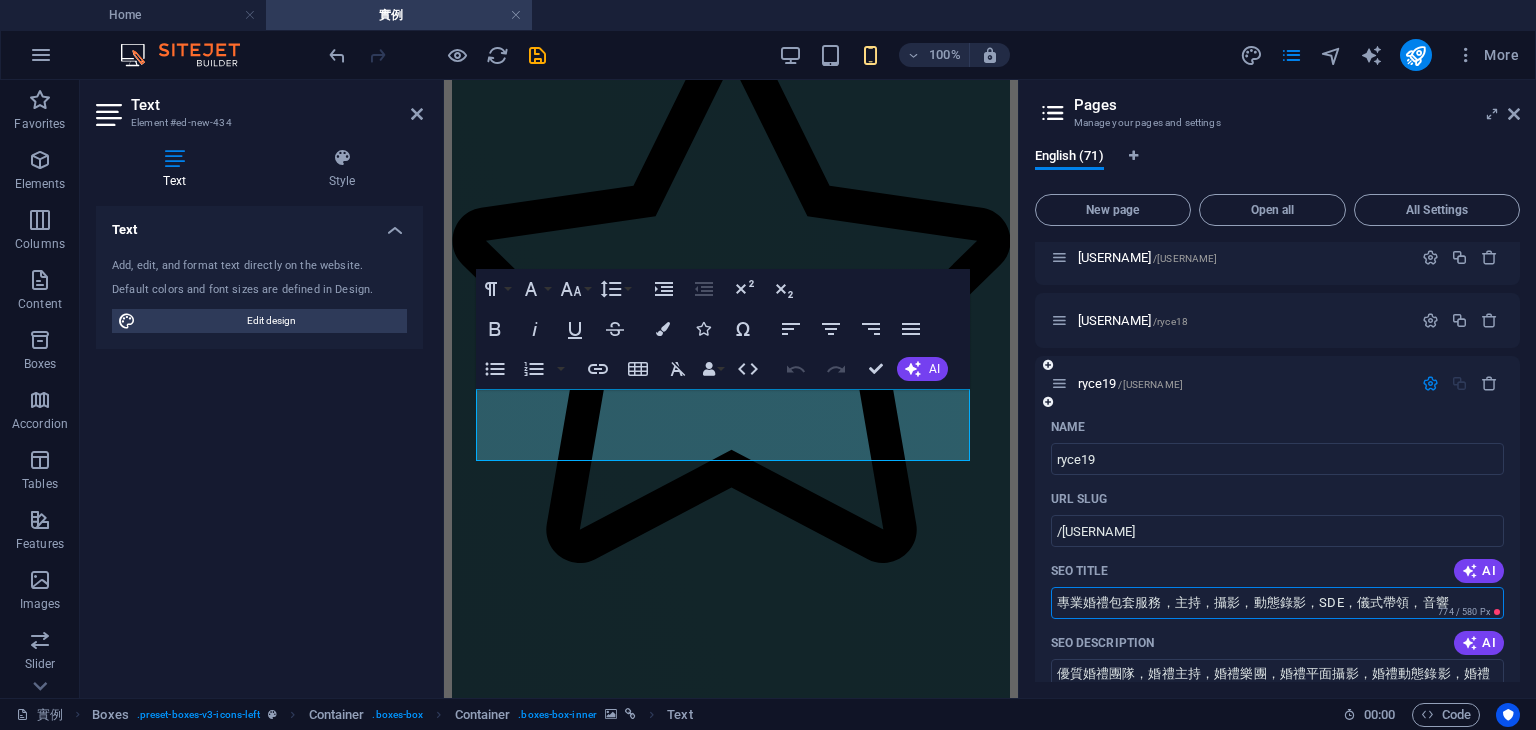 drag, startPoint x: 1255, startPoint y: 602, endPoint x: 1276, endPoint y: 604, distance: 21.095022 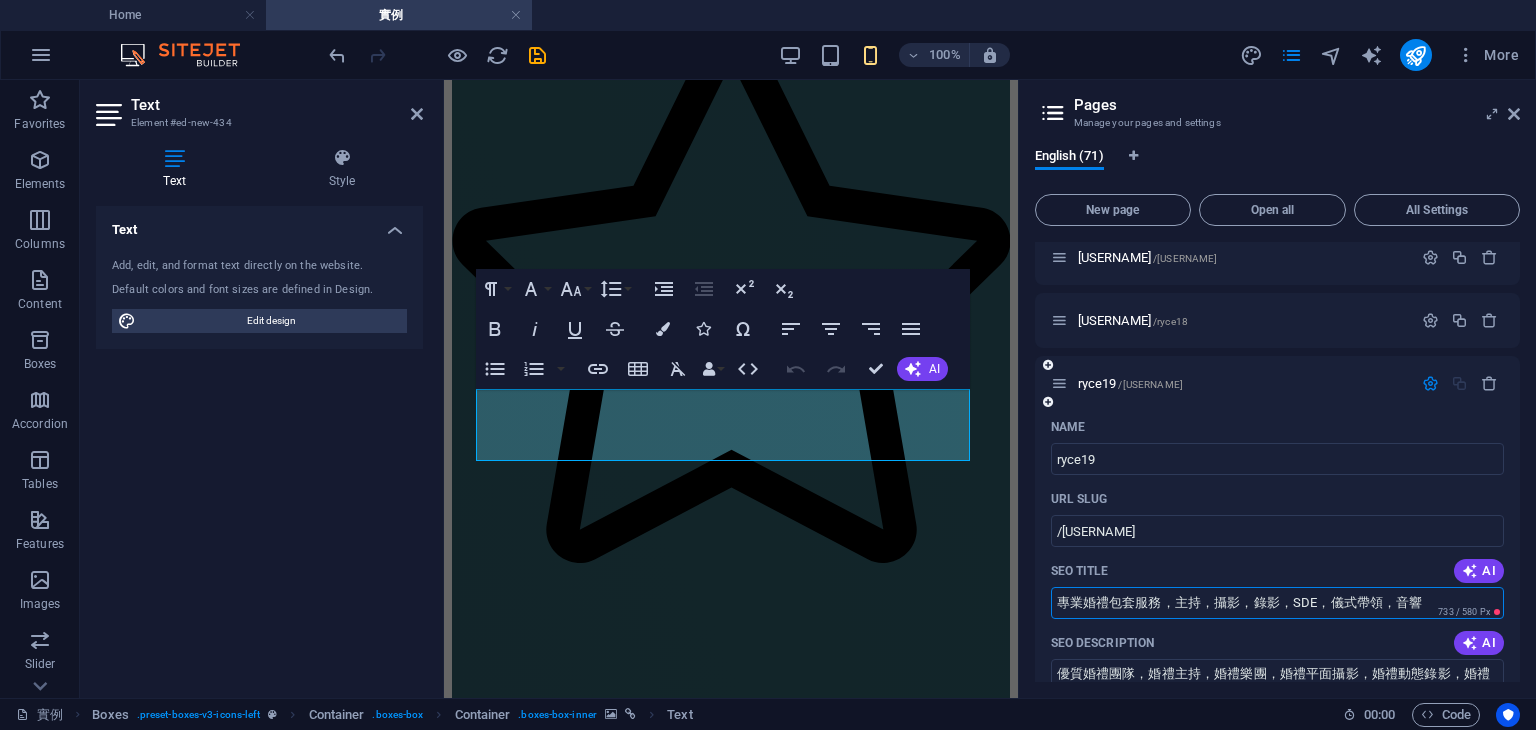 drag, startPoint x: 1328, startPoint y: 603, endPoint x: 1423, endPoint y: 608, distance: 95.131485 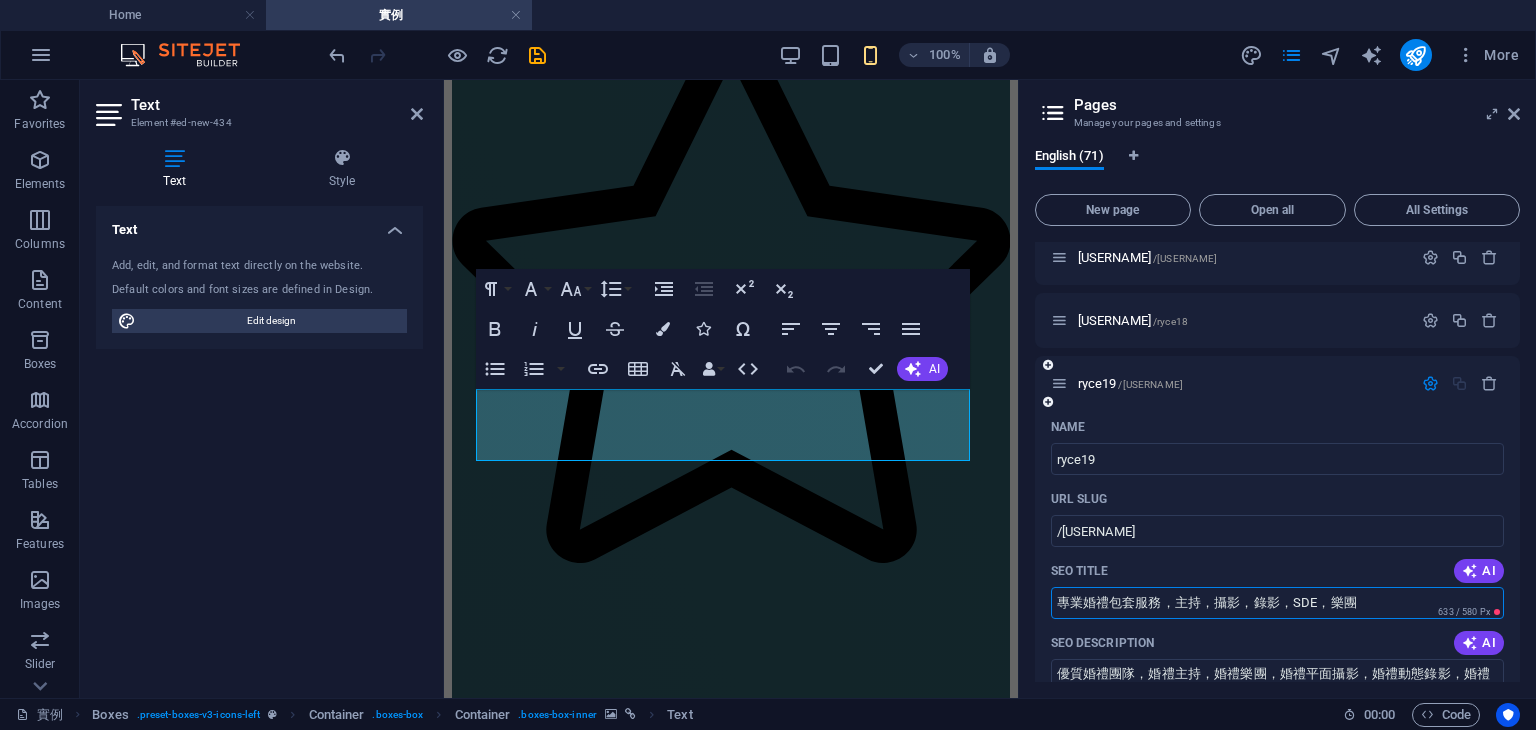 click on "專業婚禮包套服務，主持，攝影，錄影，SDE，樂團" at bounding box center [1278, 603] 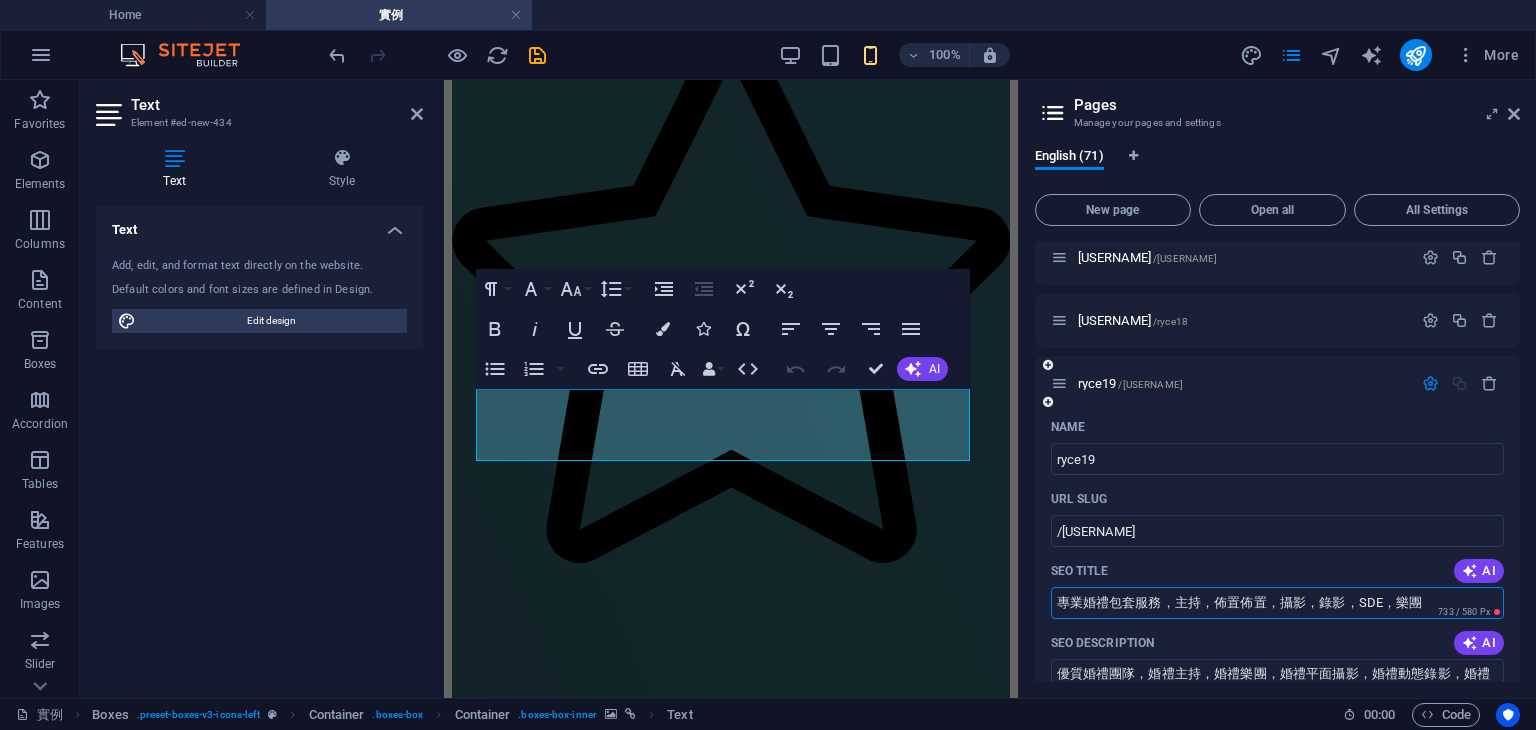 click on "專業婚禮包套服務，主持，佈置佈置，攝影，錄影，SDE，樂團" at bounding box center (1278, 603) 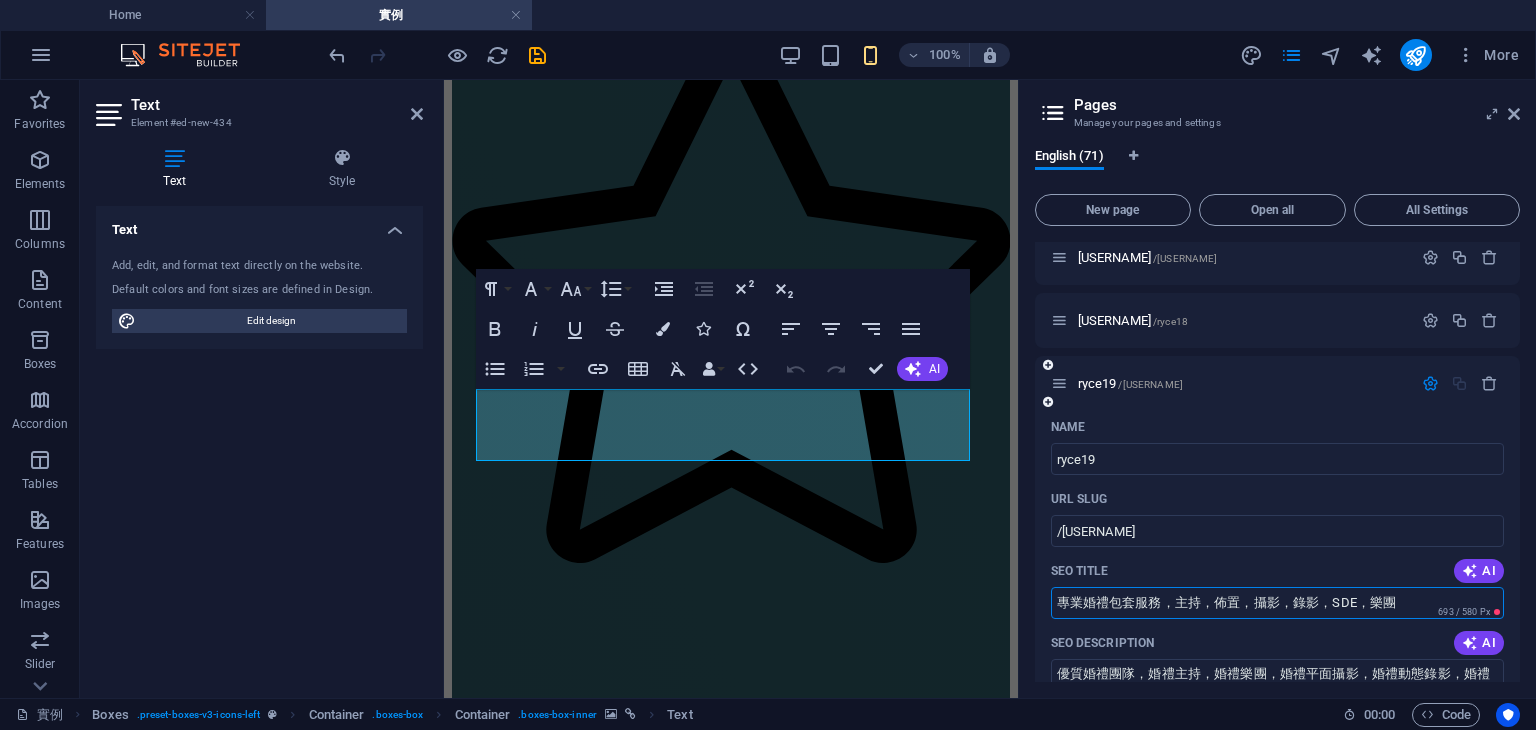 click on "專業婚禮包套服務，主持，佈置，攝影，錄影，SDE，樂團" at bounding box center (1278, 603) 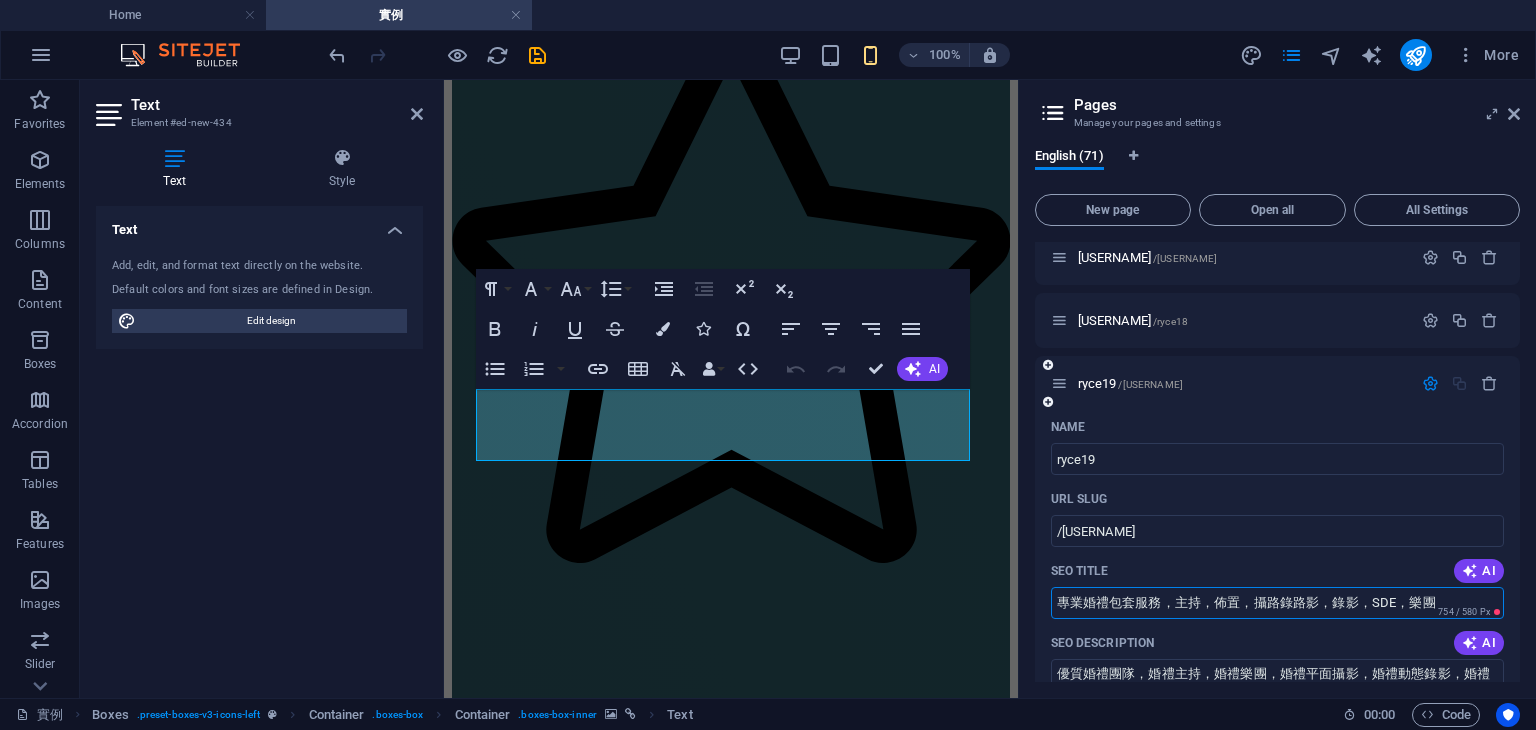 click on "專業婚禮包套服務，主持，佈置，攝路錄路影，錄影，SDE，樂團" at bounding box center (1278, 603) 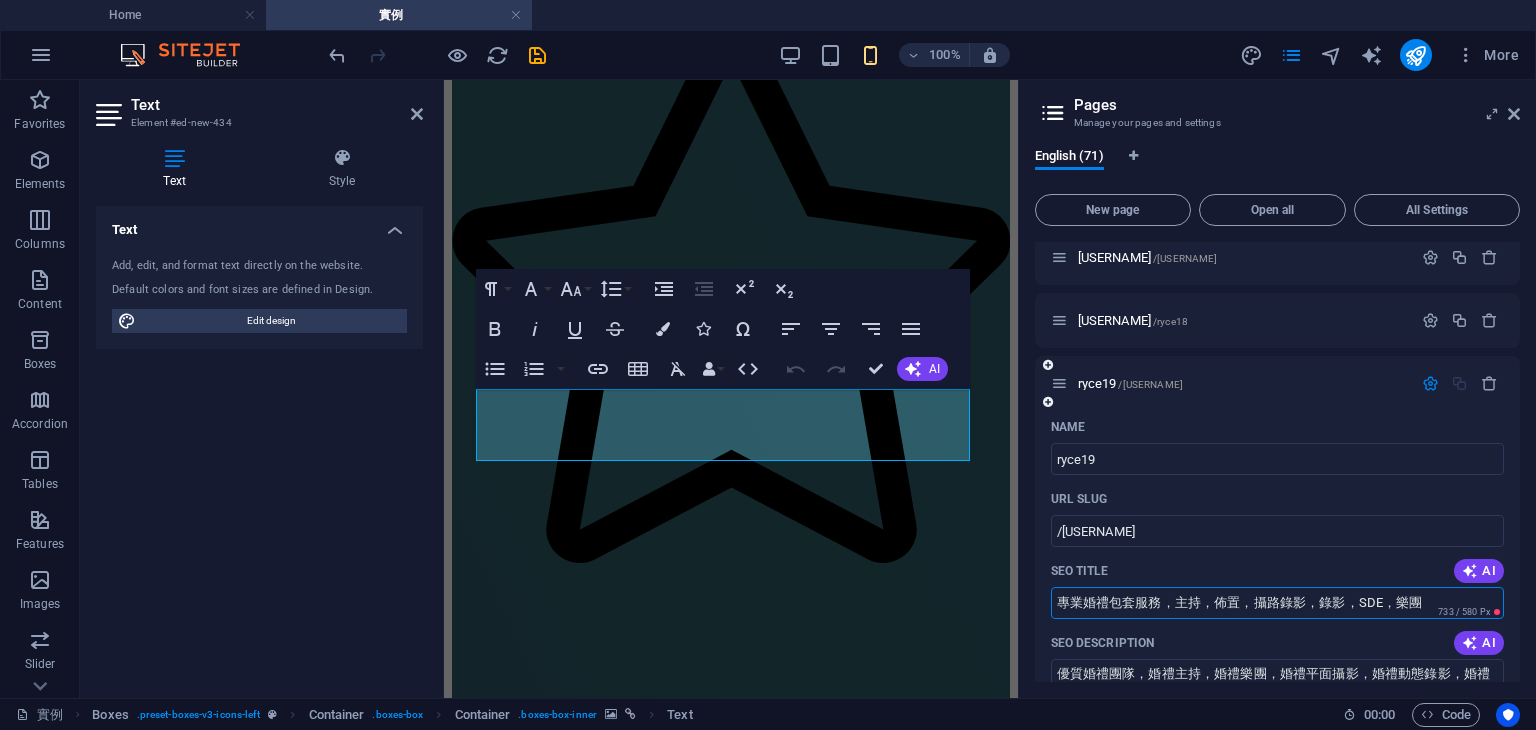 click on "專業婚禮包套服務，主持，佈置，攝路錄影，錄影，SDE，樂團" at bounding box center [1278, 603] 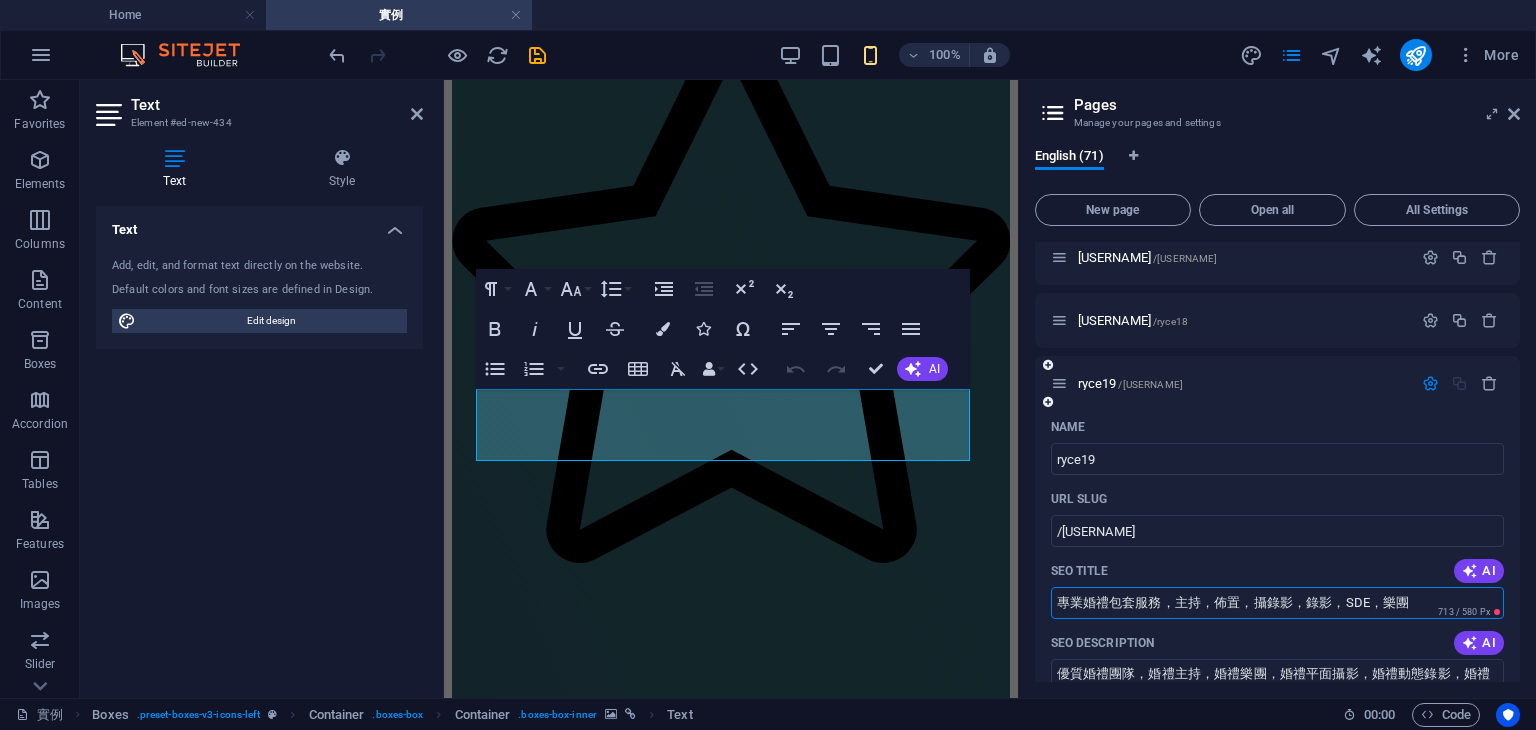 drag, startPoint x: 1306, startPoint y: 605, endPoint x: 1323, endPoint y: 622, distance: 24.04163 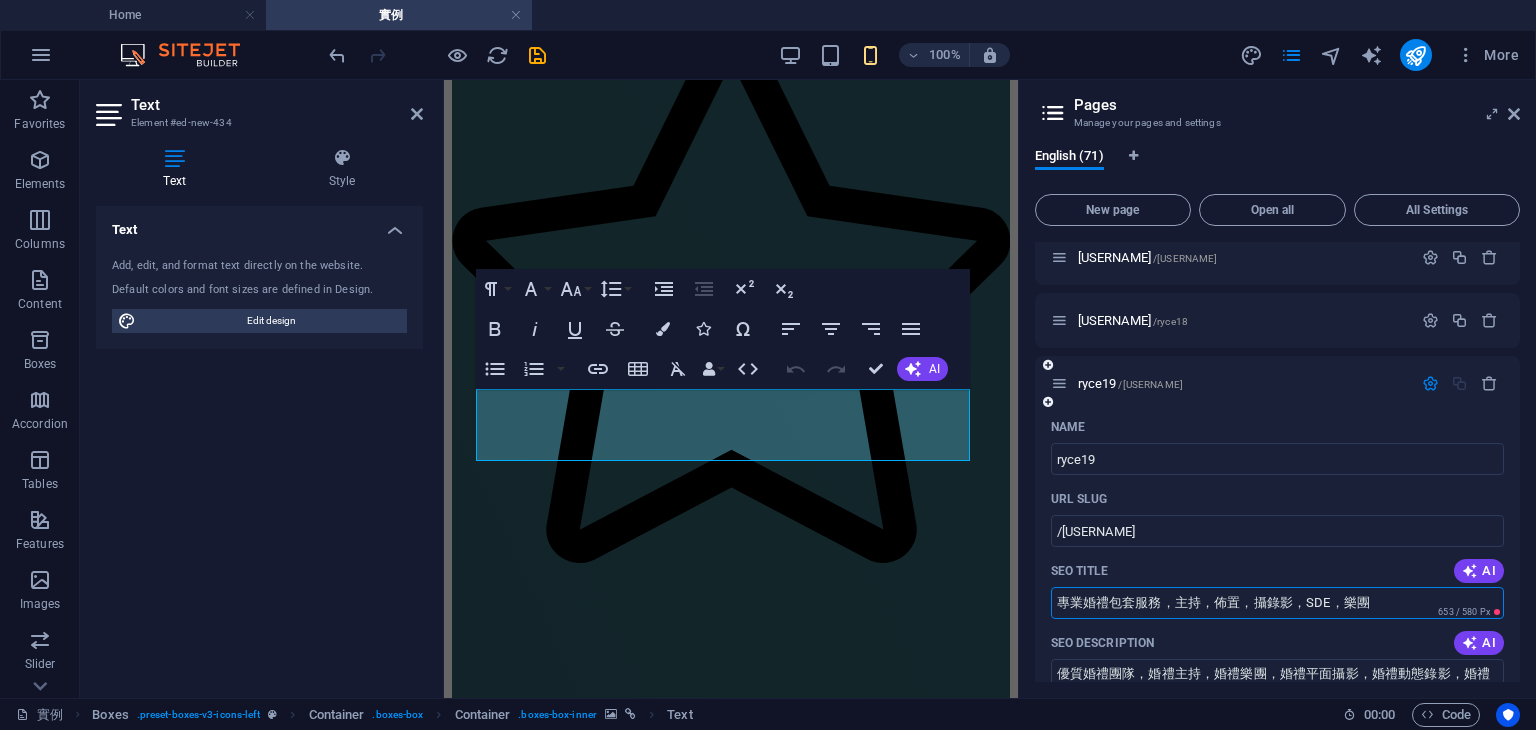 drag, startPoint x: 1334, startPoint y: 600, endPoint x: 1372, endPoint y: 609, distance: 39.051247 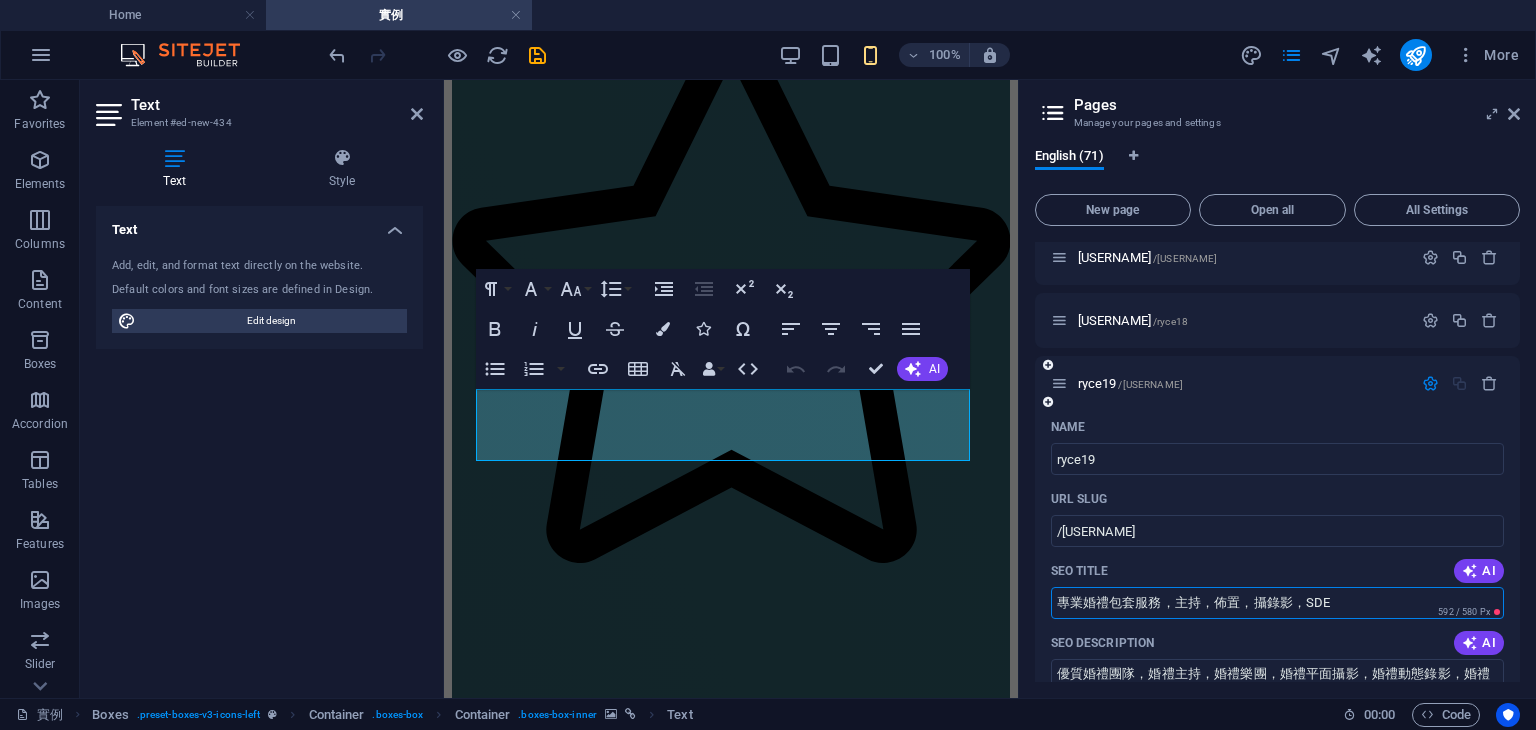 click on "專業婚禮包套服務，主持，佈置，攝錄影，SDE" at bounding box center [1278, 603] 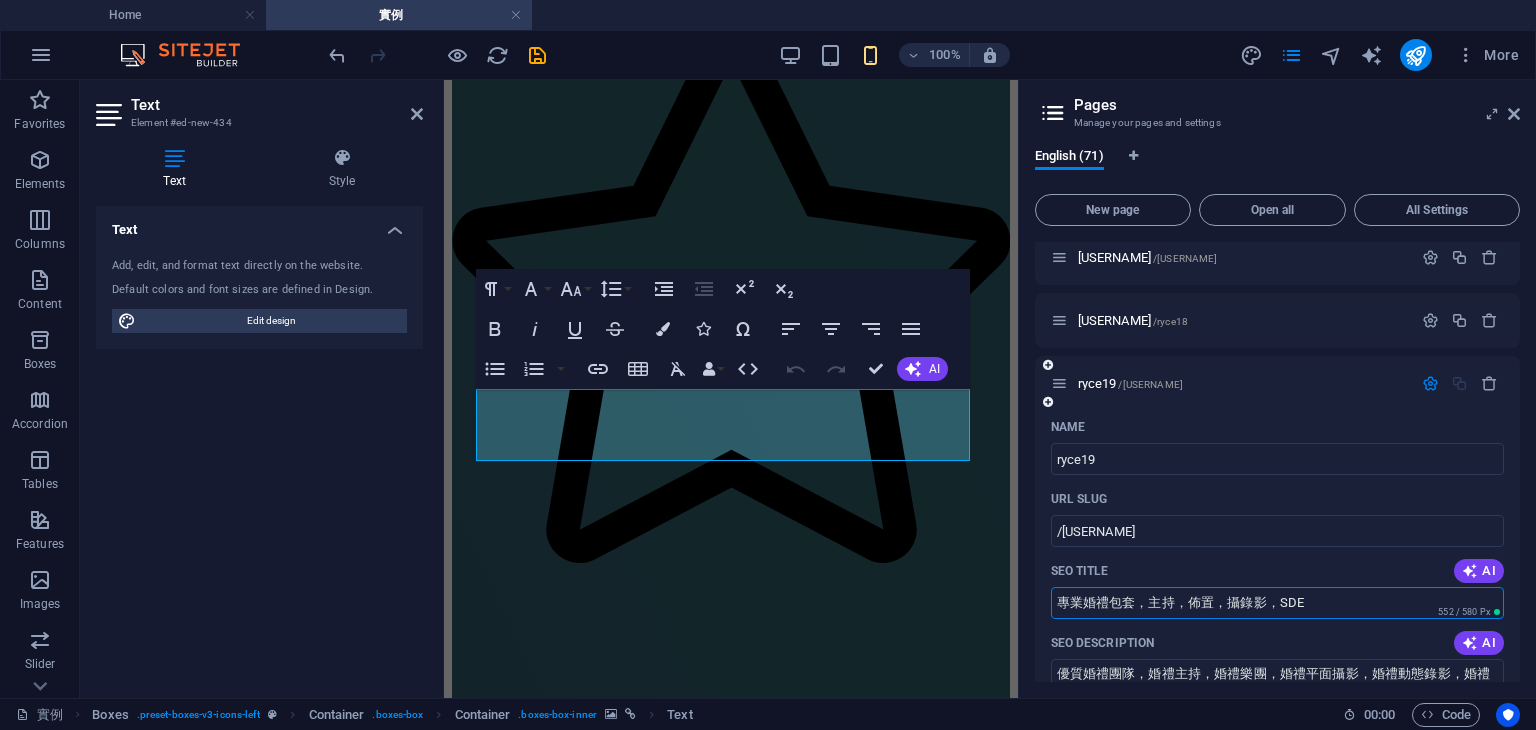 click on "專業婚禮包套，主持，佈置，攝錄影，SDE" at bounding box center (1278, 603) 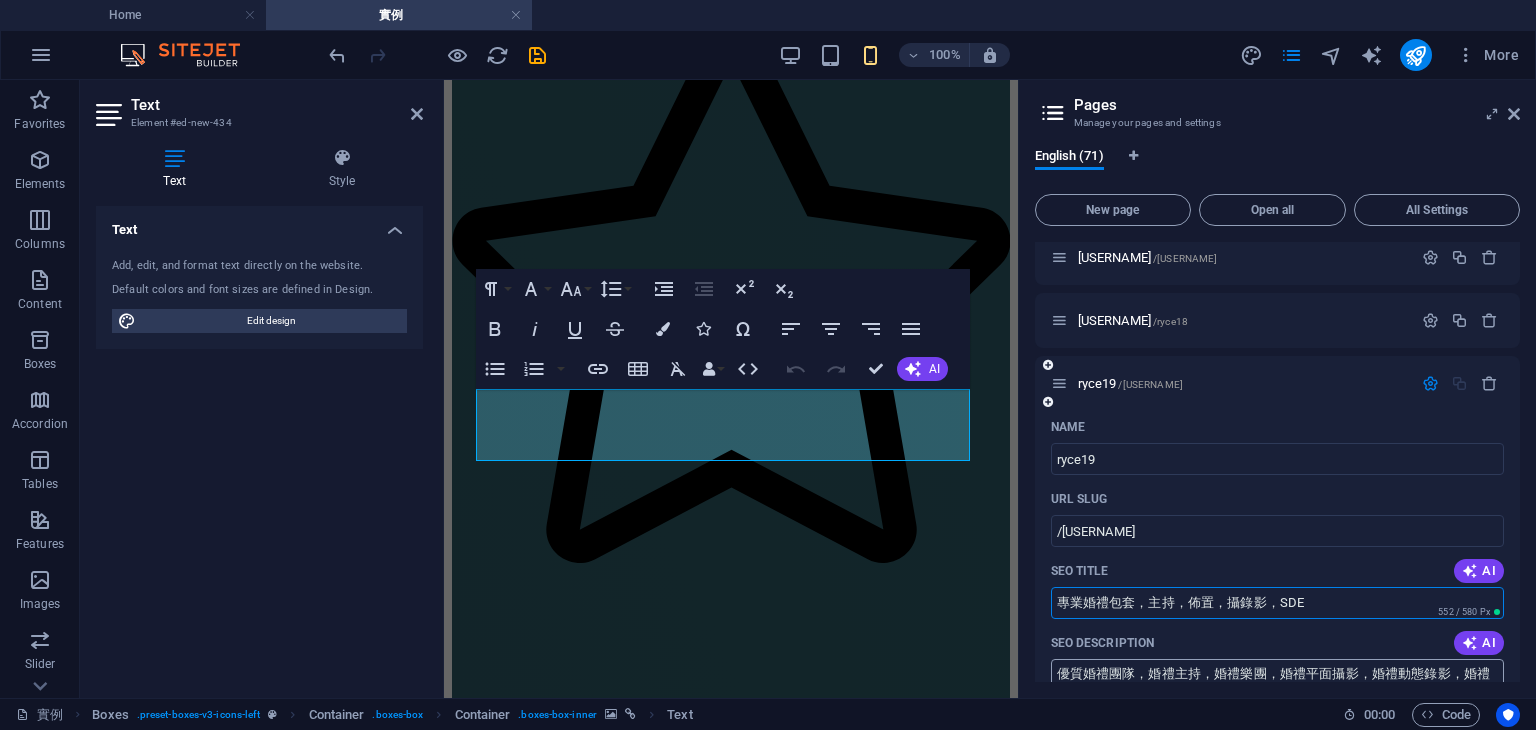 type on "專業婚禮包套，主持，佈置，攝錄影，SDE" 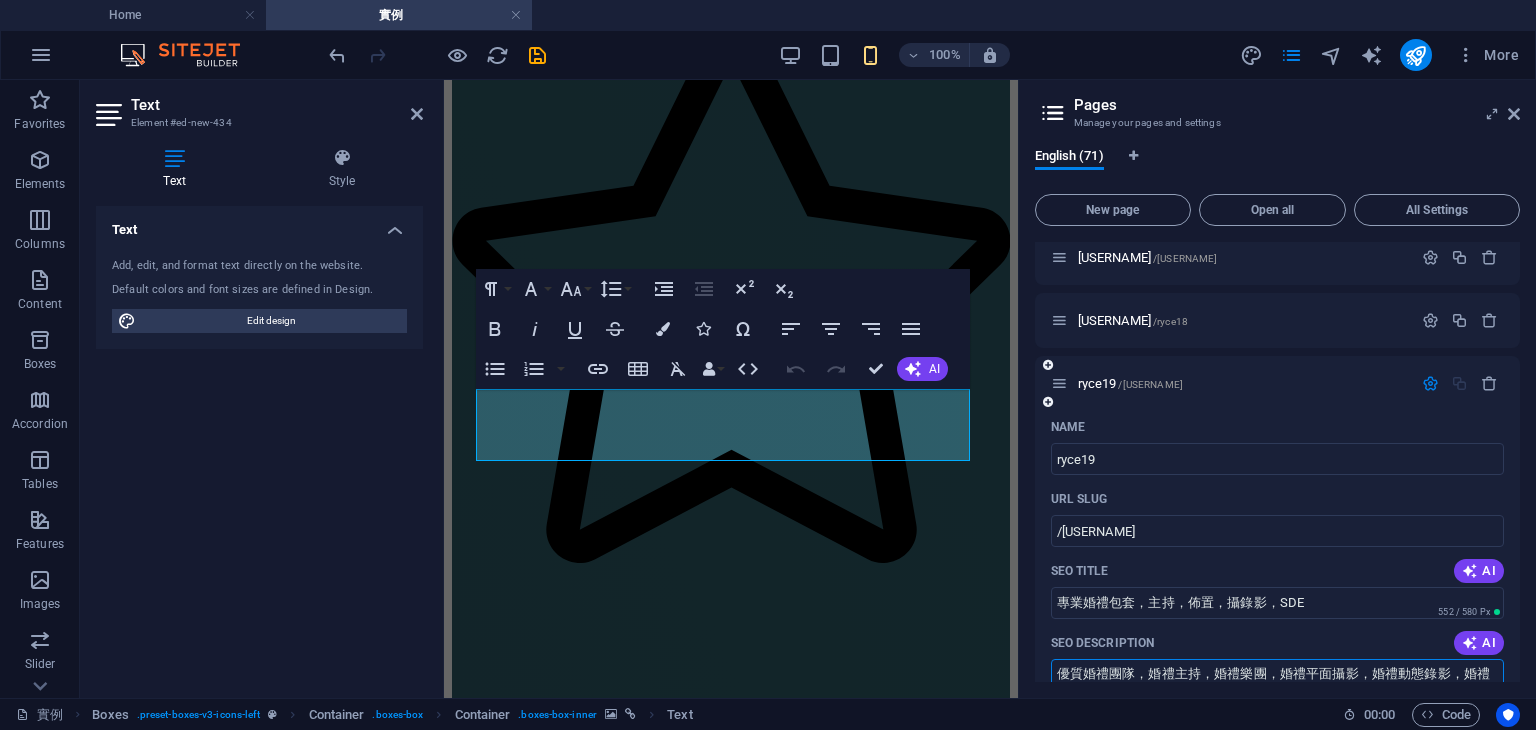 click on "優質婚禮團隊，婚禮主持，婚禮樂團，婚禮平面攝影，婚禮動態錄影，婚禮包套優惠，婚攝推薦，高評價攝影師" at bounding box center (1278, 691) 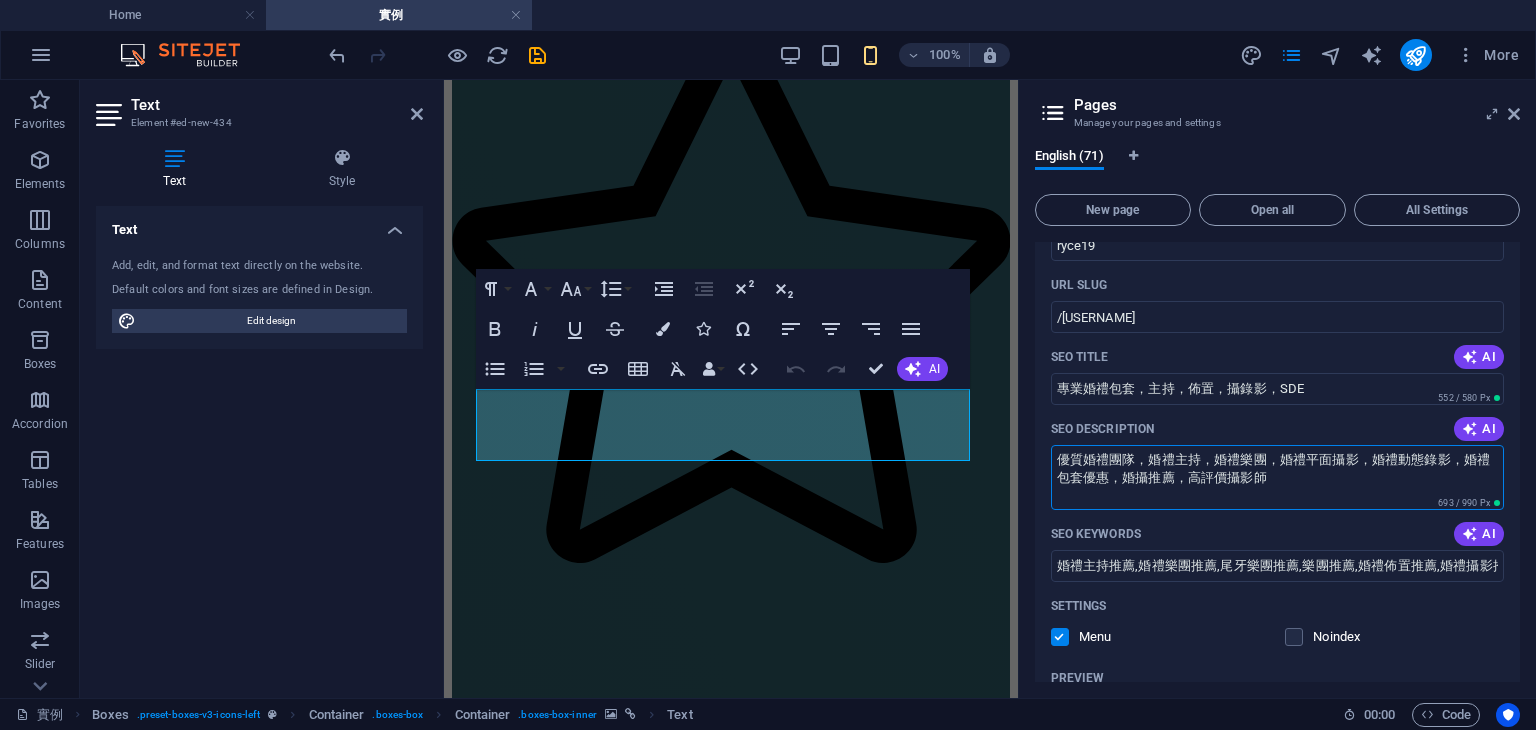 scroll, scrollTop: 4345, scrollLeft: 0, axis: vertical 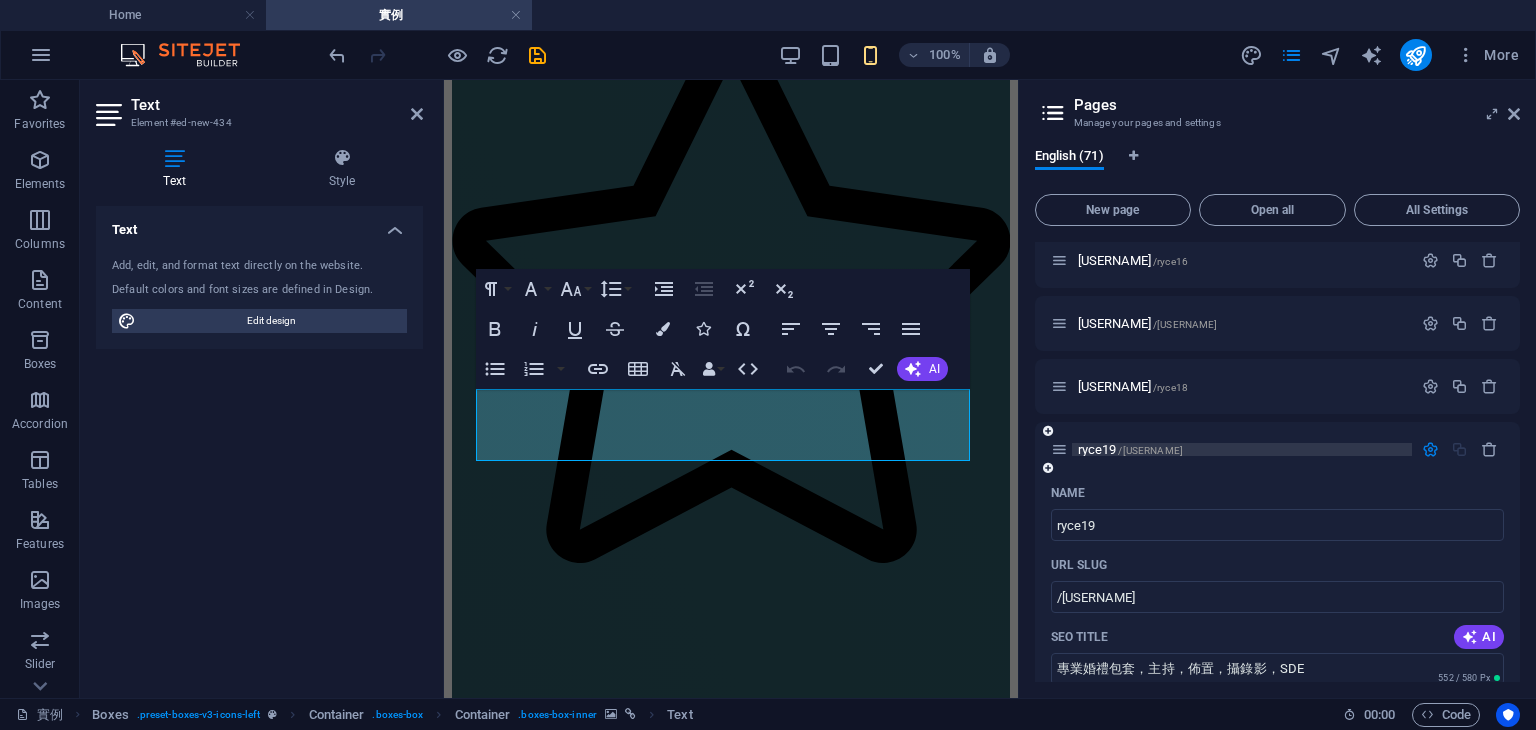 click on "ryce19 /ryce19" at bounding box center (1242, 449) 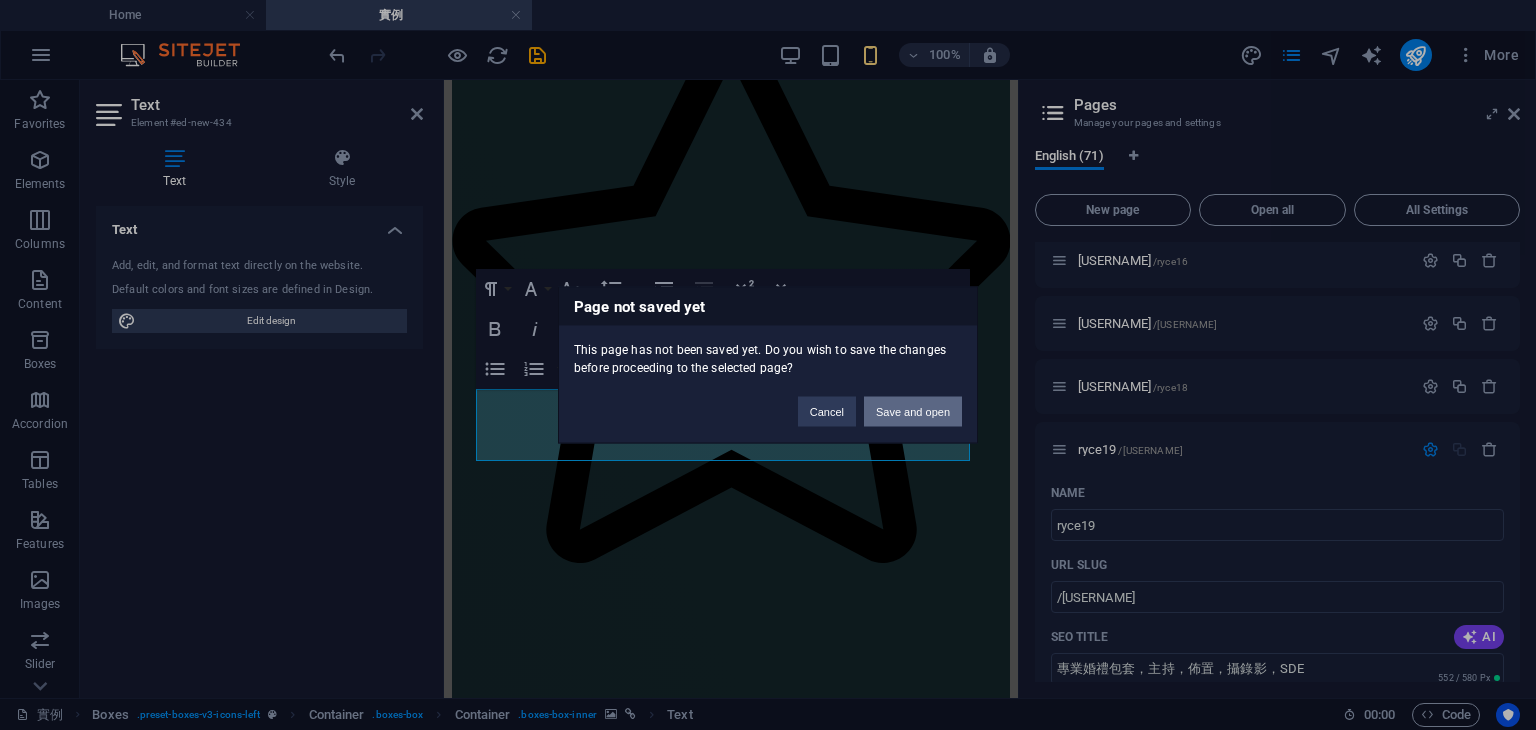 drag, startPoint x: 888, startPoint y: 413, endPoint x: 1490, endPoint y: 245, distance: 625.0024 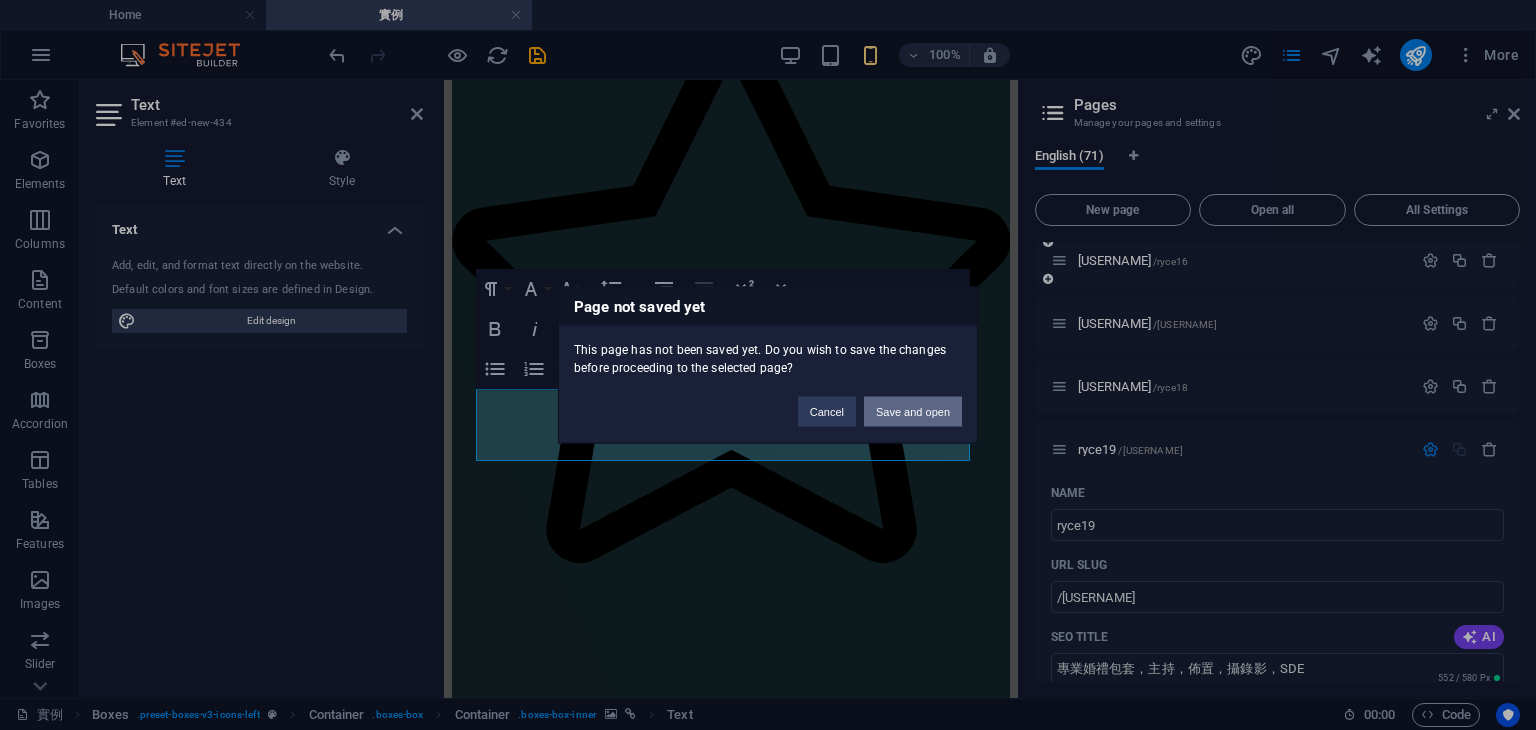 click on "Save and open" at bounding box center (913, 412) 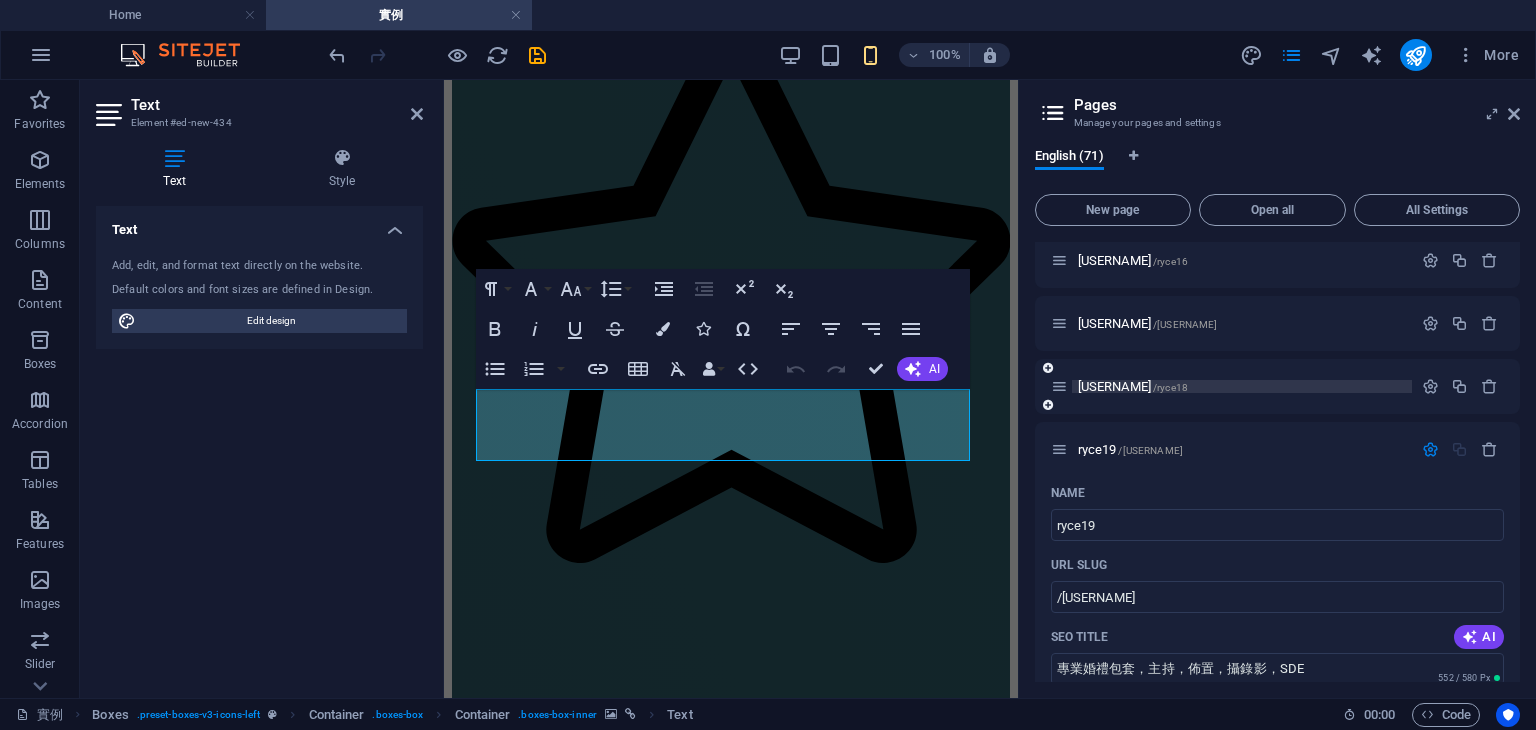 click on "[USERNAME]/[USERNAME]" at bounding box center (1242, 386) 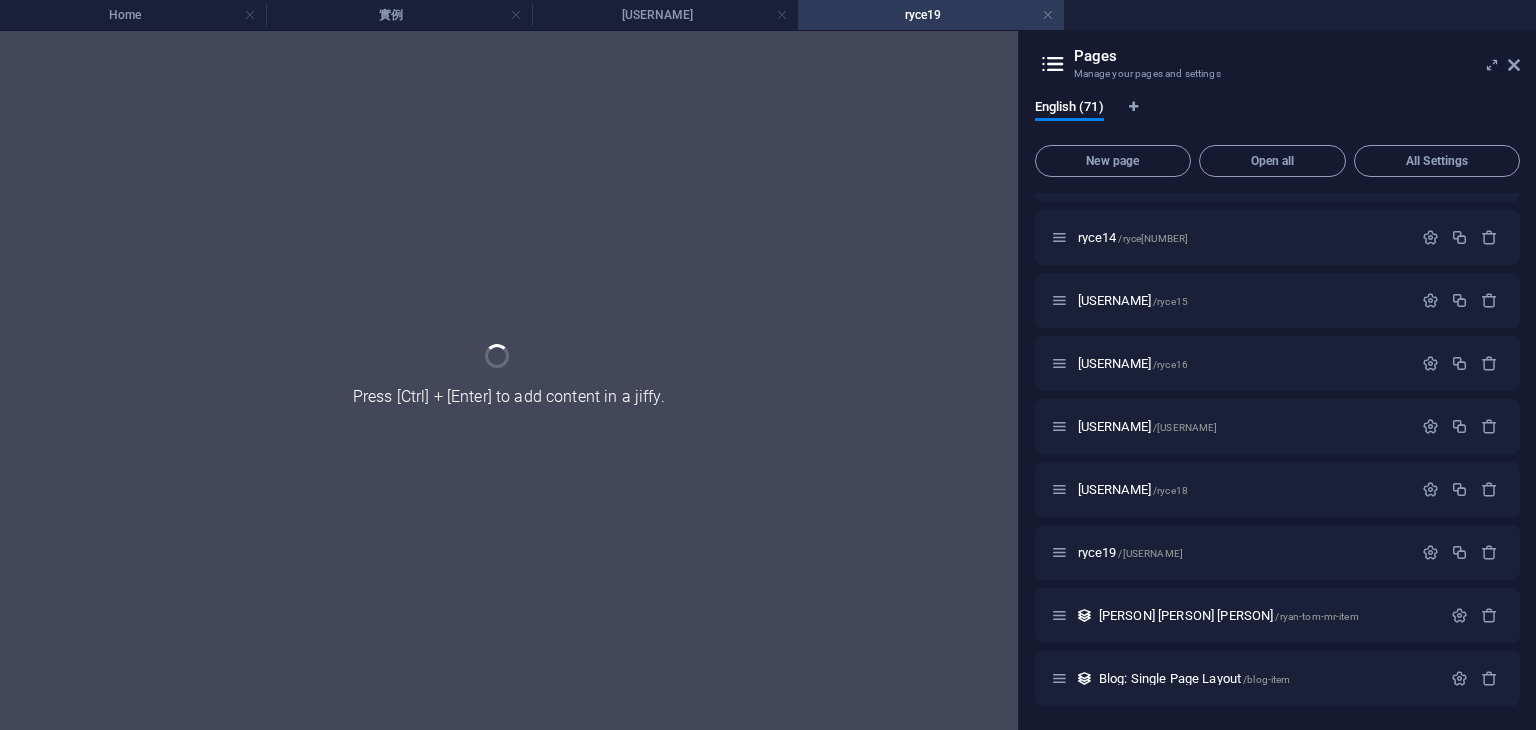 scroll, scrollTop: 3952, scrollLeft: 0, axis: vertical 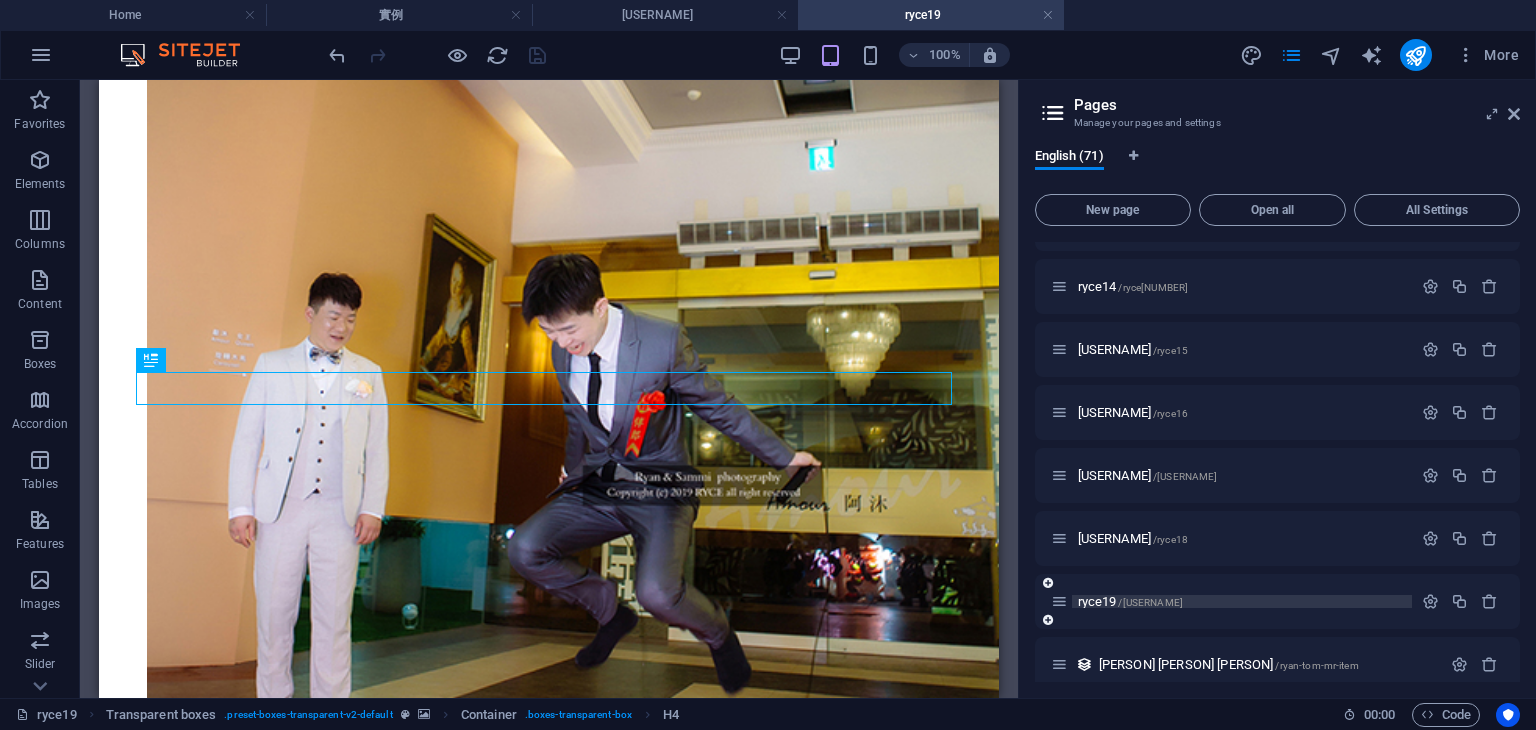 click on "ryce19 /ryce19" at bounding box center (1242, 601) 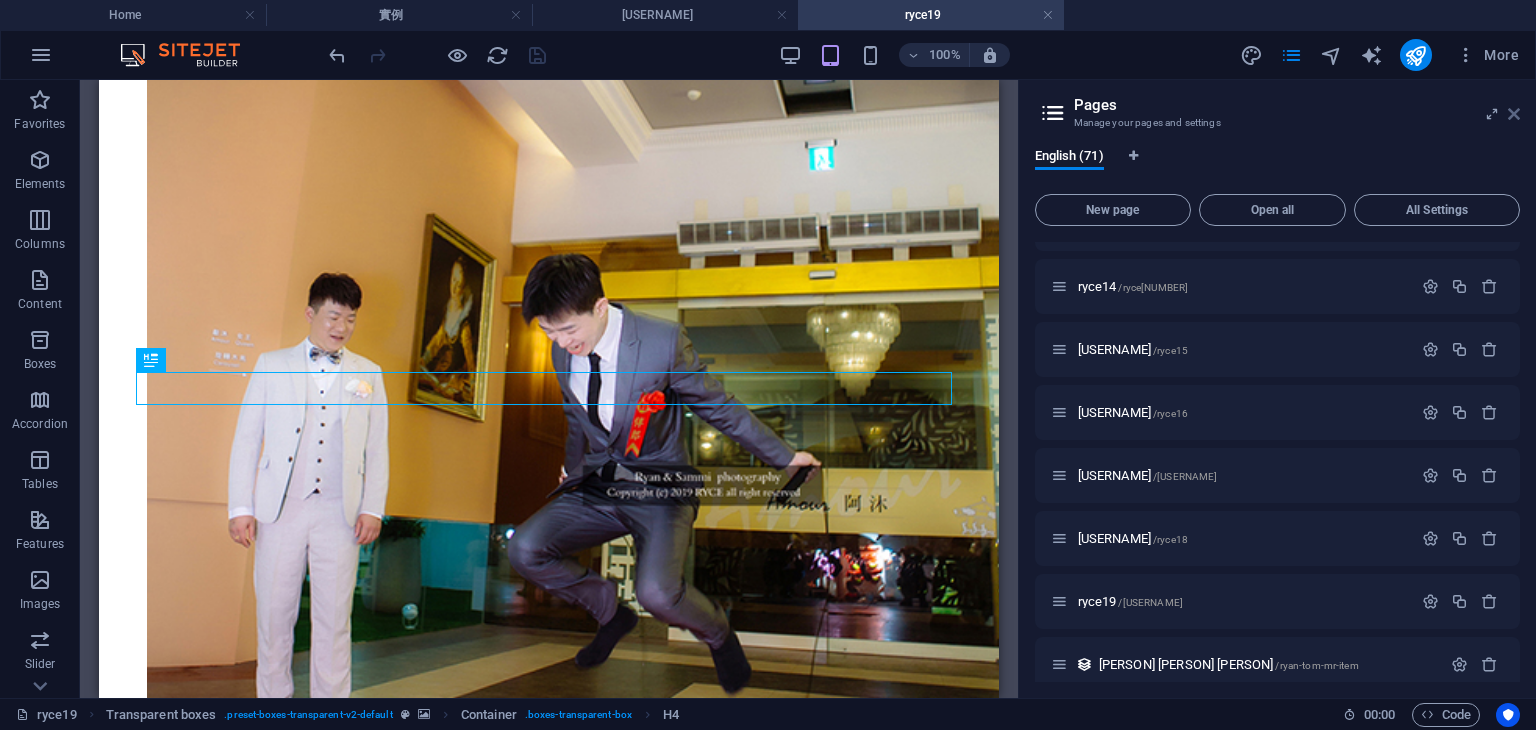 click at bounding box center [1514, 114] 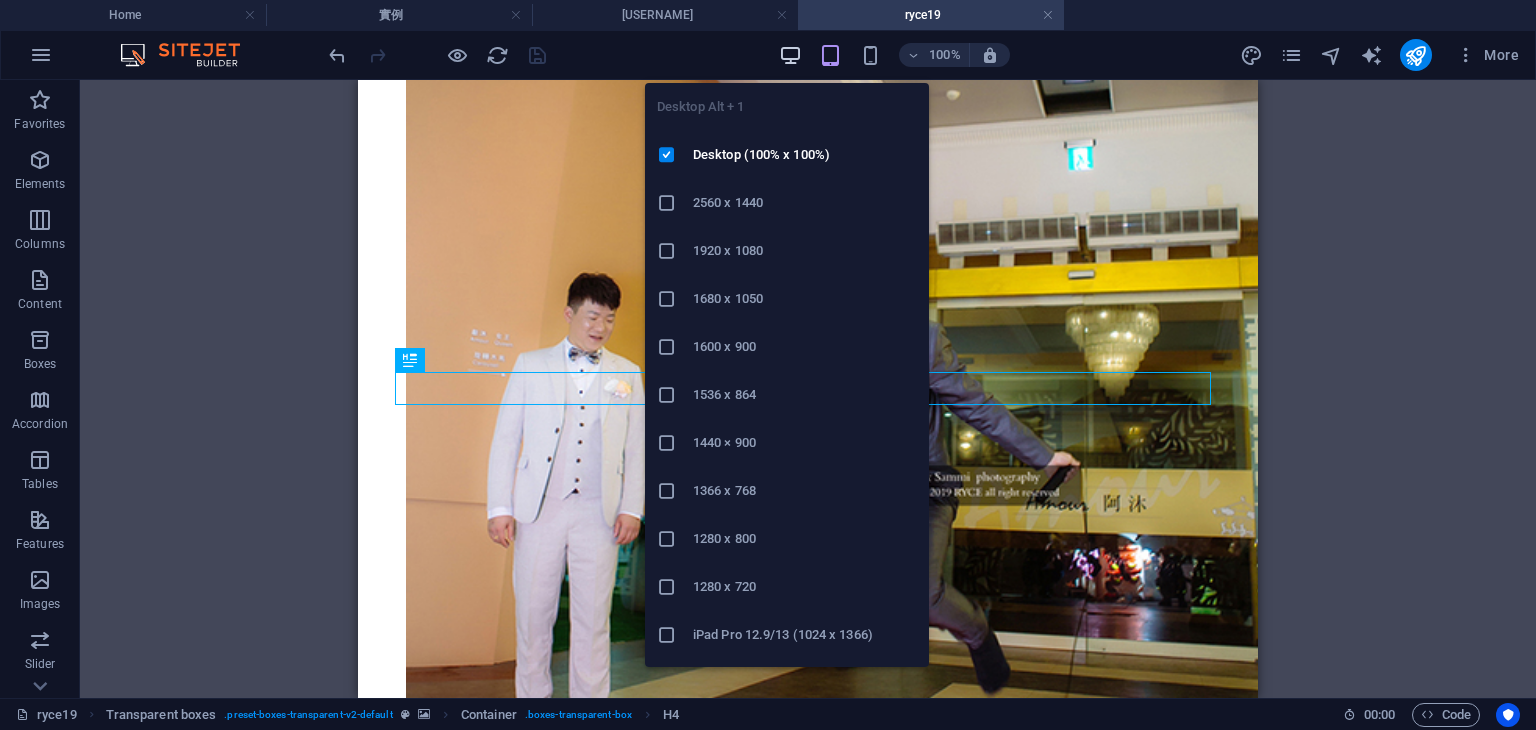 click at bounding box center [790, 55] 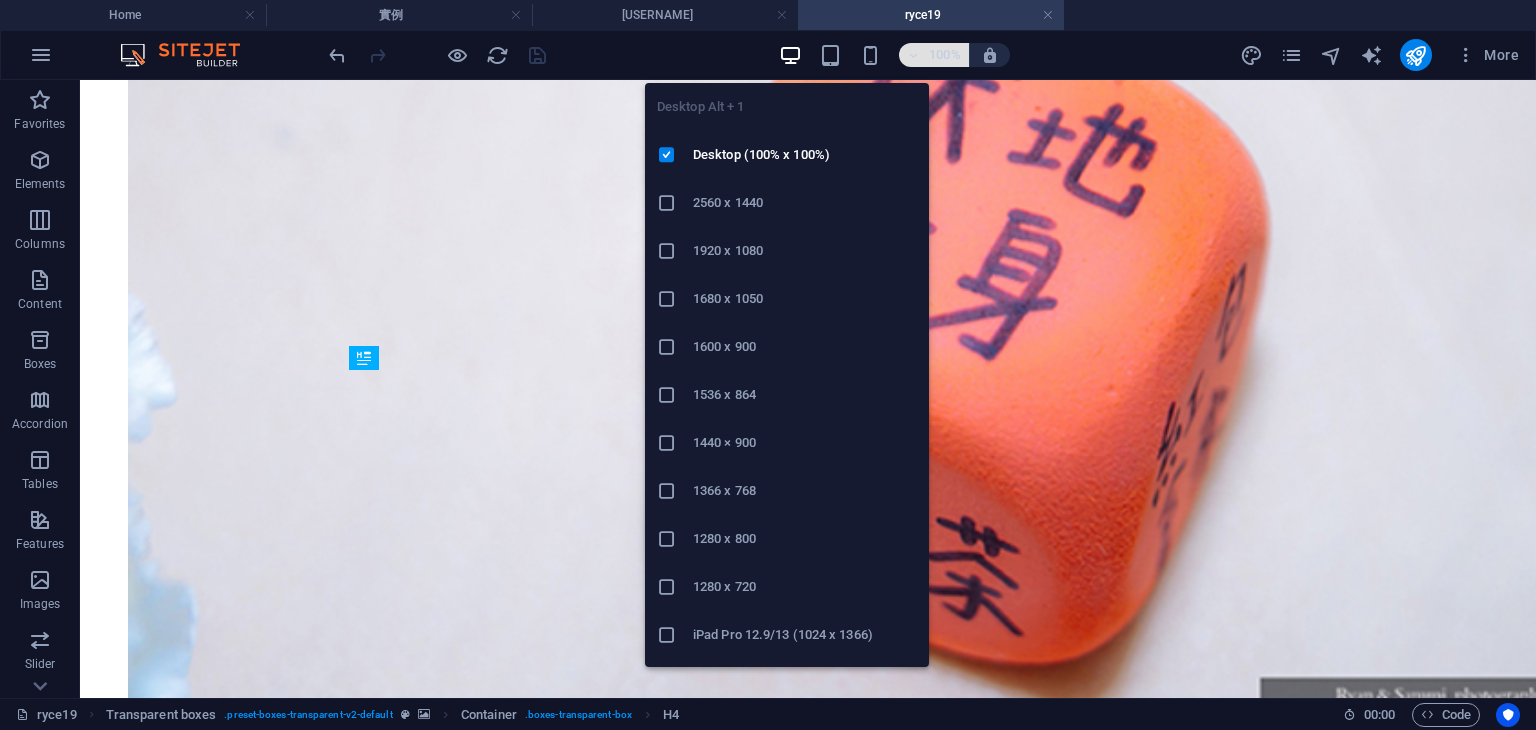 scroll, scrollTop: 20314, scrollLeft: 0, axis: vertical 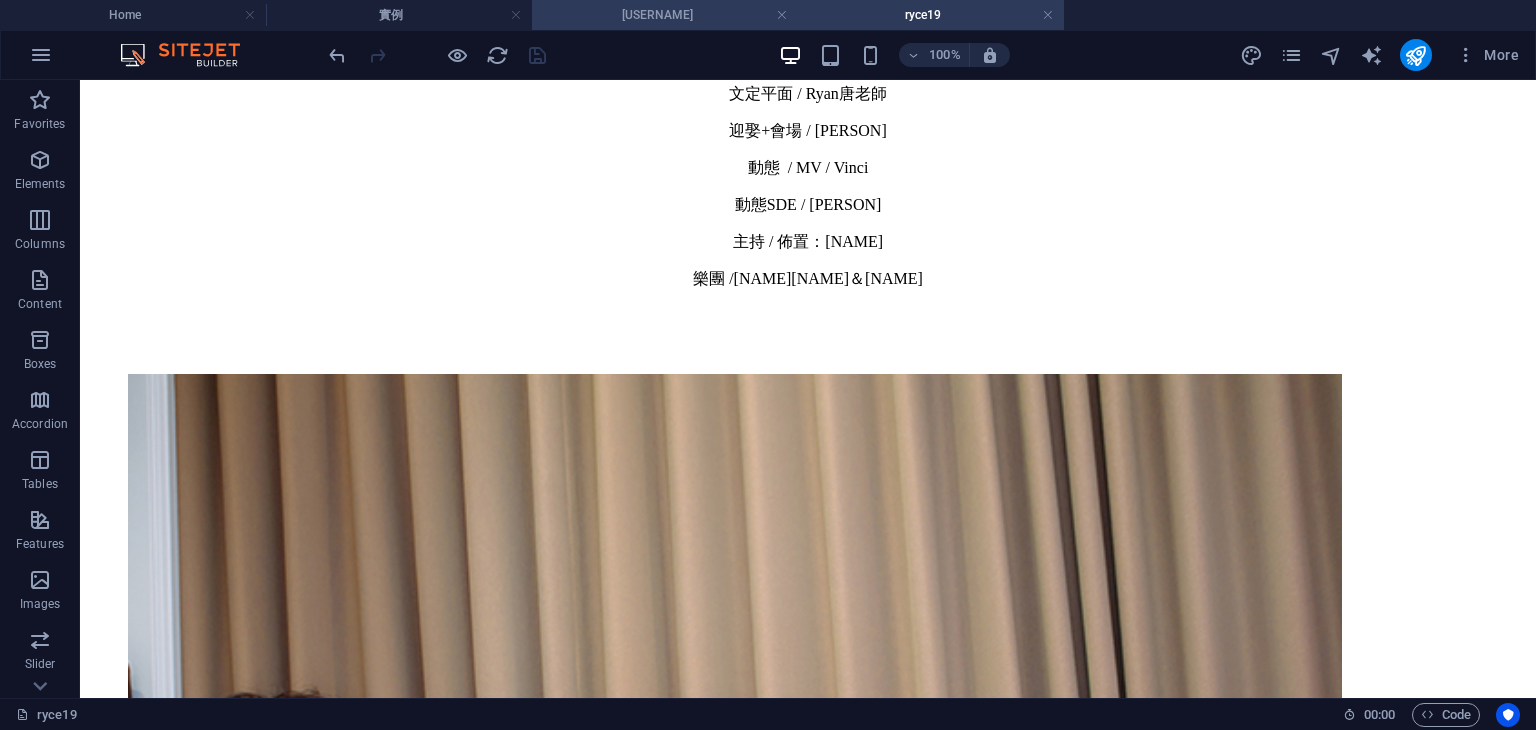 click on "[USERNAME]" at bounding box center (665, 15) 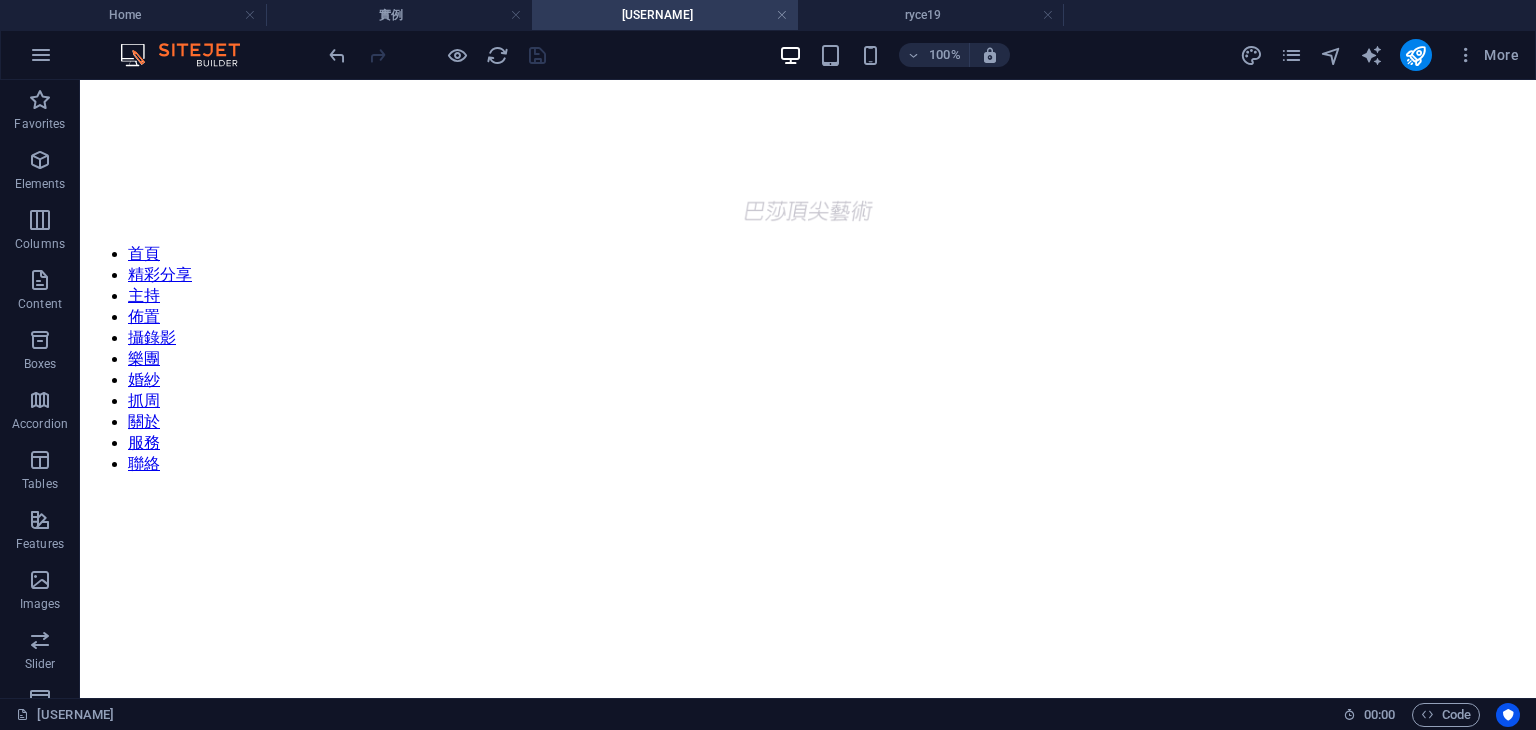 scroll, scrollTop: 20313, scrollLeft: 0, axis: vertical 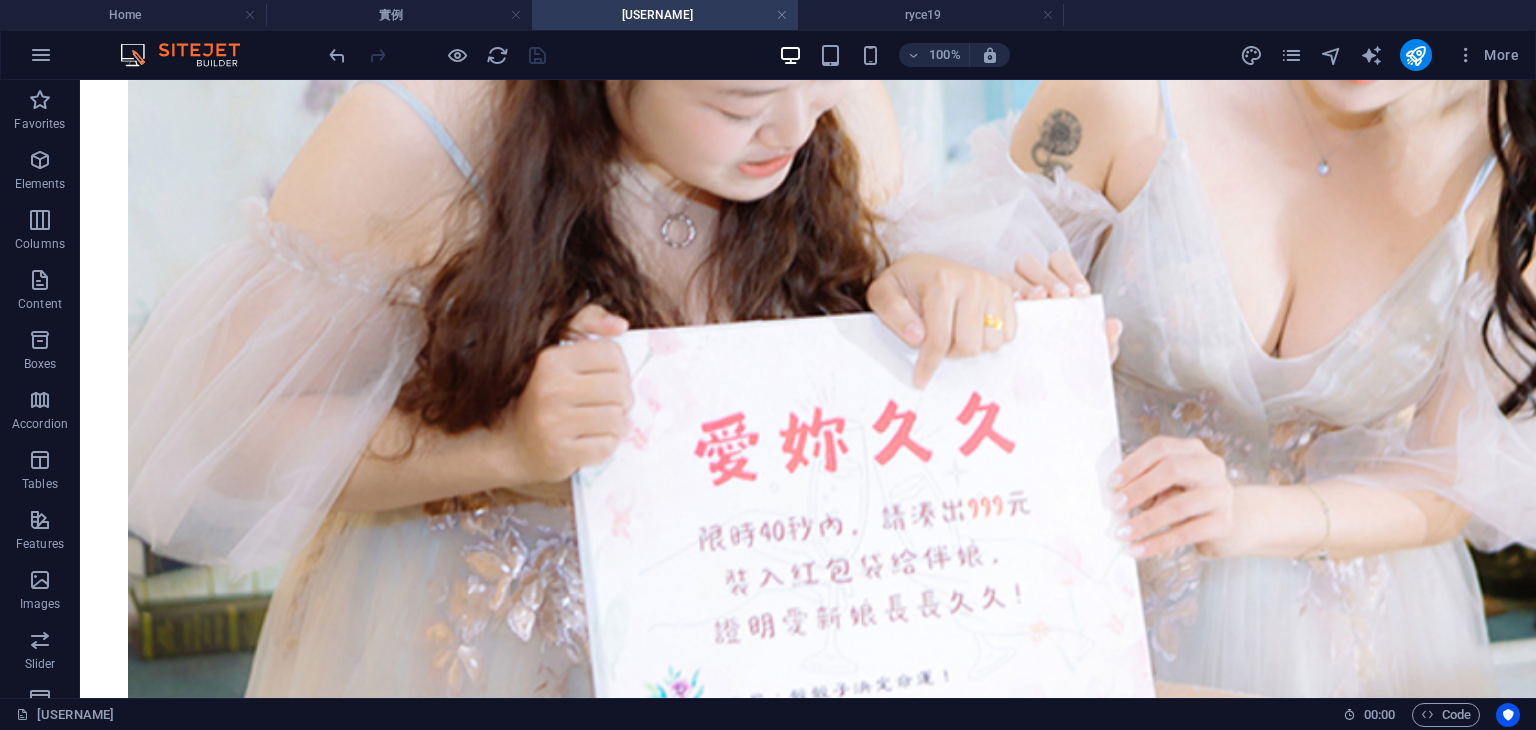 click on "ryce19" at bounding box center (931, 15) 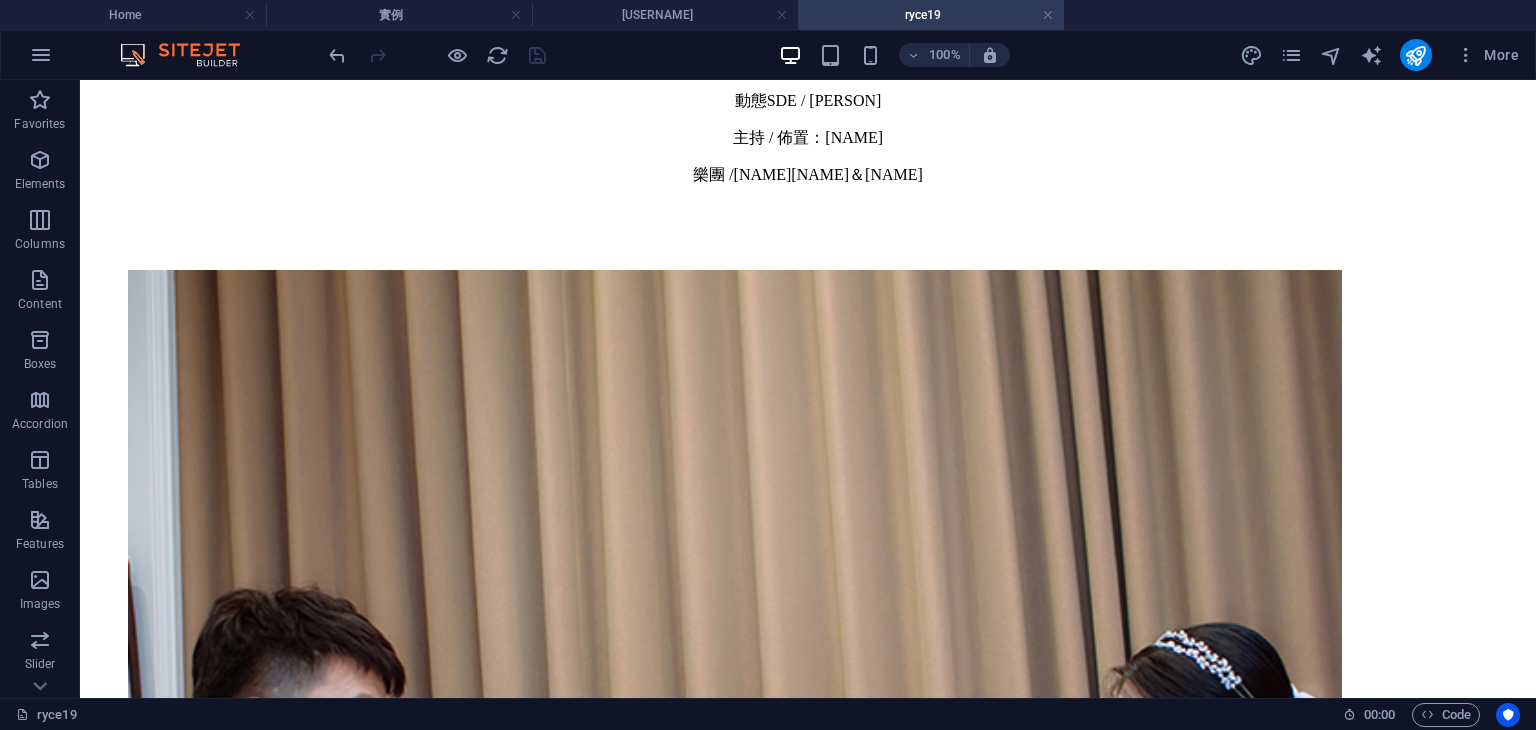 scroll, scrollTop: 368, scrollLeft: 0, axis: vertical 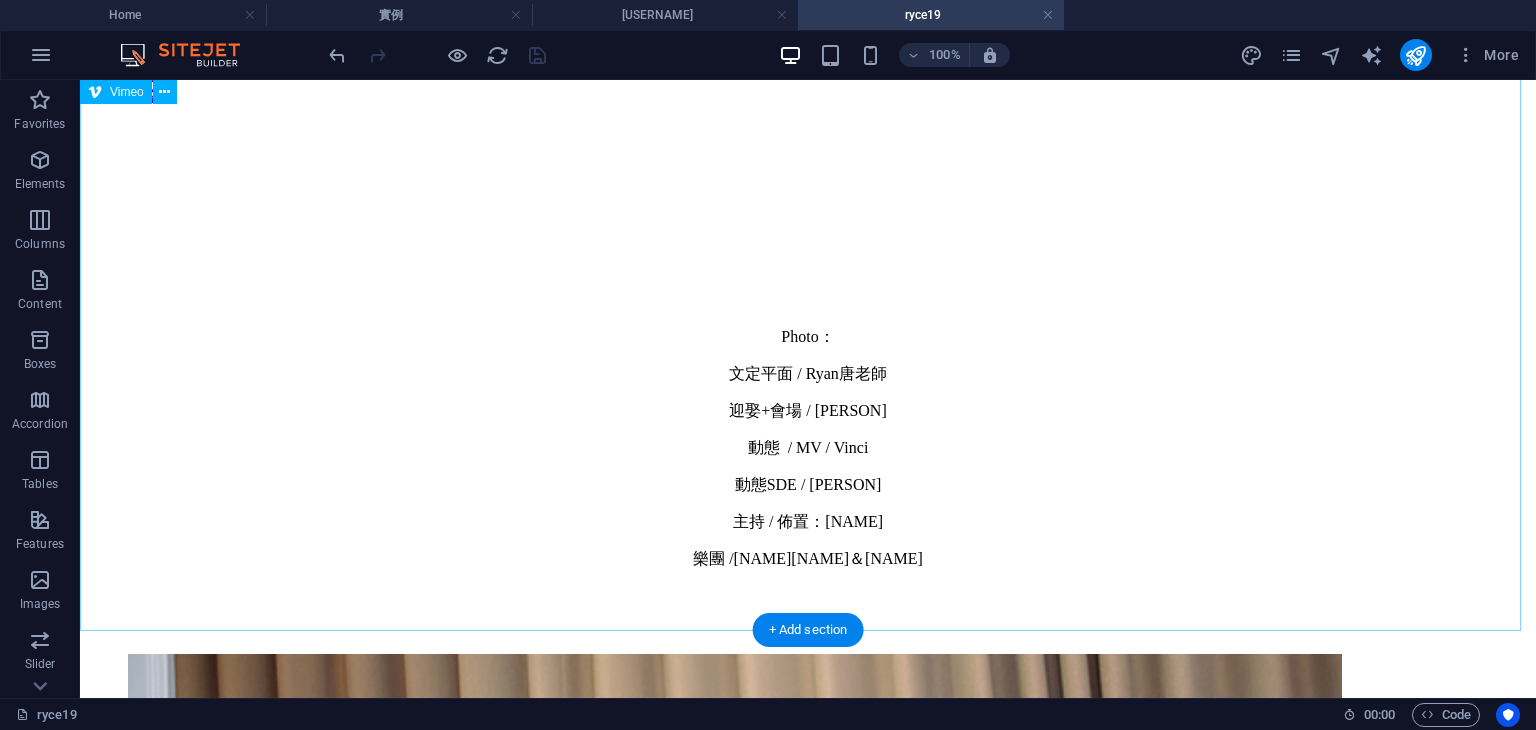 click at bounding box center (808, 200) 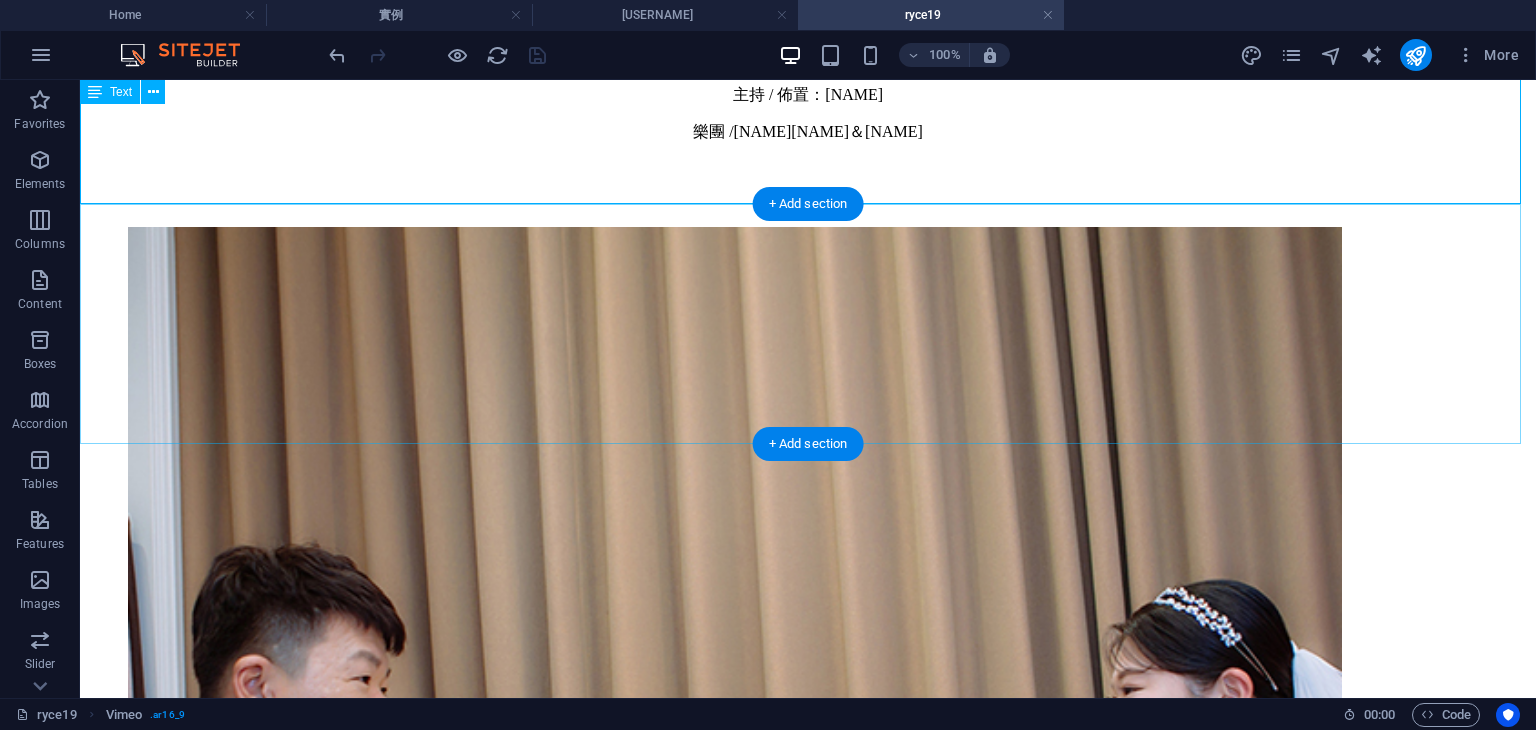 scroll, scrollTop: 792, scrollLeft: 0, axis: vertical 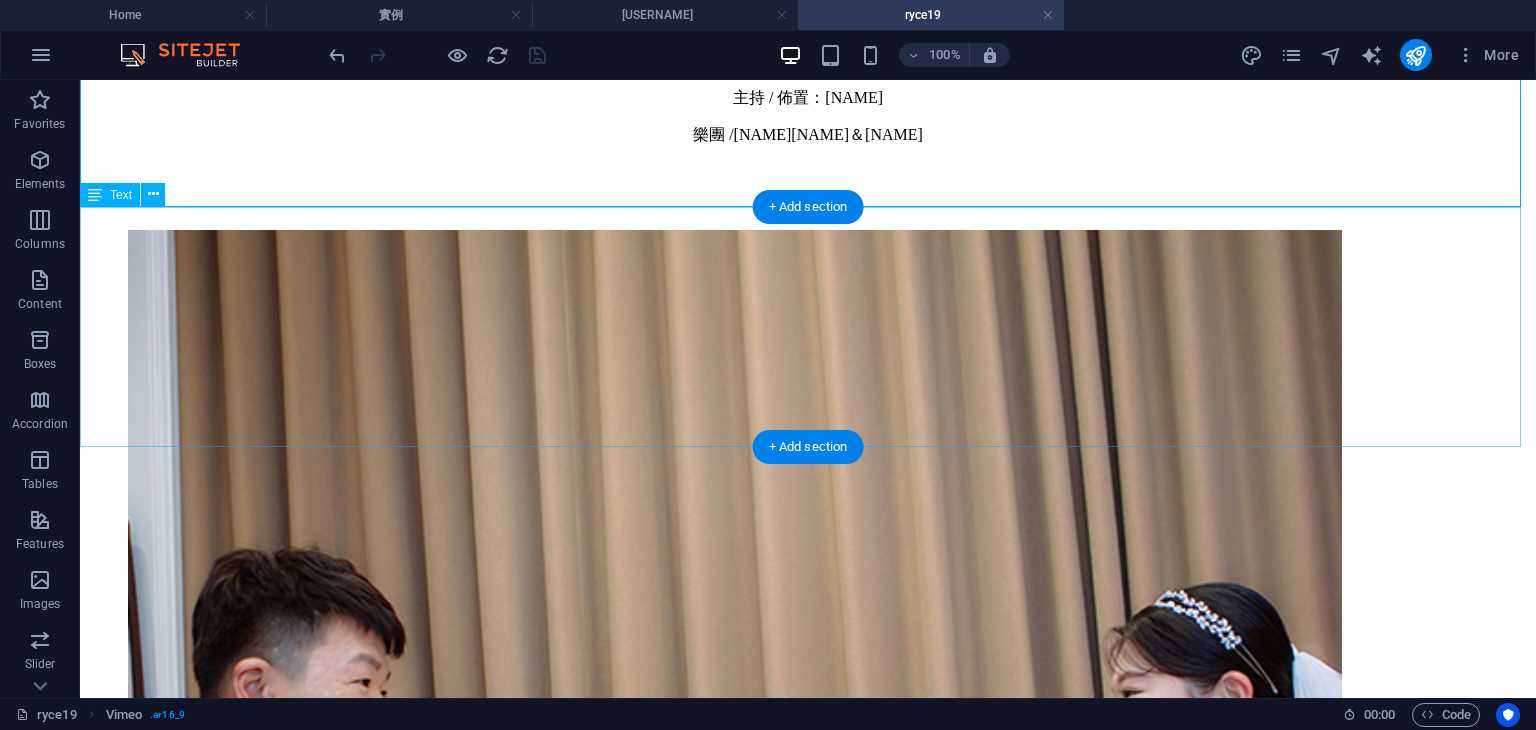 click on "Photo： 文定 平面 / [PERSON] 迎娶+會場 / [PERSON] 動態 / MV / [PERSON] 動態SDE / [PERSON] 主持 / 佈置：[PERSON] 樂團 / [PERSON]+ [PERSON]+小提琴[PERSON]+薩克斯風" at bounding box center (808, 41) 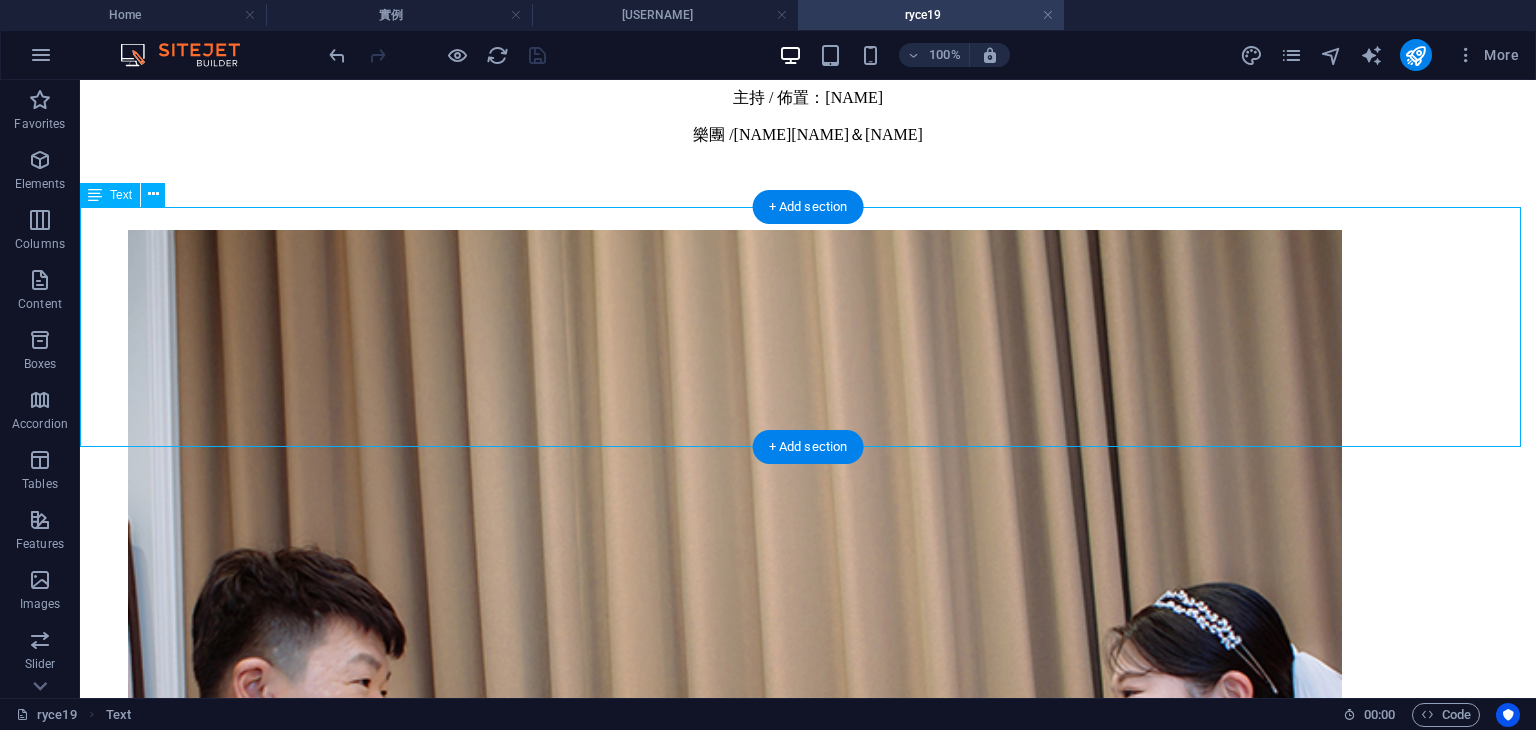 click on "Photo： 文定 平面 / [PERSON] 迎娶+會場 / [PERSON] 動態 / MV / [PERSON] 動態SDE / [PERSON] 主持 / 佈置：[PERSON] 樂團 / [PERSON]+ [PERSON]+小提琴[PERSON]+薩克斯風" at bounding box center [808, 41] 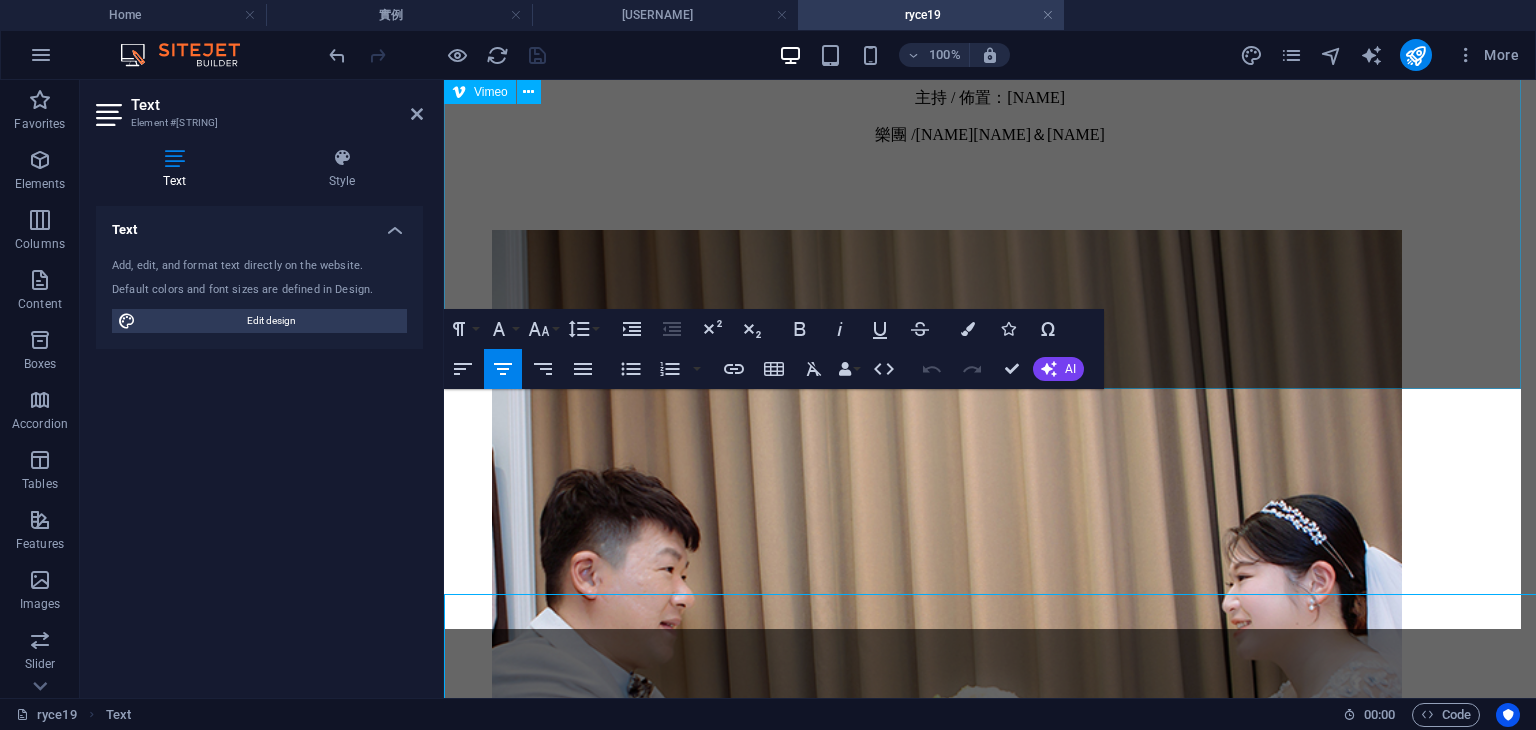 scroll, scrollTop: 405, scrollLeft: 0, axis: vertical 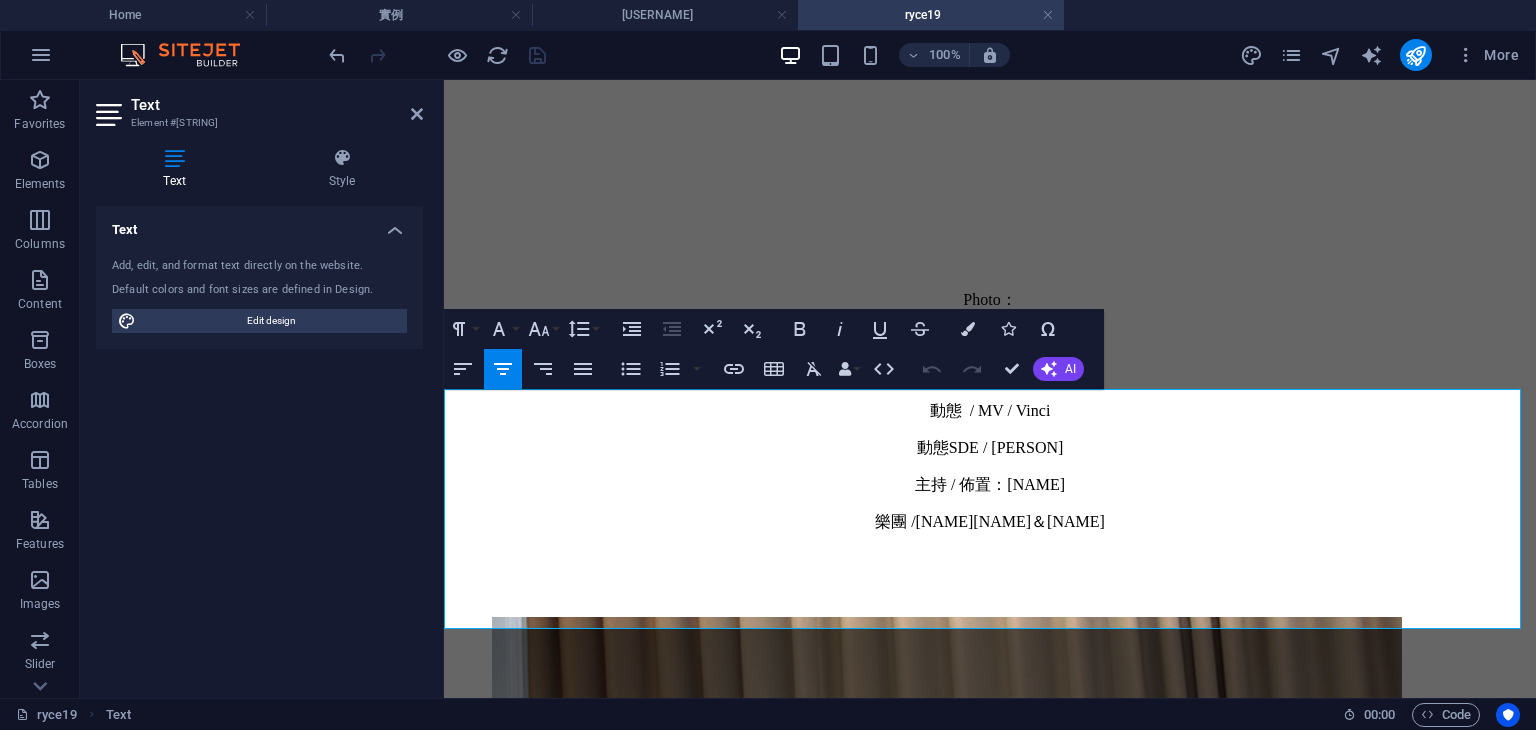 click on "迎娶+會場 / [PERSON]" at bounding box center [989, 373] 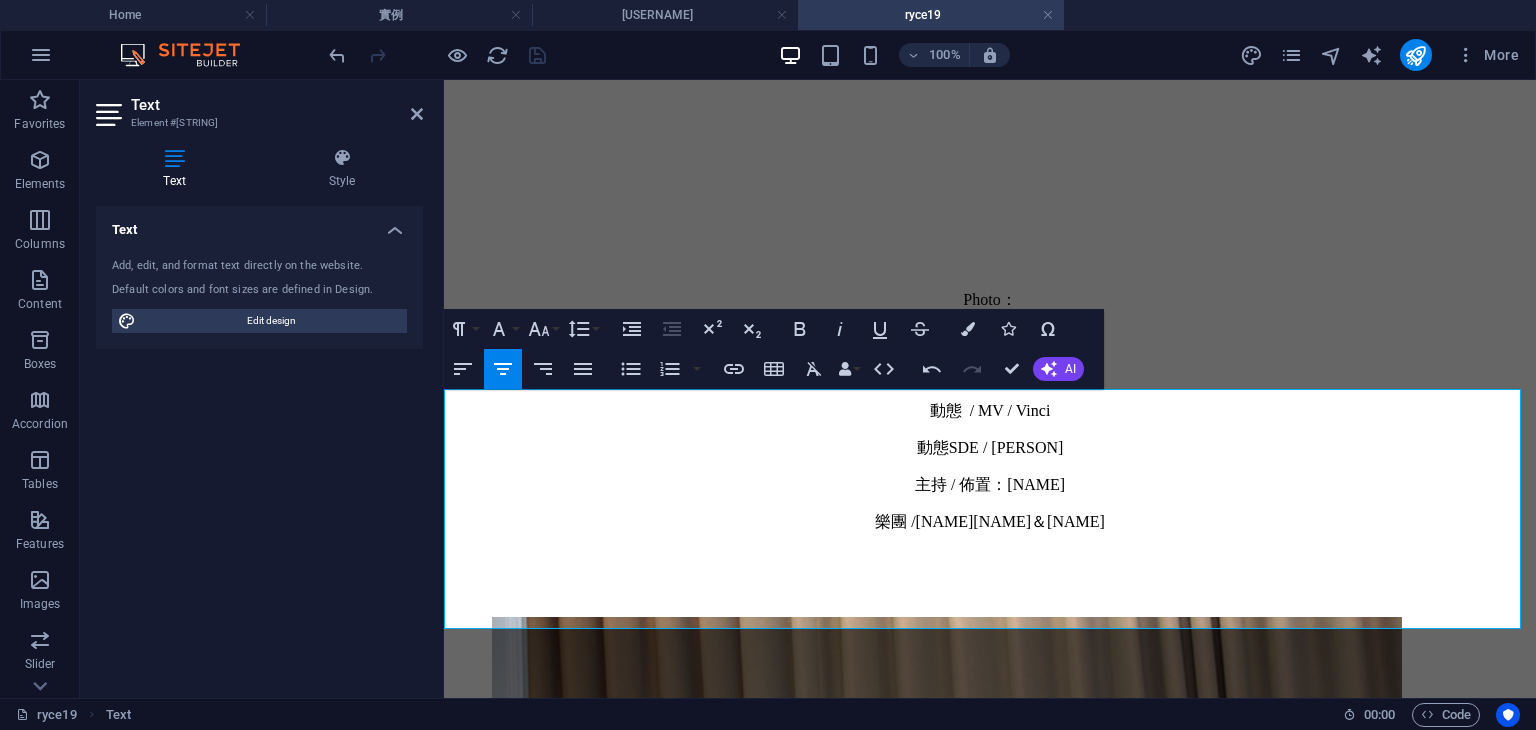 type 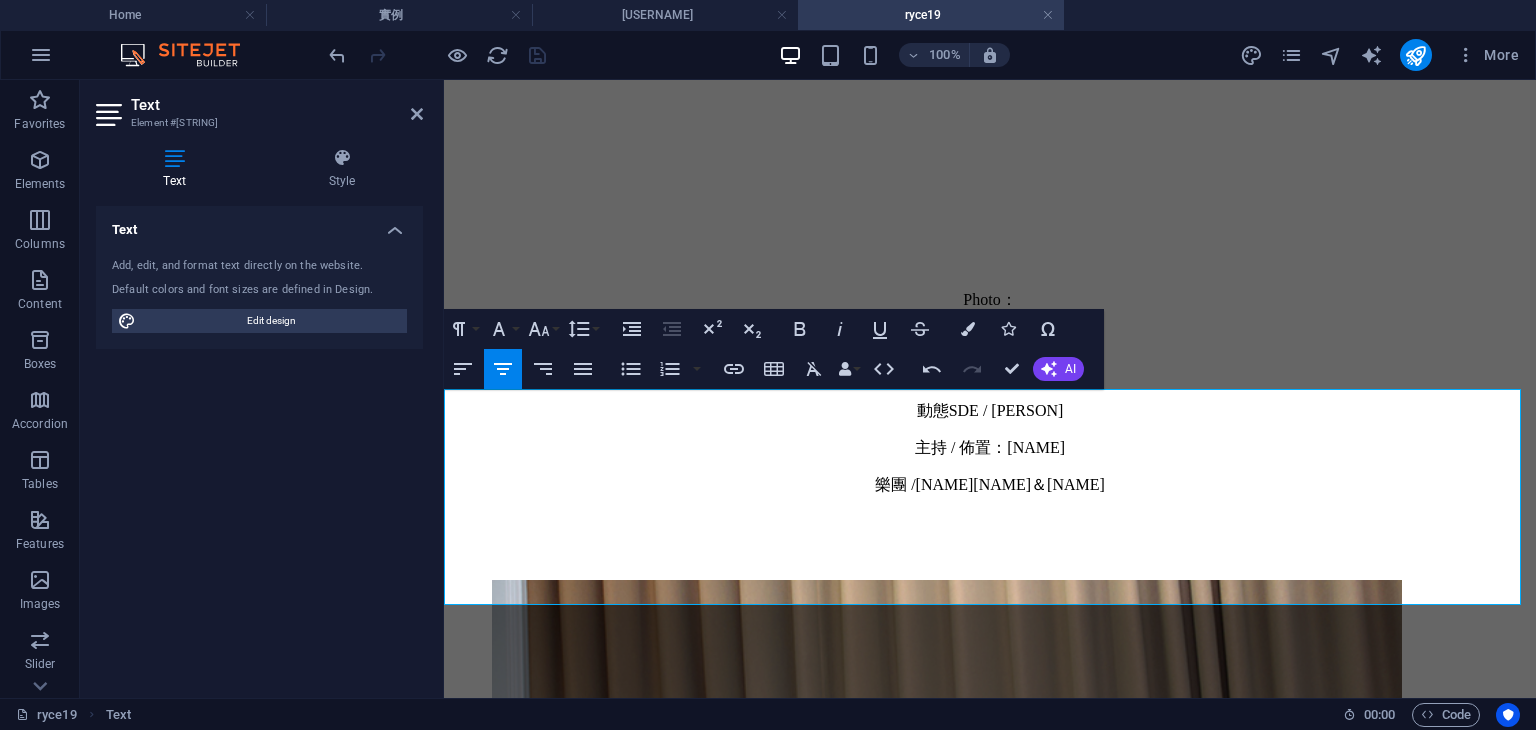 drag, startPoint x: 1012, startPoint y: 471, endPoint x: 1045, endPoint y: 477, distance: 33.54102 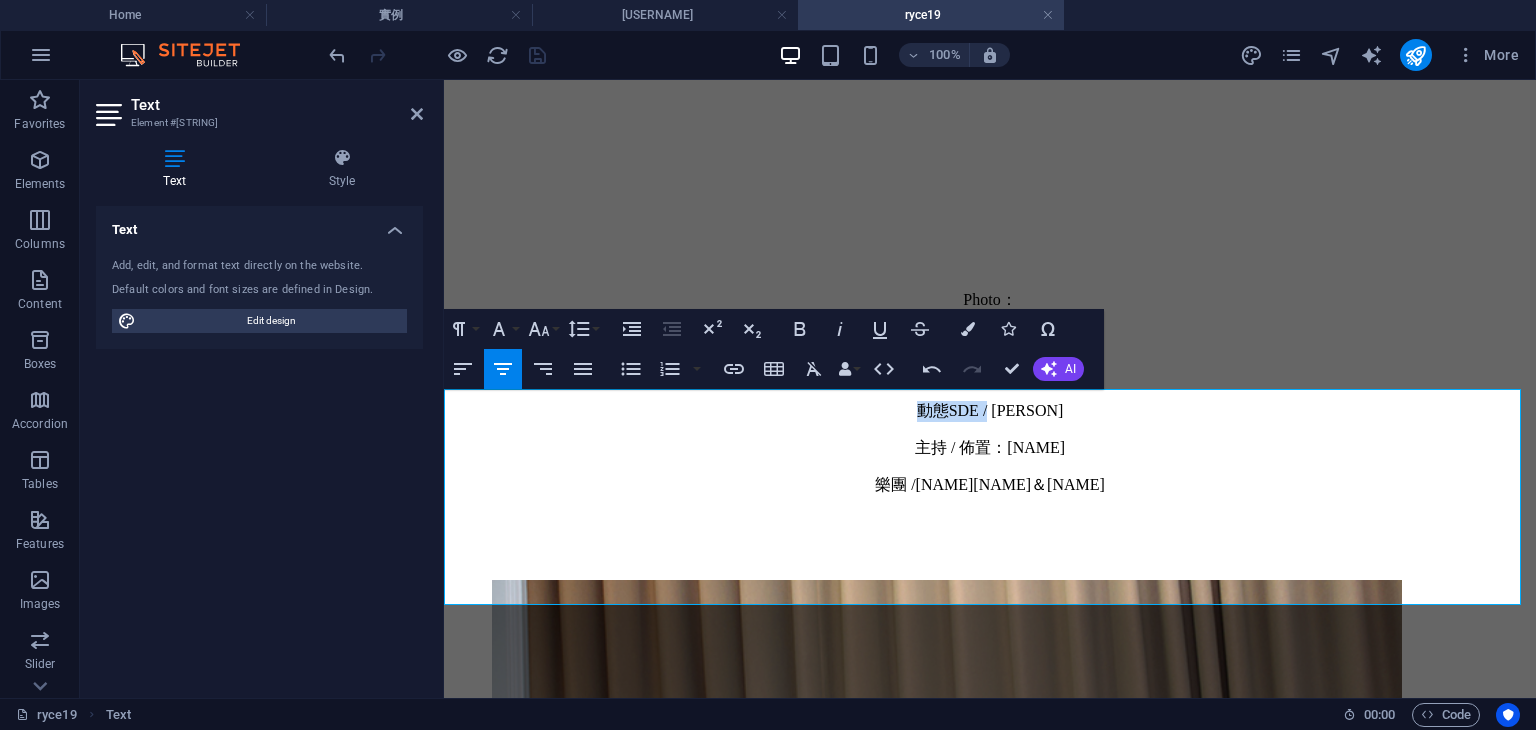 drag, startPoint x: 931, startPoint y: 497, endPoint x: 1000, endPoint y: 495, distance: 69.02898 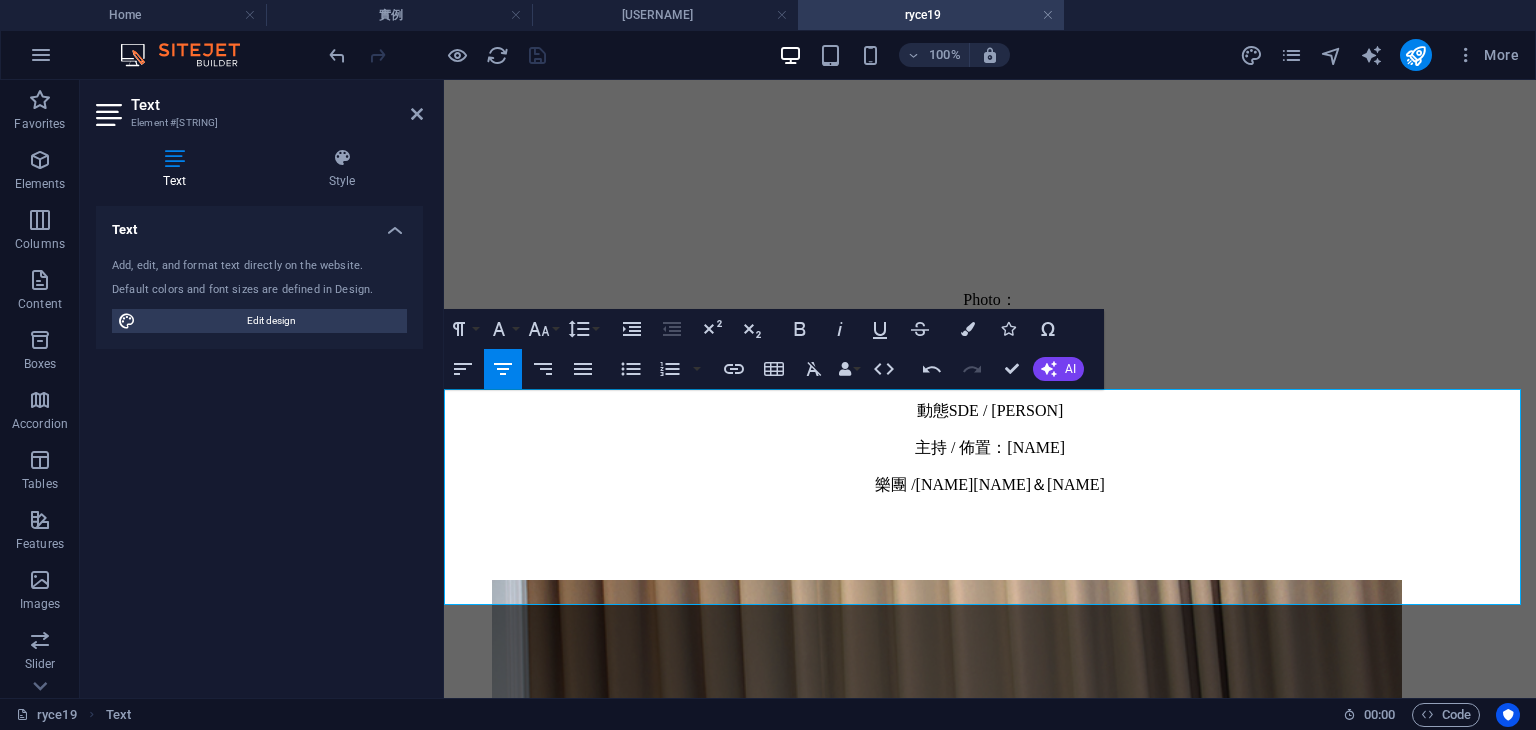 click on "動態 / MV / Sam" at bounding box center [990, 373] 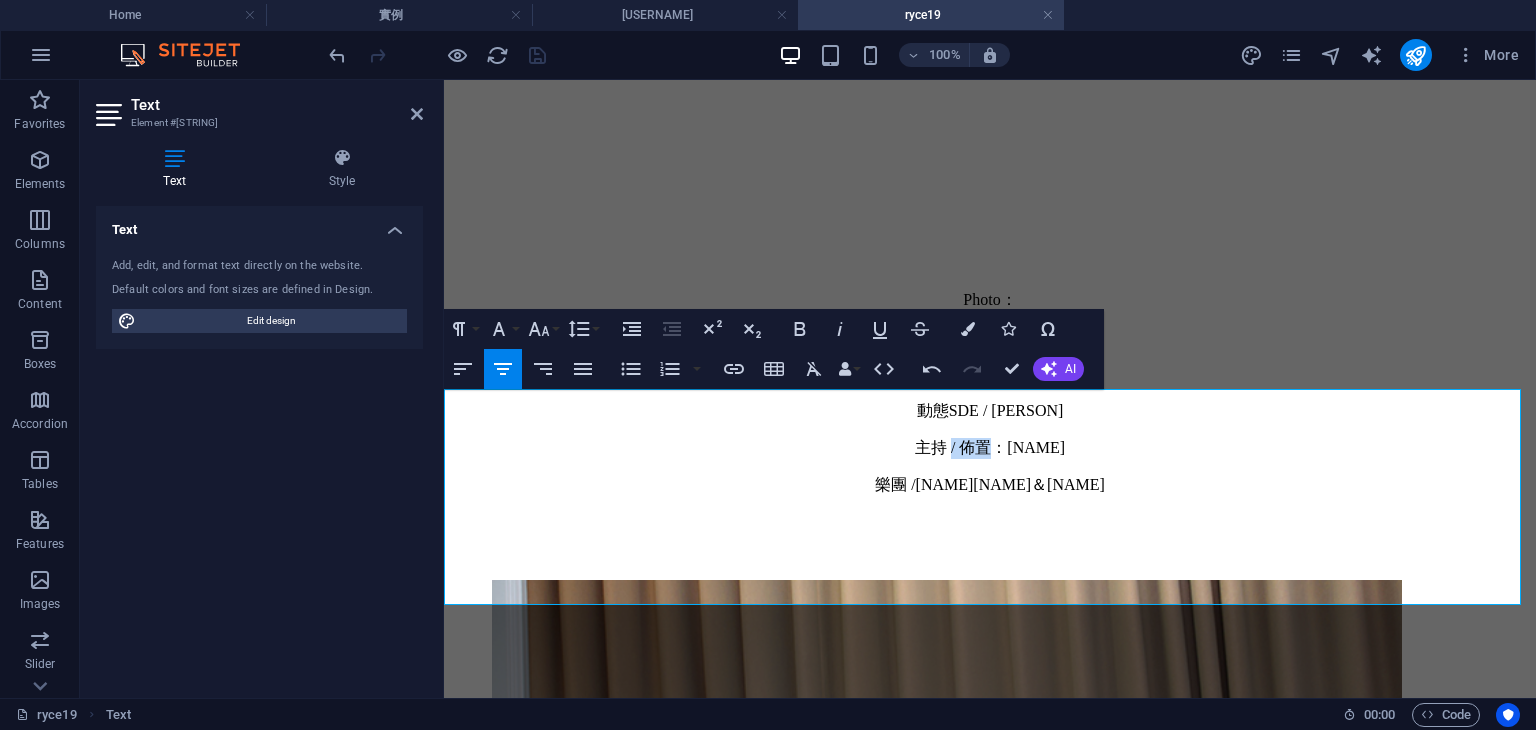 drag, startPoint x: 930, startPoint y: 517, endPoint x: 970, endPoint y: 519, distance: 40.04997 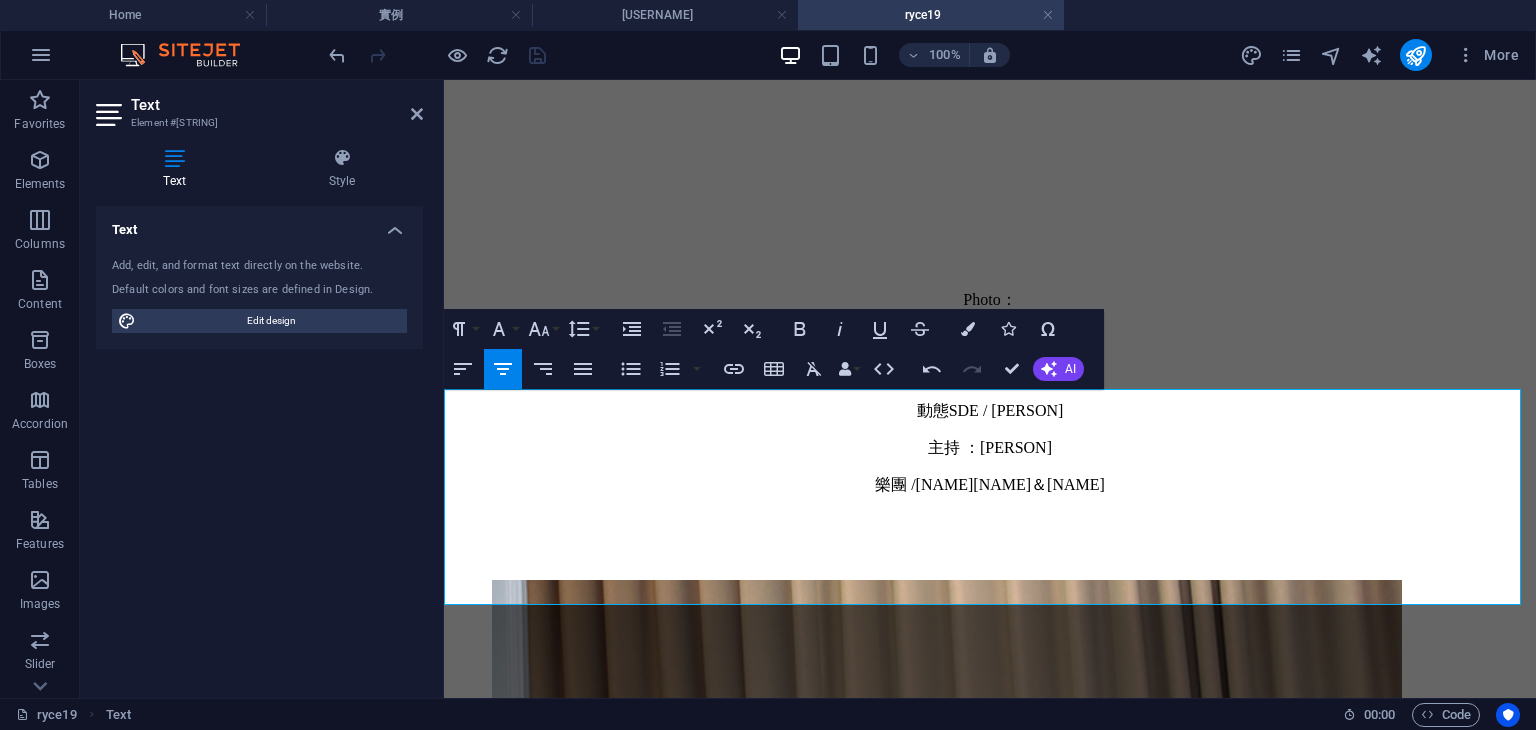drag, startPoint x: 793, startPoint y: 545, endPoint x: 1181, endPoint y: 542, distance: 388.0116 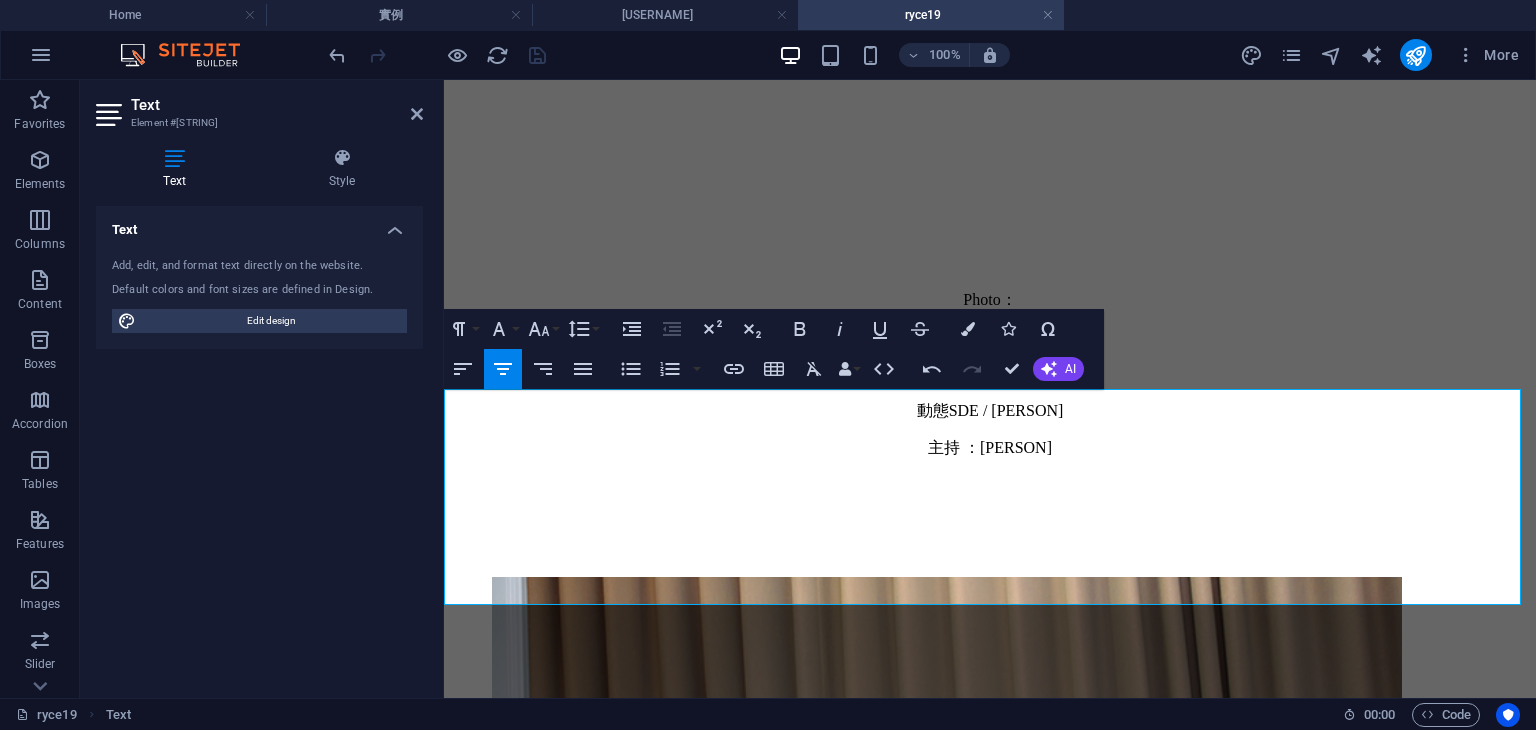 click on "主持 ：[PERSON]" at bounding box center (990, 448) 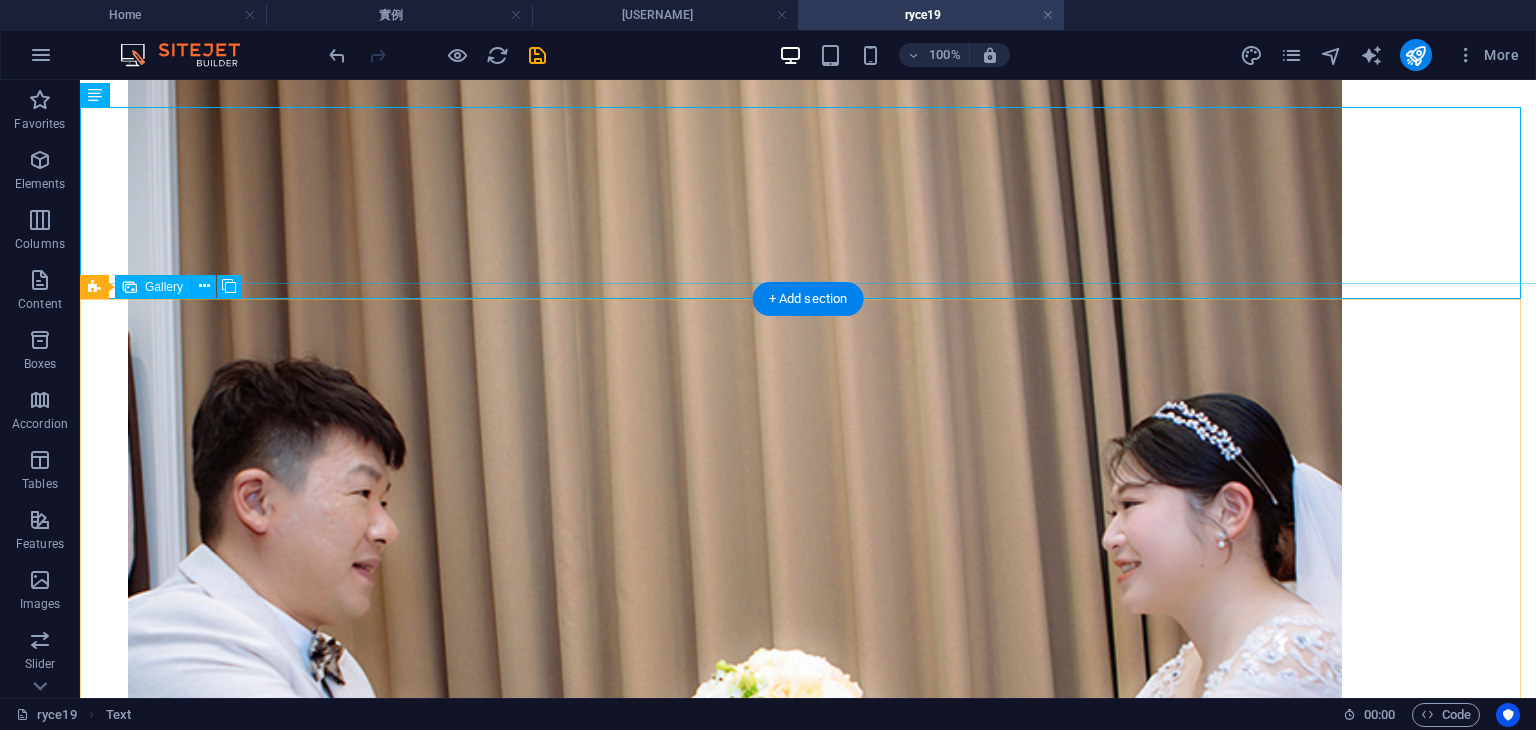 scroll, scrollTop: 910, scrollLeft: 0, axis: vertical 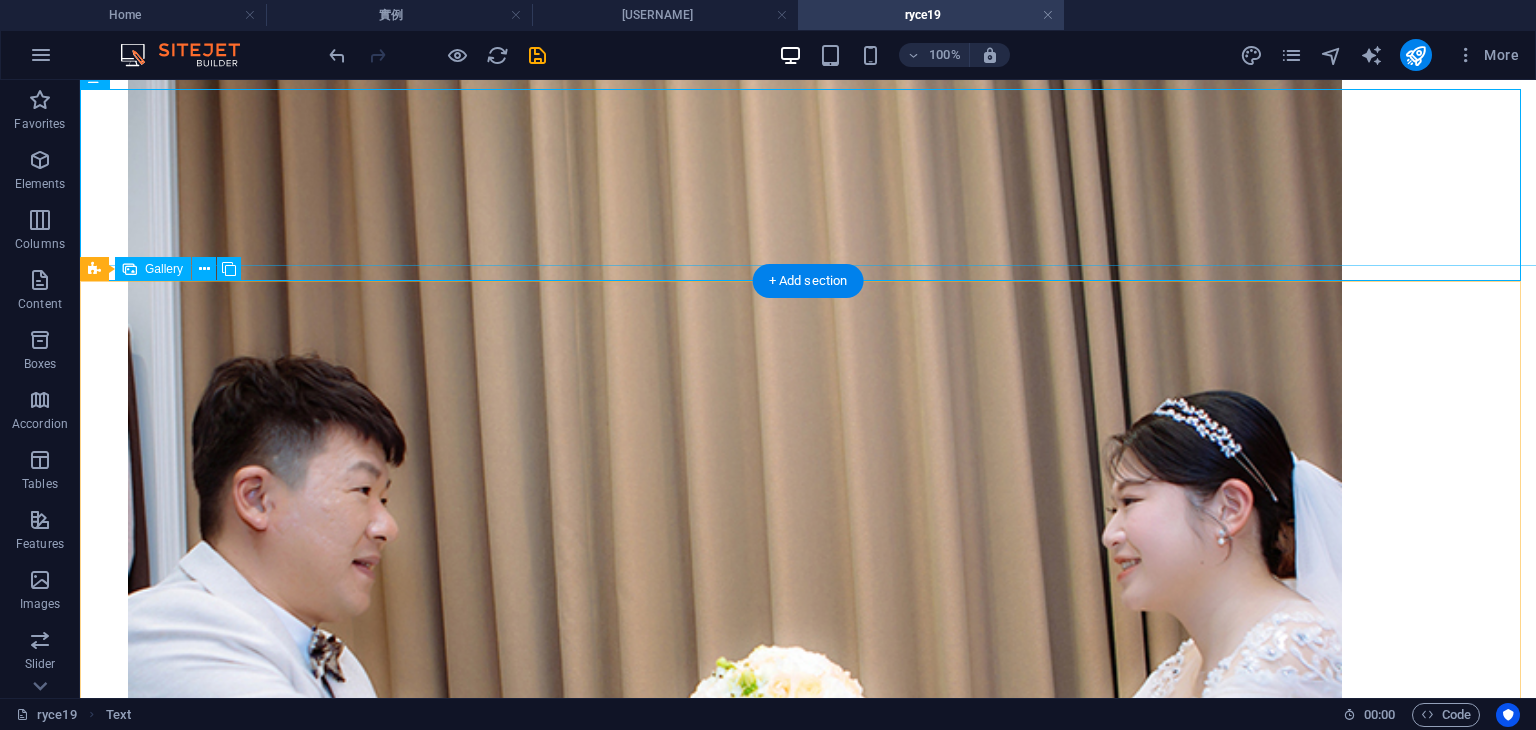 click at bounding box center [808, 70485] 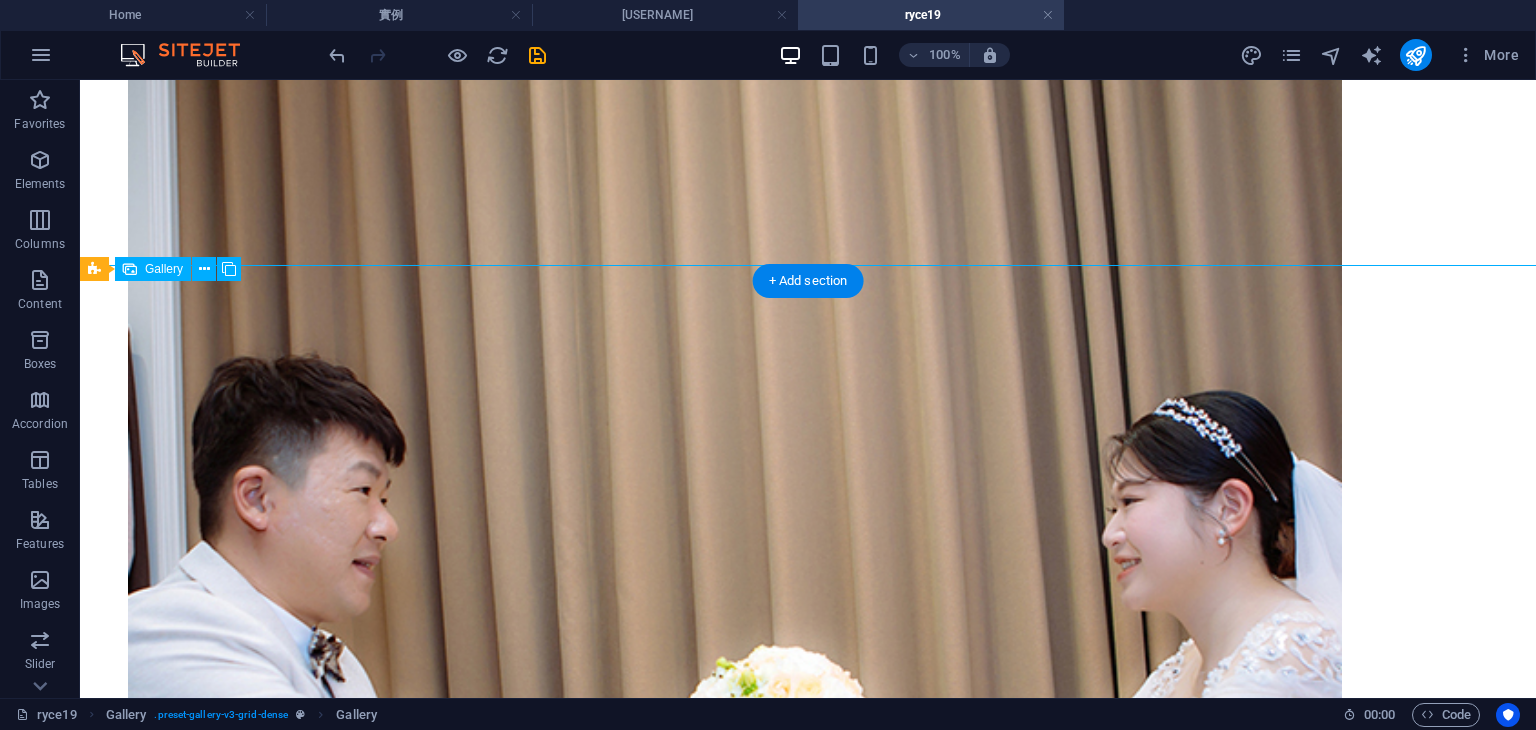 click at bounding box center [808, 70485] 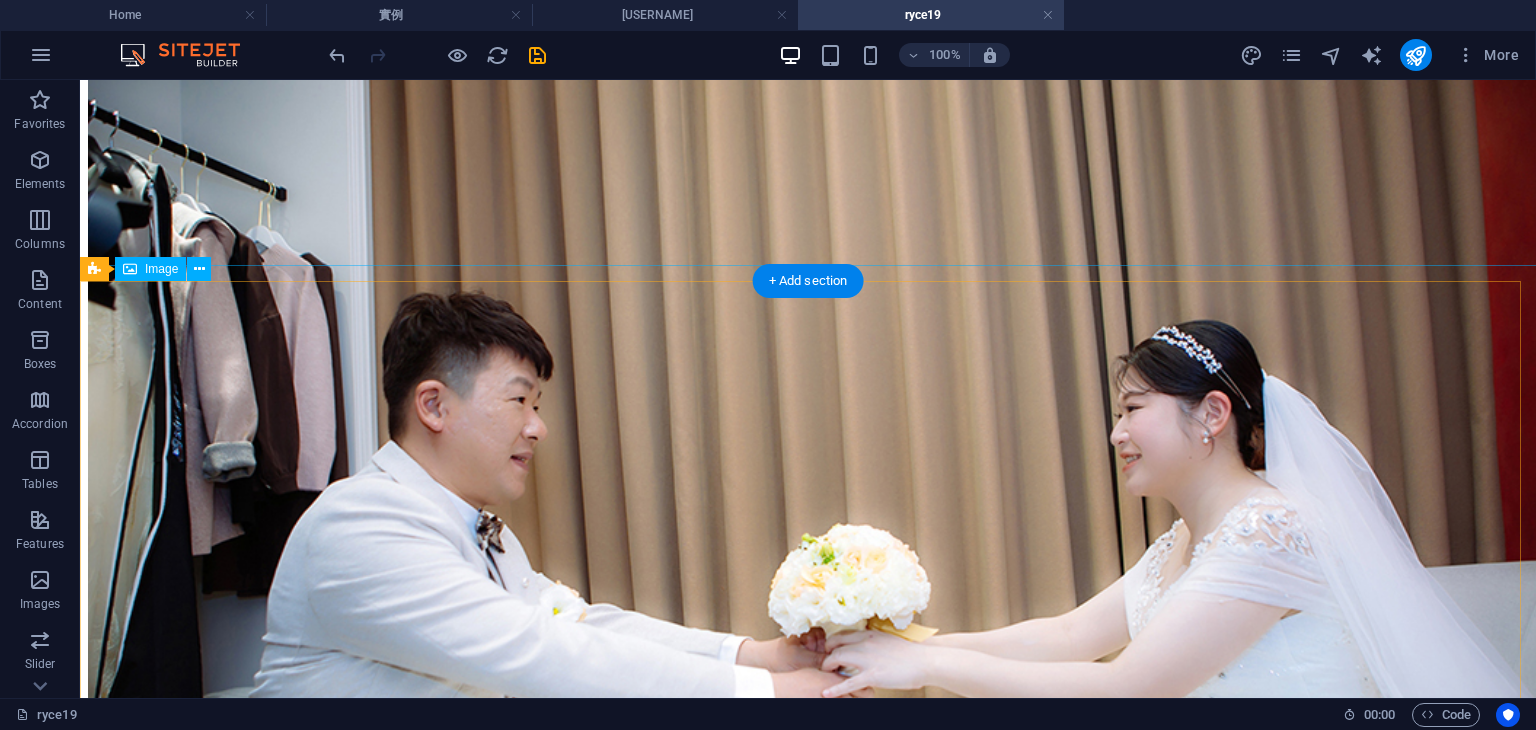 click at bounding box center (808, 525) 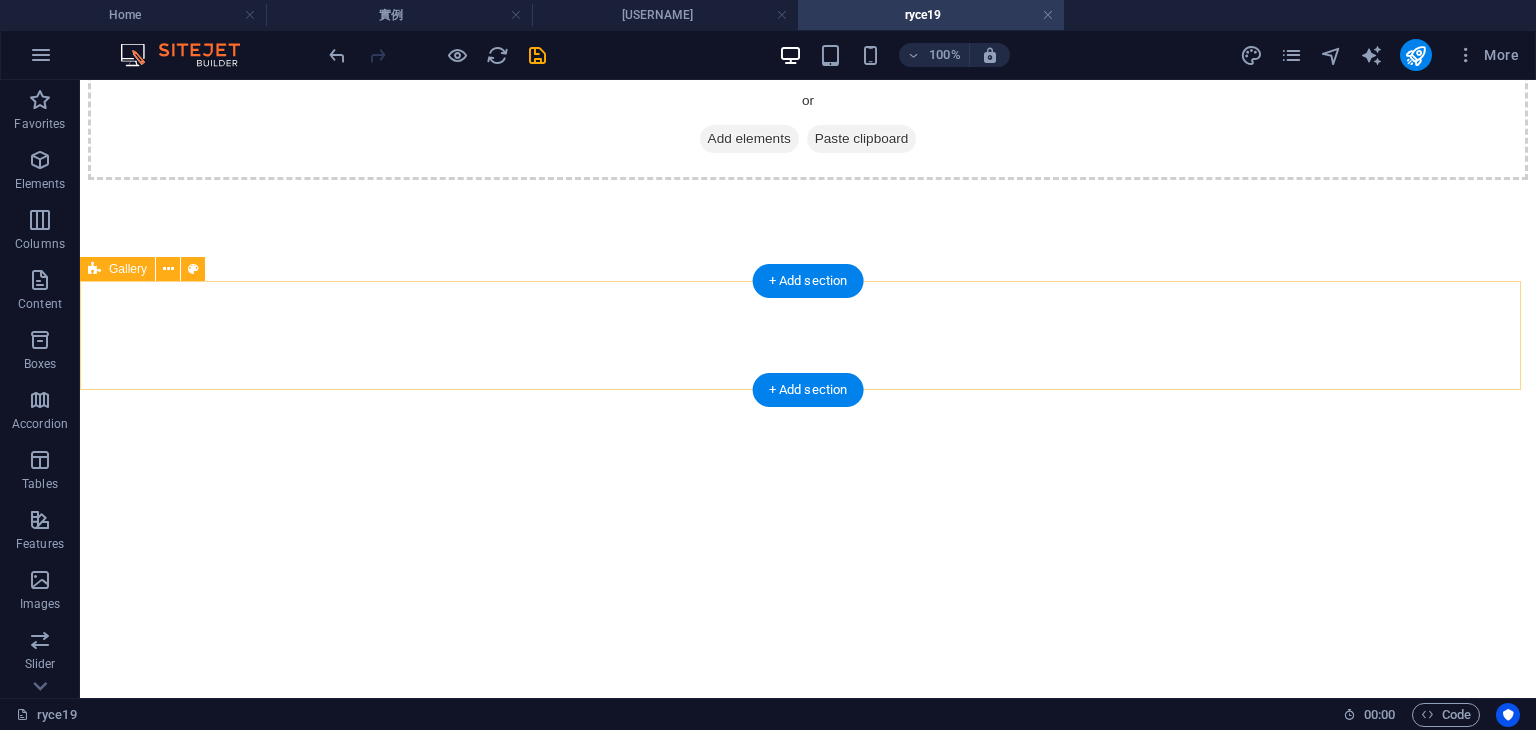 click on "Drop content here or  Add elements  Paste clipboard" at bounding box center (808, 109) 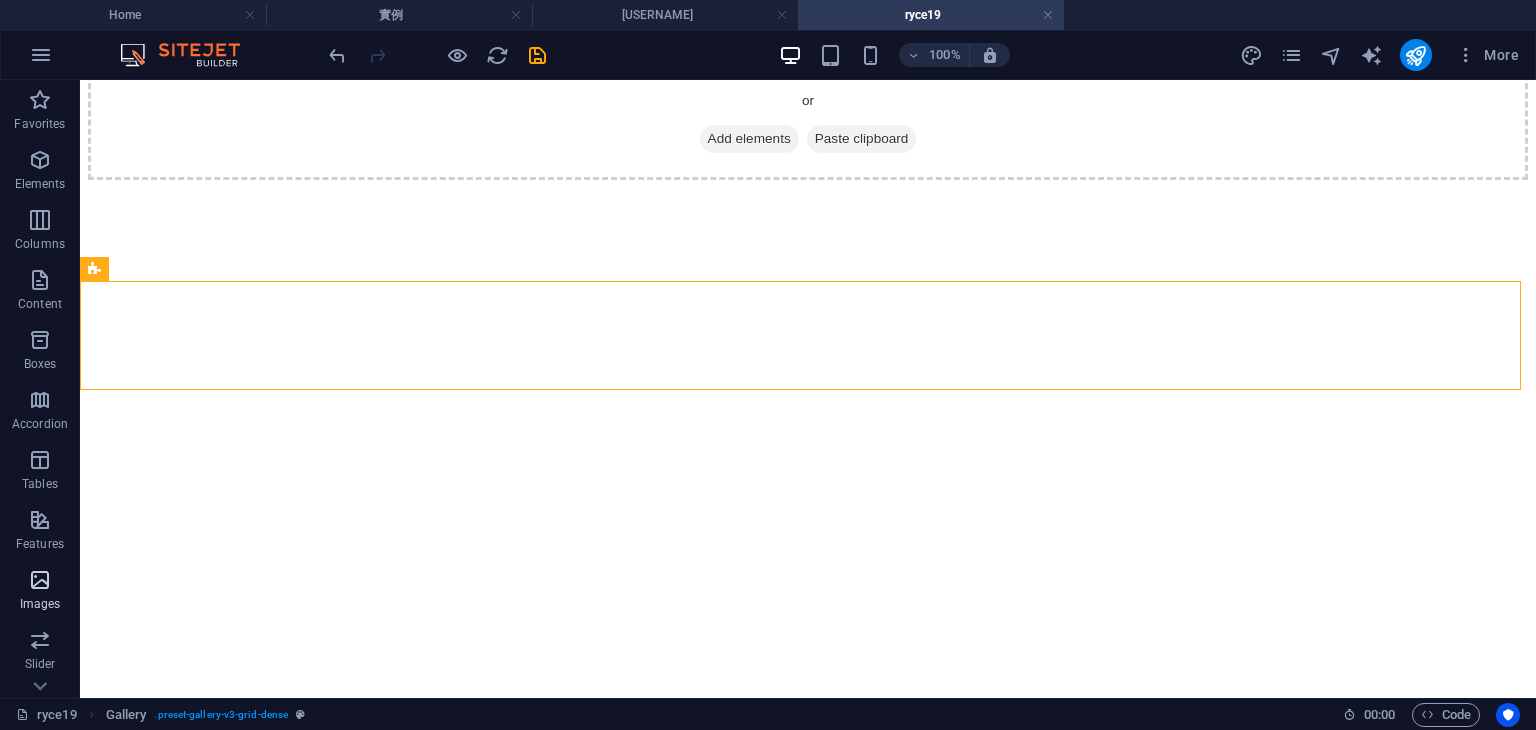 click at bounding box center [40, 580] 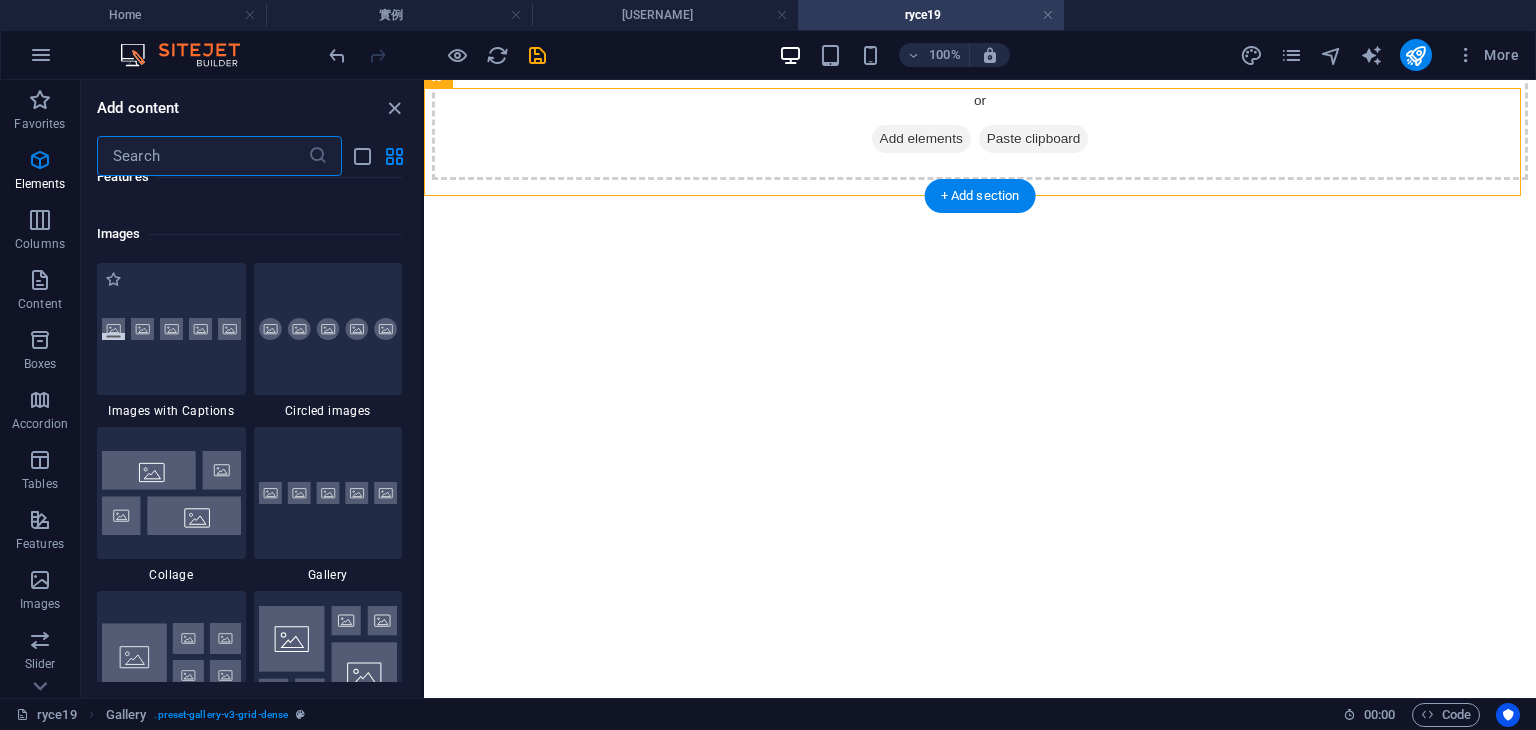 scroll, scrollTop: 10140, scrollLeft: 0, axis: vertical 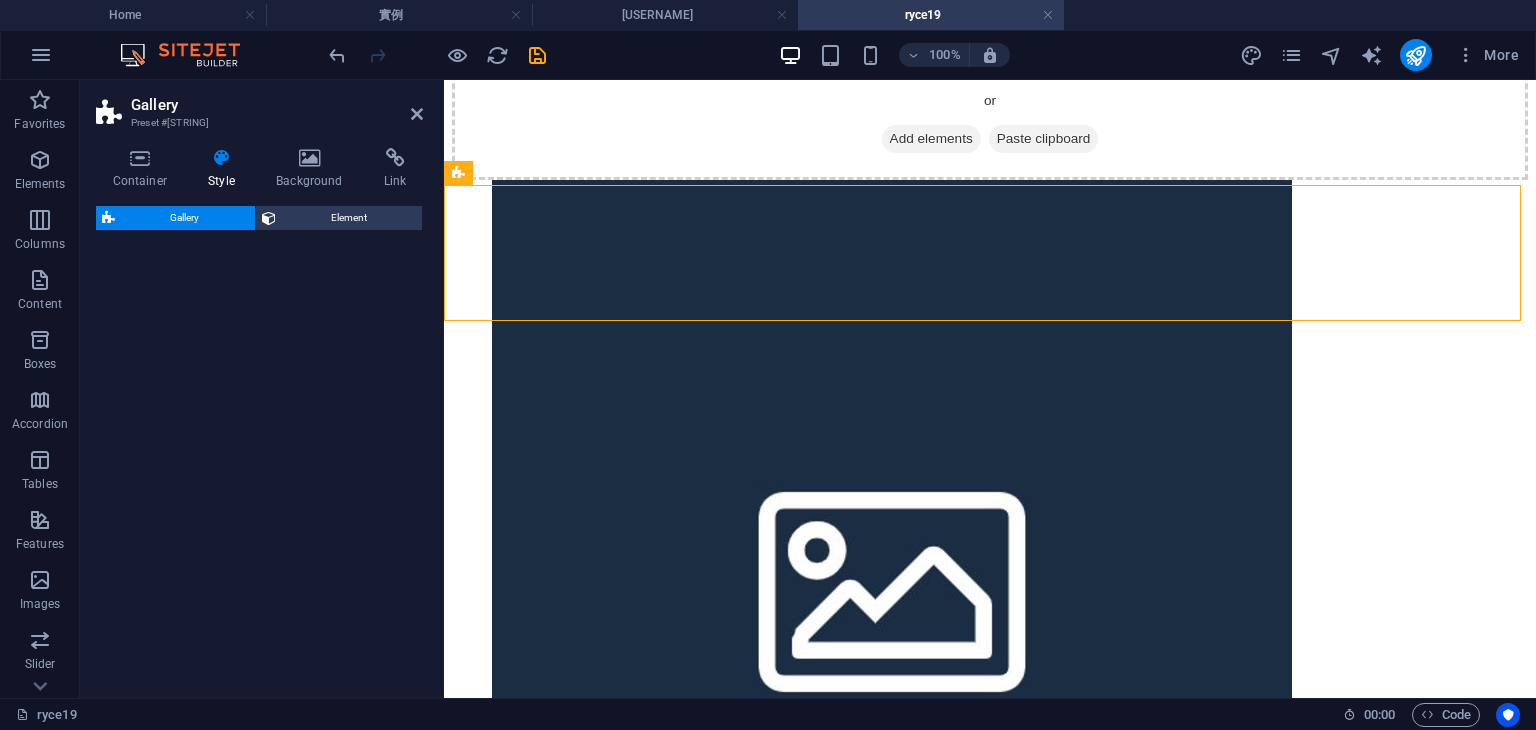 select on "rem" 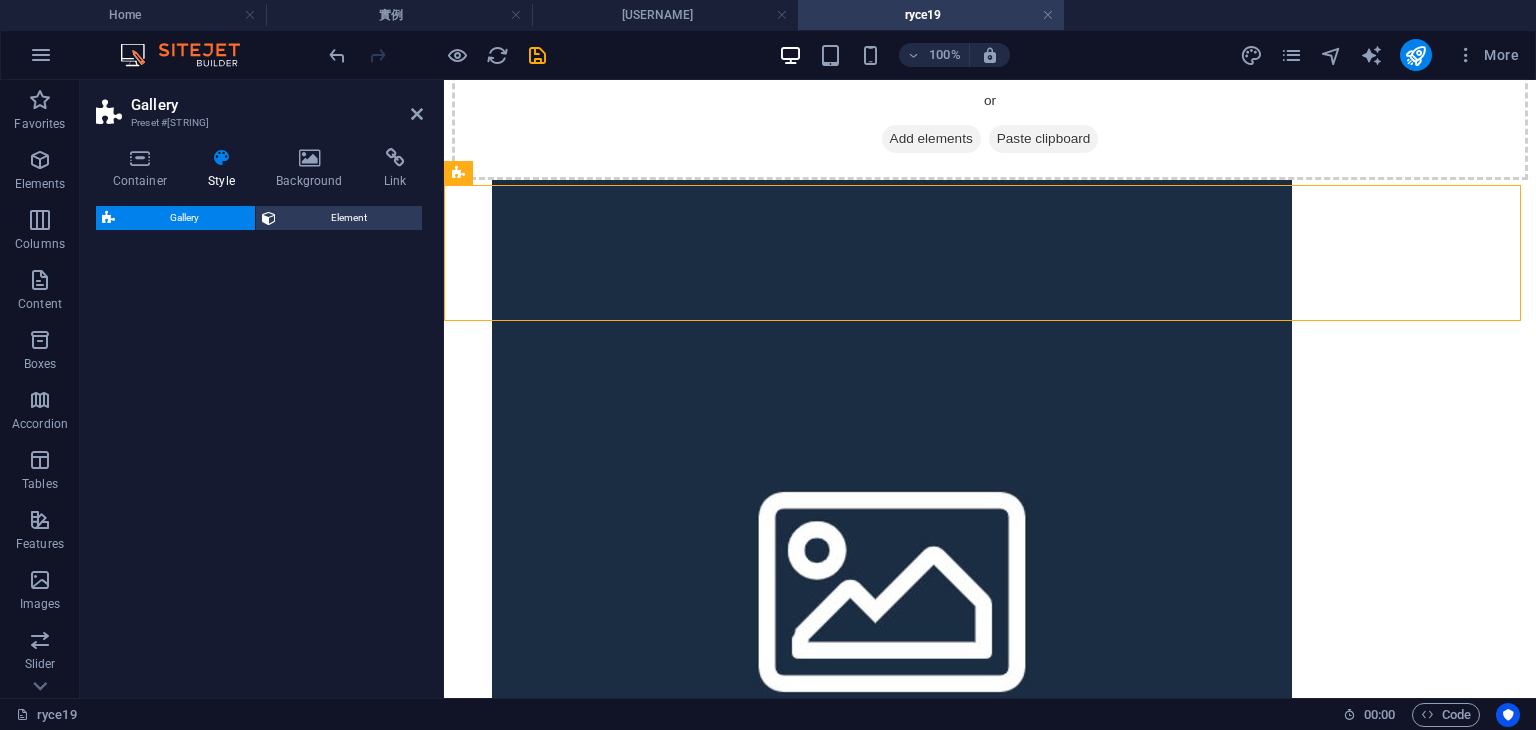 select on "preset-gallery-v3-grid-dense" 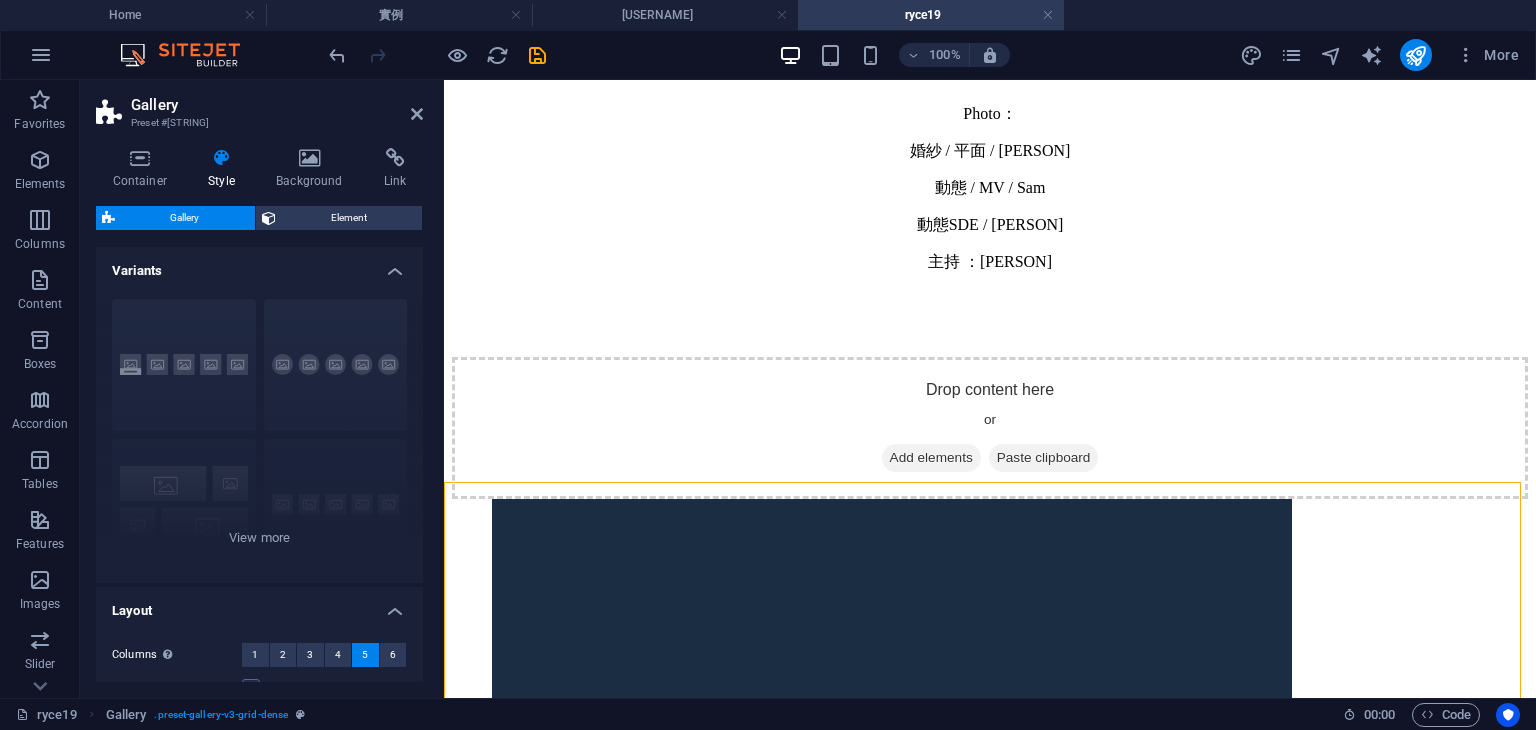 scroll, scrollTop: 584, scrollLeft: 0, axis: vertical 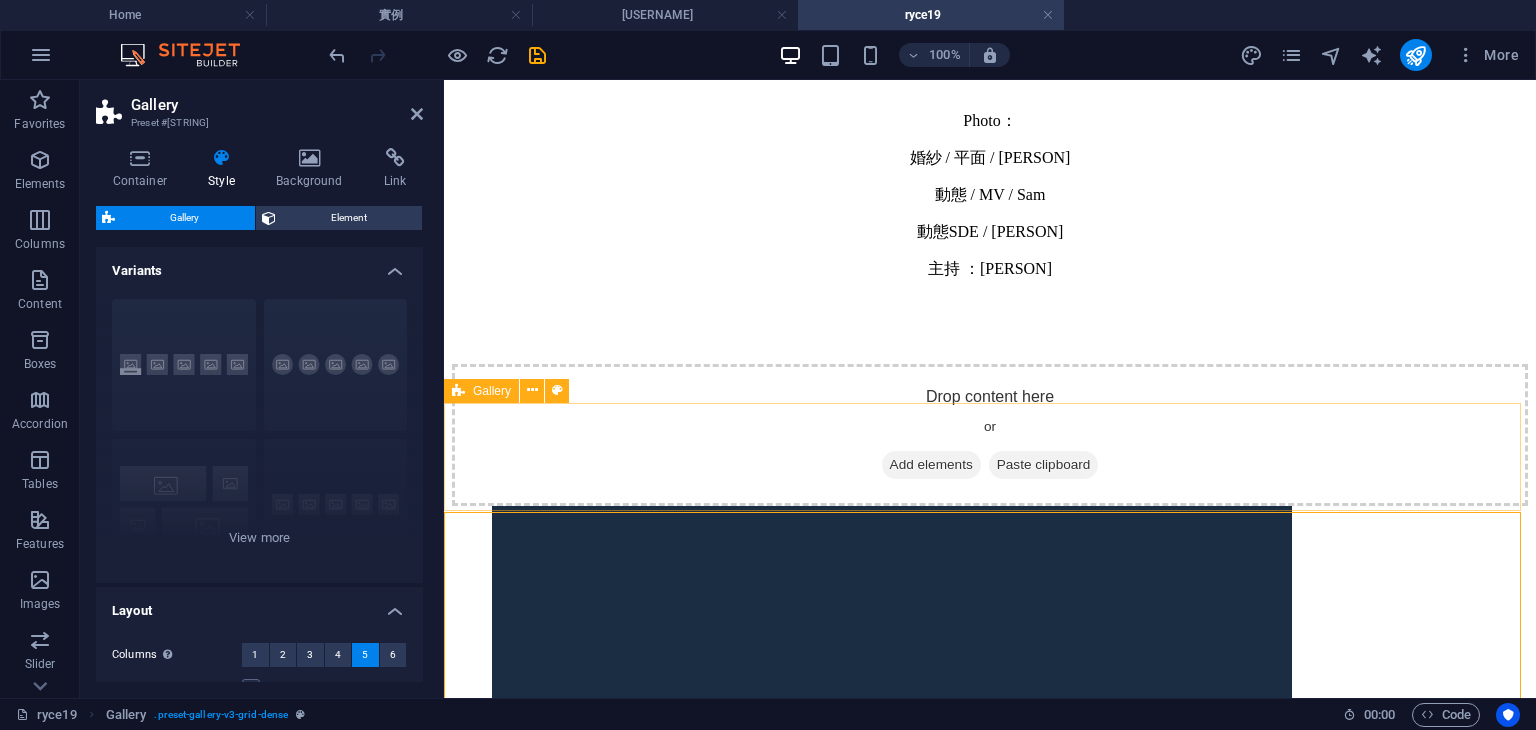 click on "Drop content here or  Add elements  Paste clipboard" at bounding box center (990, 435) 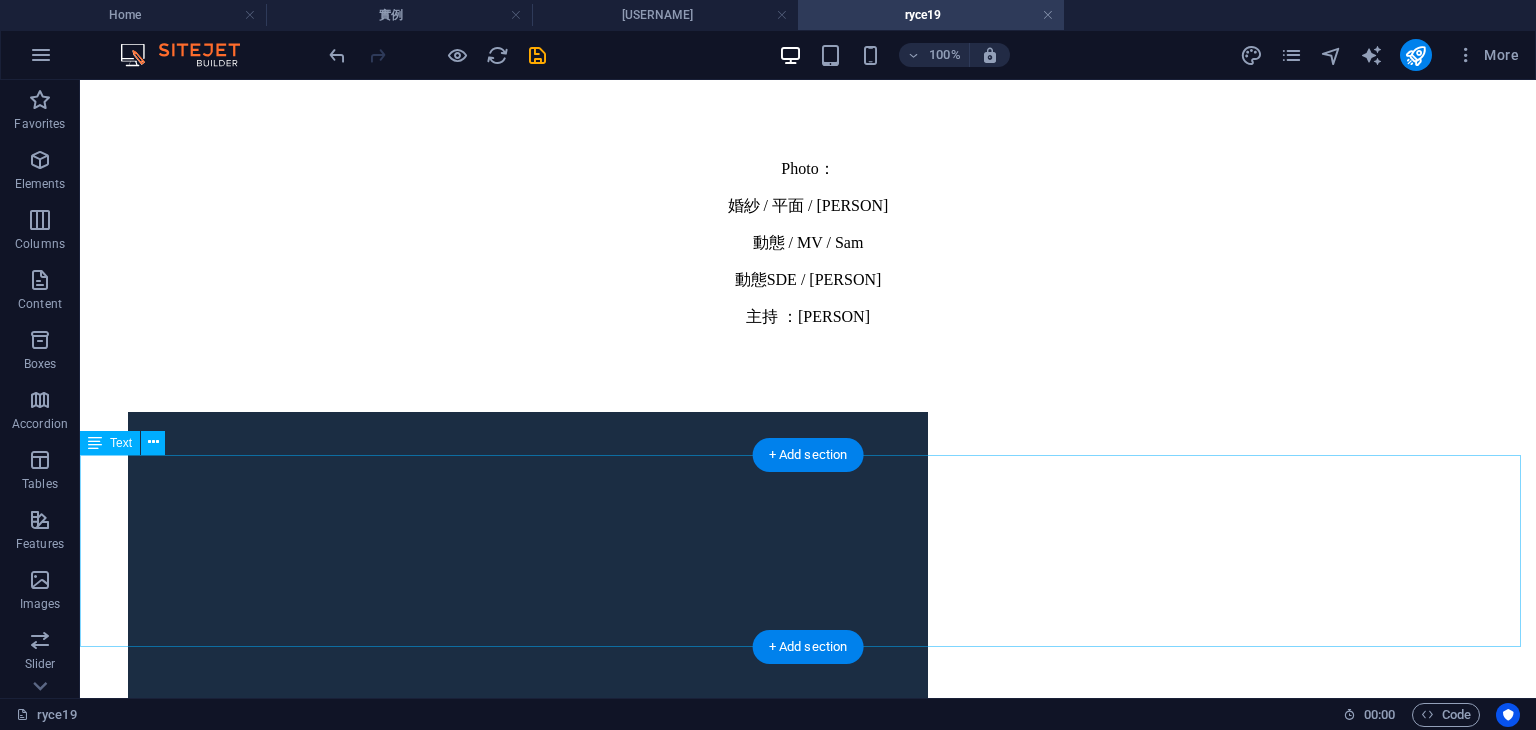 scroll, scrollTop: 584, scrollLeft: 0, axis: vertical 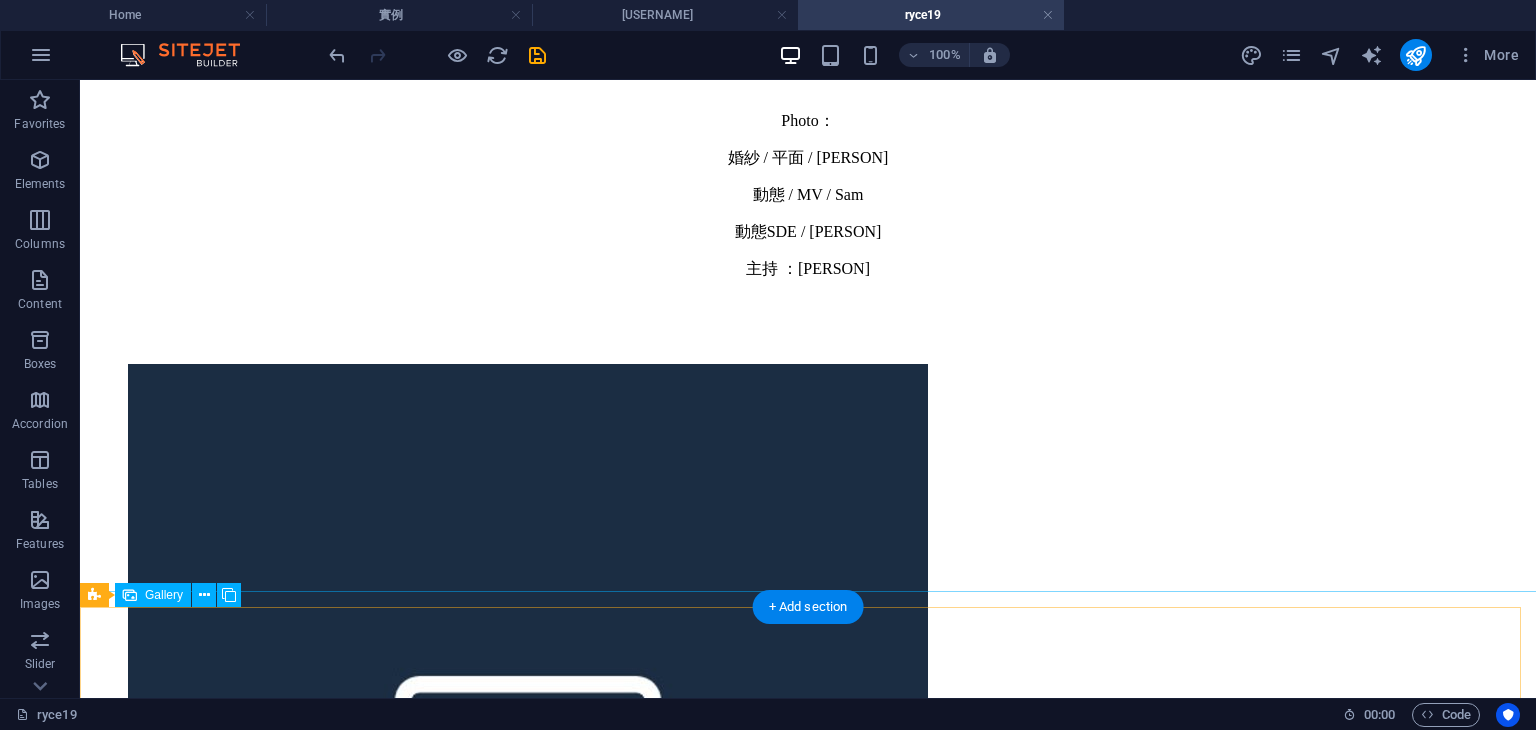 click at bounding box center [528, 766] 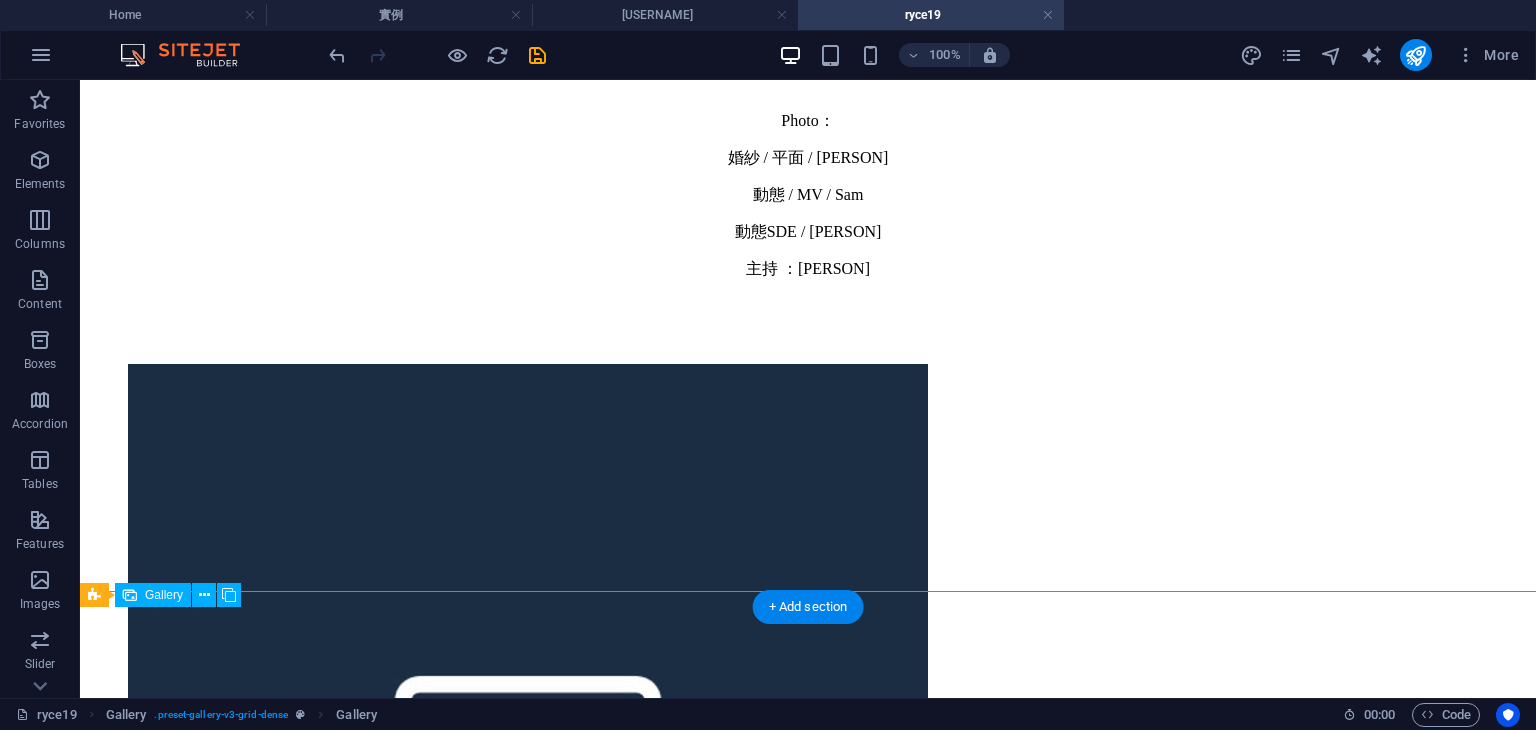 click at bounding box center (528, 766) 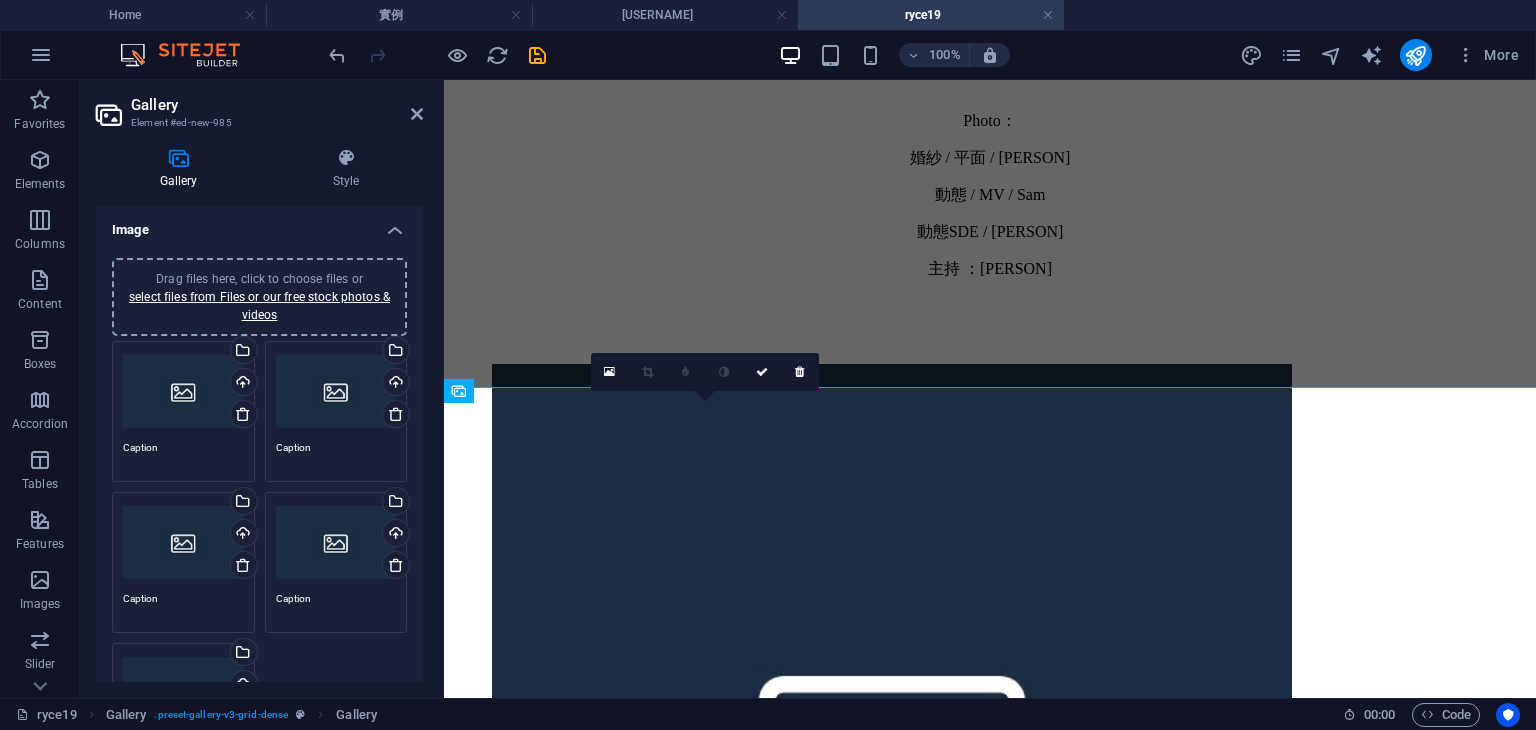 click on "Drag files here, click to choose files or select files from Files or our free stock photos & videos" at bounding box center [259, 297] 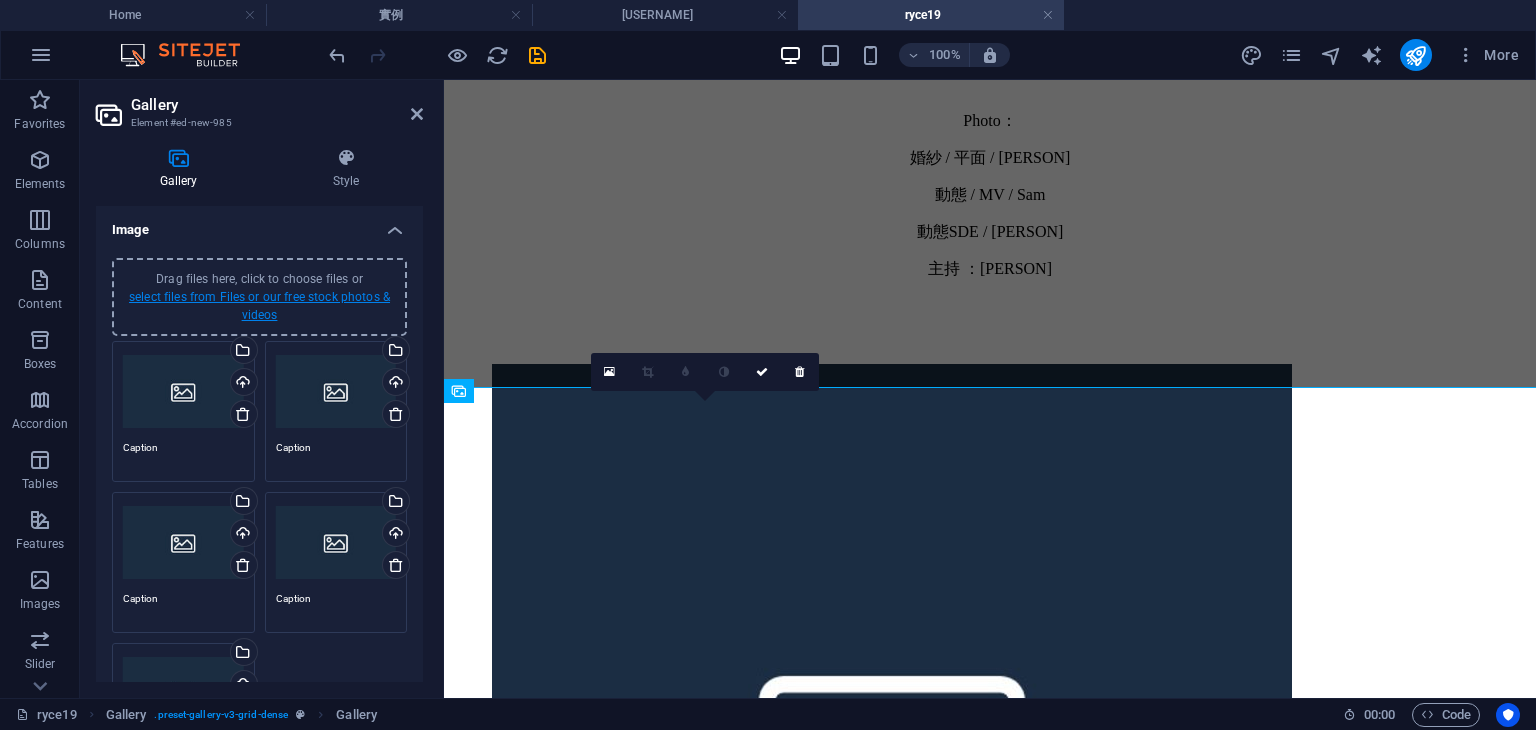 click on "select files from Files or our free stock photos & videos" at bounding box center [259, 306] 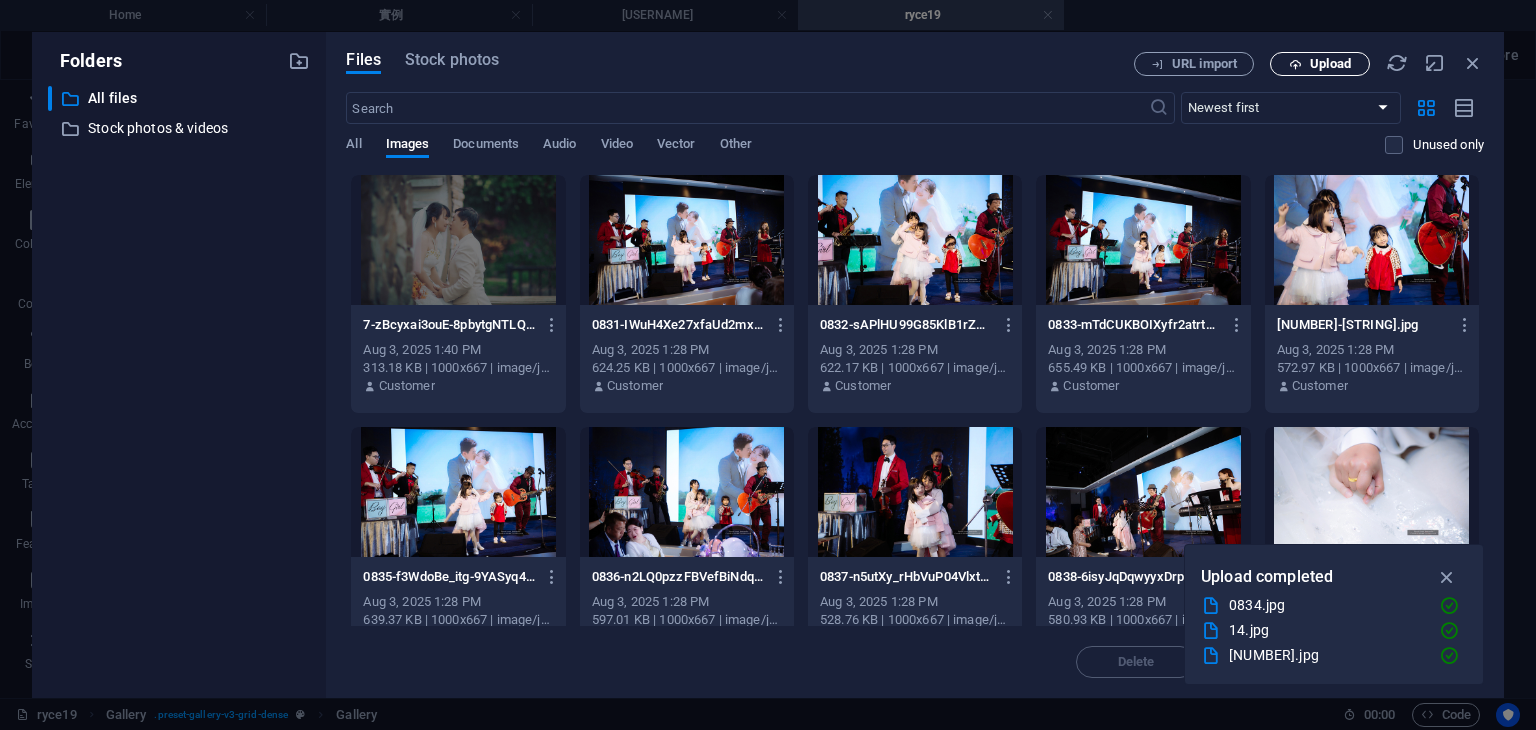 click on "Upload" at bounding box center [1320, 64] 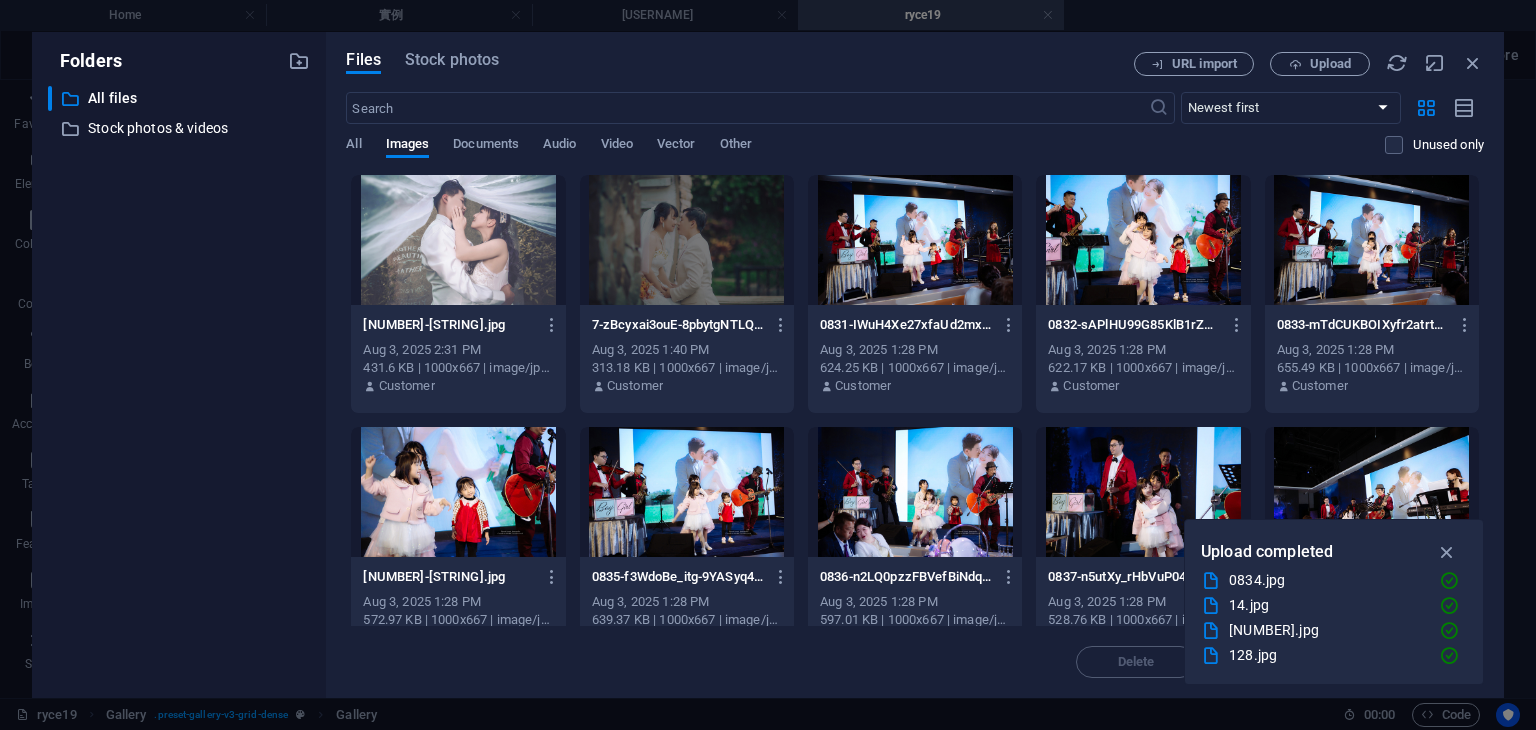 click at bounding box center (458, 240) 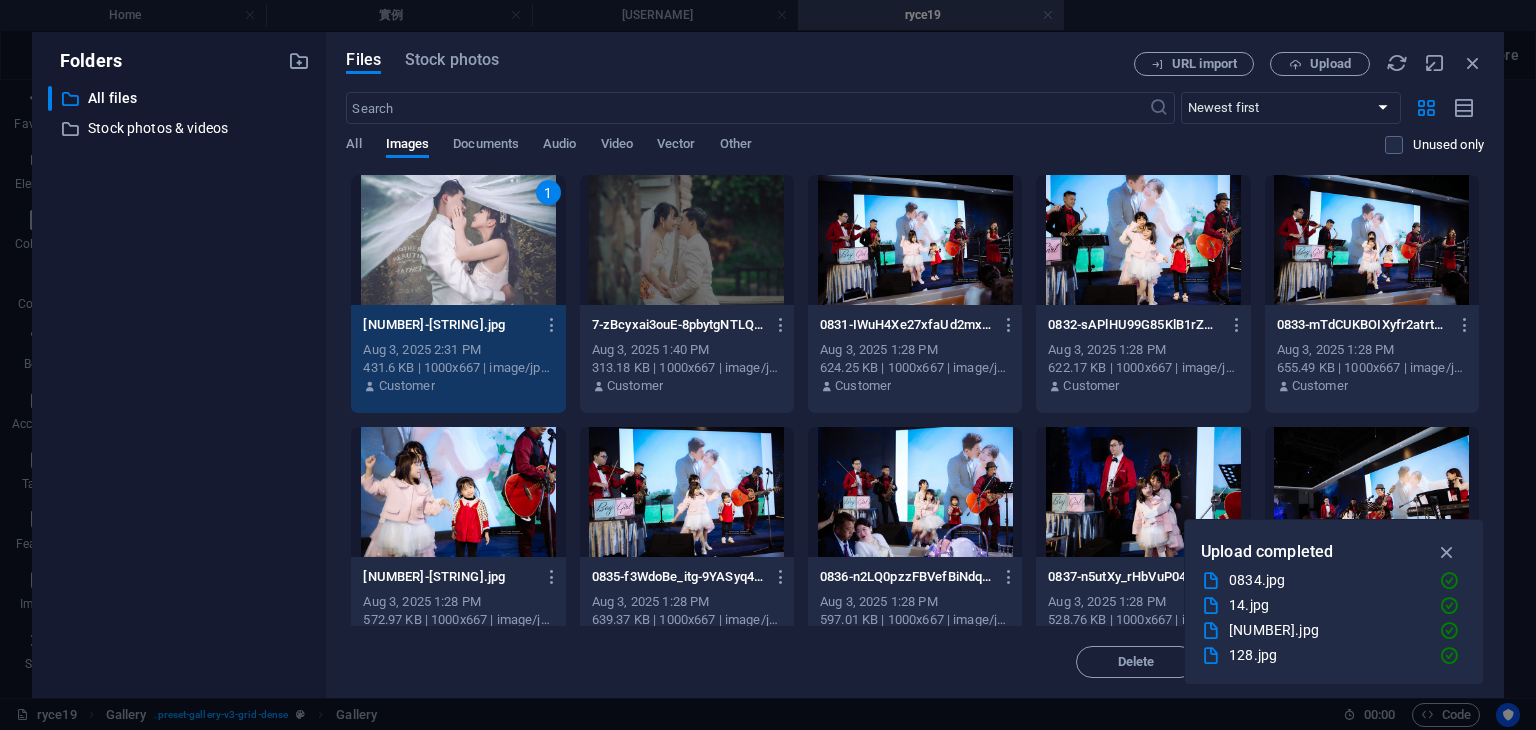 drag, startPoint x: 456, startPoint y: 257, endPoint x: 33, endPoint y: 177, distance: 430.49854 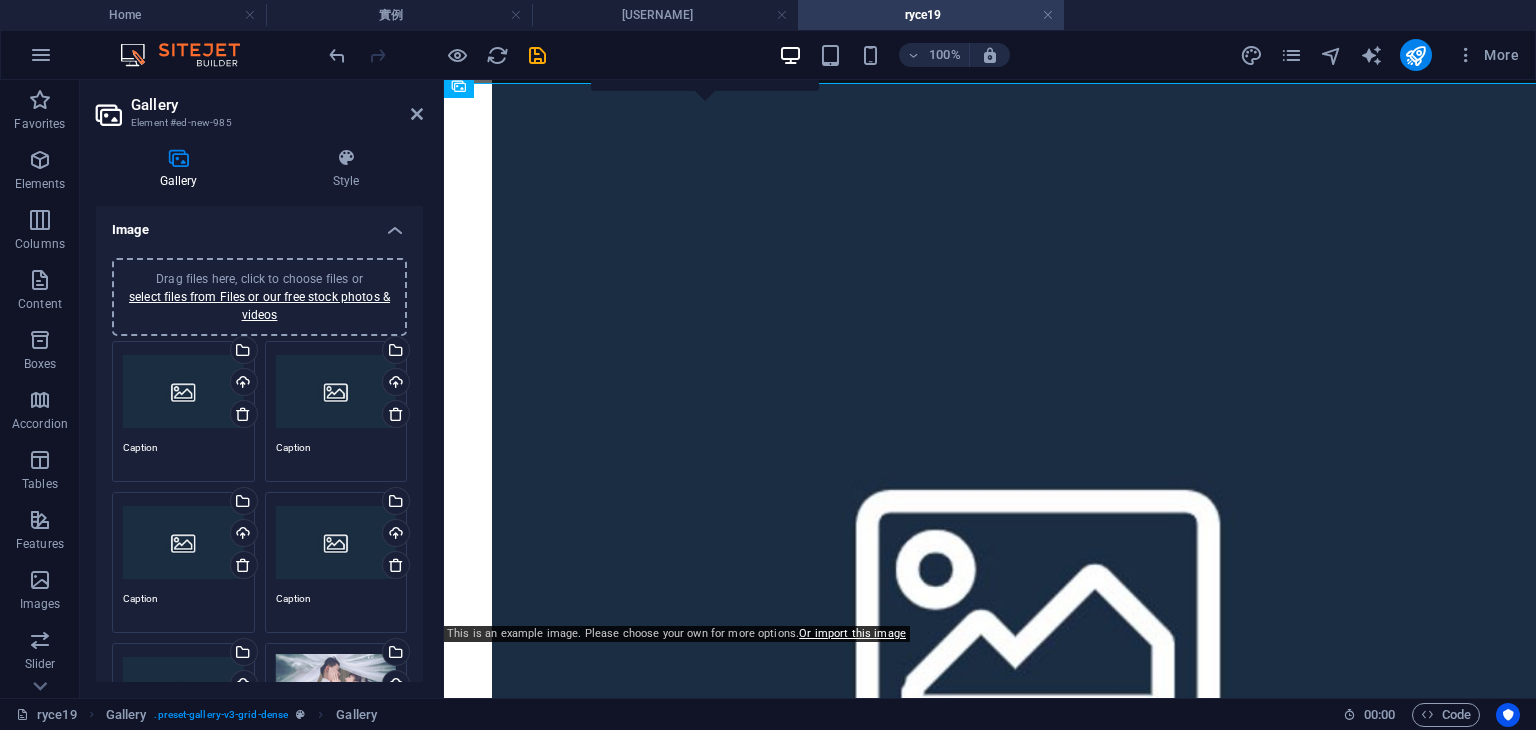scroll, scrollTop: 892, scrollLeft: 0, axis: vertical 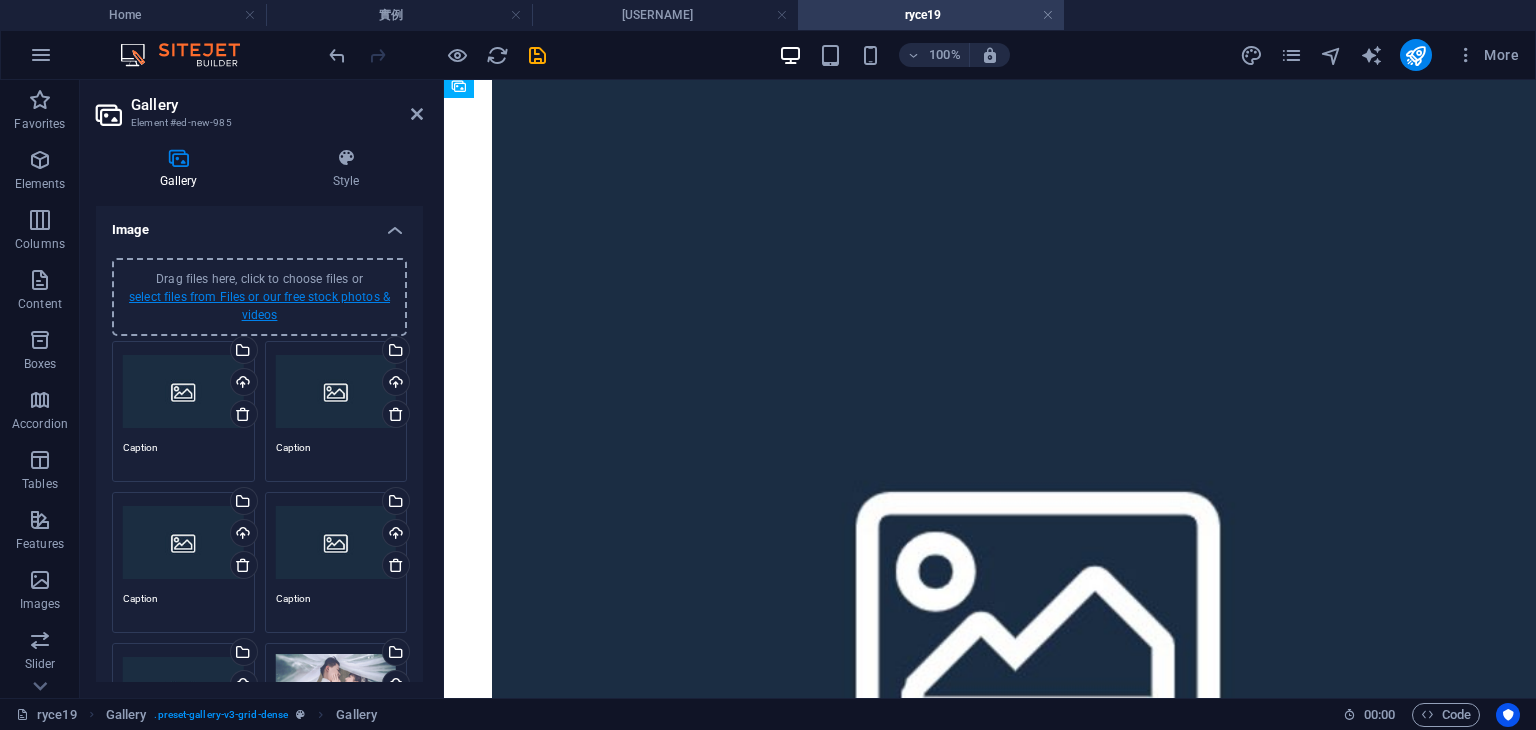 click on "select files from Files or our free stock photos & videos" at bounding box center [259, 306] 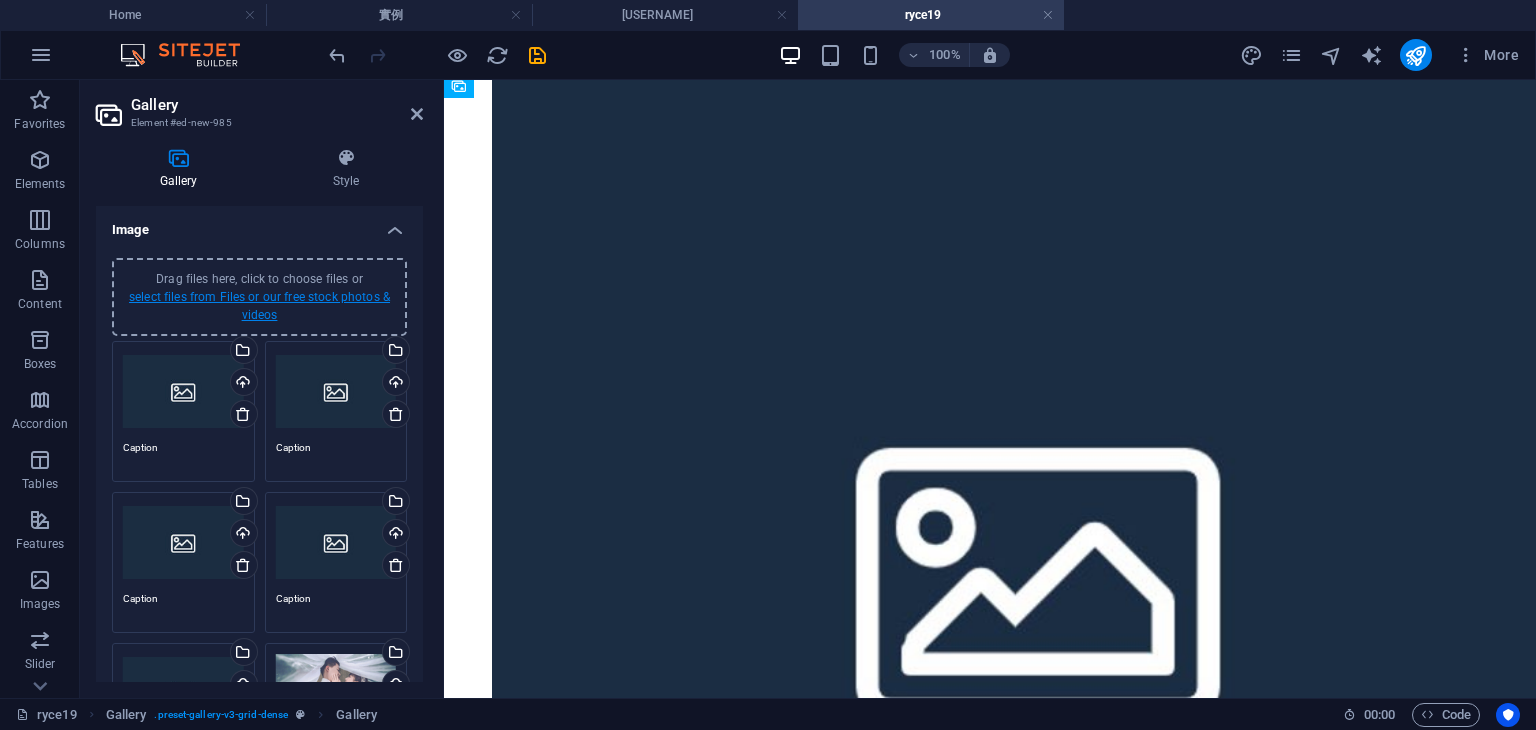 scroll, scrollTop: 584, scrollLeft: 0, axis: vertical 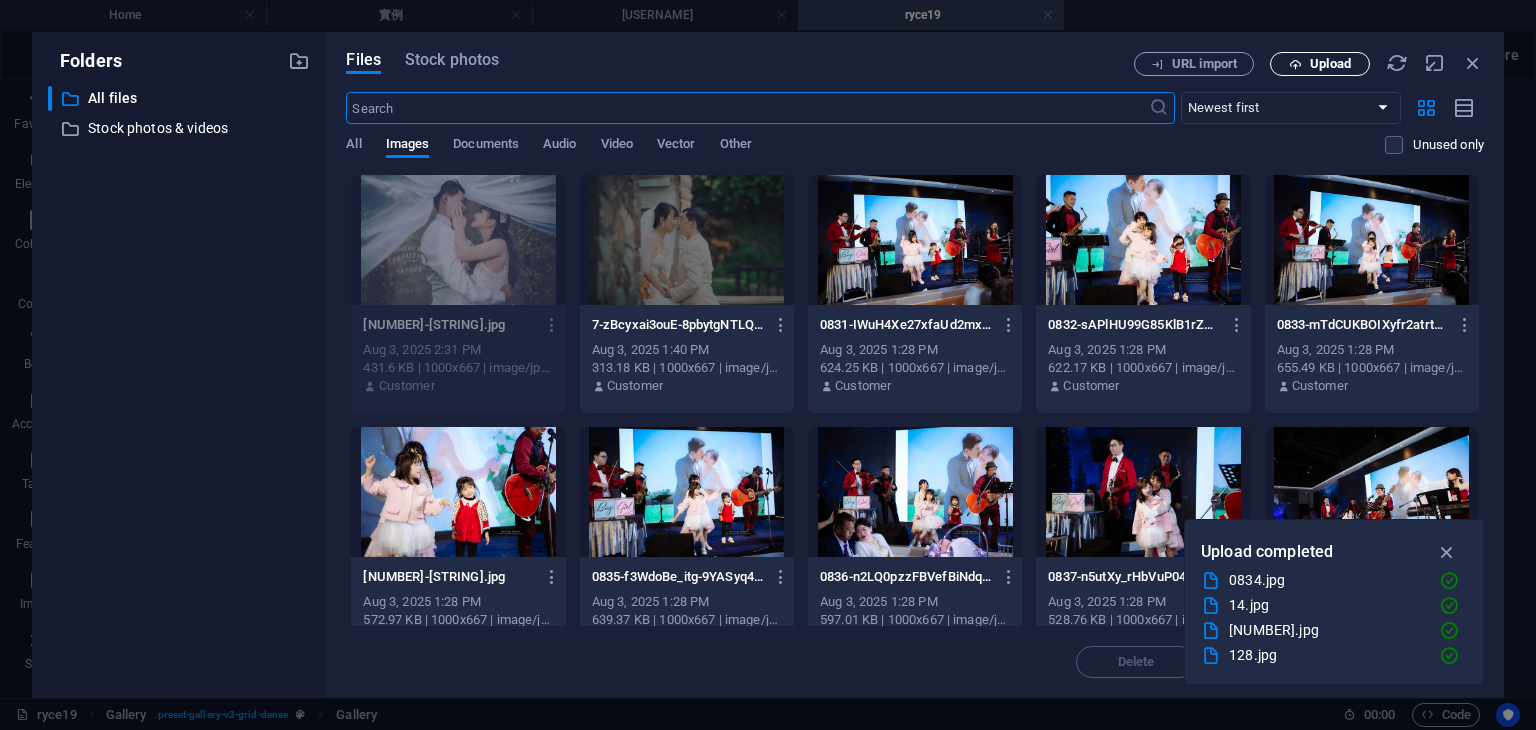 click on "Upload" at bounding box center (1330, 64) 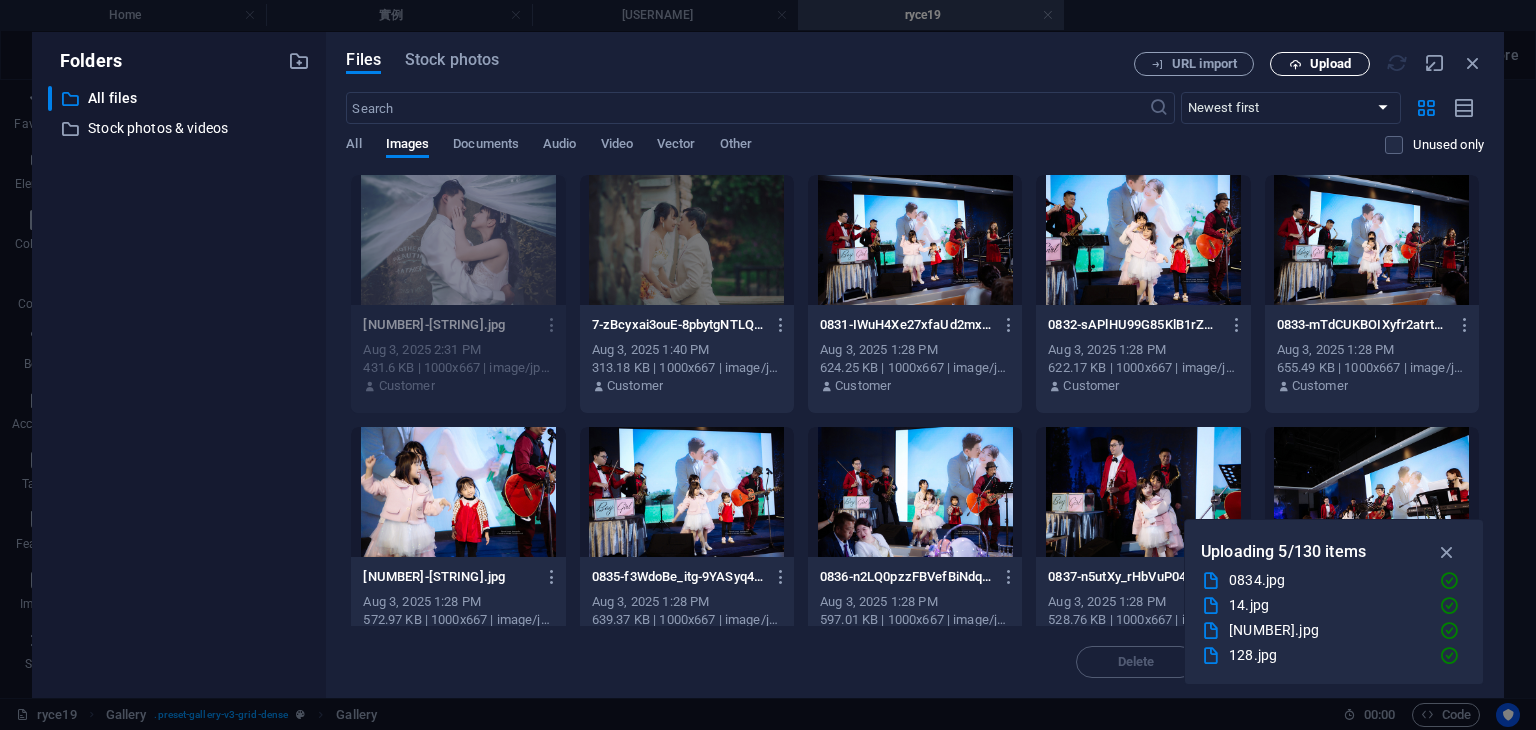 click at bounding box center (1295, 64) 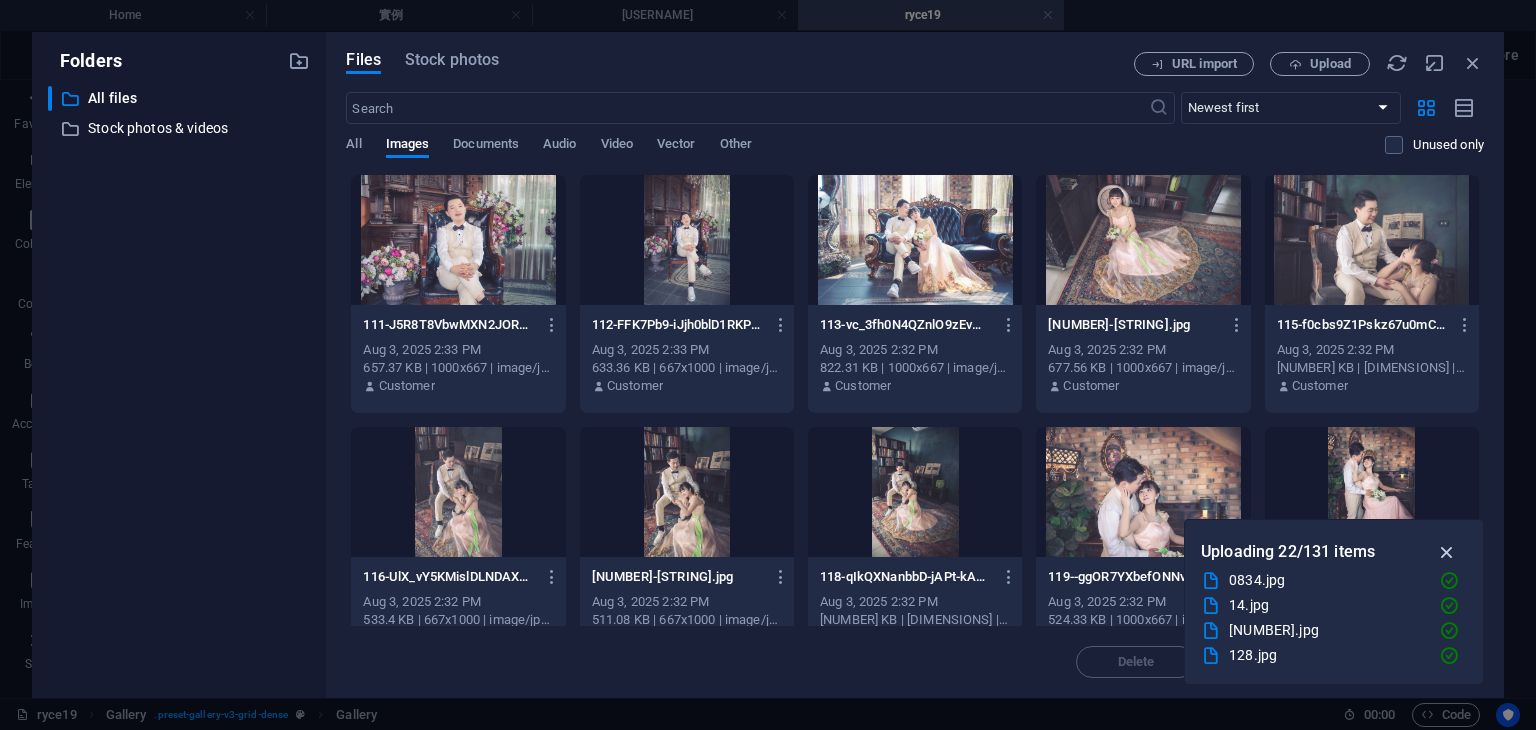 click at bounding box center [1447, 552] 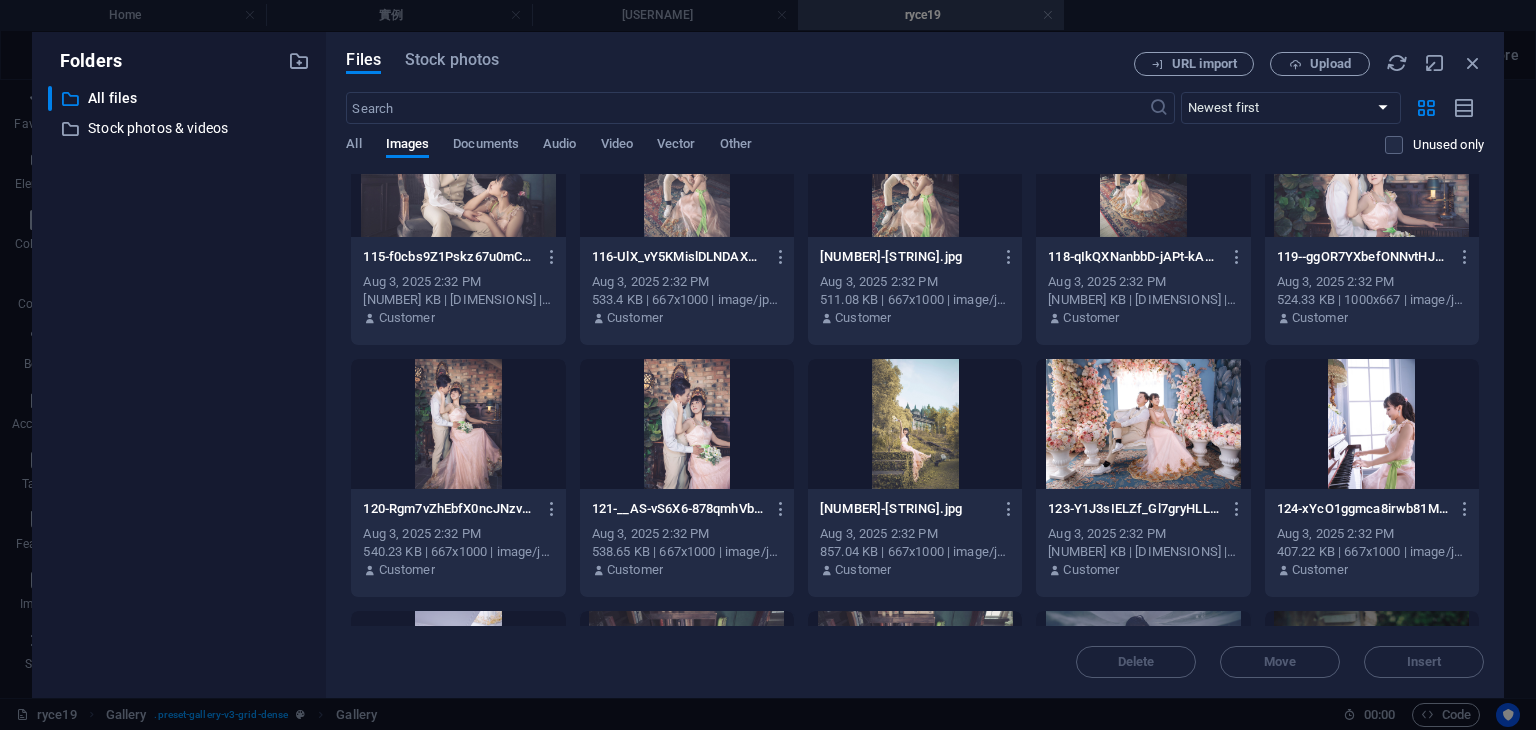 scroll, scrollTop: 0, scrollLeft: 0, axis: both 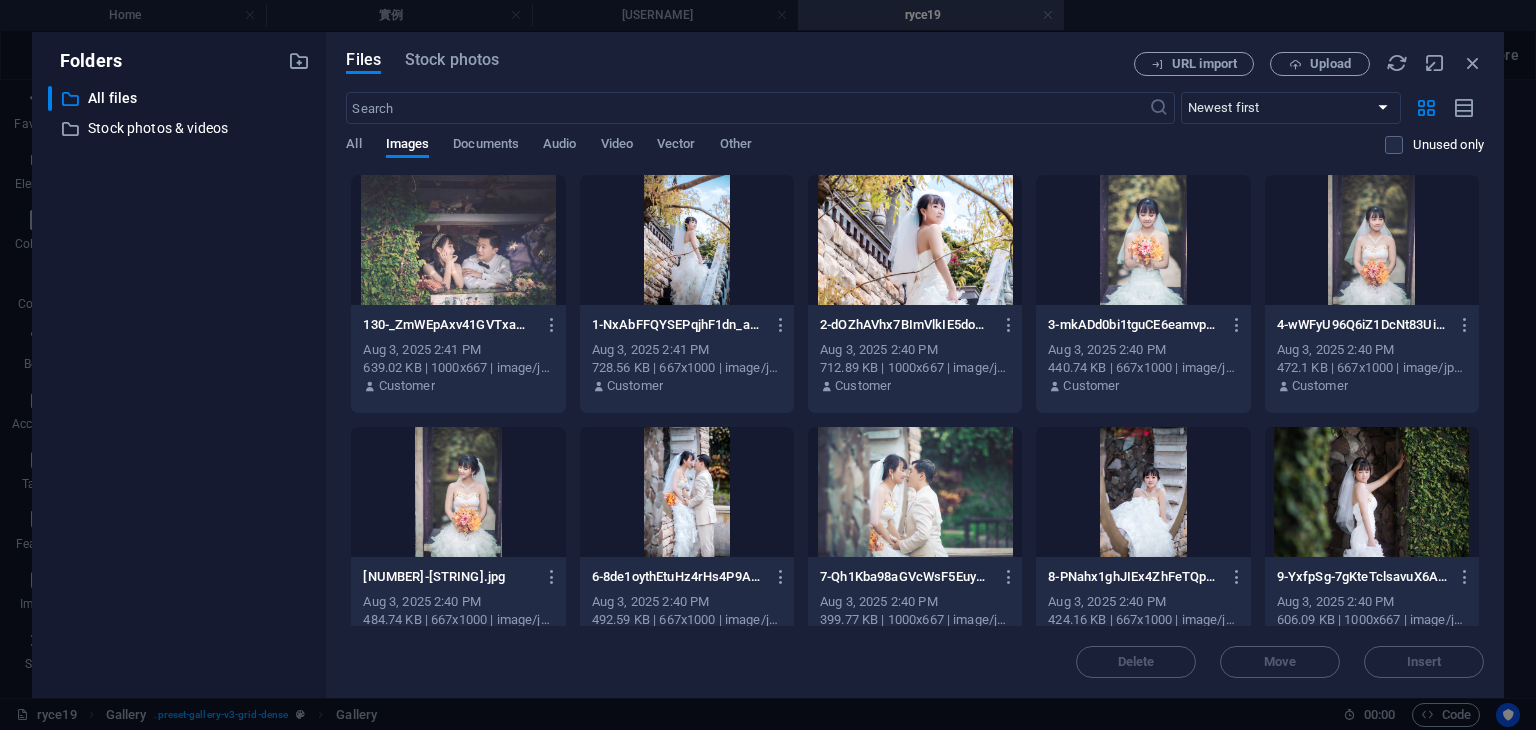 click at bounding box center [458, 240] 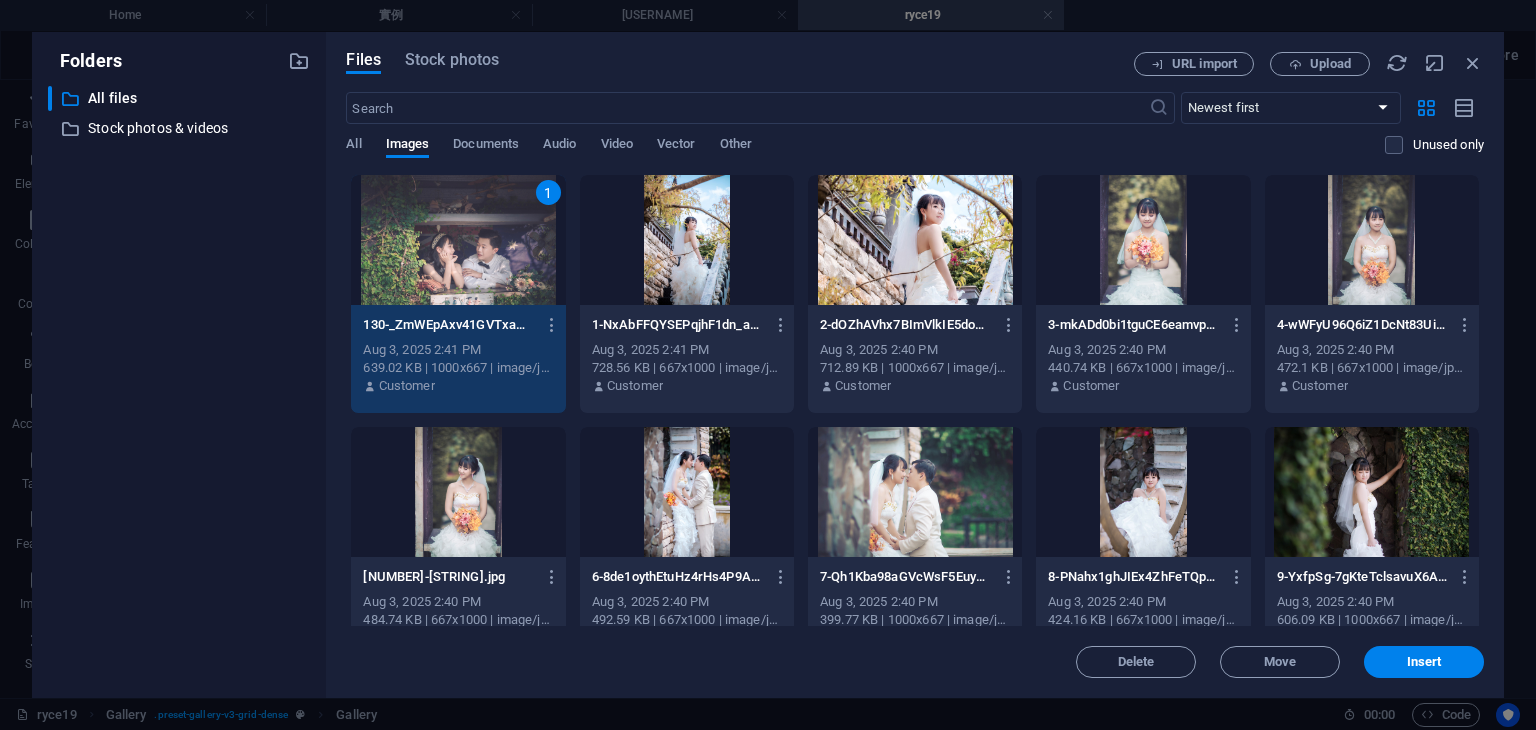 click on "1" at bounding box center [458, 240] 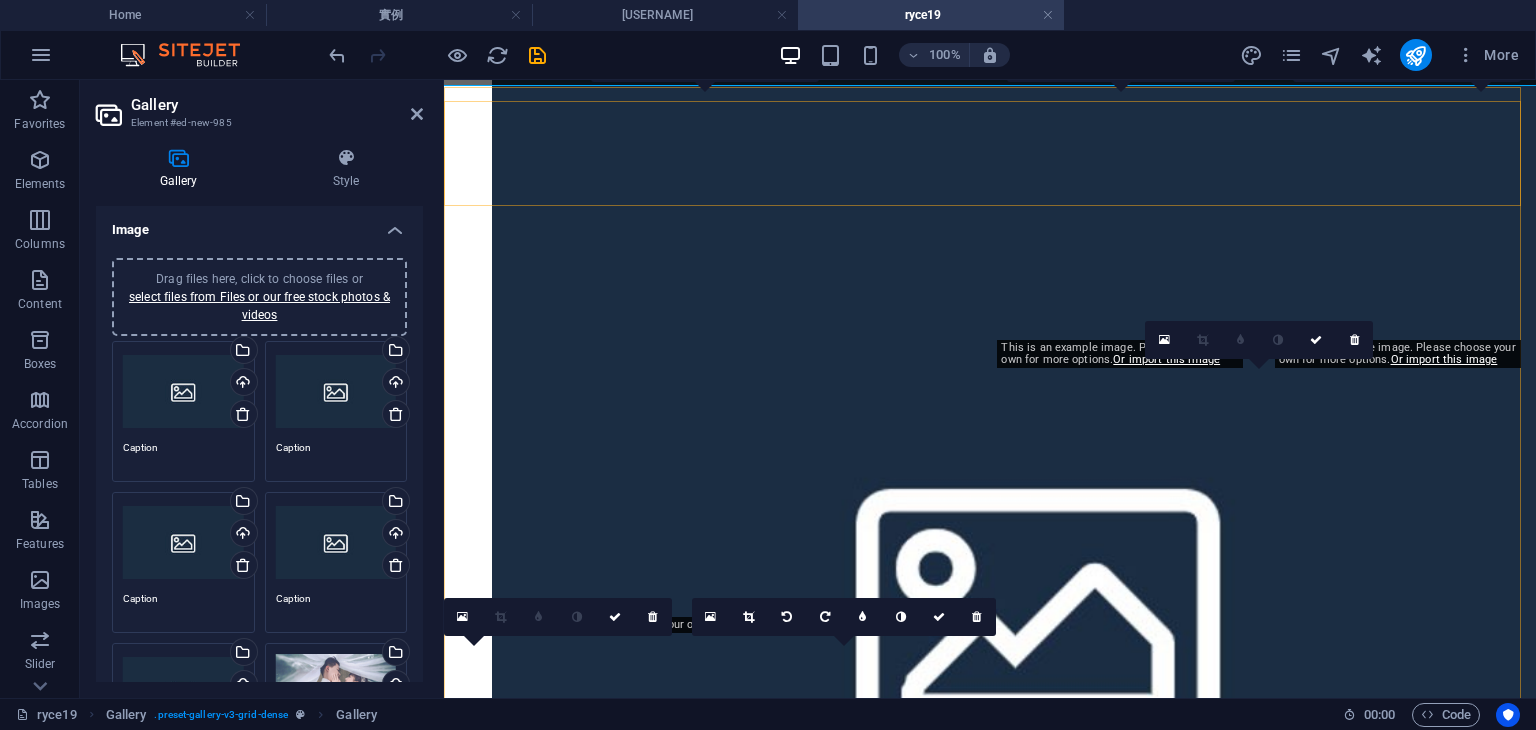 scroll, scrollTop: 892, scrollLeft: 0, axis: vertical 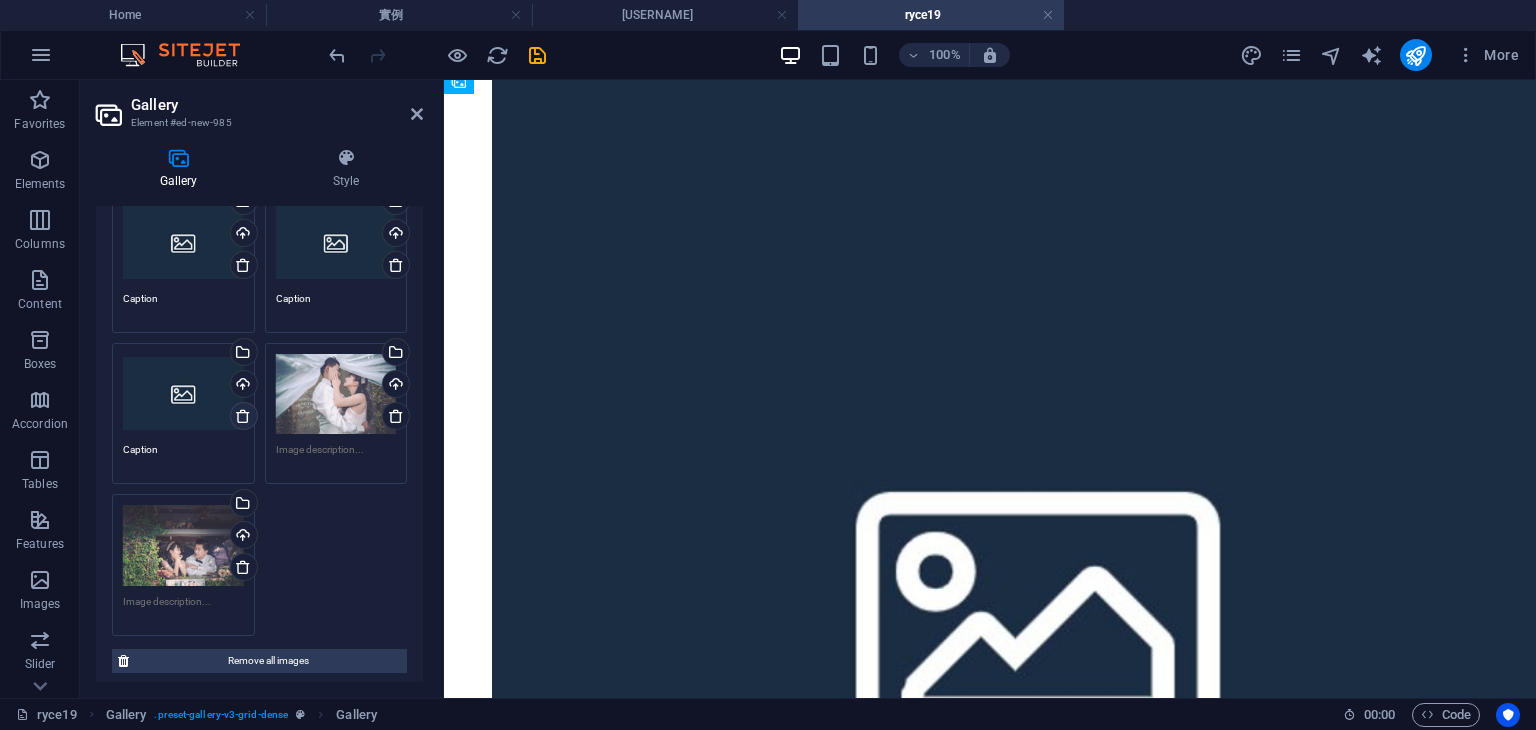 click at bounding box center [243, 416] 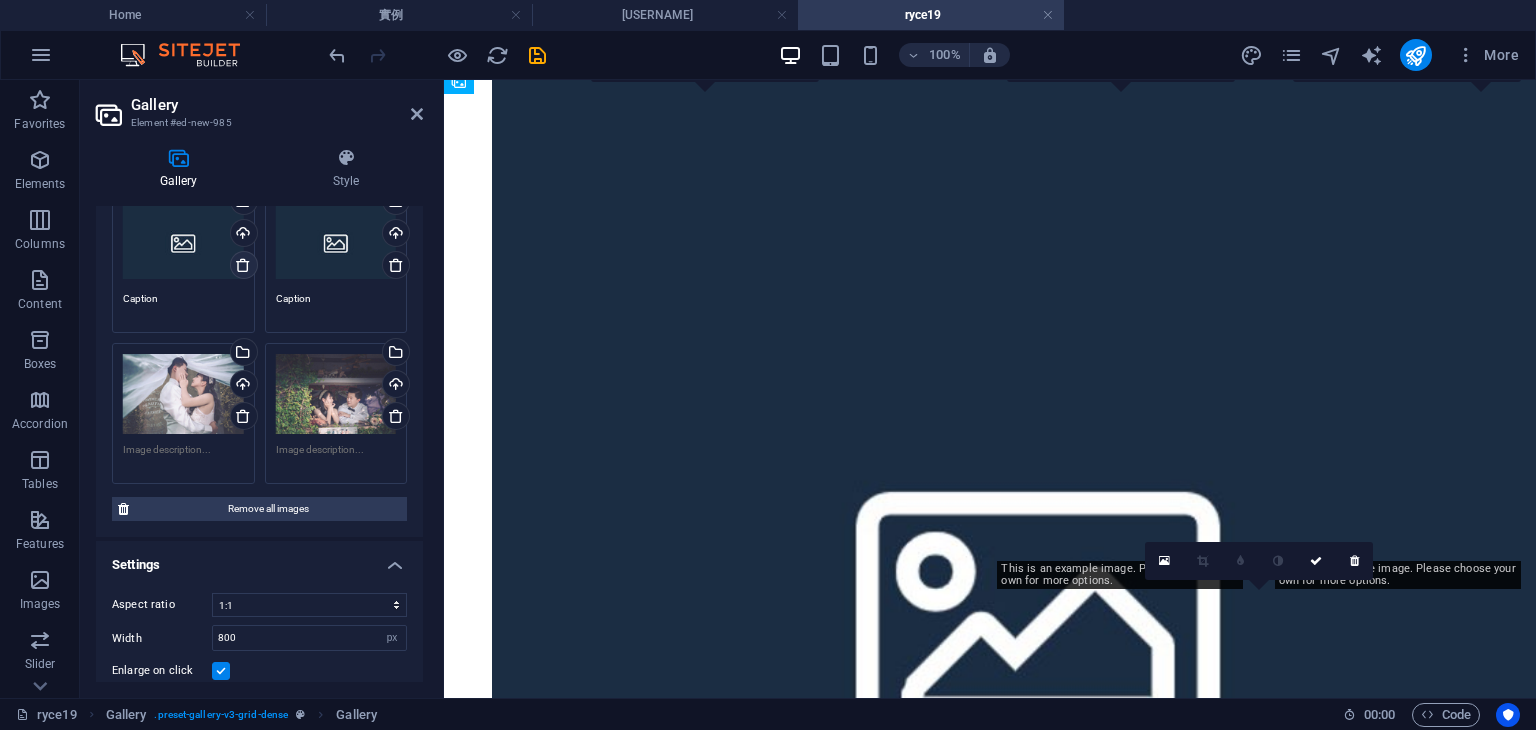 click at bounding box center [243, 265] 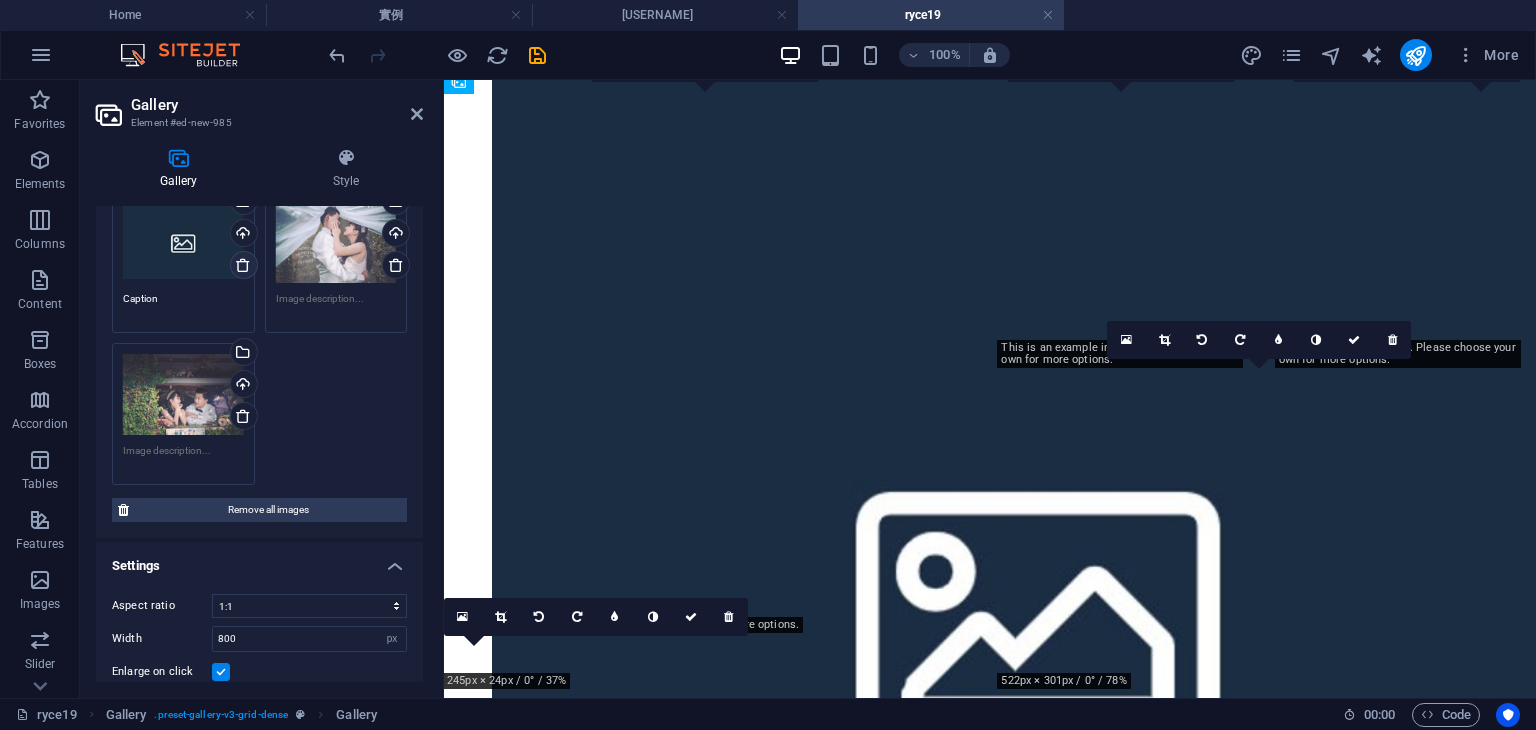 click at bounding box center (243, 265) 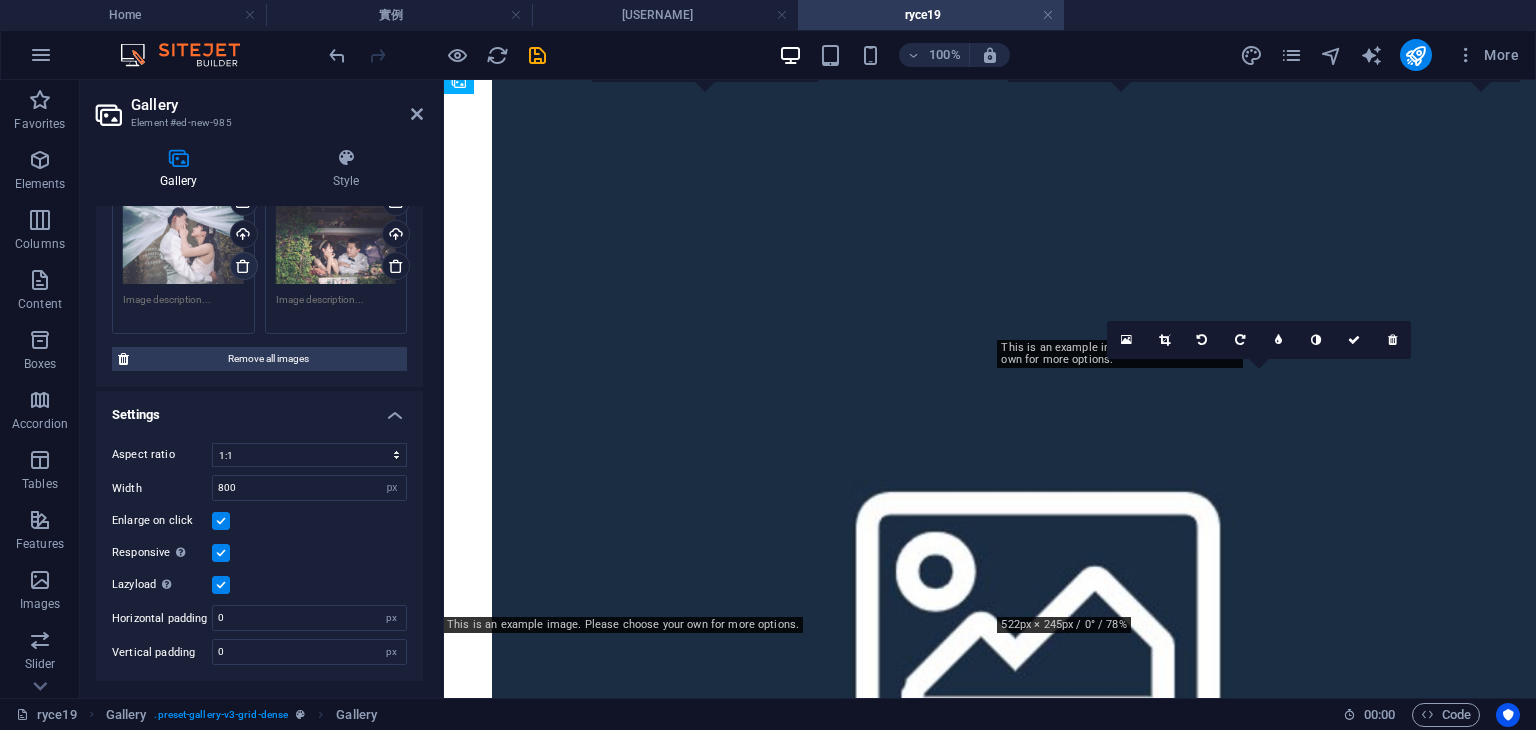 scroll, scrollTop: 296, scrollLeft: 0, axis: vertical 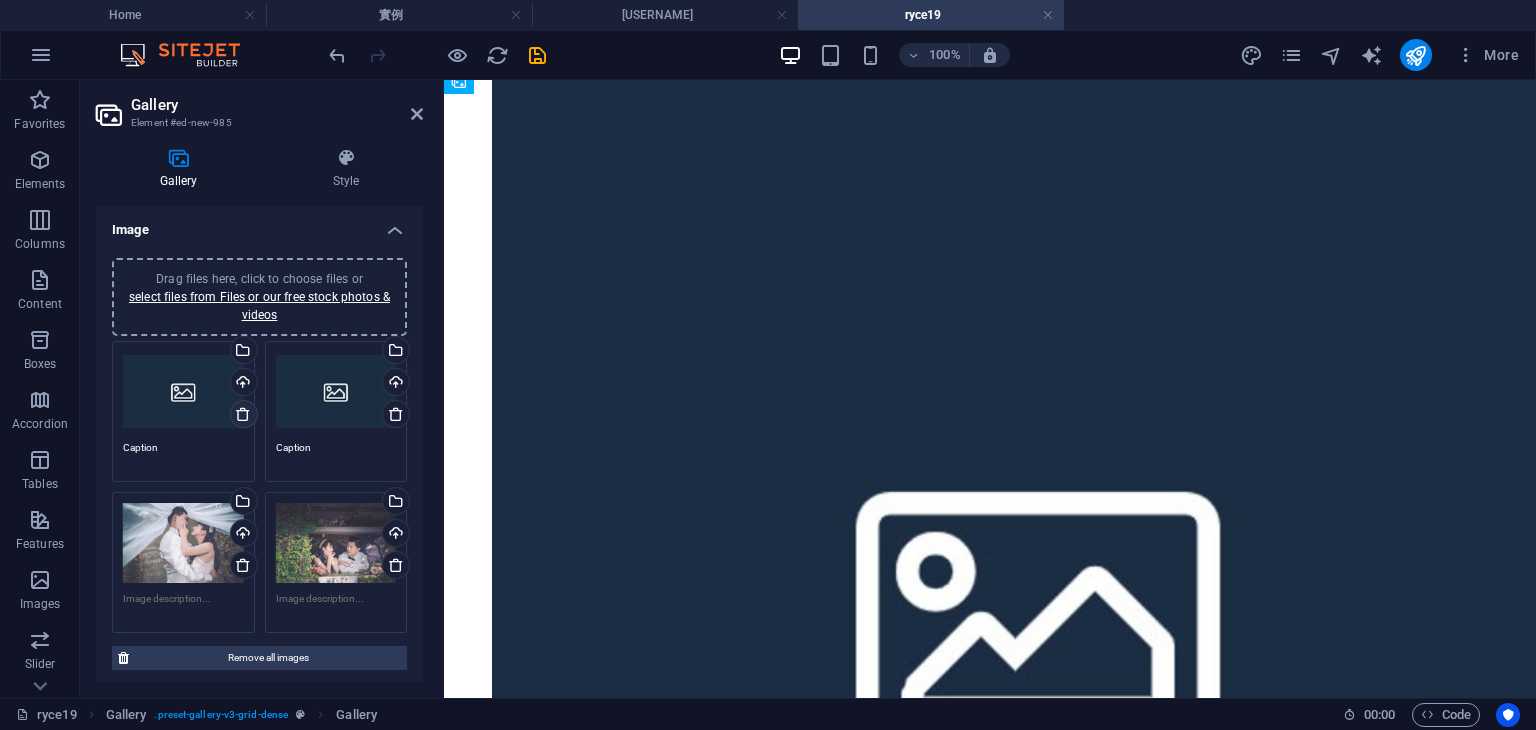 click at bounding box center [243, 414] 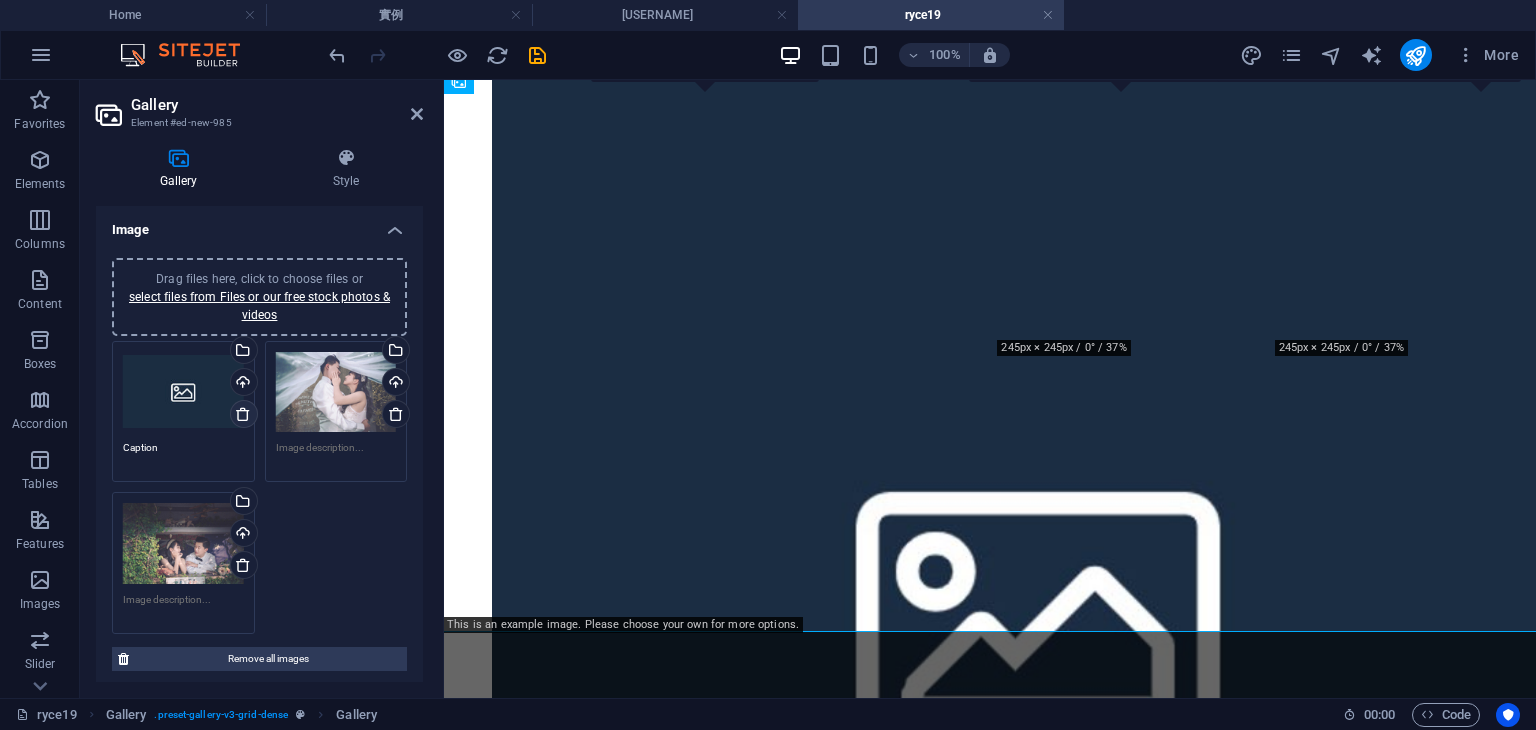 click at bounding box center (243, 414) 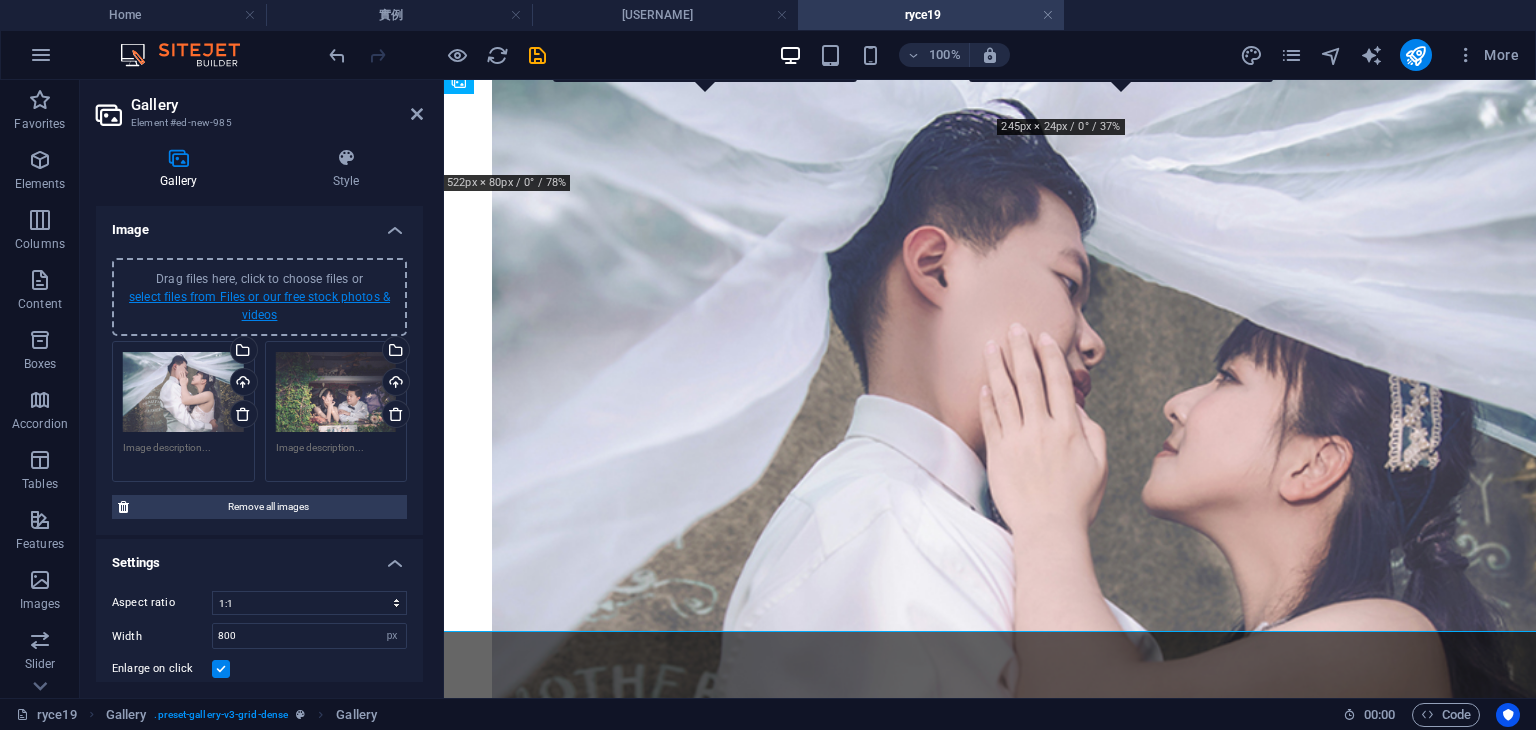 click on "select files from Files or our free stock photos & videos" at bounding box center (259, 306) 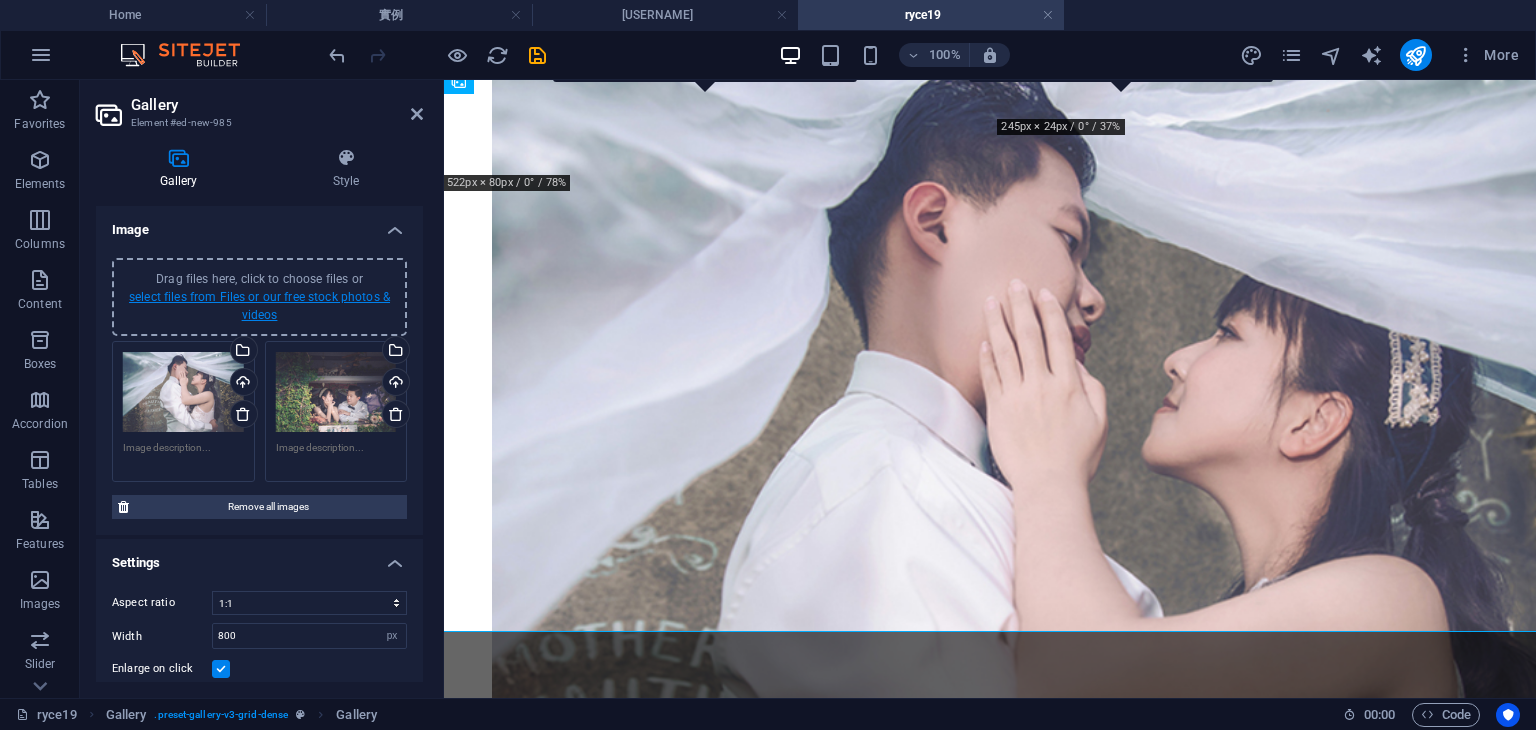 scroll, scrollTop: 584, scrollLeft: 0, axis: vertical 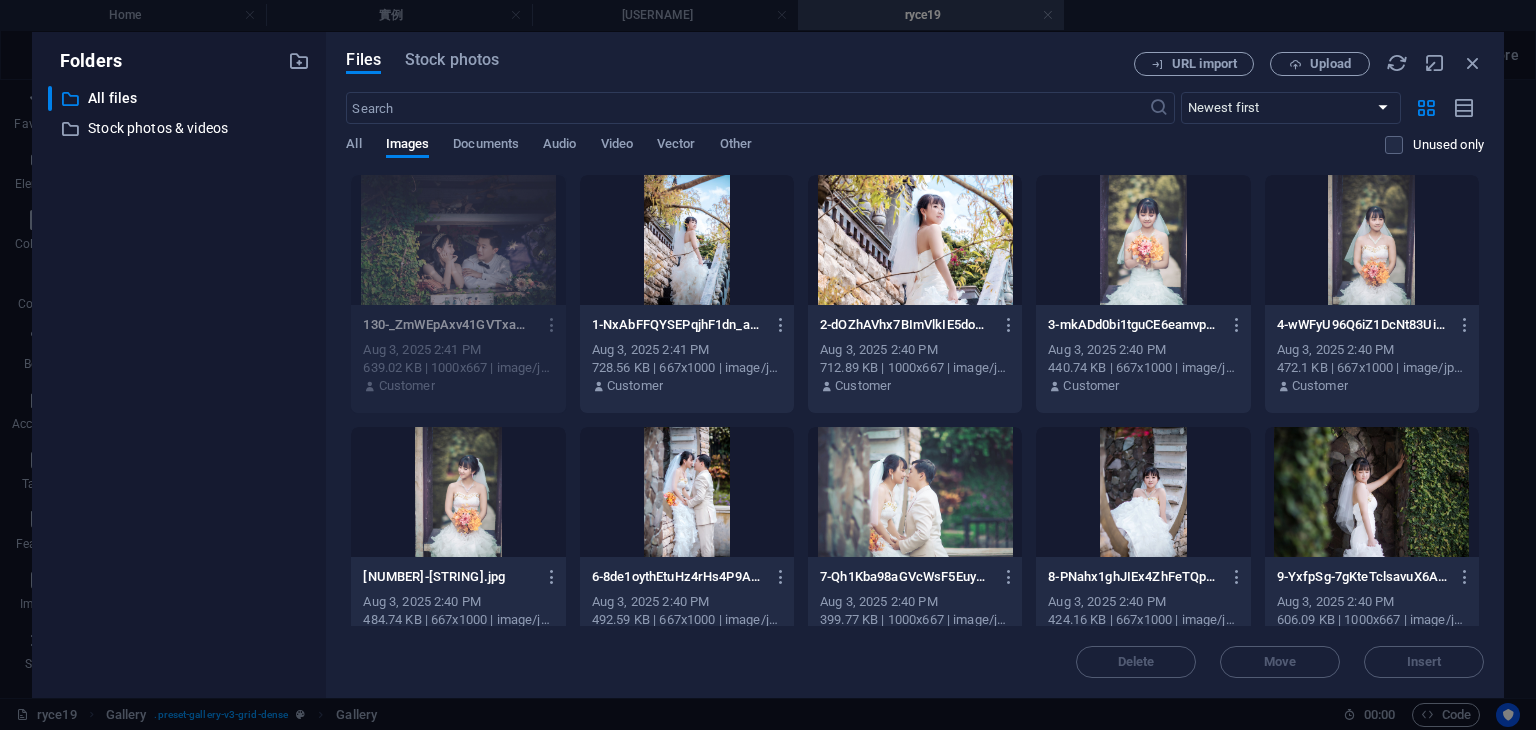 click at bounding box center [1372, 240] 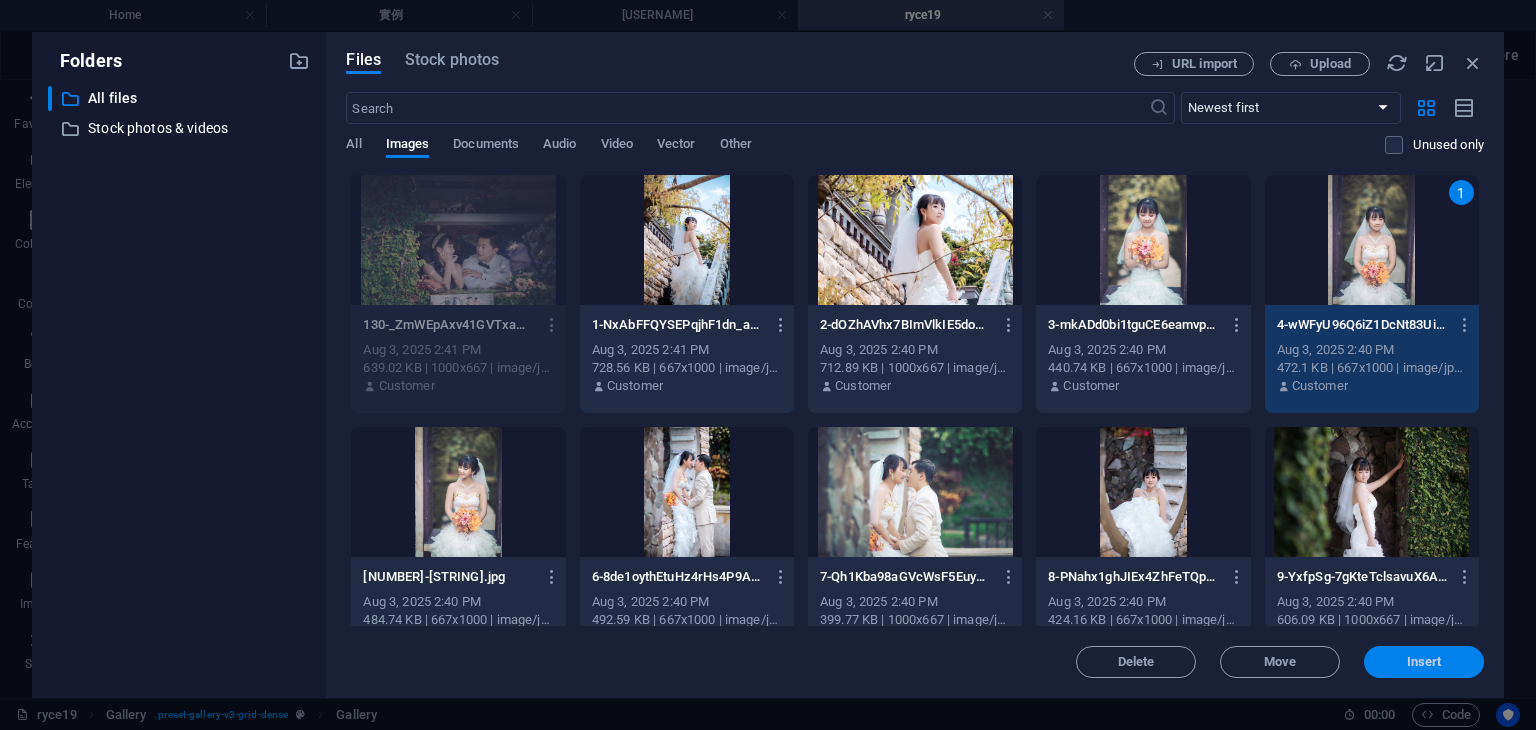 drag, startPoint x: 1409, startPoint y: 666, endPoint x: 941, endPoint y: 543, distance: 483.8936 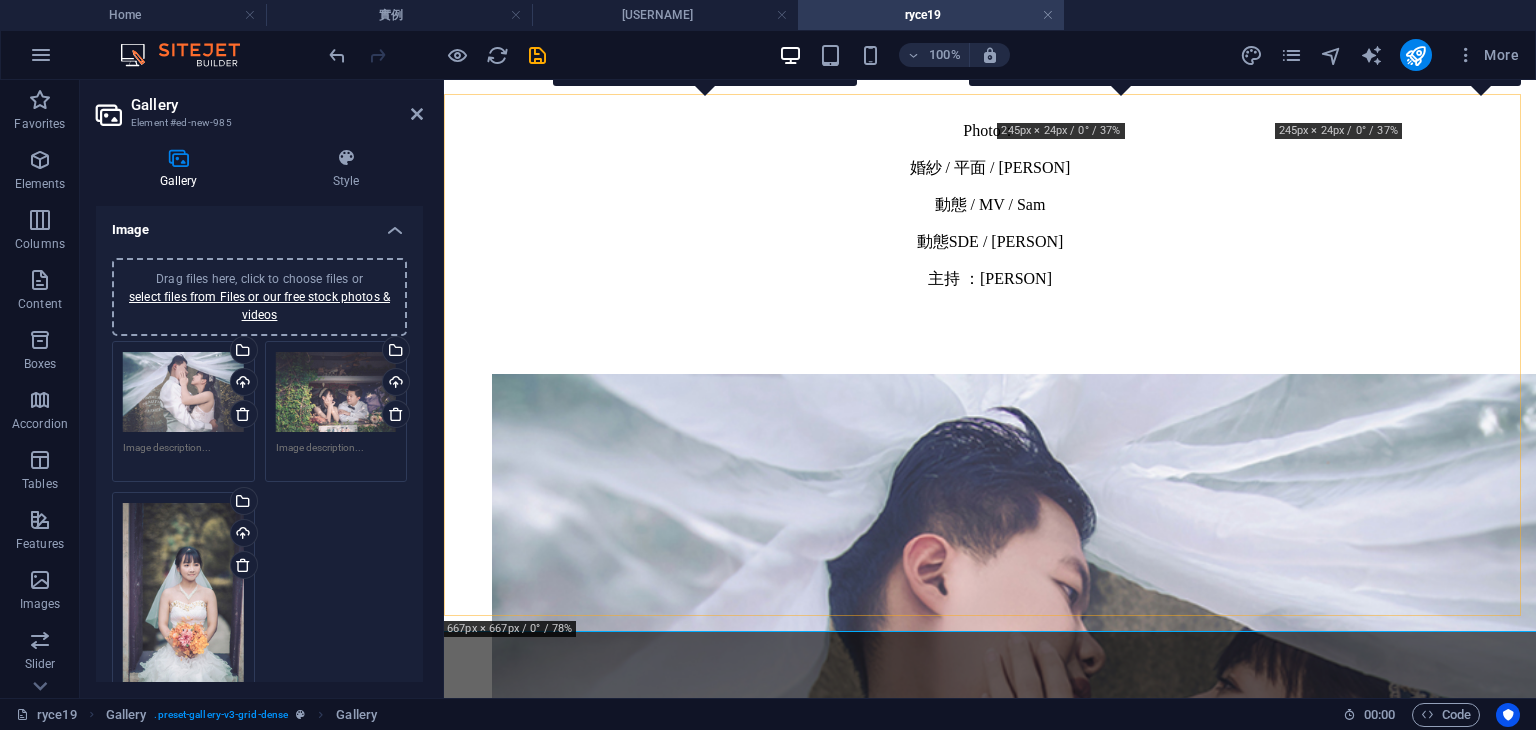scroll, scrollTop: 892, scrollLeft: 0, axis: vertical 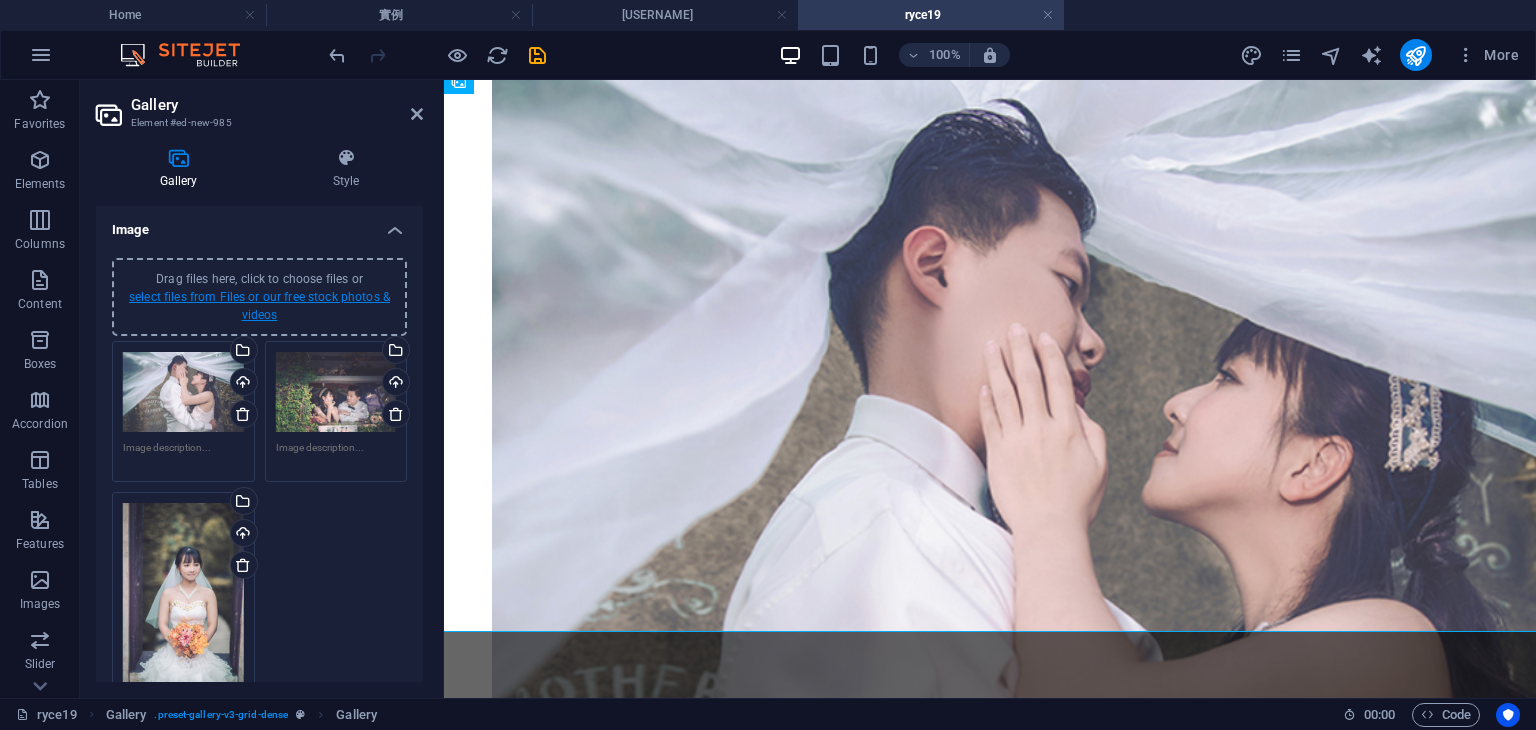 click on "select files from Files or our free stock photos & videos" at bounding box center (259, 306) 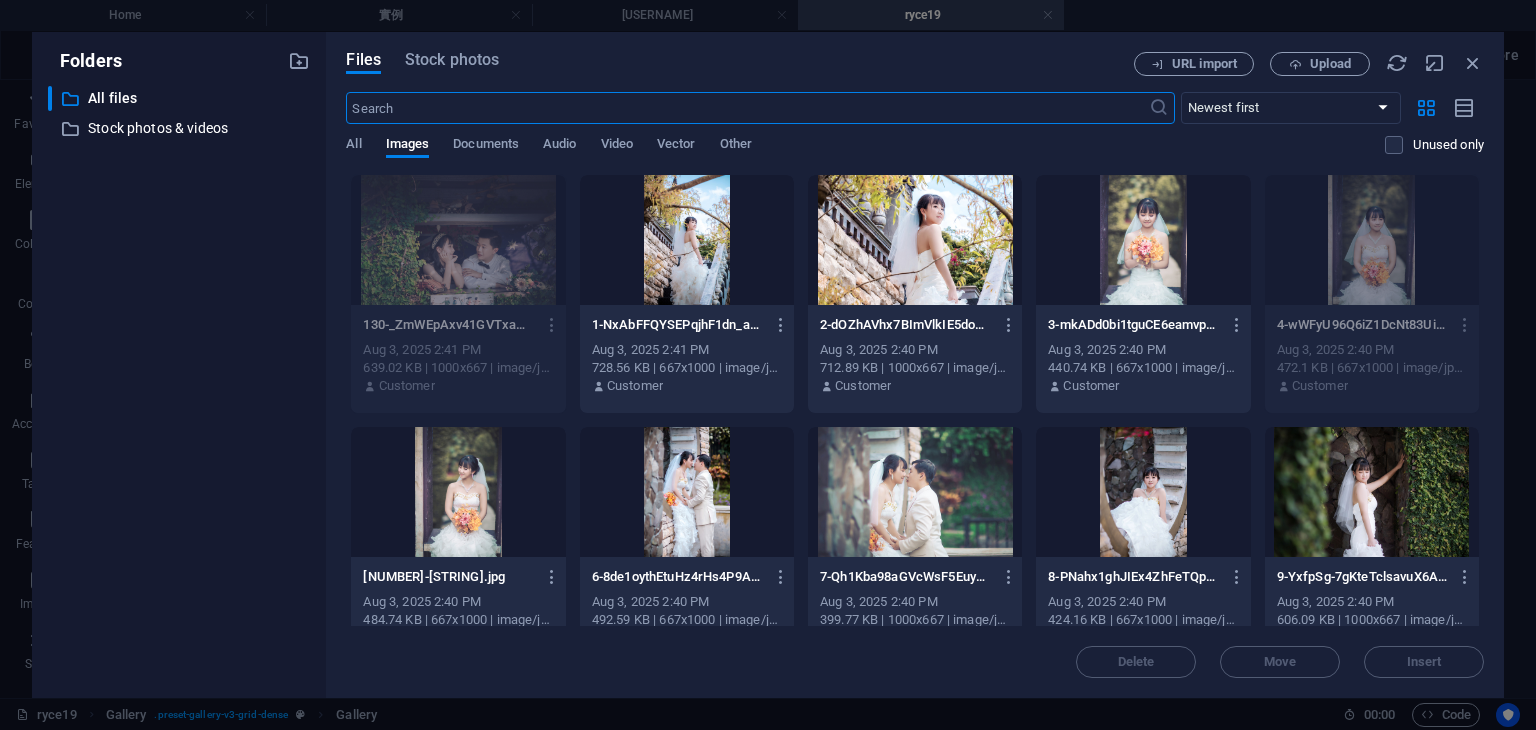scroll, scrollTop: 584, scrollLeft: 0, axis: vertical 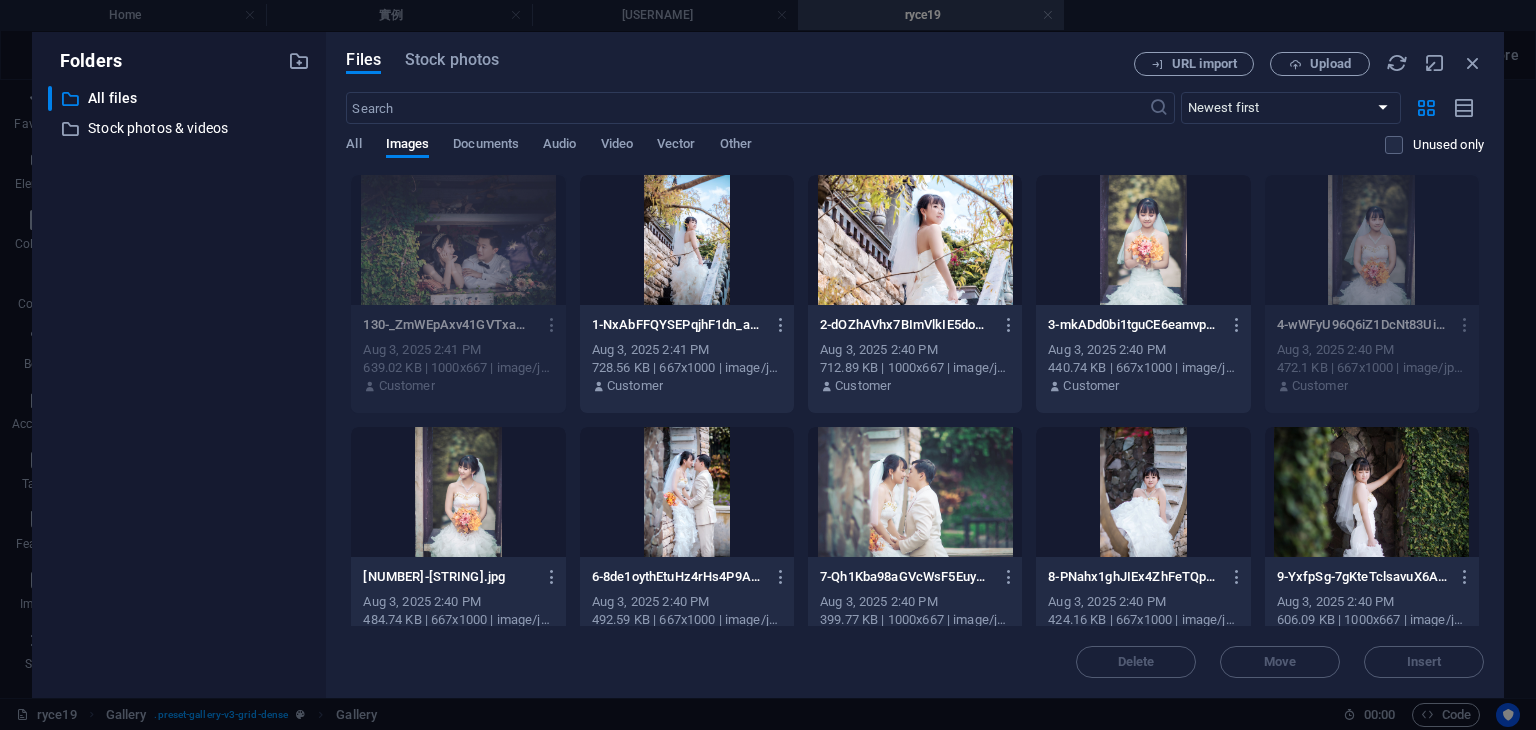 click at bounding box center [687, 492] 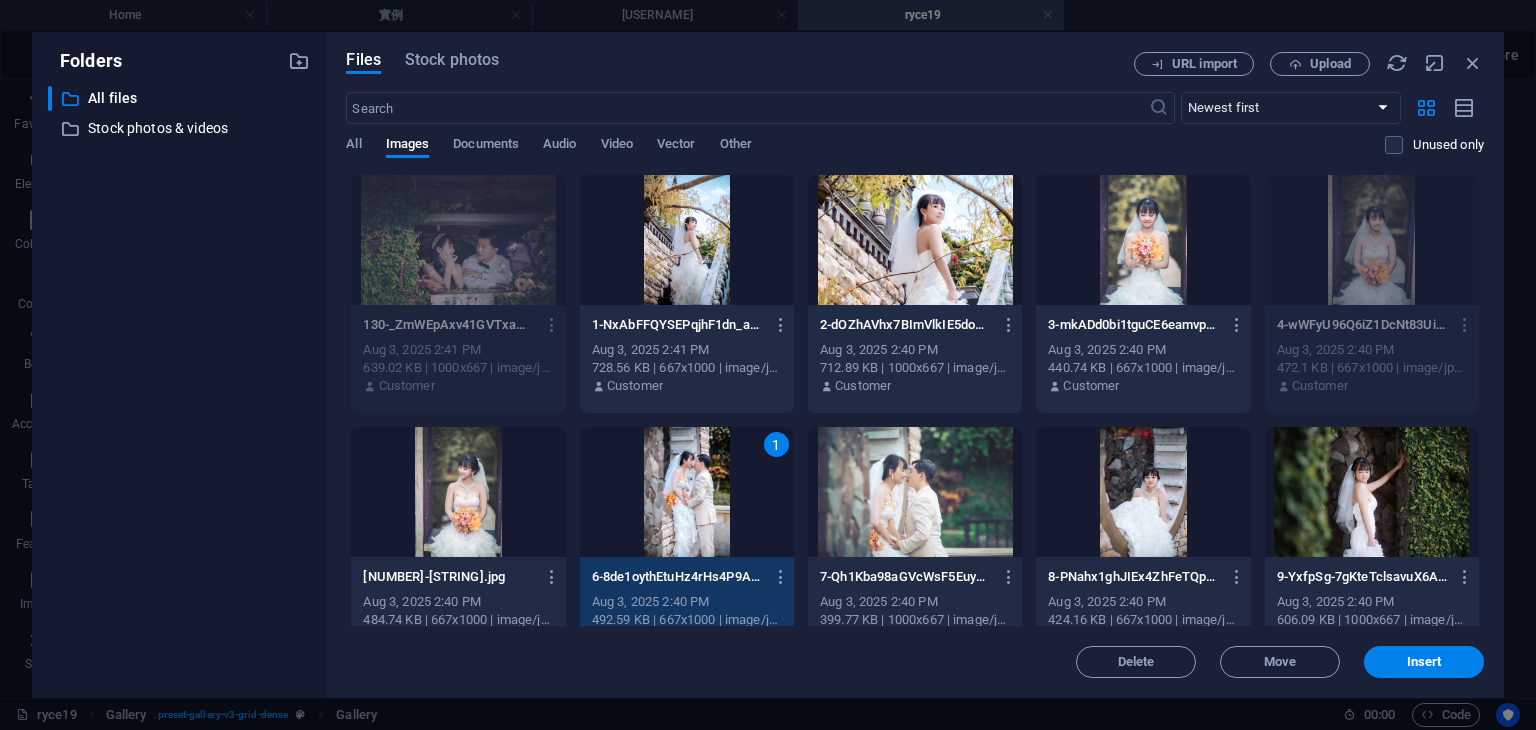 click at bounding box center [915, 492] 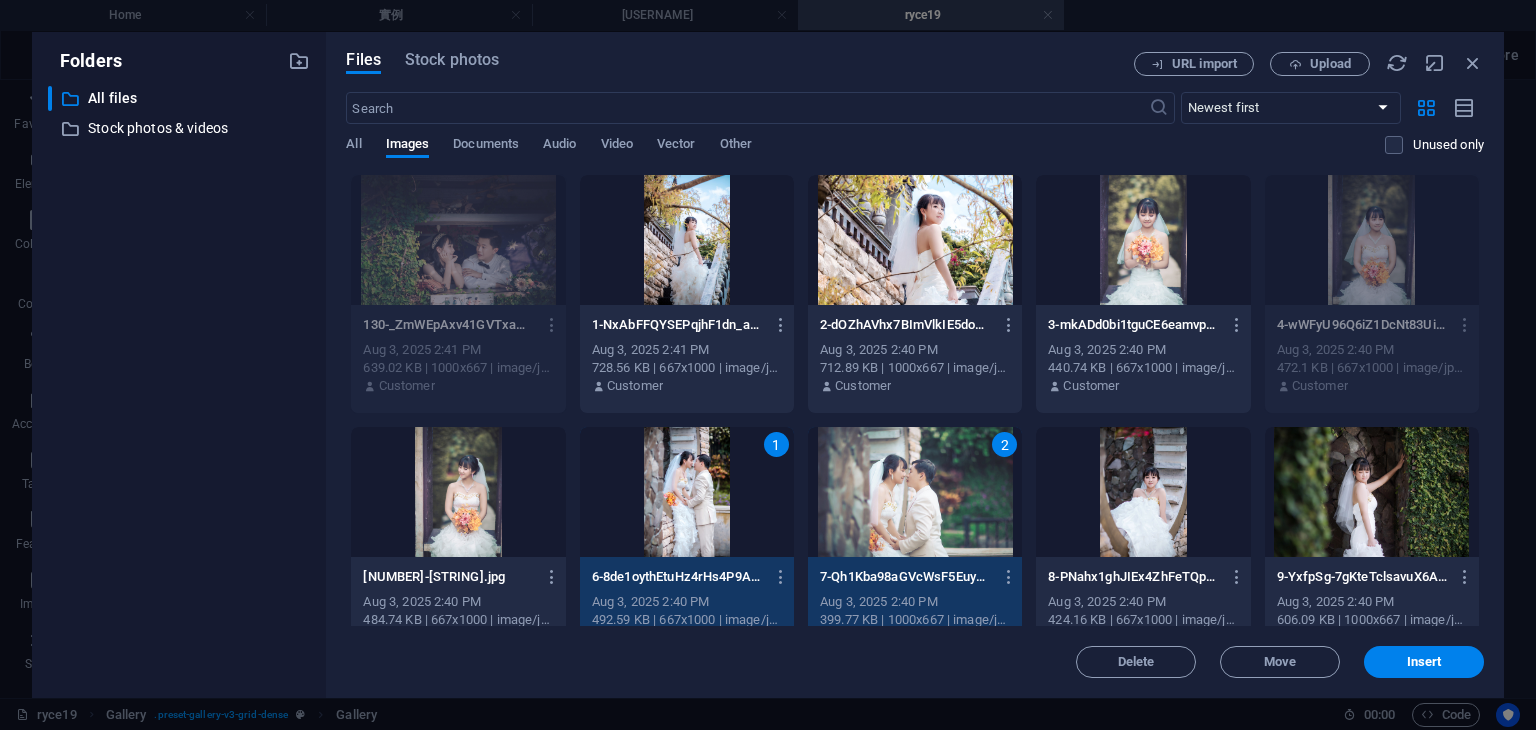 click at bounding box center [1143, 492] 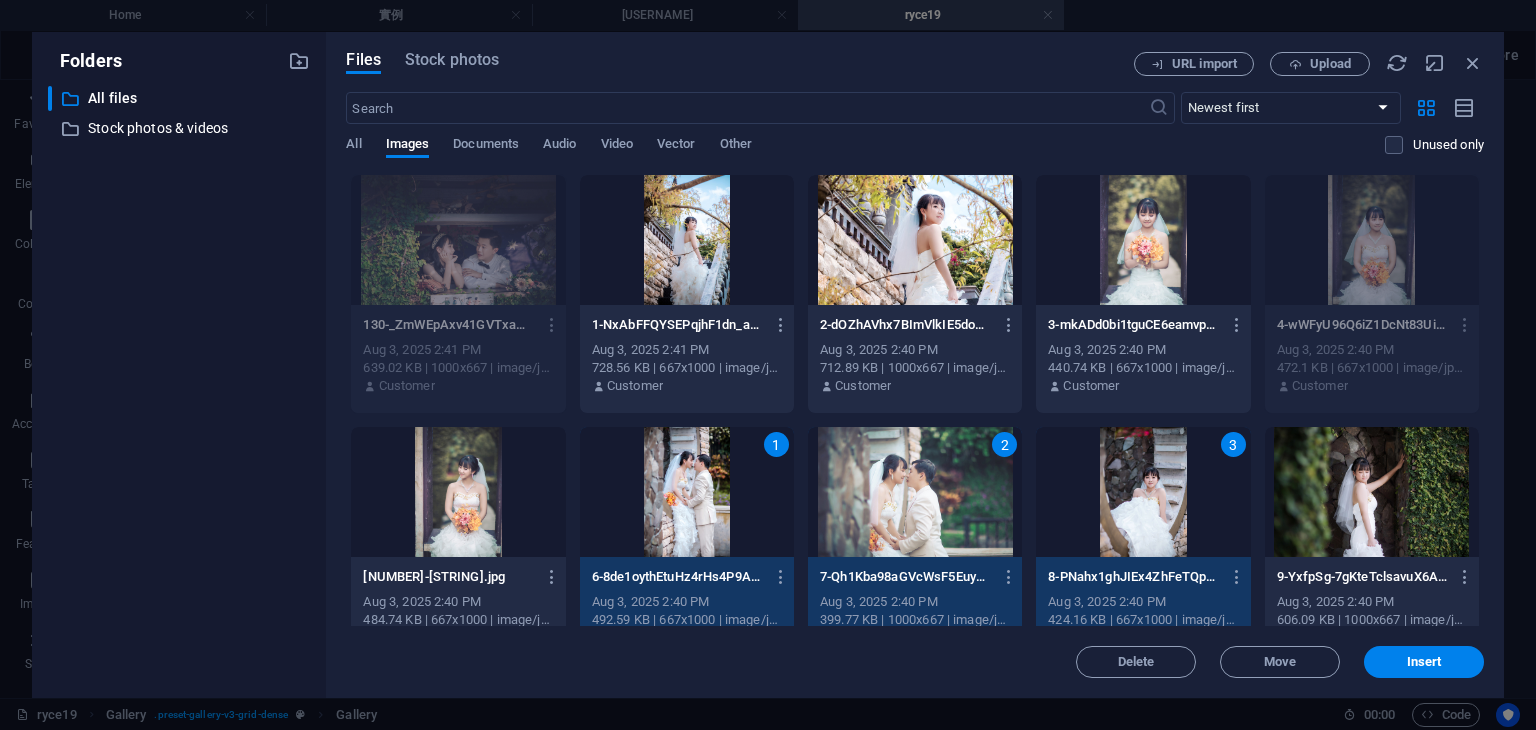 click at bounding box center (1372, 492) 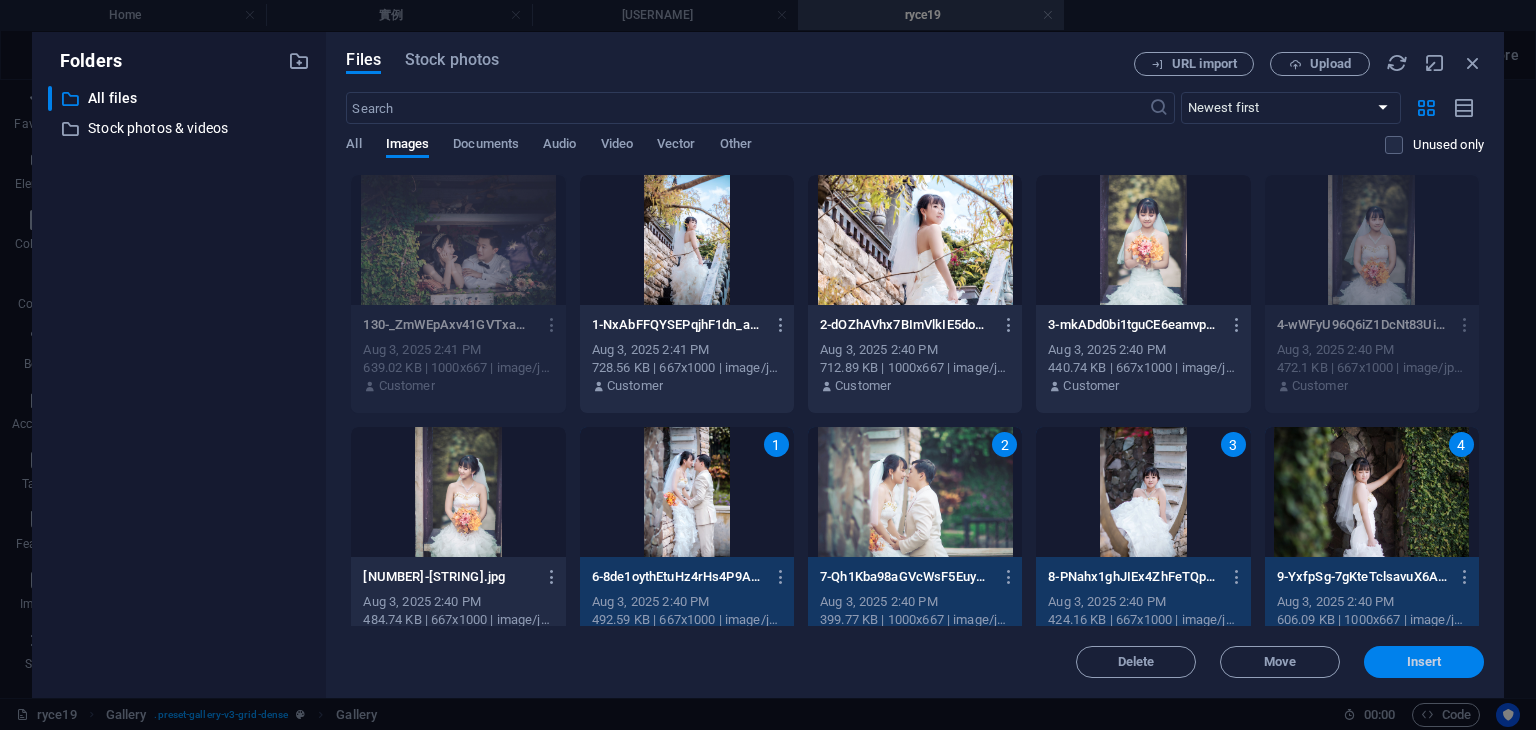 click on "Insert" at bounding box center (1424, 662) 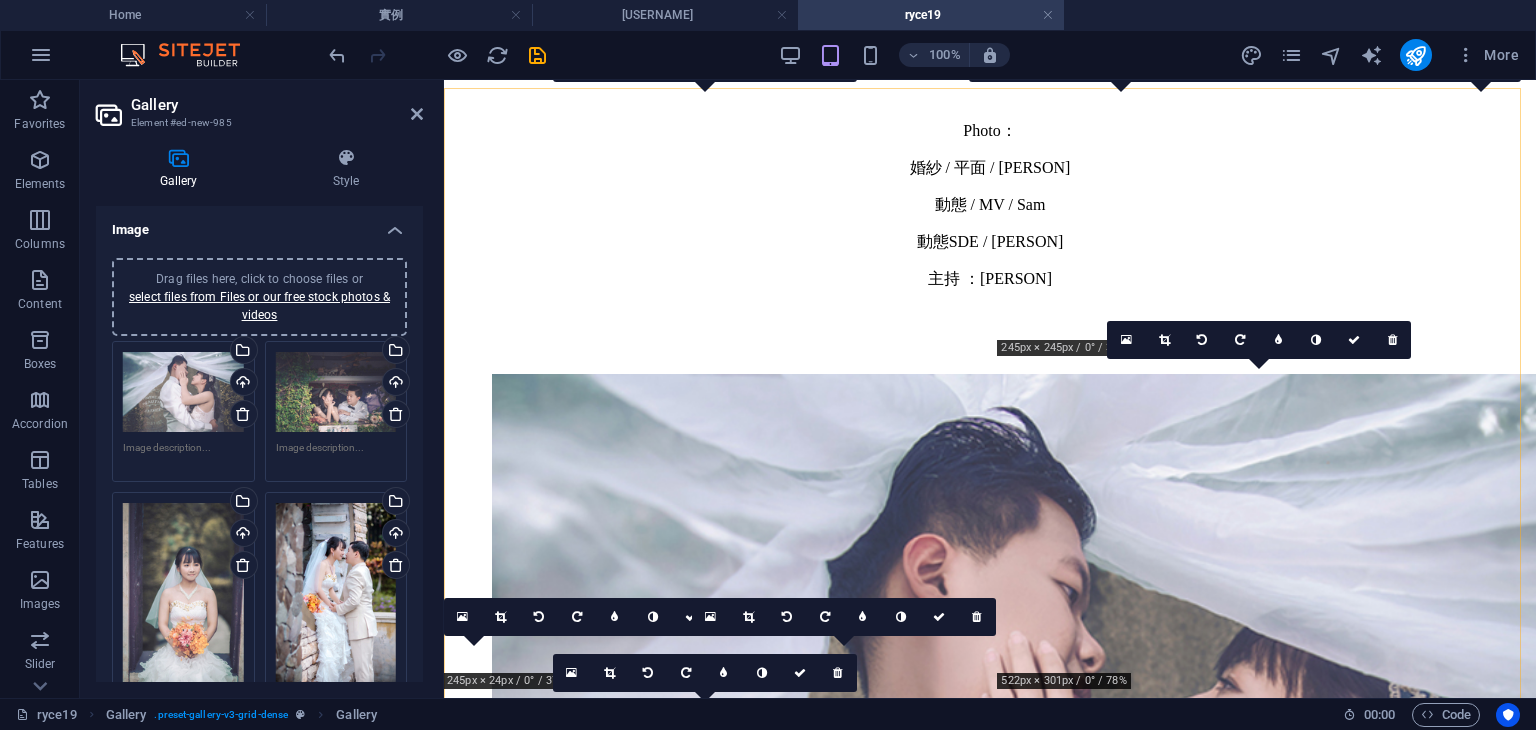 scroll, scrollTop: 892, scrollLeft: 0, axis: vertical 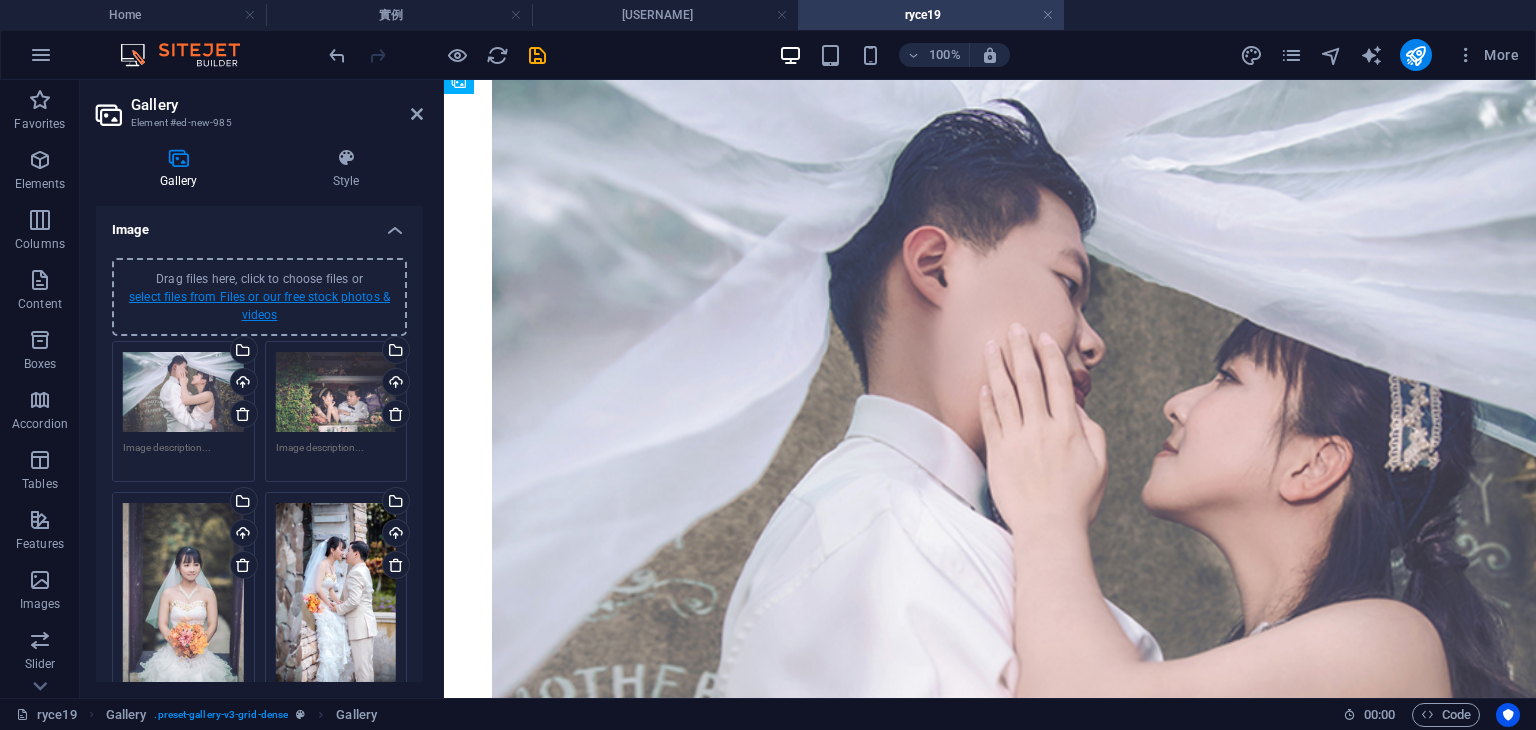 click on "select files from Files or our free stock photos & videos" at bounding box center (259, 306) 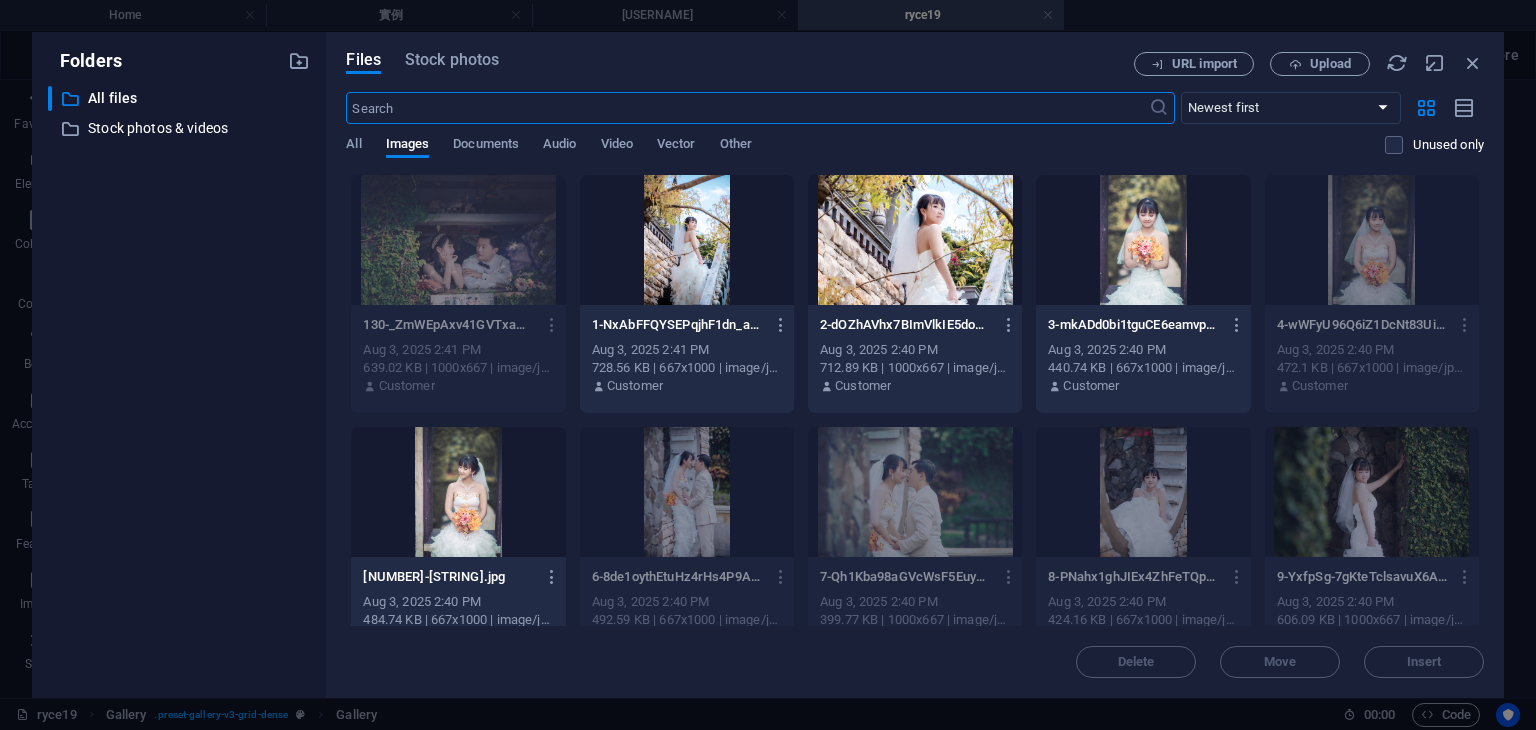 scroll, scrollTop: 584, scrollLeft: 0, axis: vertical 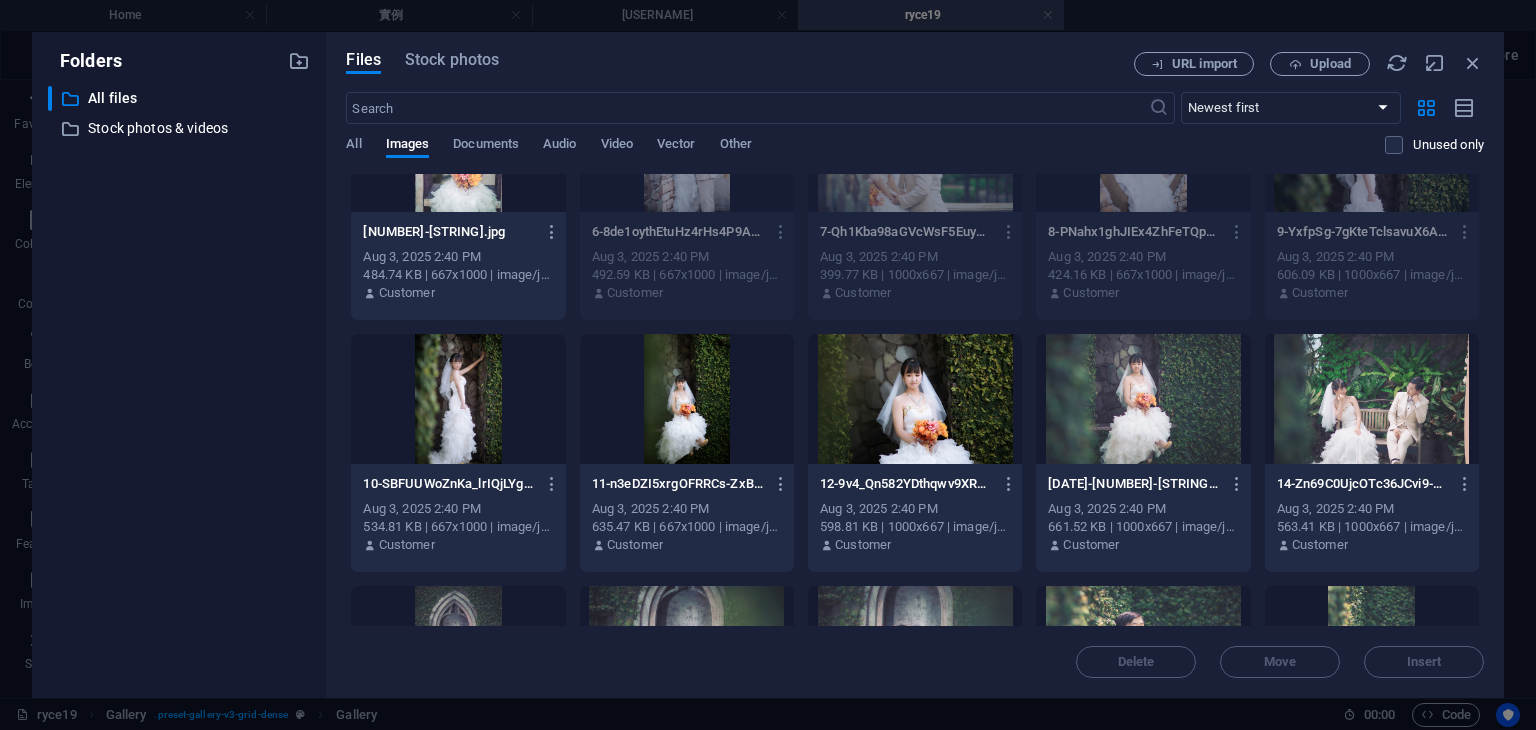 click at bounding box center [687, 399] 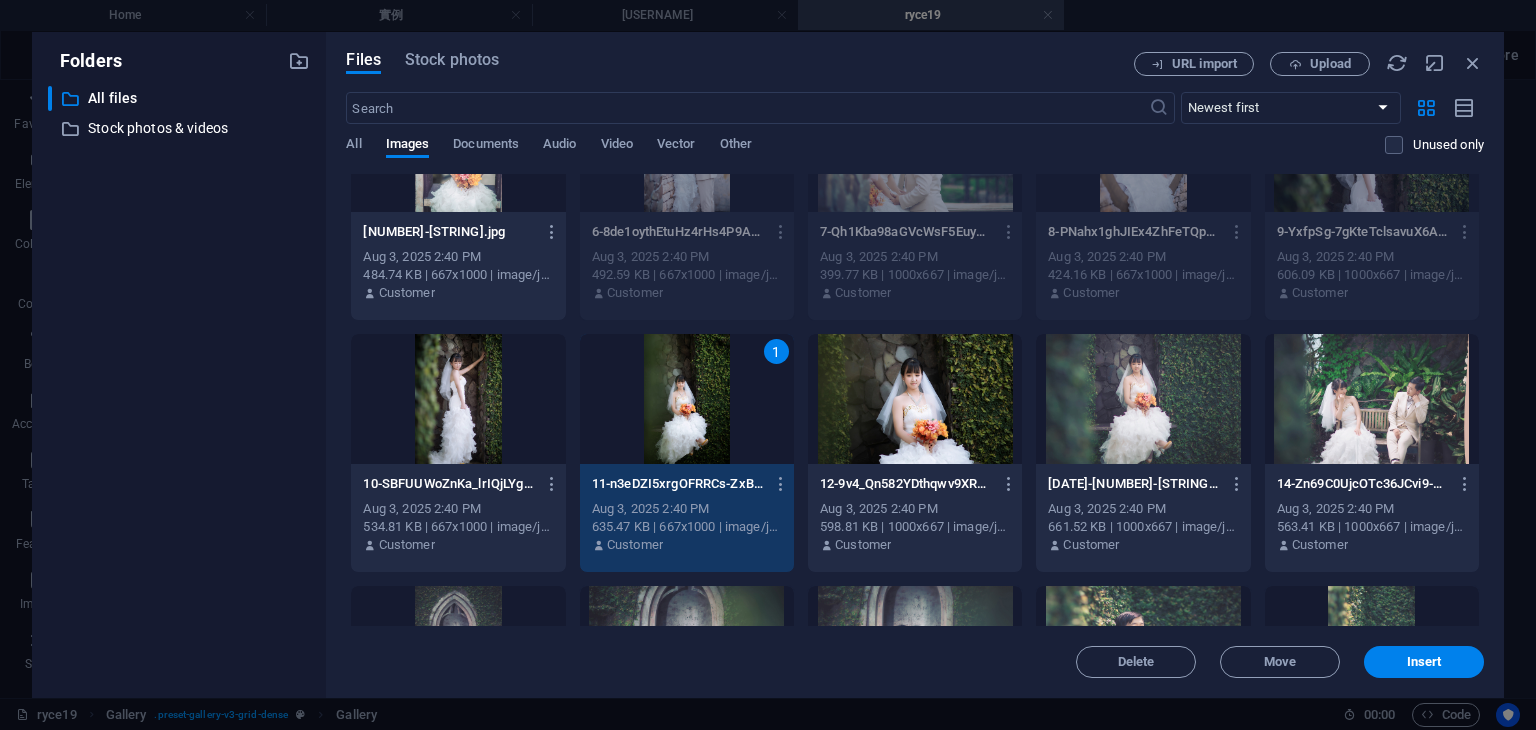 click at bounding box center (915, 399) 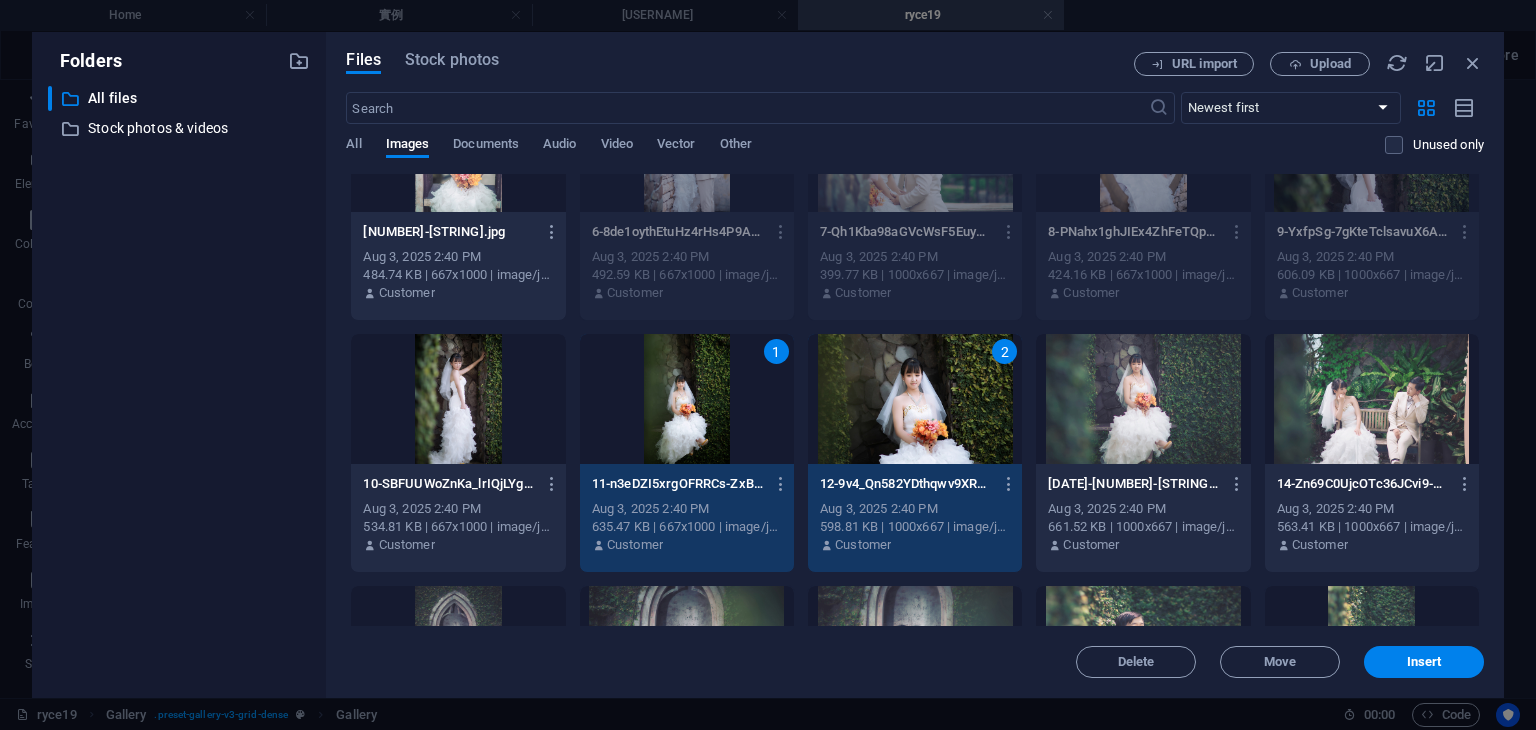click at bounding box center [1143, 399] 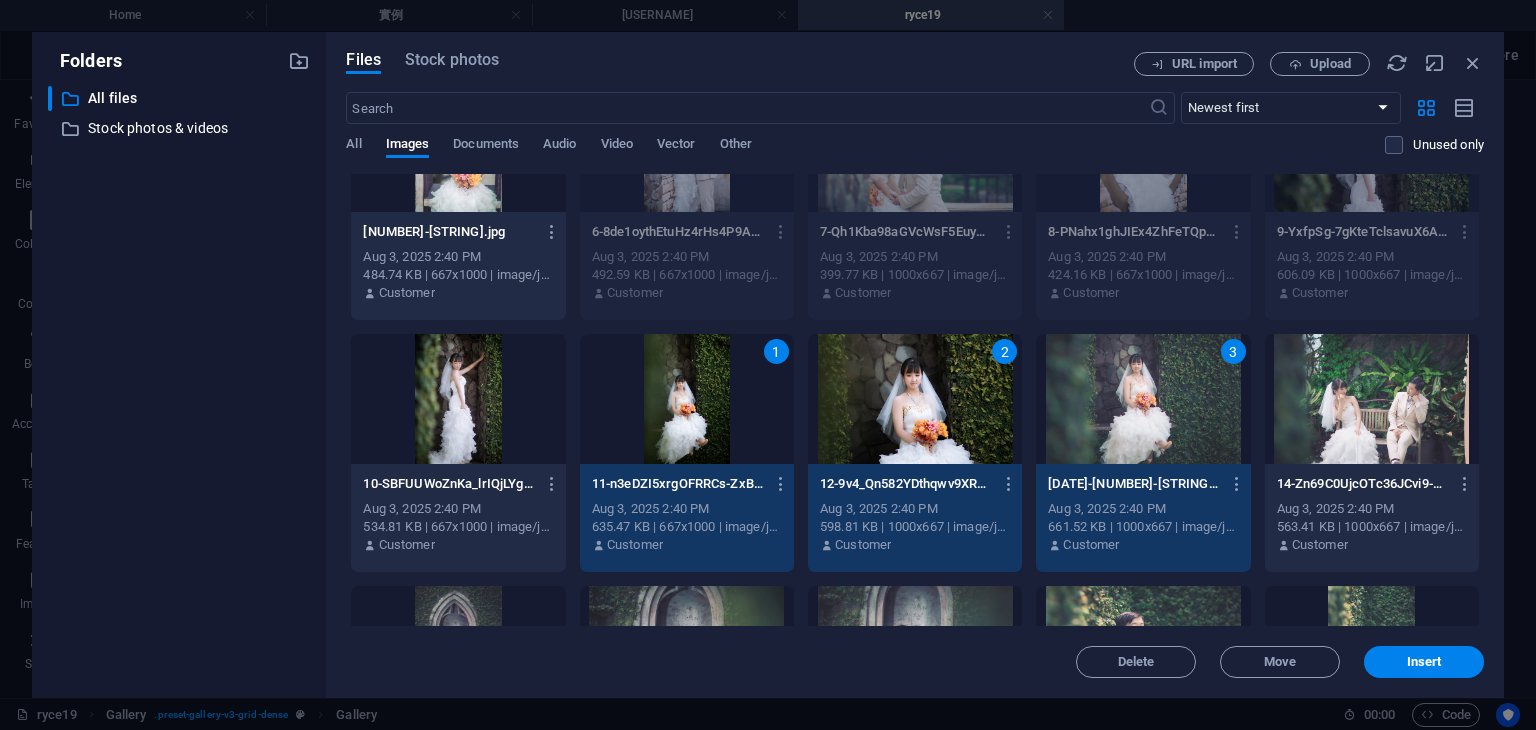 click at bounding box center [1372, 399] 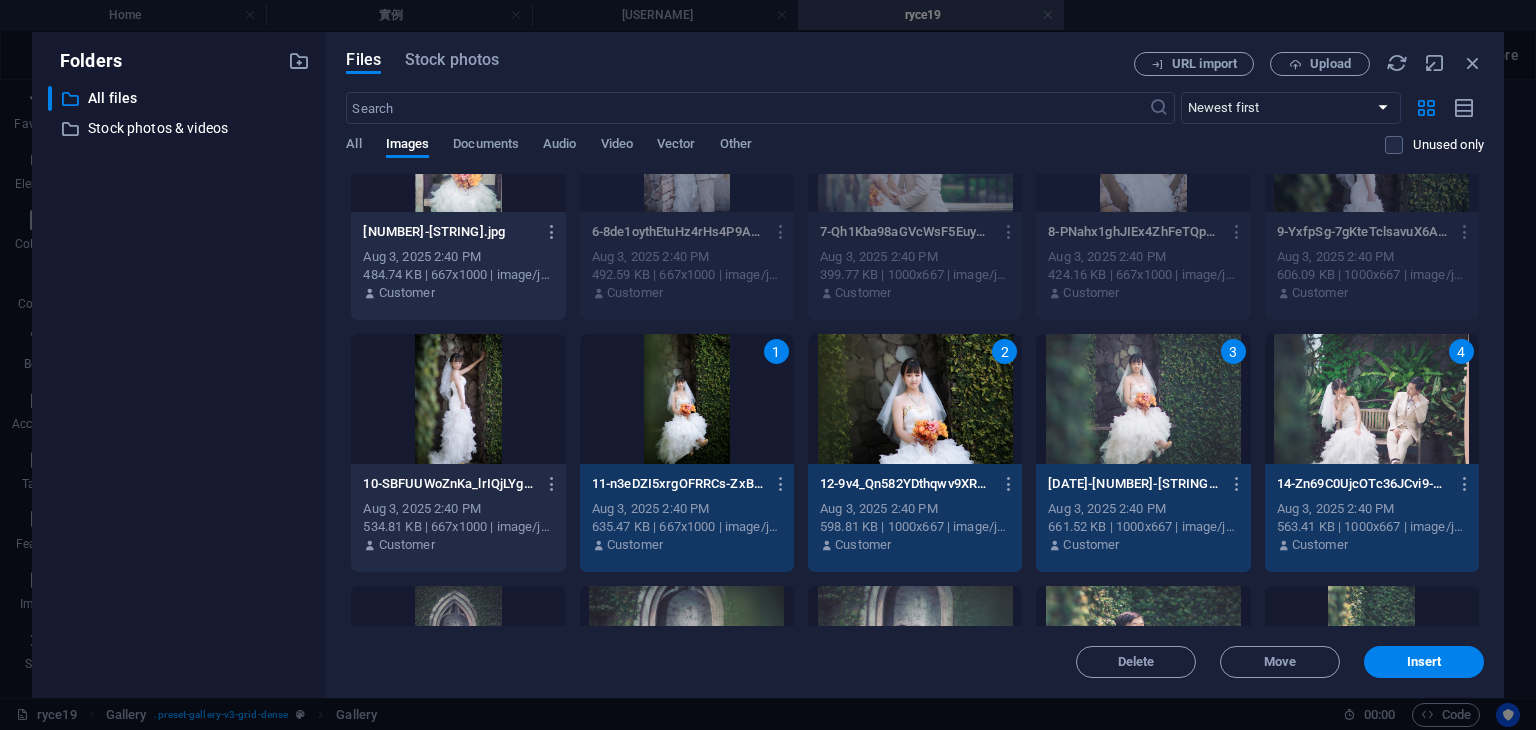 click on "4" at bounding box center (1372, 399) 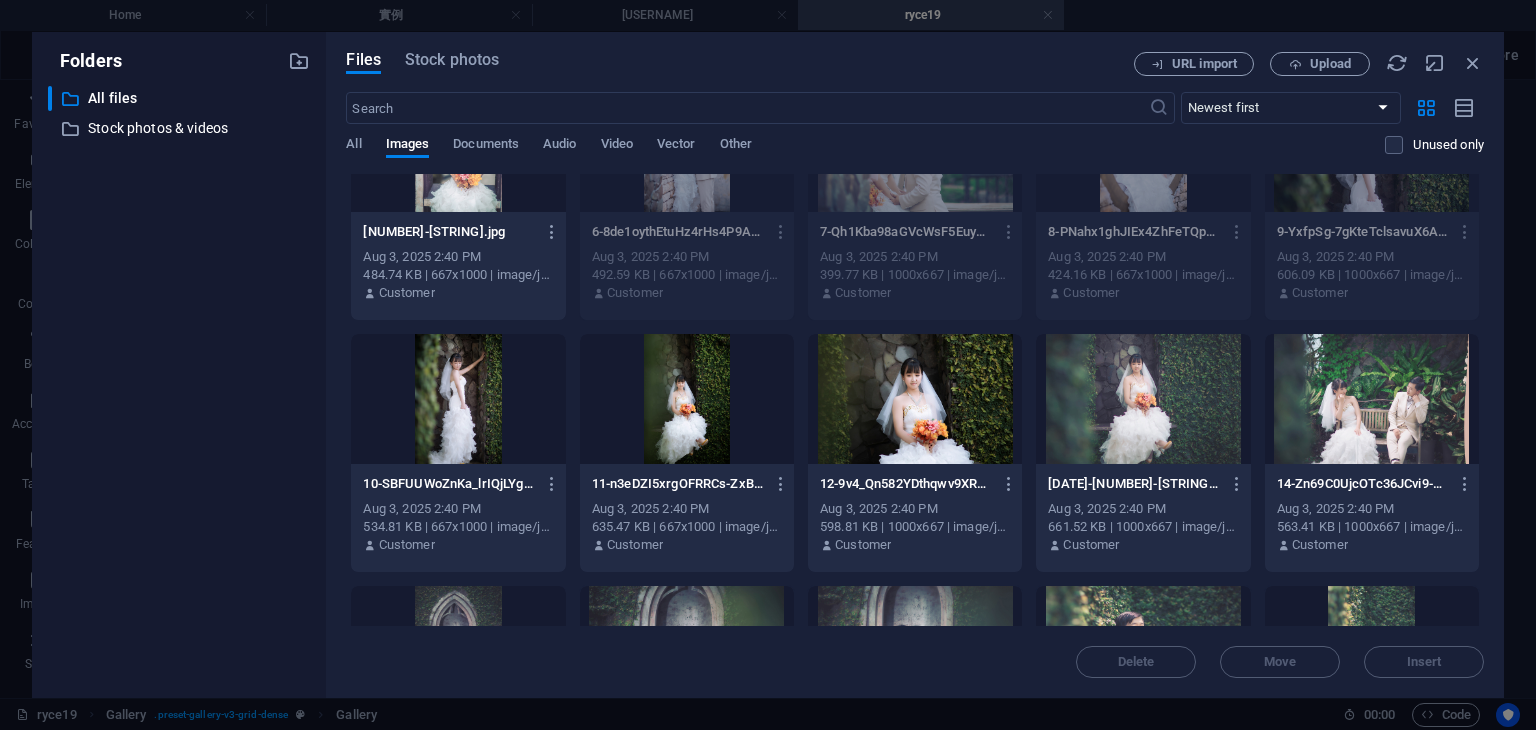 click at bounding box center (687, 399) 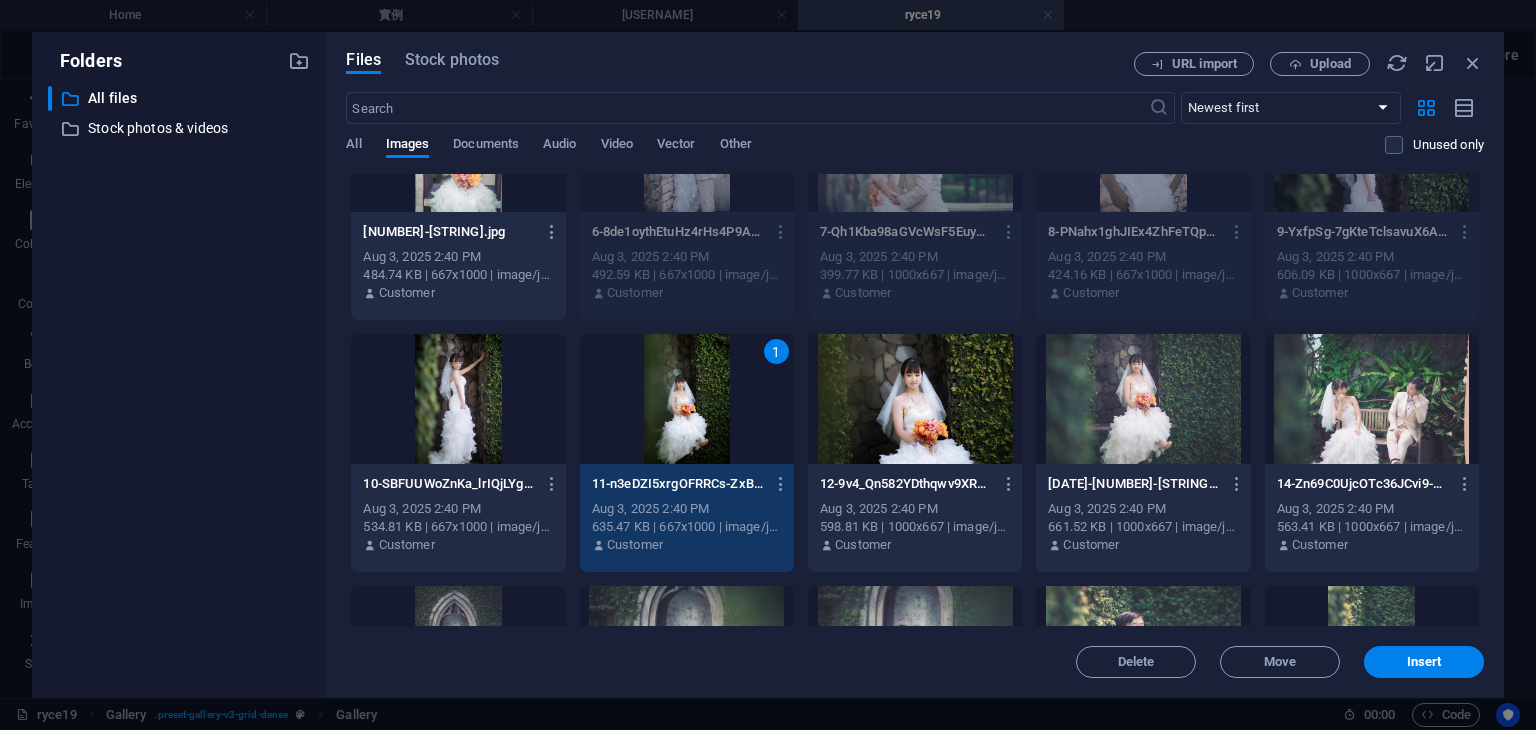 click at bounding box center (915, 399) 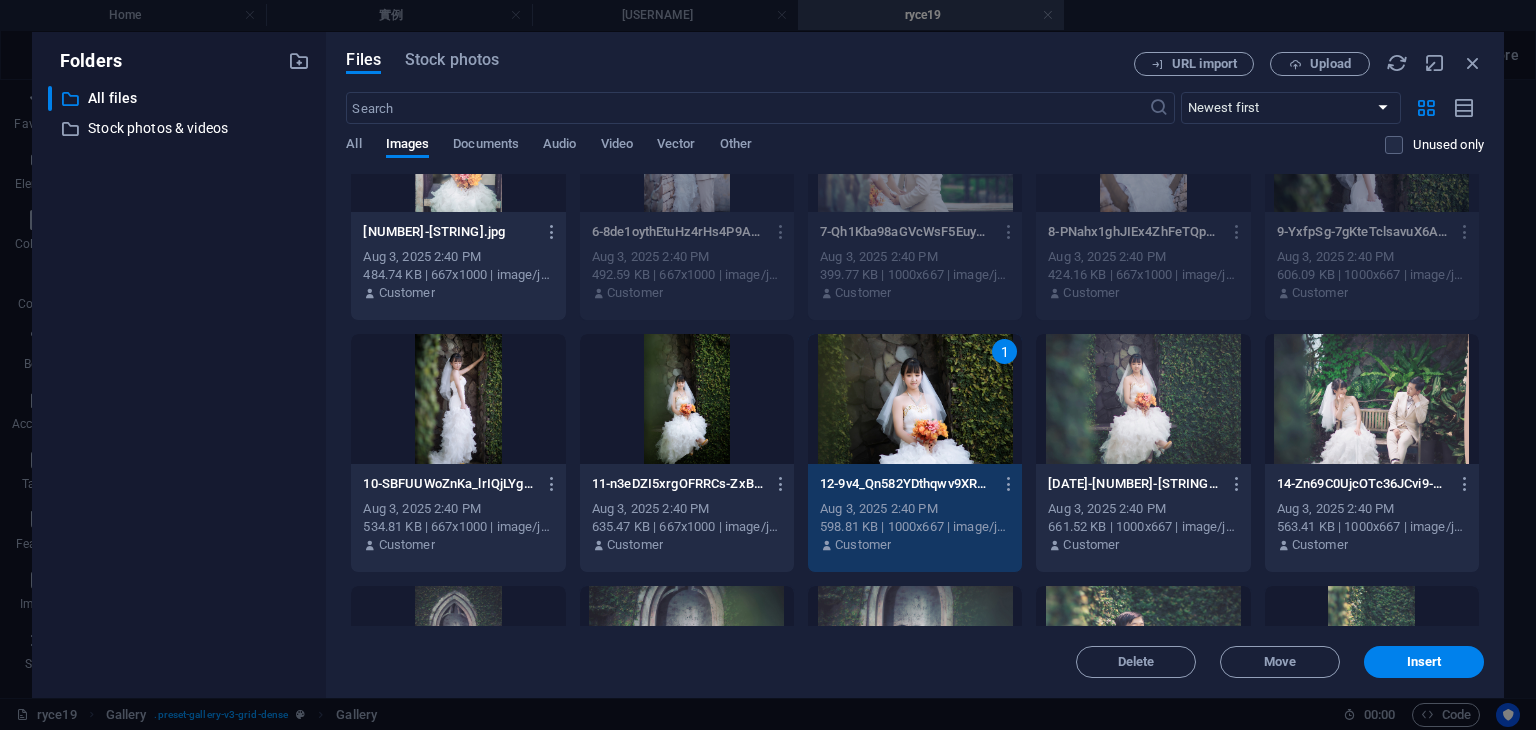 click at bounding box center [1143, 399] 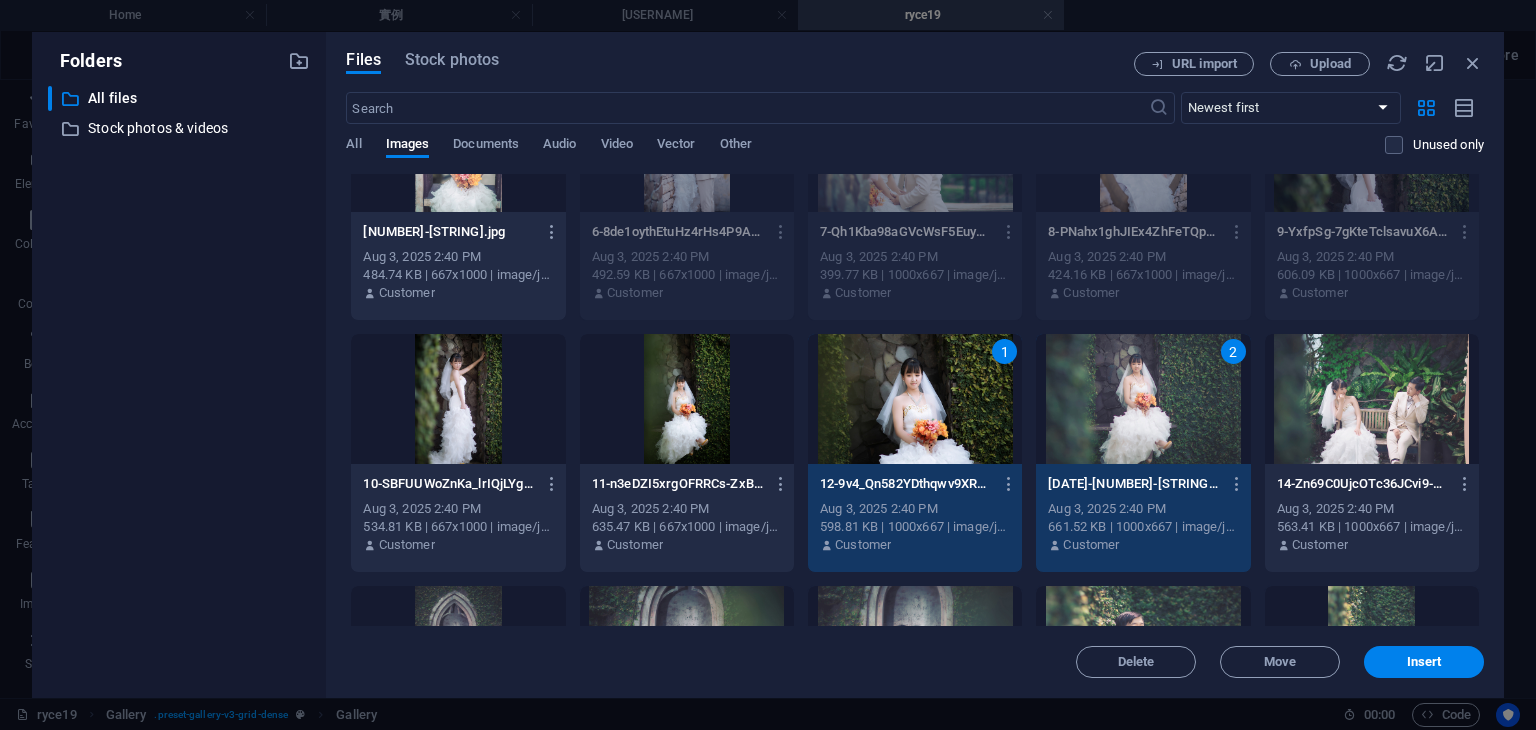 click at bounding box center [687, 399] 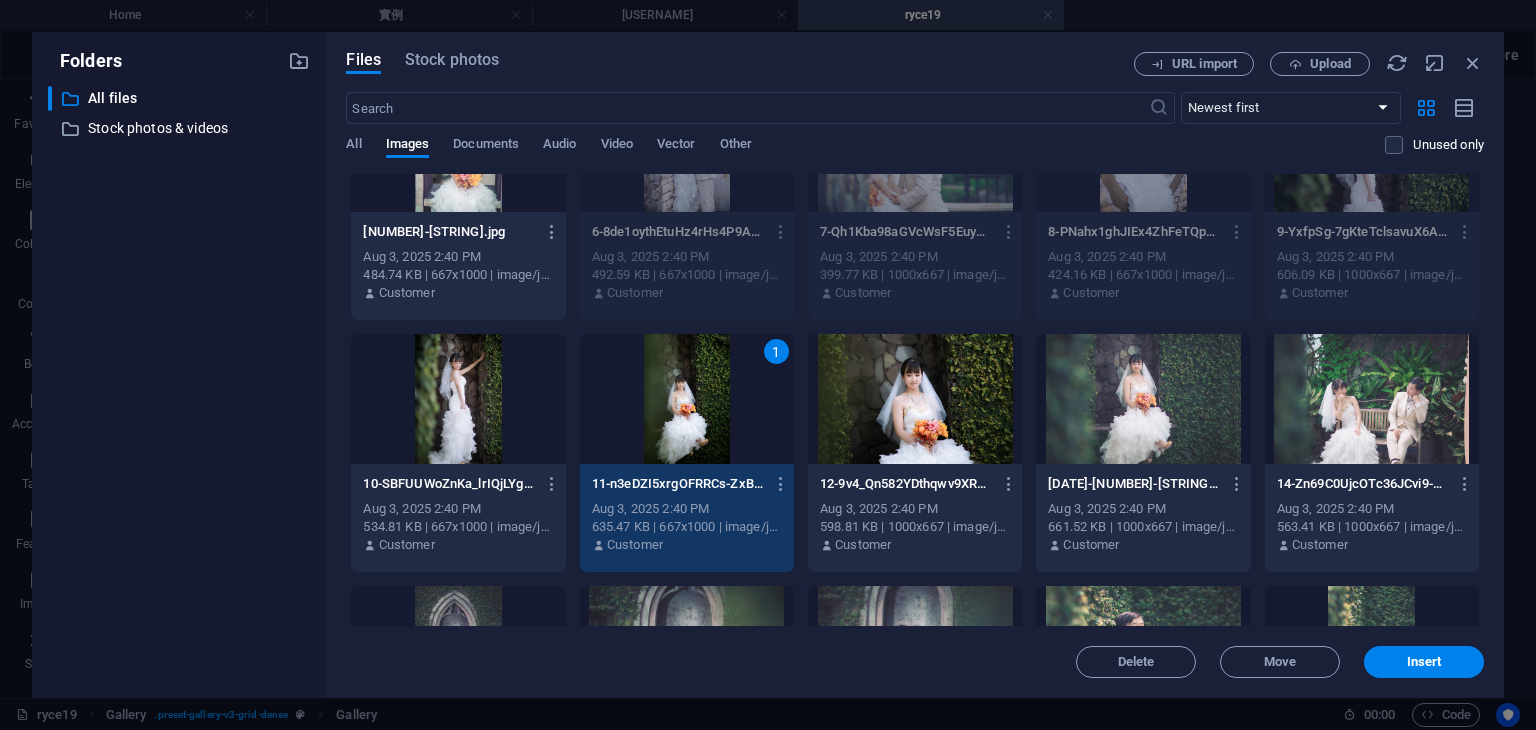 drag, startPoint x: 893, startPoint y: 407, endPoint x: 905, endPoint y: 404, distance: 12.369317 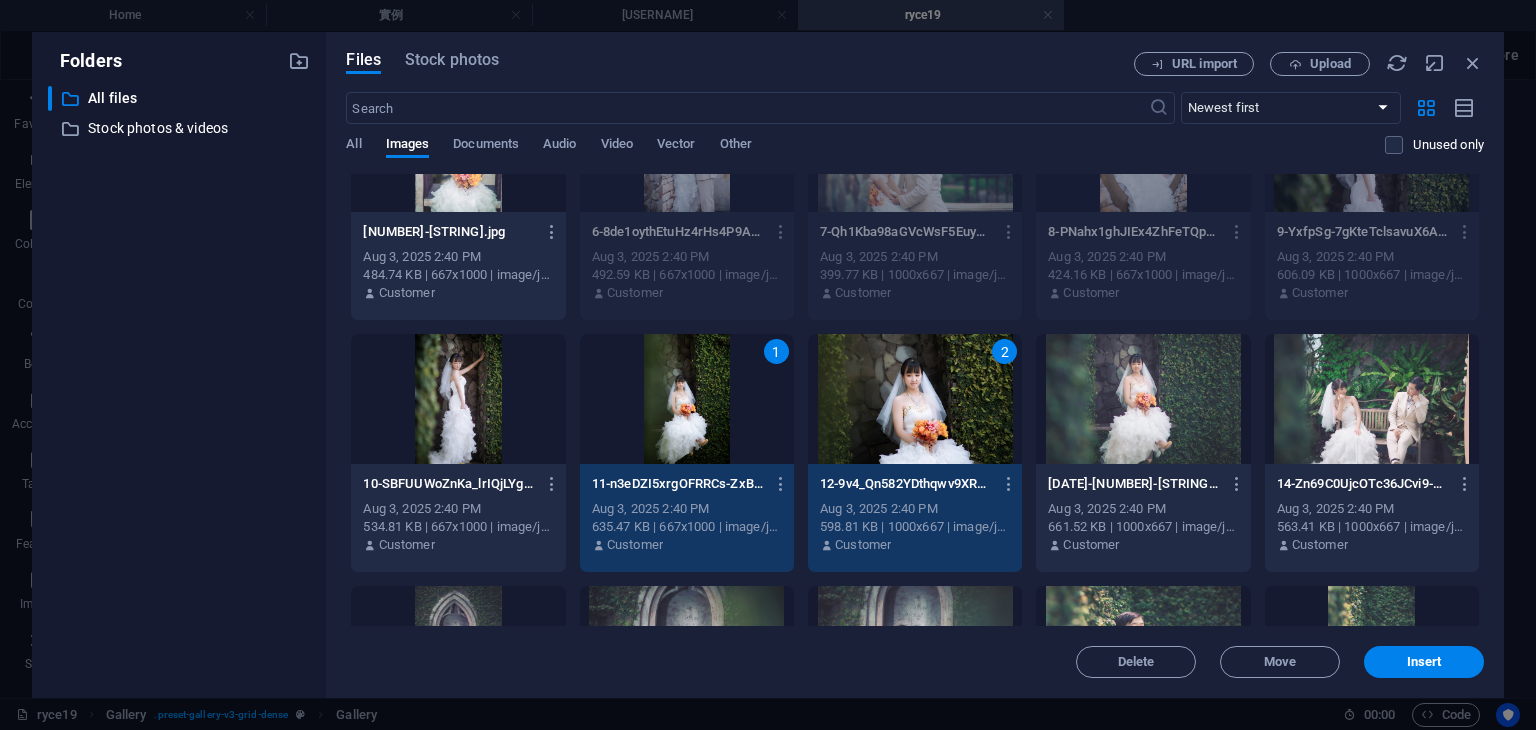 click at bounding box center (1143, 399) 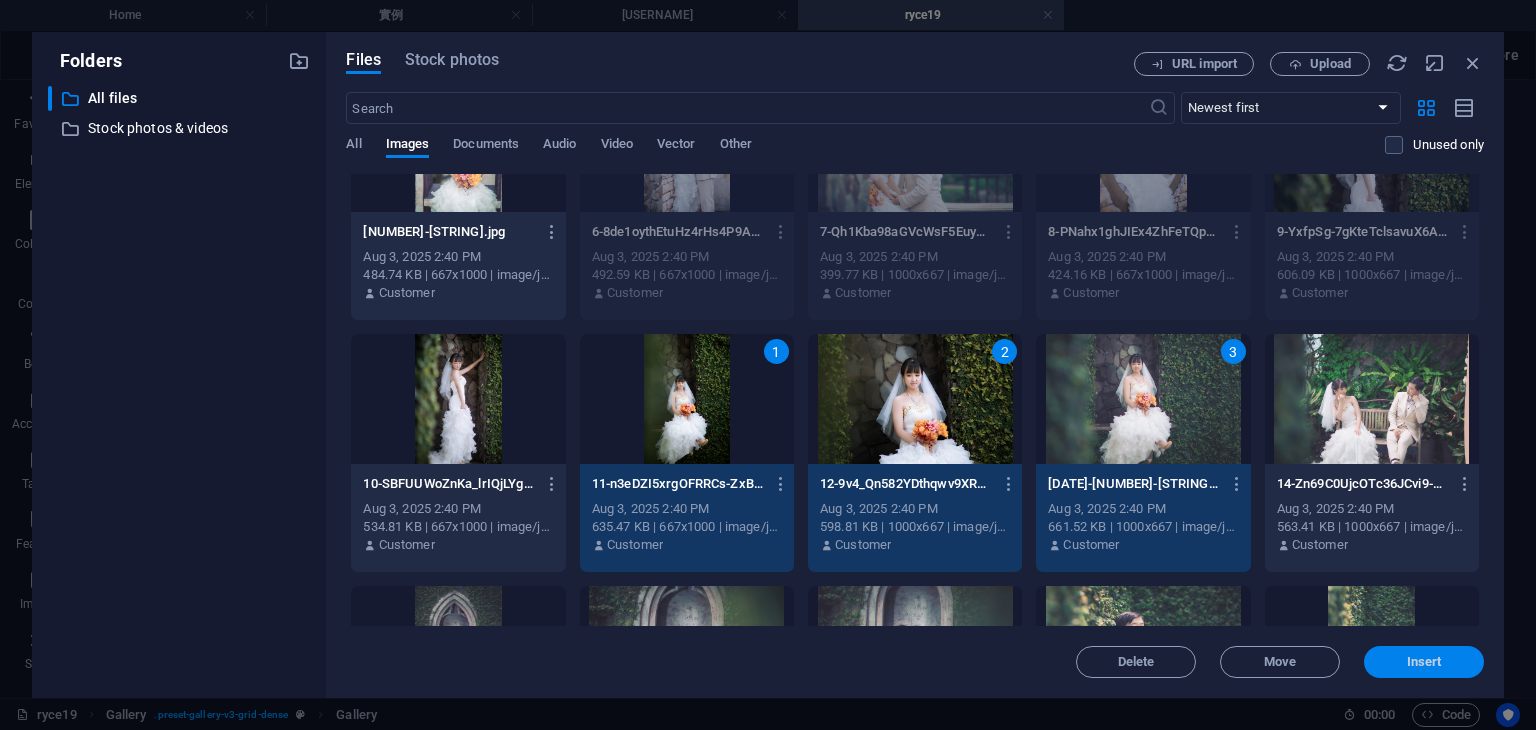 drag, startPoint x: 1409, startPoint y: 661, endPoint x: 1071, endPoint y: 576, distance: 348.52402 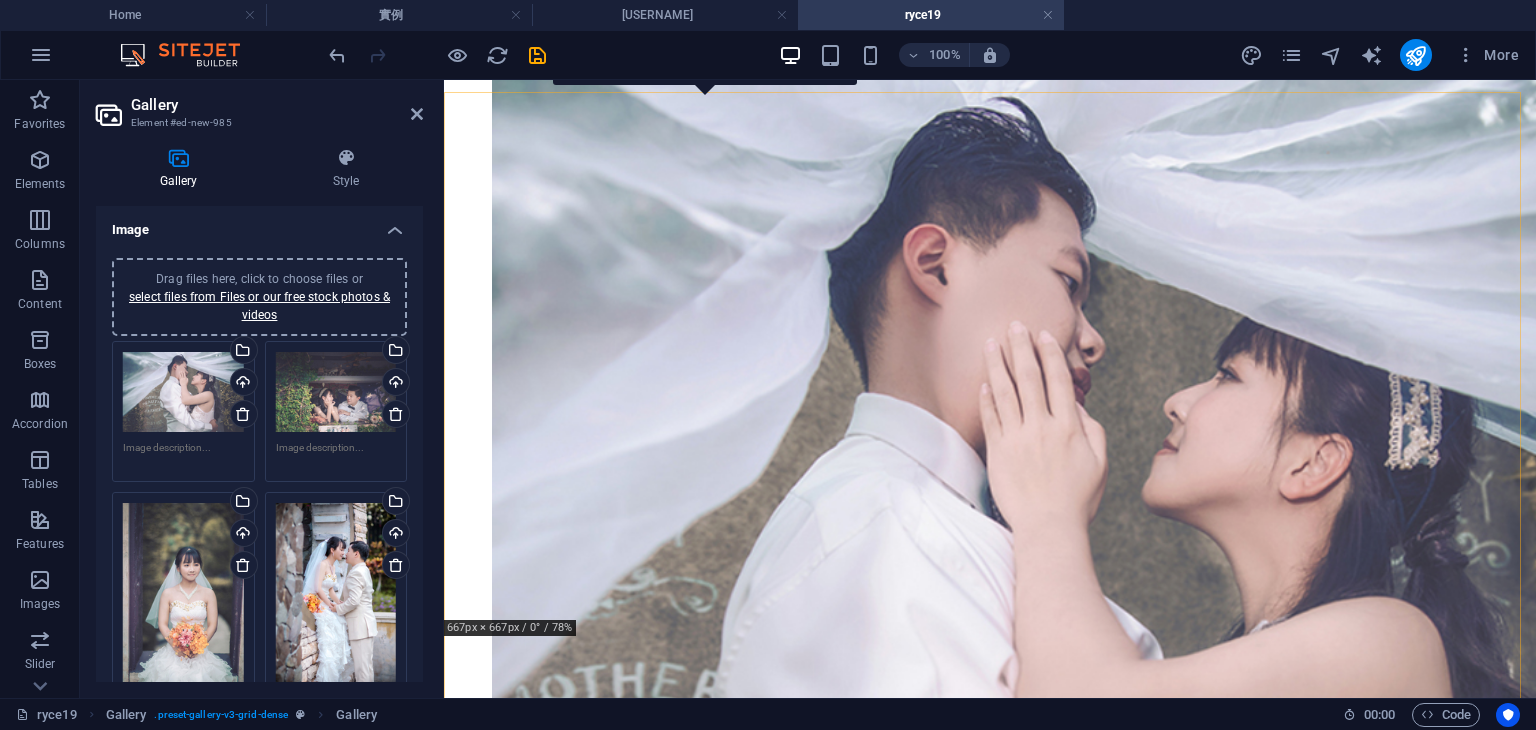 scroll, scrollTop: 892, scrollLeft: 0, axis: vertical 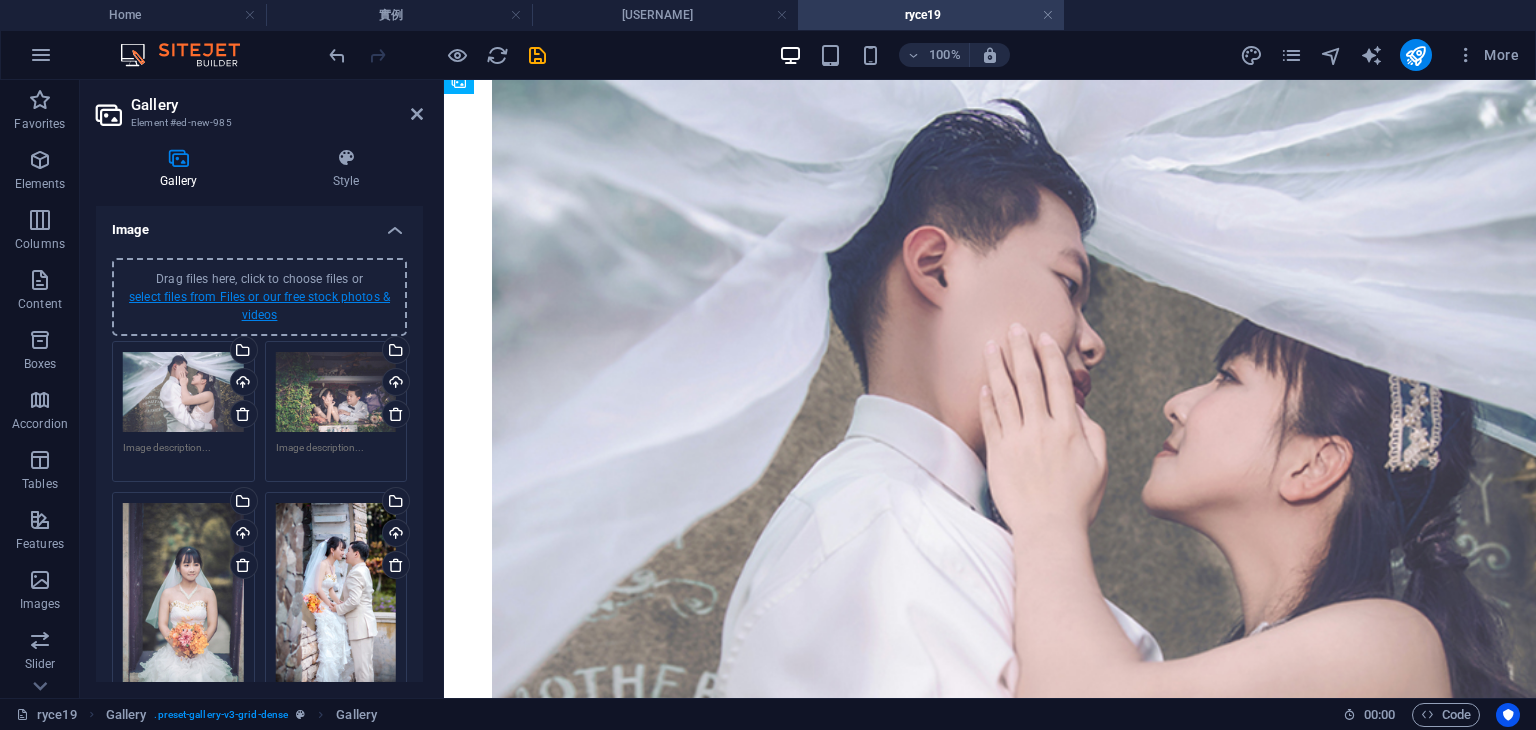 click on "select files from Files or our free stock photos & videos" at bounding box center (259, 306) 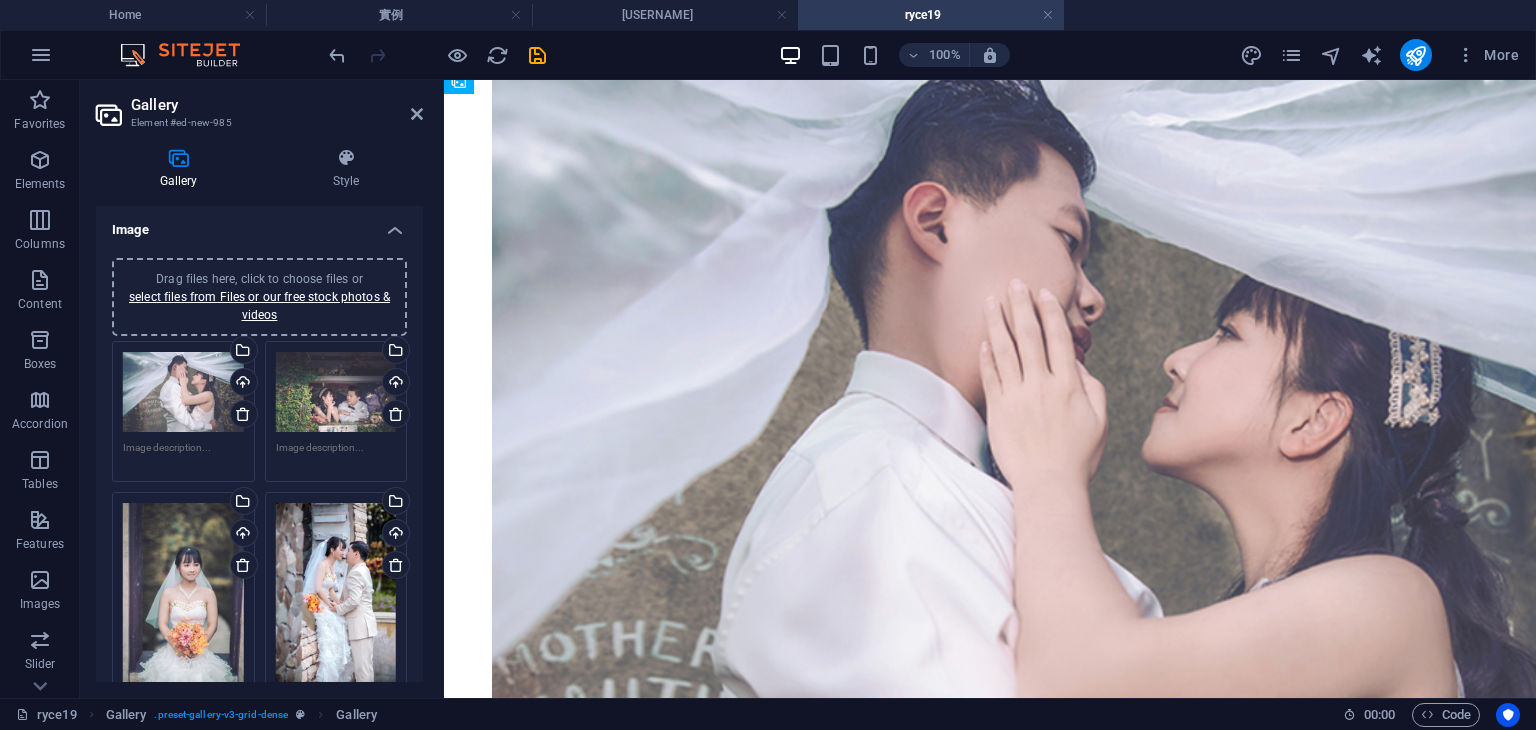 scroll, scrollTop: 584, scrollLeft: 0, axis: vertical 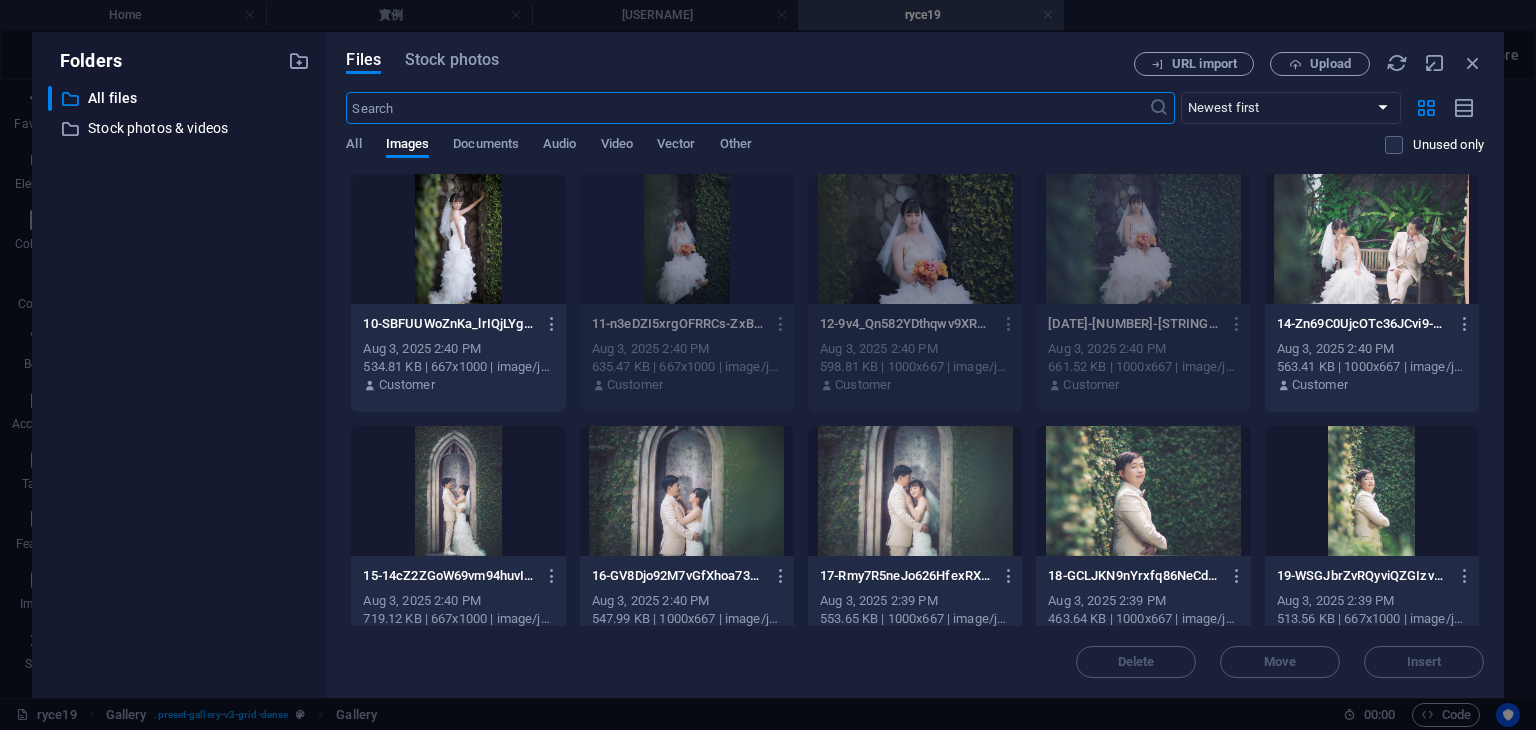 click at bounding box center [687, 491] 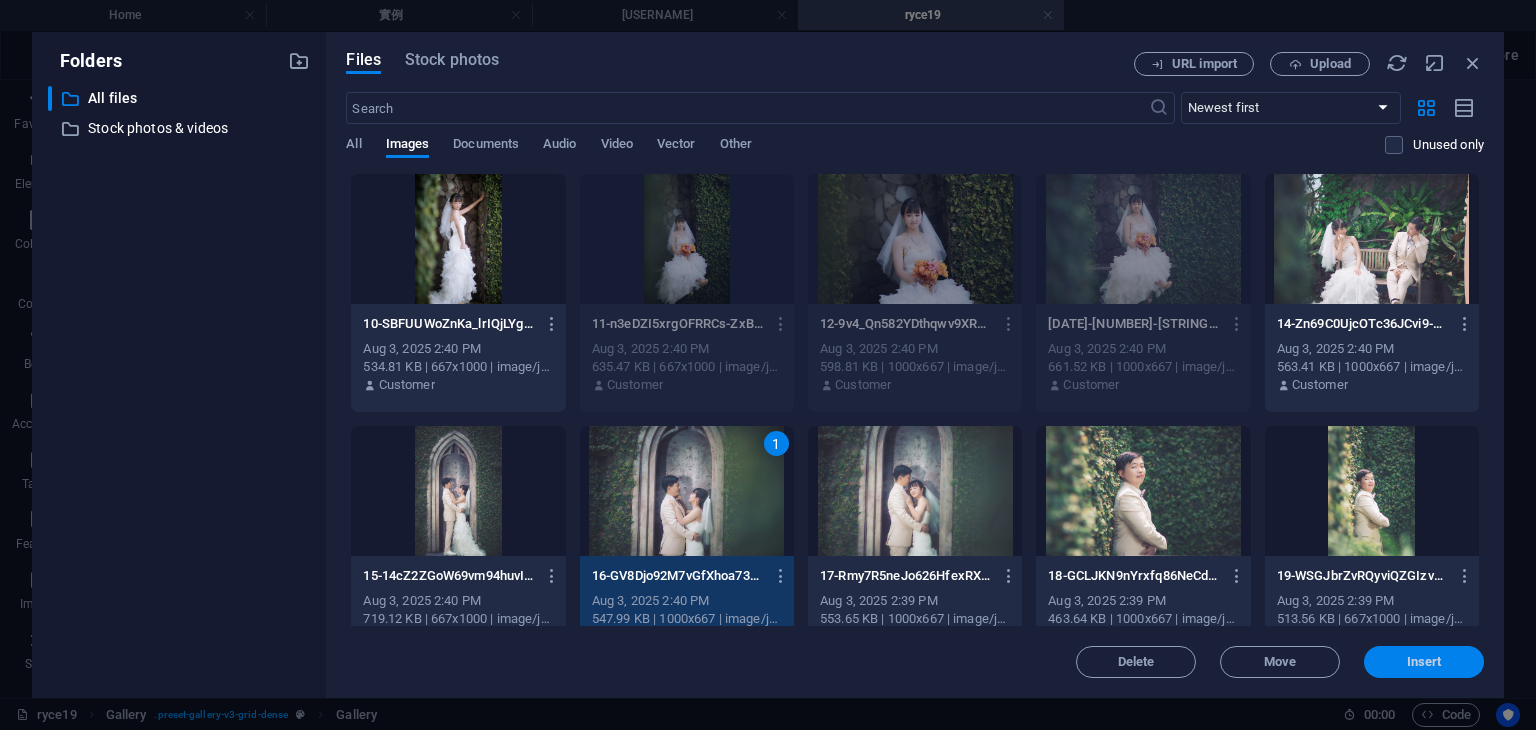 click on "Insert" at bounding box center (1424, 662) 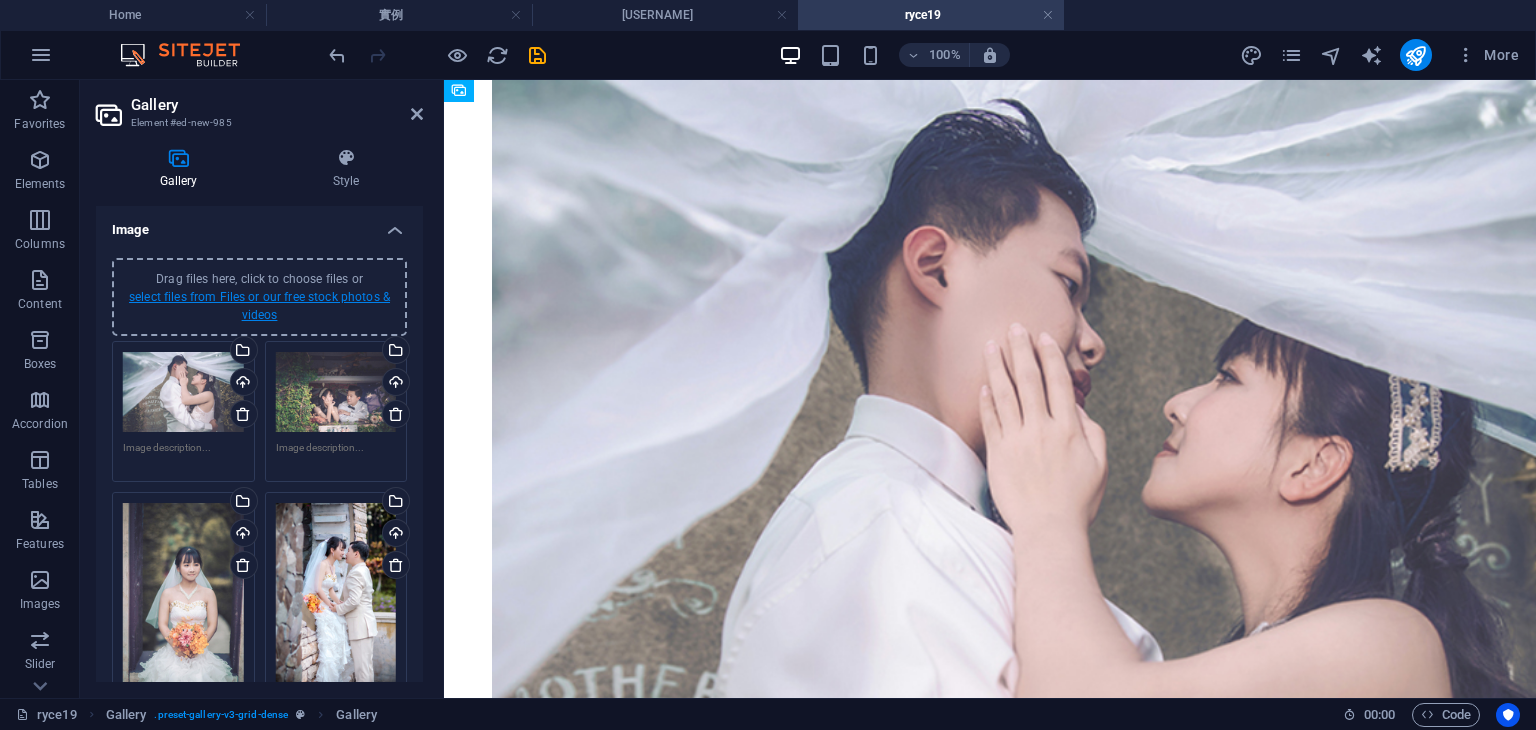 click on "select files from Files or our free stock photos & videos" at bounding box center (259, 306) 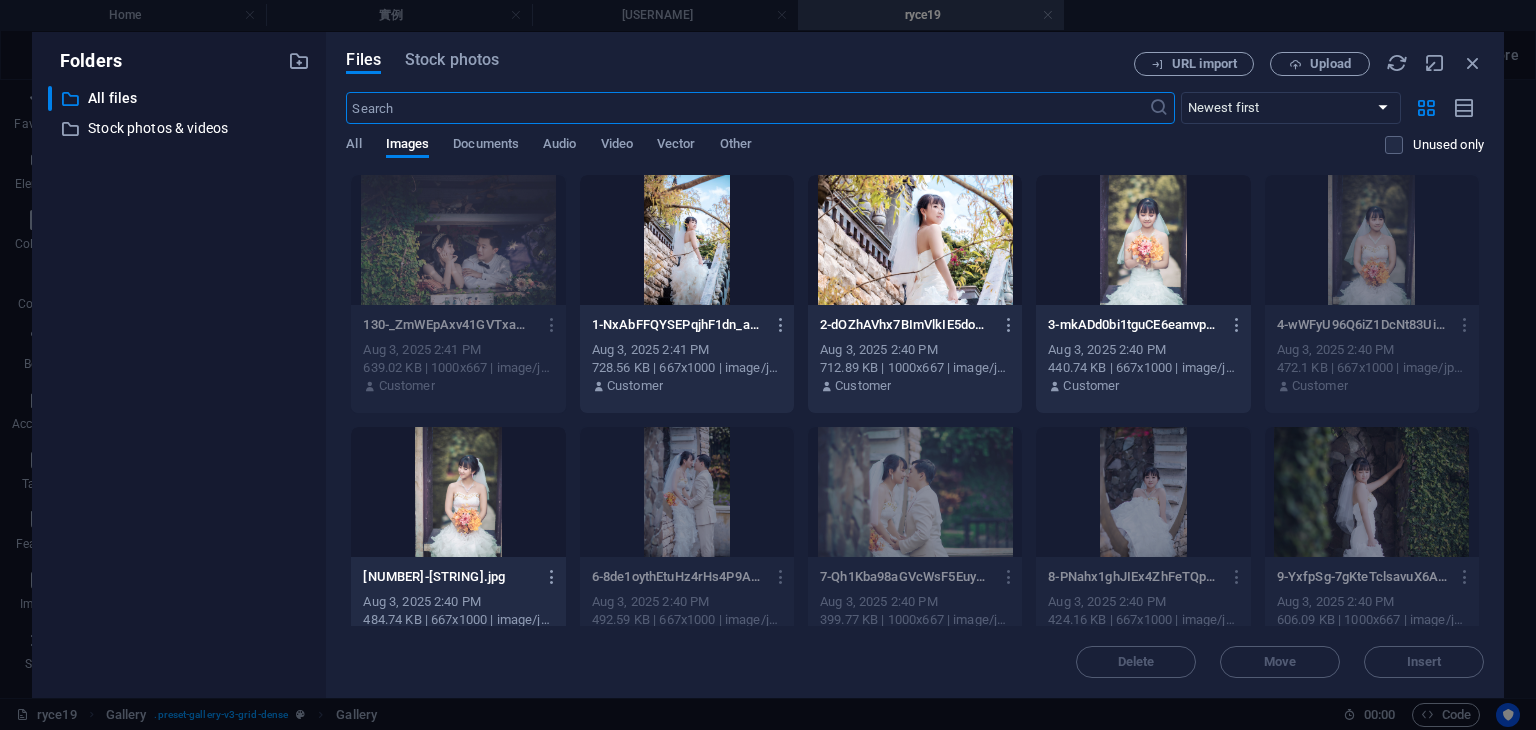 scroll, scrollTop: 584, scrollLeft: 0, axis: vertical 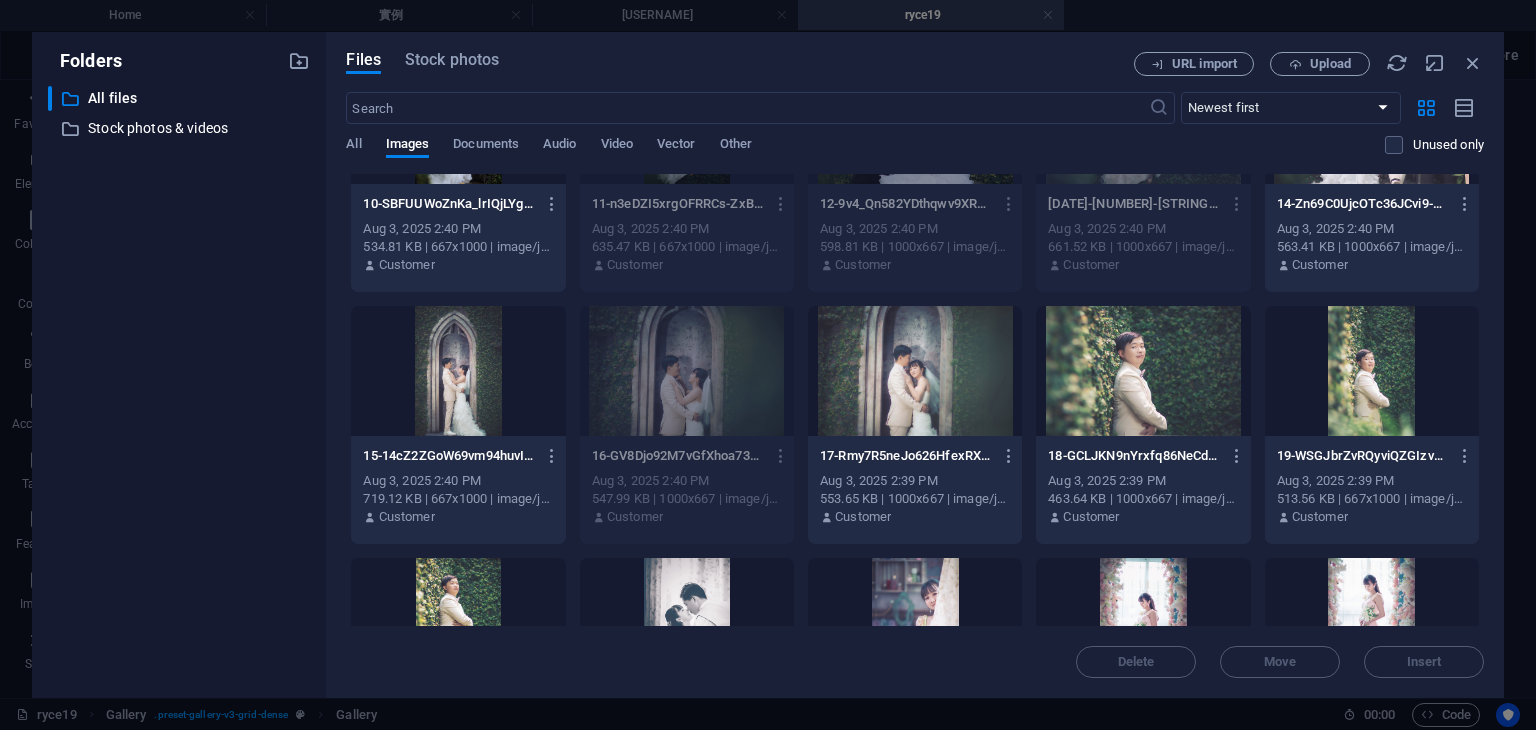 drag, startPoint x: 1479, startPoint y: 320, endPoint x: 1488, endPoint y: 361, distance: 41.976185 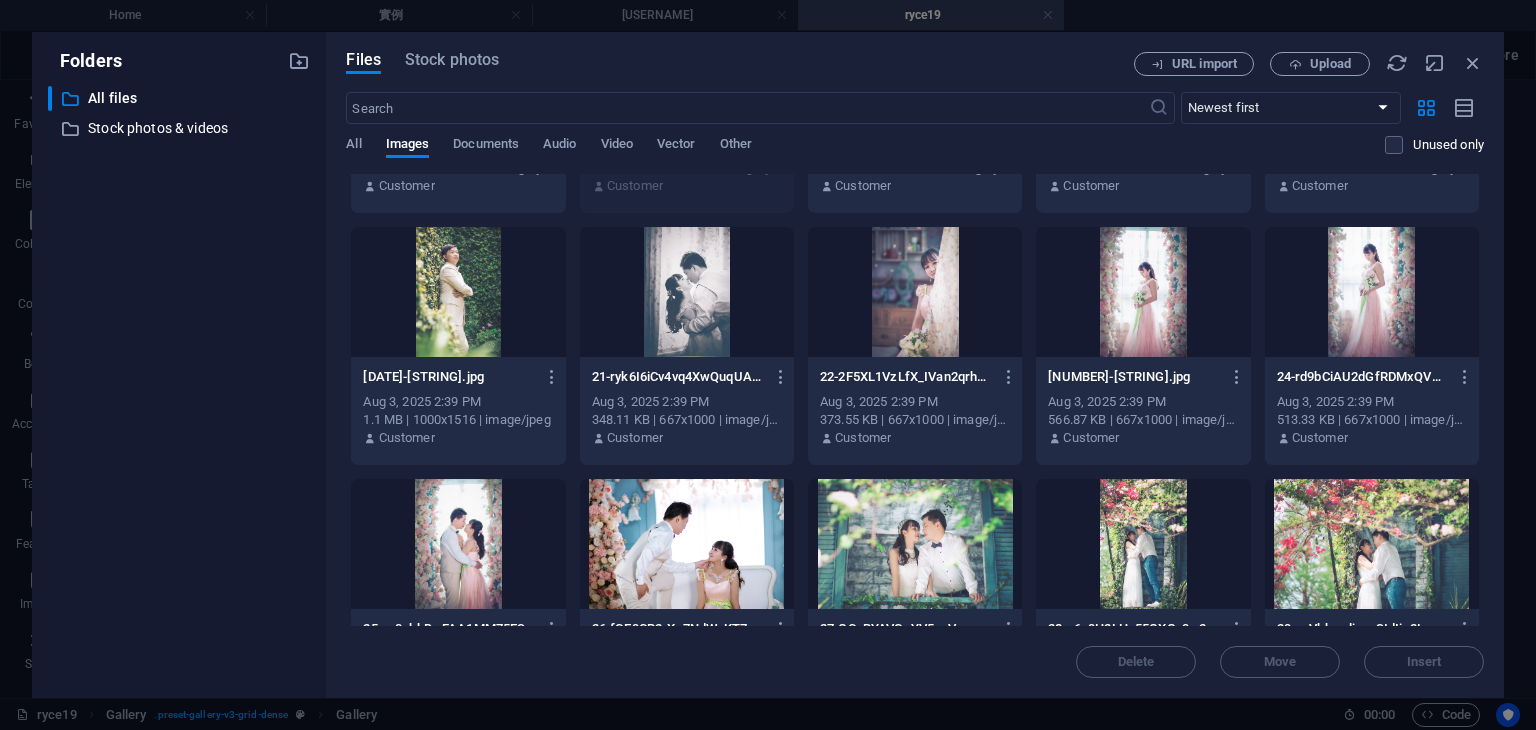 scroll, scrollTop: 940, scrollLeft: 0, axis: vertical 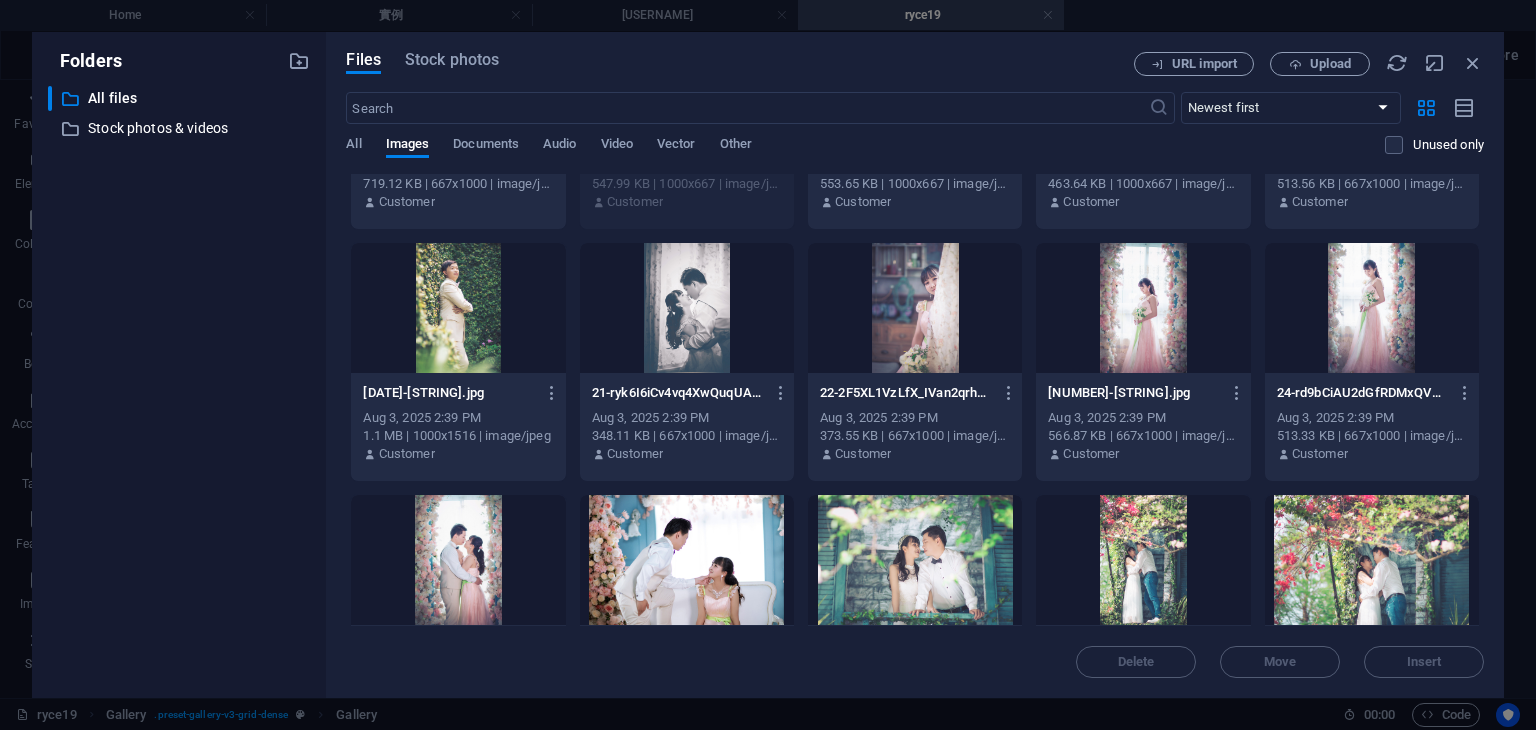 click at bounding box center (1372, 308) 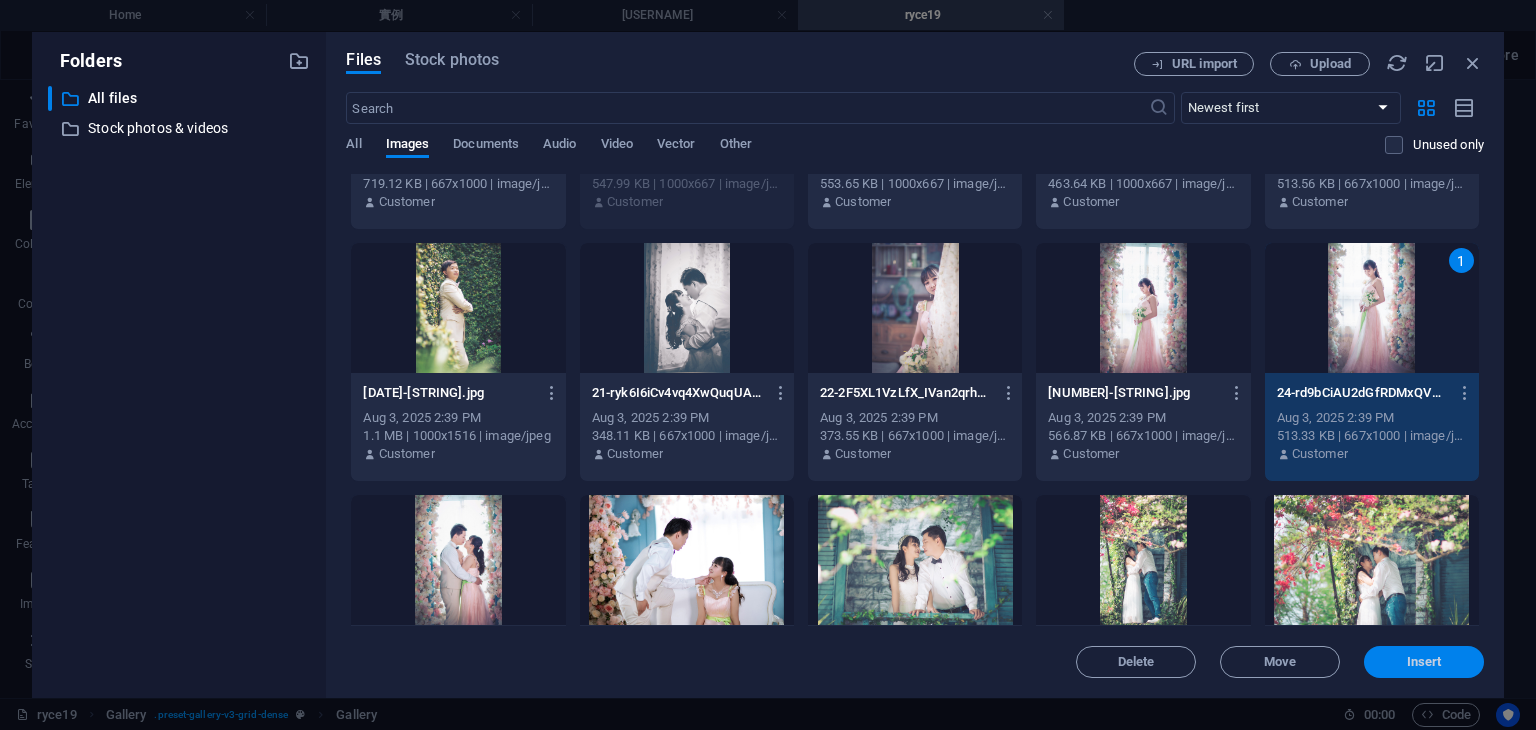 click on "Insert" at bounding box center [1424, 662] 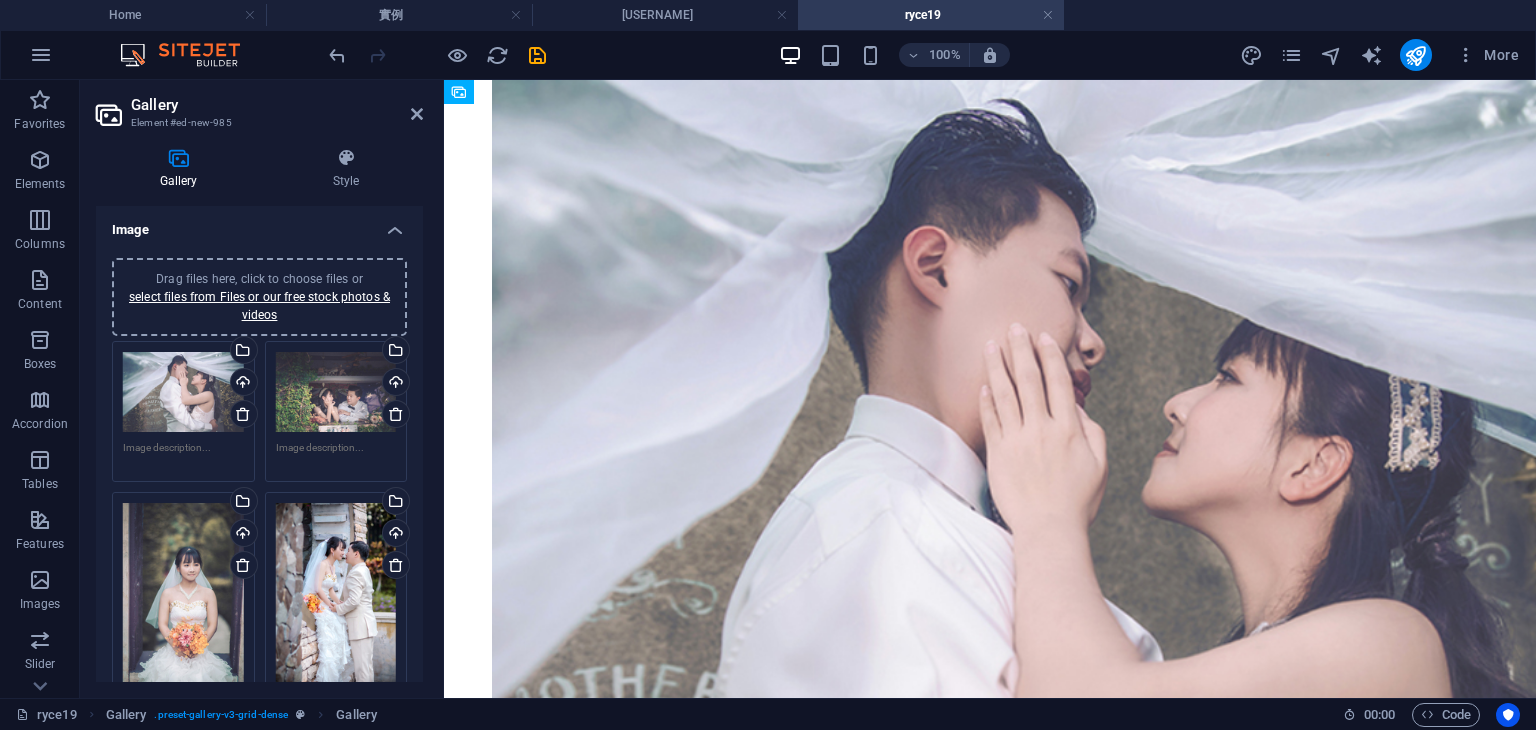 drag, startPoint x: 330, startPoint y: 290, endPoint x: 391, endPoint y: 298, distance: 61.522354 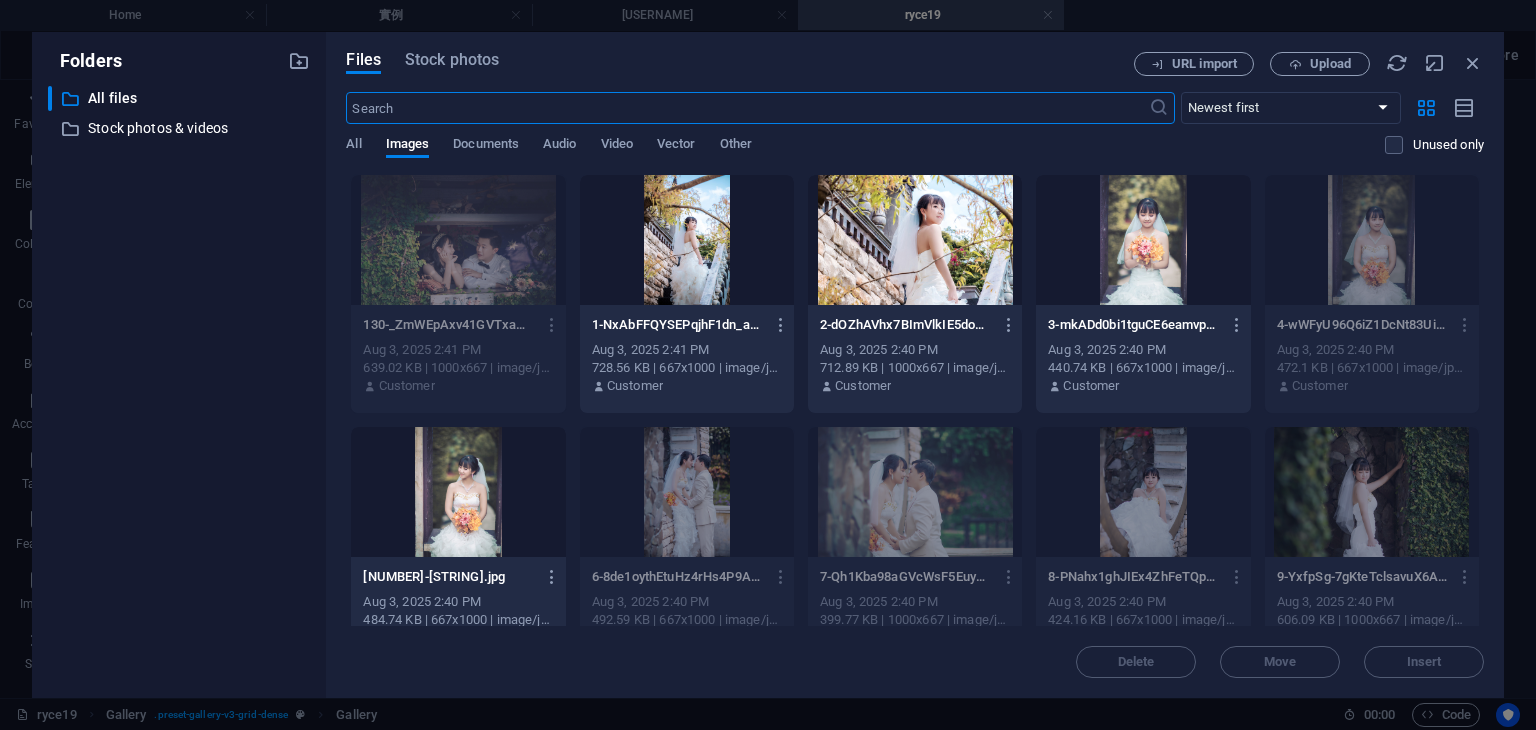 scroll, scrollTop: 584, scrollLeft: 0, axis: vertical 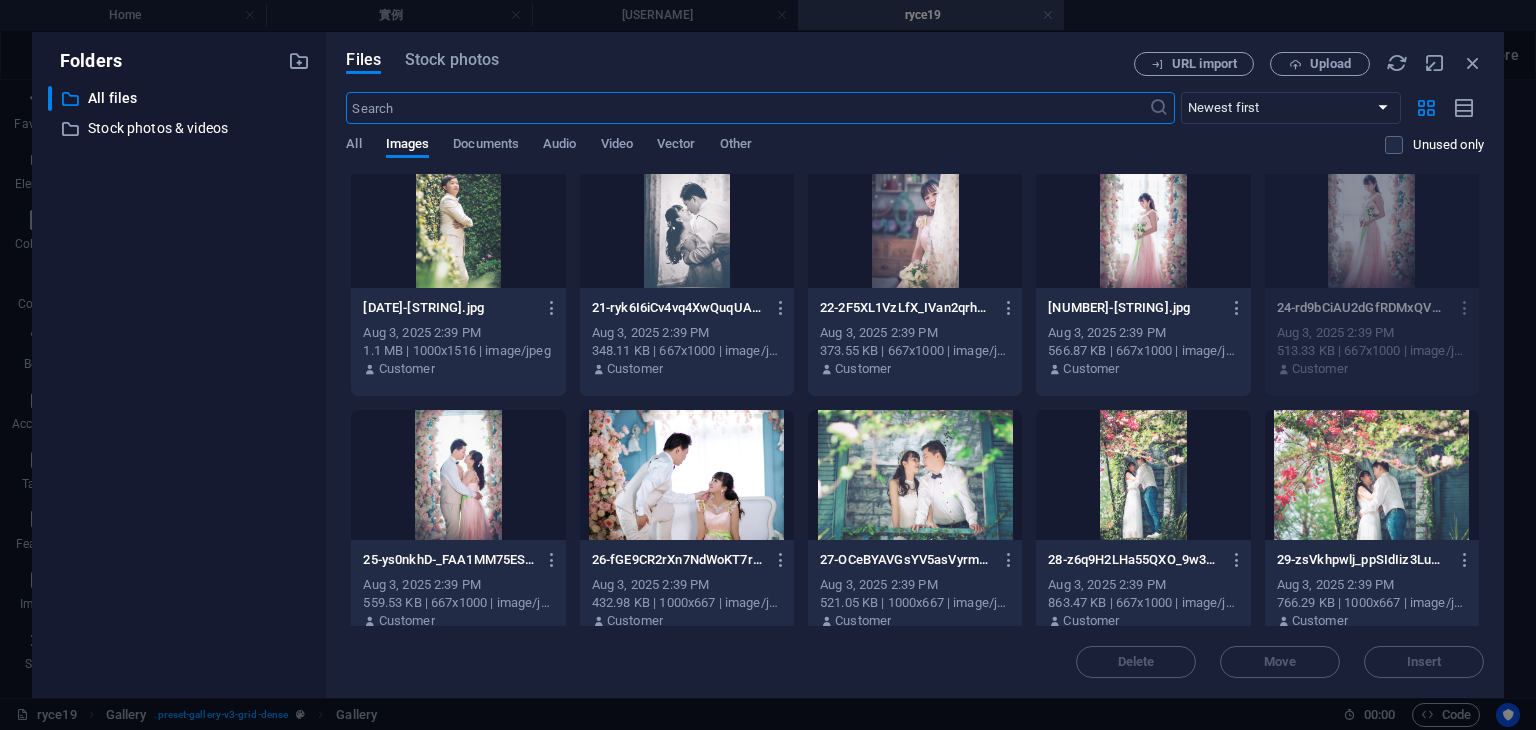 click at bounding box center (915, 475) 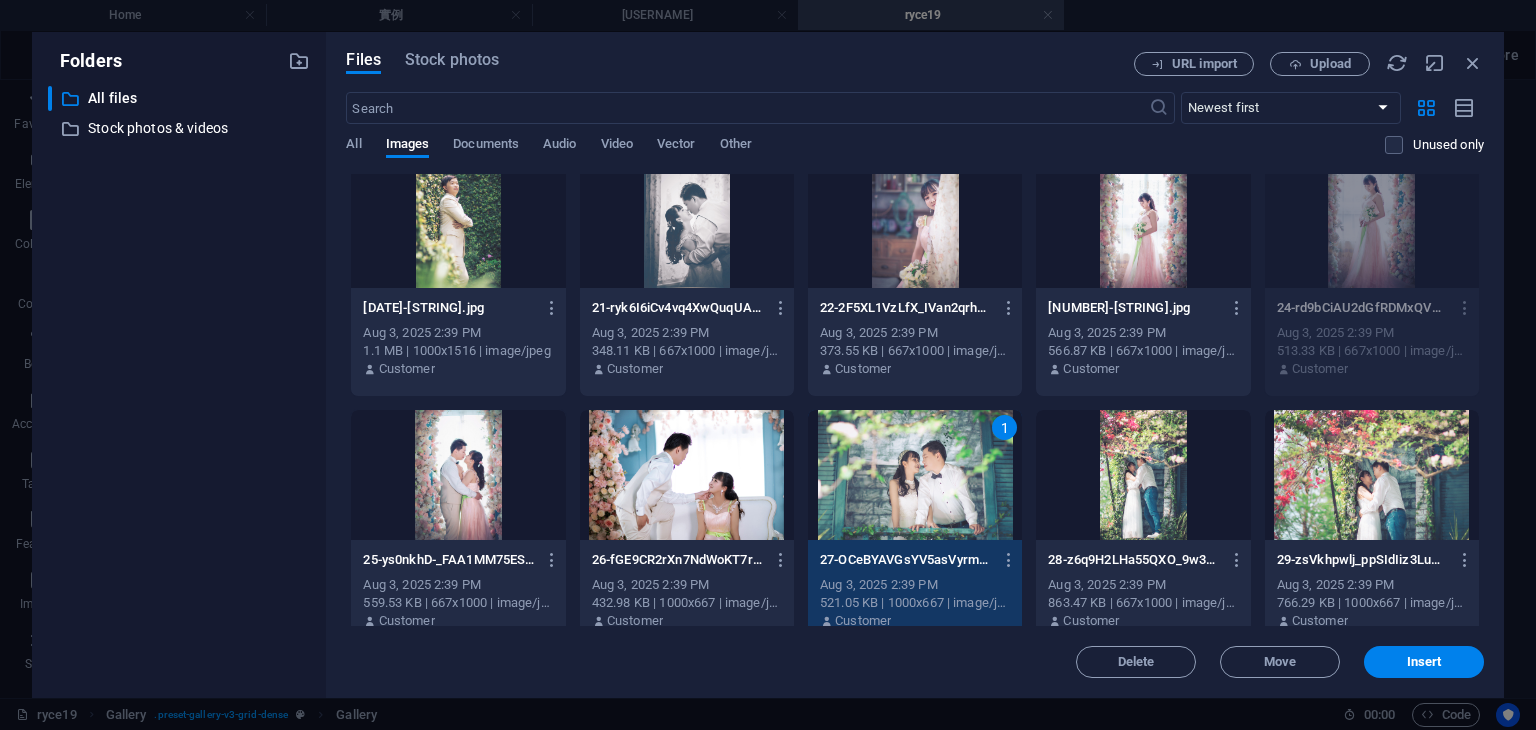 click at bounding box center [1143, 475] 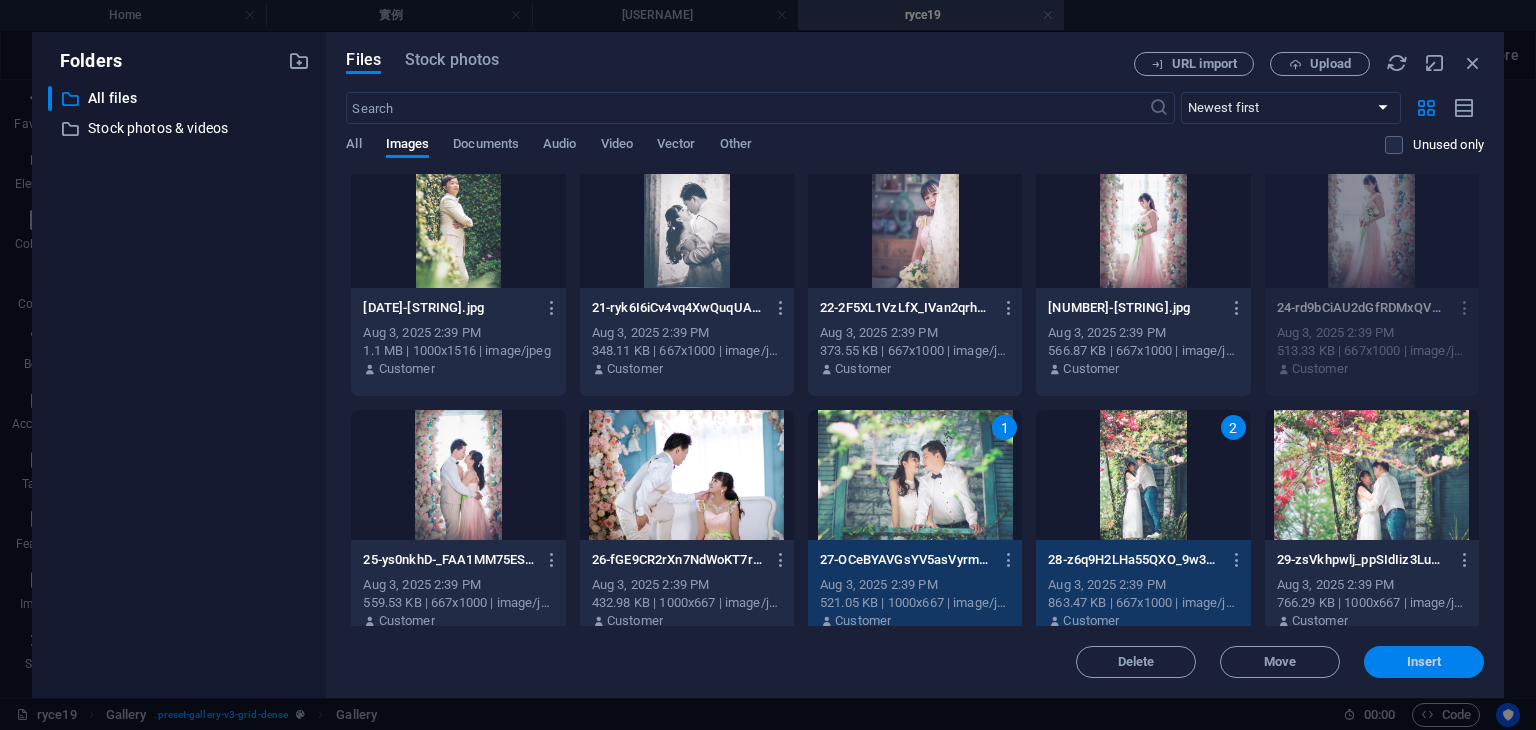 click on "Insert" at bounding box center [1424, 662] 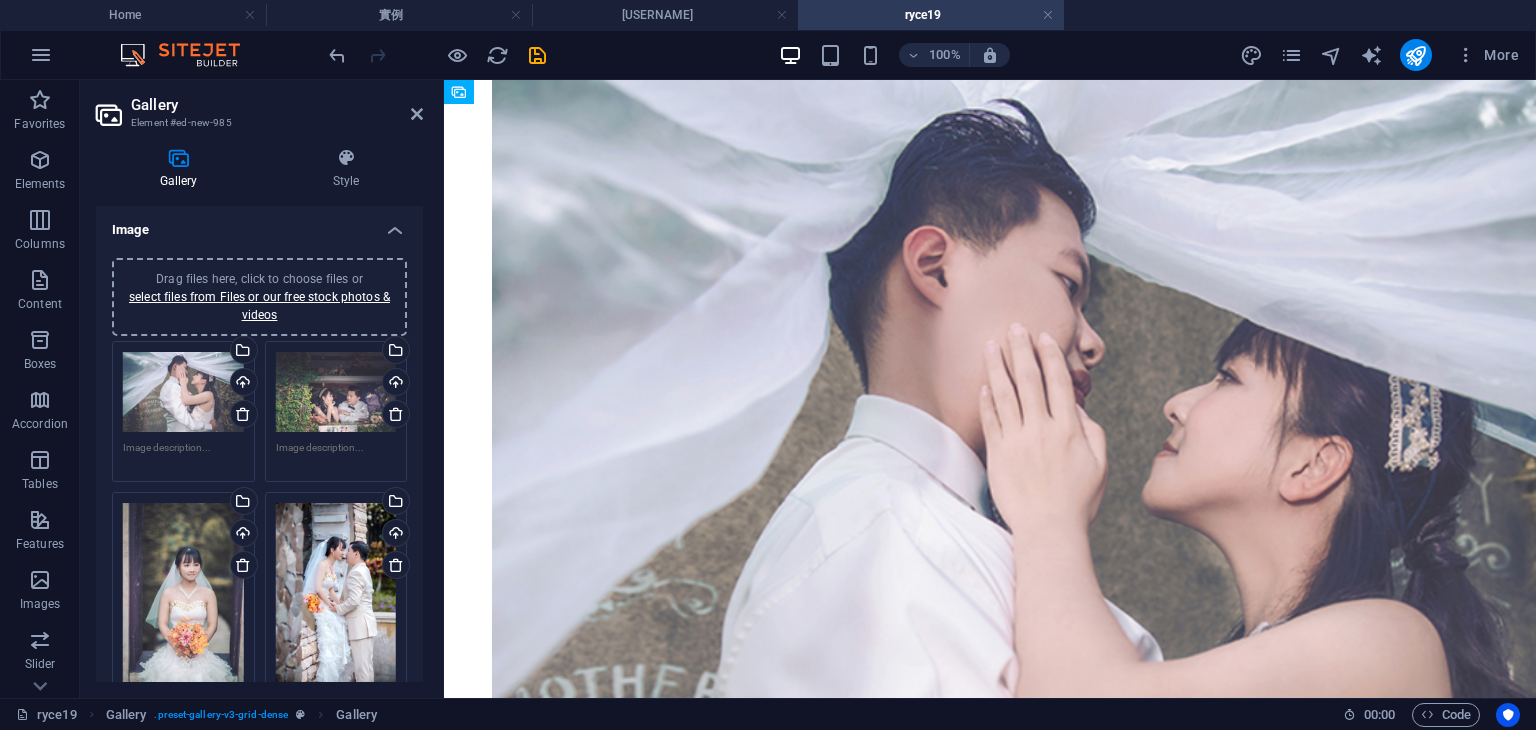 click on "select files from Files or our free stock photos & videos" at bounding box center [259, 306] 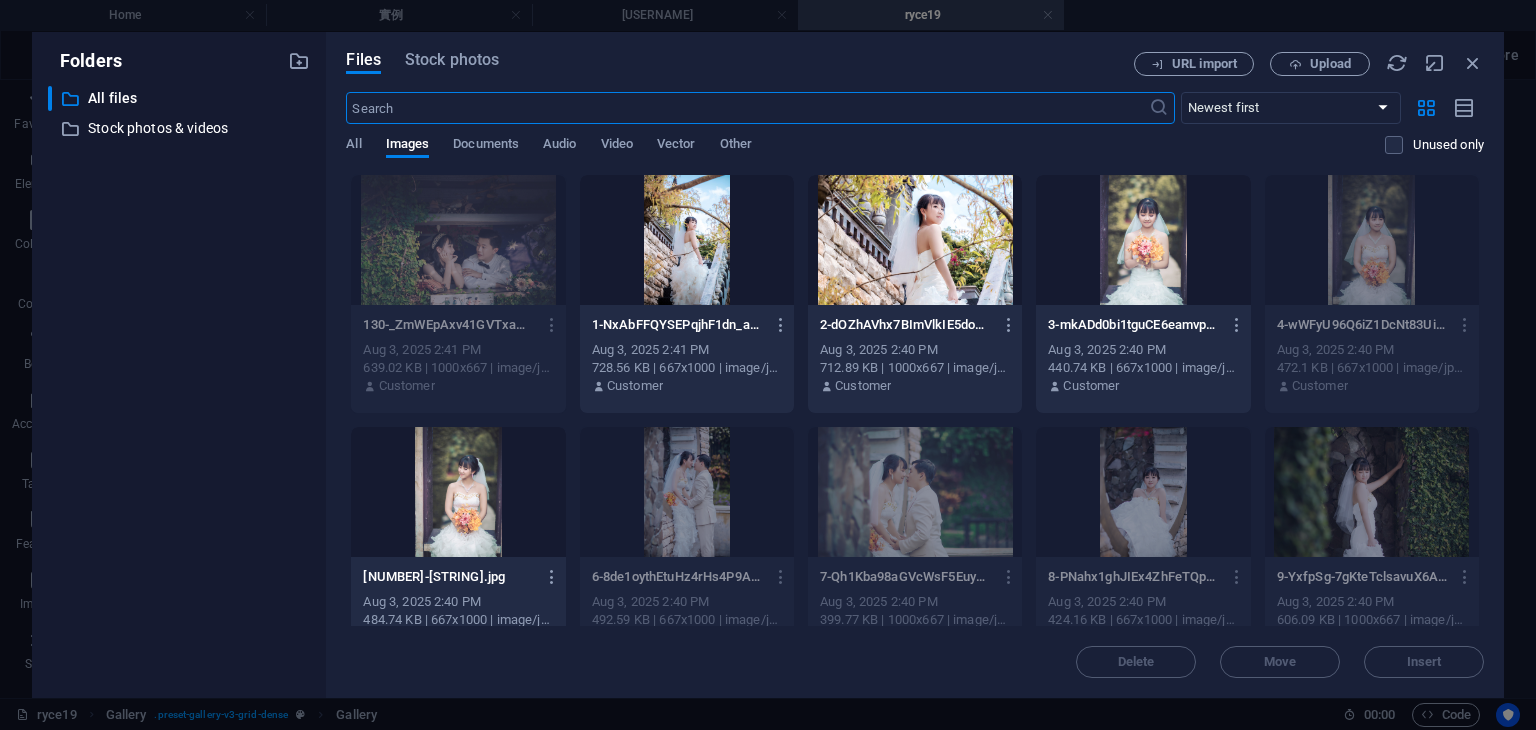scroll, scrollTop: 584, scrollLeft: 0, axis: vertical 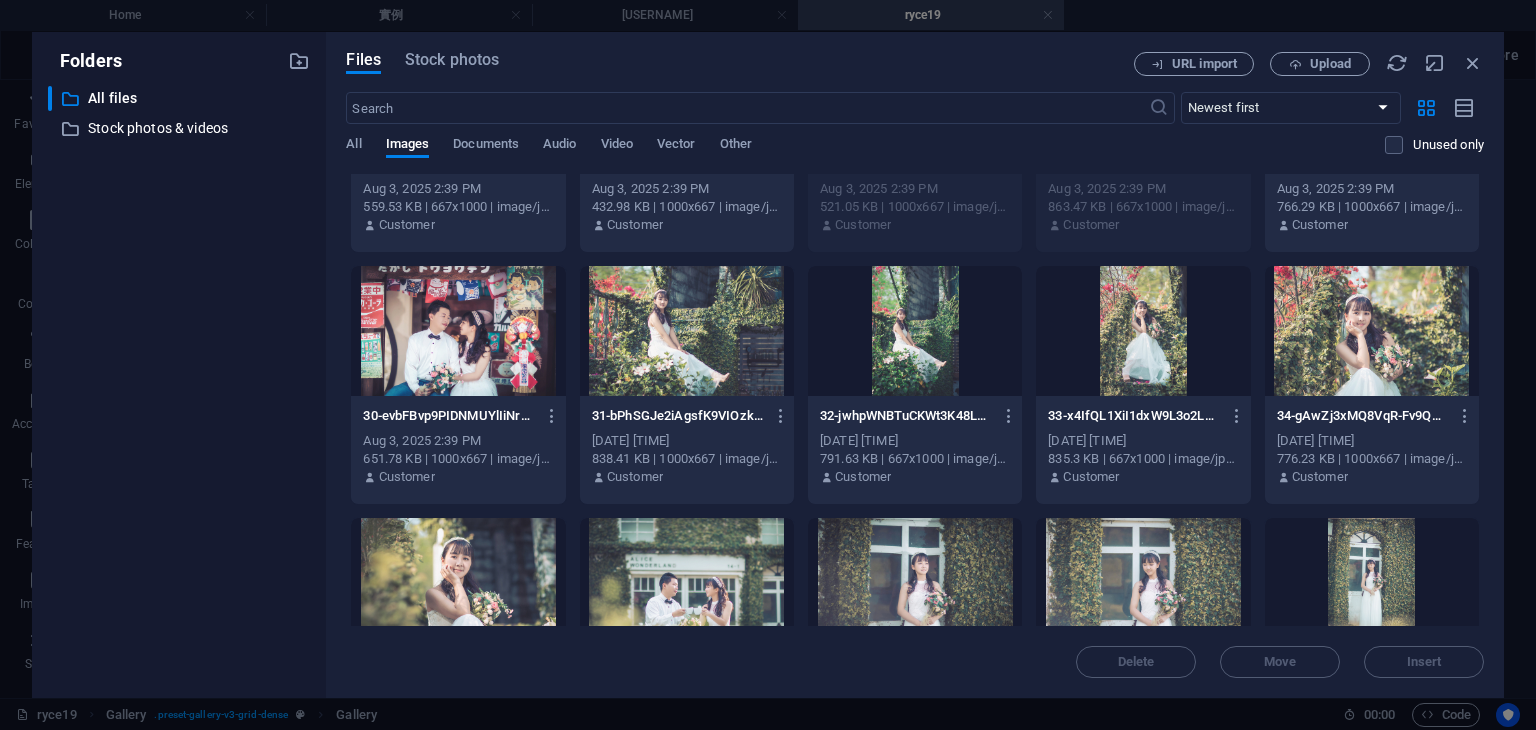 click at bounding box center [687, 331] 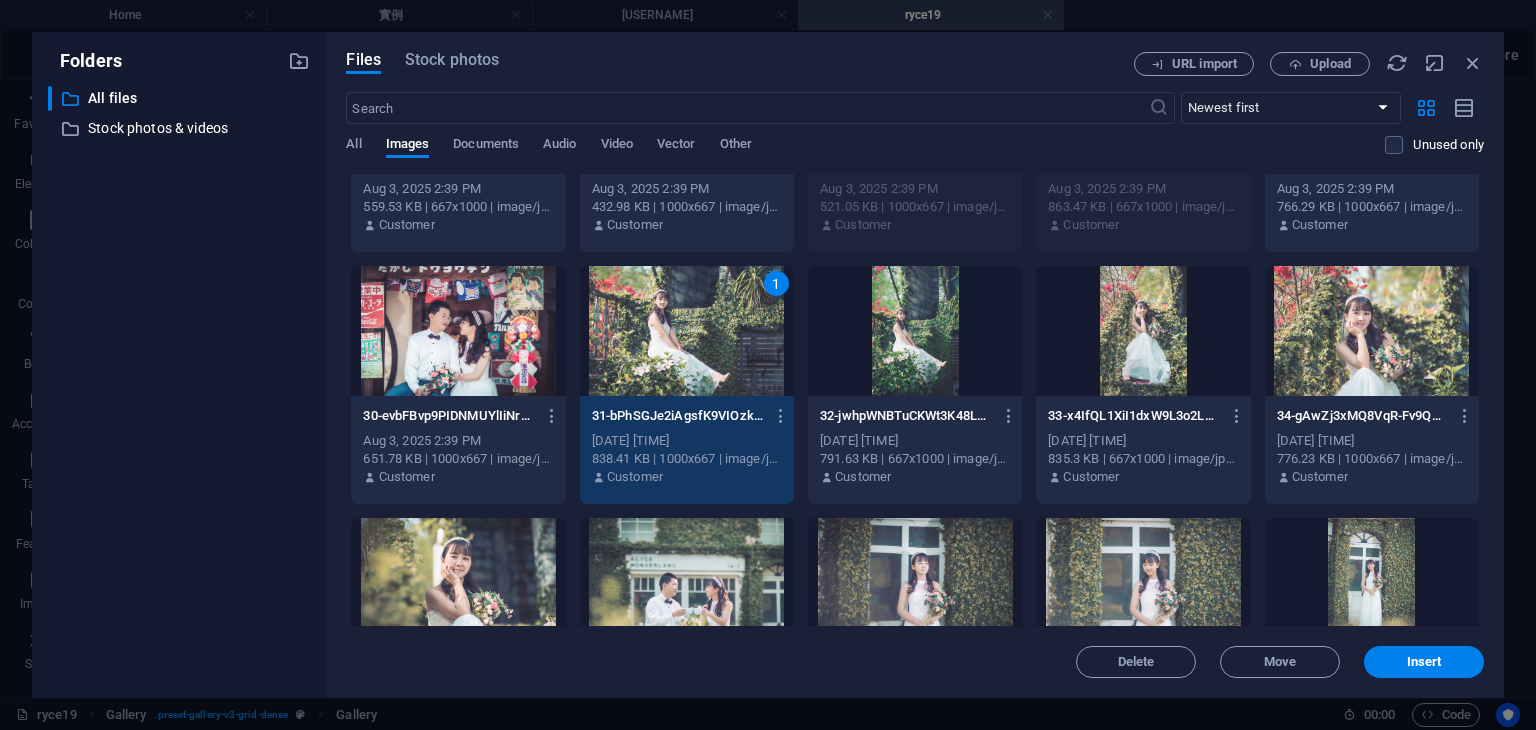 click on "1" at bounding box center (687, 331) 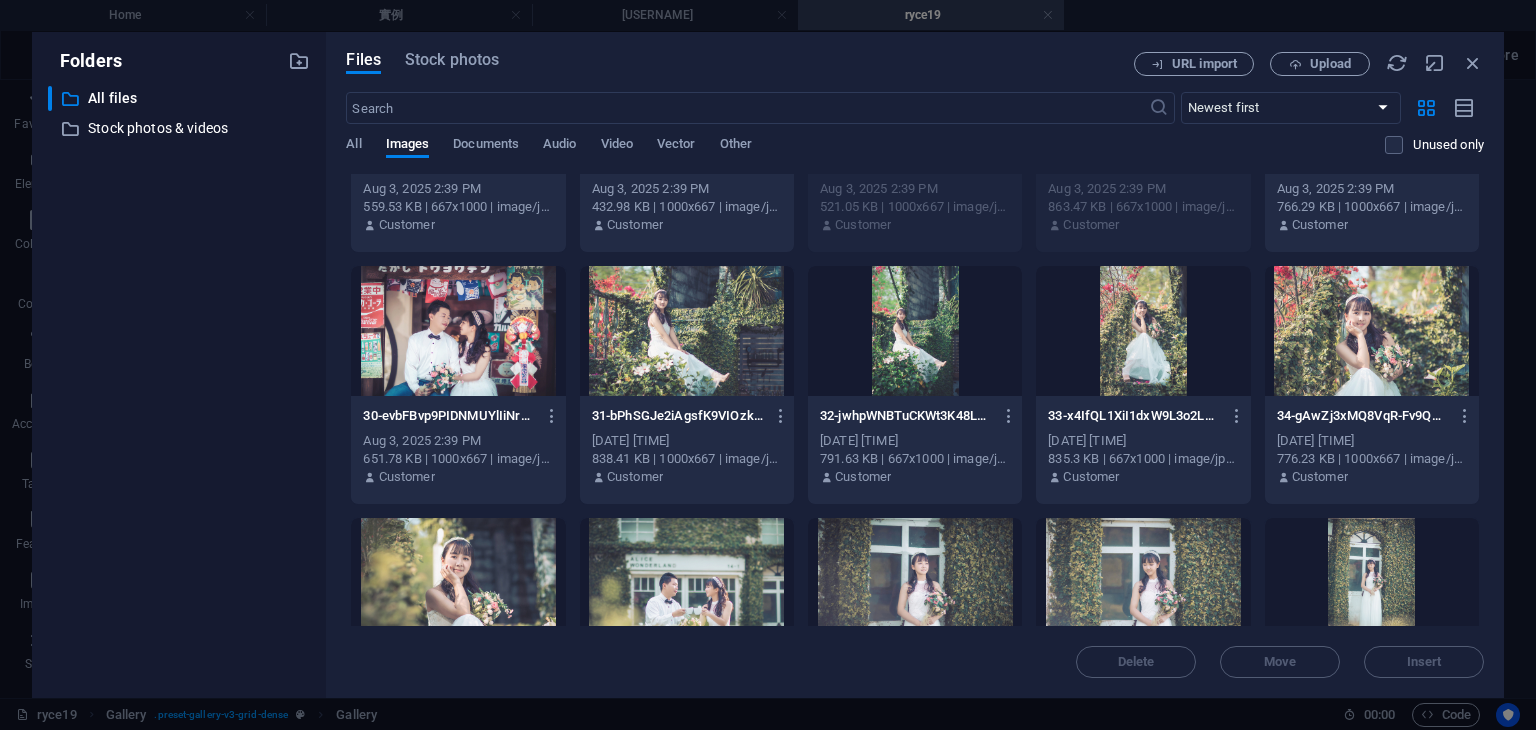 click at bounding box center [915, 331] 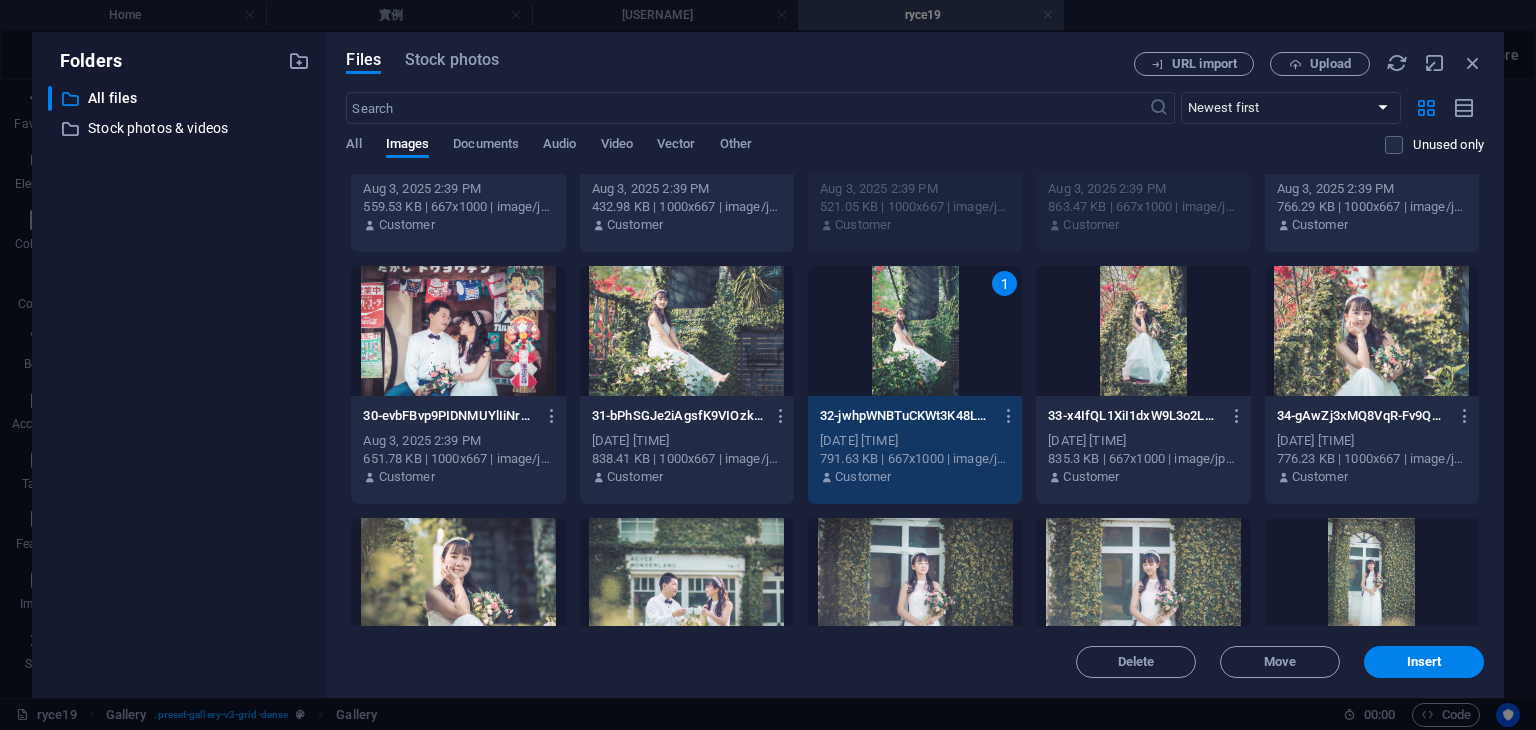 click at bounding box center (1143, 331) 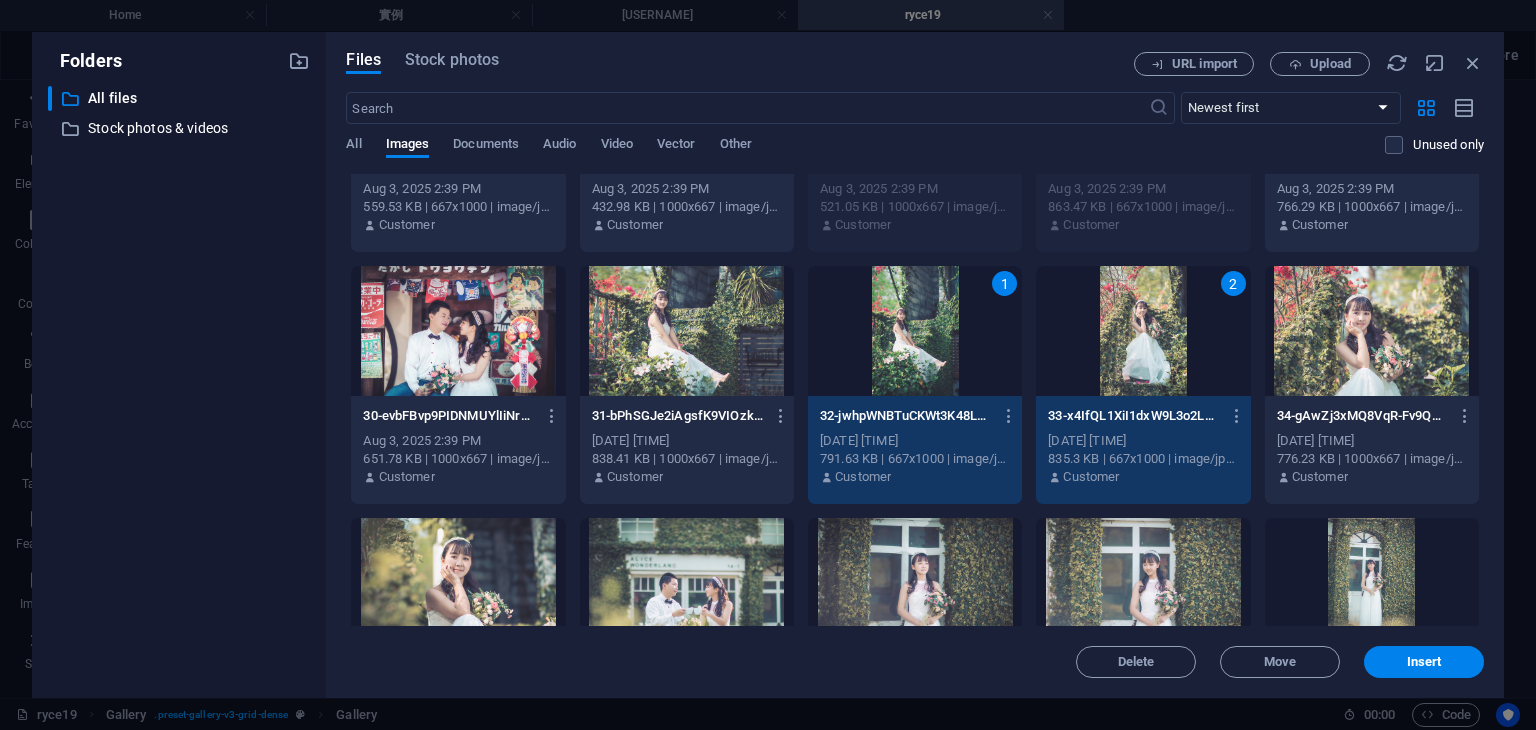 click at bounding box center (1372, 331) 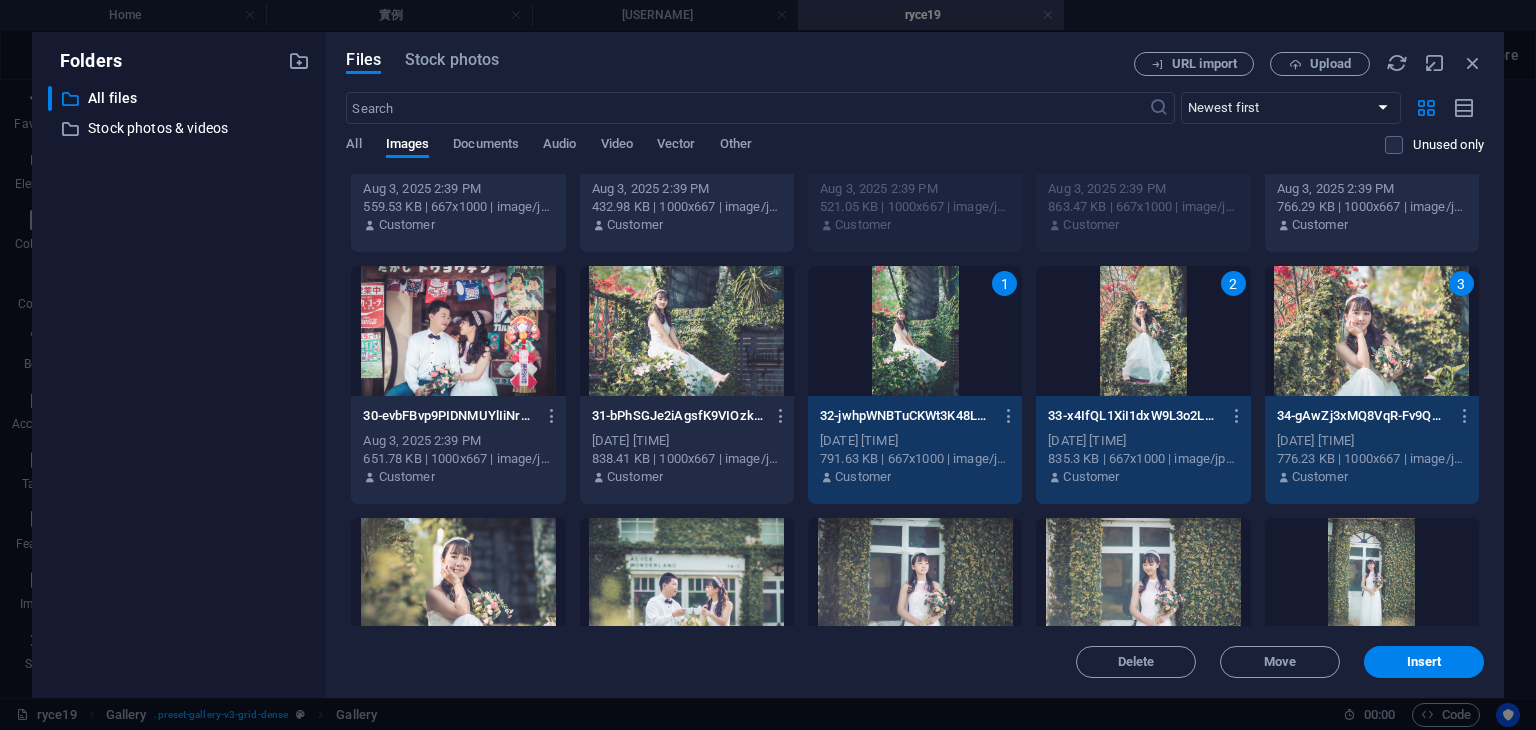 click on "1" at bounding box center [915, 331] 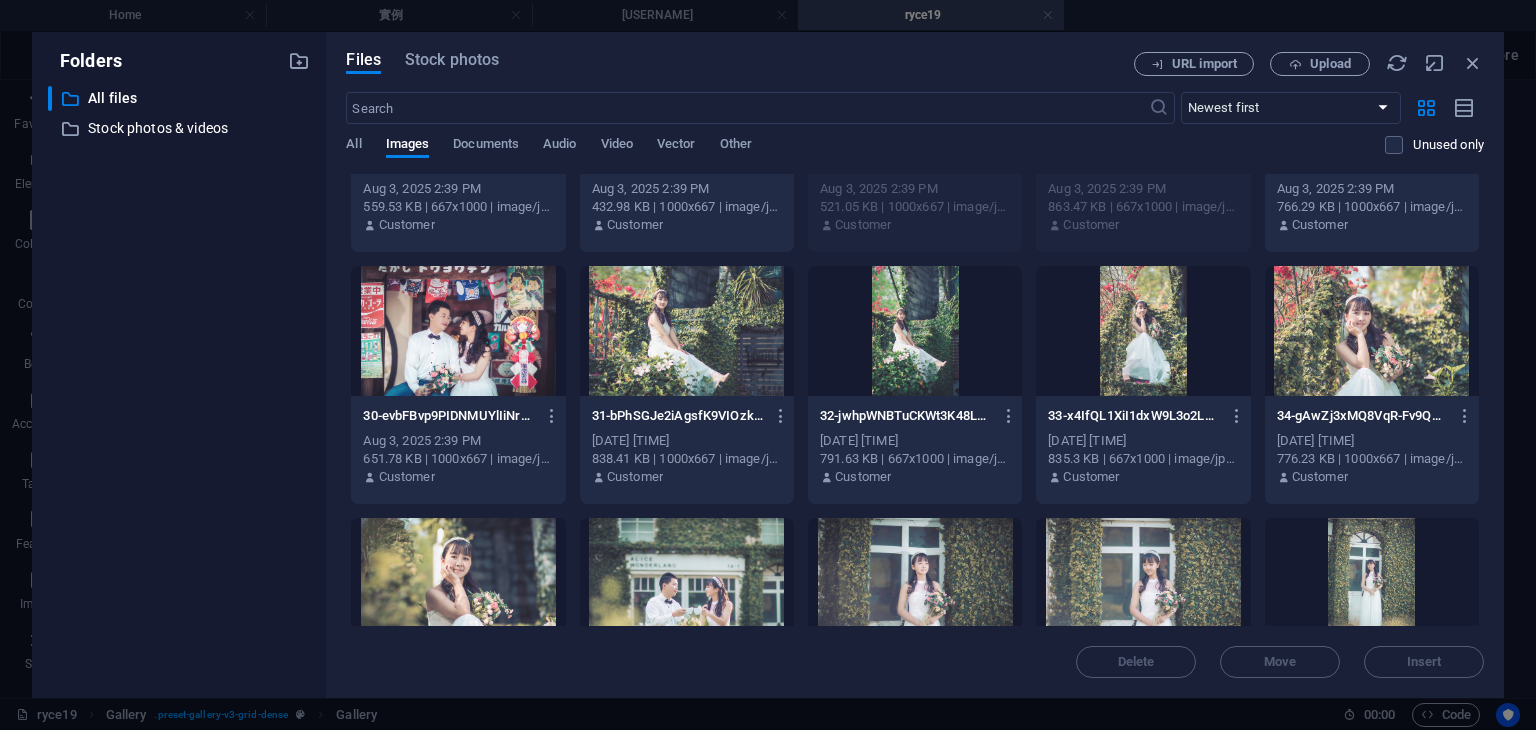 click at bounding box center (915, 331) 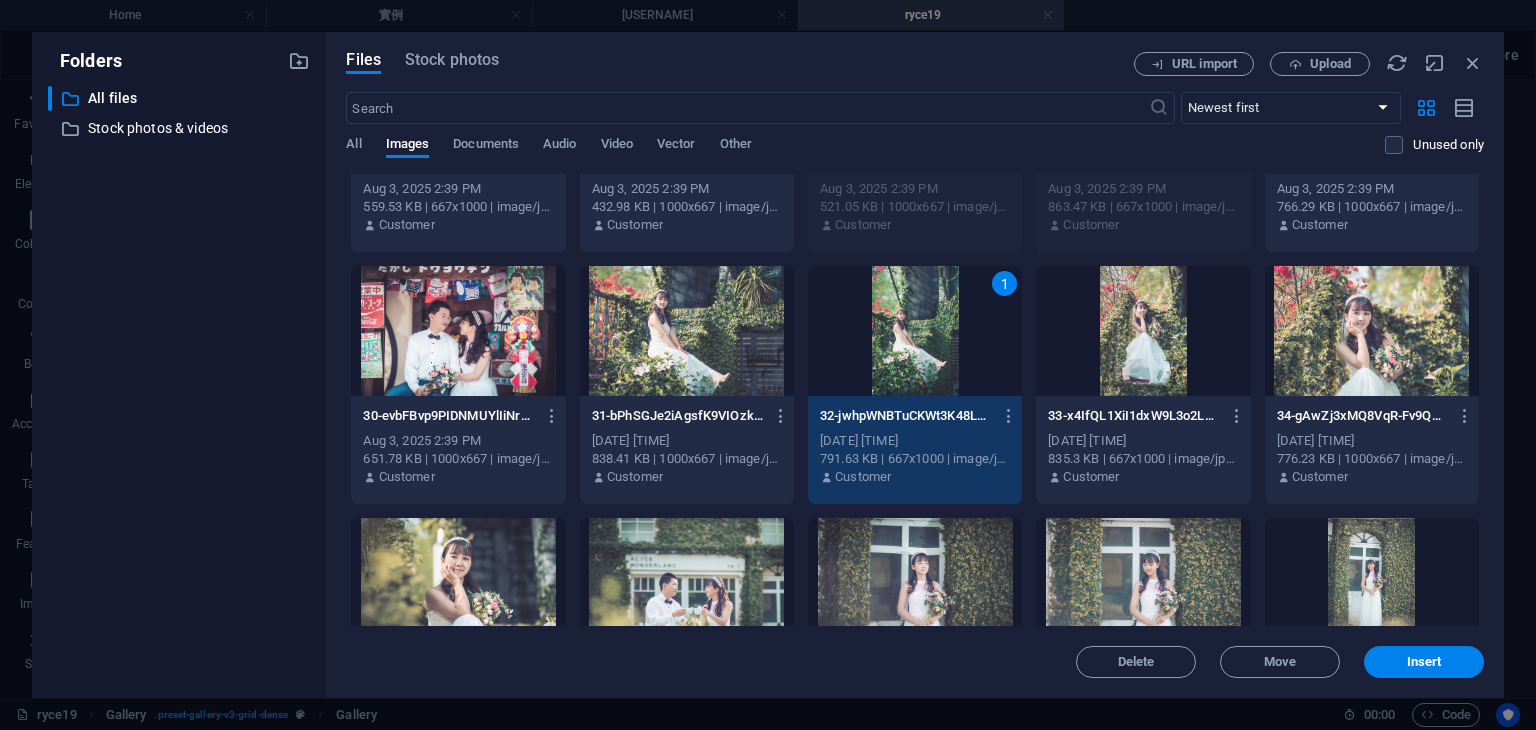 click at bounding box center [1143, 331] 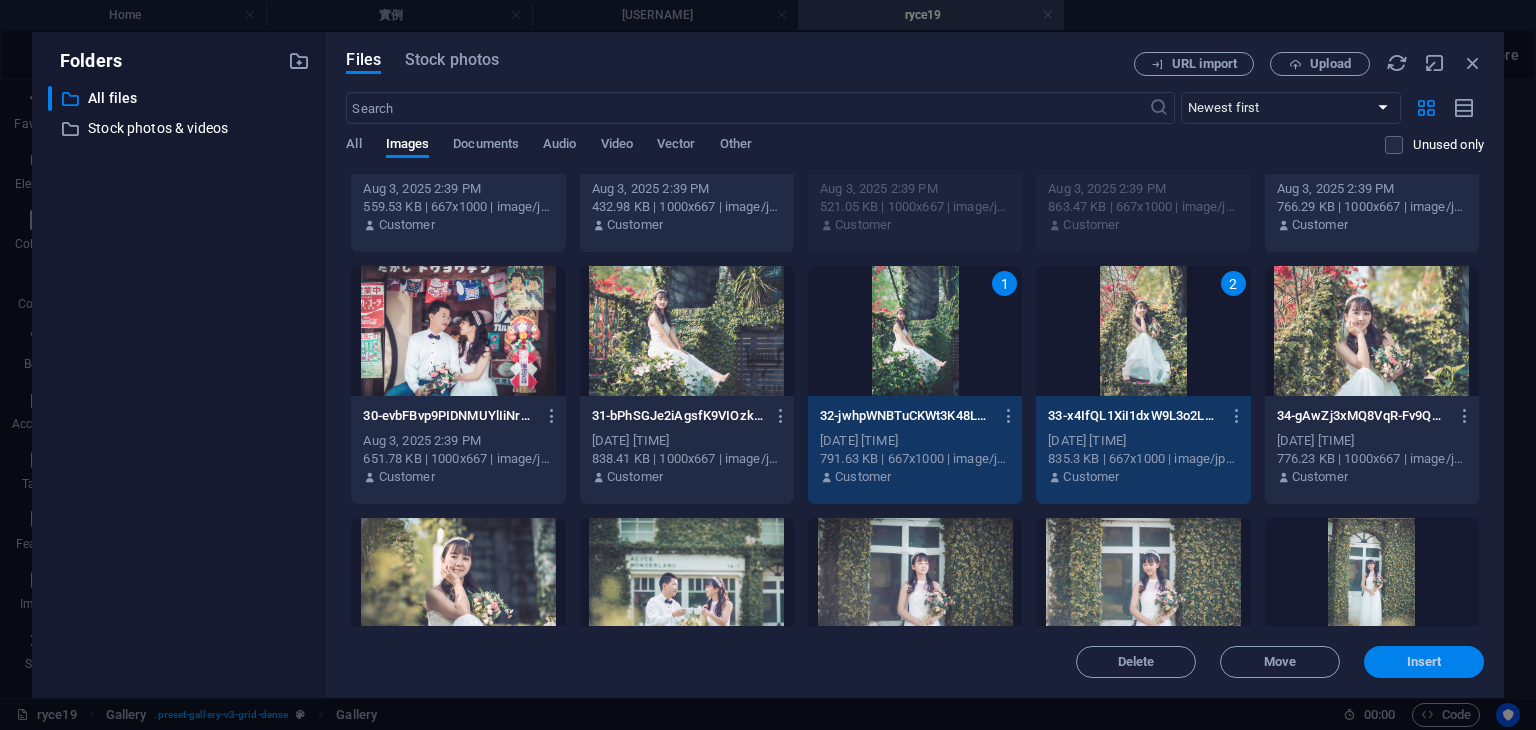 click on "Insert" at bounding box center [1424, 662] 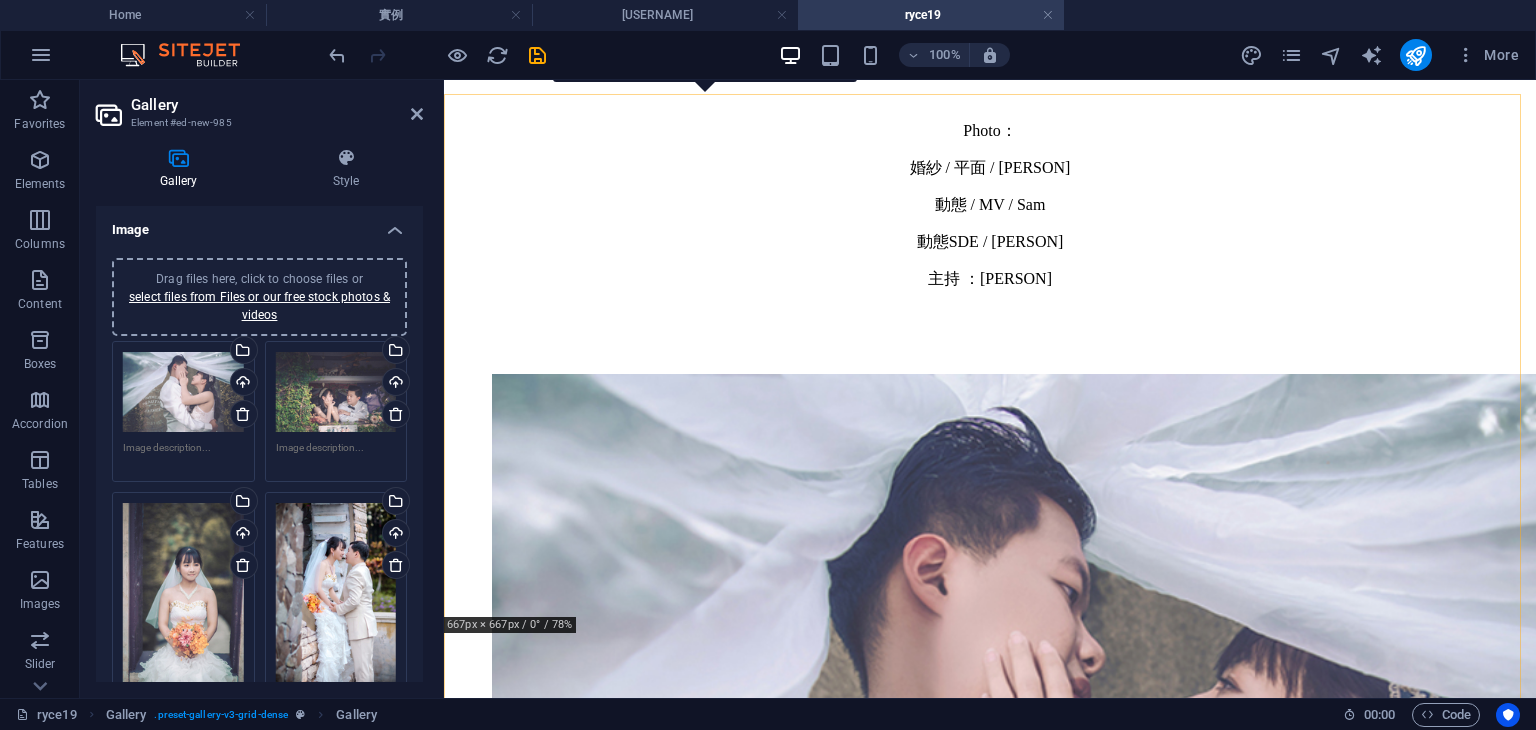 scroll, scrollTop: 892, scrollLeft: 0, axis: vertical 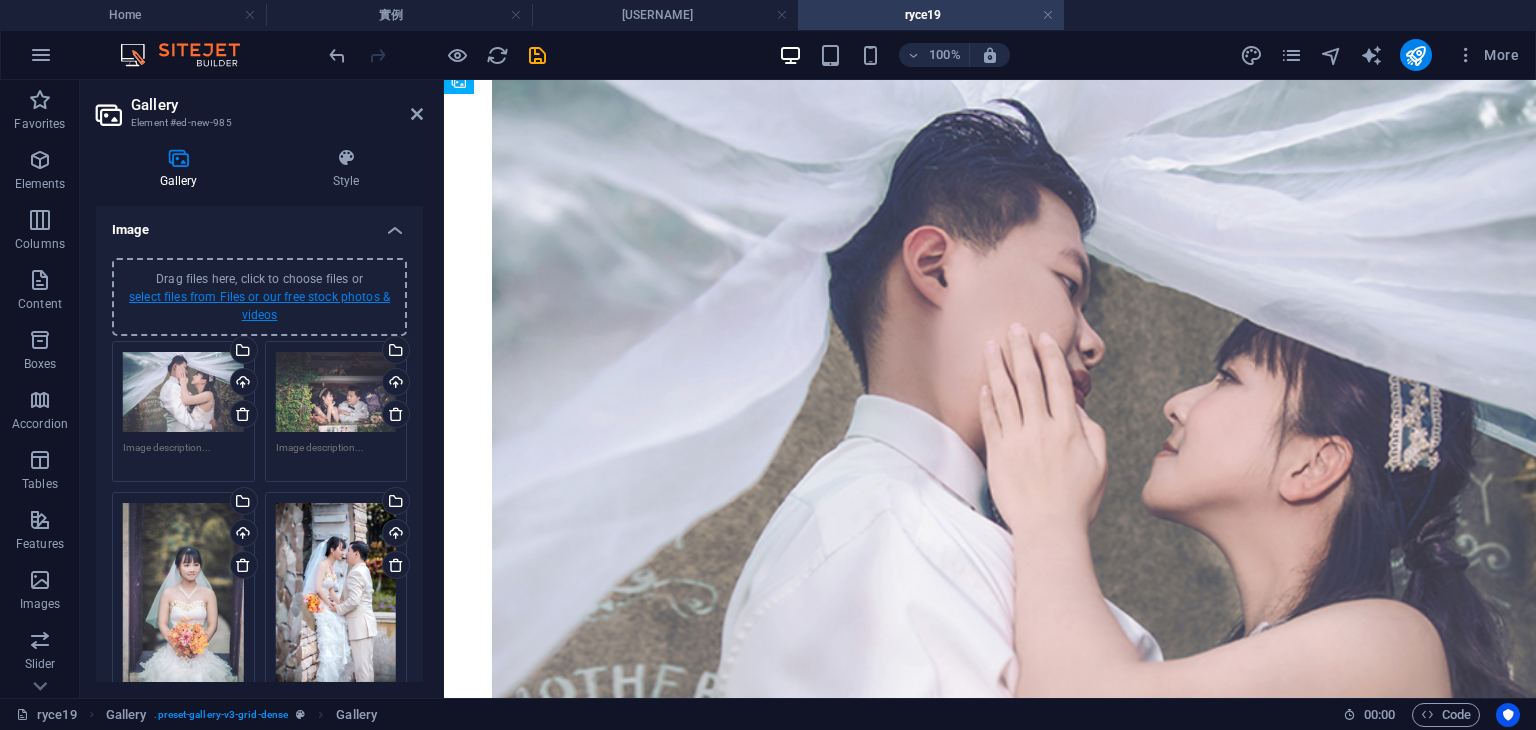 click on "select files from Files or our free stock photos & videos" at bounding box center [259, 306] 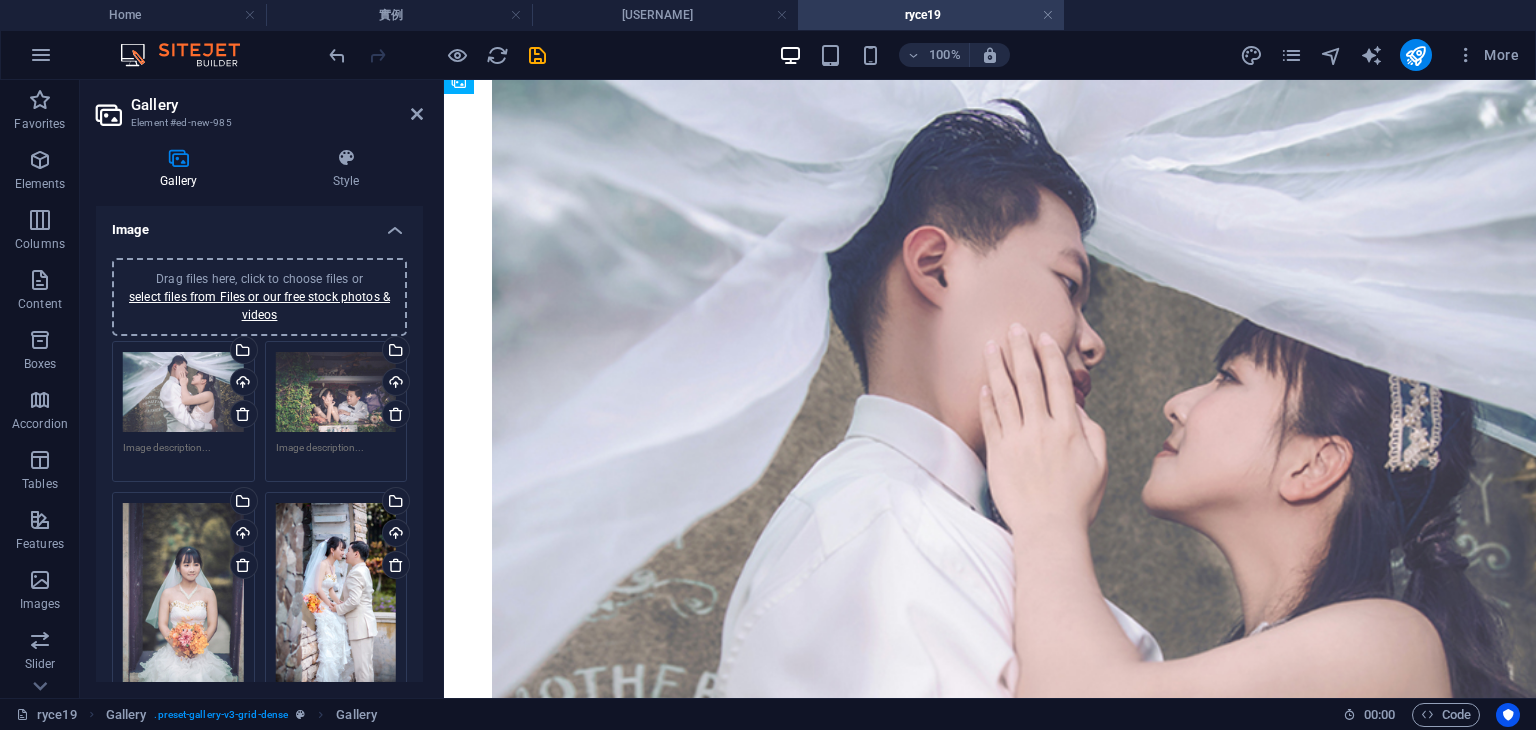 scroll, scrollTop: 584, scrollLeft: 0, axis: vertical 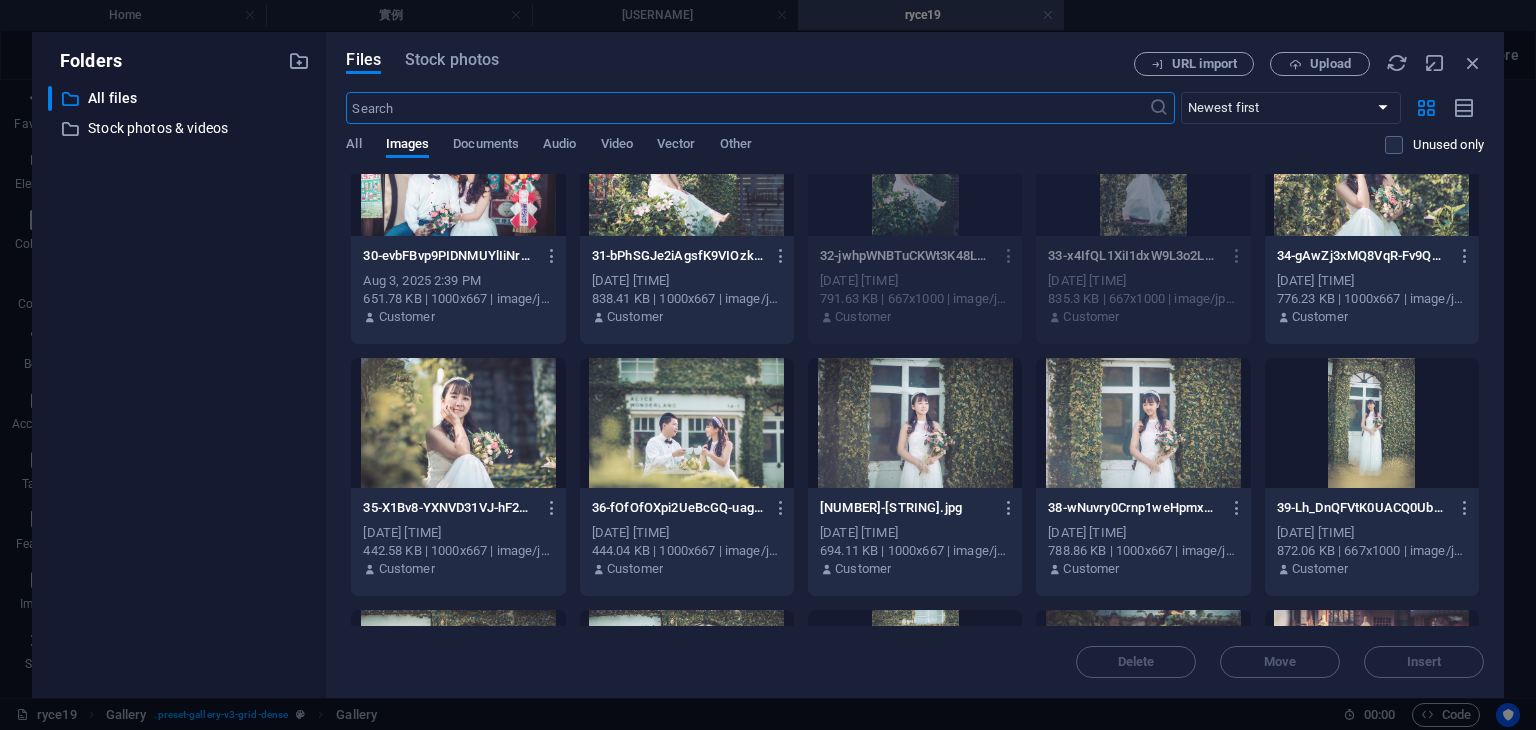 click at bounding box center (458, 423) 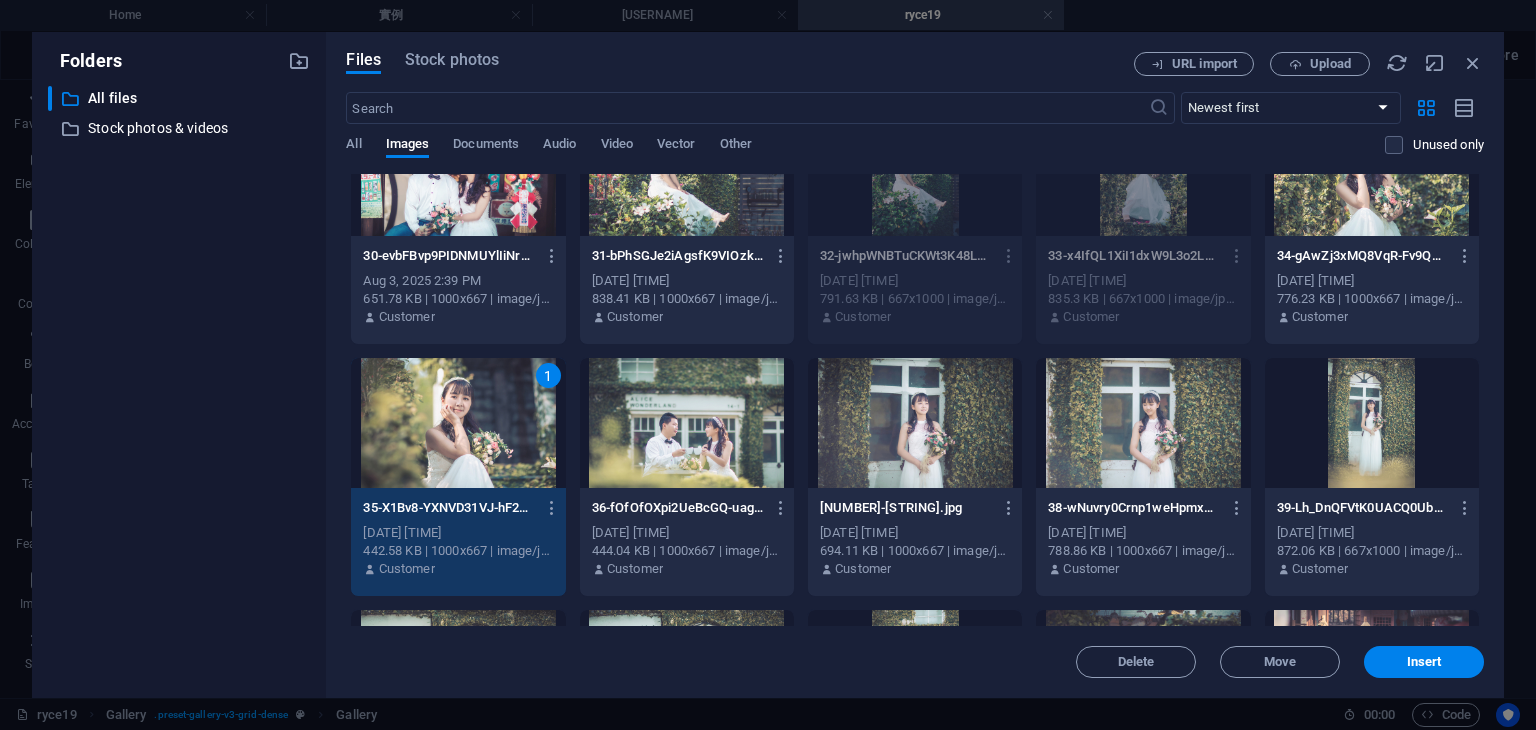 click at bounding box center [687, 423] 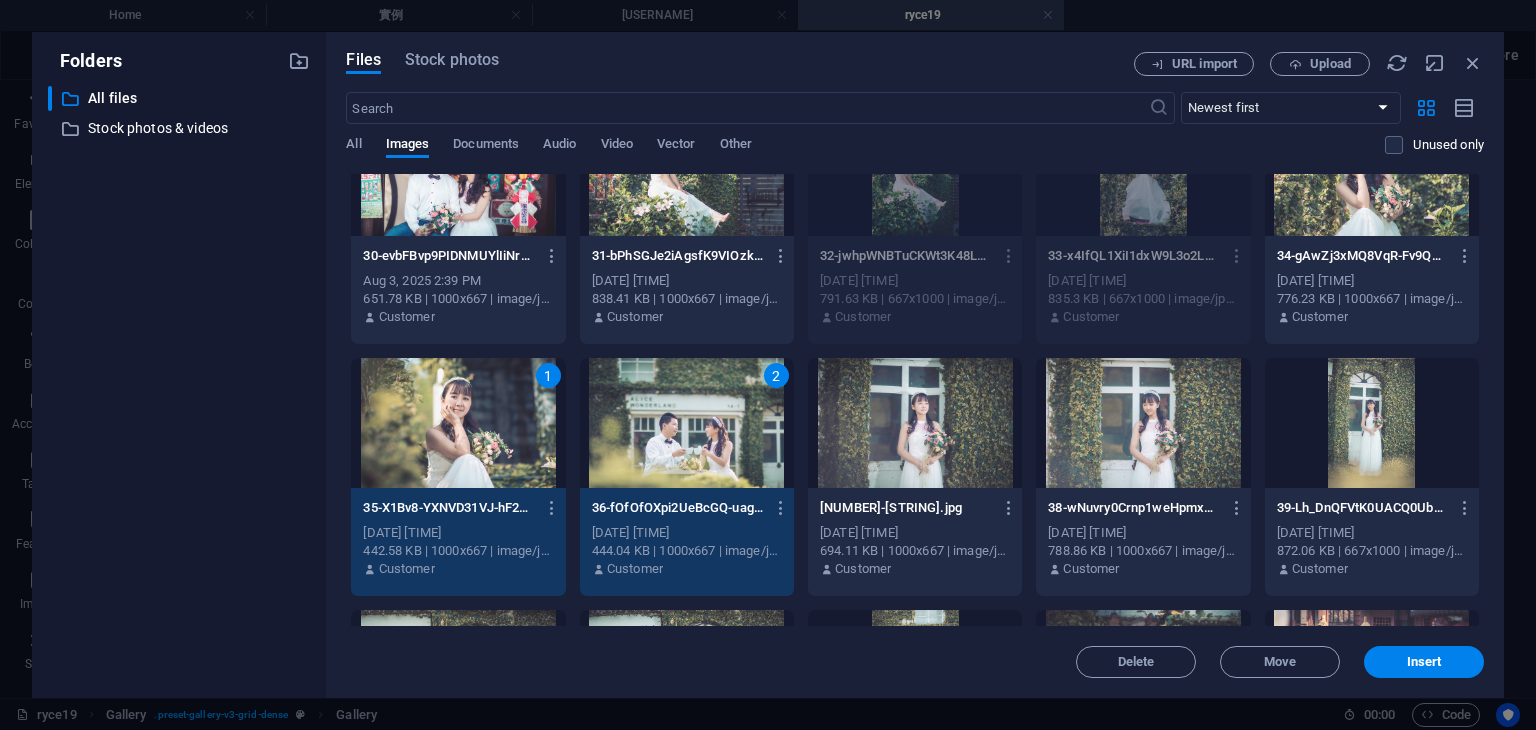 click at bounding box center (915, 423) 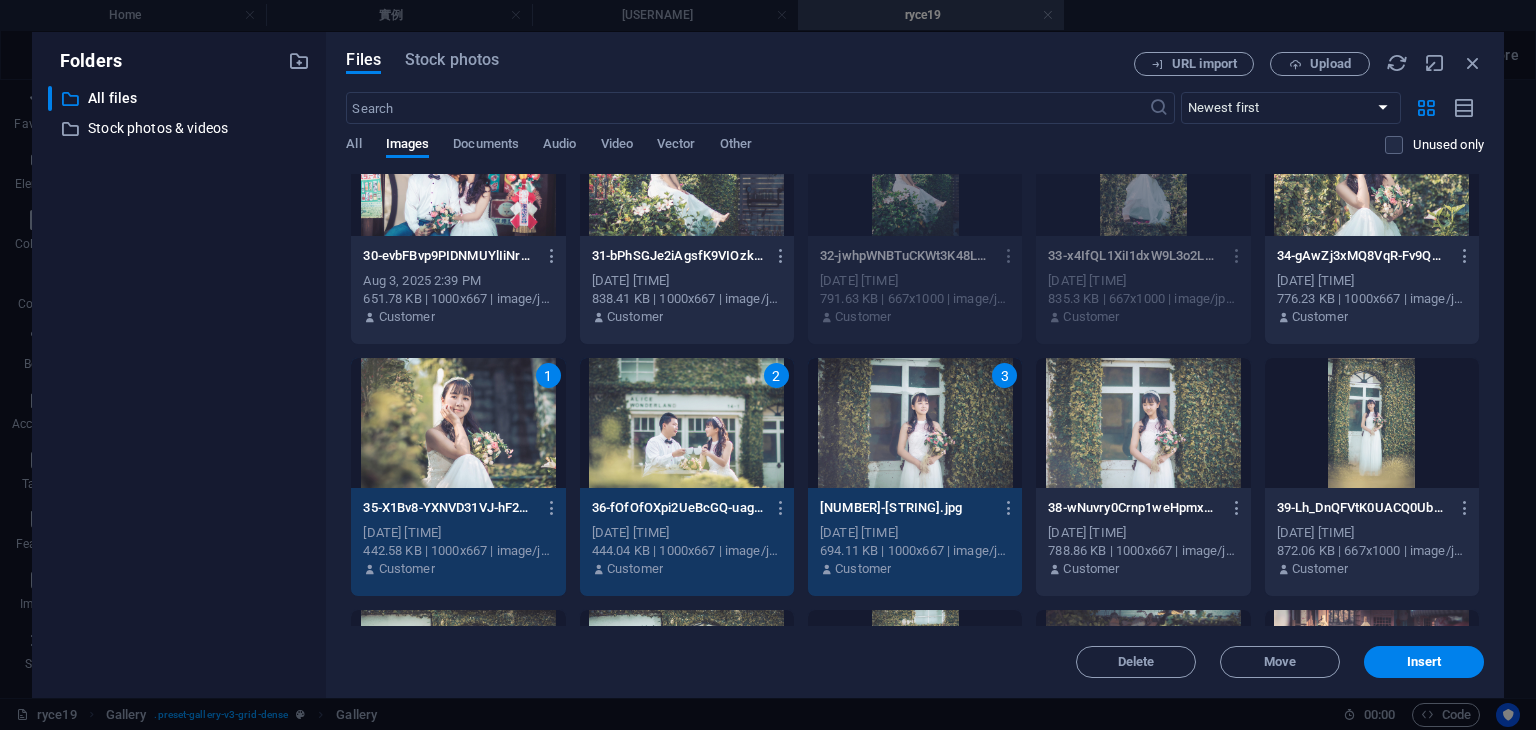 click at bounding box center (1143, 423) 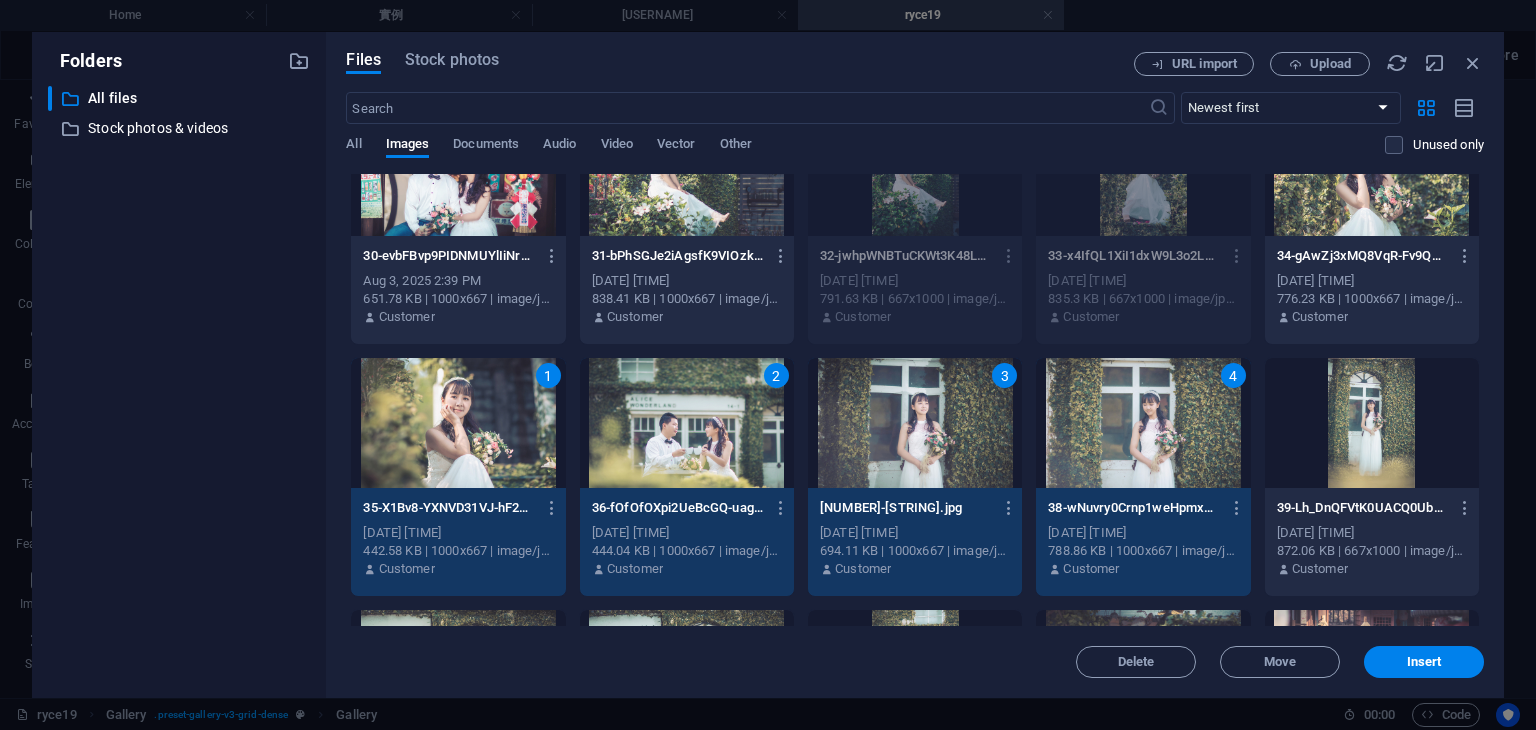 click at bounding box center (1372, 423) 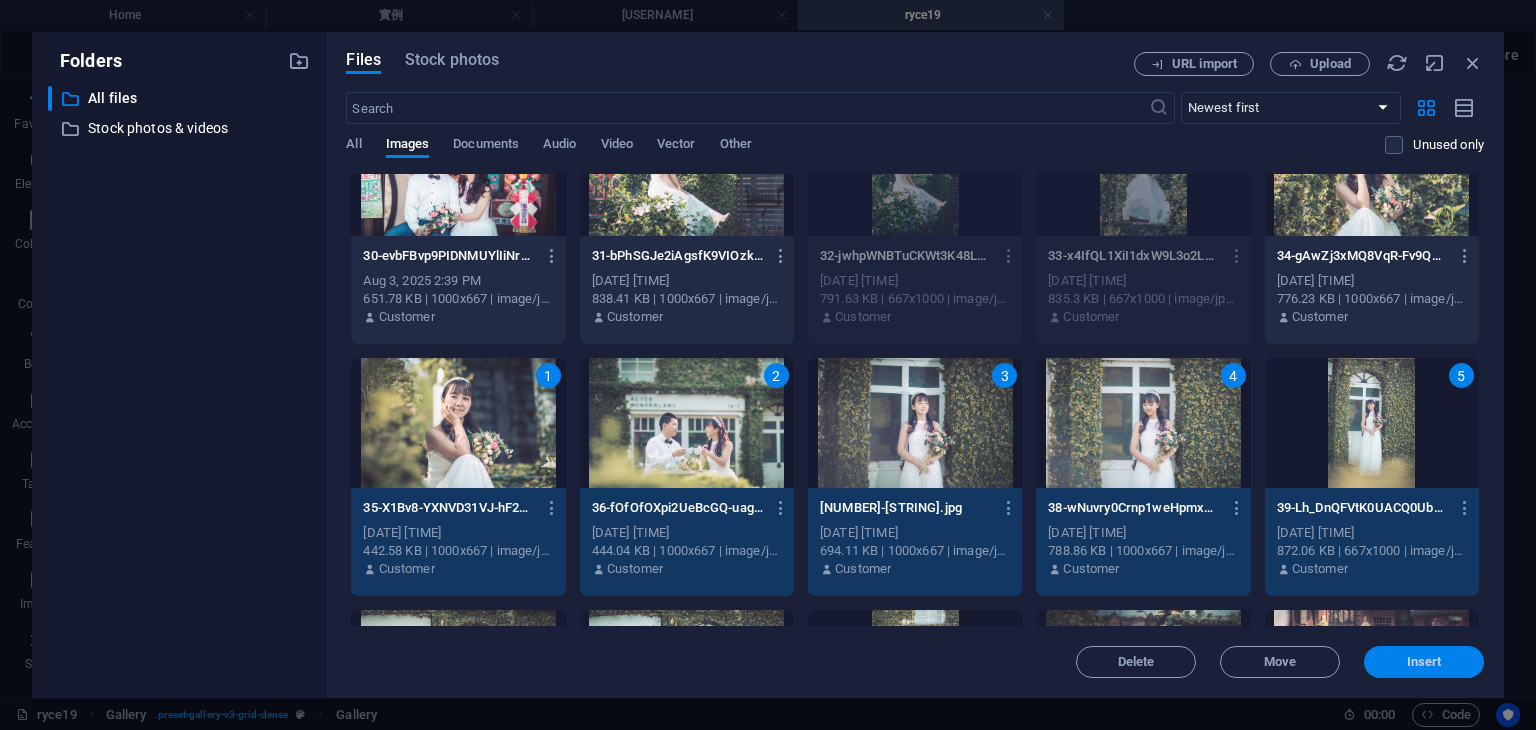 click on "Insert" at bounding box center (1424, 662) 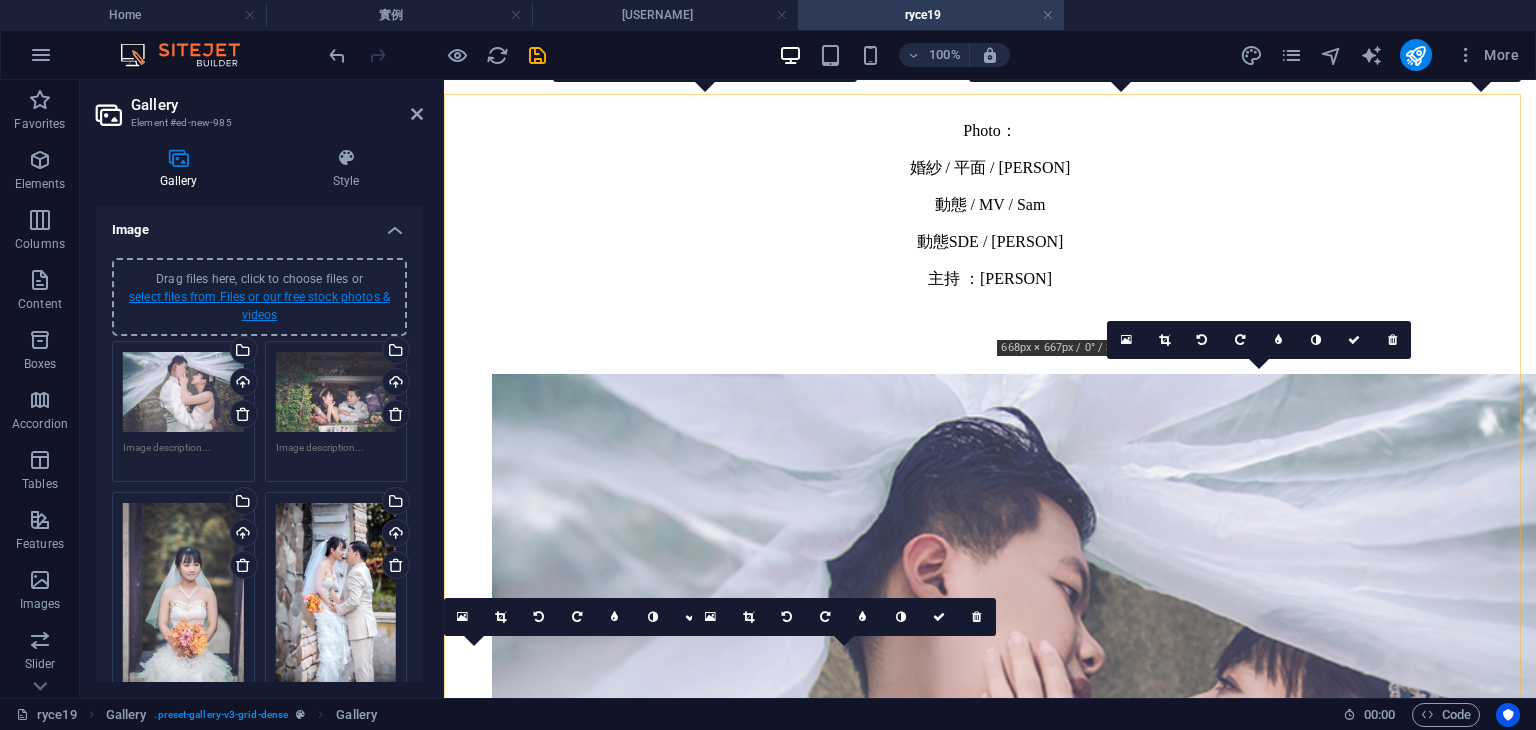 scroll, scrollTop: 892, scrollLeft: 0, axis: vertical 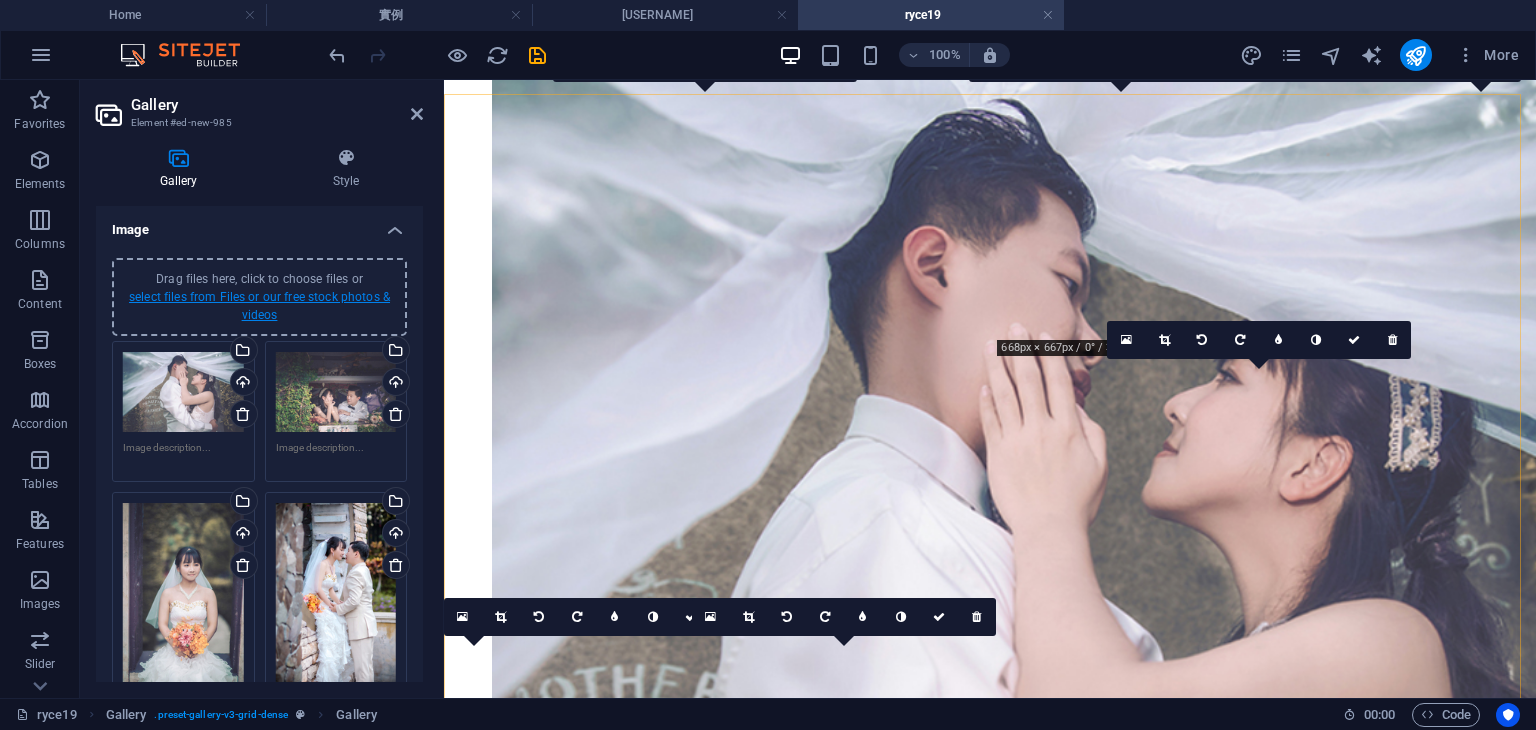 click on "select files from Files or our free stock photos & videos" at bounding box center [259, 306] 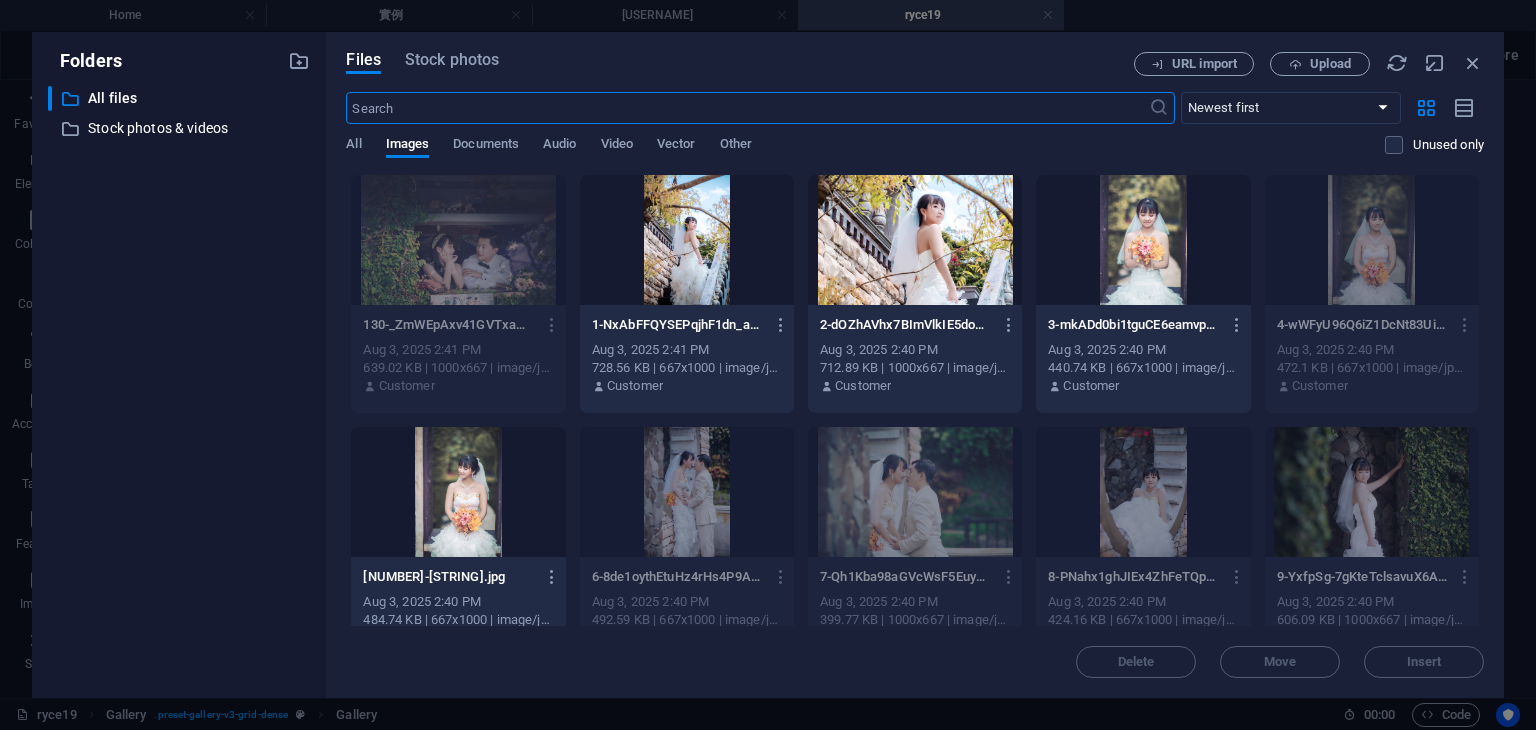 scroll, scrollTop: 584, scrollLeft: 0, axis: vertical 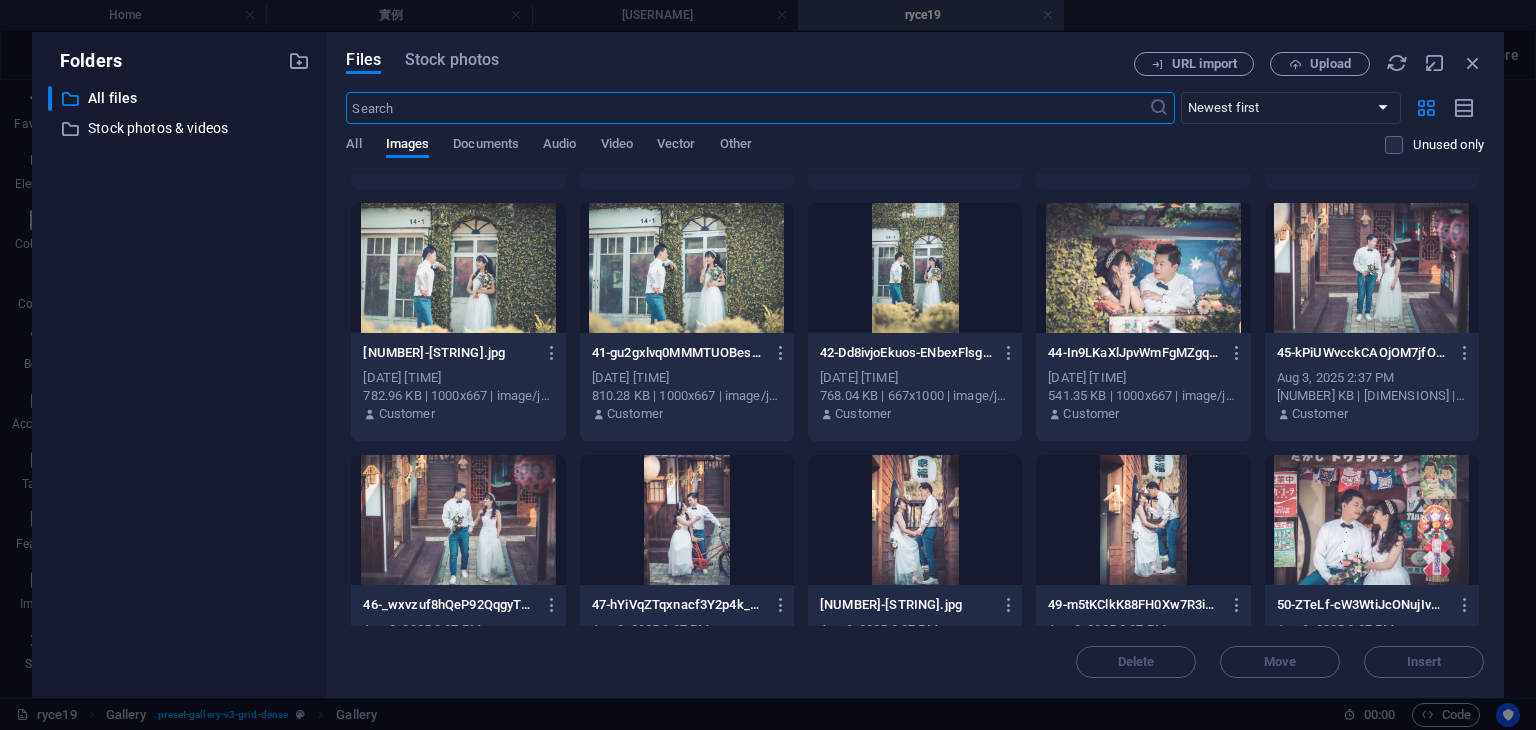 click at bounding box center (687, 268) 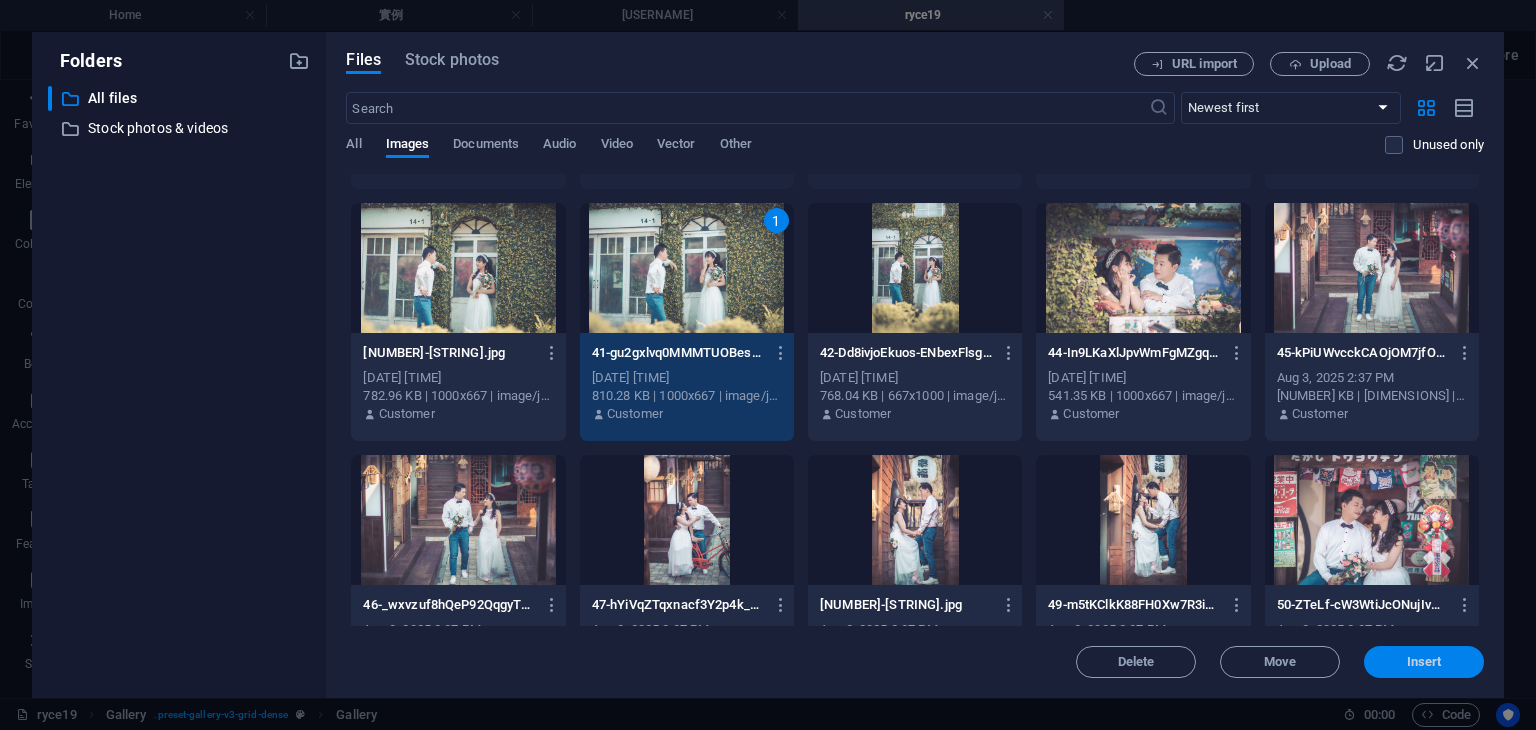 click on "Insert" at bounding box center [1424, 662] 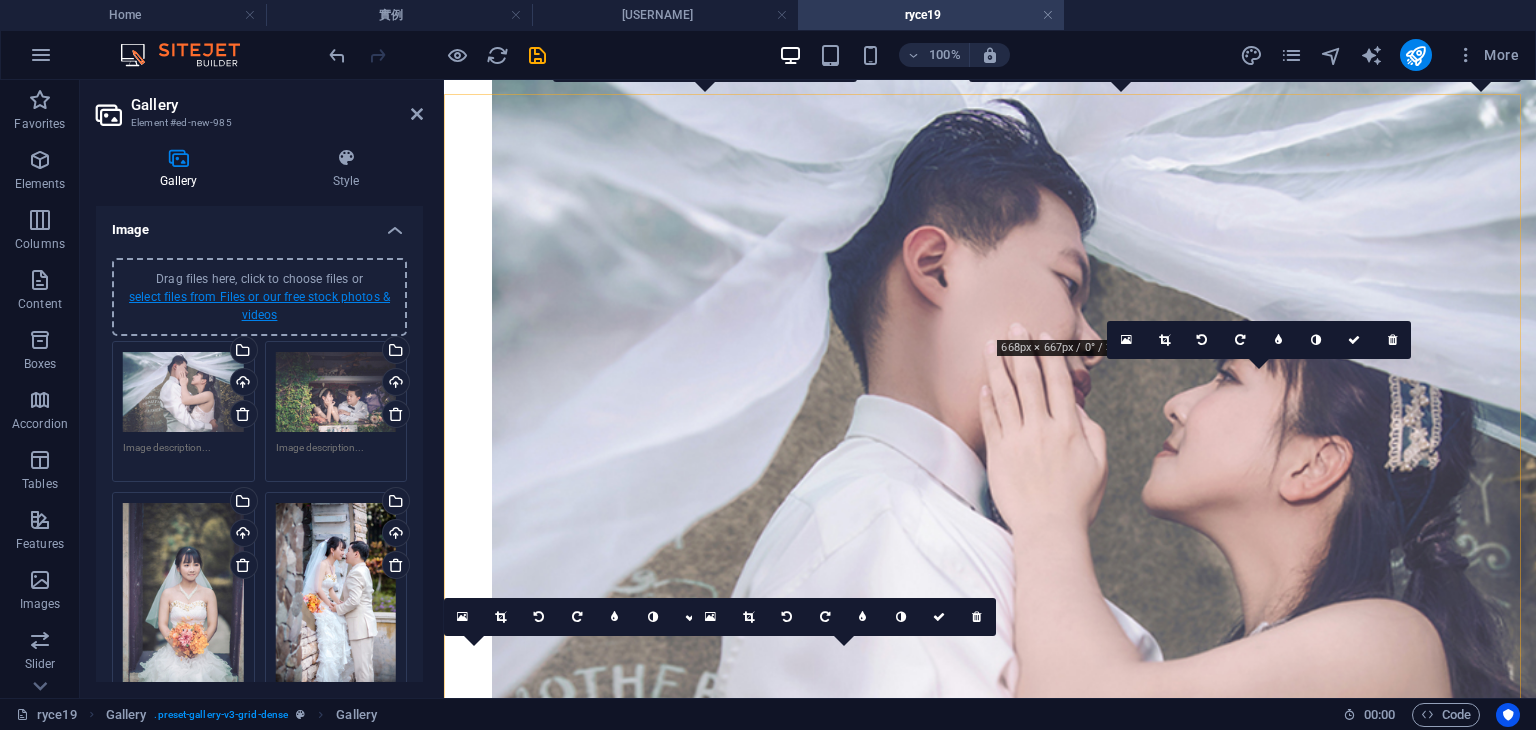 click on "select files from Files or our free stock photos & videos" at bounding box center [259, 306] 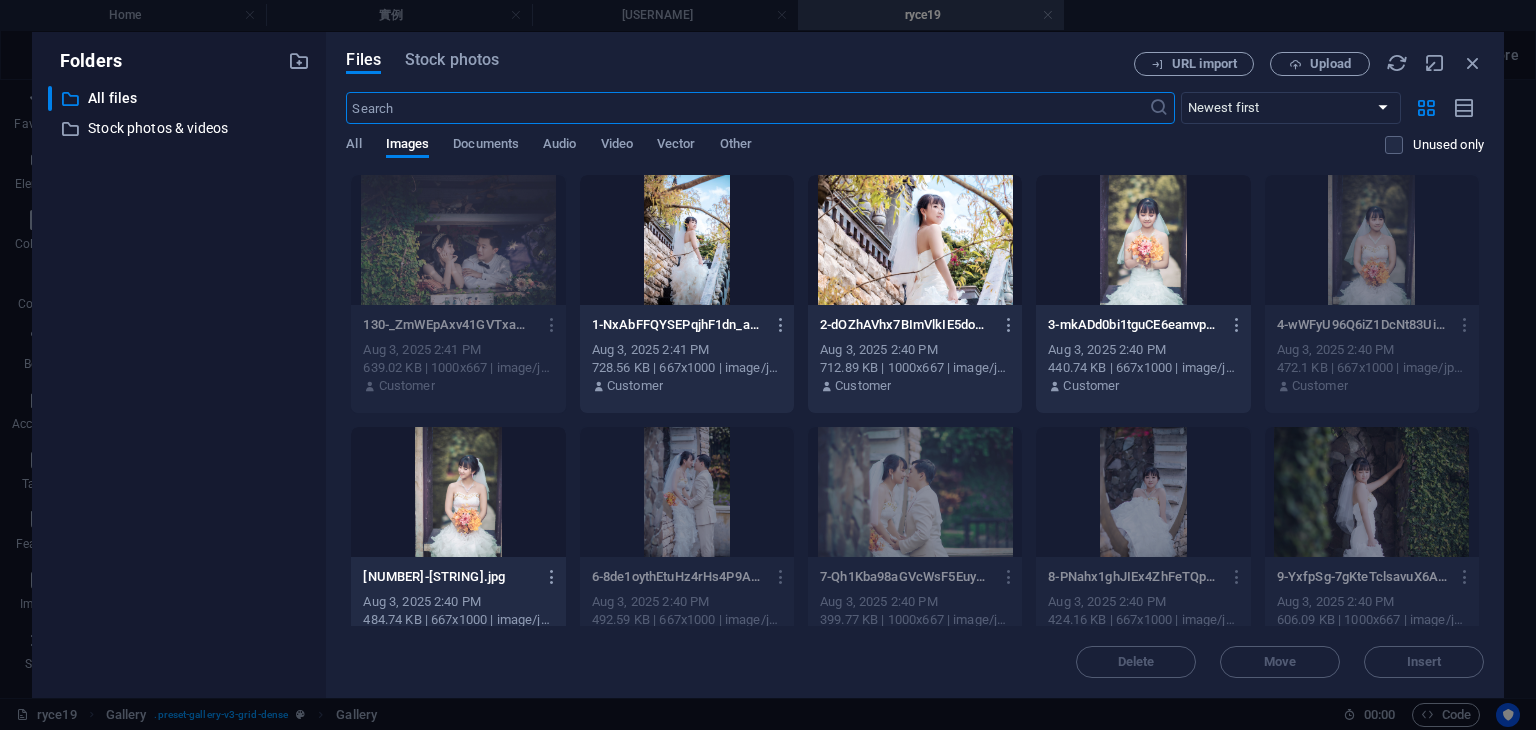 scroll, scrollTop: 584, scrollLeft: 0, axis: vertical 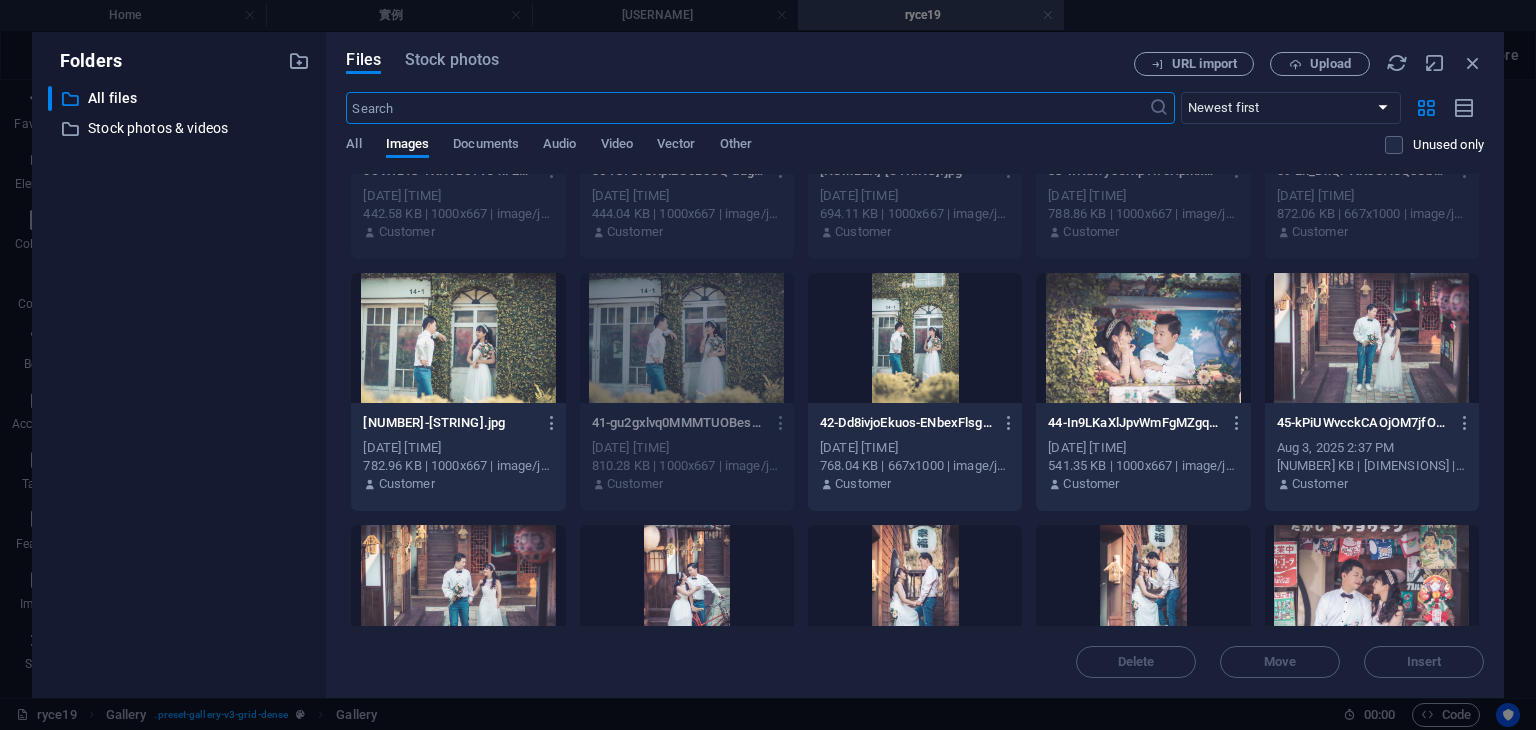 drag, startPoint x: 496, startPoint y: 573, endPoint x: 506, endPoint y: 577, distance: 10.770329 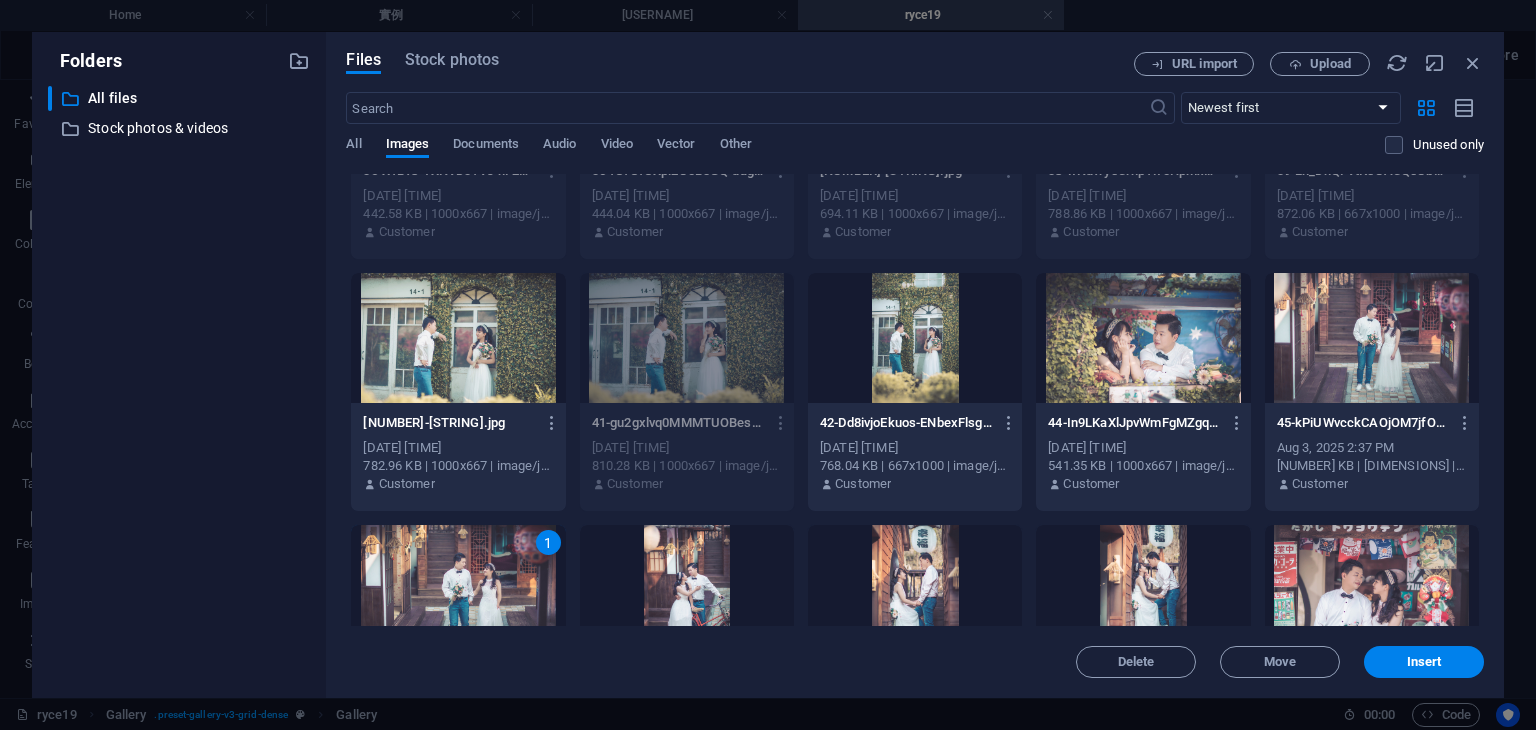 drag, startPoint x: 704, startPoint y: 593, endPoint x: 728, endPoint y: 602, distance: 25.632011 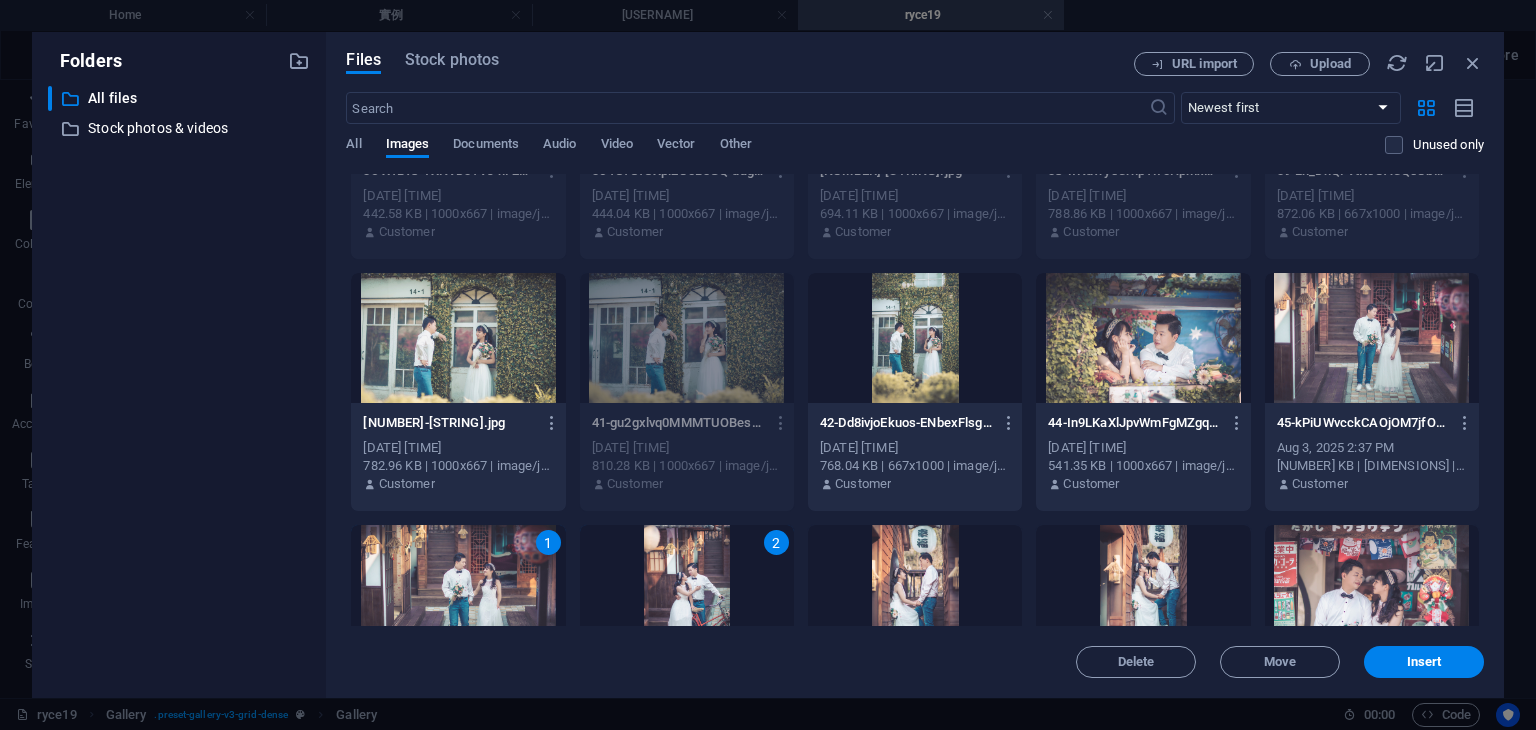 click at bounding box center (915, 590) 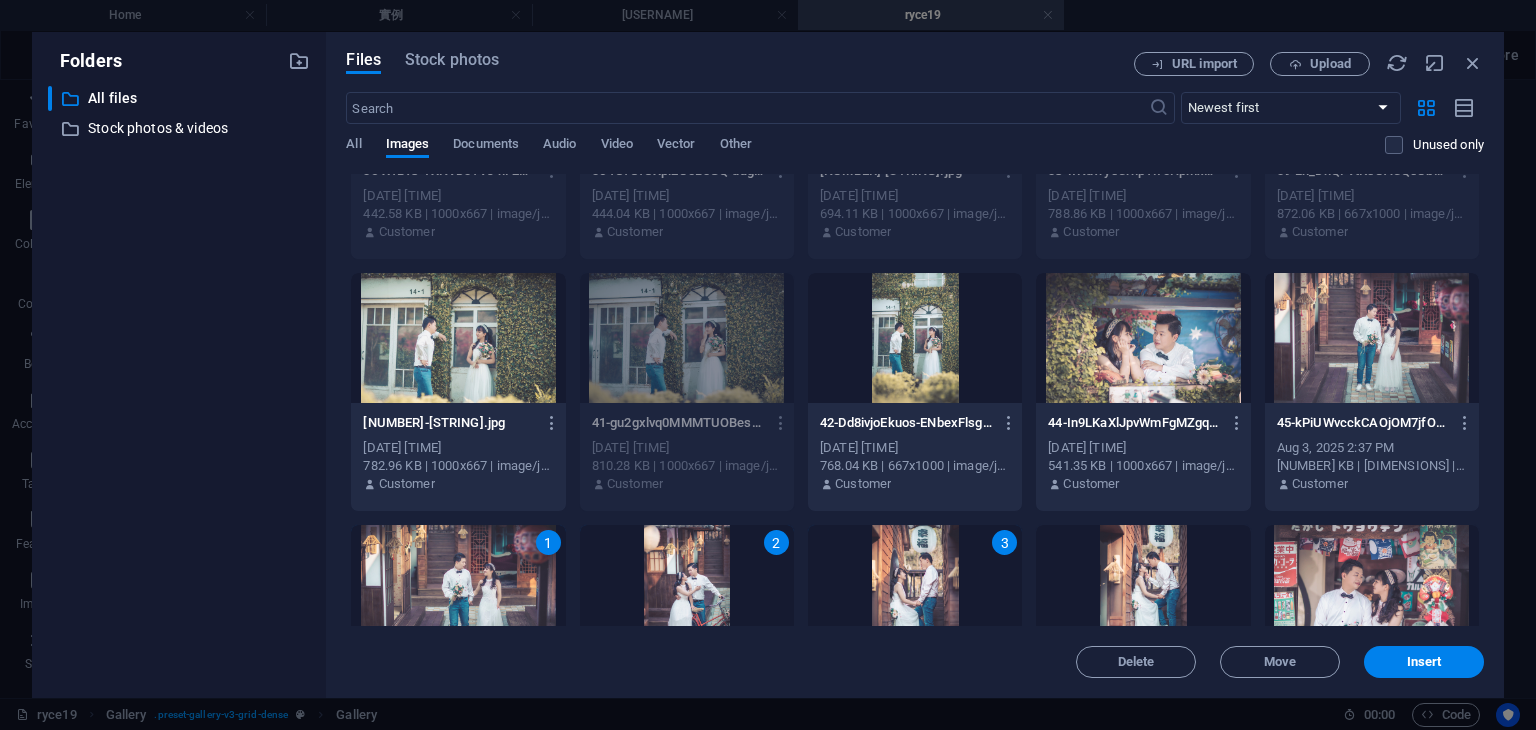 drag, startPoint x: 1132, startPoint y: 574, endPoint x: 1189, endPoint y: 586, distance: 58.249462 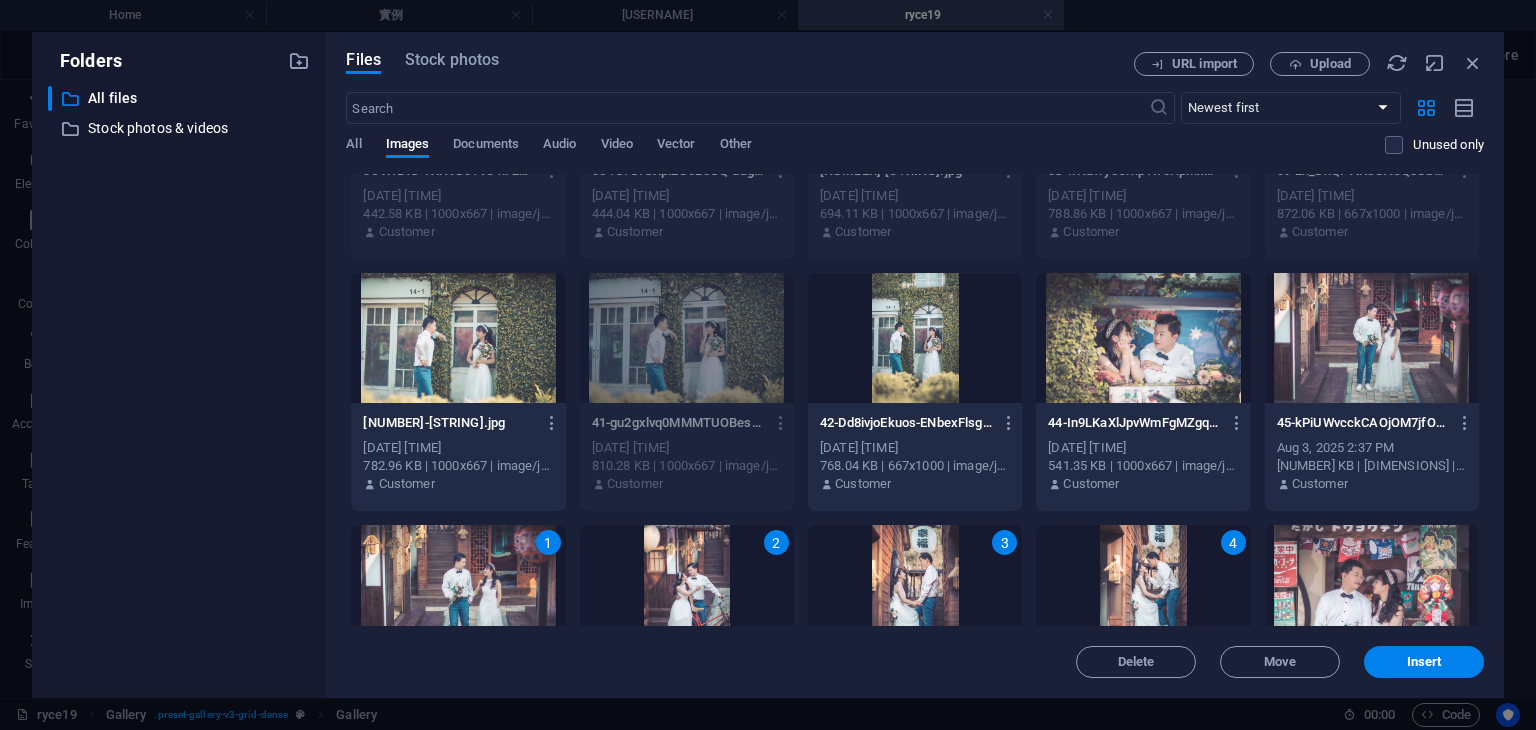 click at bounding box center (1372, 590) 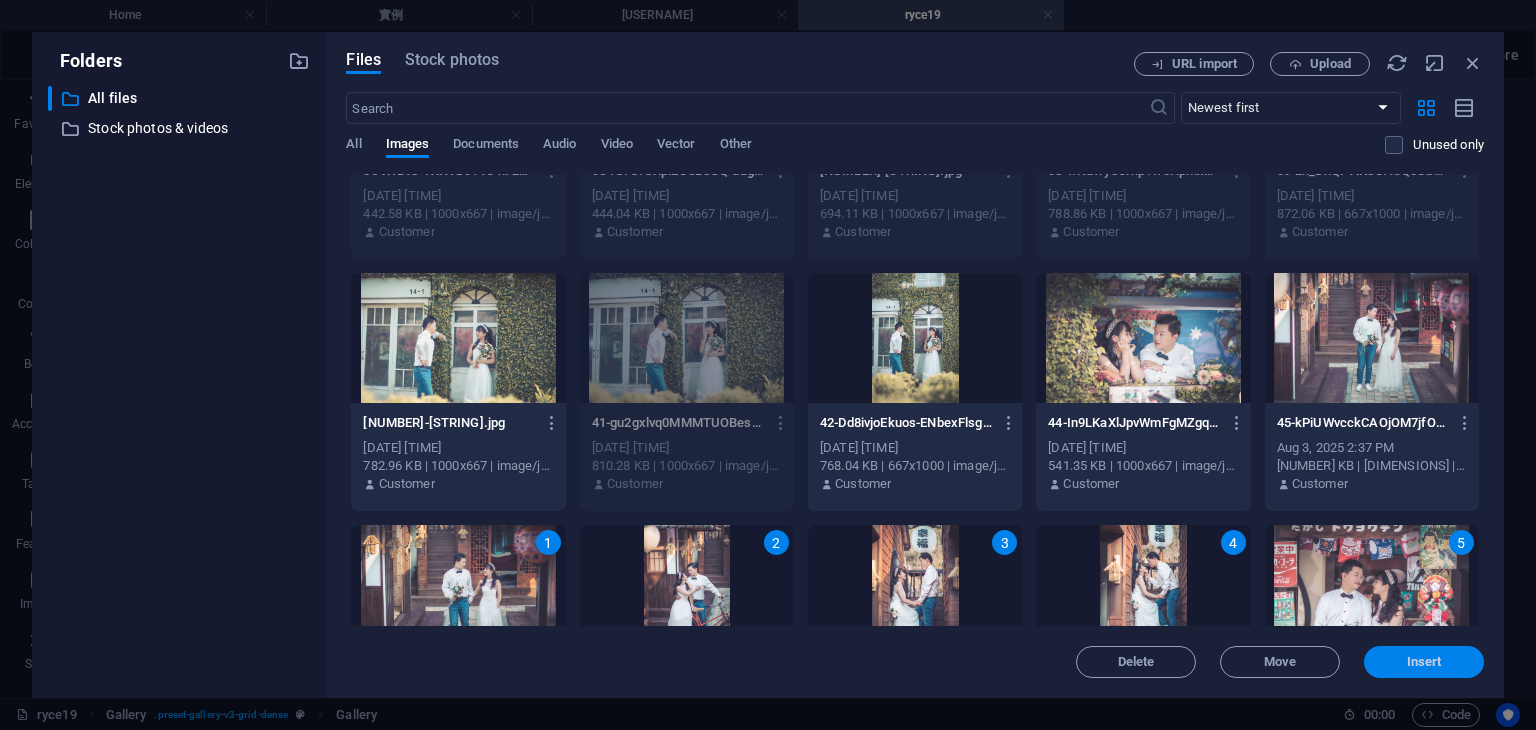 click on "Insert" at bounding box center [1424, 662] 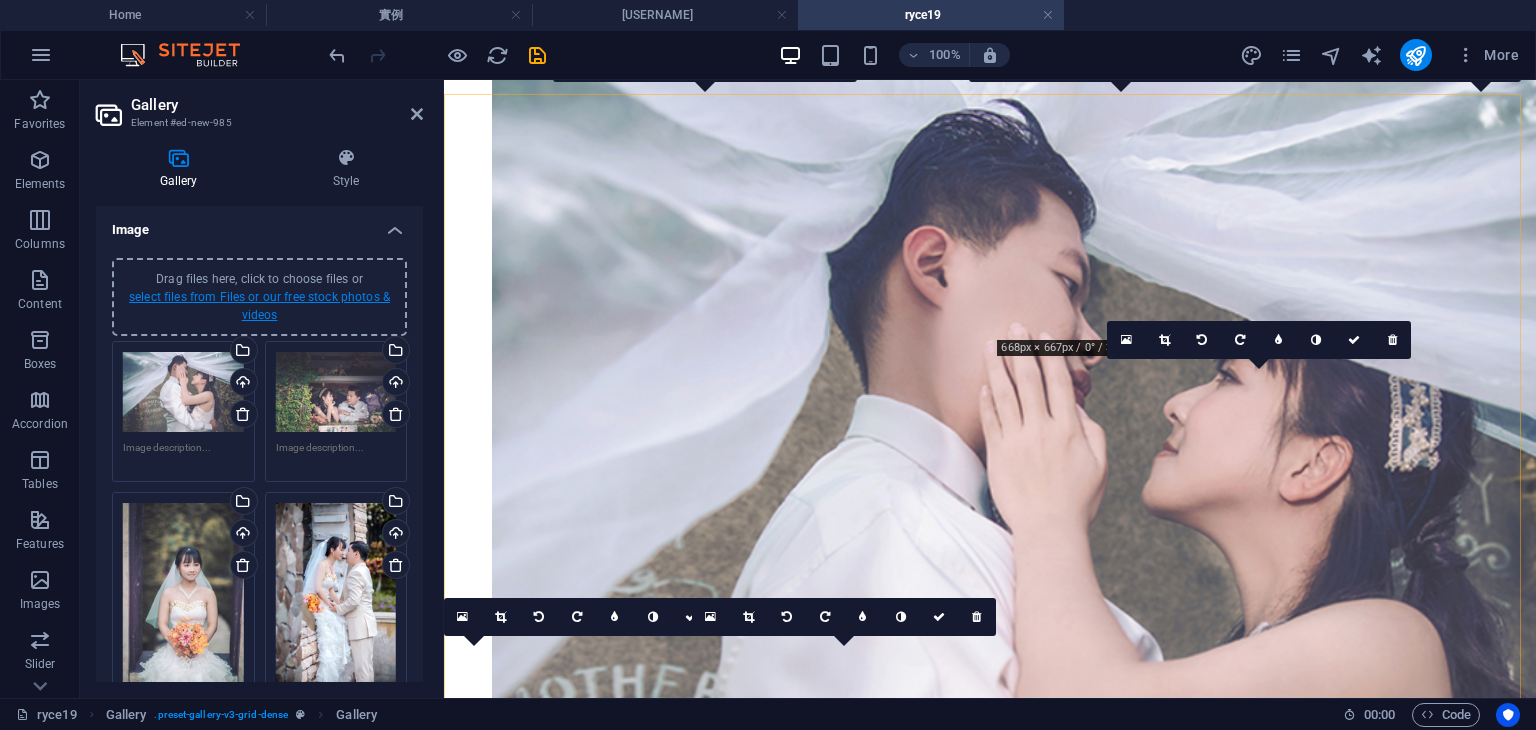 click on "select files from Files or our free stock photos & videos" at bounding box center [259, 306] 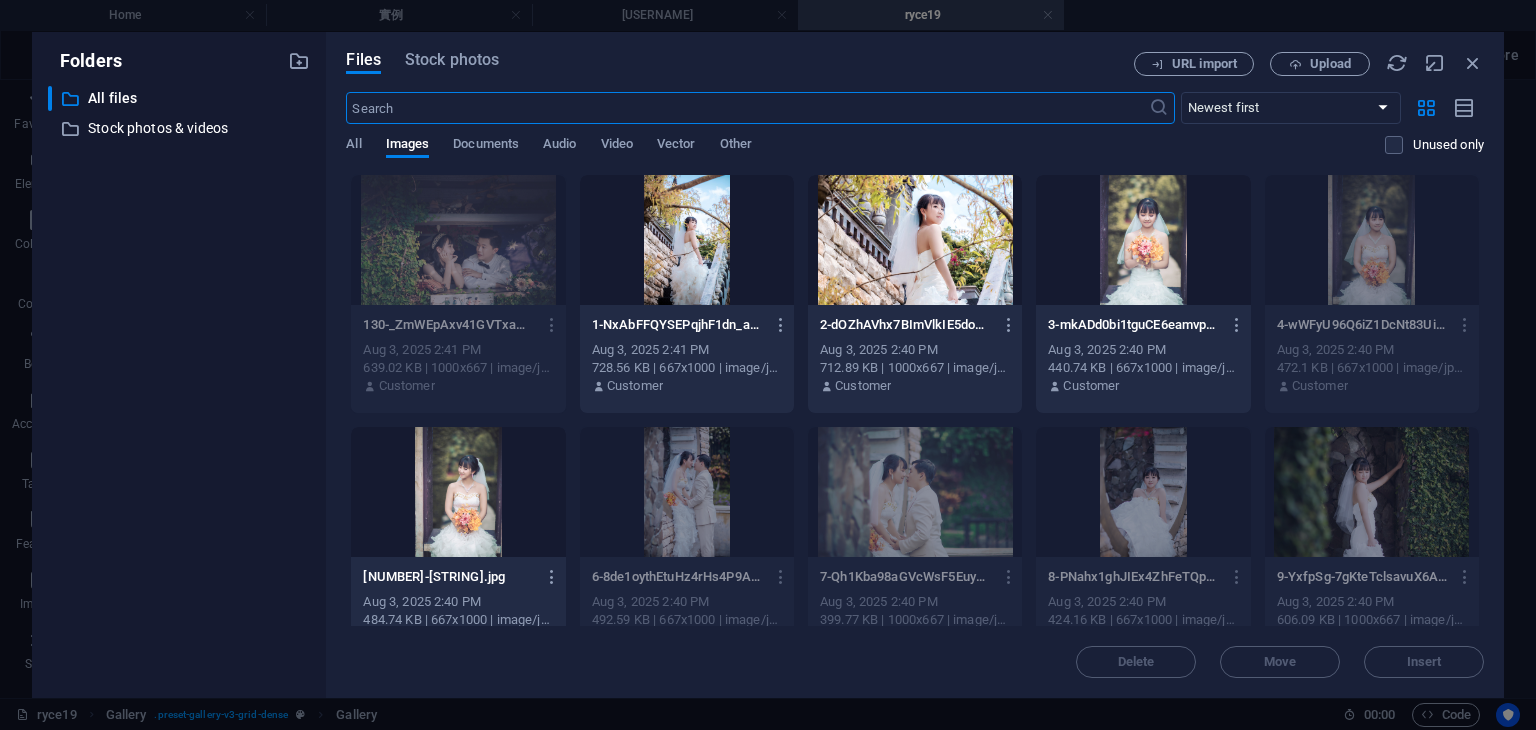 scroll, scrollTop: 584, scrollLeft: 0, axis: vertical 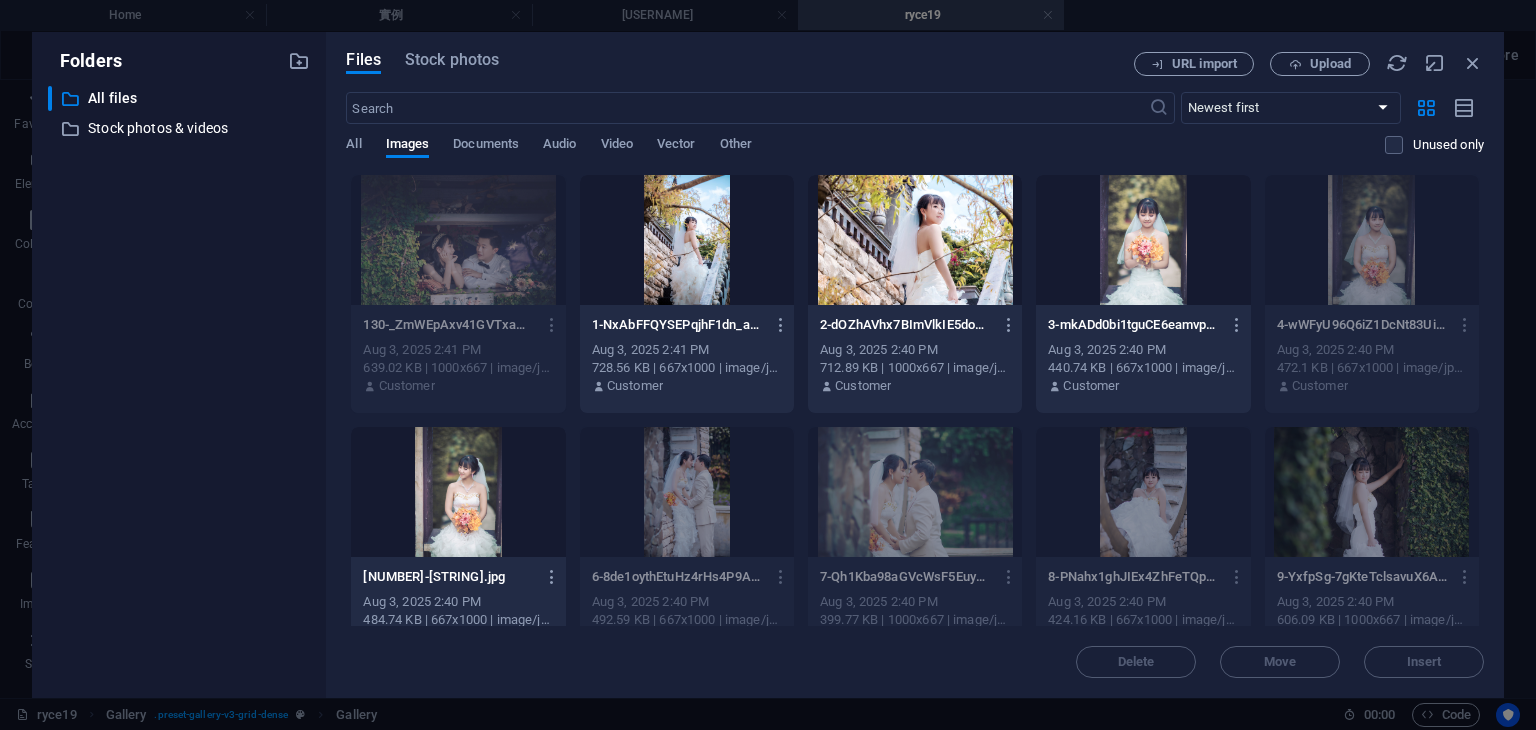 drag, startPoint x: 1485, startPoint y: 258, endPoint x: 1508, endPoint y: 425, distance: 168.57639 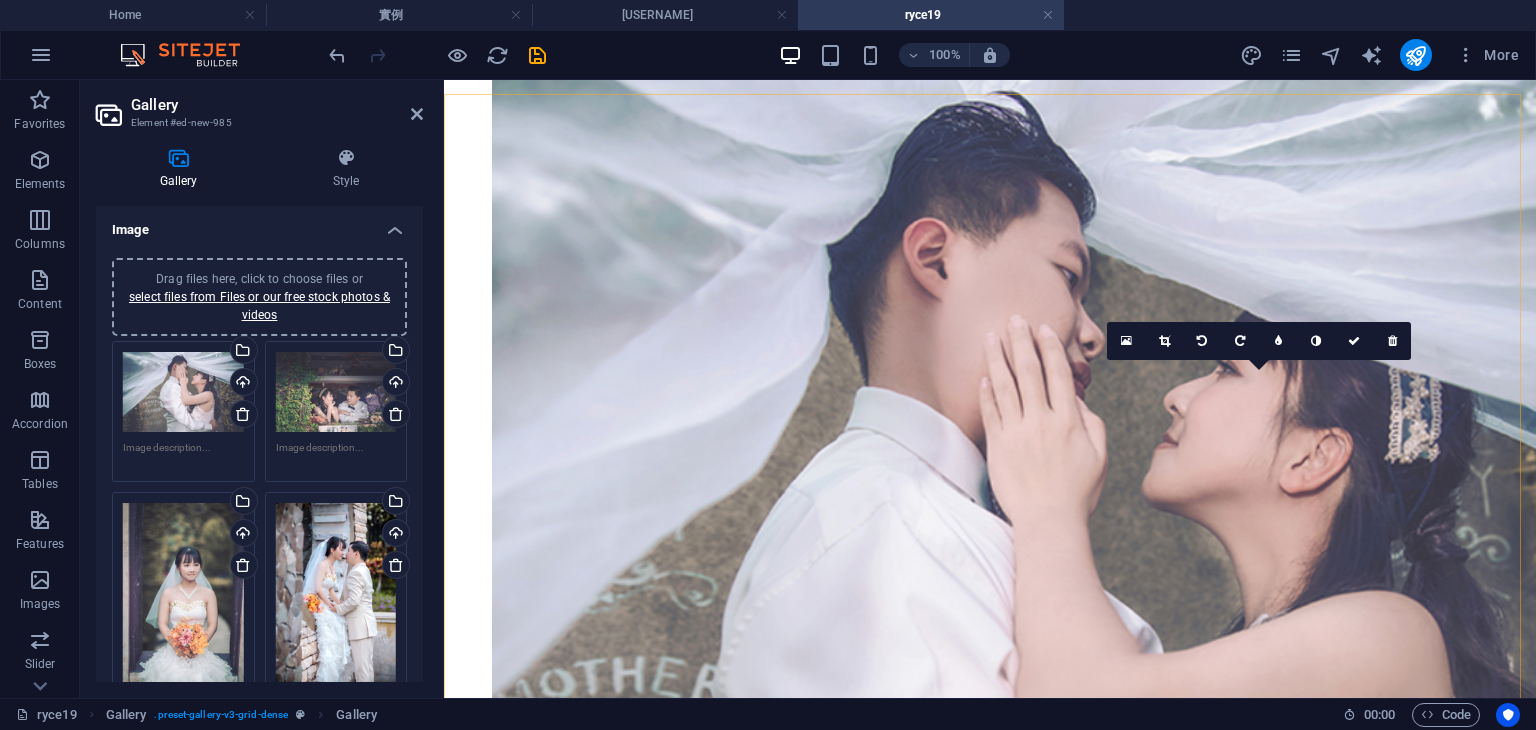 scroll, scrollTop: 892, scrollLeft: 0, axis: vertical 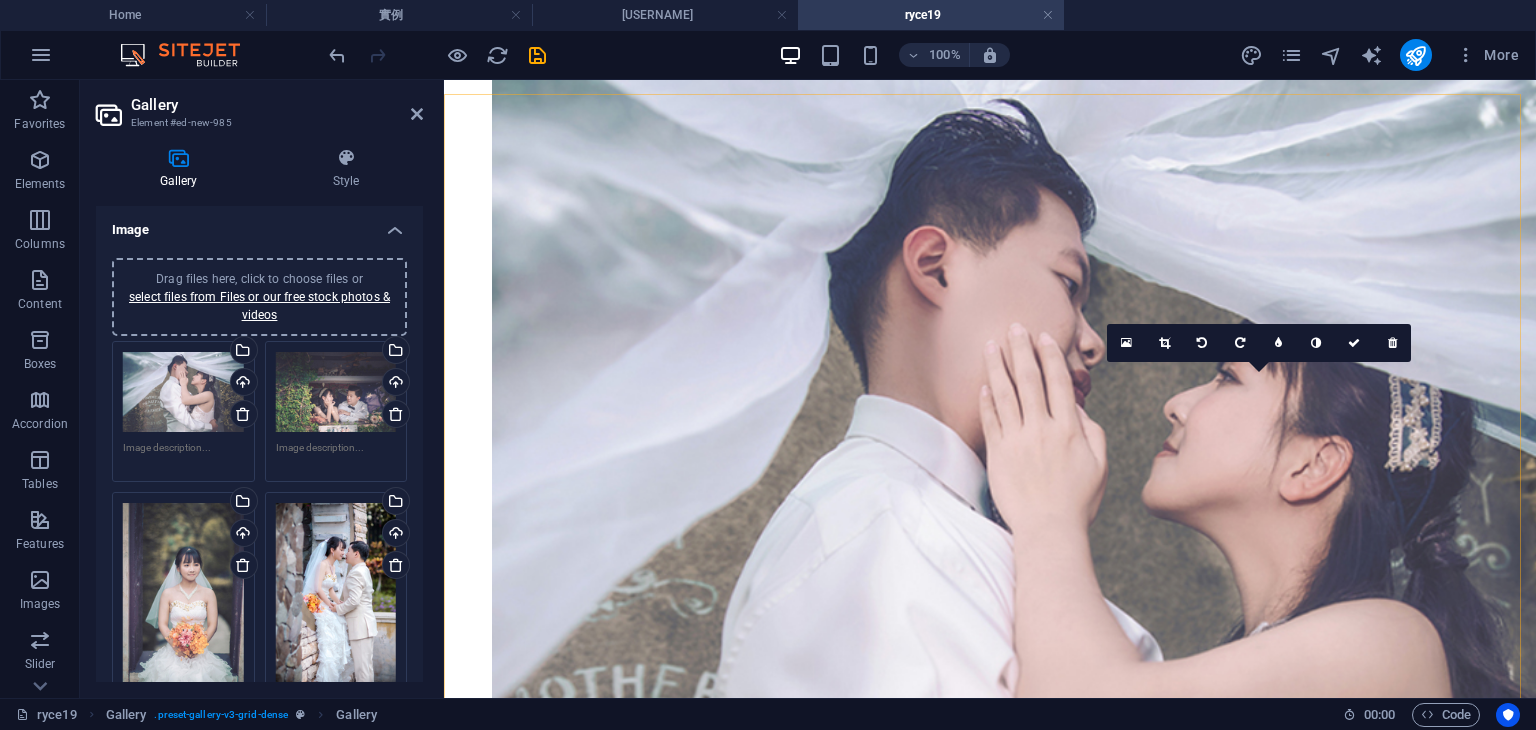 click at bounding box center [892, 3902] 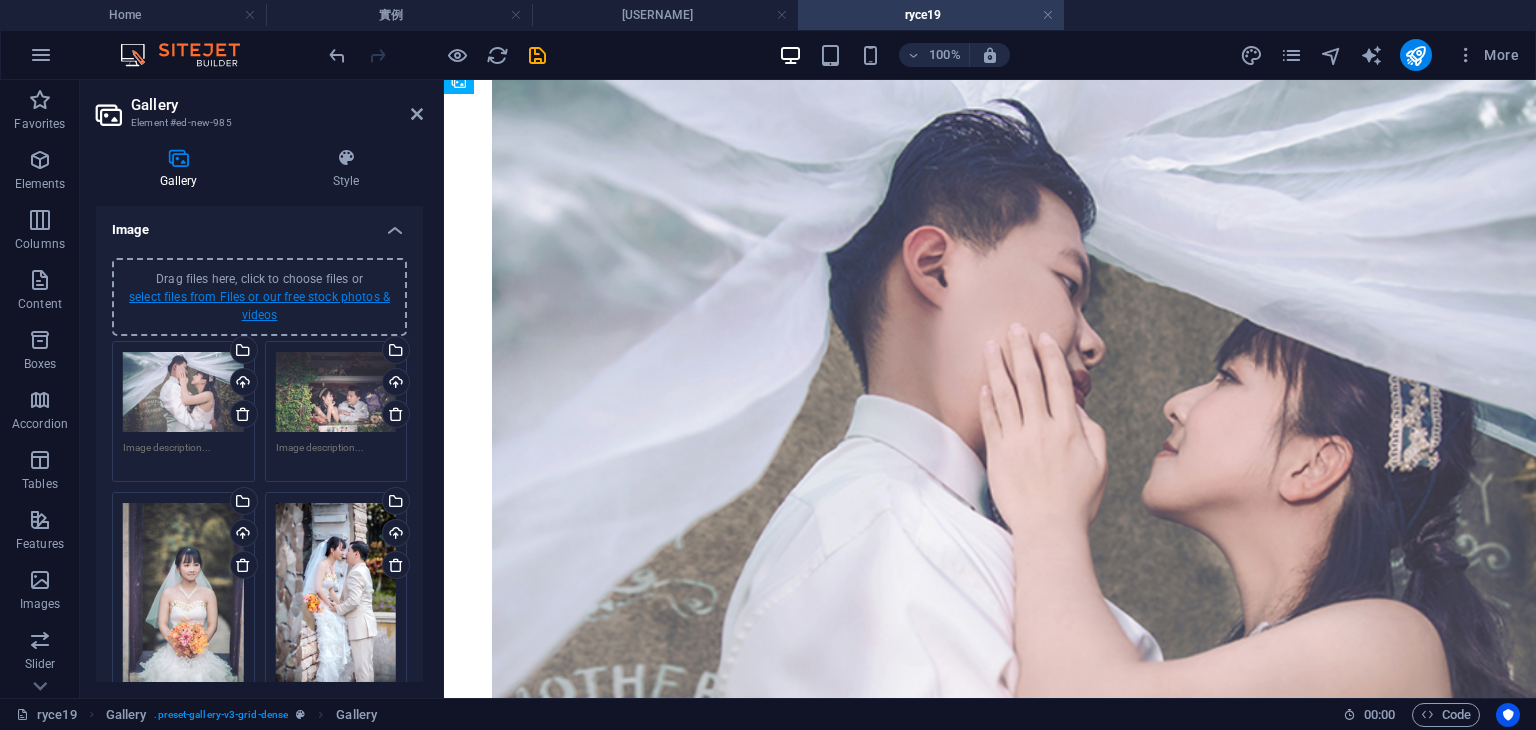 click on "select files from Files or our free stock photos & videos" at bounding box center [259, 306] 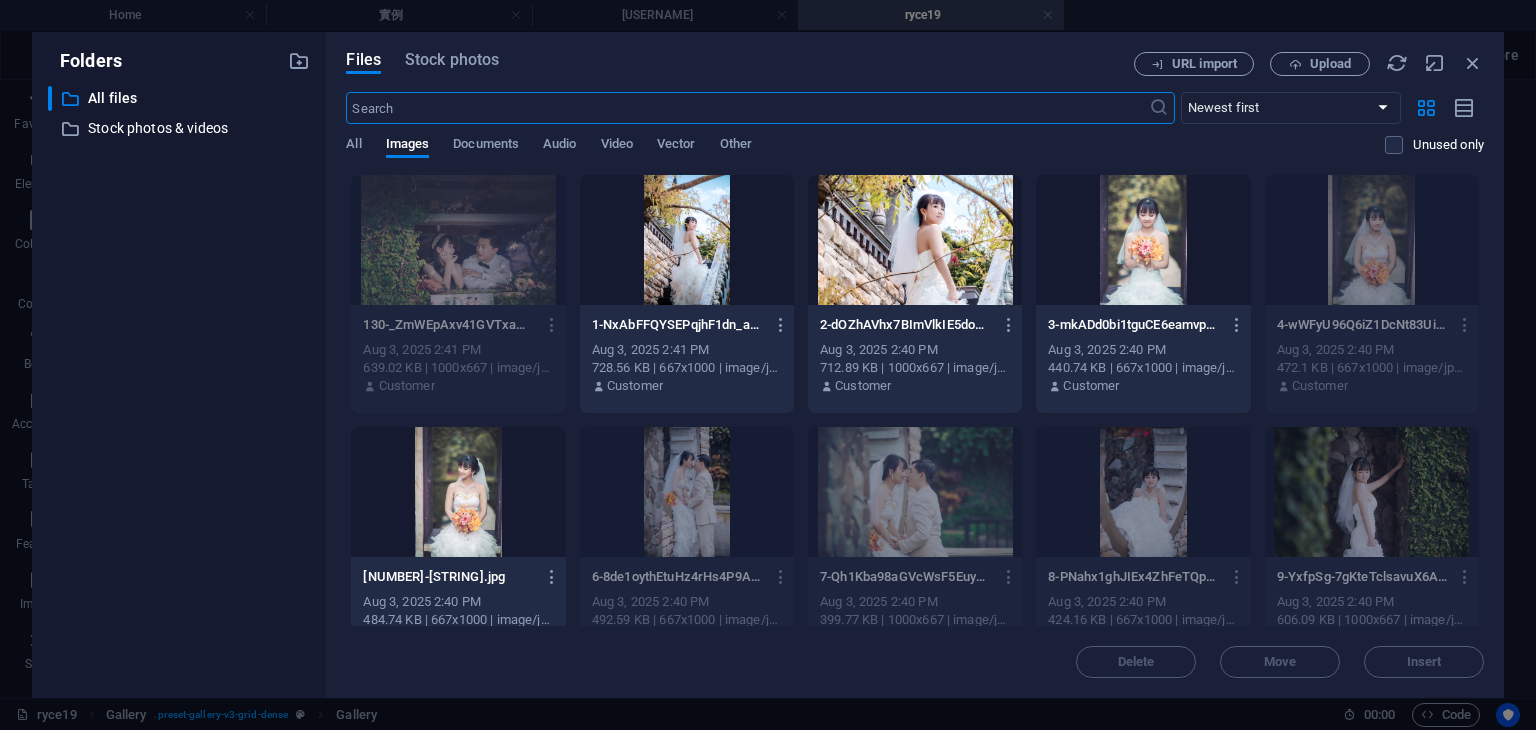 scroll, scrollTop: 584, scrollLeft: 0, axis: vertical 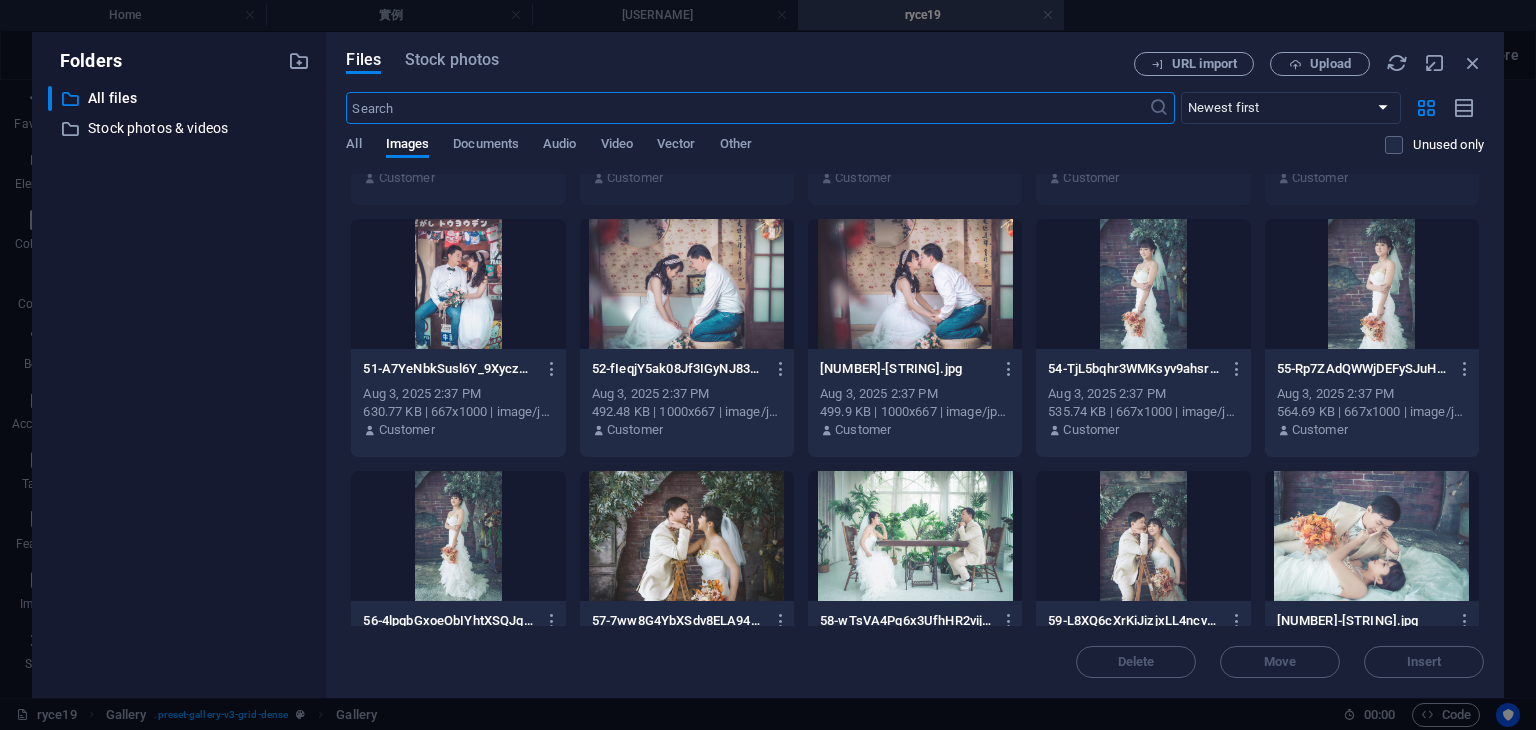 click at bounding box center (915, 284) 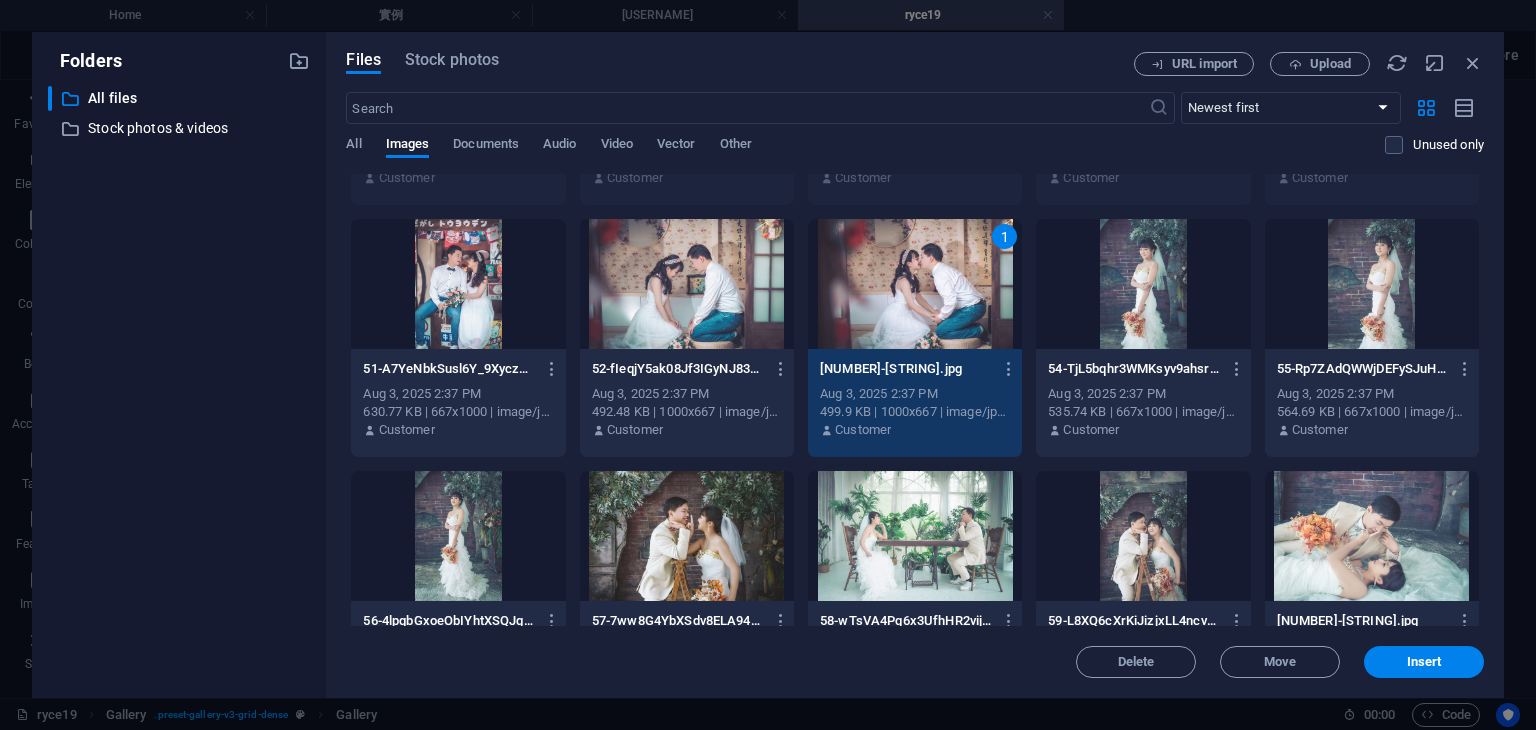 click at bounding box center [1143, 284] 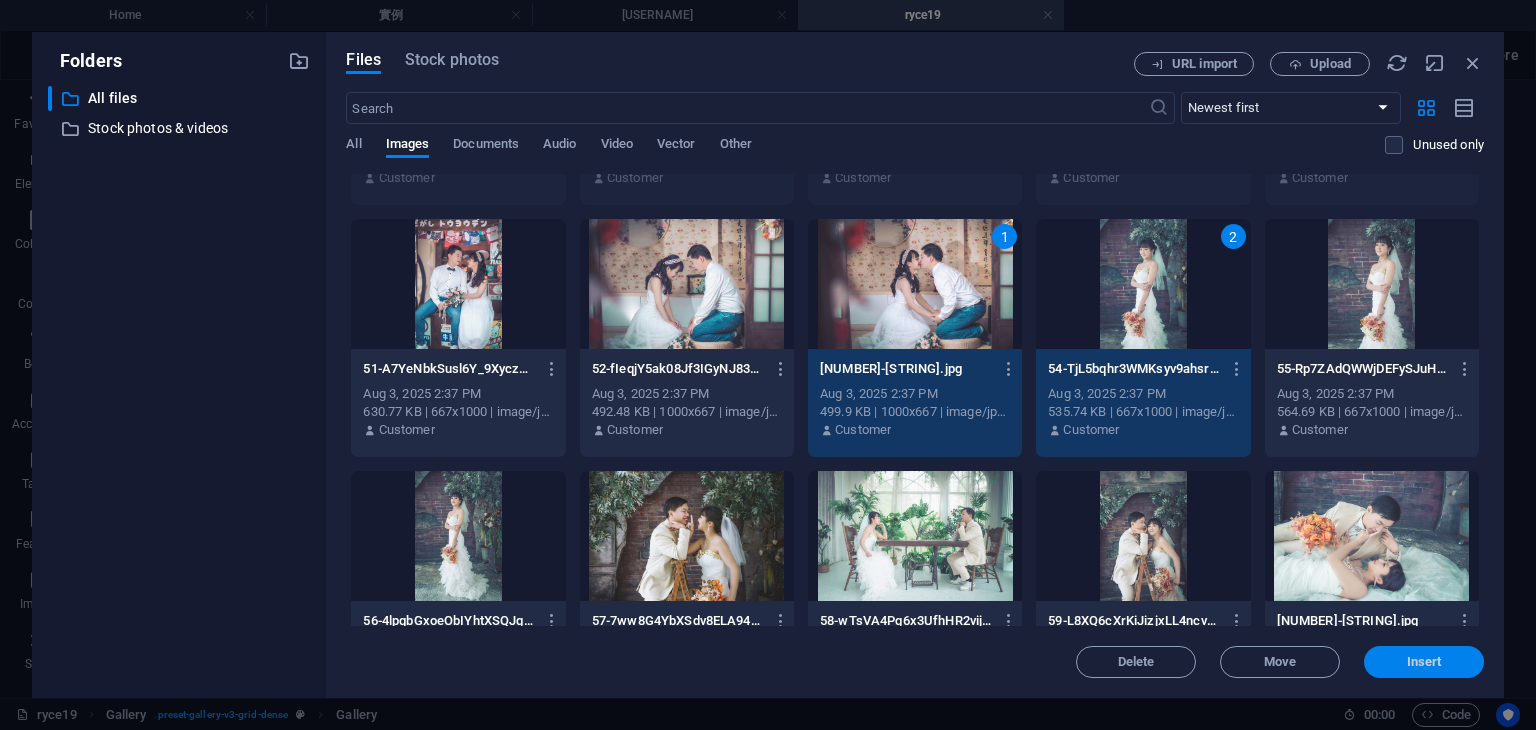 click on "Insert" at bounding box center [1424, 662] 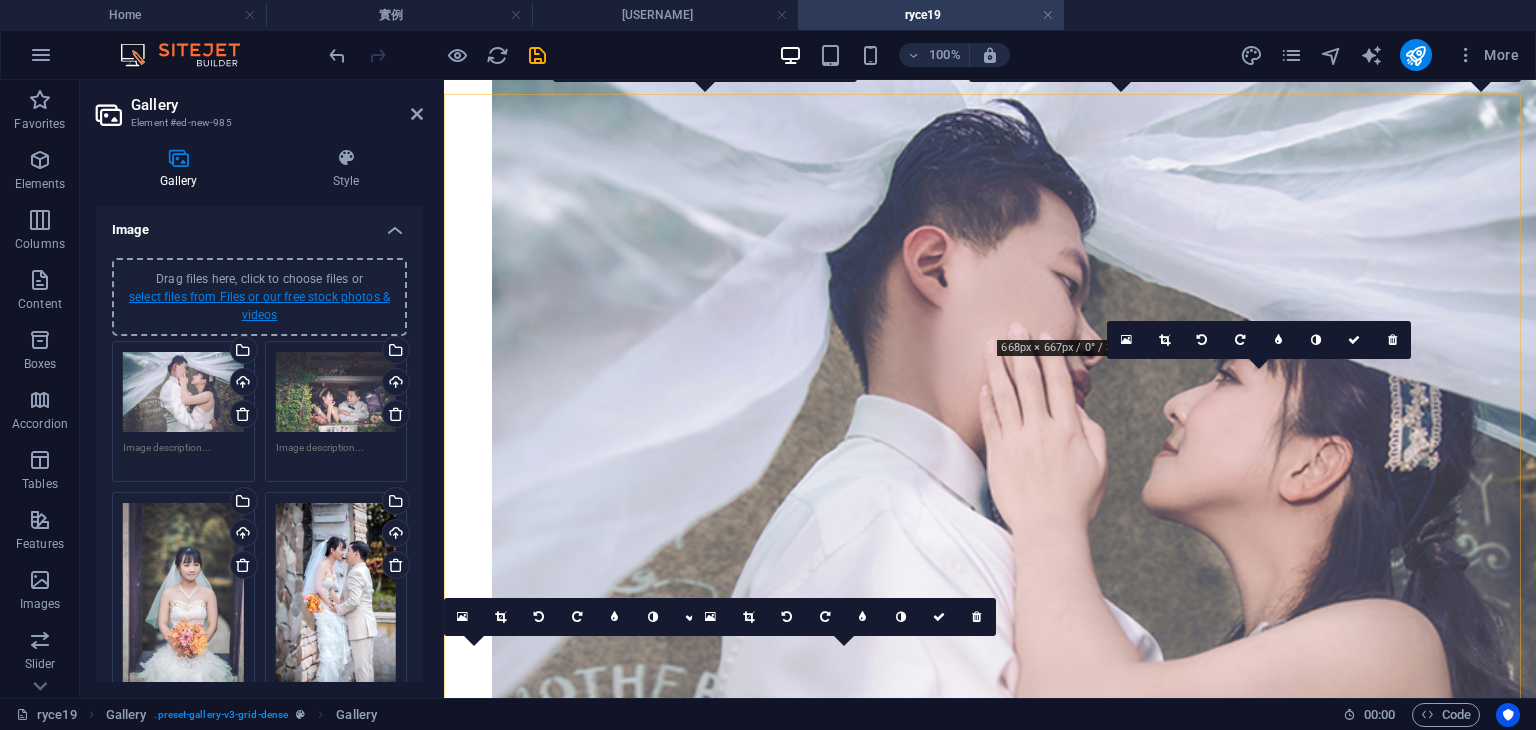 click on "select files from Files or our free stock photos & videos" at bounding box center (259, 306) 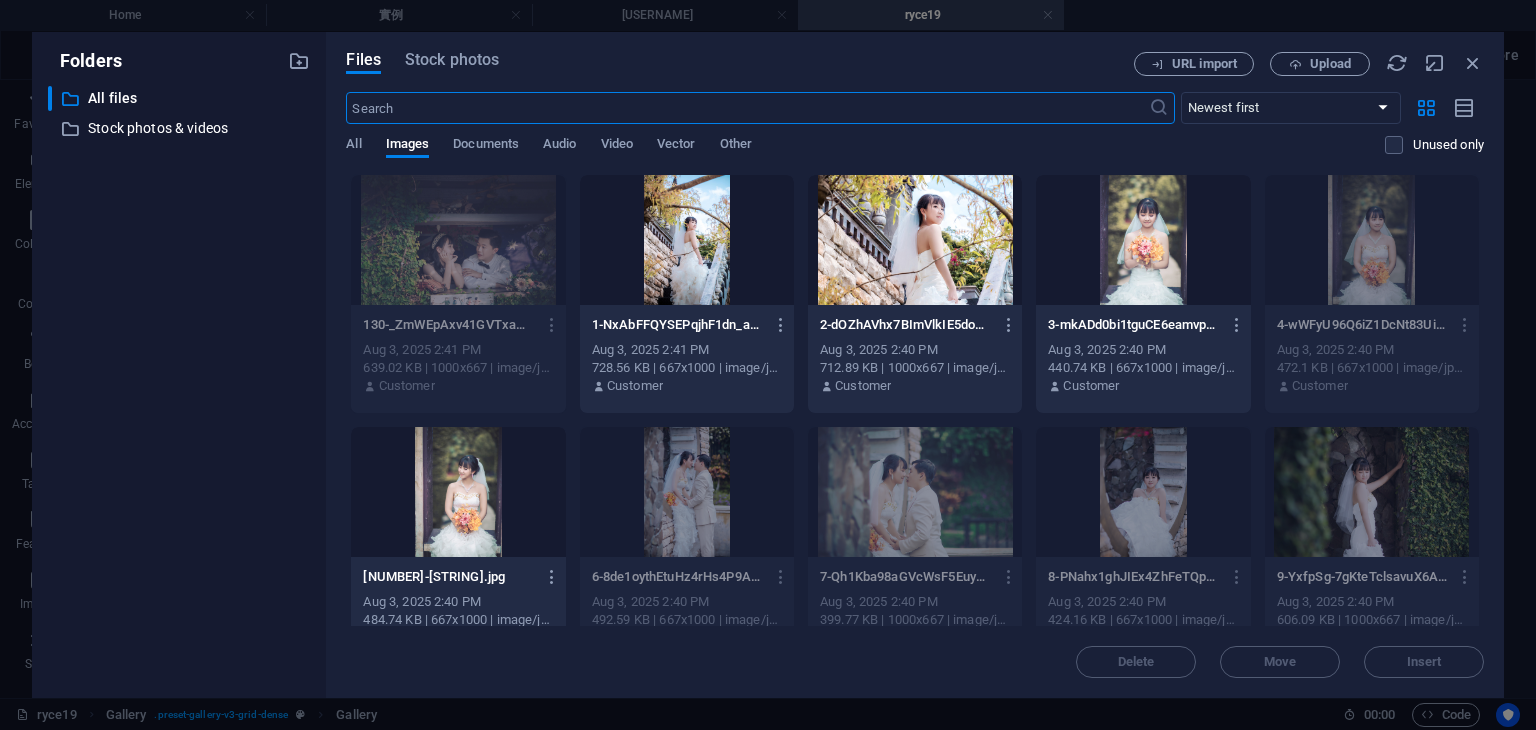 scroll, scrollTop: 584, scrollLeft: 0, axis: vertical 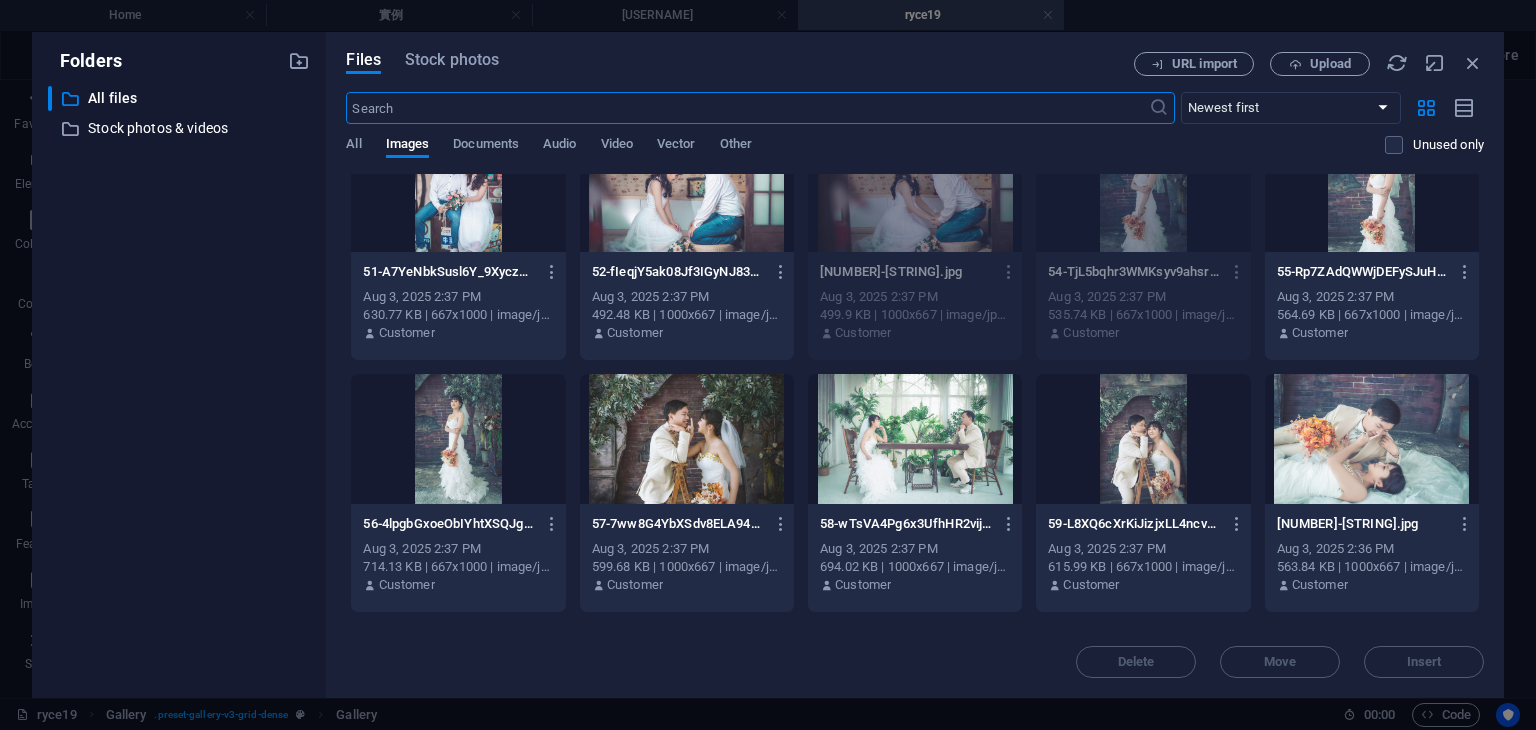 drag, startPoint x: 717, startPoint y: 457, endPoint x: 853, endPoint y: 449, distance: 136.23509 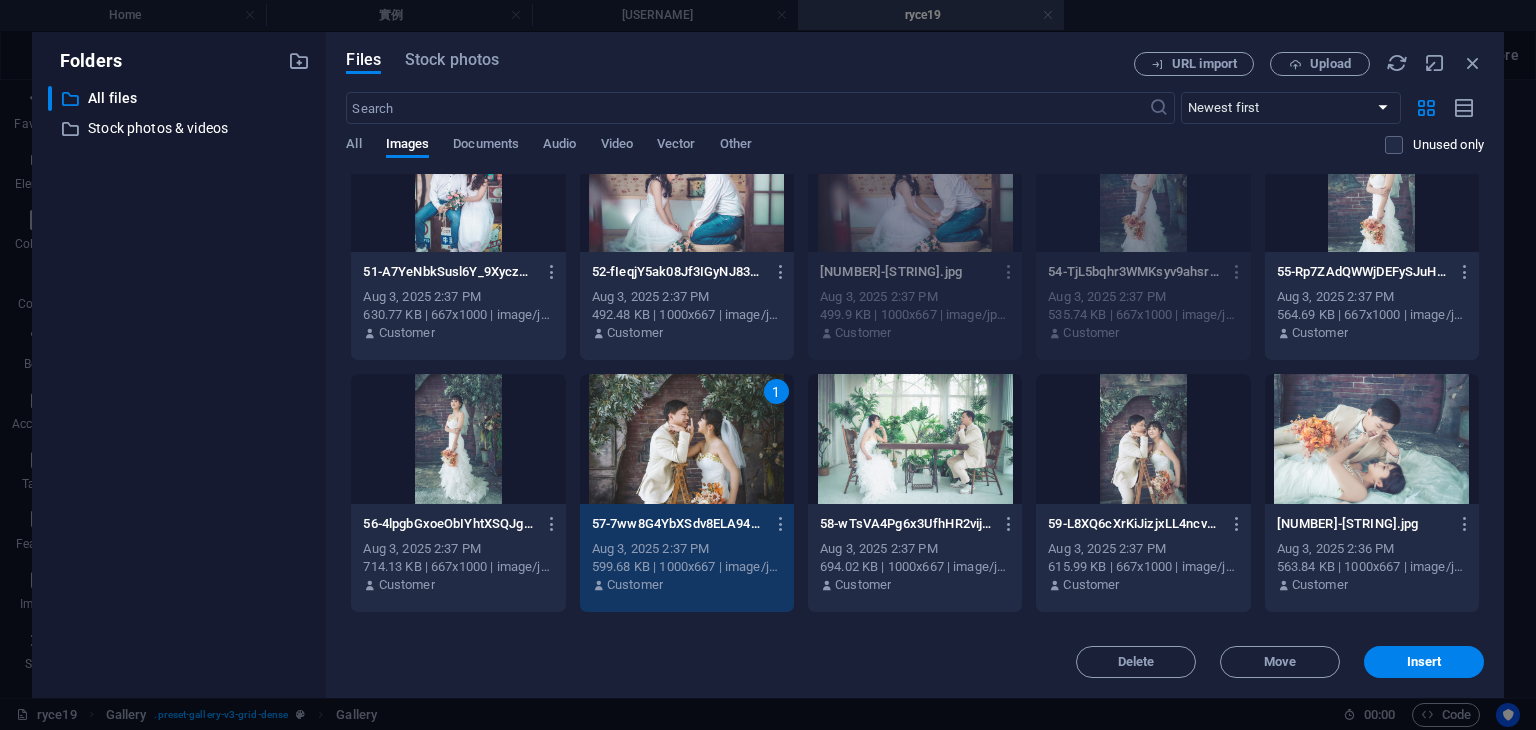 click at bounding box center (915, 439) 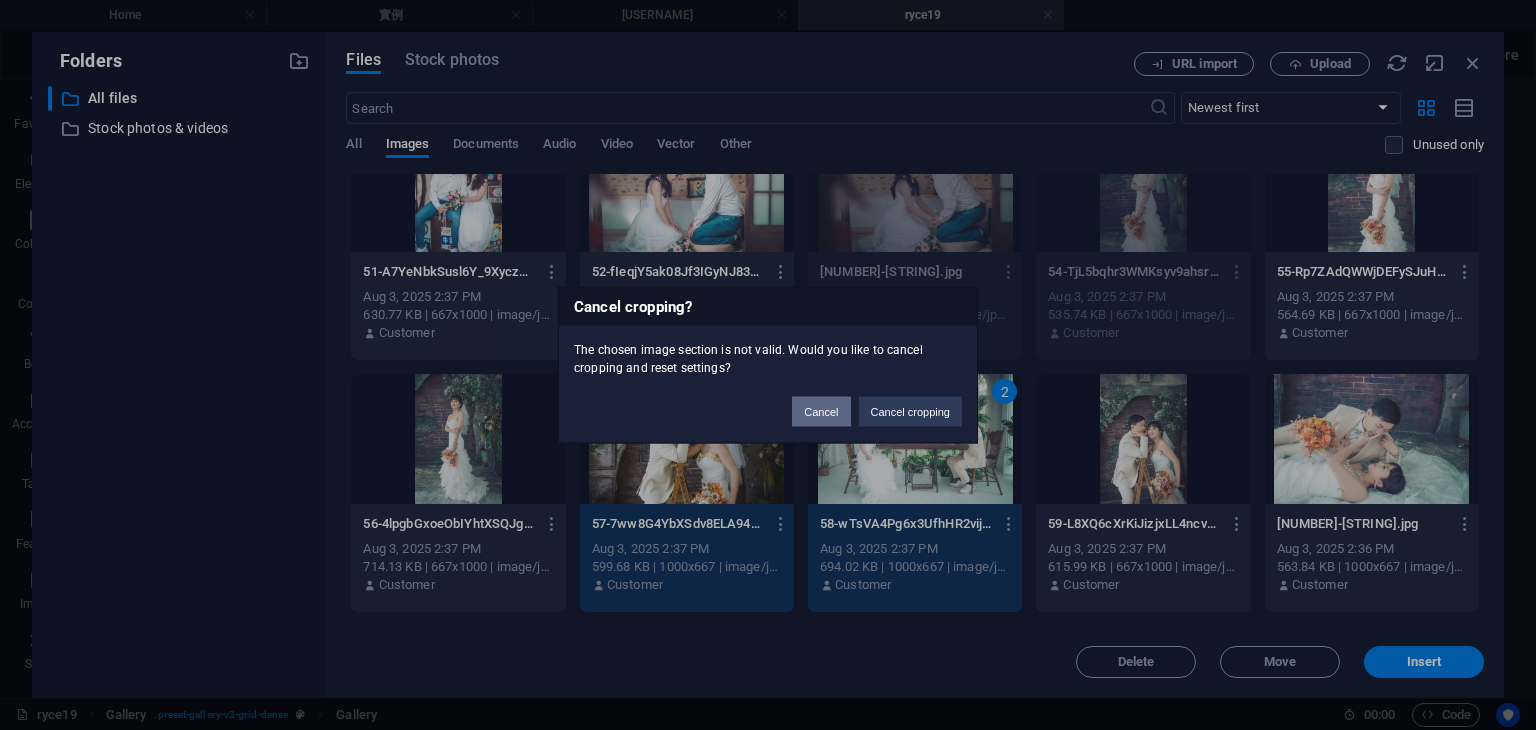 click on "Cancel" at bounding box center (821, 412) 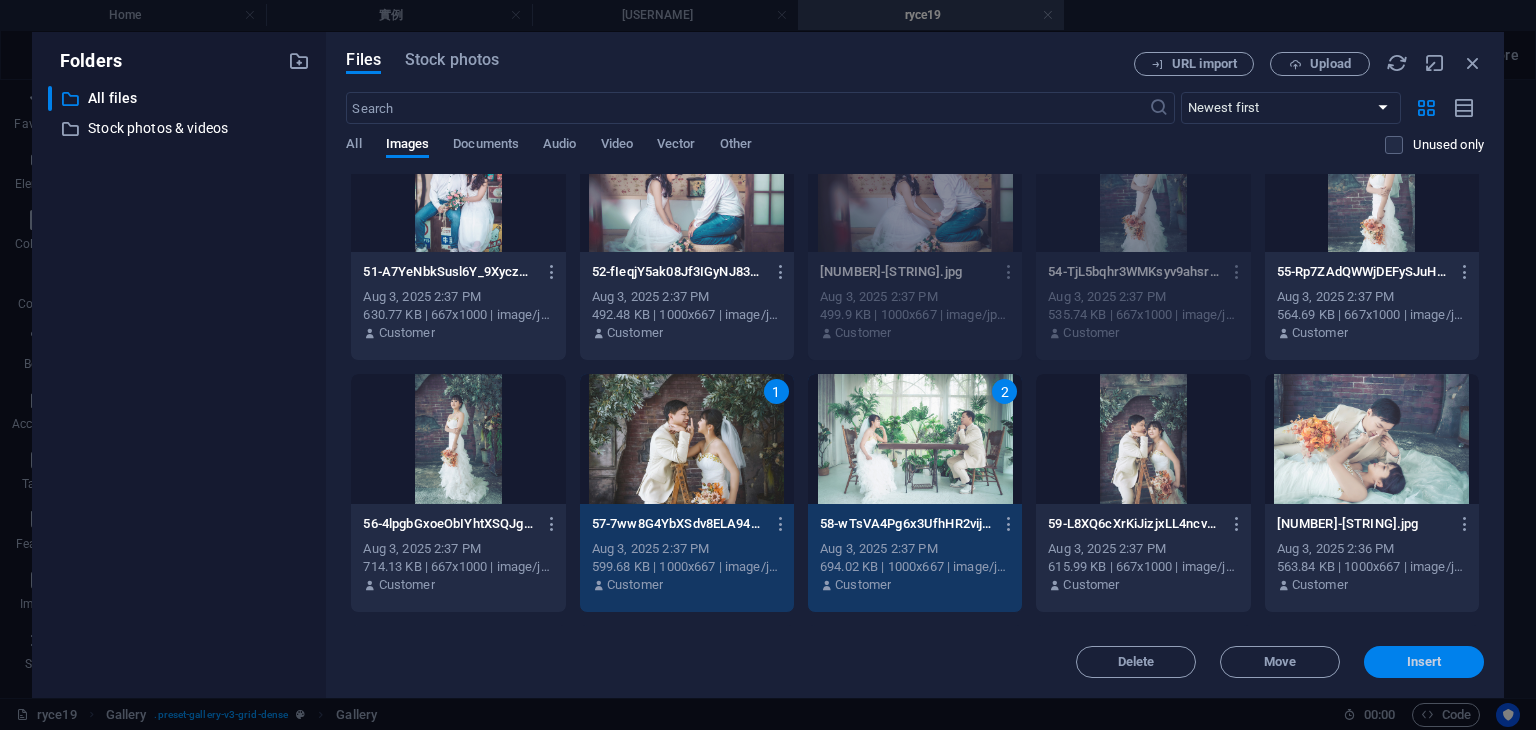 click on "Insert" at bounding box center (1424, 662) 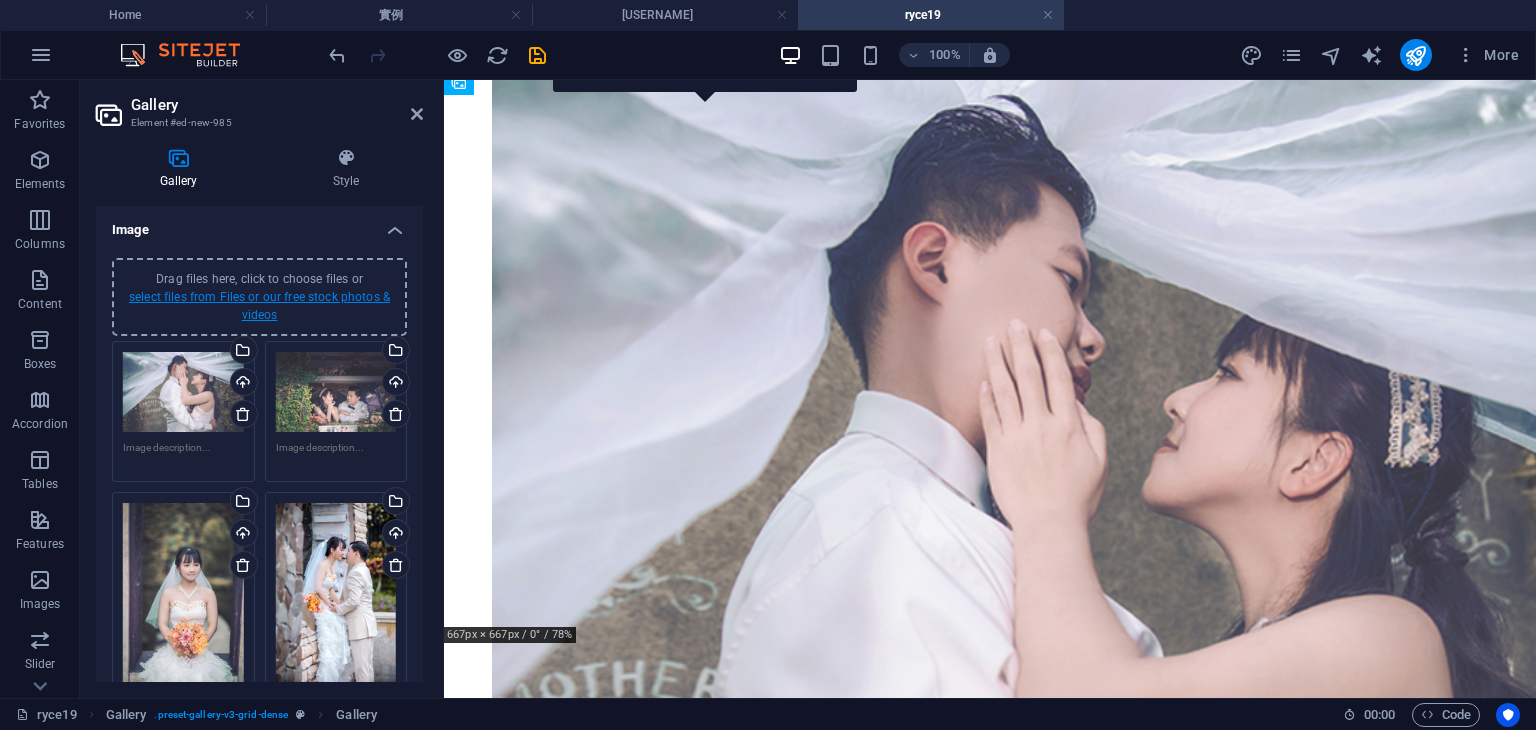 scroll, scrollTop: 892, scrollLeft: 0, axis: vertical 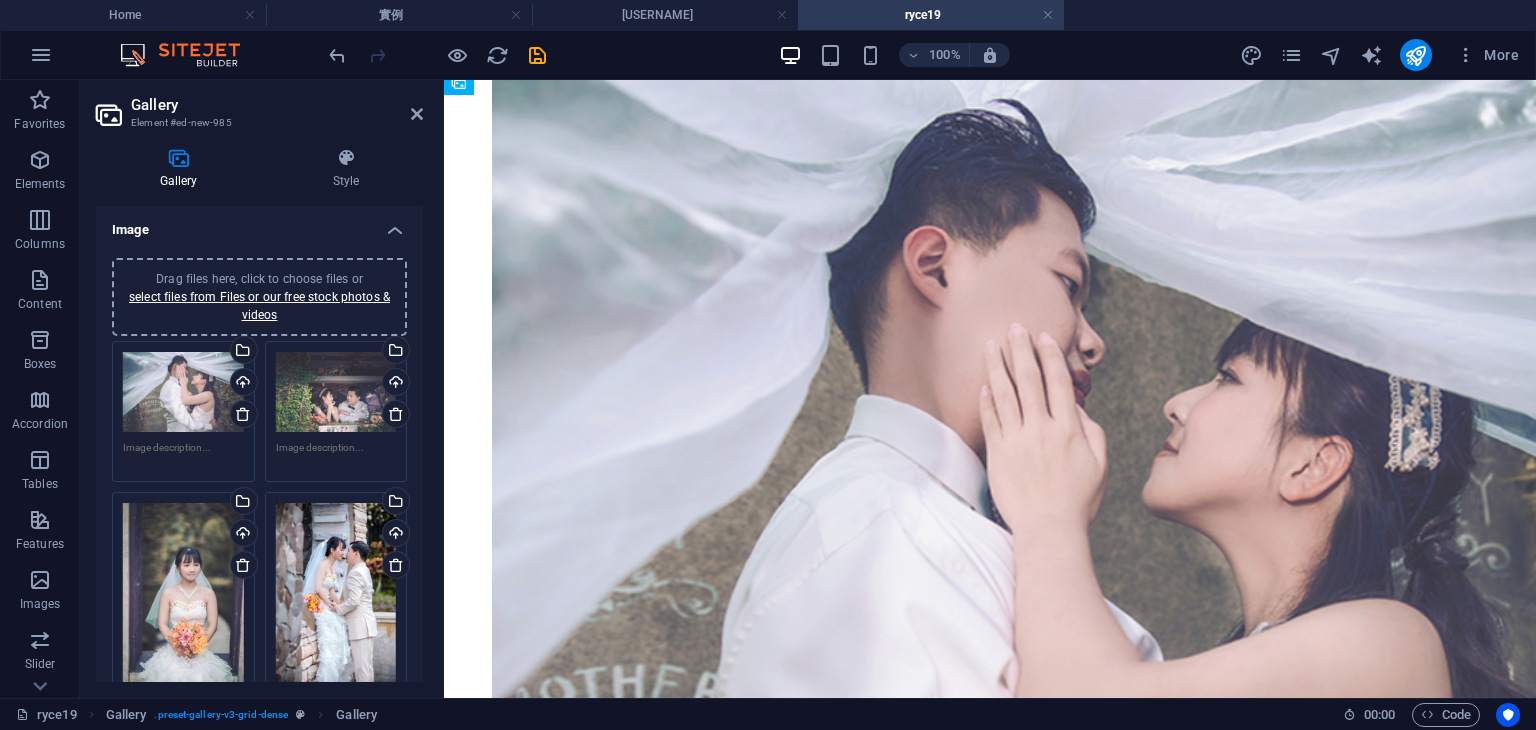 click on "Drag files here, click to choose files or select files from Files or our free stock photos & videos" at bounding box center (259, 297) 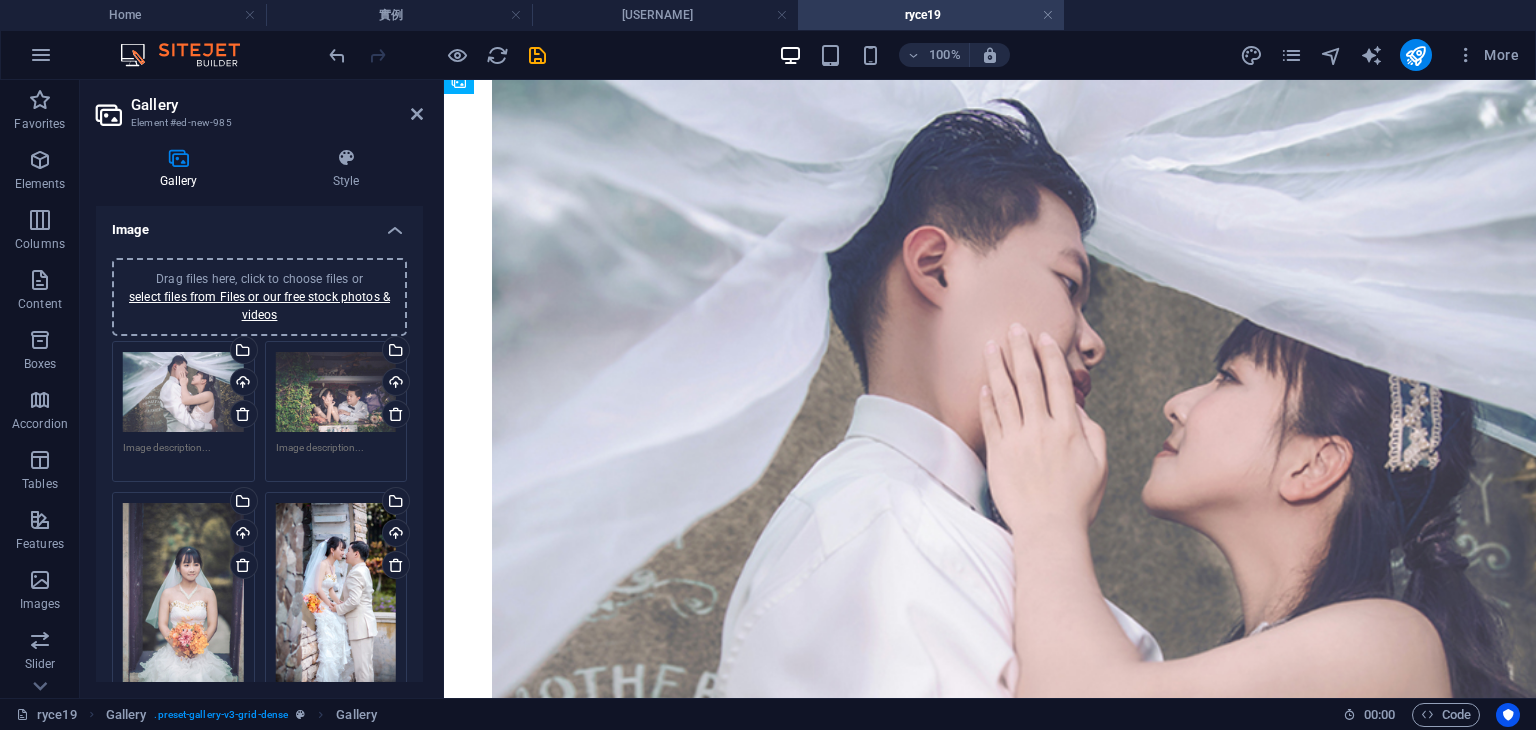 click on "select files from Files or our free stock photos & videos" at bounding box center (259, 306) 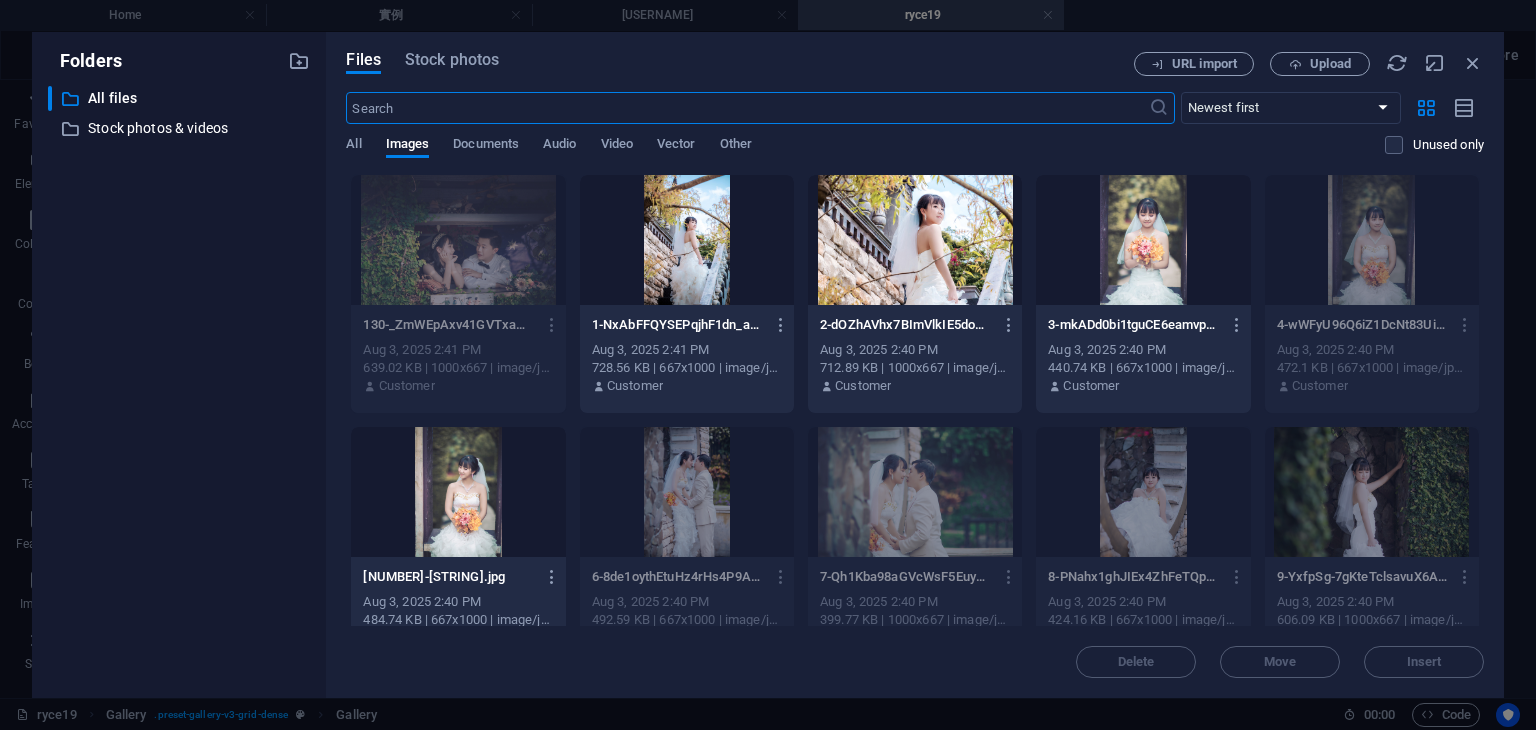 scroll, scrollTop: 584, scrollLeft: 0, axis: vertical 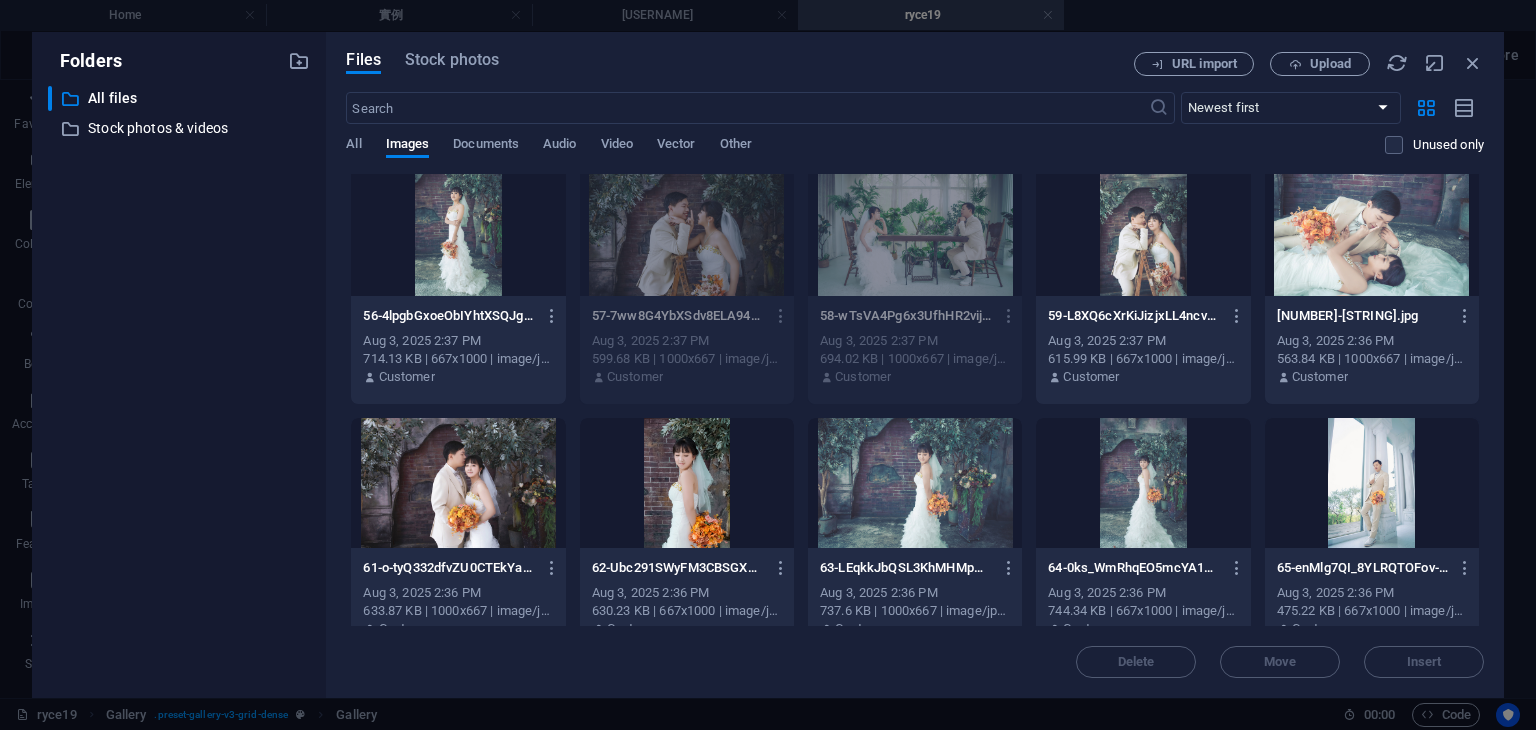 click at bounding box center (1143, 483) 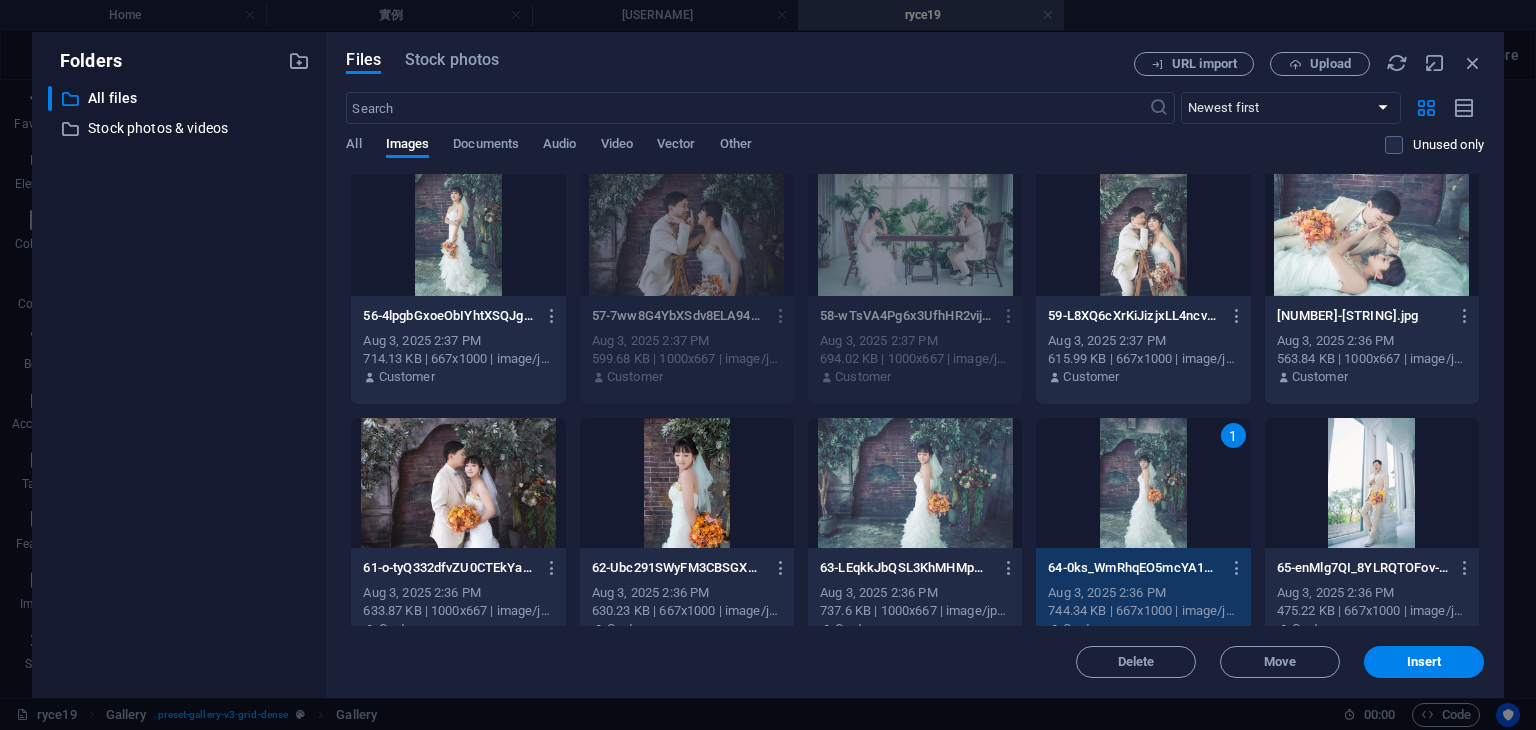 click at bounding box center [1372, 483] 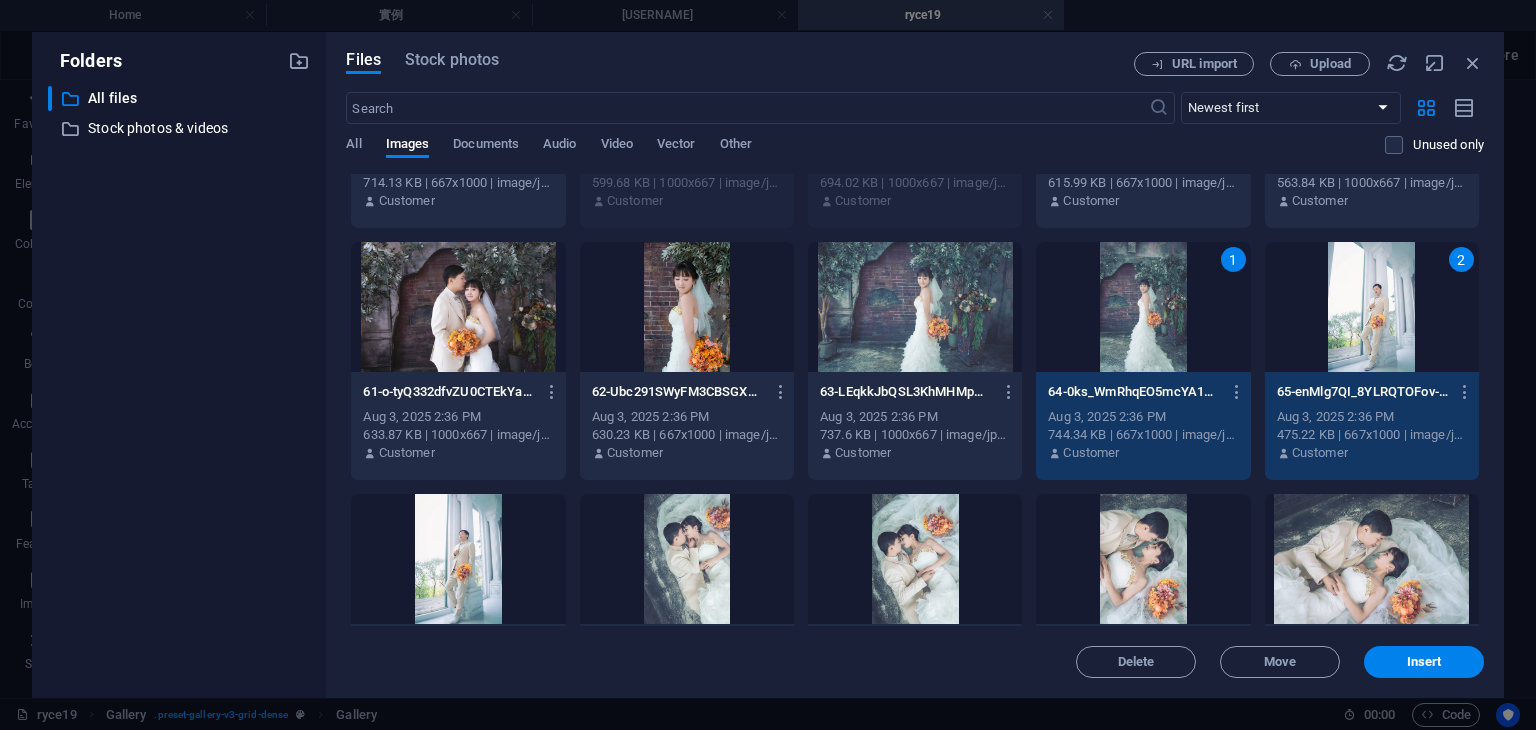 scroll, scrollTop: 3013, scrollLeft: 0, axis: vertical 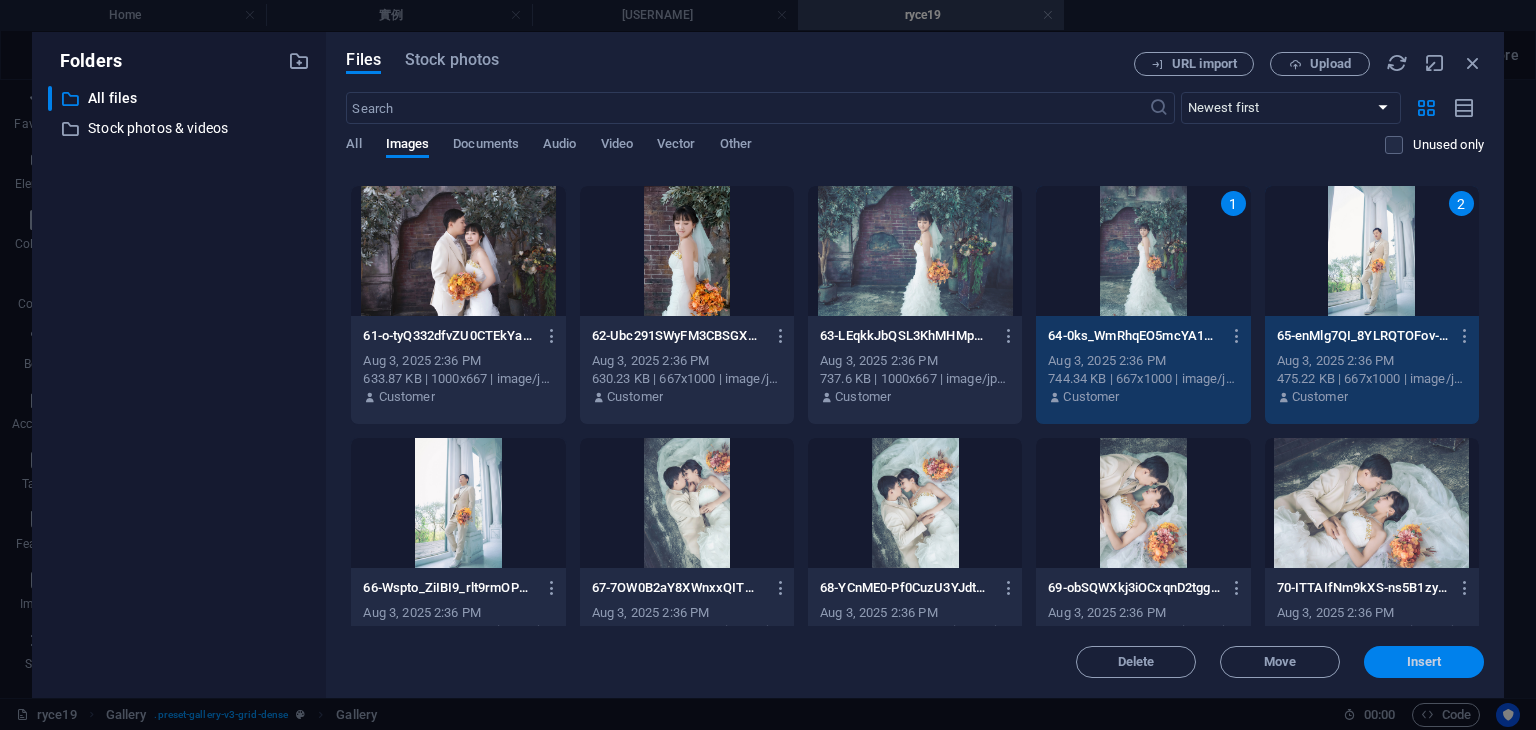 click on "Insert" at bounding box center [1424, 662] 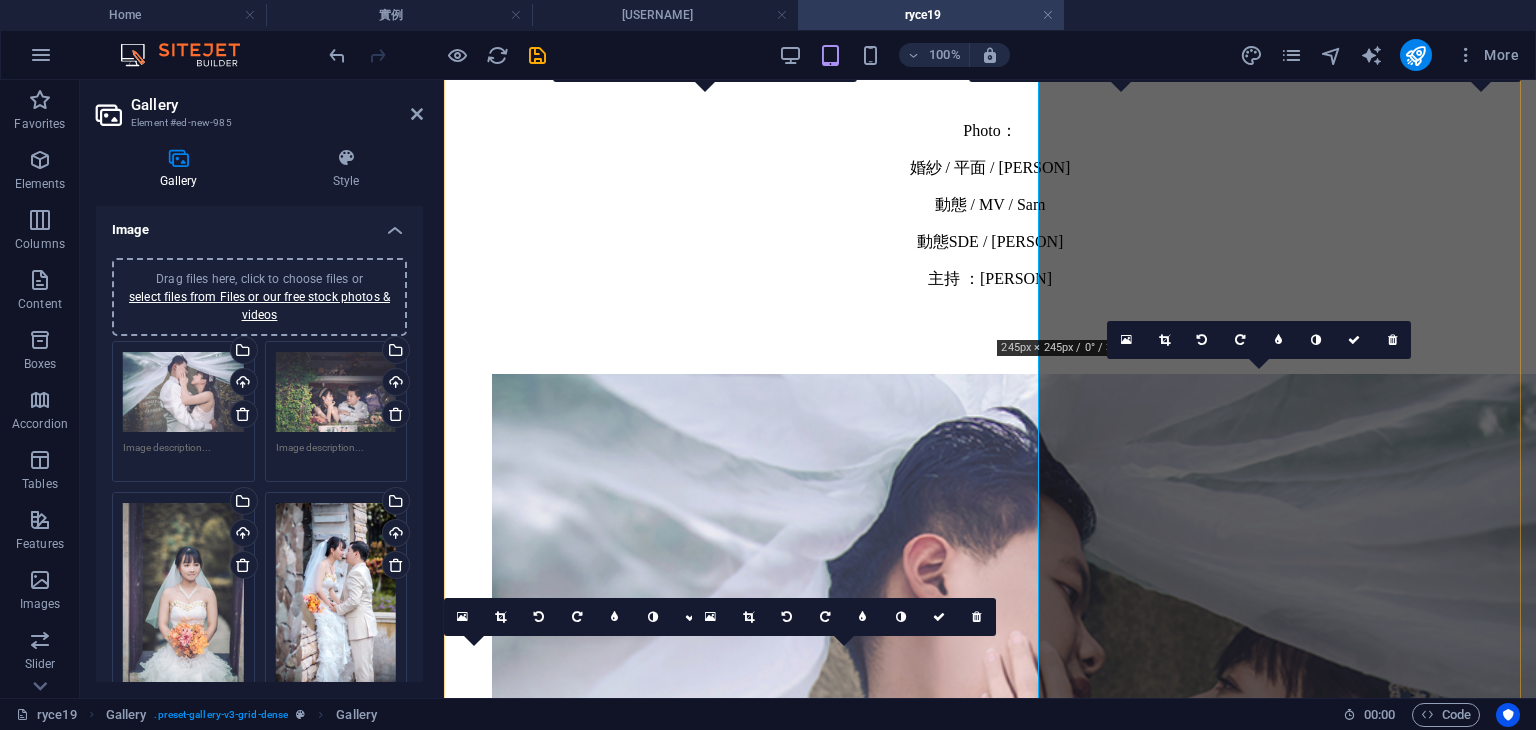 scroll, scrollTop: 892, scrollLeft: 0, axis: vertical 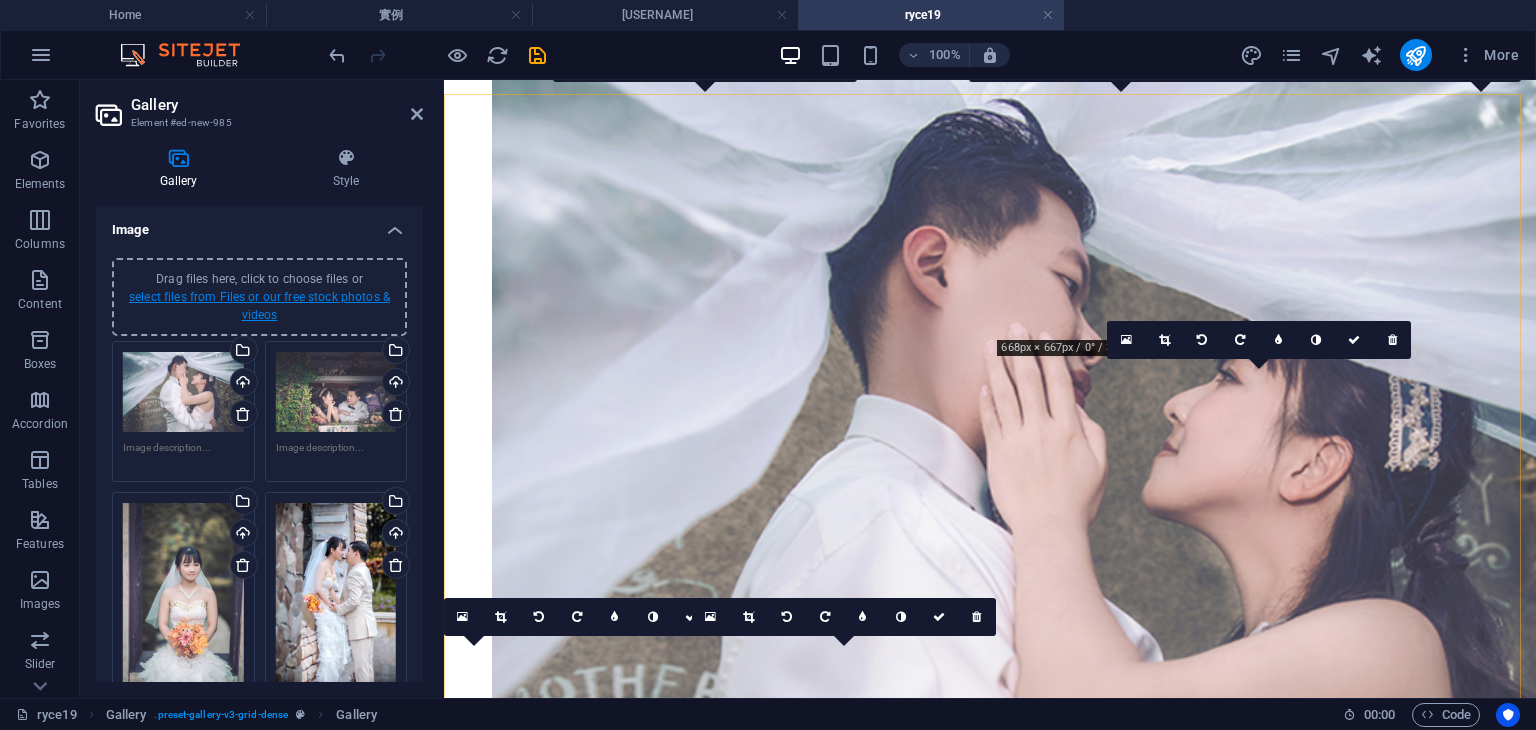 click on "select files from Files or our free stock photos & videos" at bounding box center (259, 306) 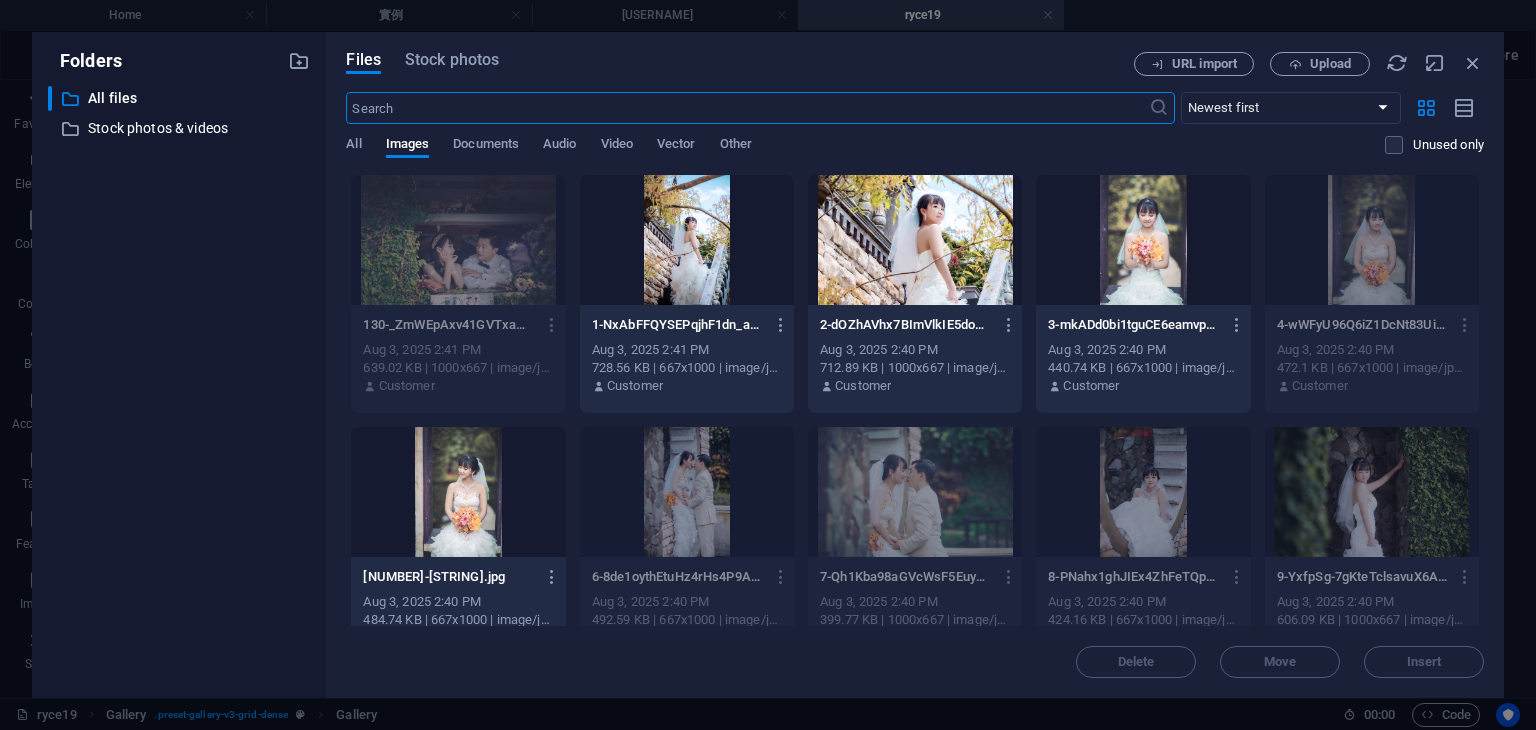 scroll, scrollTop: 584, scrollLeft: 0, axis: vertical 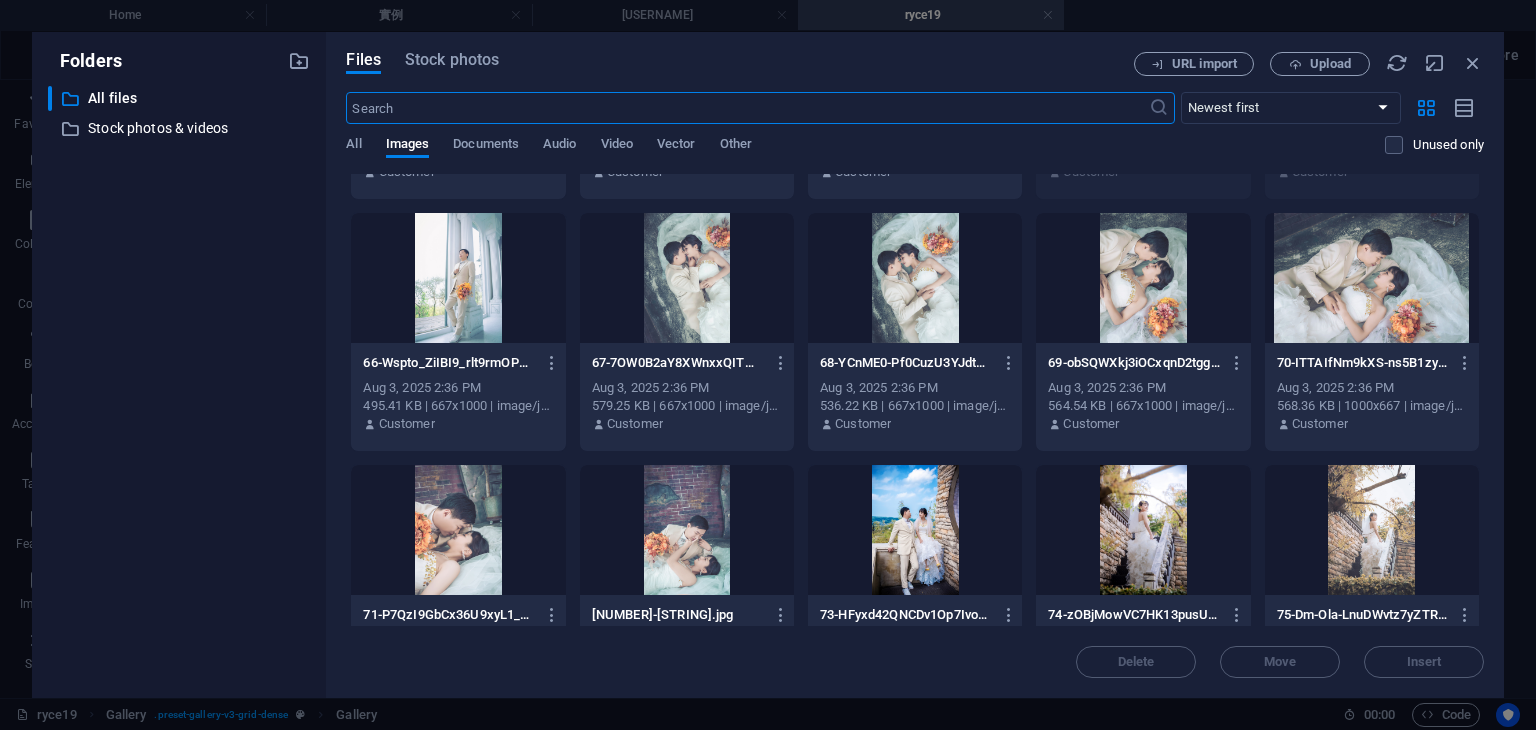click at bounding box center [687, 530] 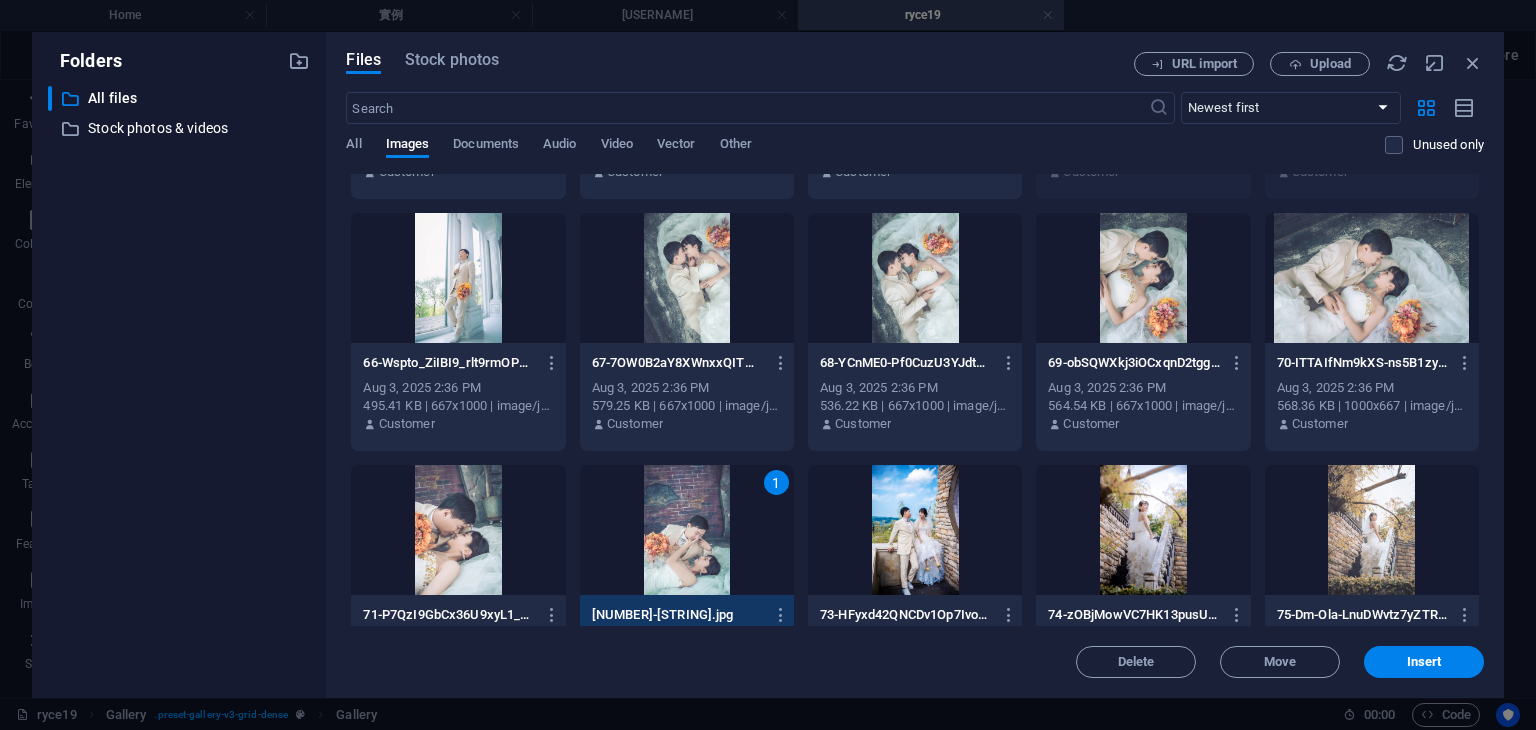 click at bounding box center [915, 530] 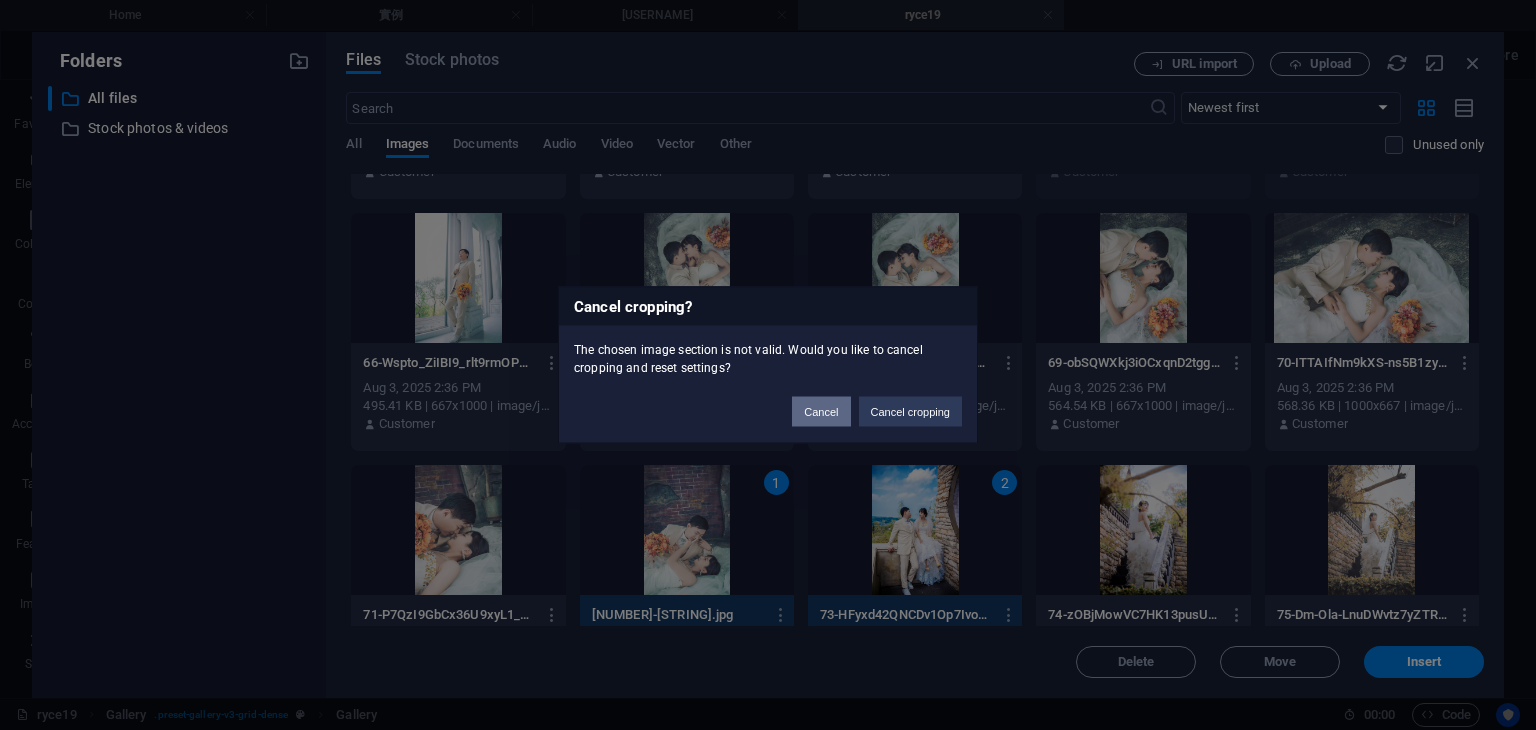 click on "Cancel" at bounding box center (821, 412) 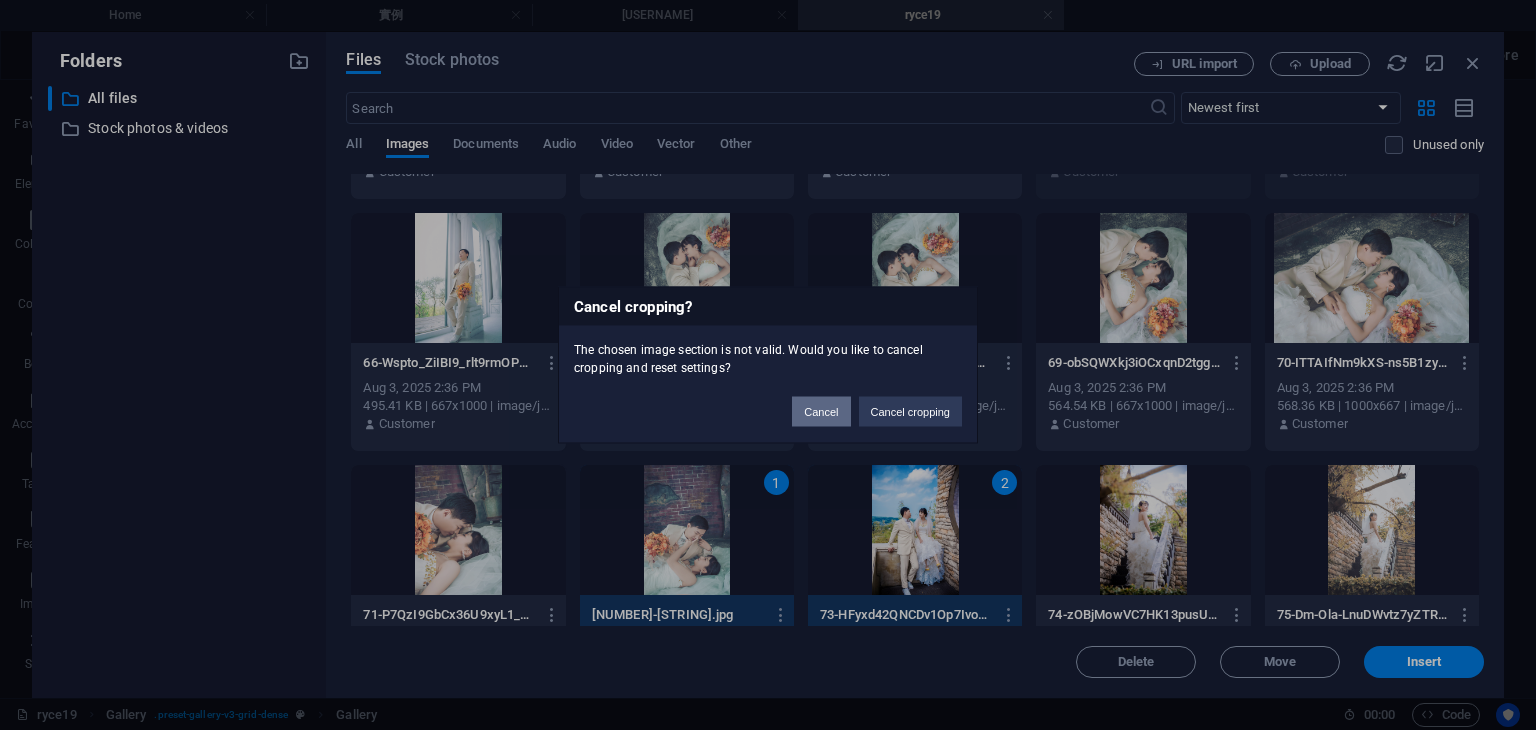 click on "Cancel" at bounding box center (821, 412) 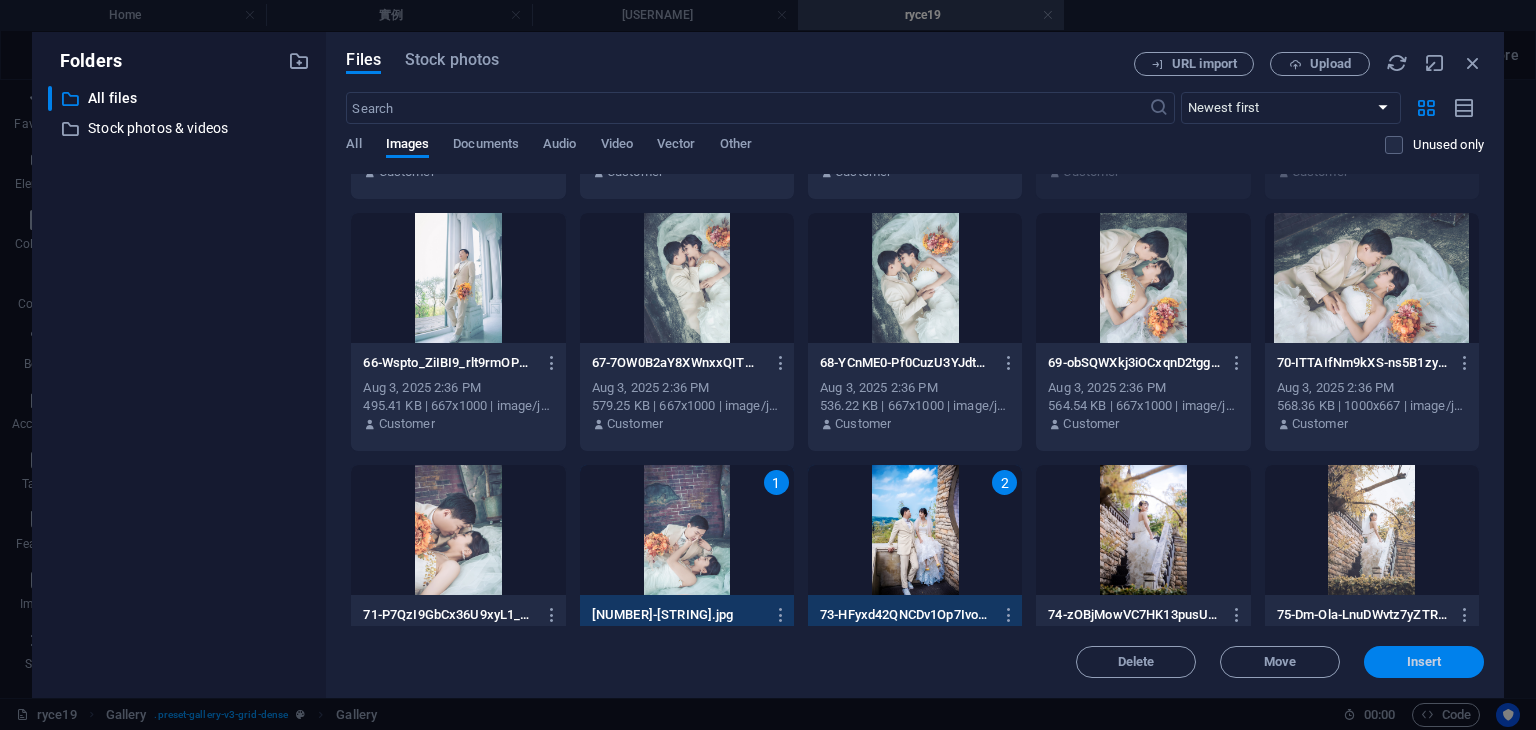 click on "Insert" at bounding box center (1424, 662) 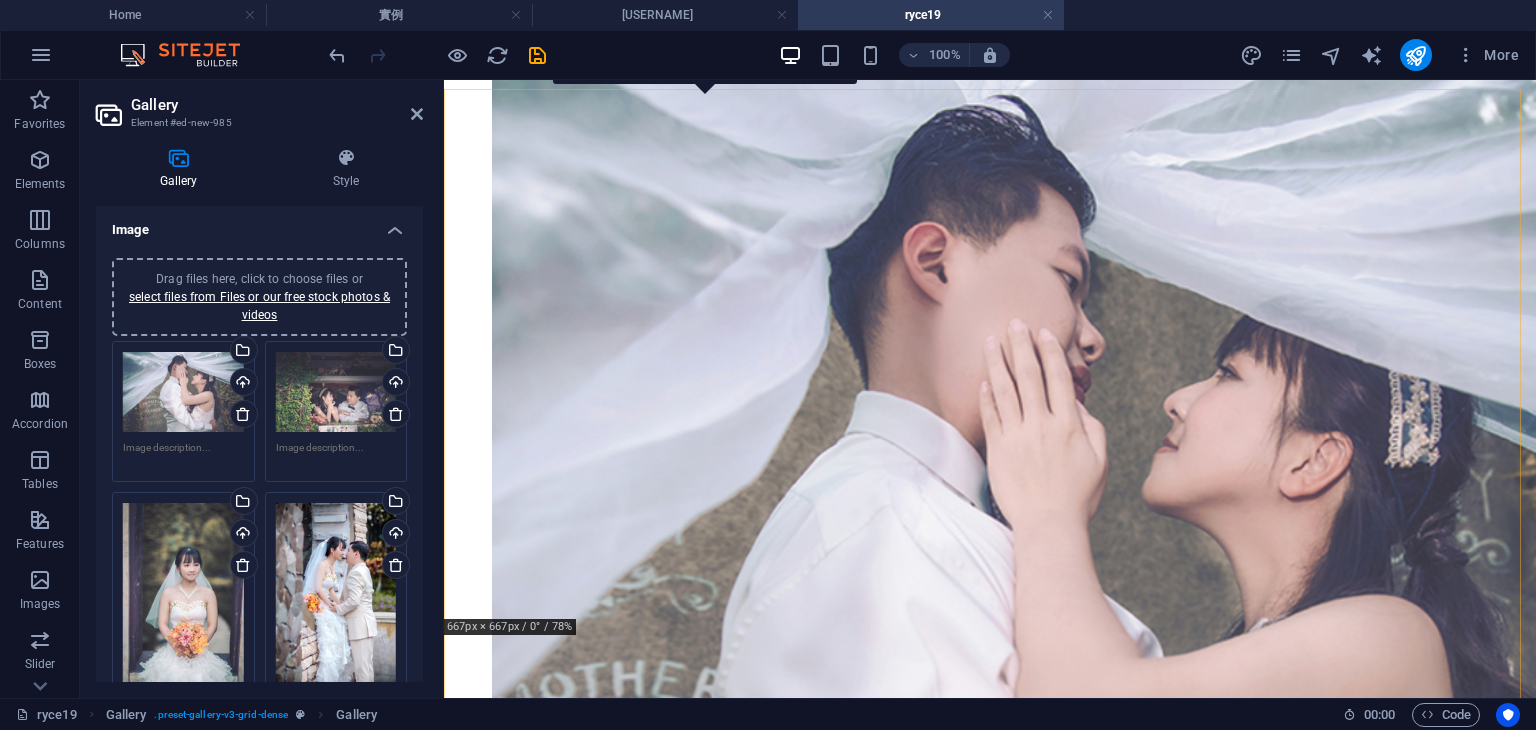 scroll, scrollTop: 892, scrollLeft: 0, axis: vertical 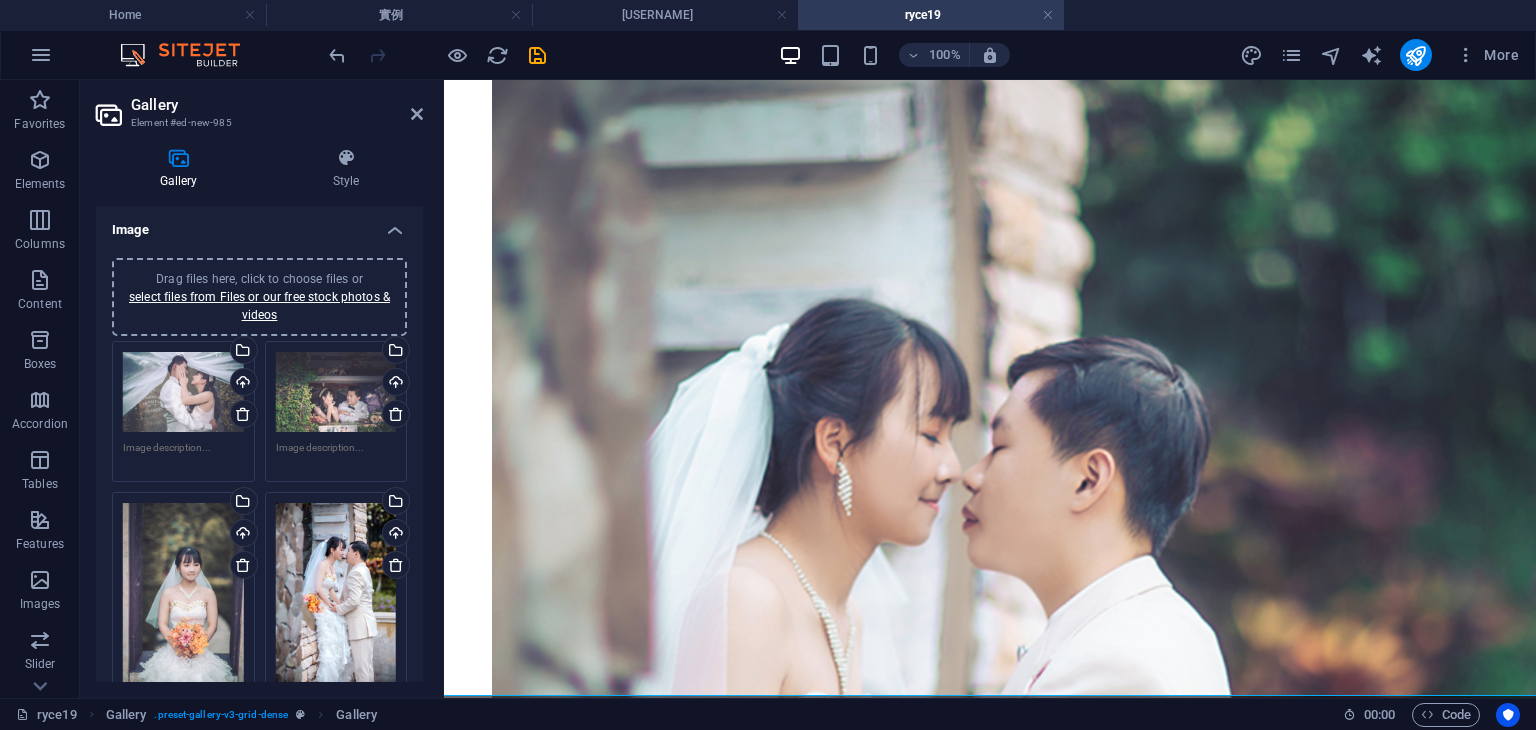 click on "Drag files here, click to choose files or select files from Files or our free stock photos & videos" at bounding box center [259, 297] 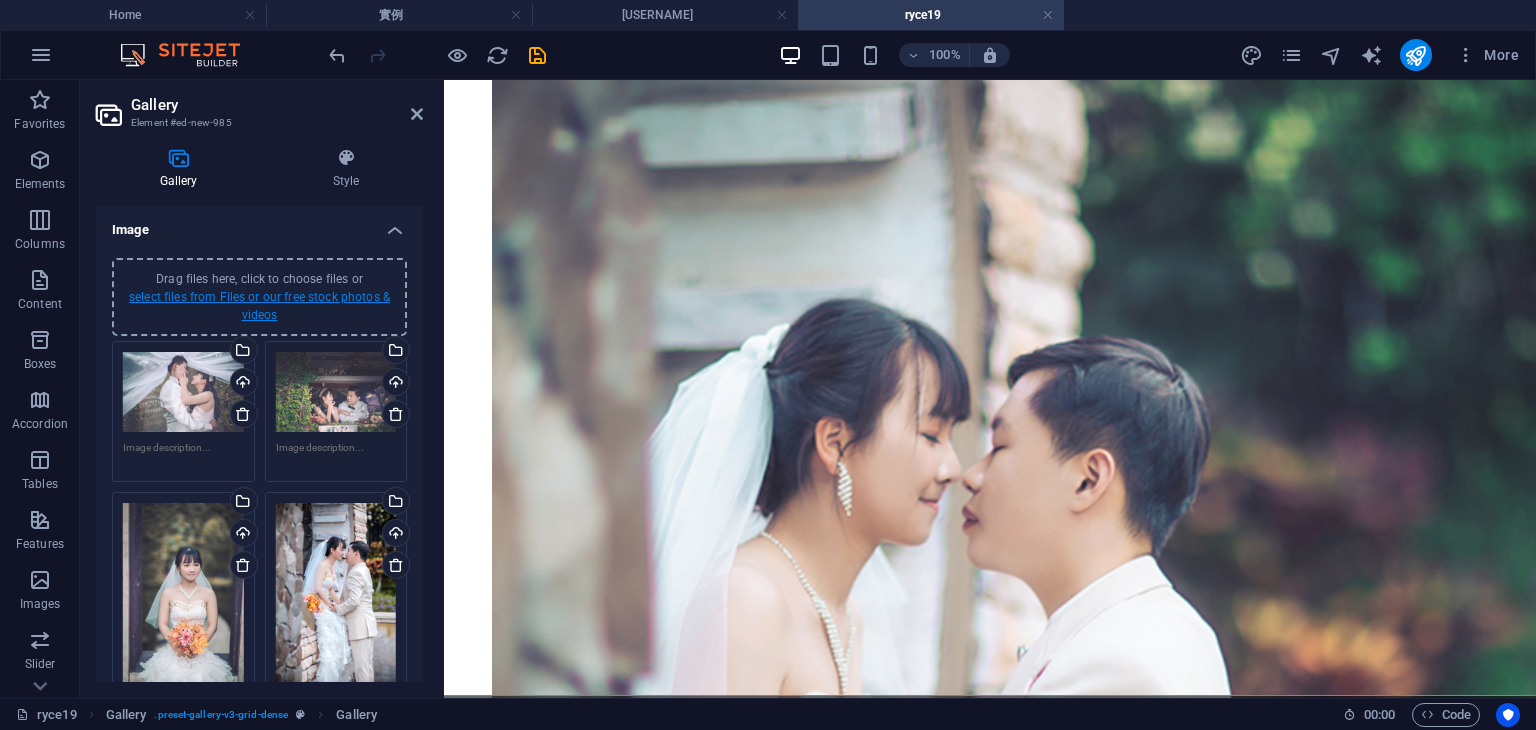click on "select files from Files or our free stock photos & videos" at bounding box center [259, 306] 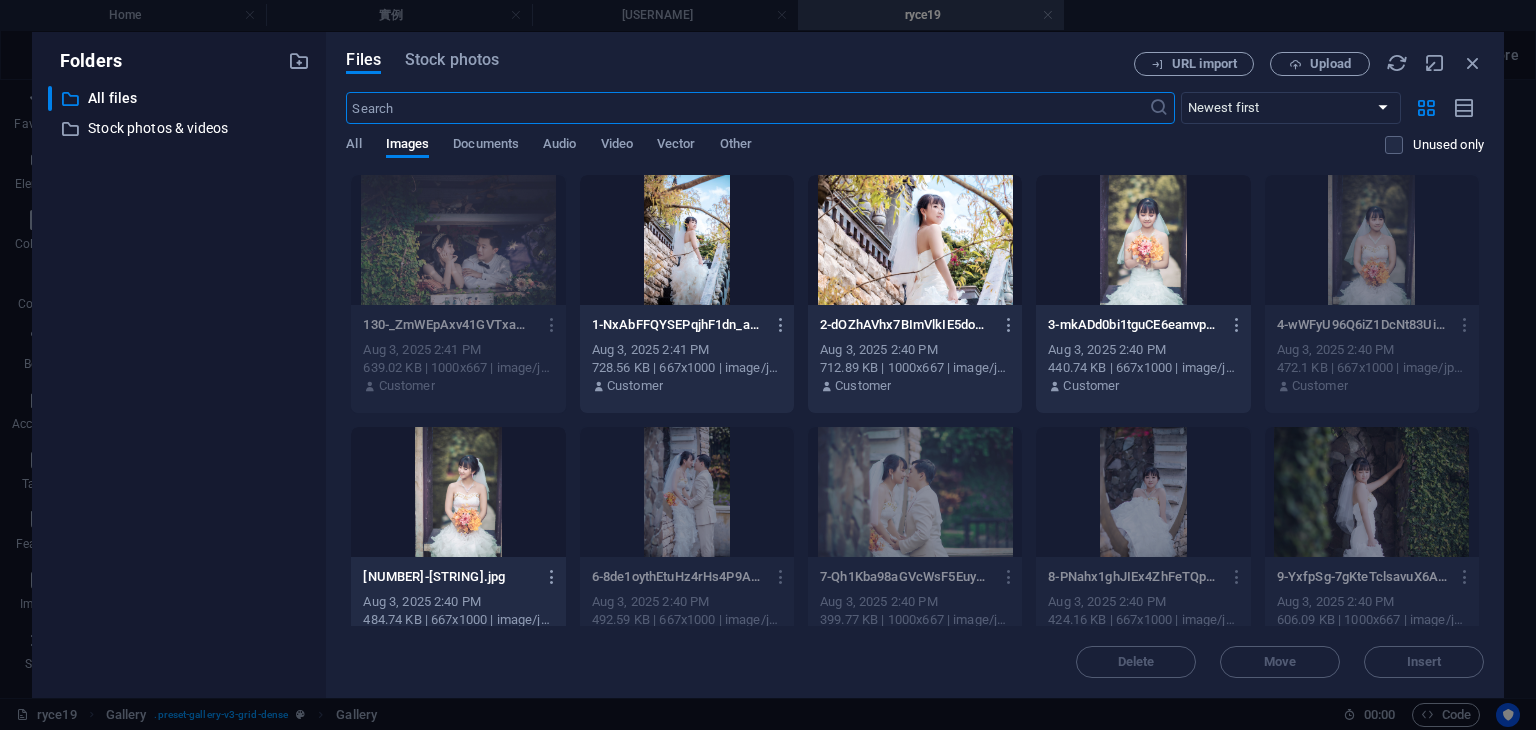 scroll, scrollTop: 1637, scrollLeft: 0, axis: vertical 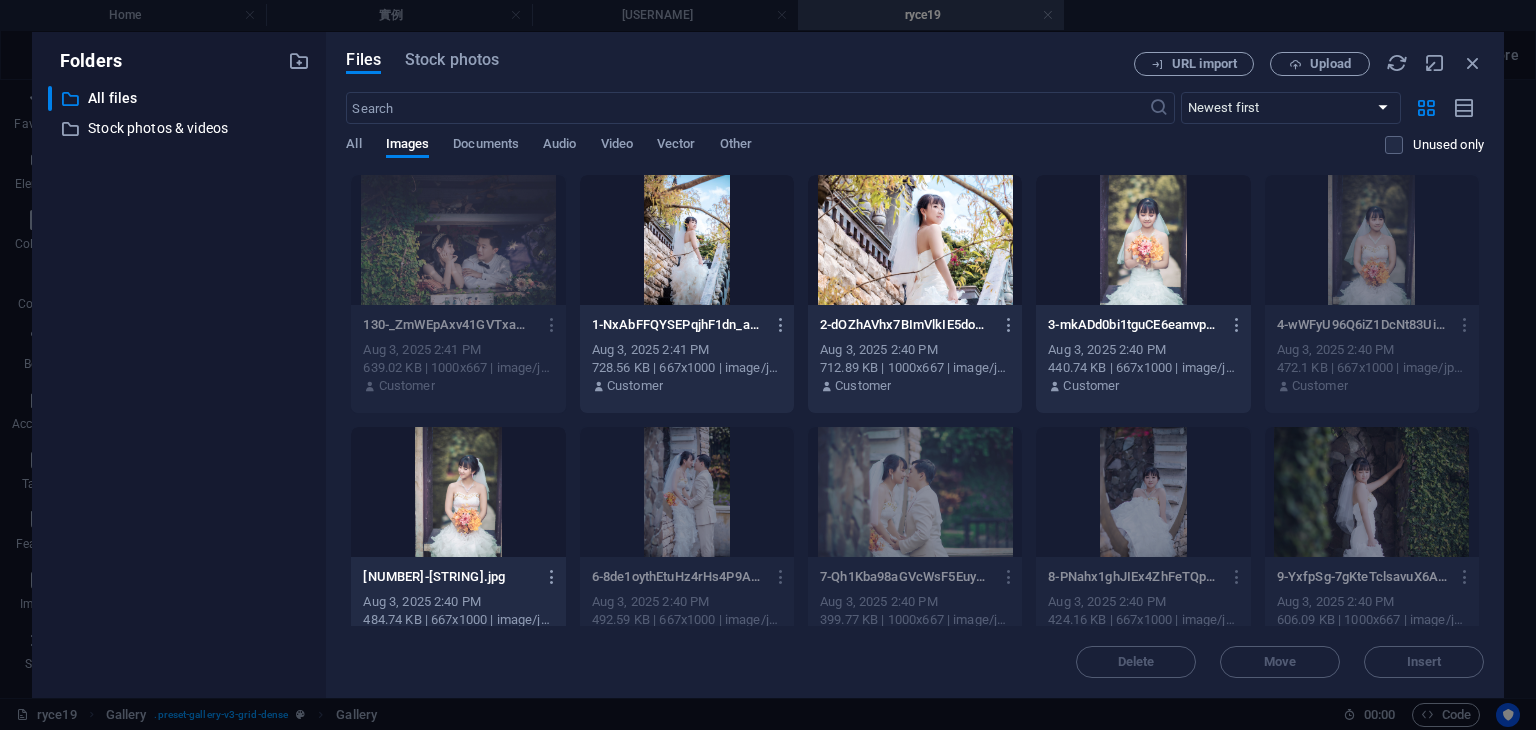 drag, startPoint x: 1479, startPoint y: 221, endPoint x: 1487, endPoint y: 252, distance: 32.01562 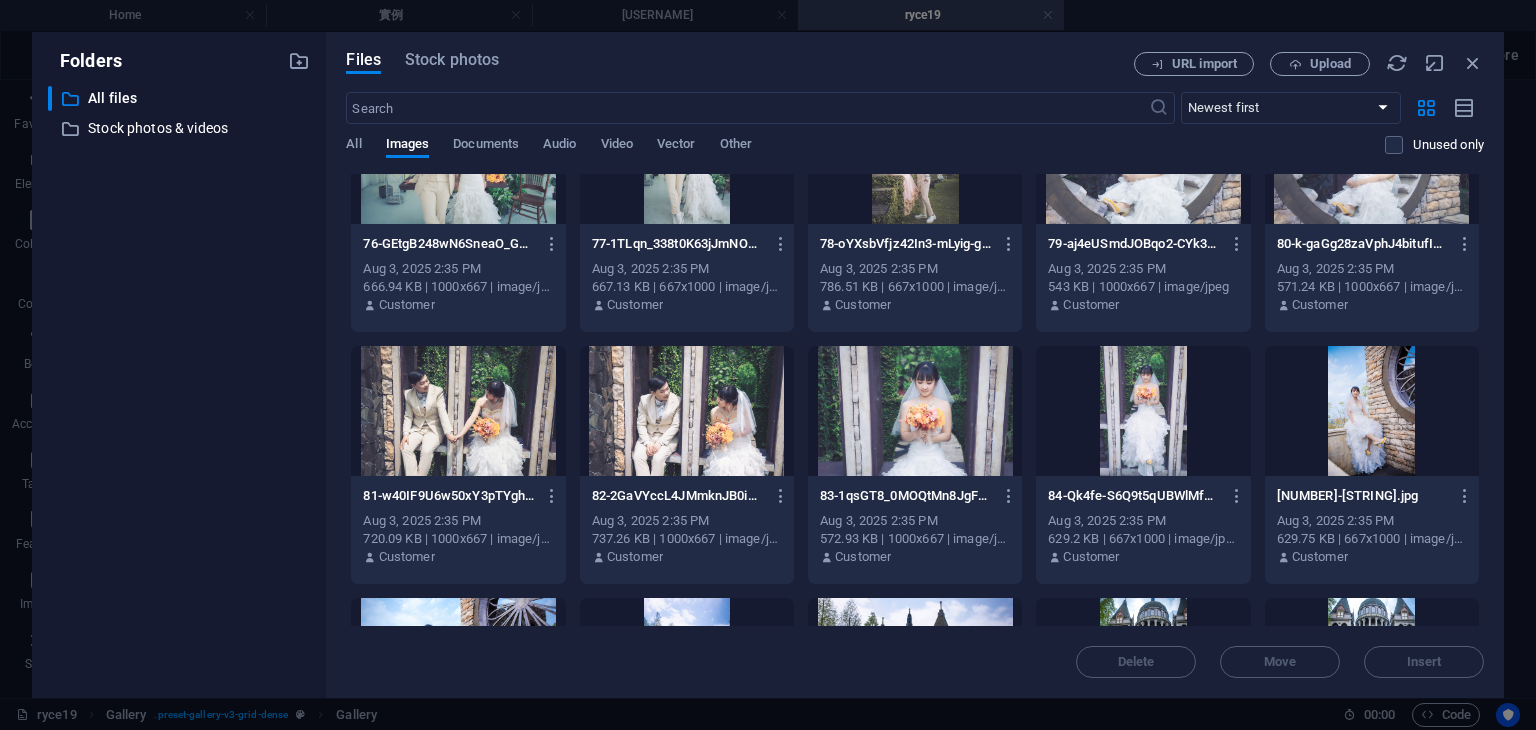 scroll, scrollTop: 4129, scrollLeft: 0, axis: vertical 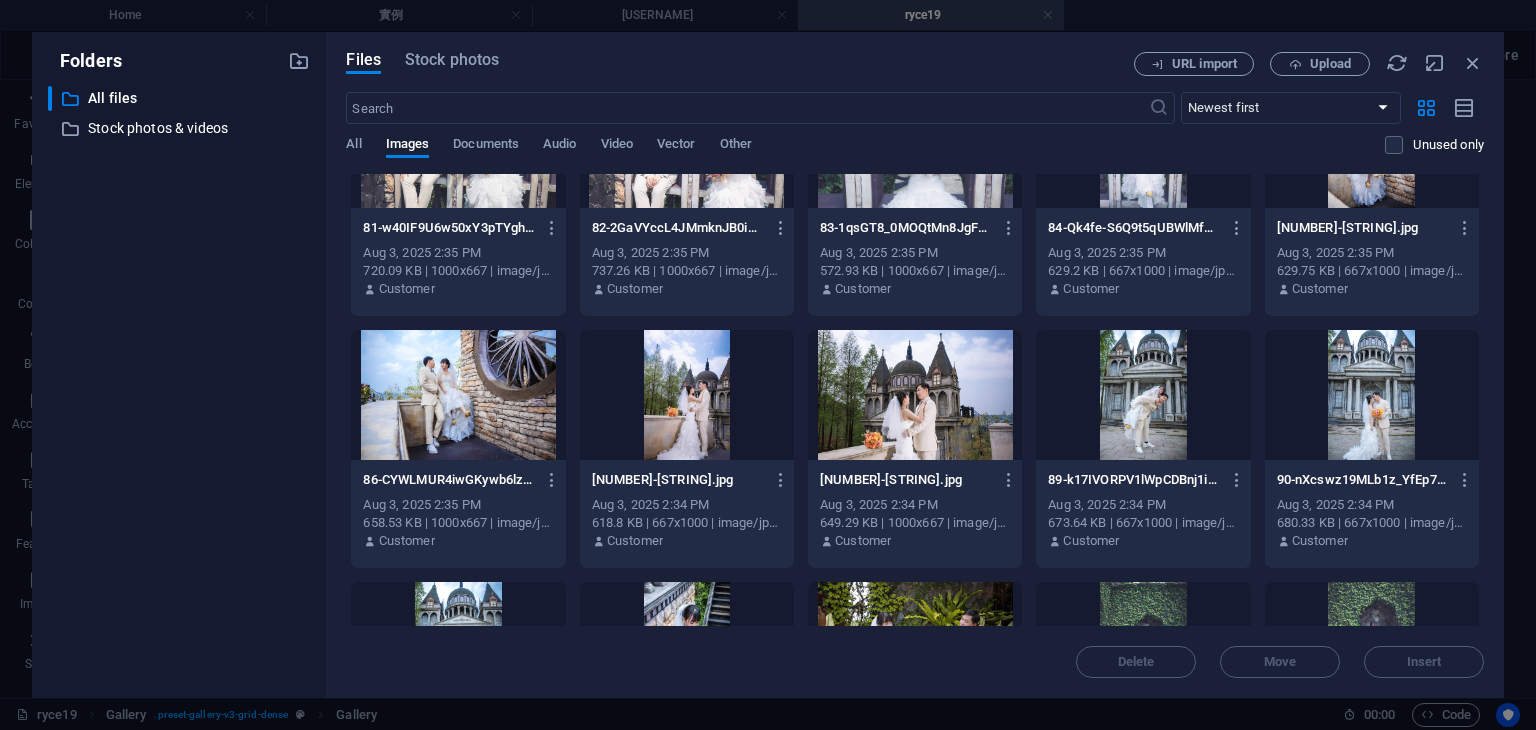 click at bounding box center (687, 395) 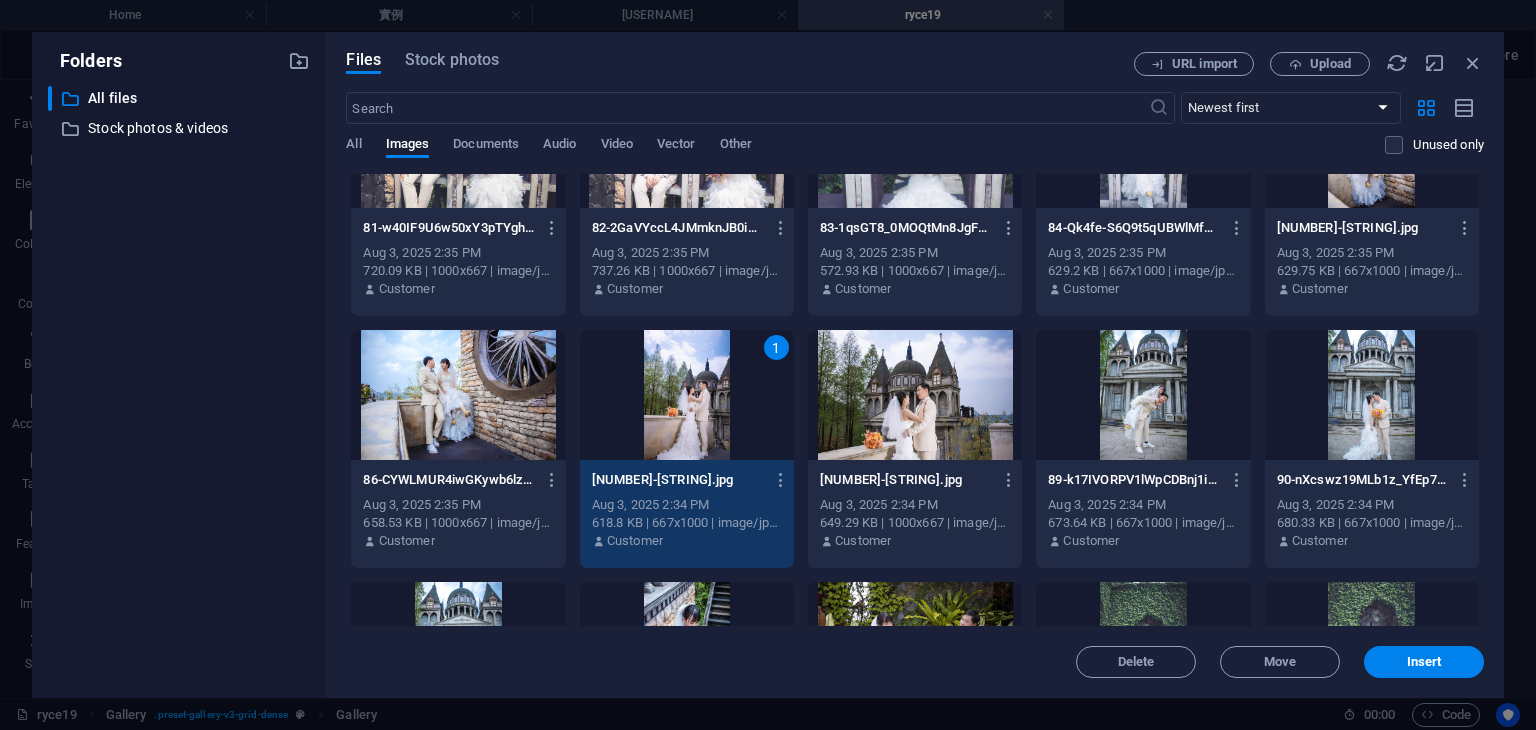click on "1" at bounding box center (687, 395) 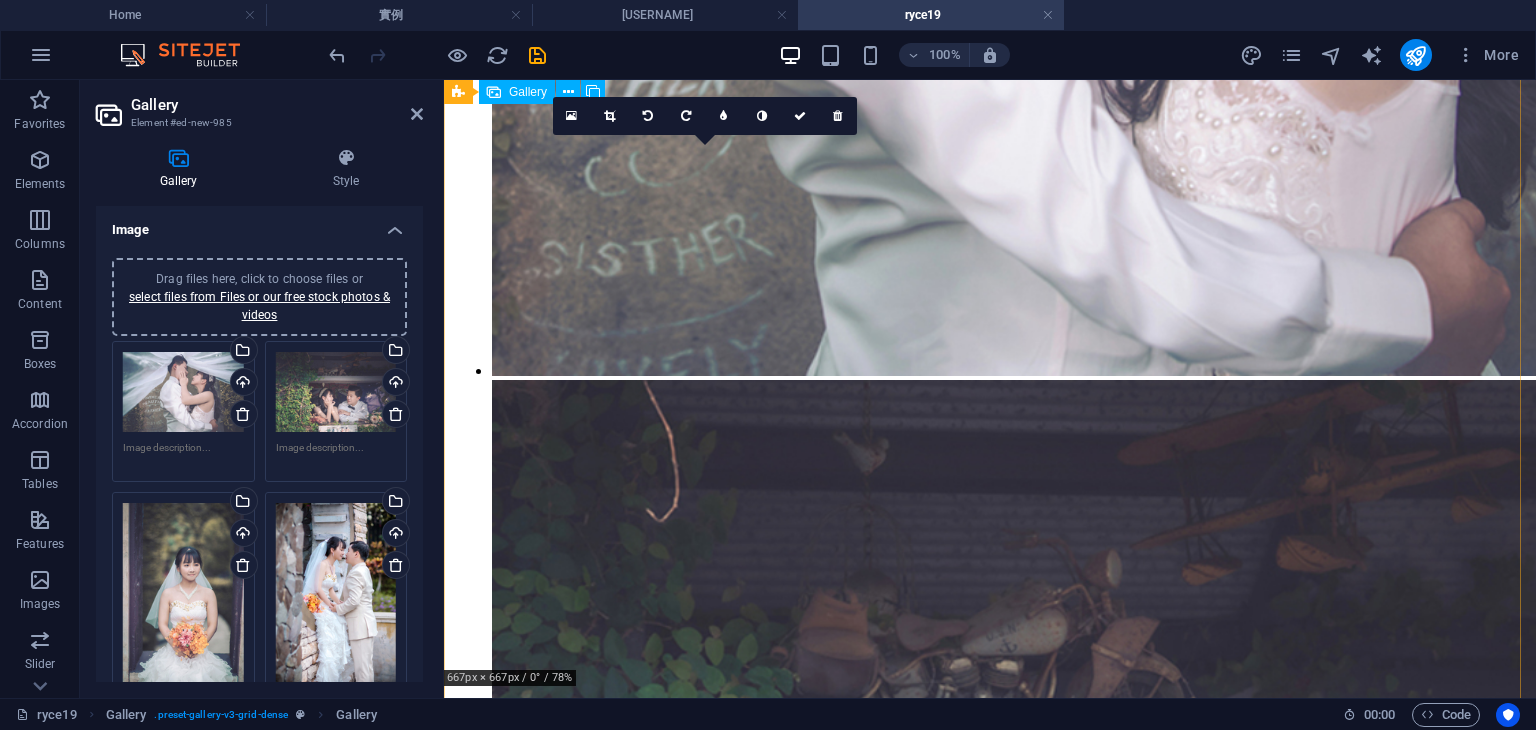 scroll, scrollTop: 1671, scrollLeft: 0, axis: vertical 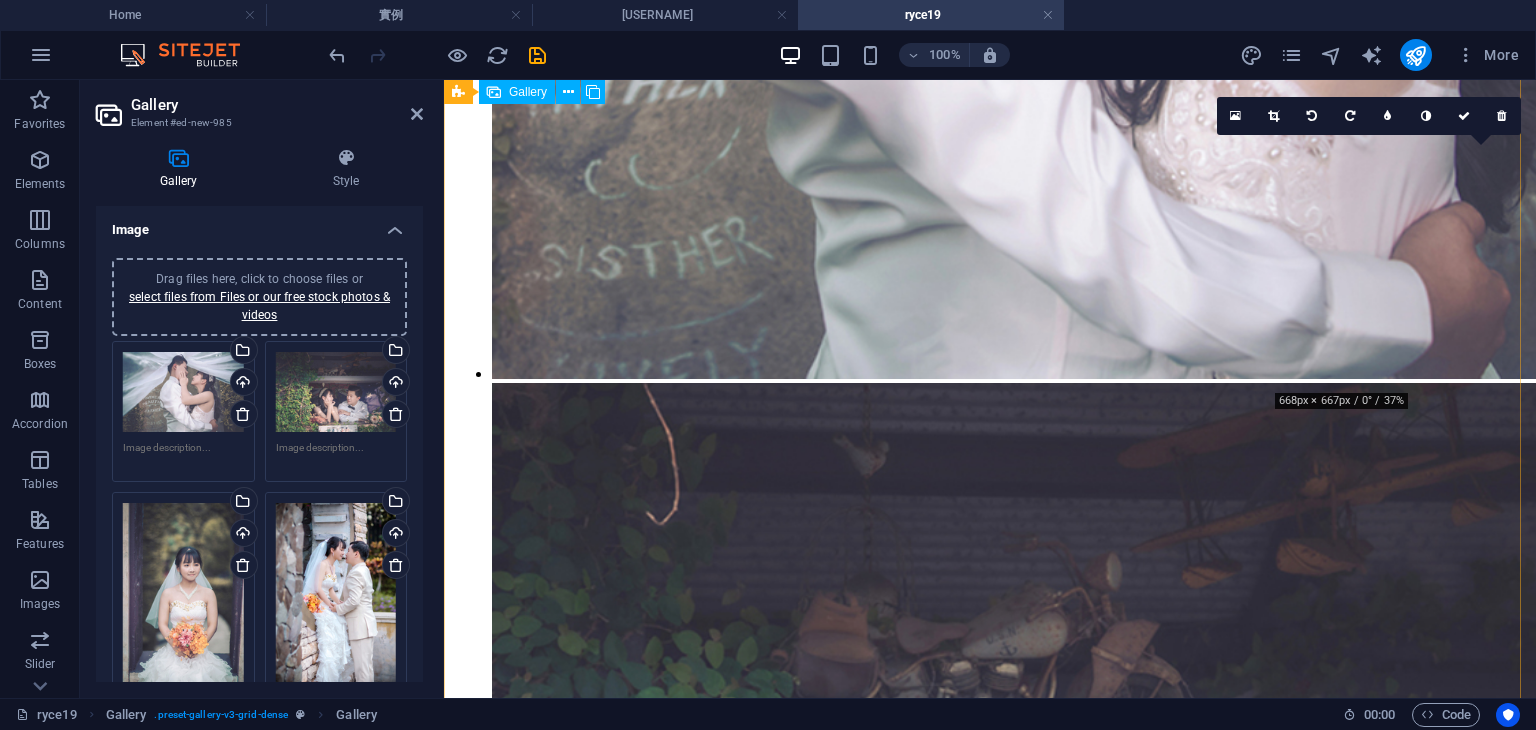 click at bounding box center (892, 8603) 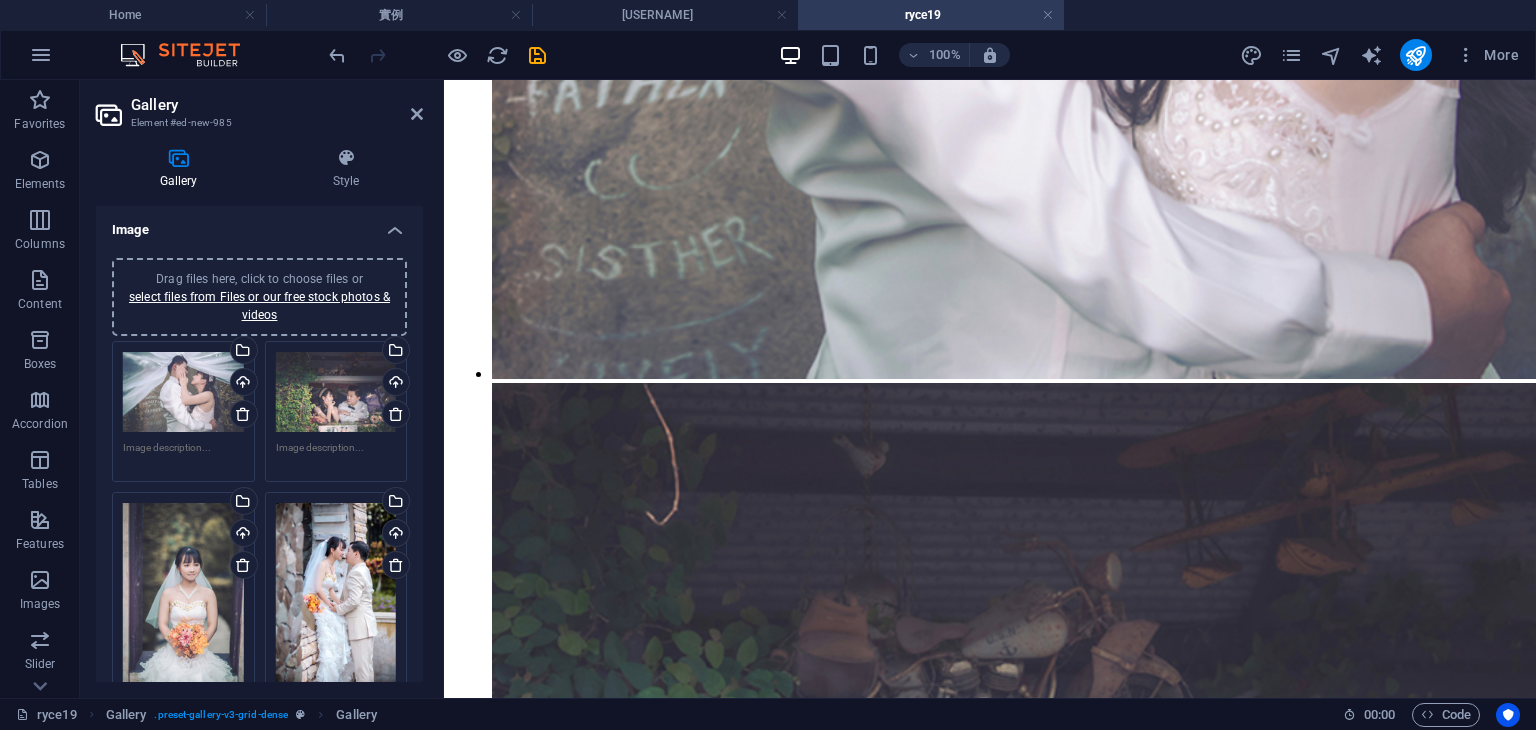 drag, startPoint x: 416, startPoint y: 269, endPoint x: 416, endPoint y: 317, distance: 48 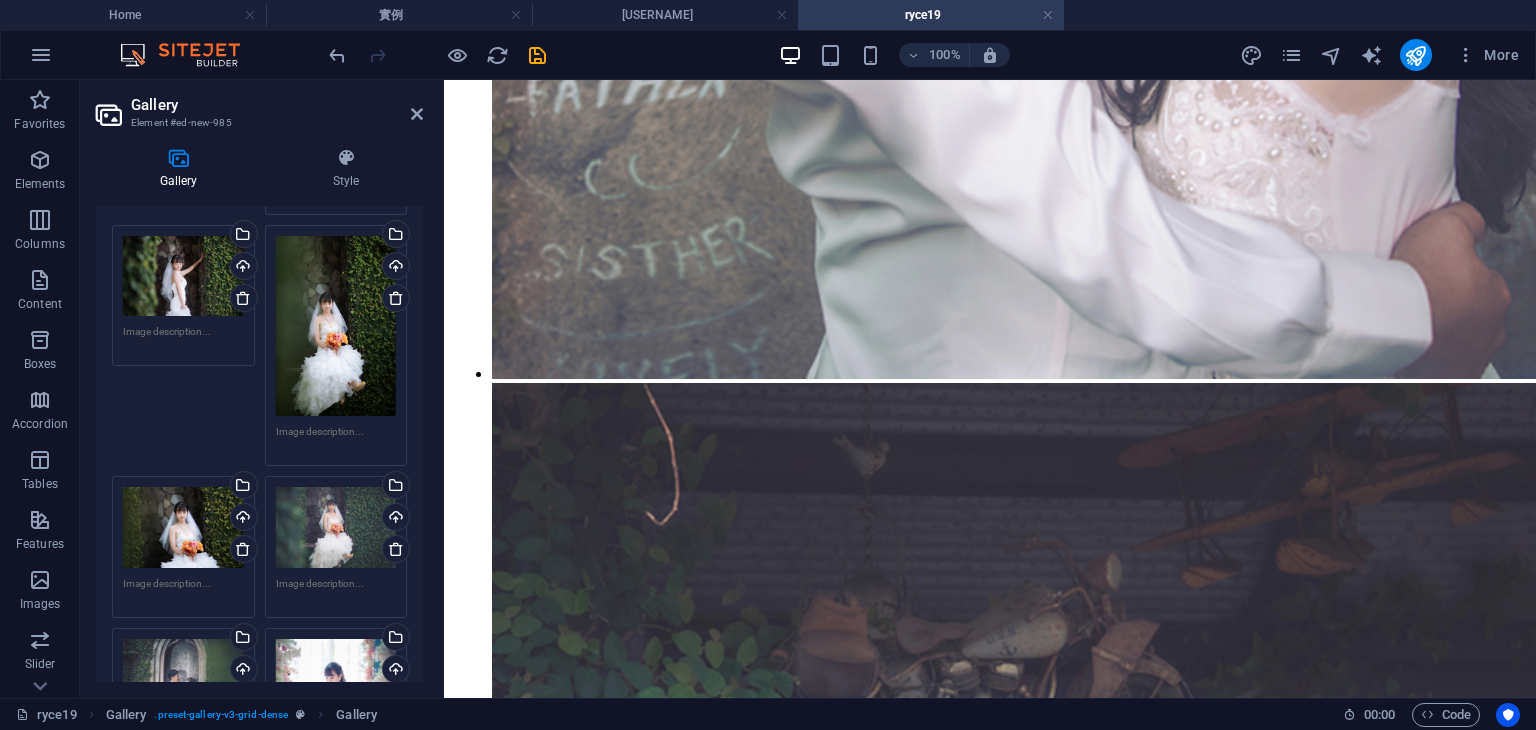 scroll, scrollTop: 772, scrollLeft: 0, axis: vertical 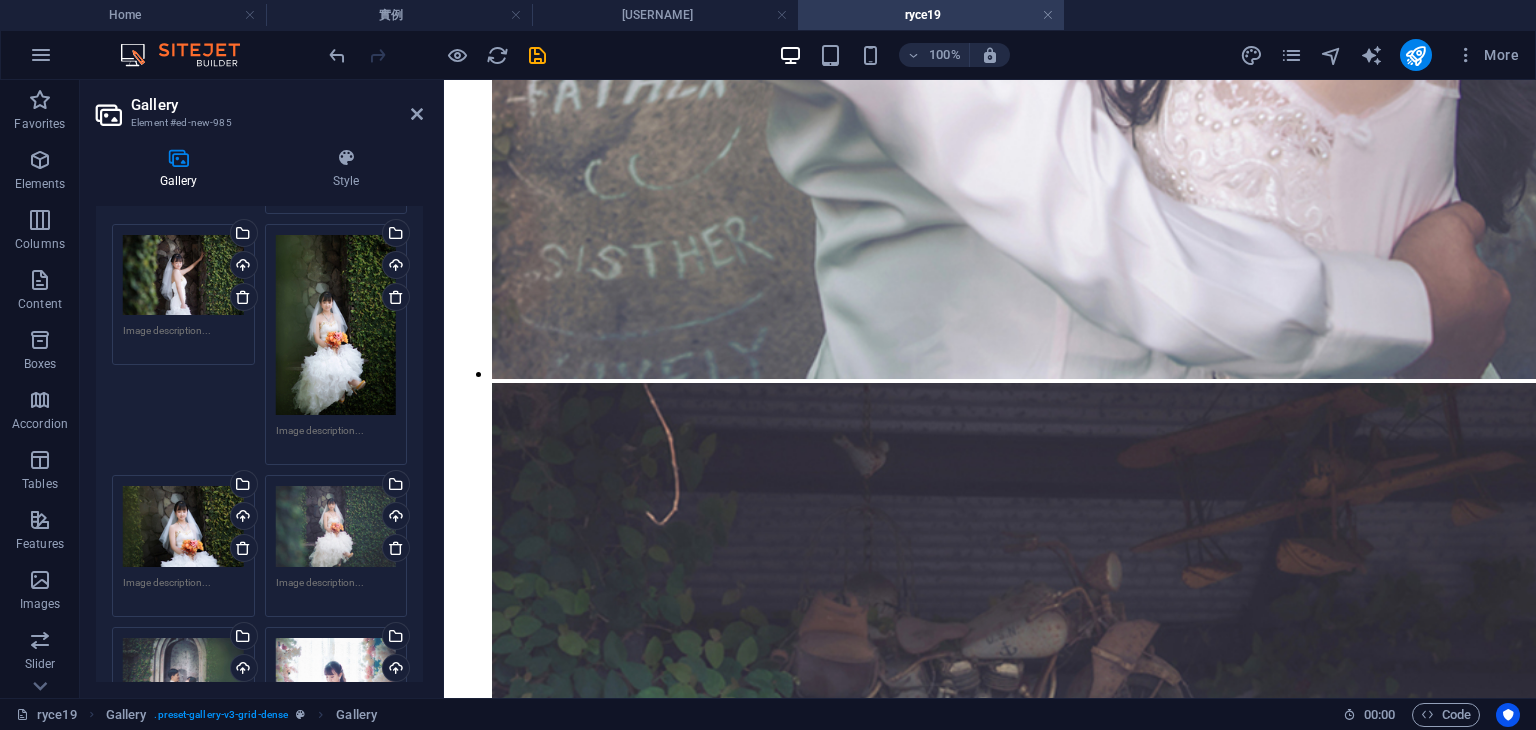click on "Drag files here, click to choose files or select files from Files or our free stock photos & videos" at bounding box center [183, 526] 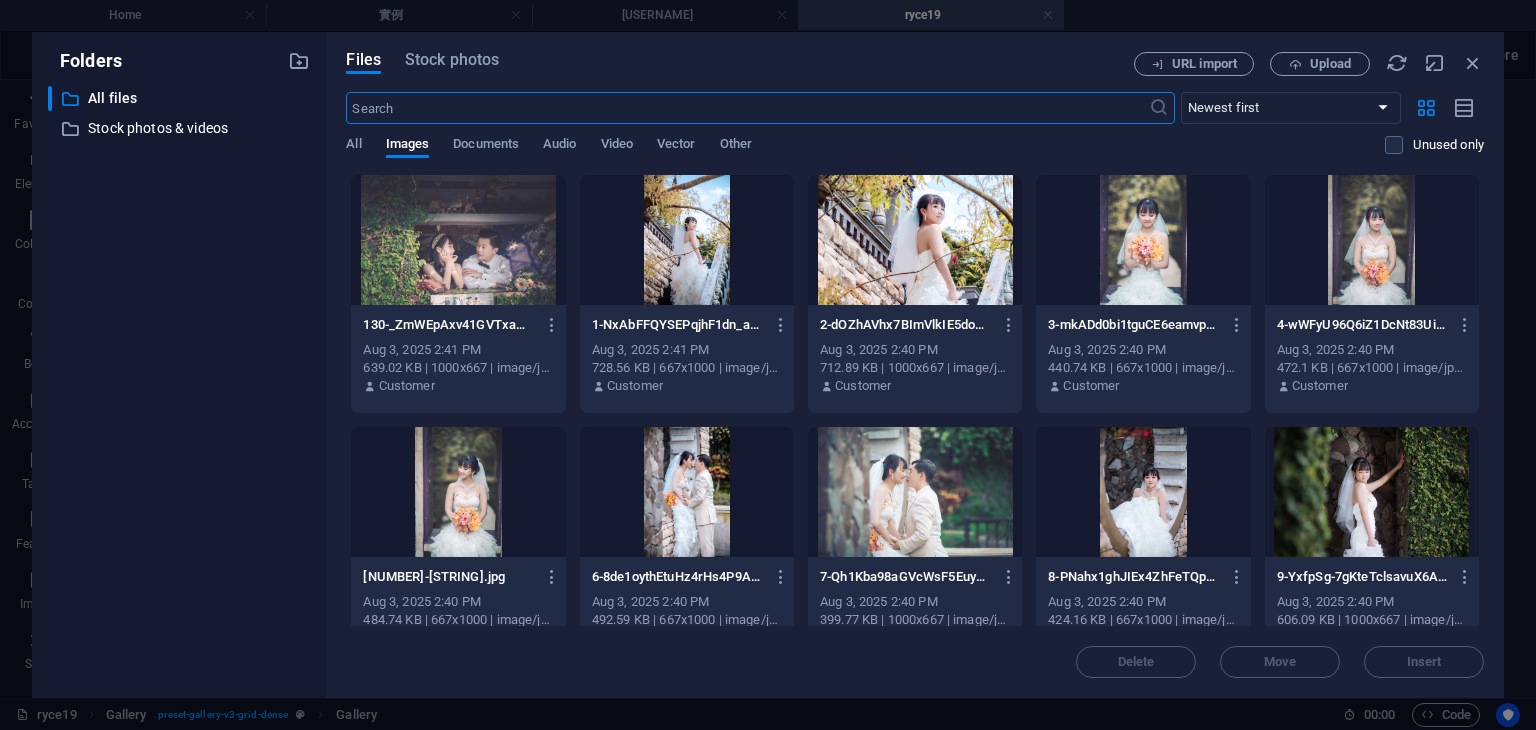 scroll, scrollTop: 1637, scrollLeft: 0, axis: vertical 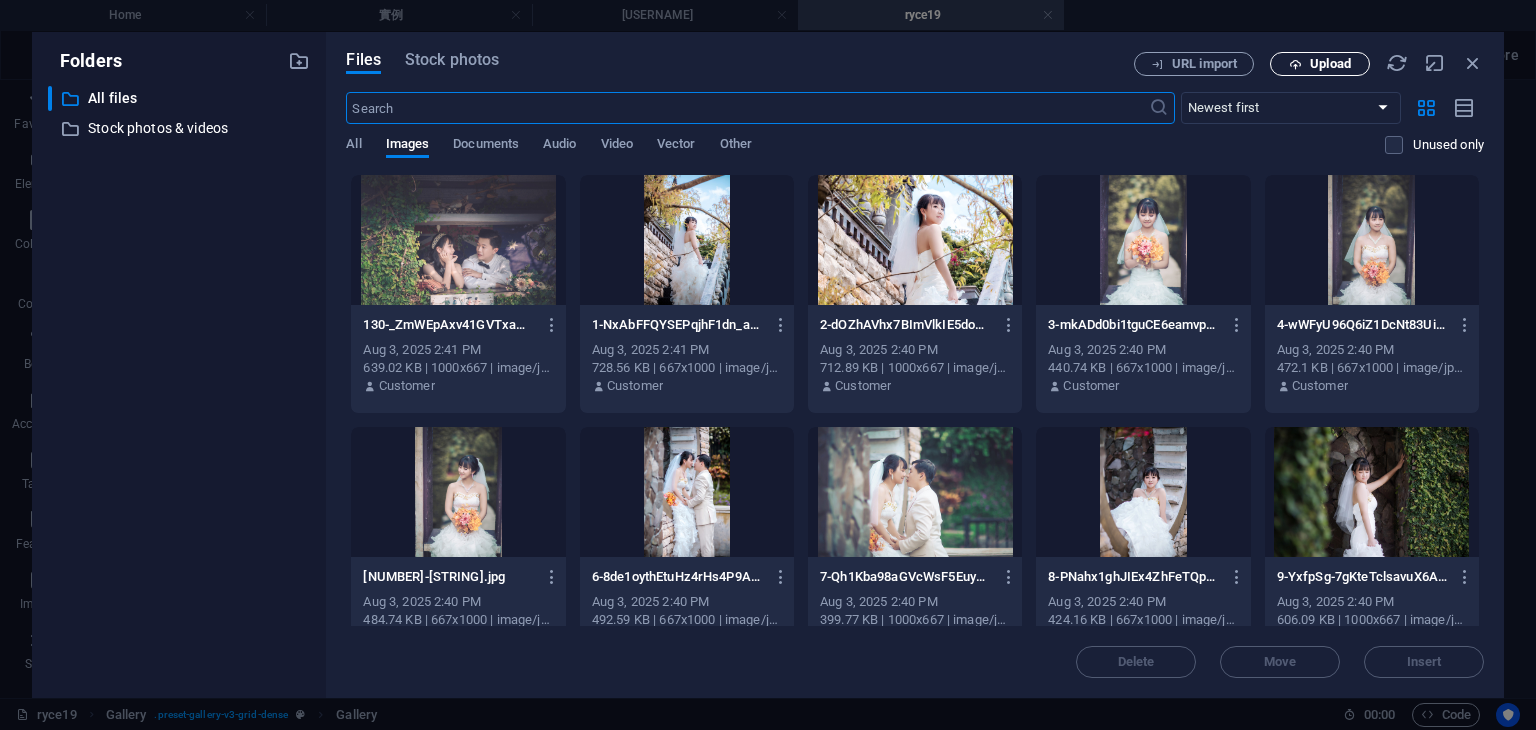 click on "Upload" at bounding box center (1330, 64) 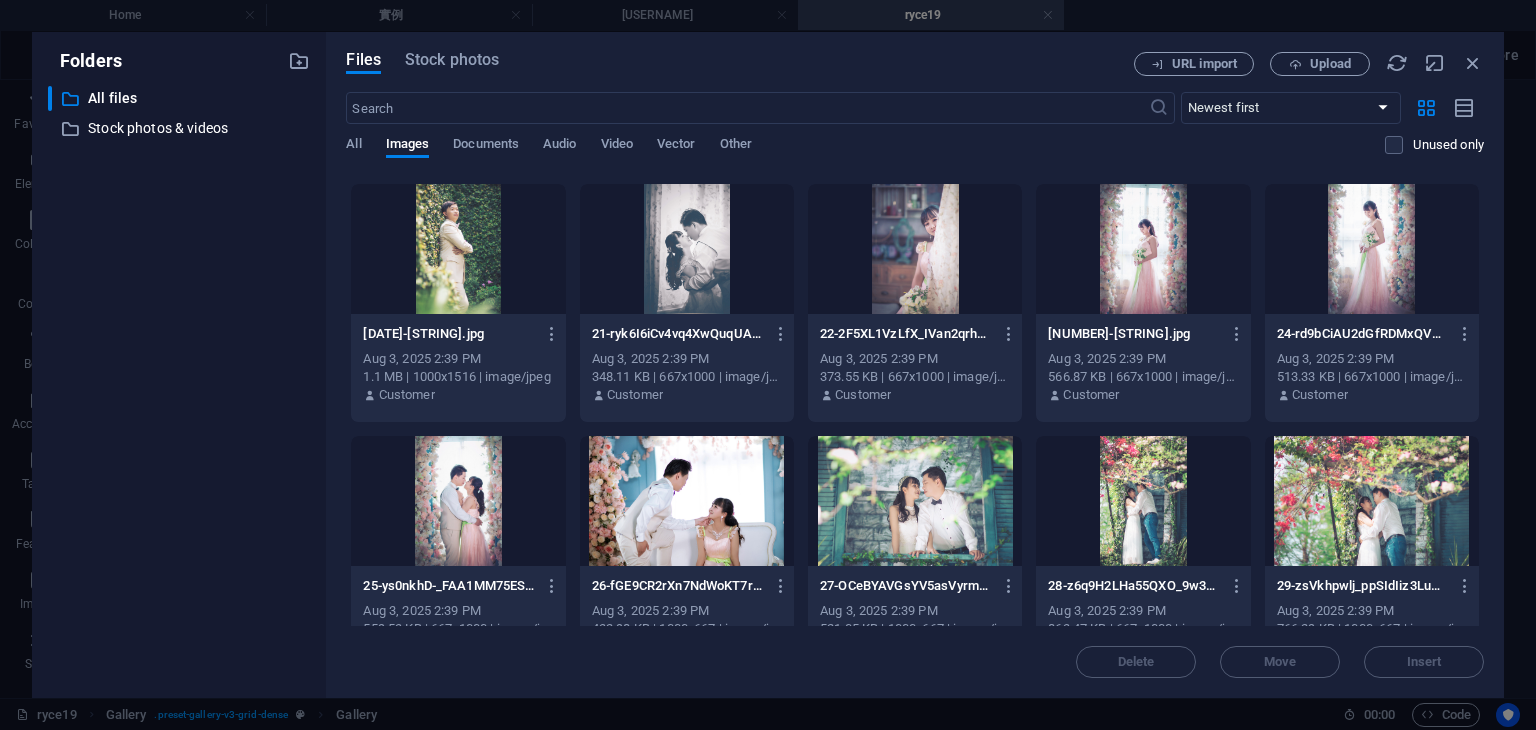 scroll, scrollTop: 0, scrollLeft: 0, axis: both 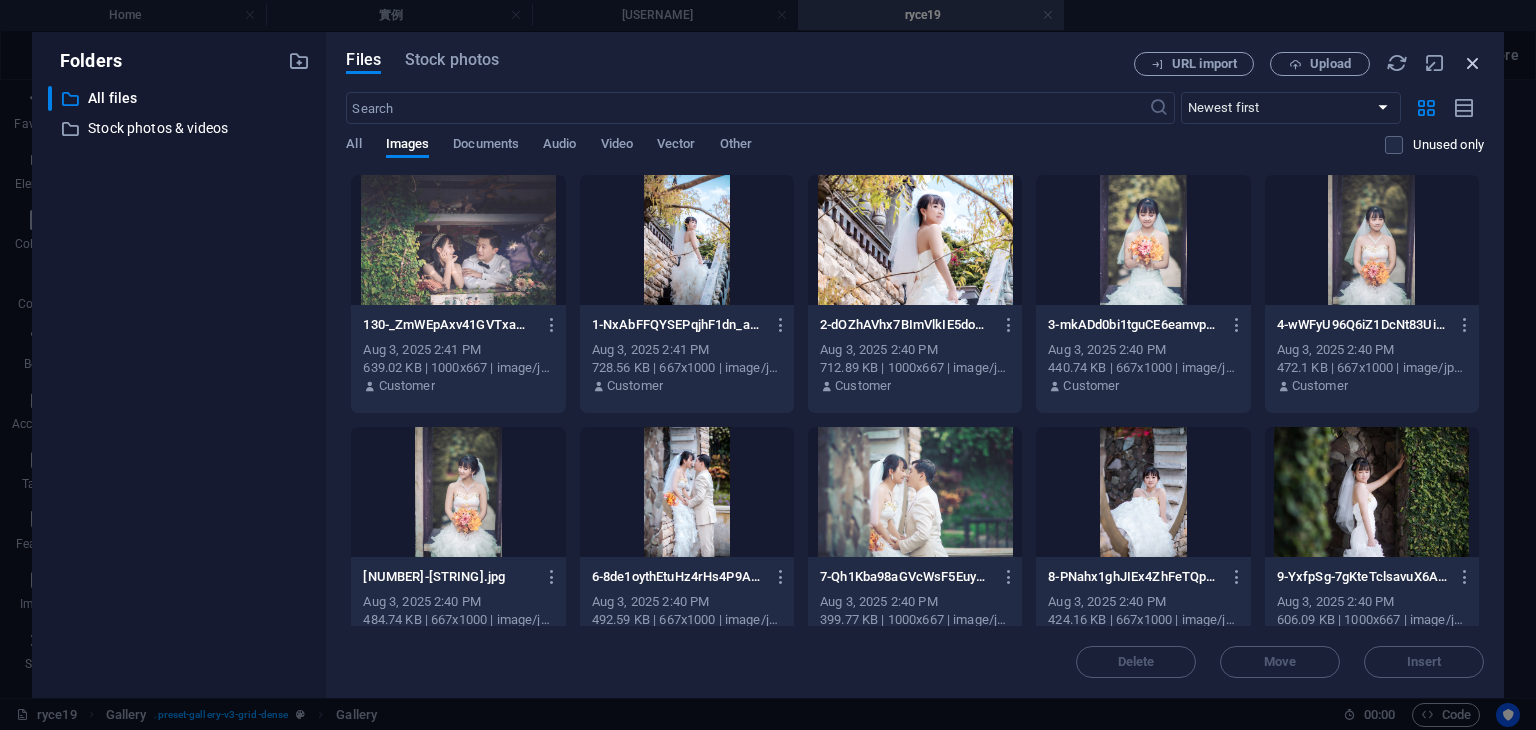 click at bounding box center (1473, 63) 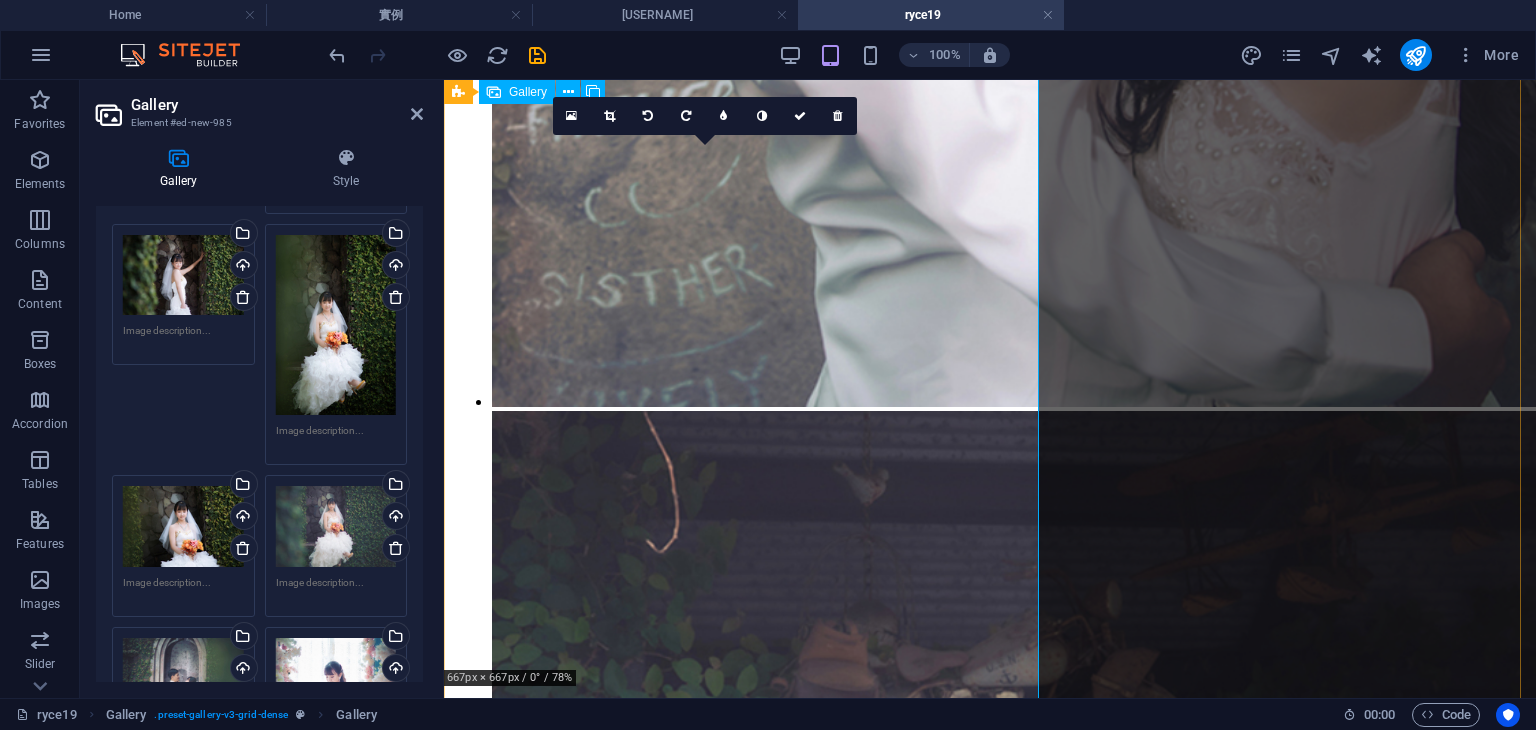 scroll, scrollTop: 1672, scrollLeft: 0, axis: vertical 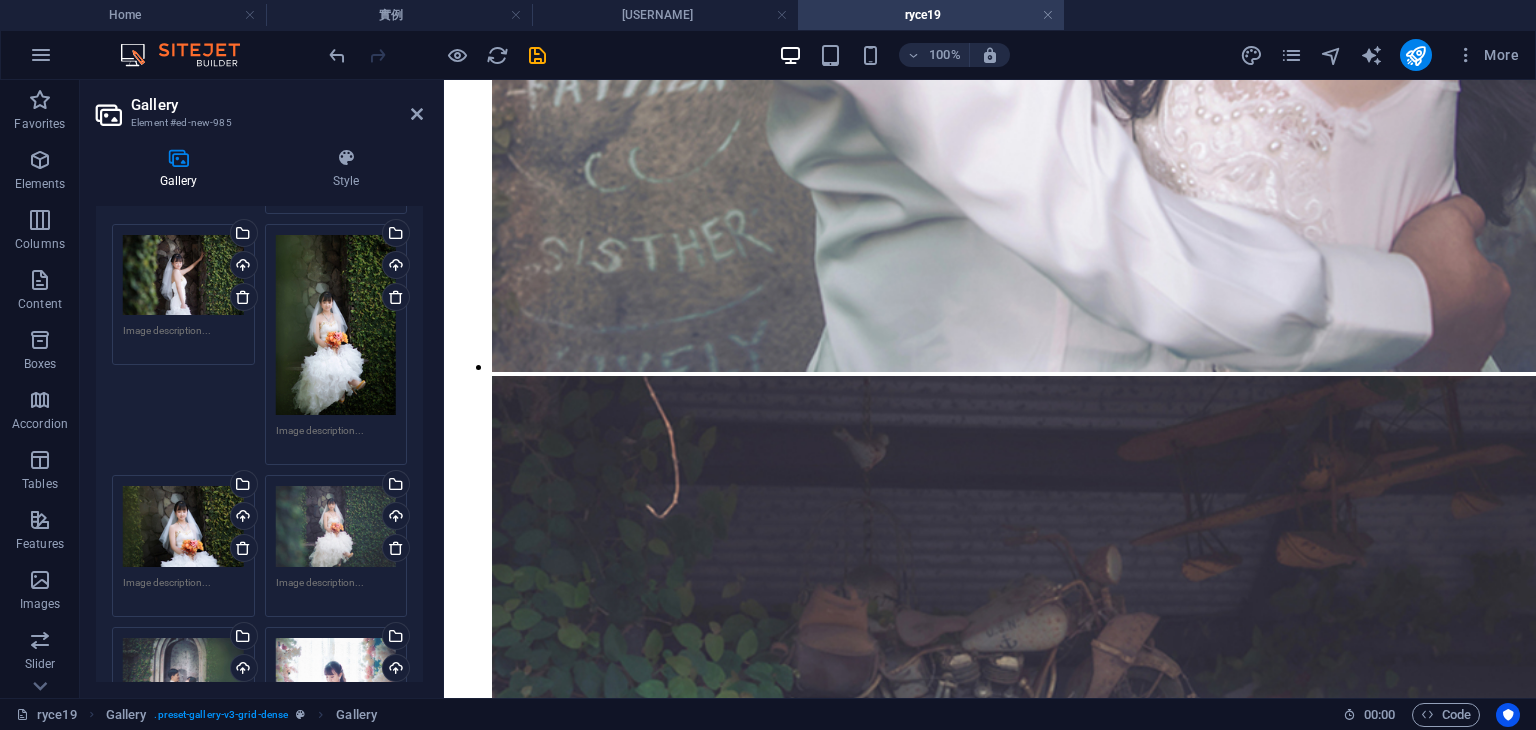 click on "Drag files here, click to choose files or select files from Files or our free stock photos & videos" at bounding box center (183, 526) 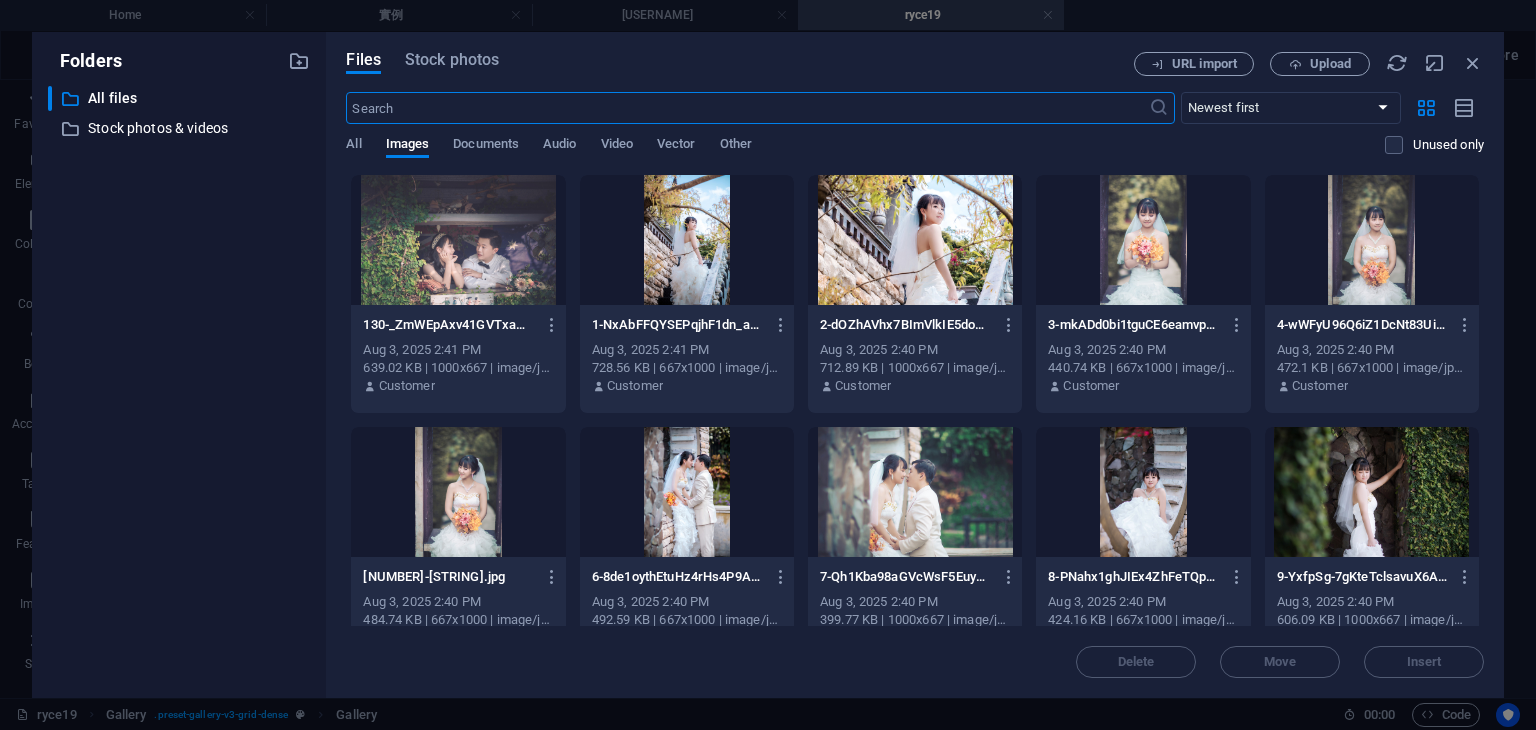 scroll, scrollTop: 1638, scrollLeft: 0, axis: vertical 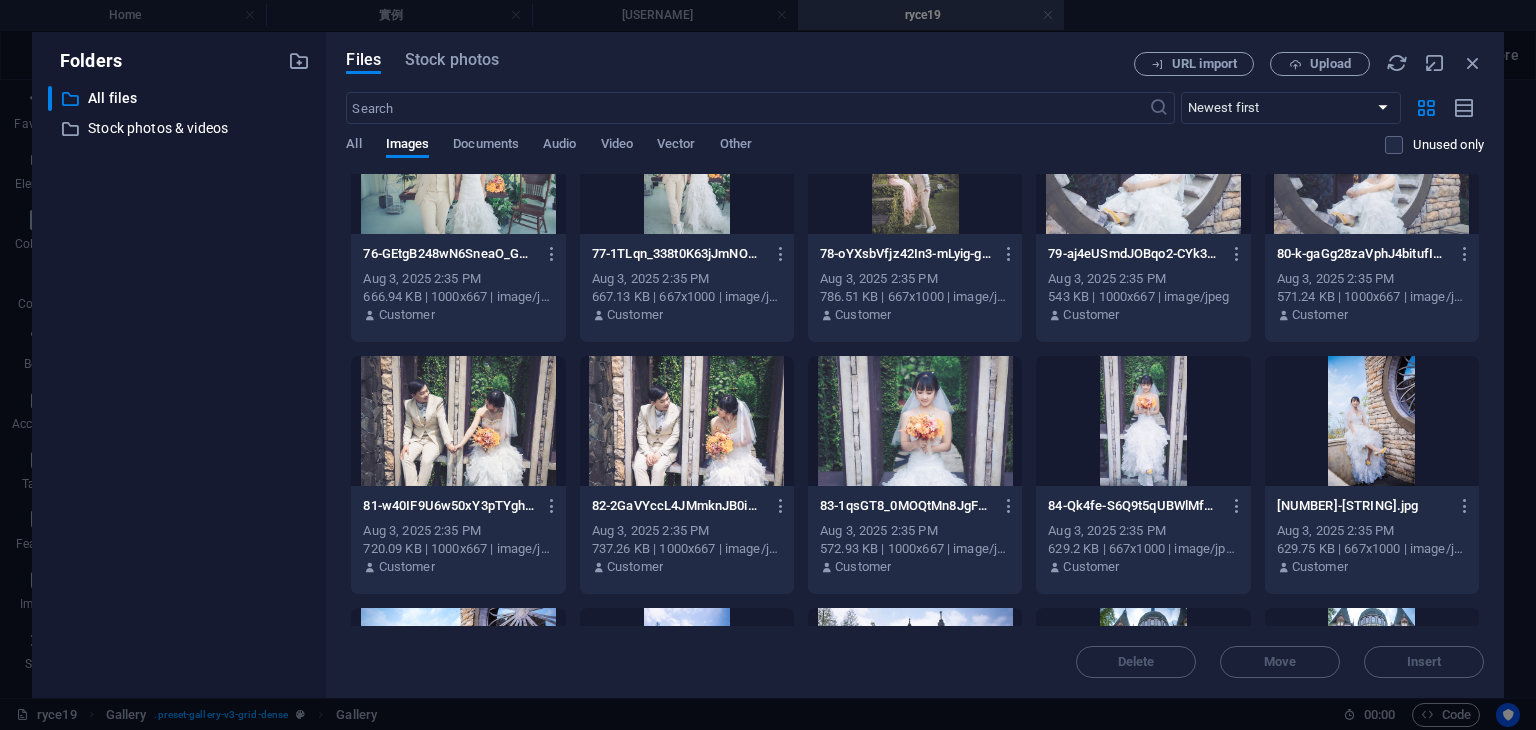 click at bounding box center [1372, 421] 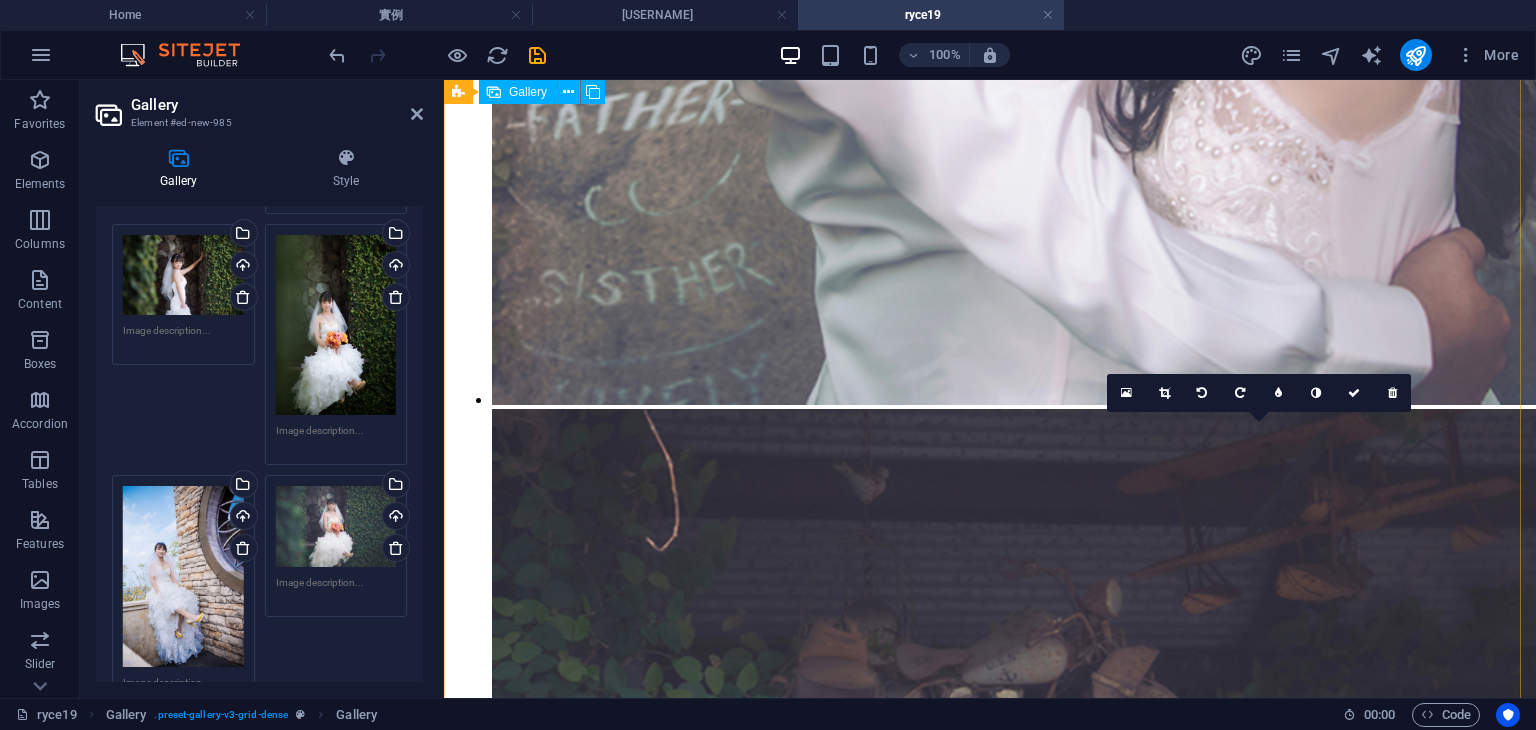 scroll, scrollTop: 1672, scrollLeft: 0, axis: vertical 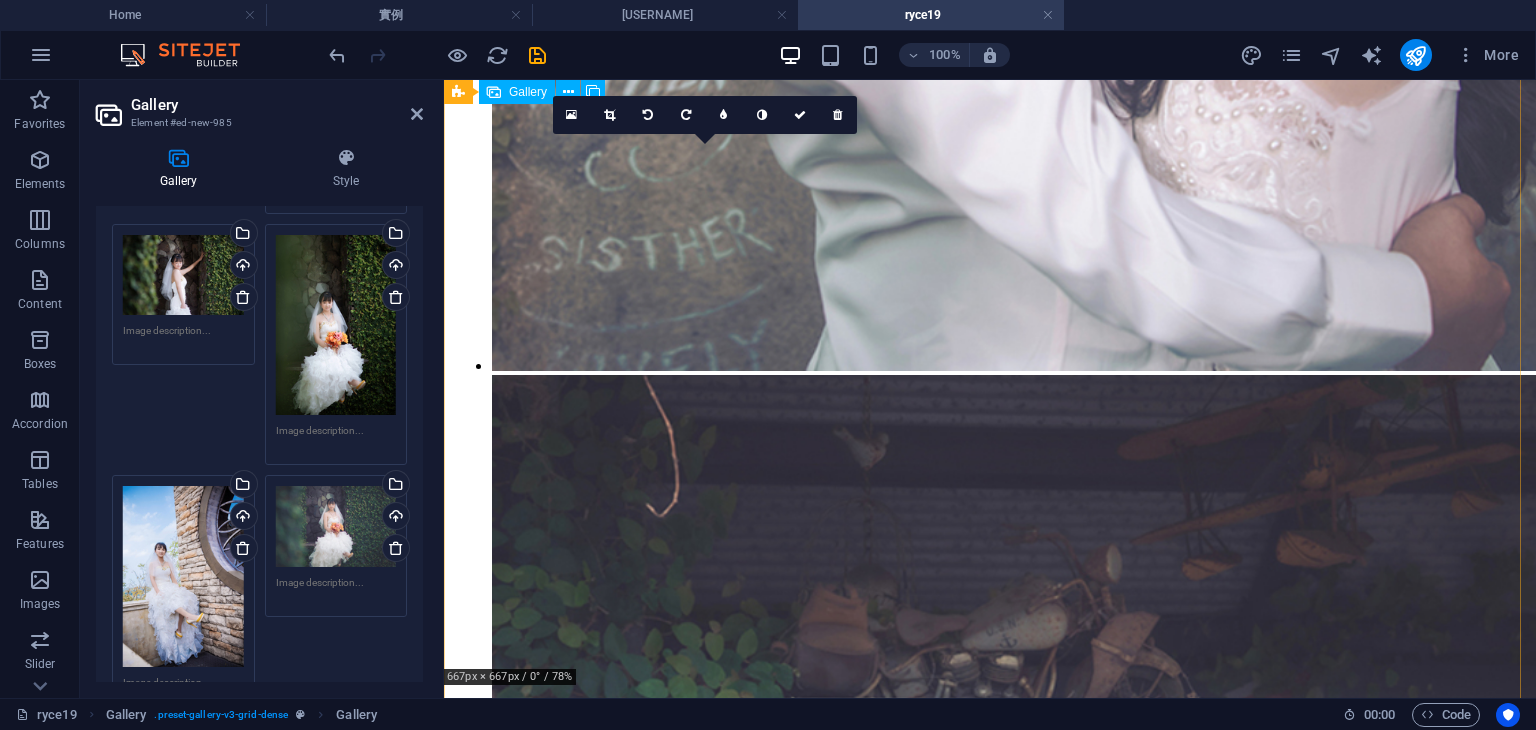 click at bounding box center [892, 6403] 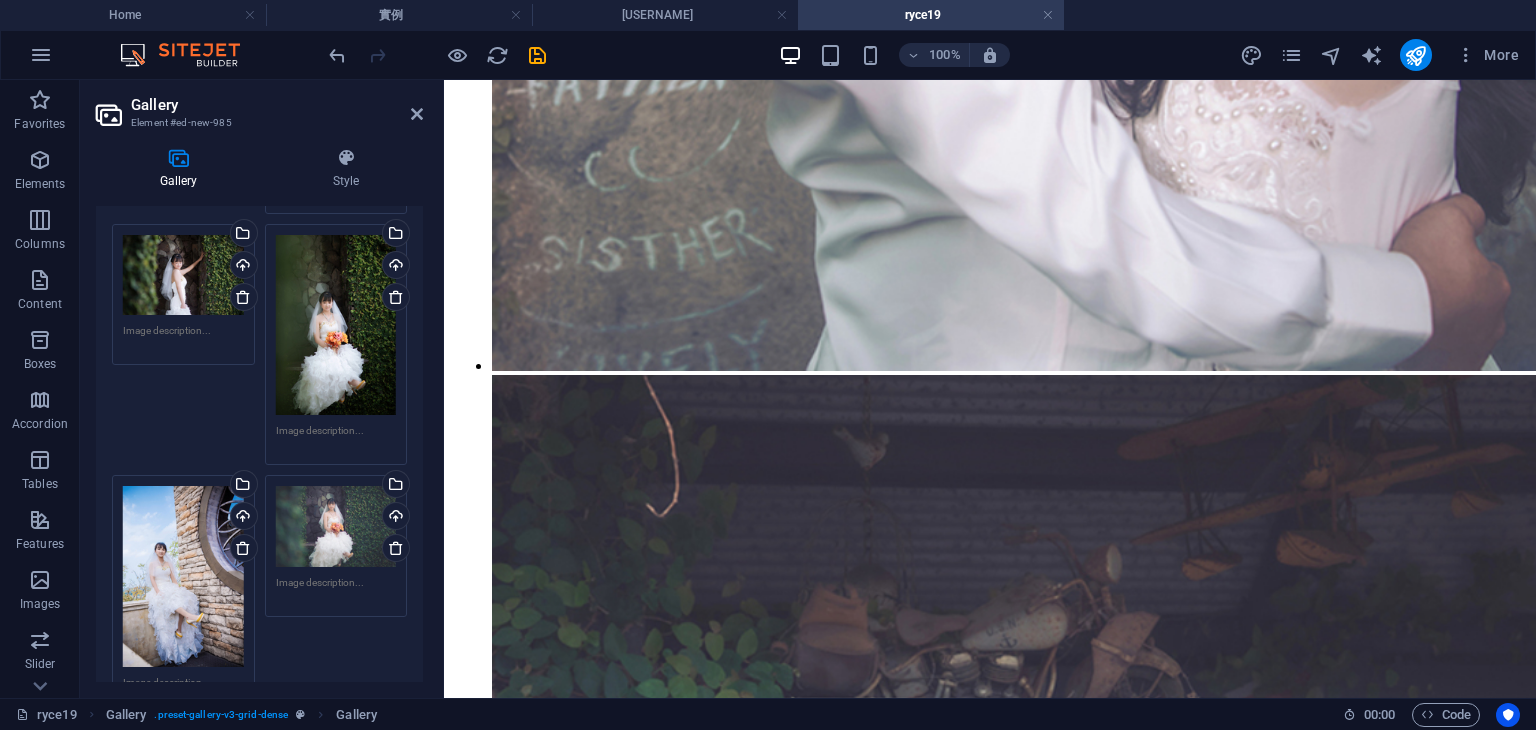 click on "Drag files here, click to choose files or select files from Files or our free stock photos & videos" at bounding box center (183, 275) 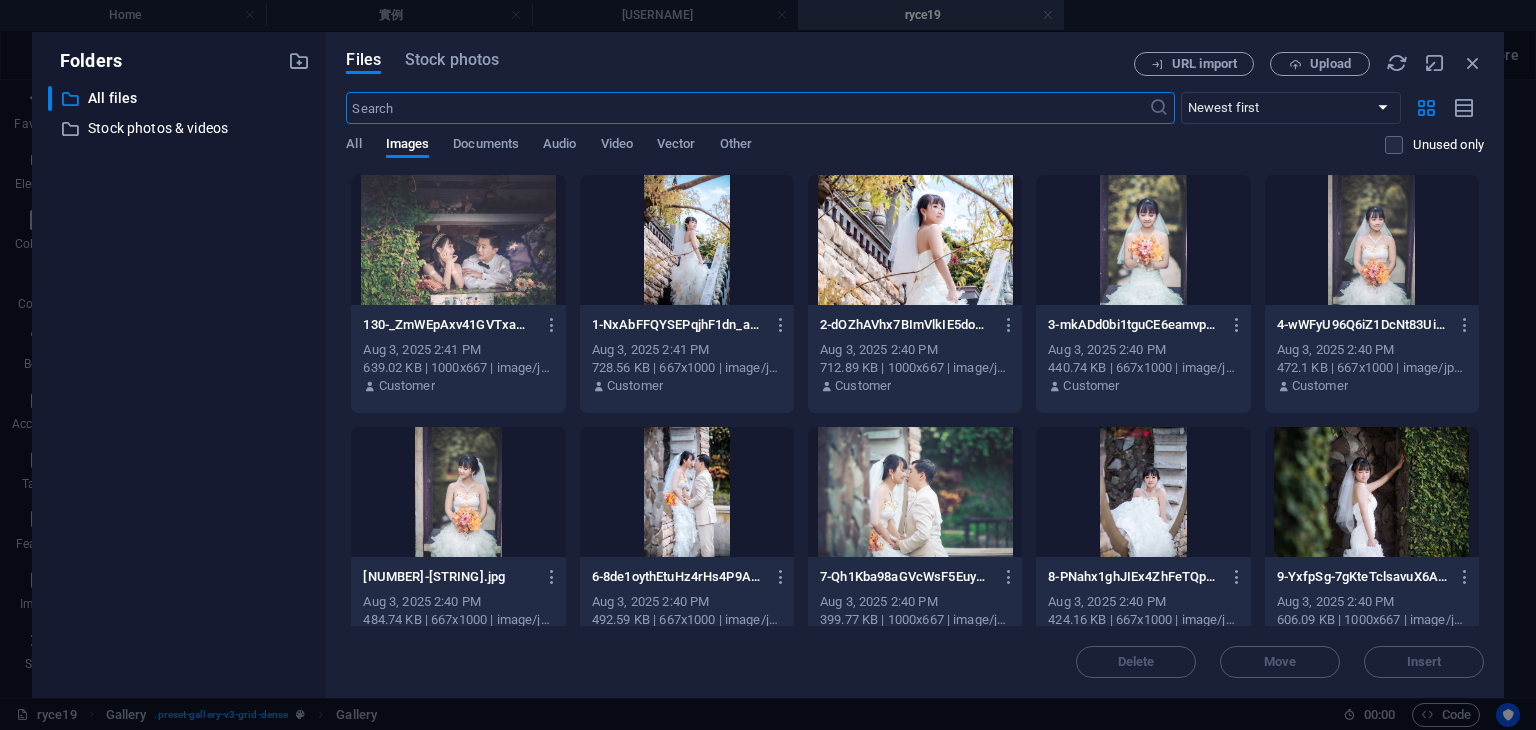 scroll, scrollTop: 1638, scrollLeft: 0, axis: vertical 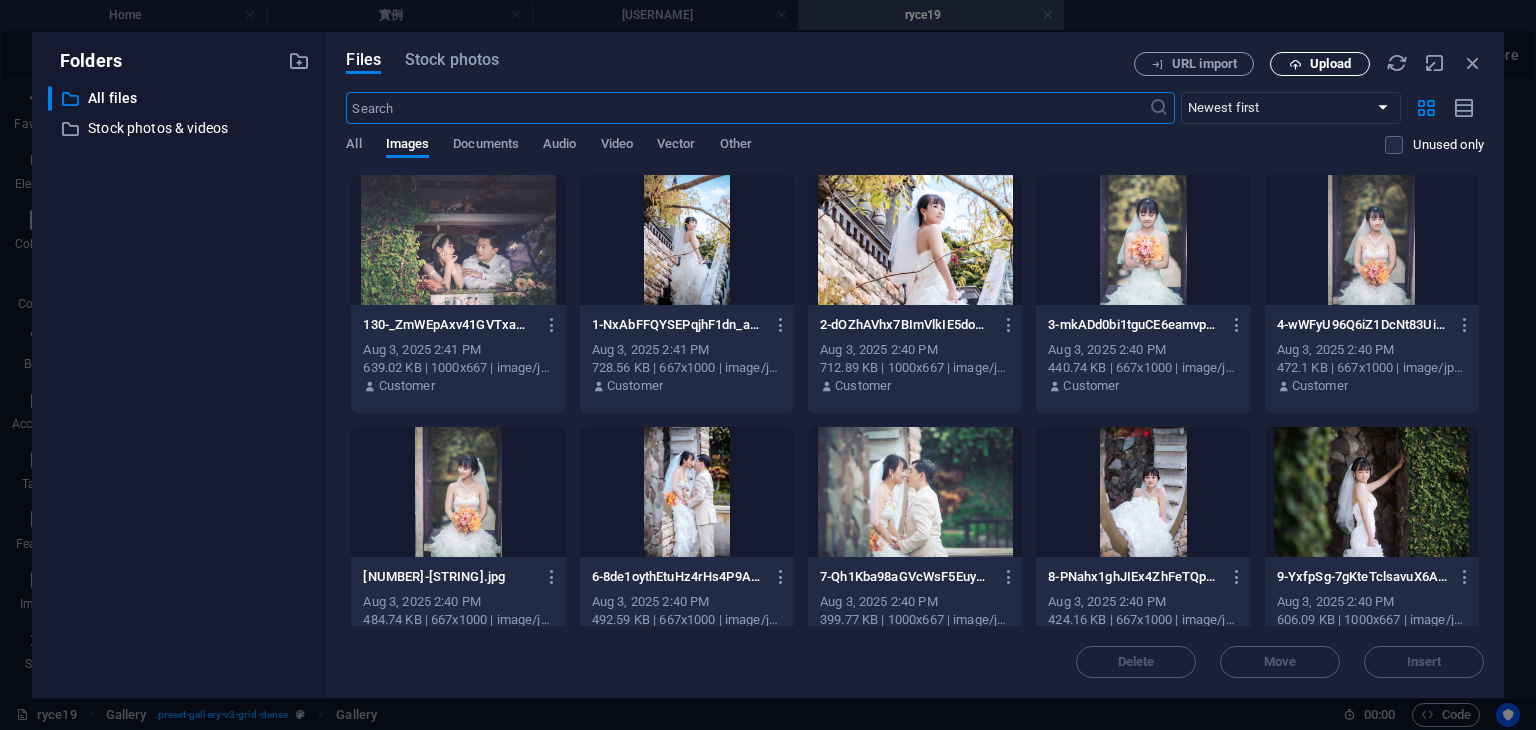 click on "Upload" at bounding box center [1320, 64] 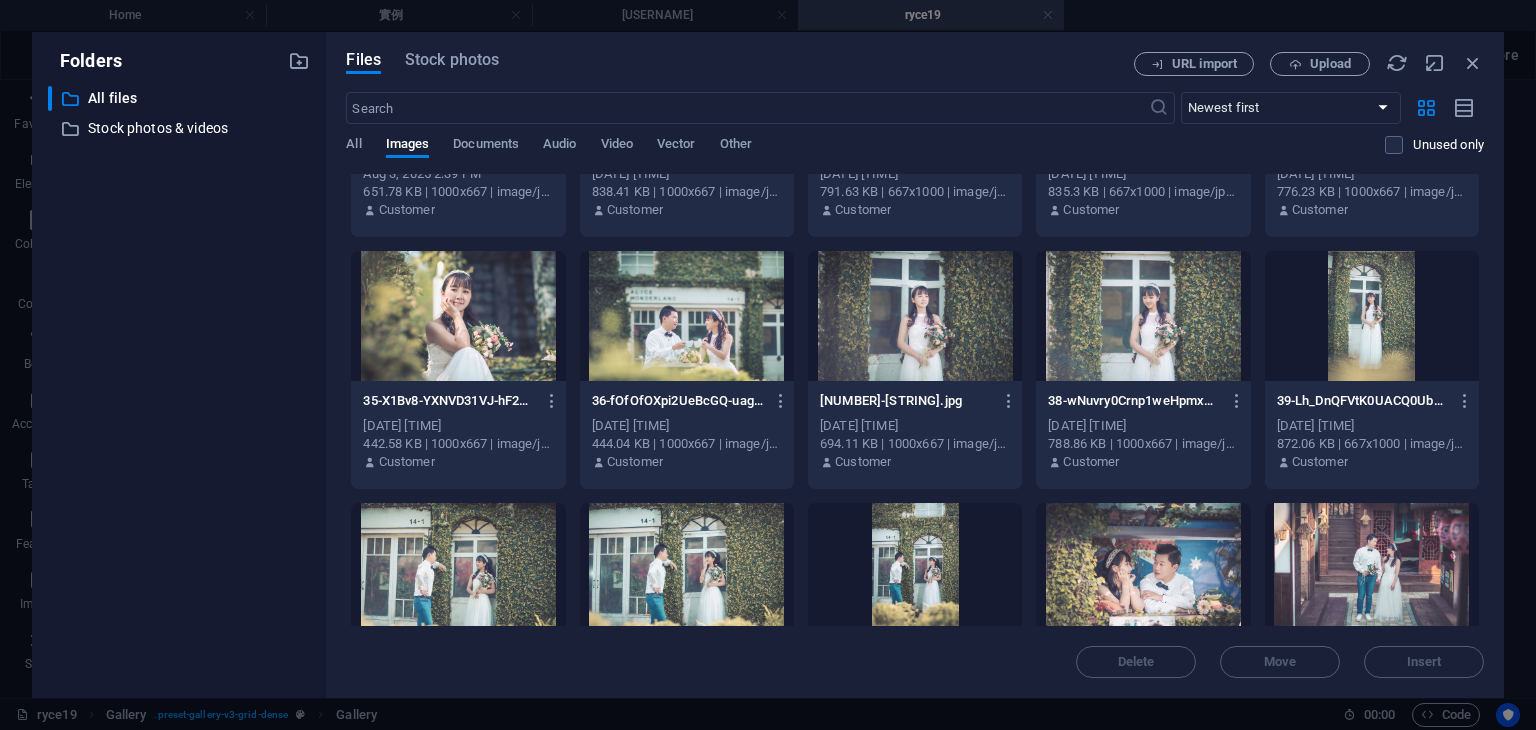 scroll, scrollTop: 1652, scrollLeft: 0, axis: vertical 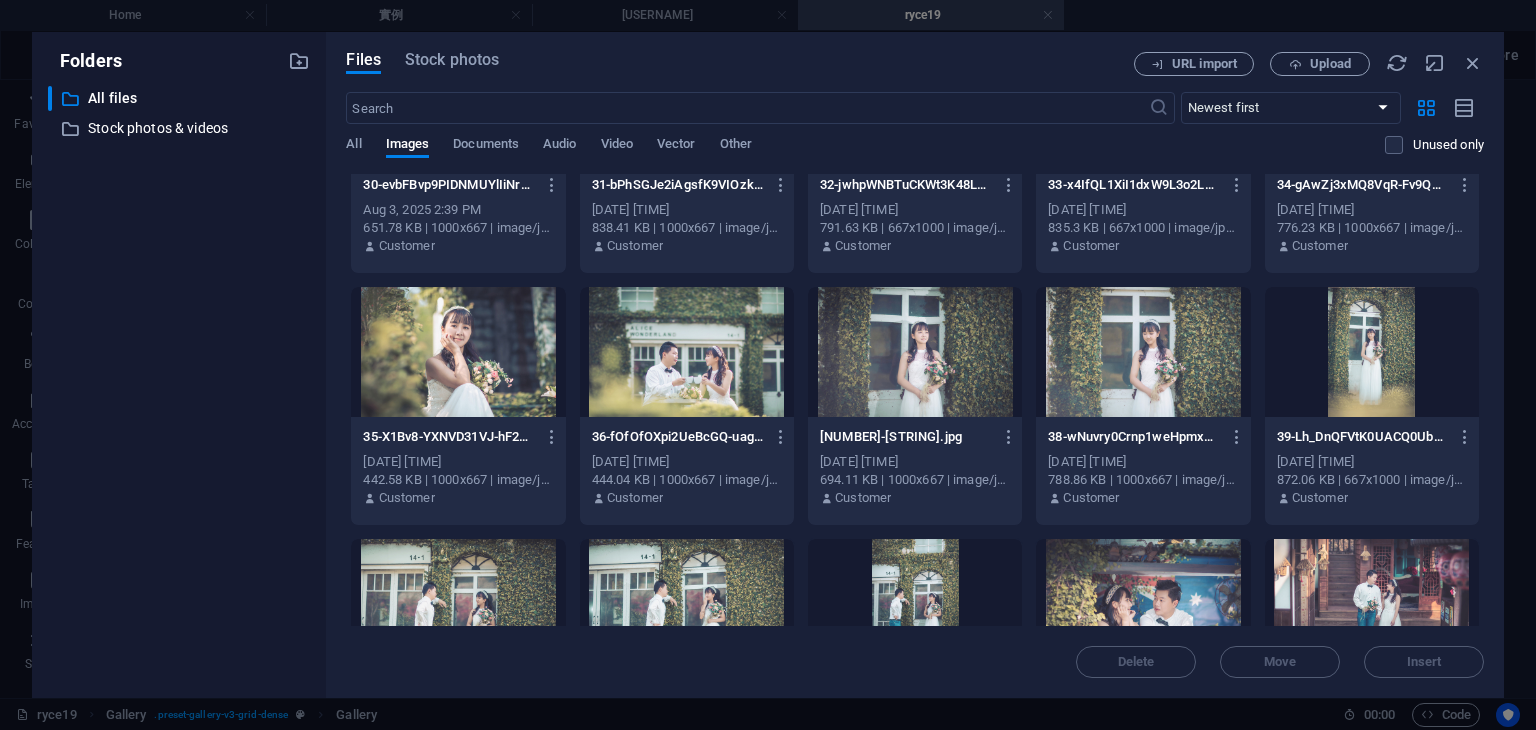 drag, startPoint x: 1479, startPoint y: 440, endPoint x: 1481, endPoint y: 473, distance: 33.06055 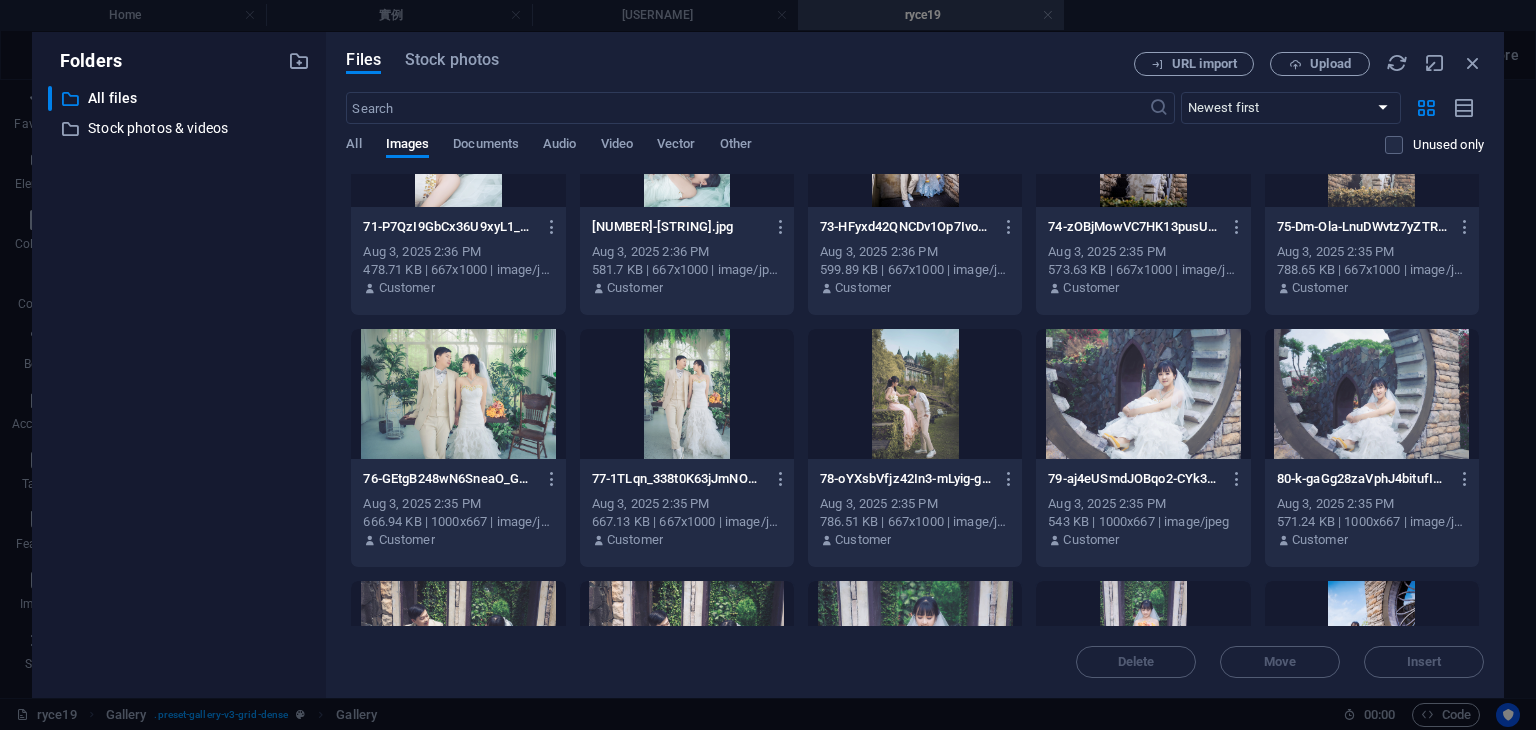 scroll, scrollTop: 3615, scrollLeft: 0, axis: vertical 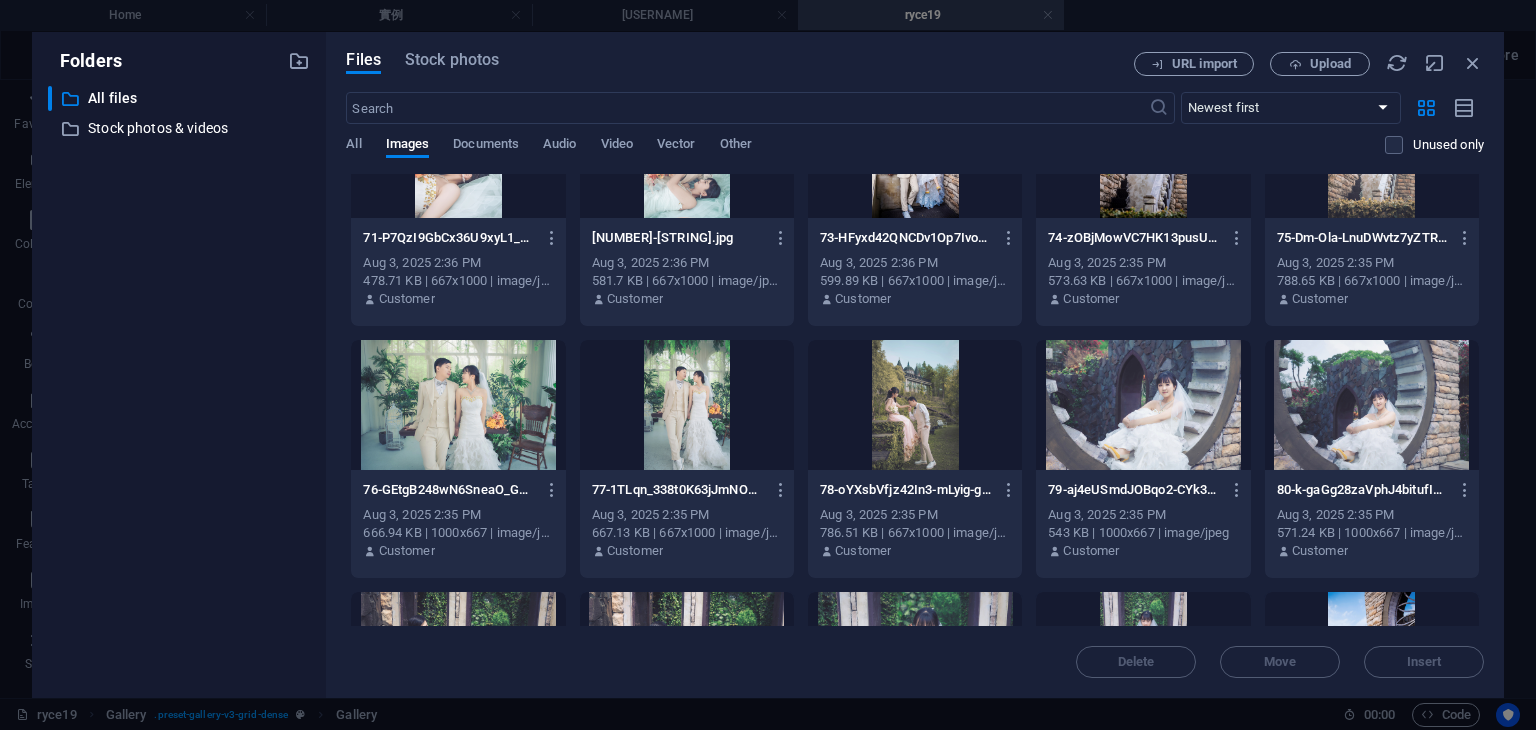 click at bounding box center (687, 405) 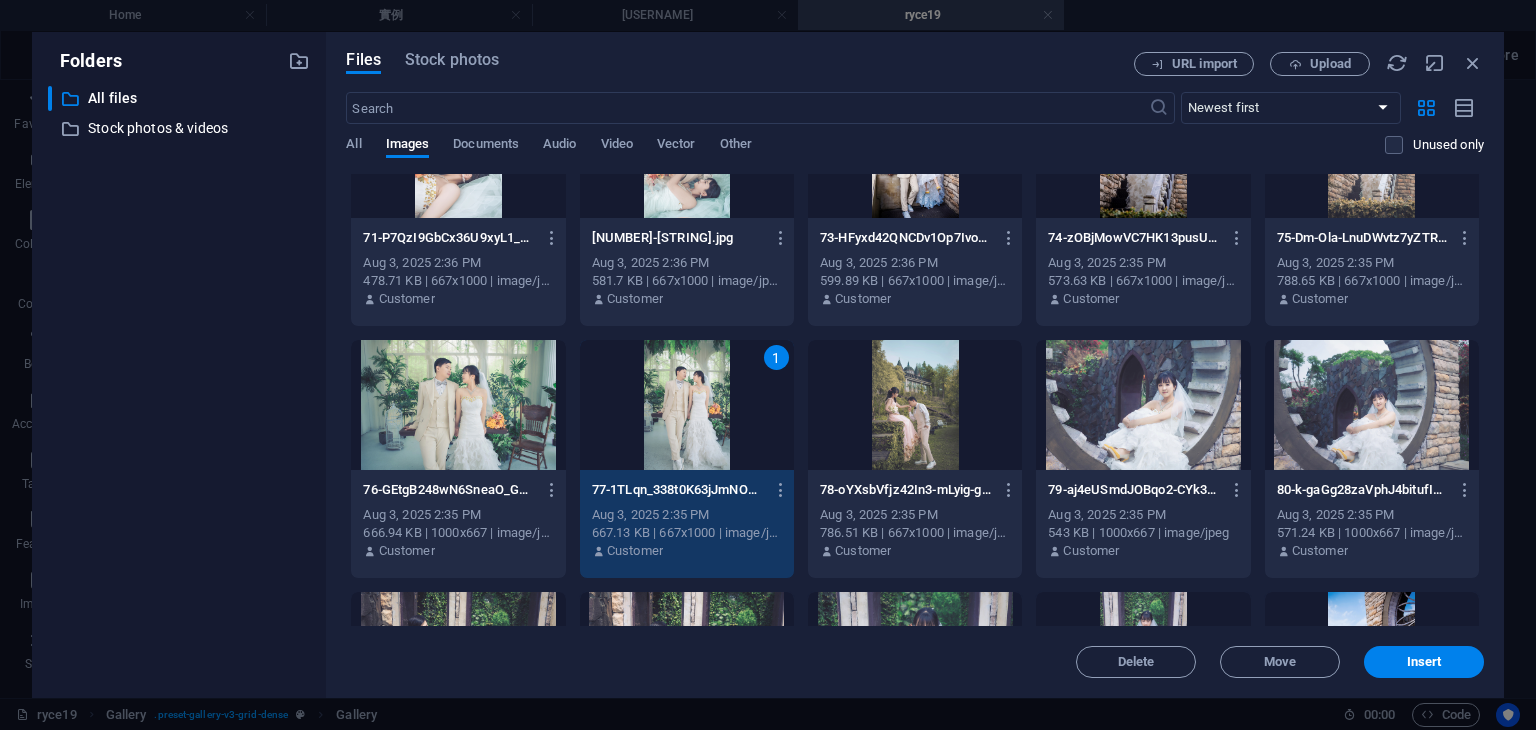 click on "1" at bounding box center [687, 405] 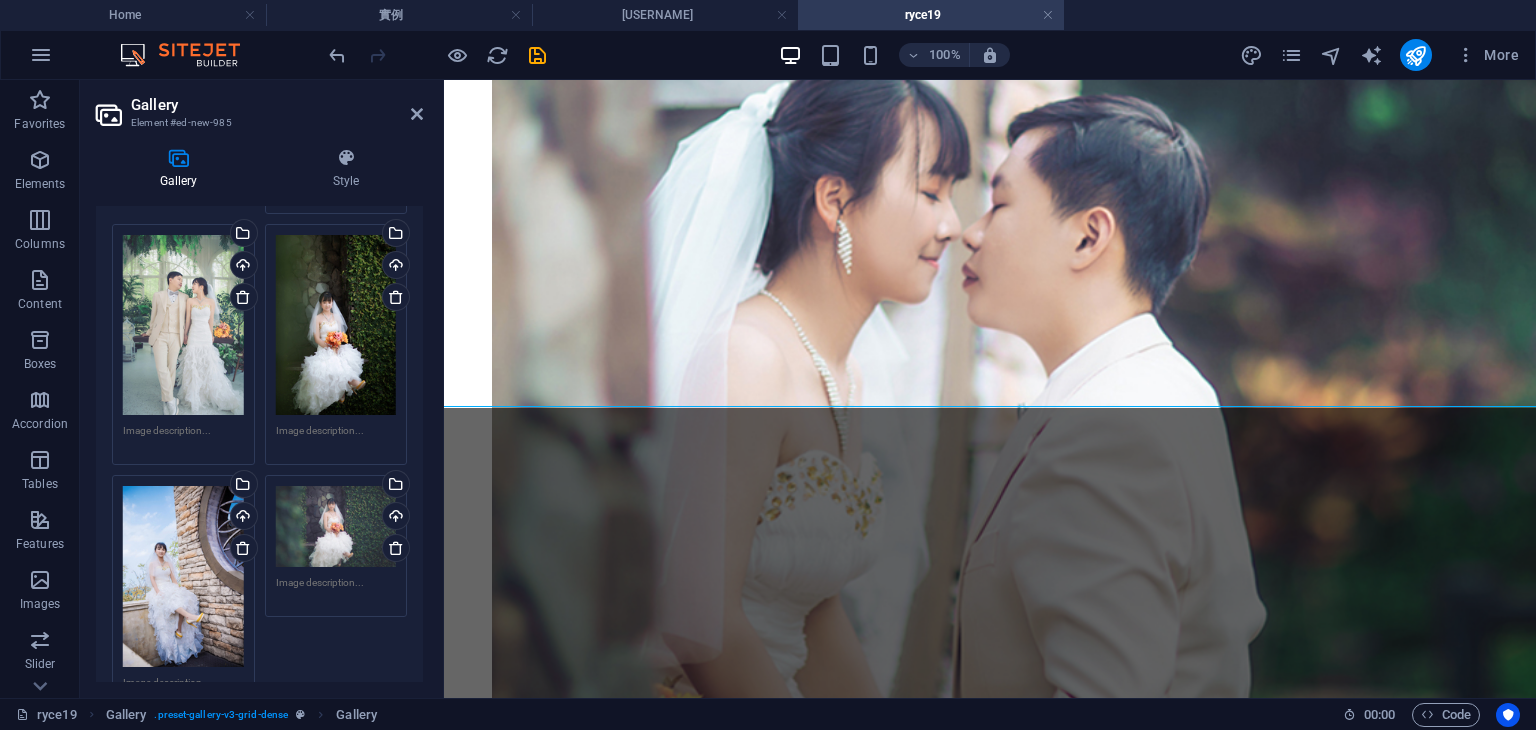 scroll, scrollTop: 5487, scrollLeft: 0, axis: vertical 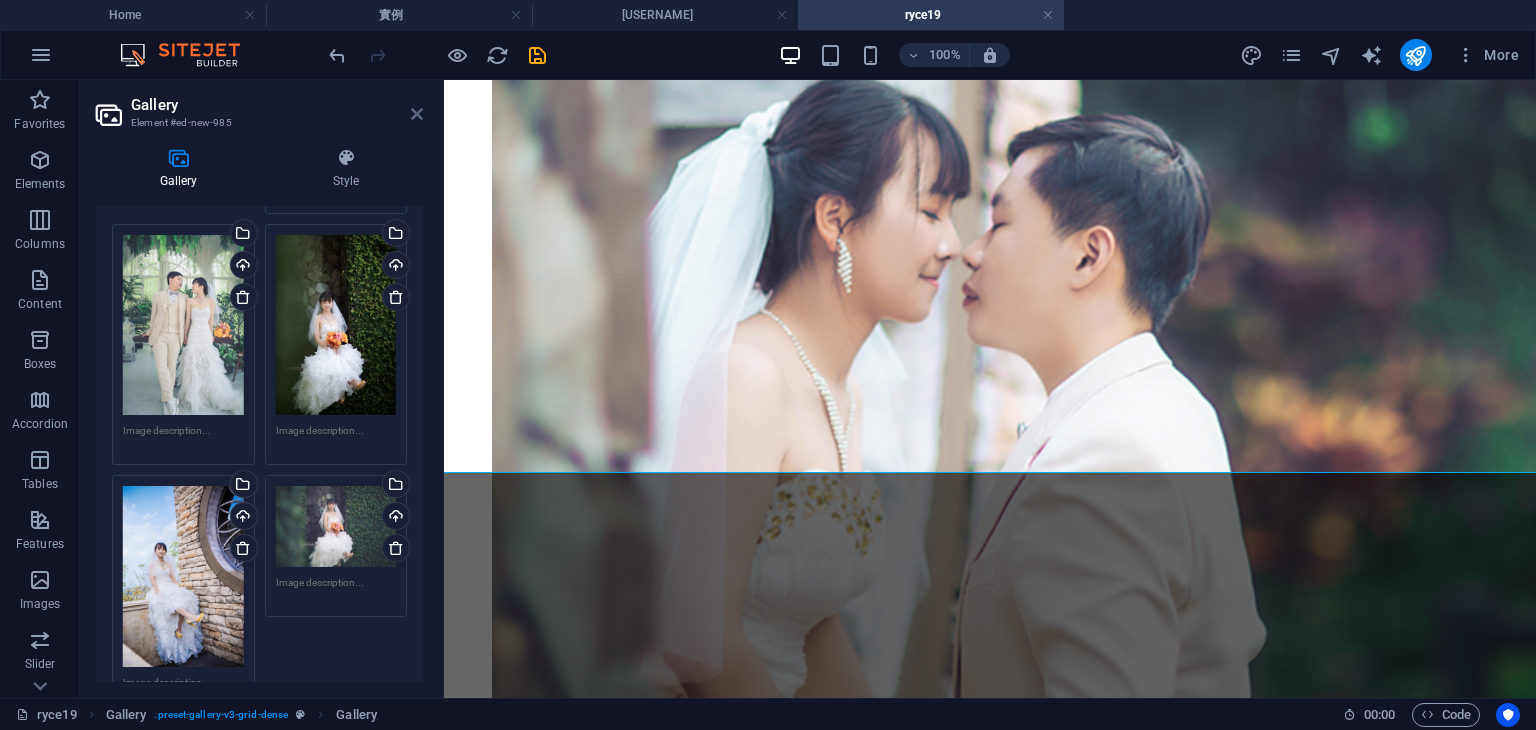 click at bounding box center [417, 114] 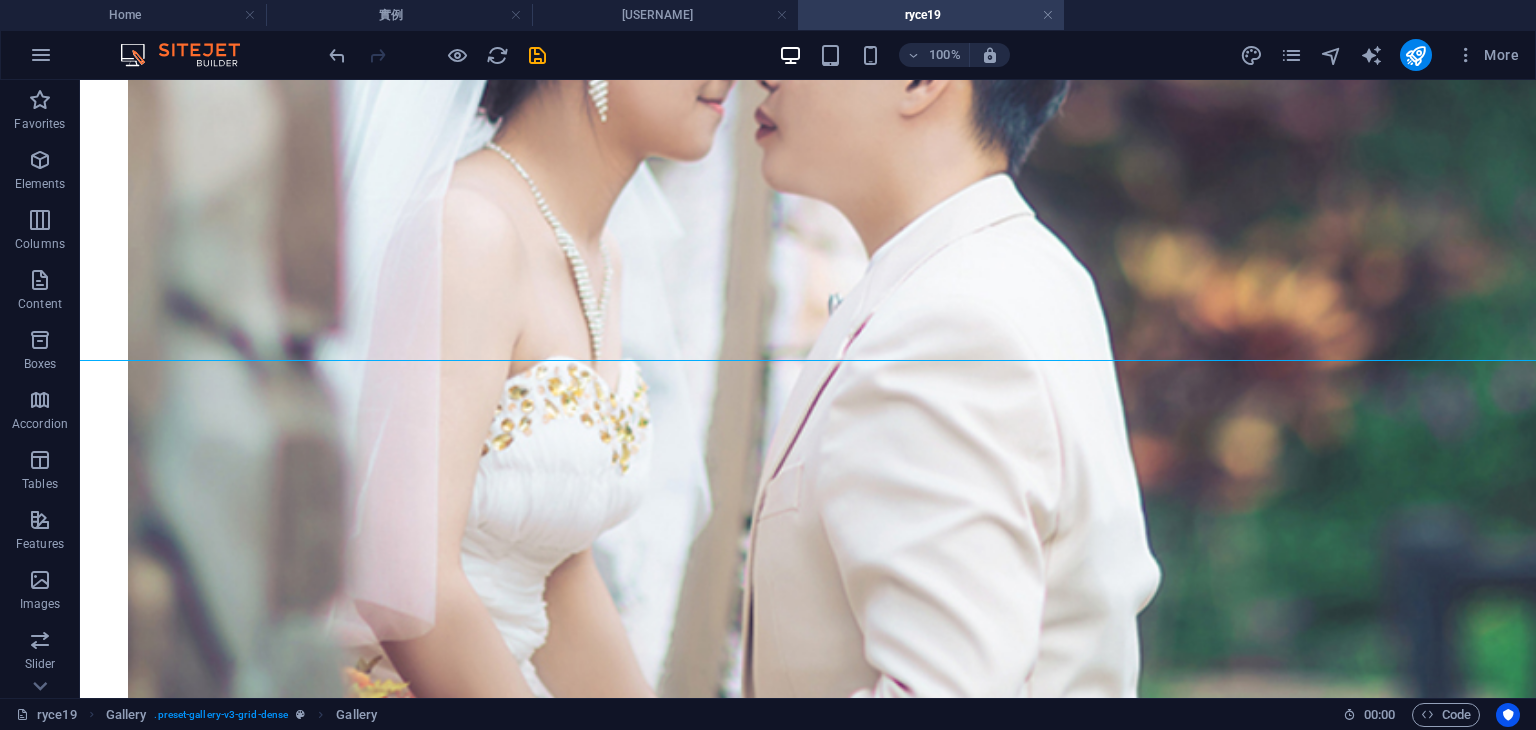 scroll, scrollTop: 7252, scrollLeft: 0, axis: vertical 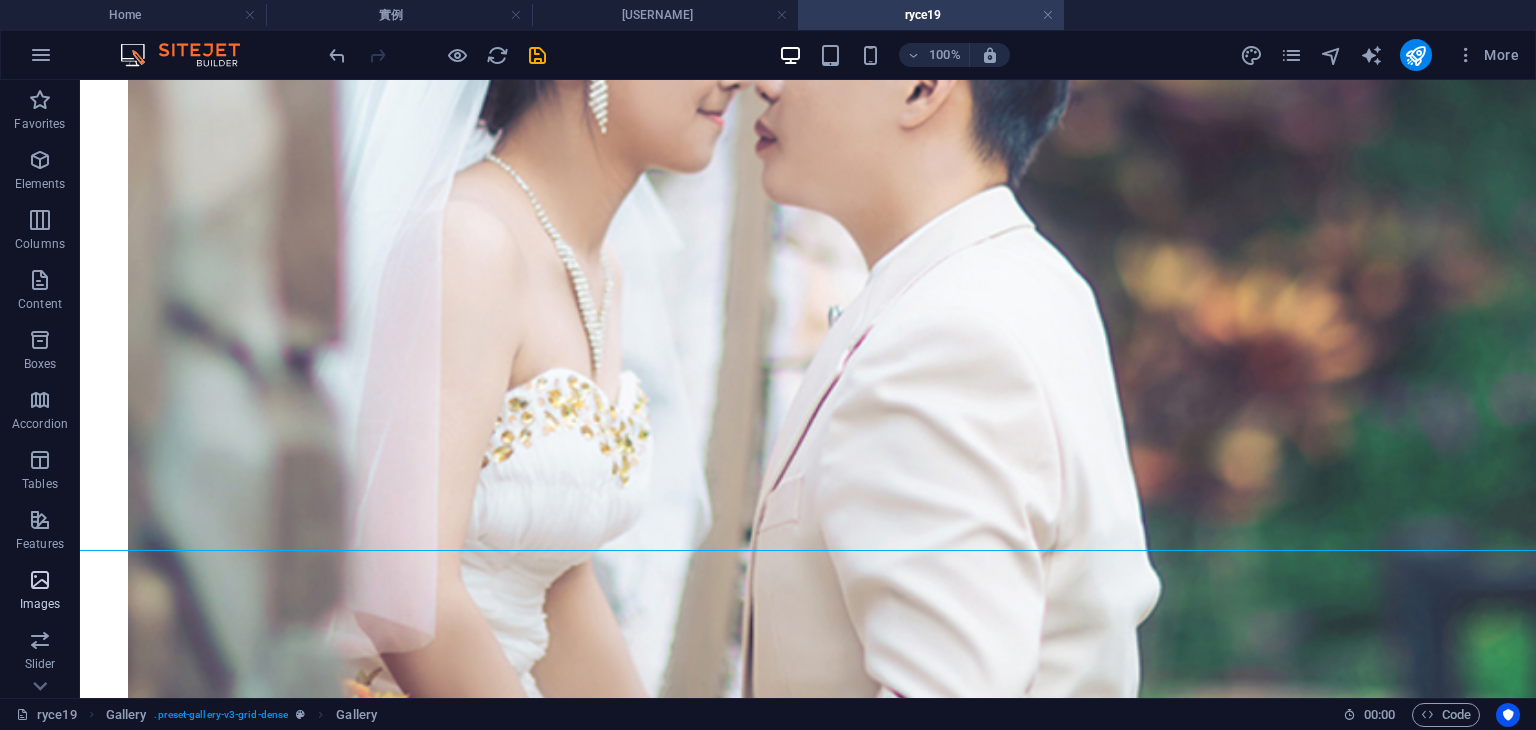click at bounding box center [40, 580] 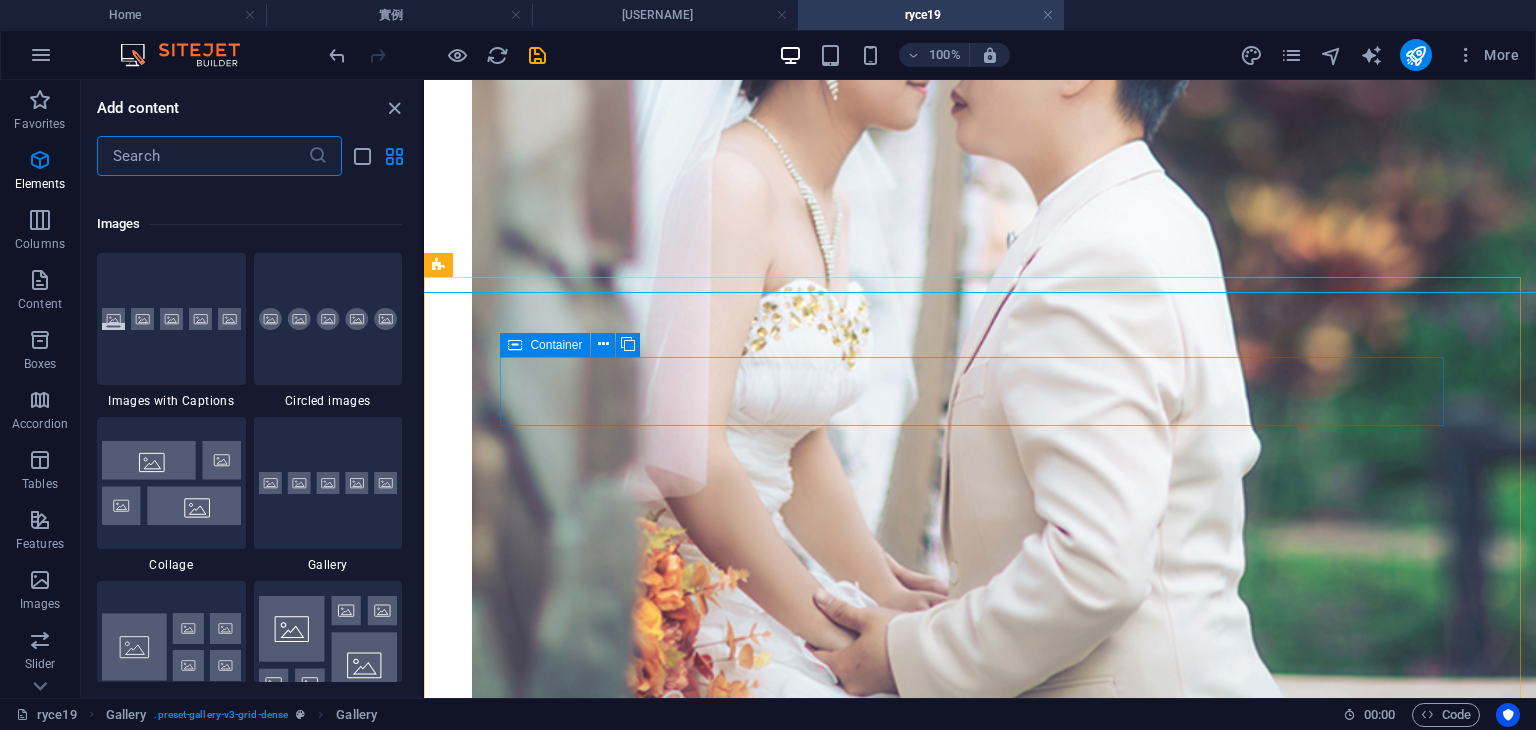 scroll, scrollTop: 10140, scrollLeft: 0, axis: vertical 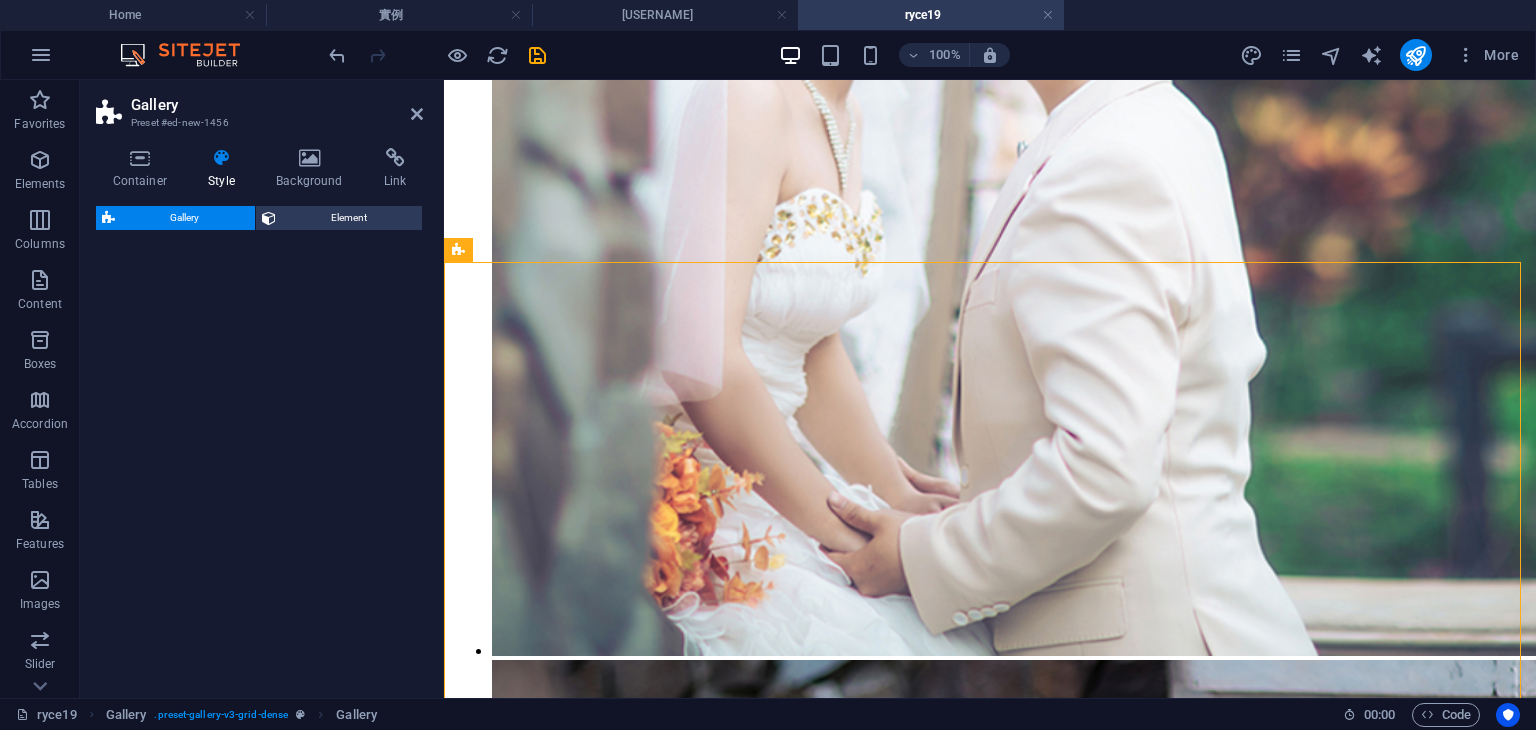 select on "rem" 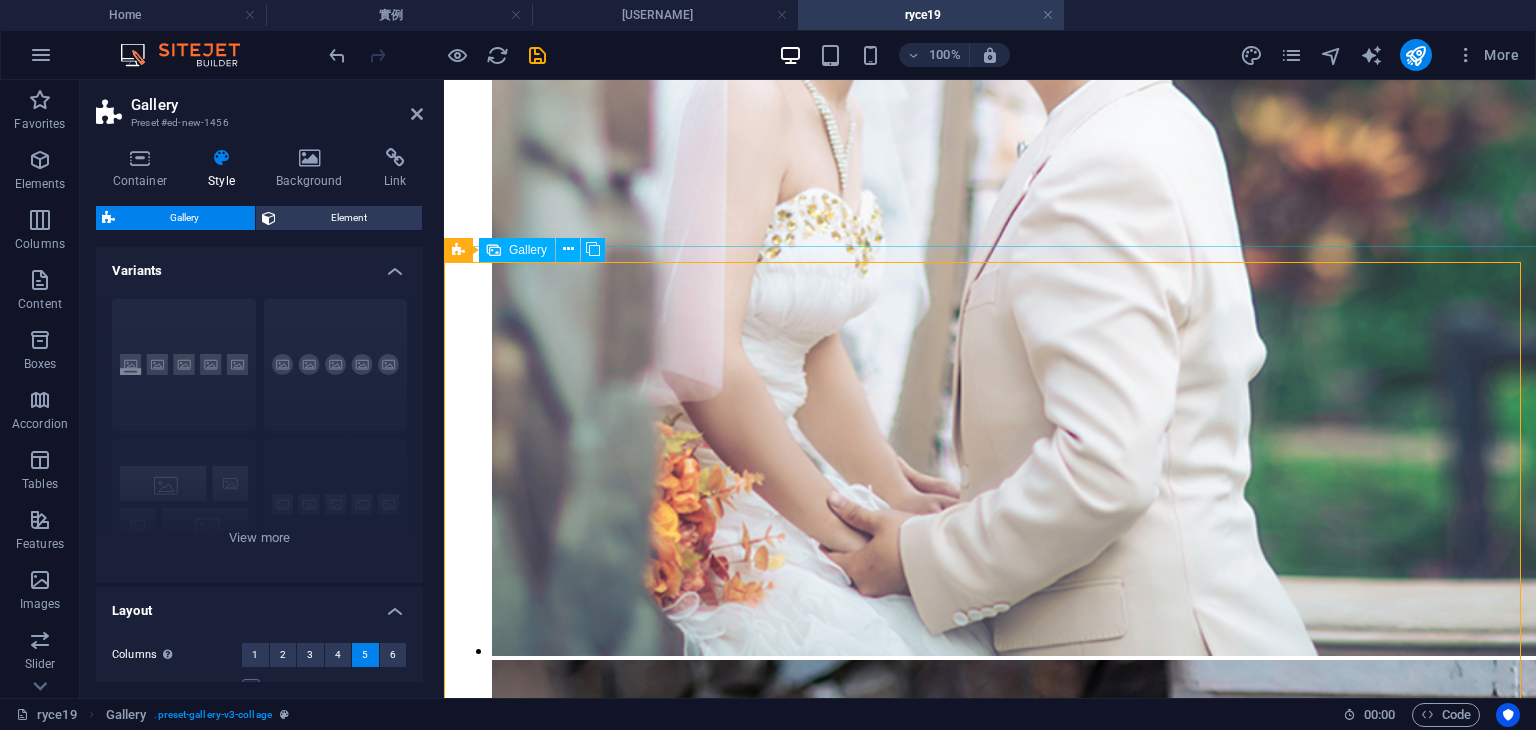 scroll, scrollTop: 5682, scrollLeft: 0, axis: vertical 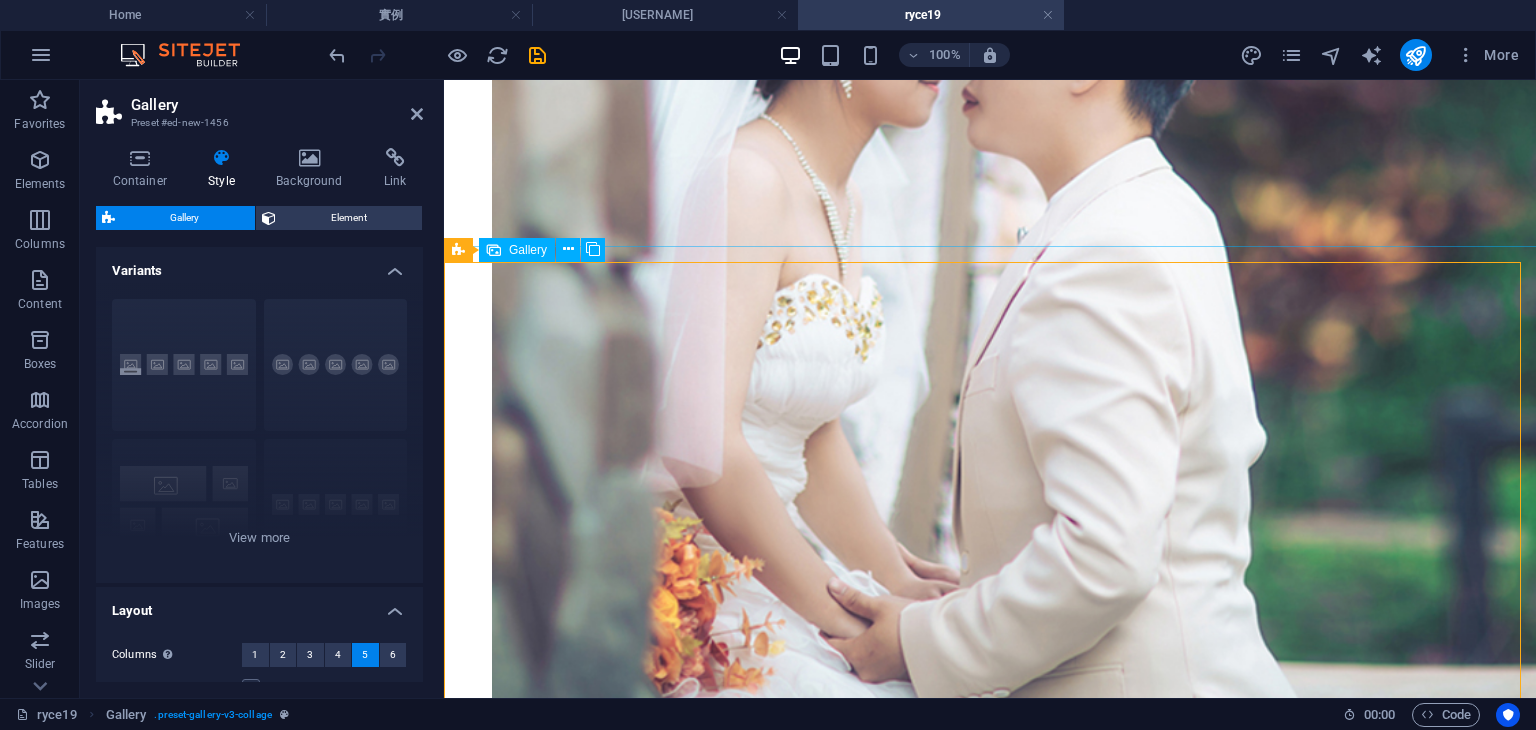 click at bounding box center (892, 35124) 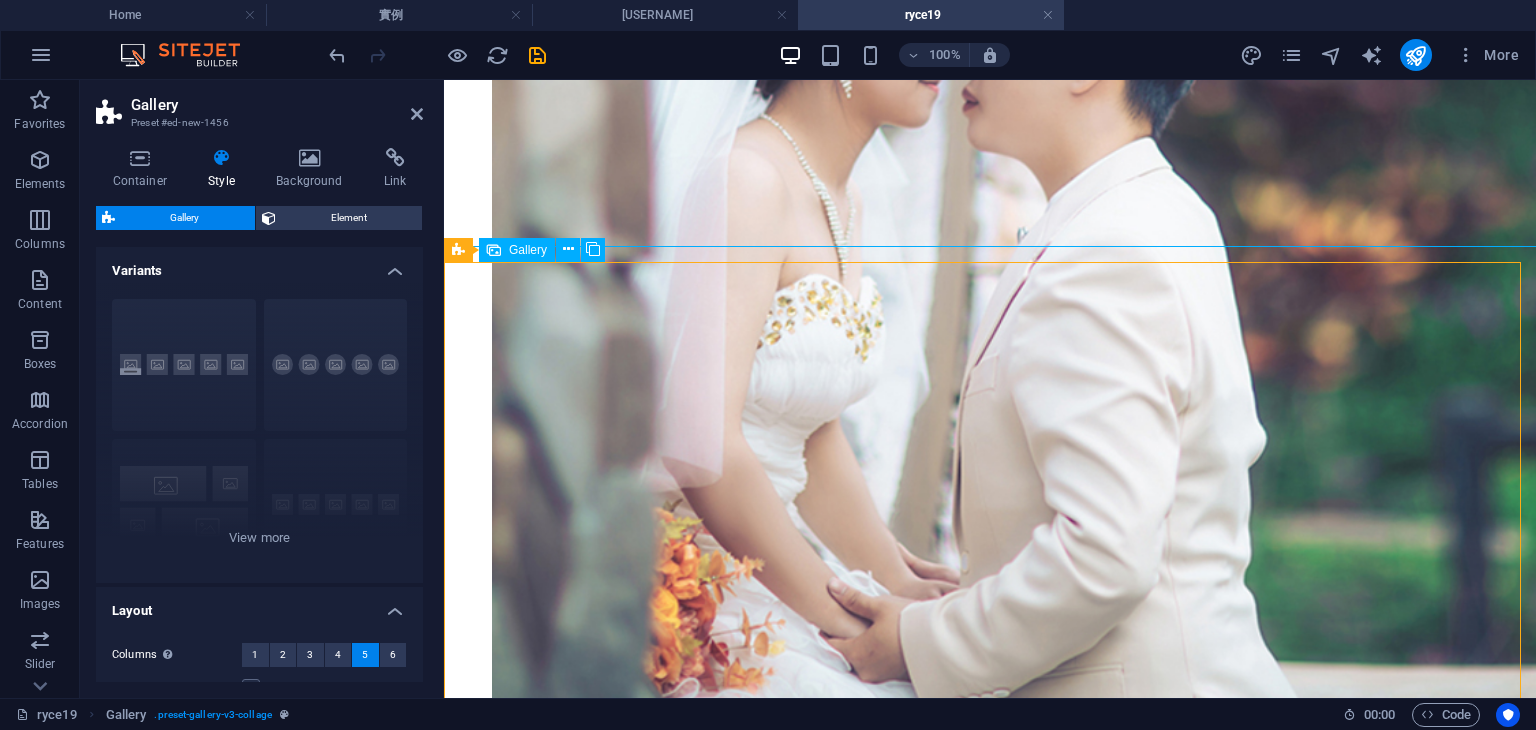 click at bounding box center [892, 35124] 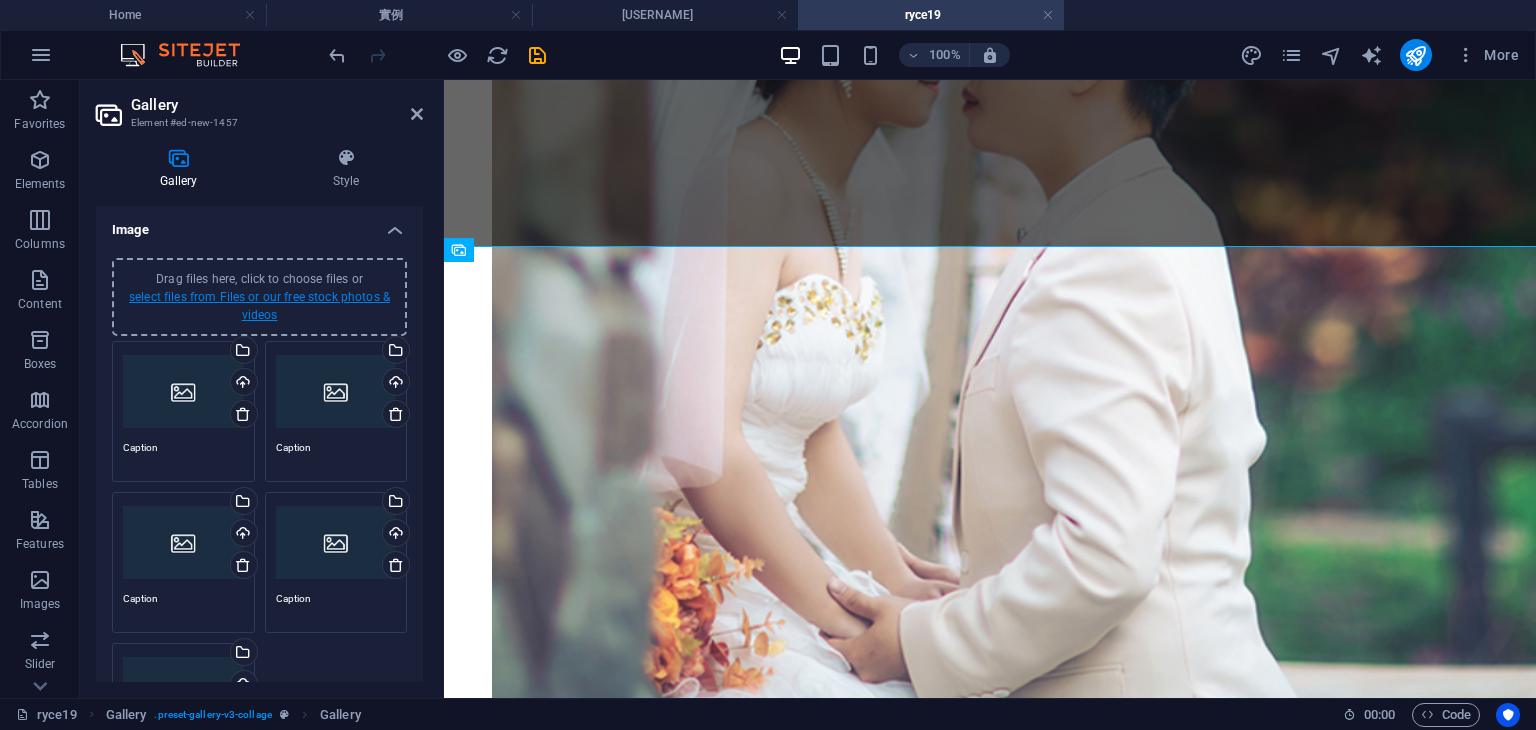 click on "select files from Files or our free stock photos & videos" at bounding box center (259, 306) 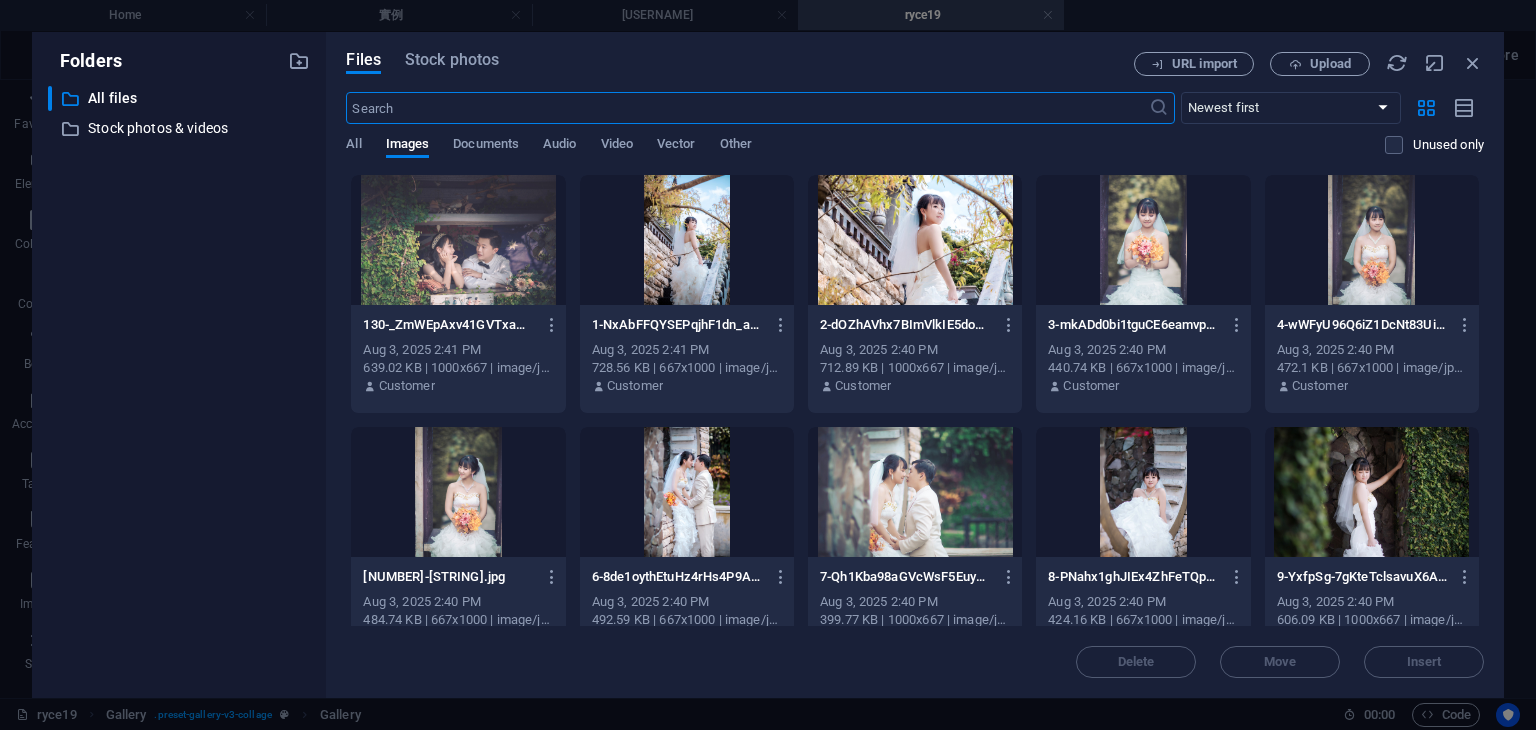 scroll, scrollTop: 3228, scrollLeft: 0, axis: vertical 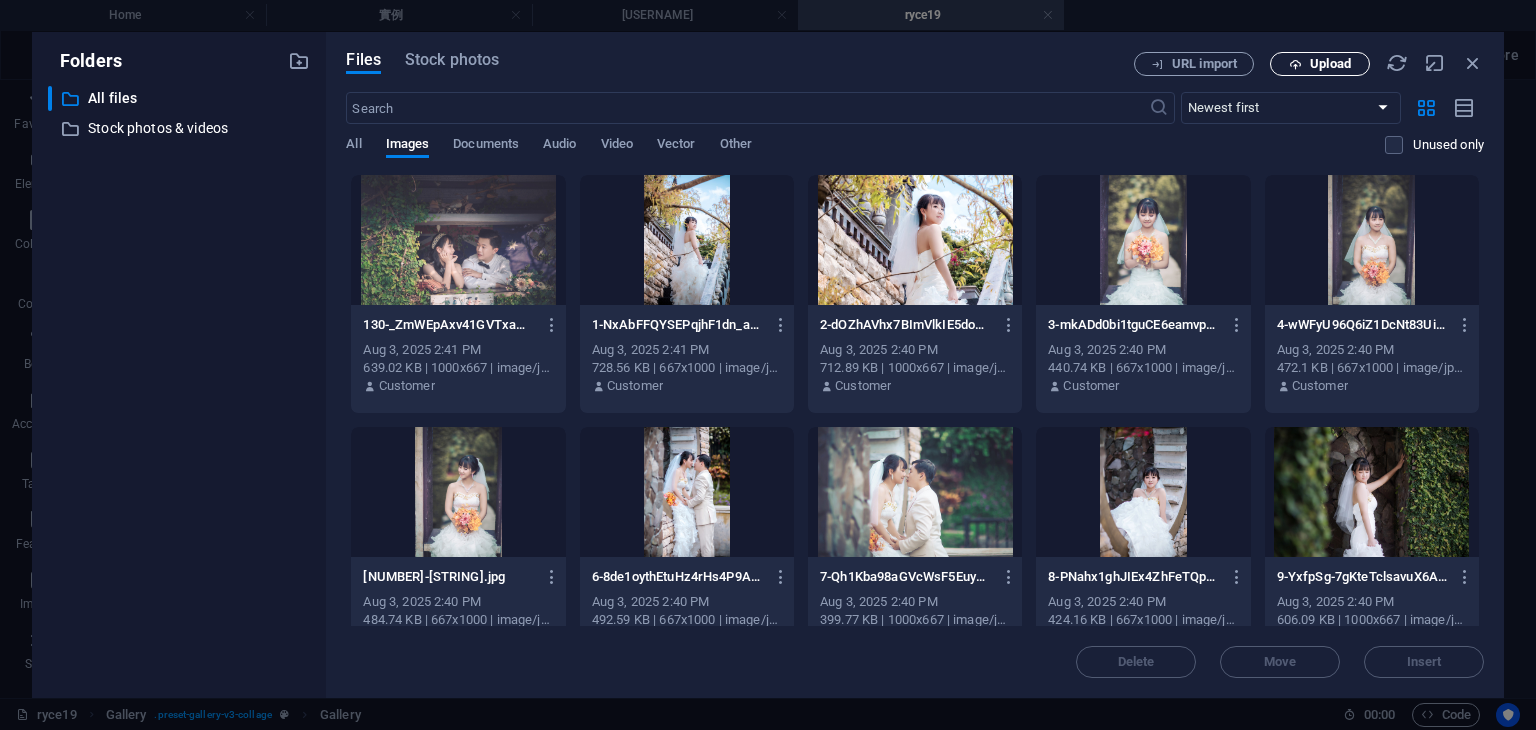 click on "Upload" at bounding box center [1330, 64] 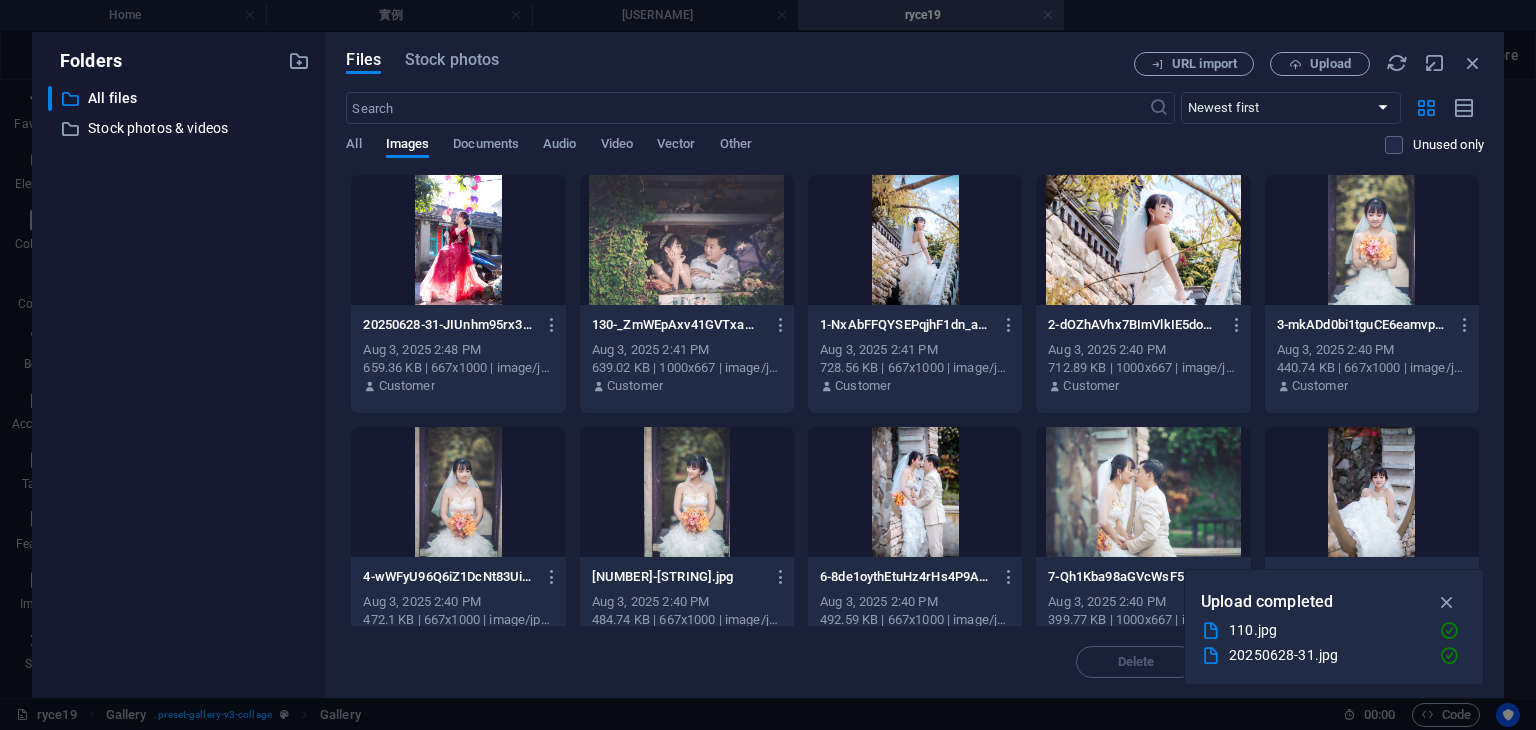 click at bounding box center [458, 240] 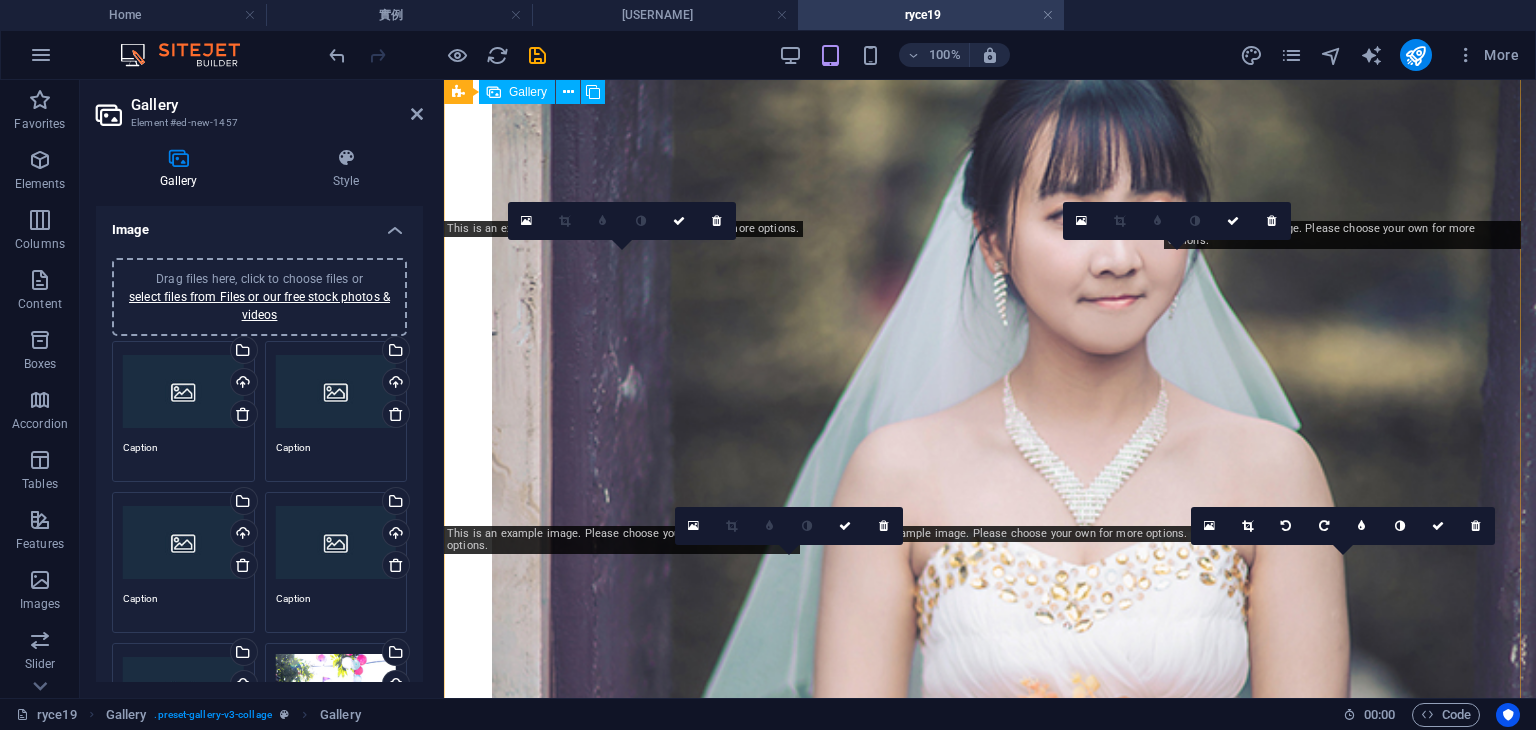 scroll, scrollTop: 5996, scrollLeft: 0, axis: vertical 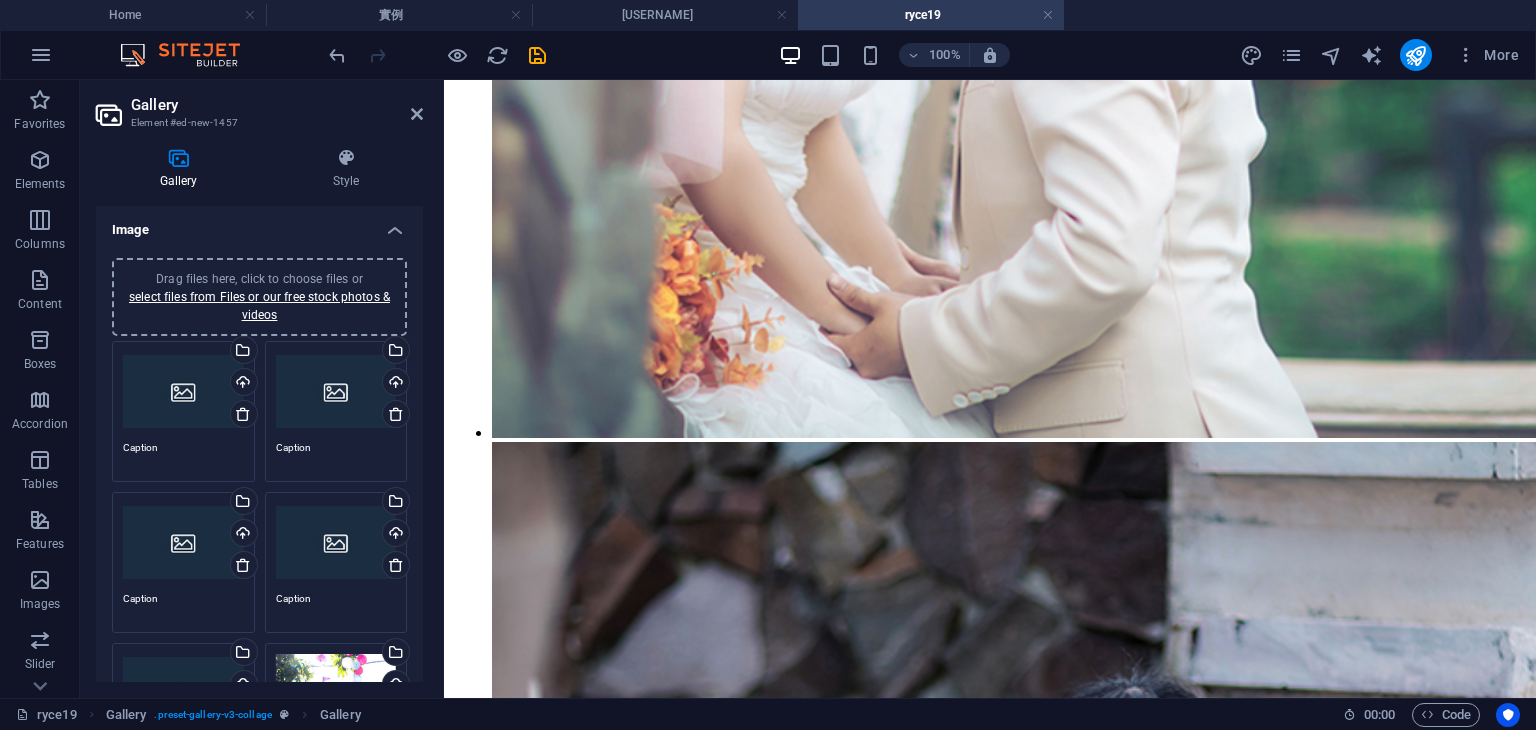 drag, startPoint x: 417, startPoint y: 353, endPoint x: 415, endPoint y: 382, distance: 29.068884 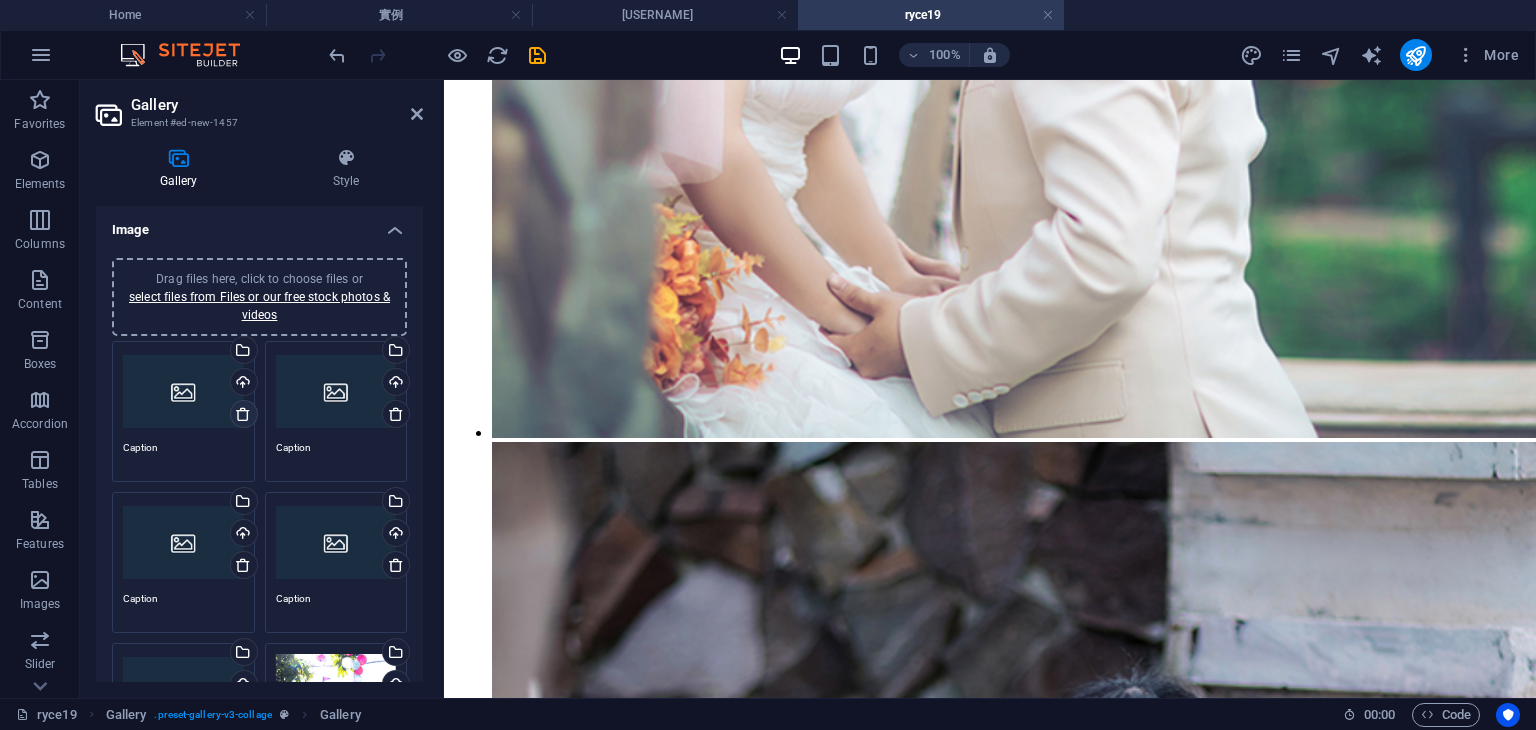 click at bounding box center (243, 414) 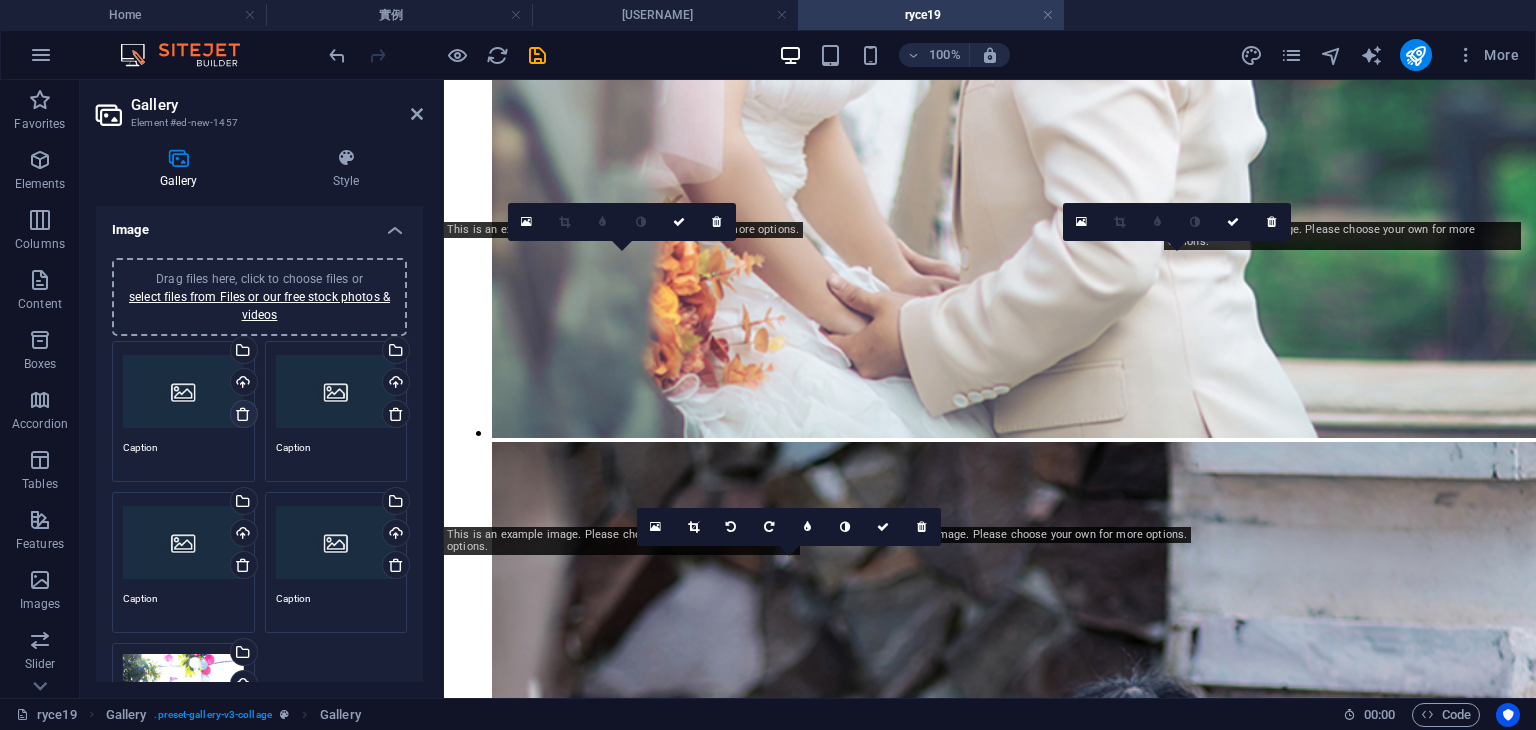 click at bounding box center (243, 414) 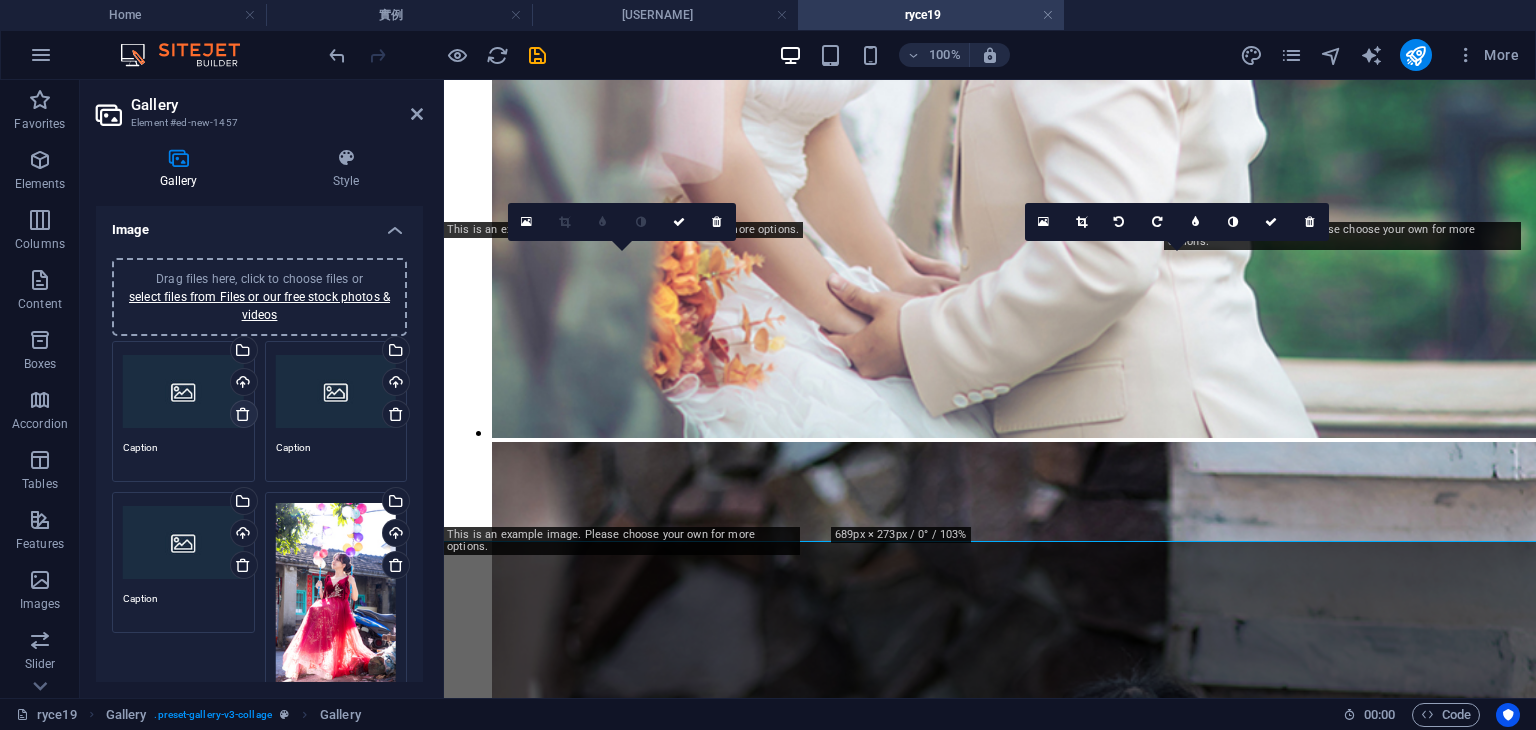 click at bounding box center [243, 414] 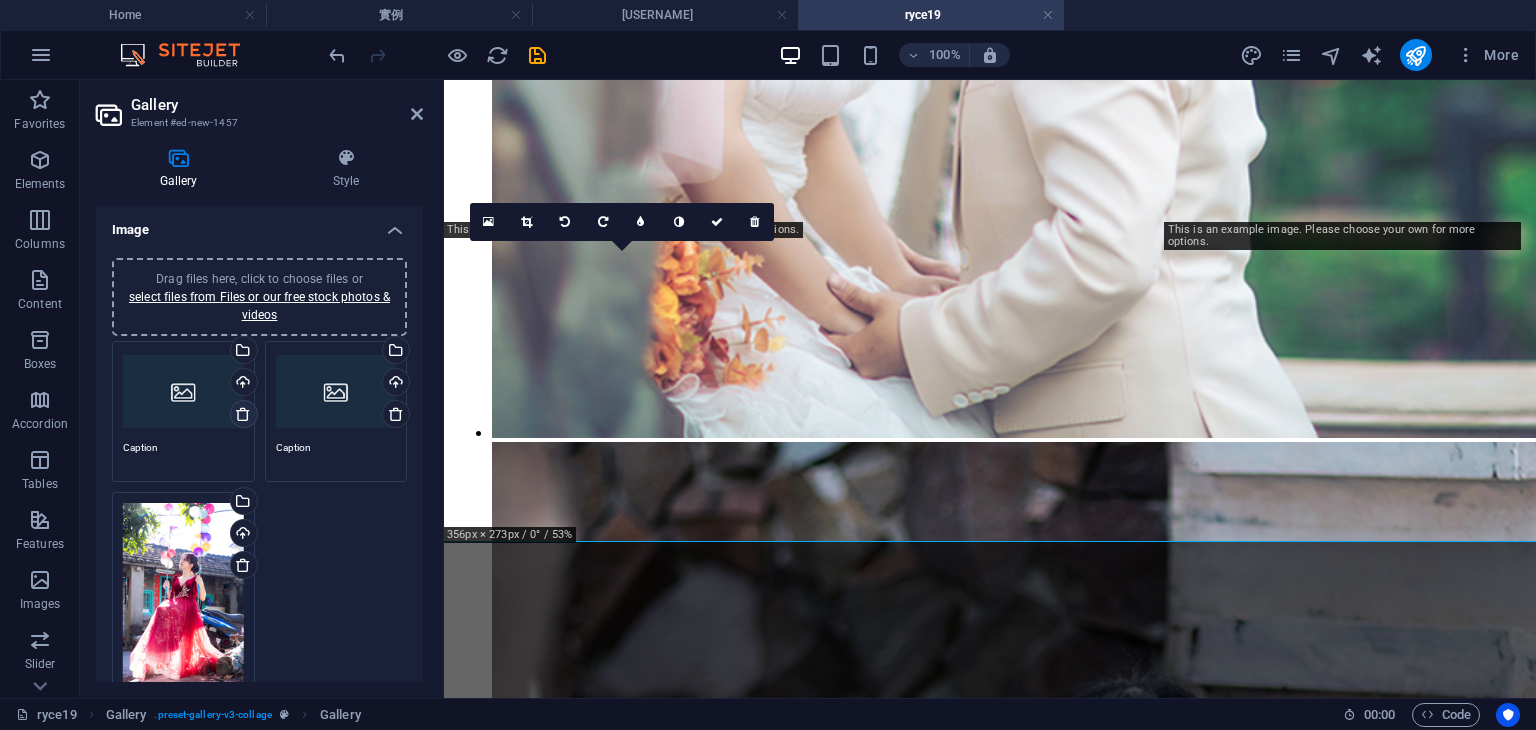 click at bounding box center [243, 414] 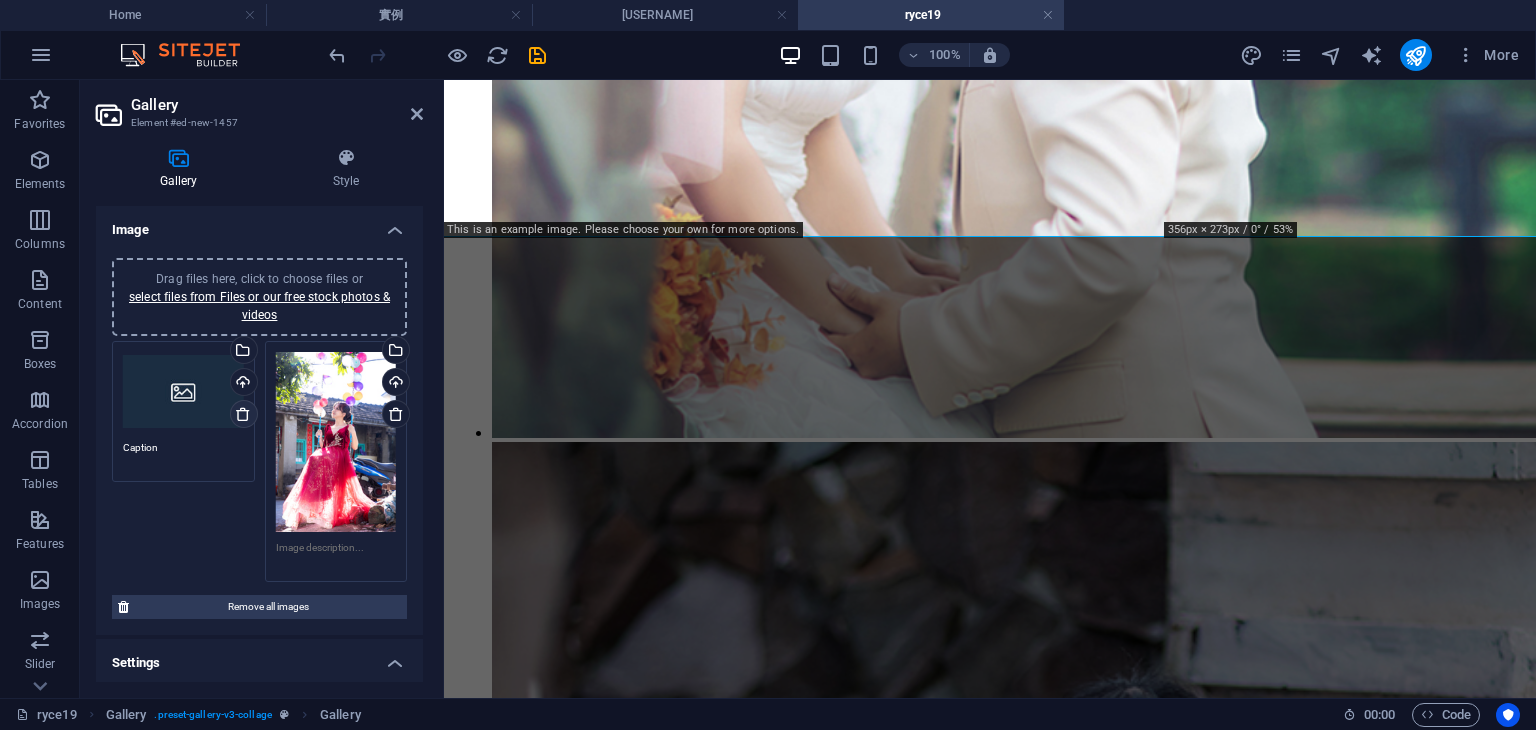 click at bounding box center (243, 414) 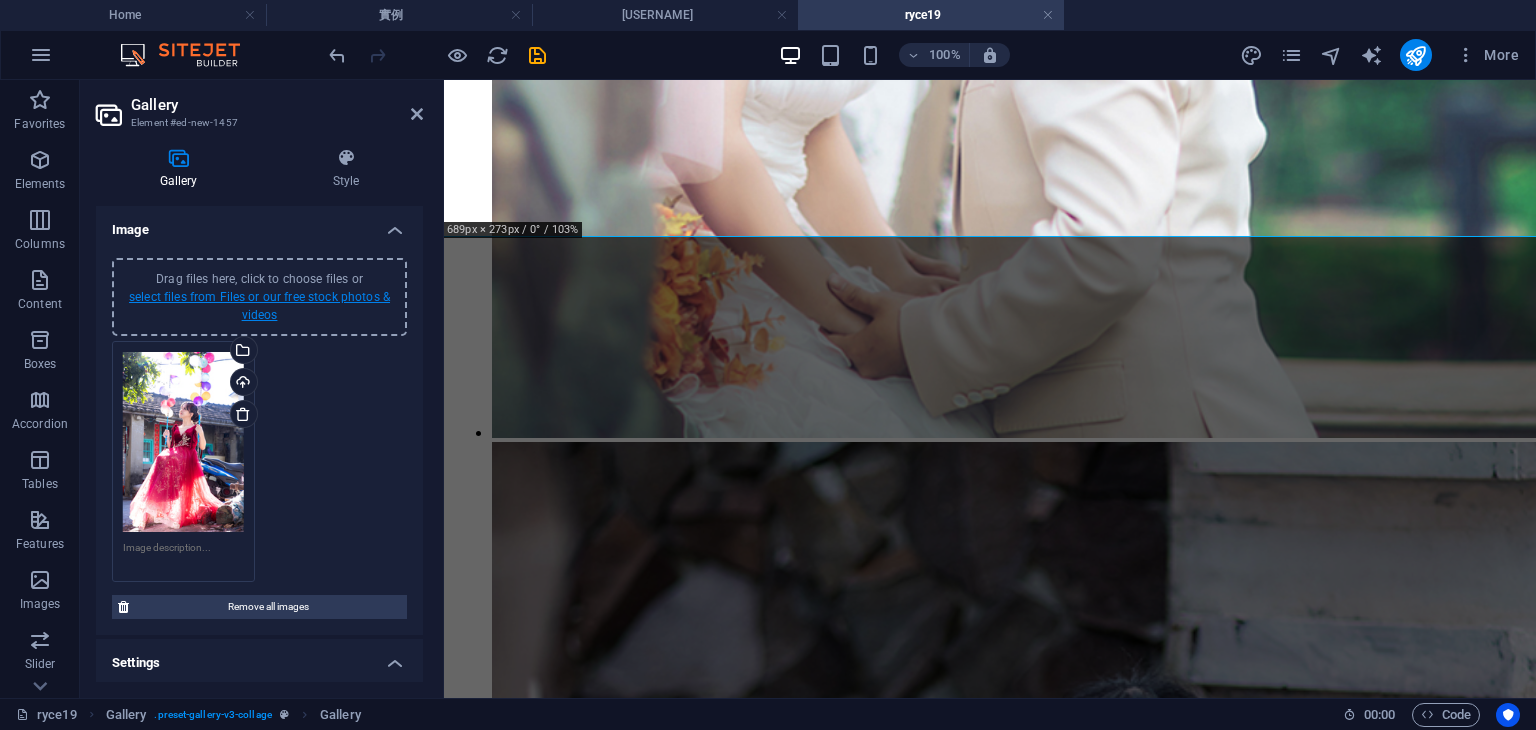 click on "select files from Files or our free stock photos & videos" at bounding box center [259, 306] 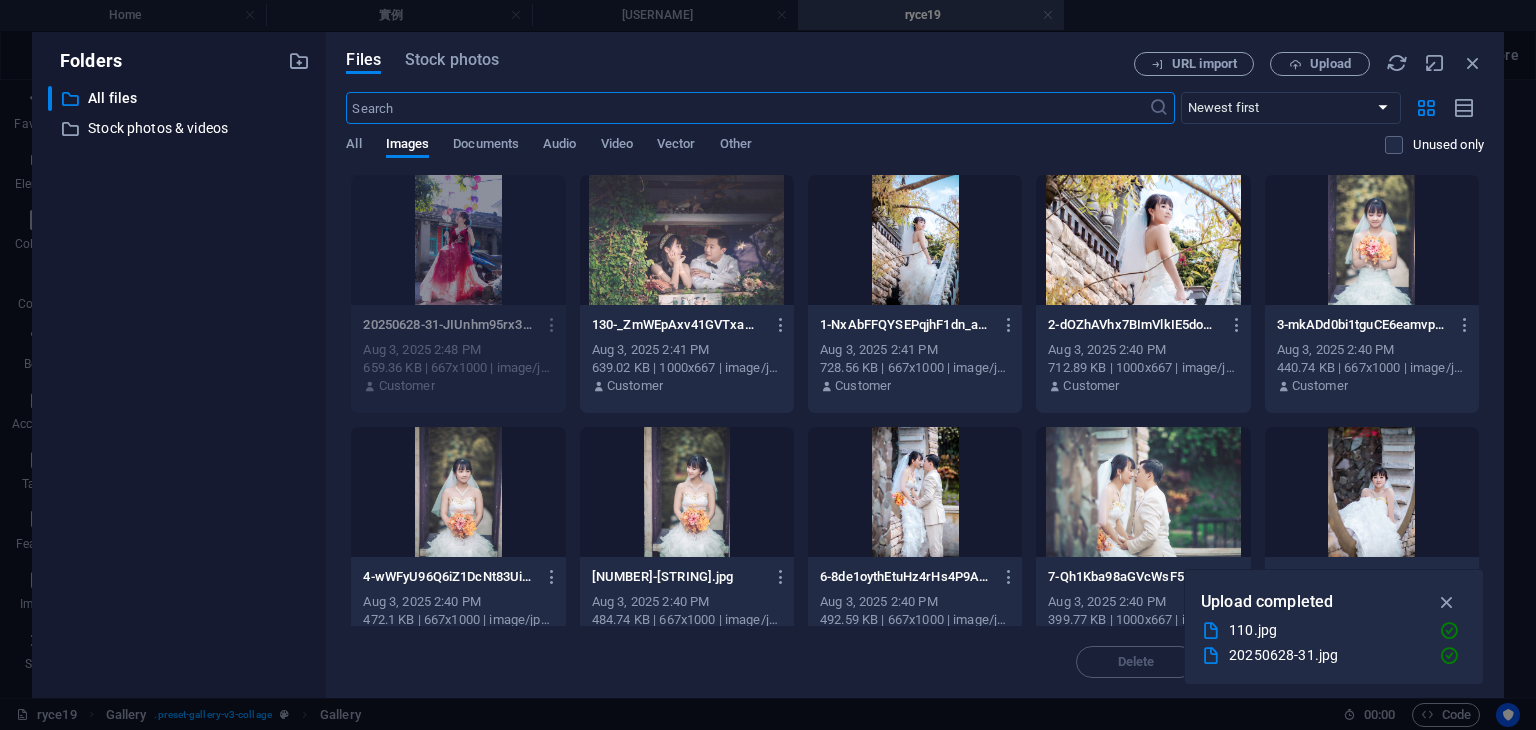 scroll, scrollTop: 3061, scrollLeft: 0, axis: vertical 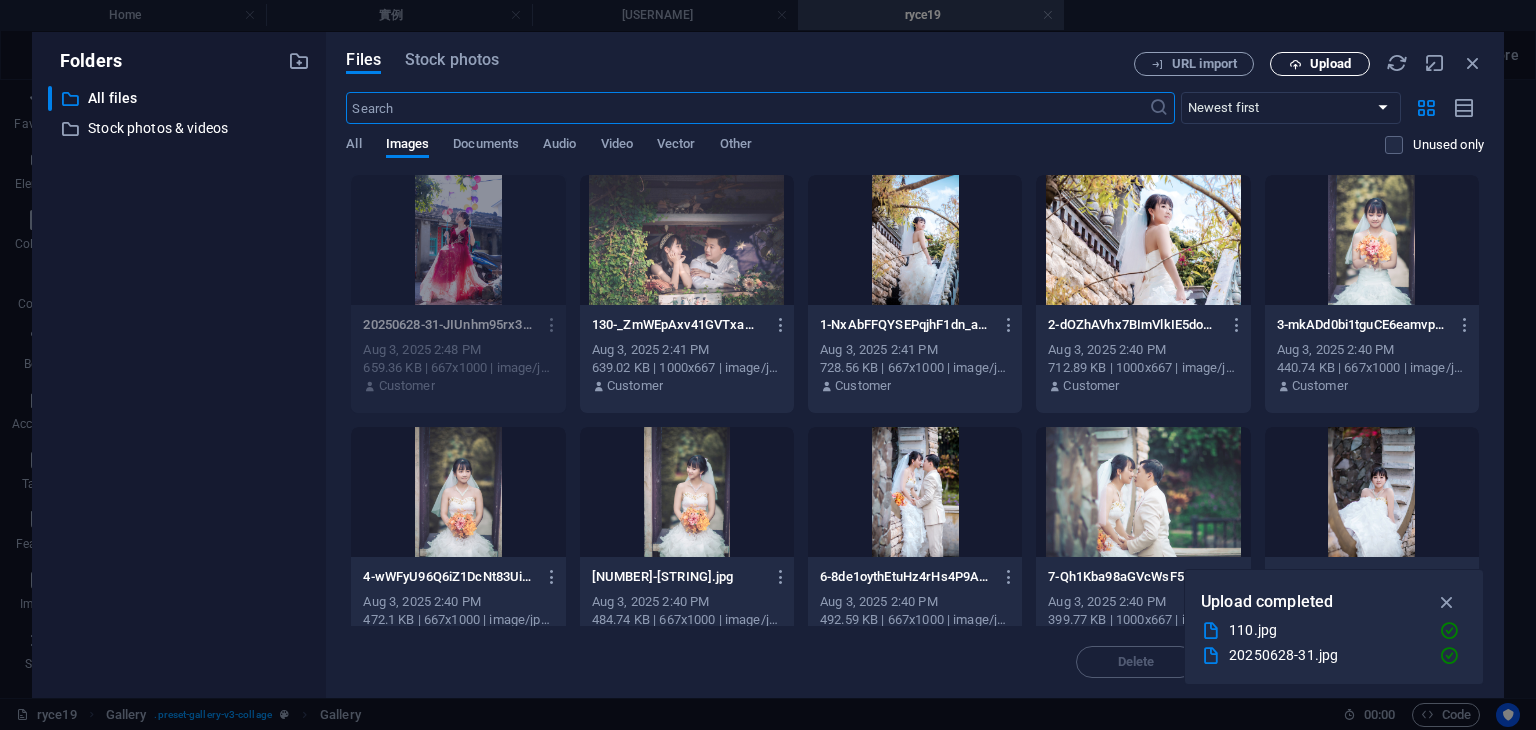 click on "Upload" at bounding box center (1330, 64) 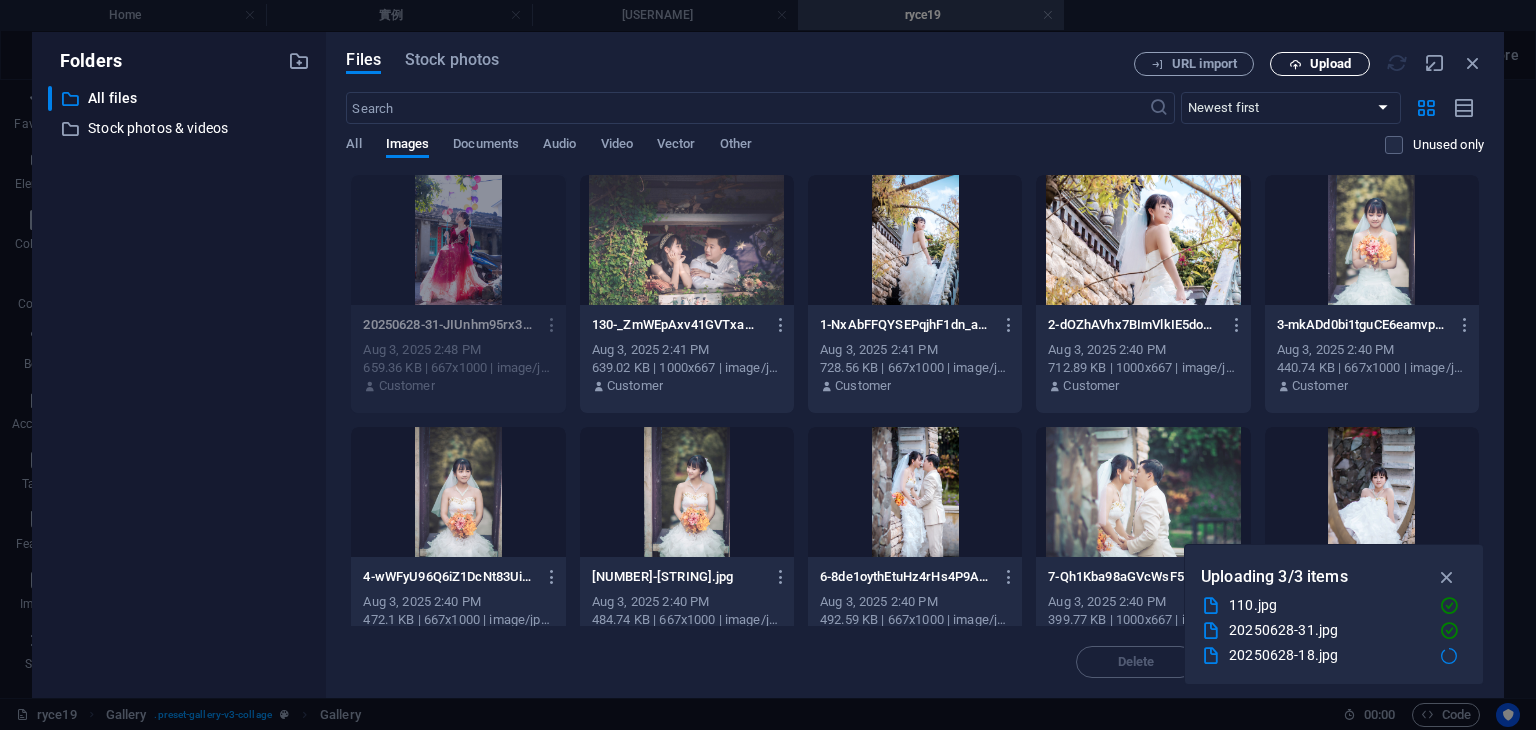 click on "Upload" at bounding box center (1330, 64) 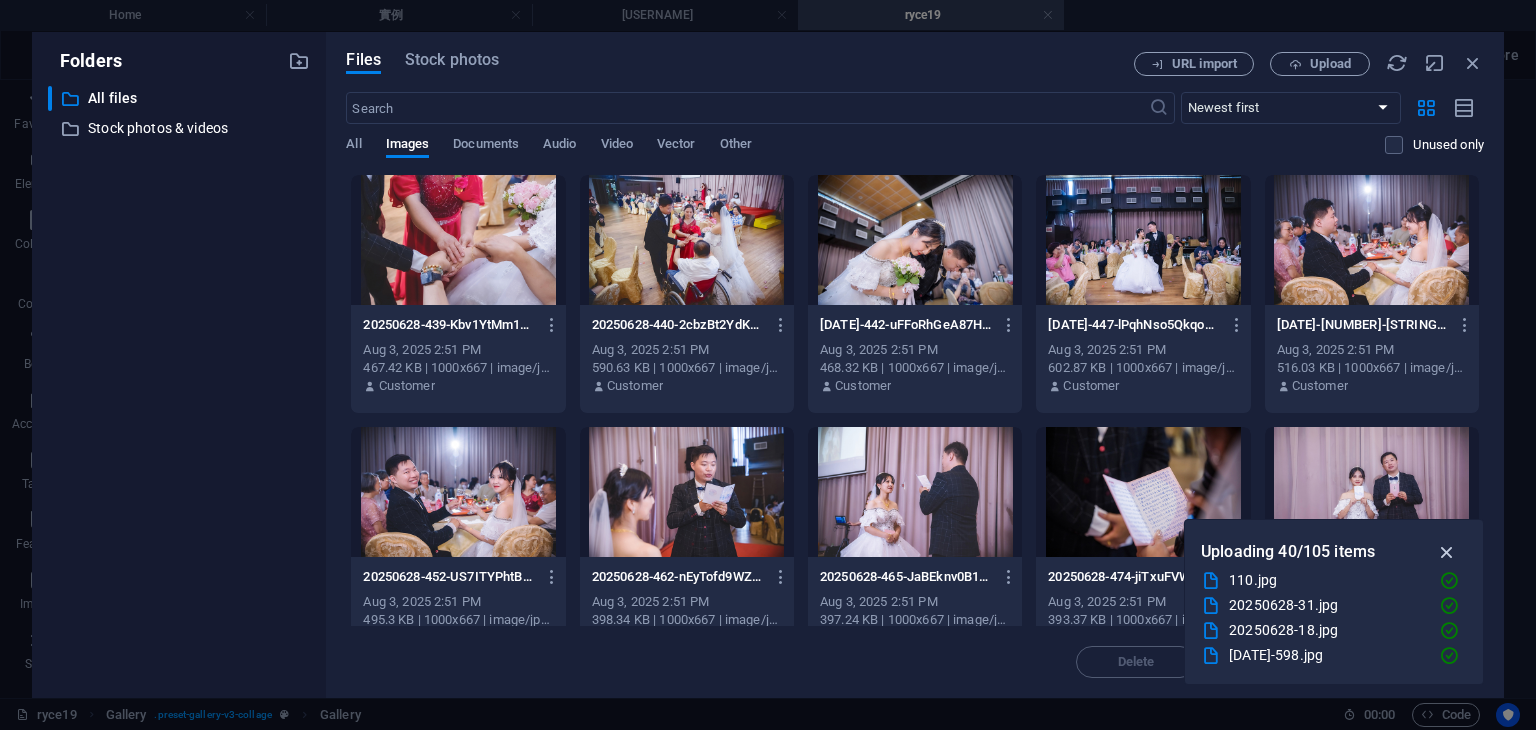 click at bounding box center [1447, 552] 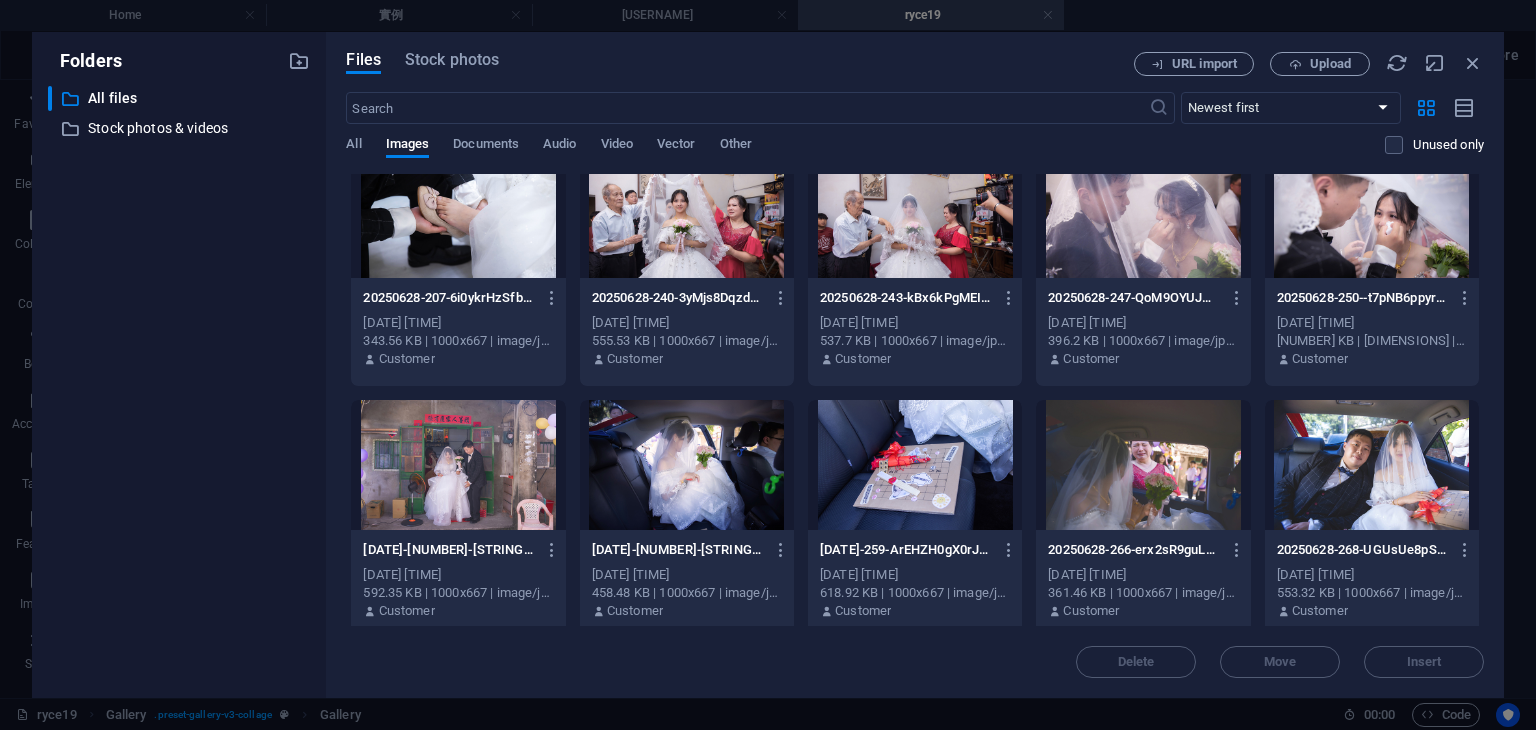 scroll, scrollTop: 0, scrollLeft: 0, axis: both 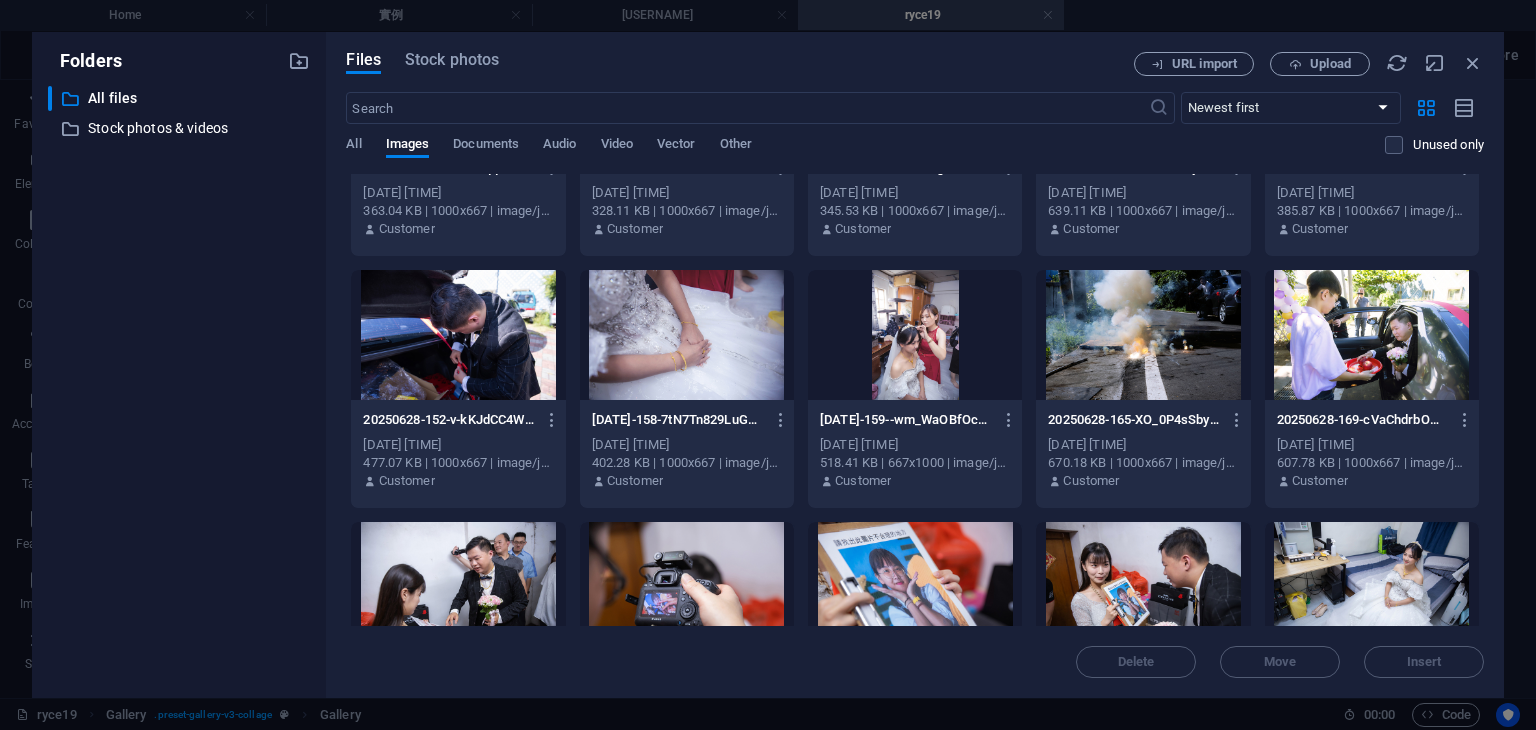 click at bounding box center [1143, 335] 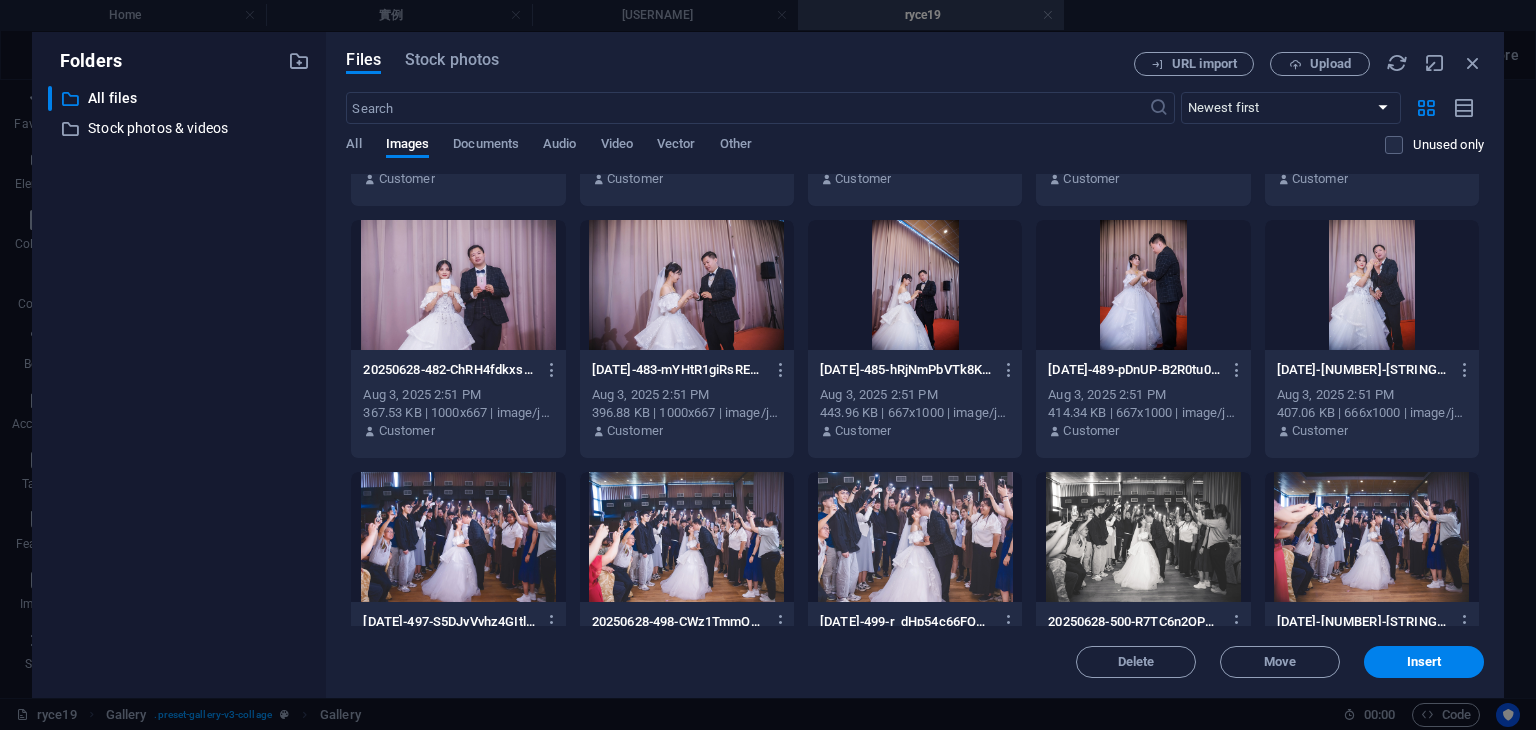 scroll, scrollTop: 3776, scrollLeft: 0, axis: vertical 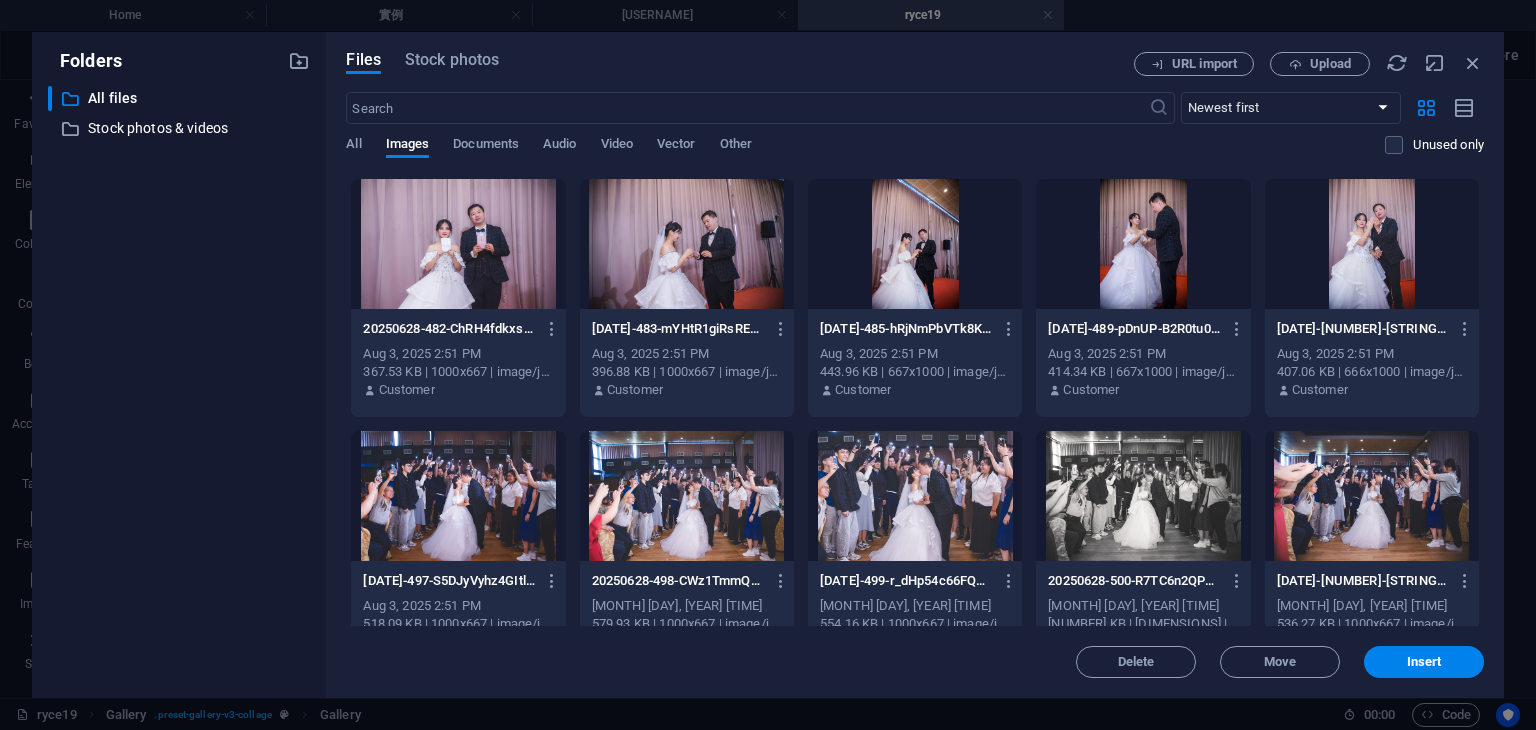 click at bounding box center [915, 496] 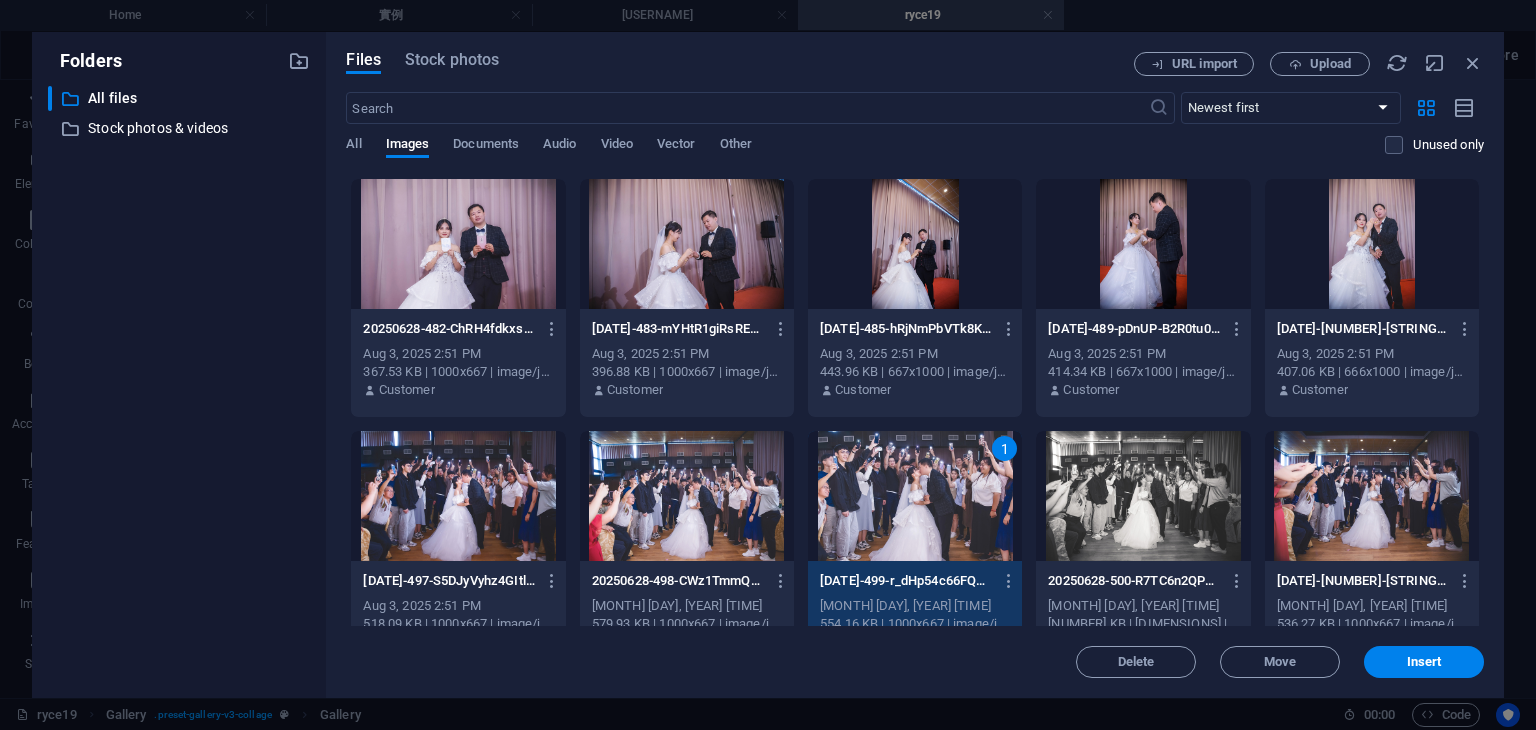 click on "1" at bounding box center (915, 496) 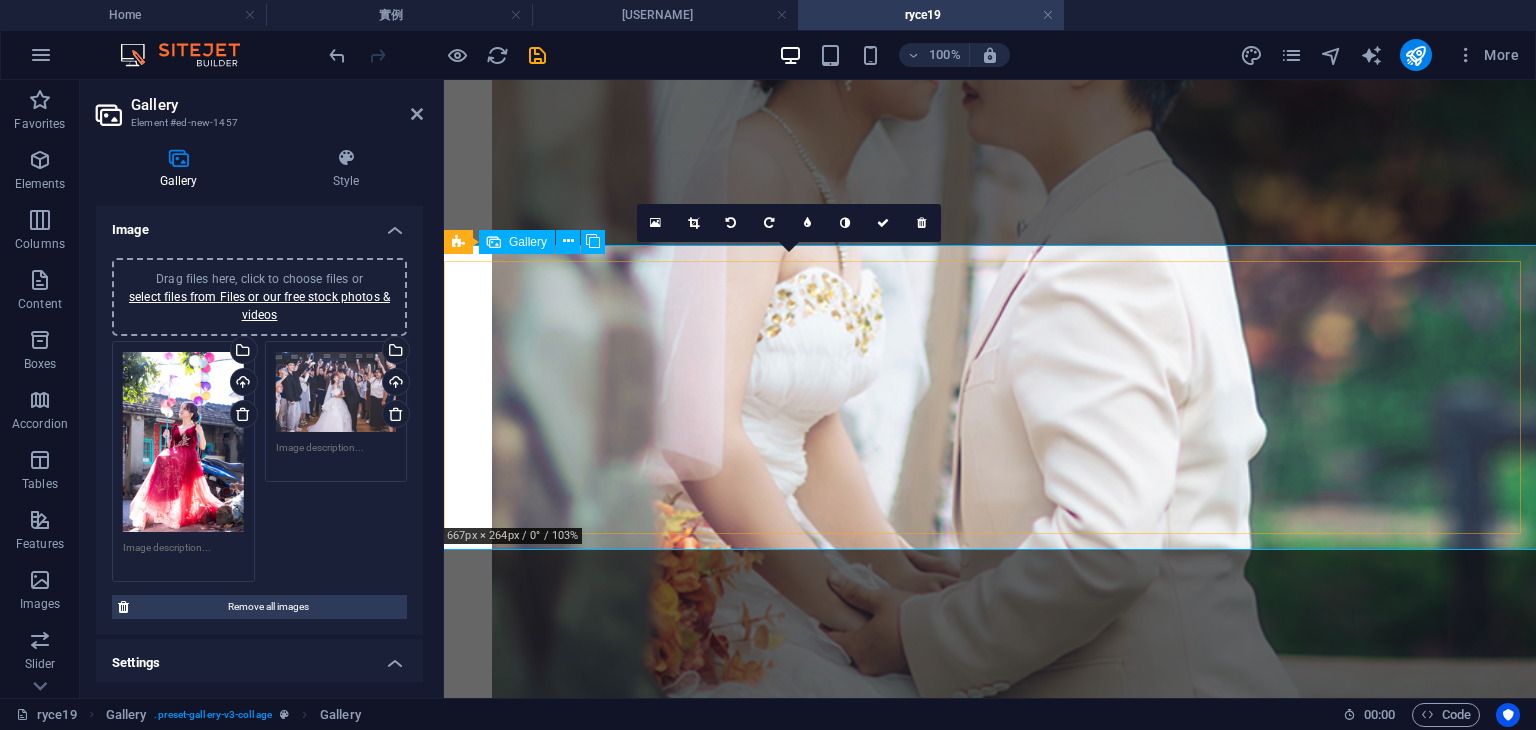 scroll, scrollTop: 5691, scrollLeft: 0, axis: vertical 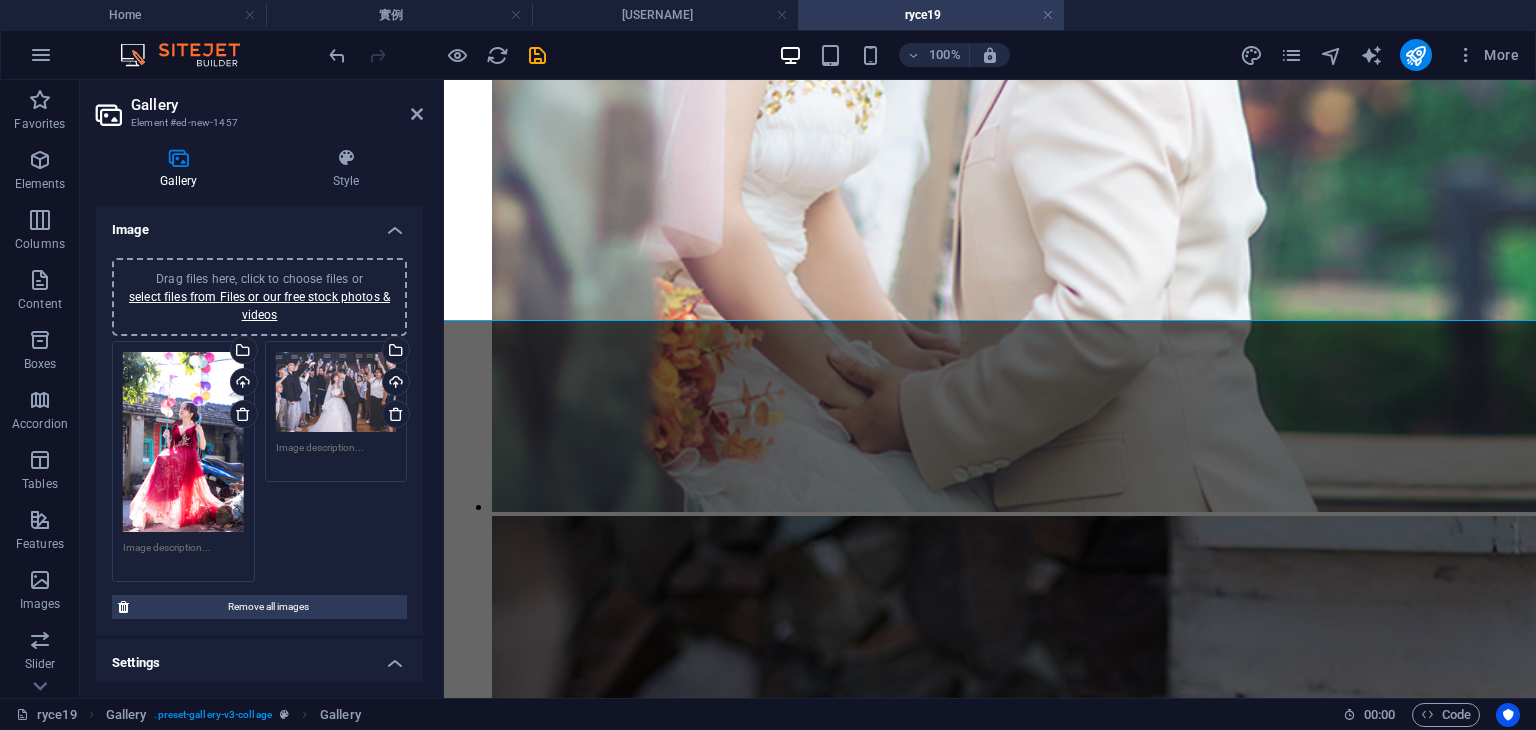 click on "Drag files here, click to choose files or select files from Files or our free stock photos & videos" at bounding box center (183, 442) 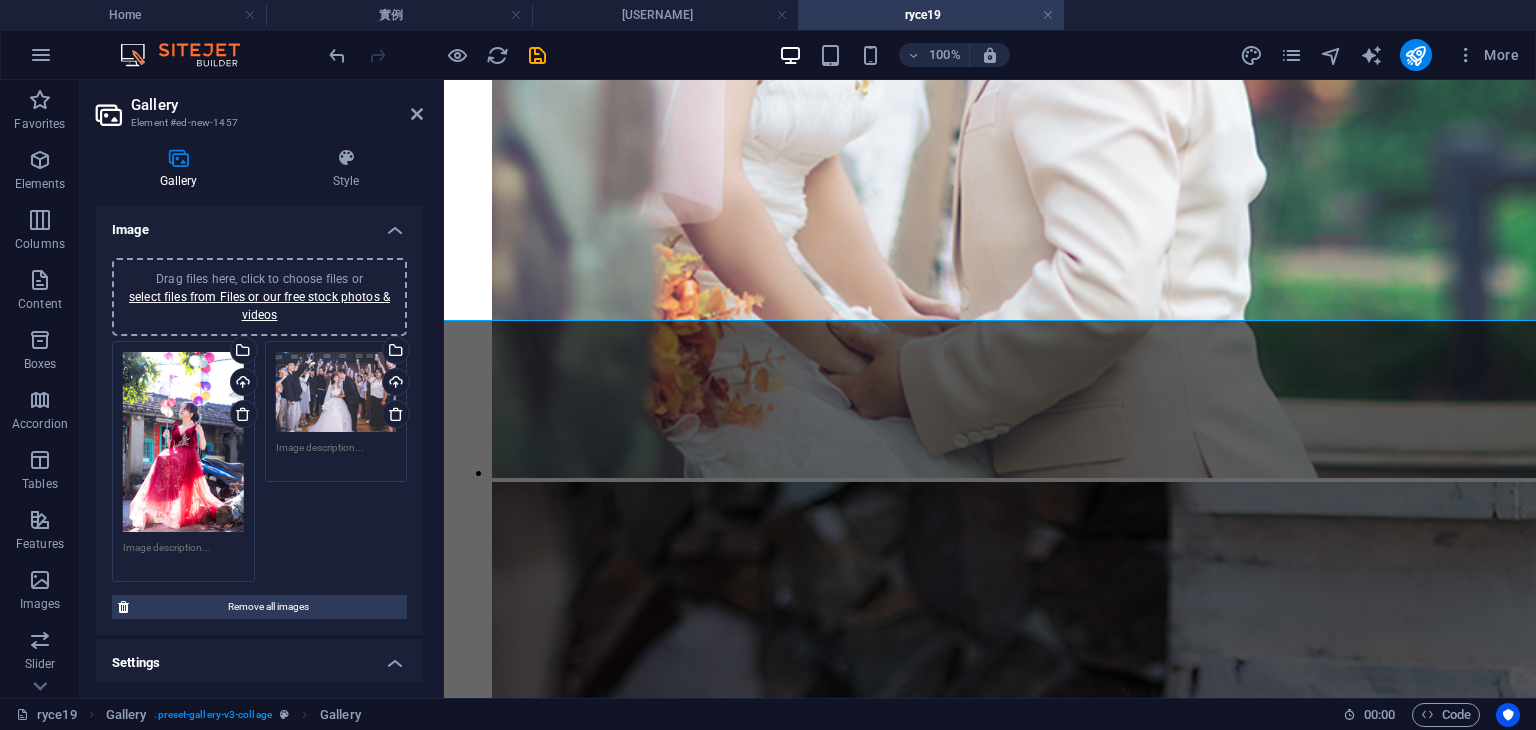 scroll, scrollTop: 3061, scrollLeft: 0, axis: vertical 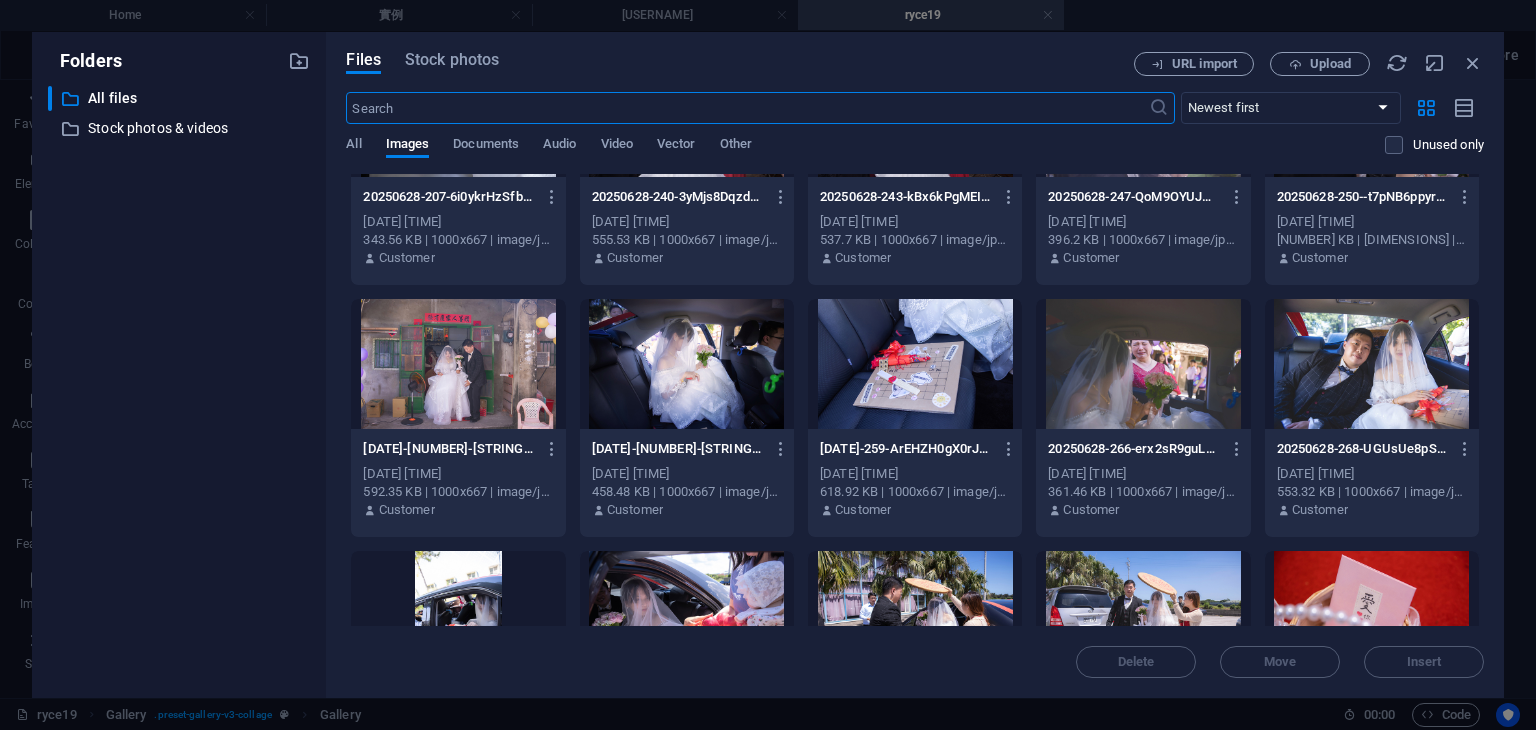 click at bounding box center [687, 364] 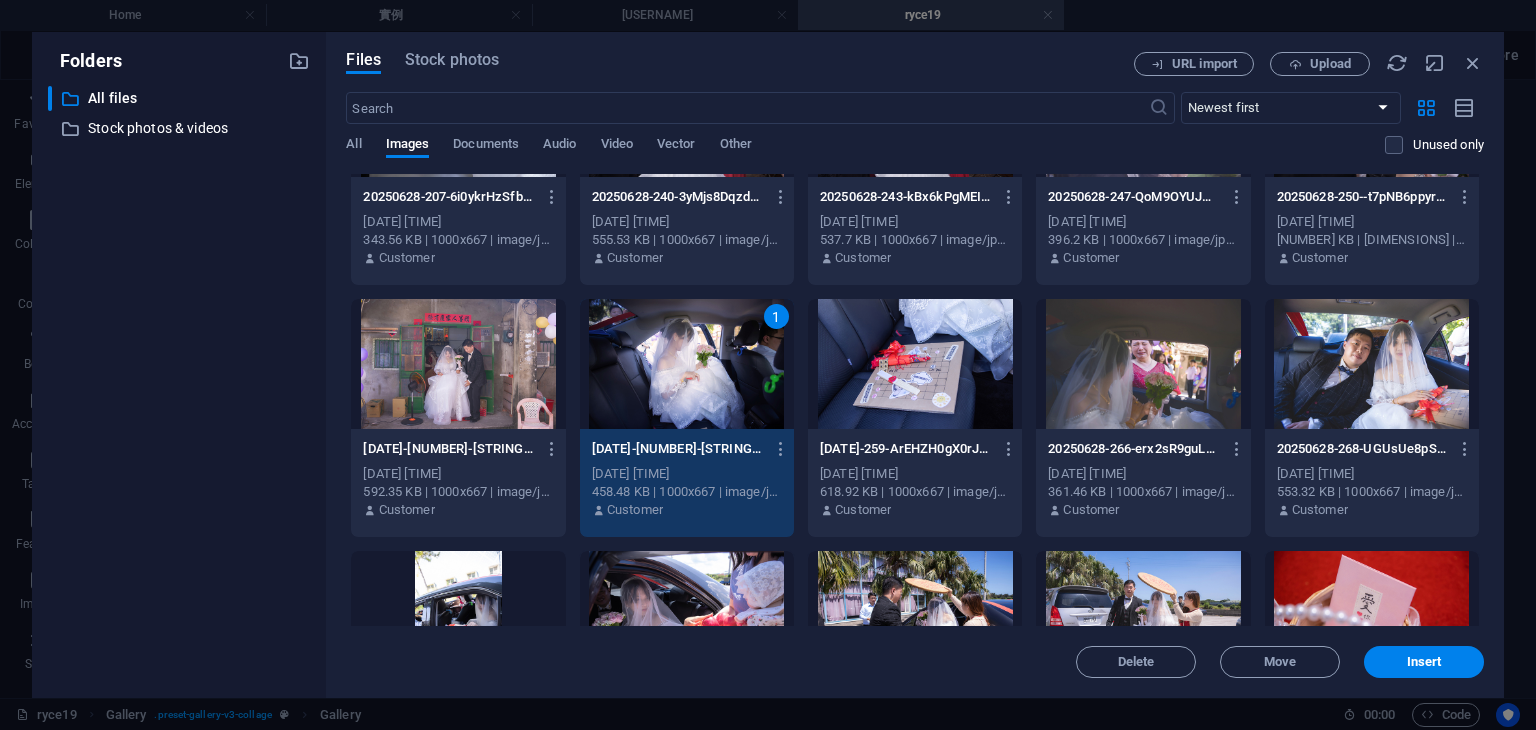 click on "1" at bounding box center [687, 364] 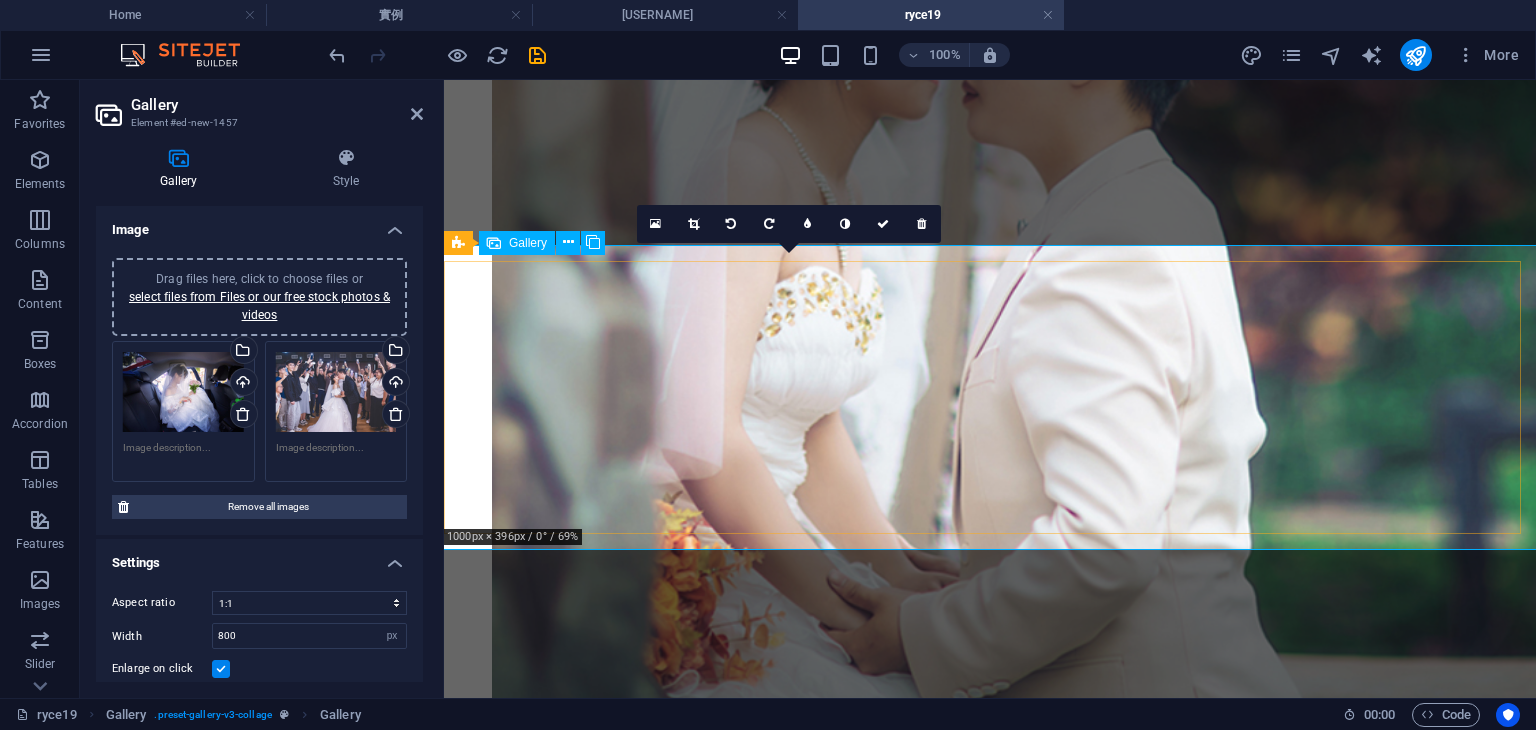 scroll, scrollTop: 5691, scrollLeft: 0, axis: vertical 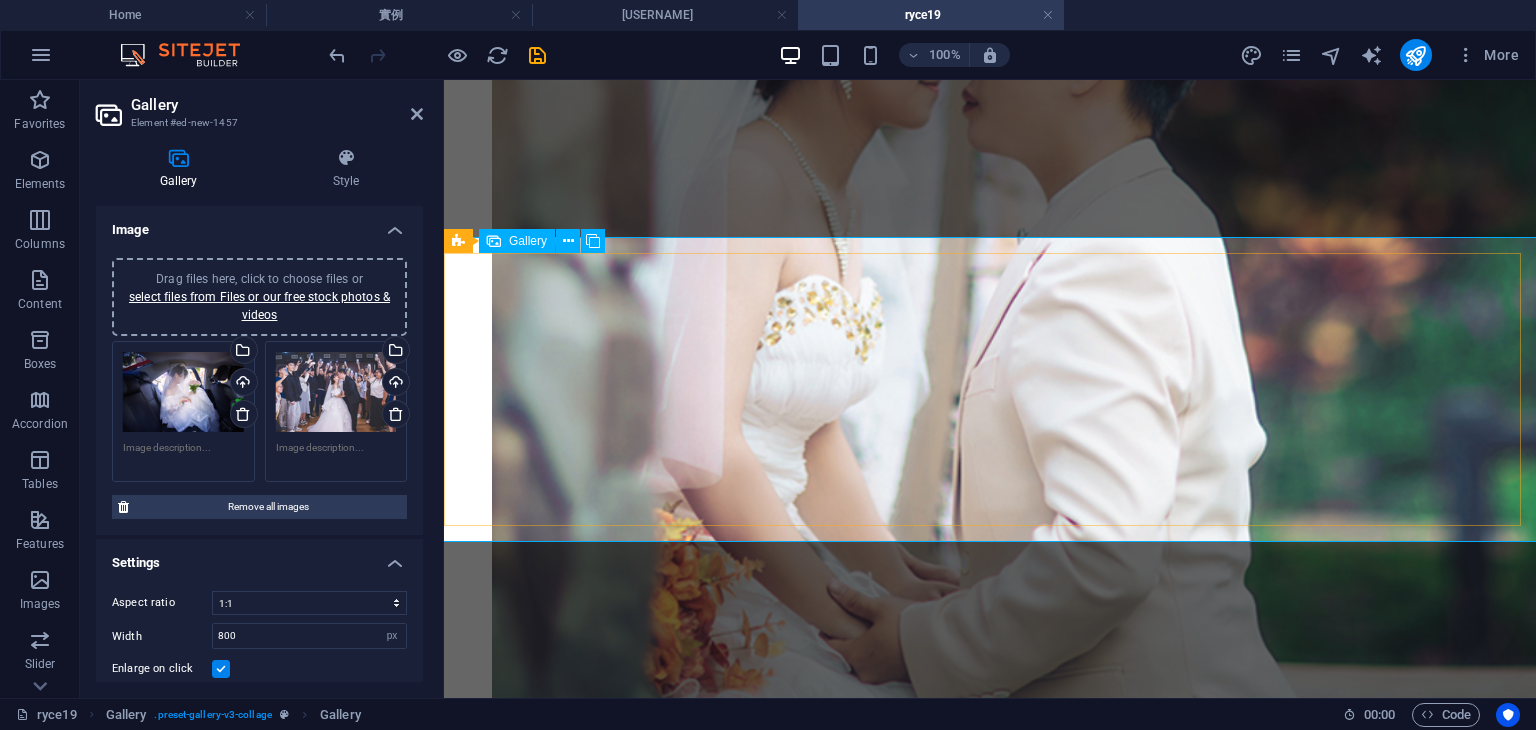 click at bounding box center [990, 35728] 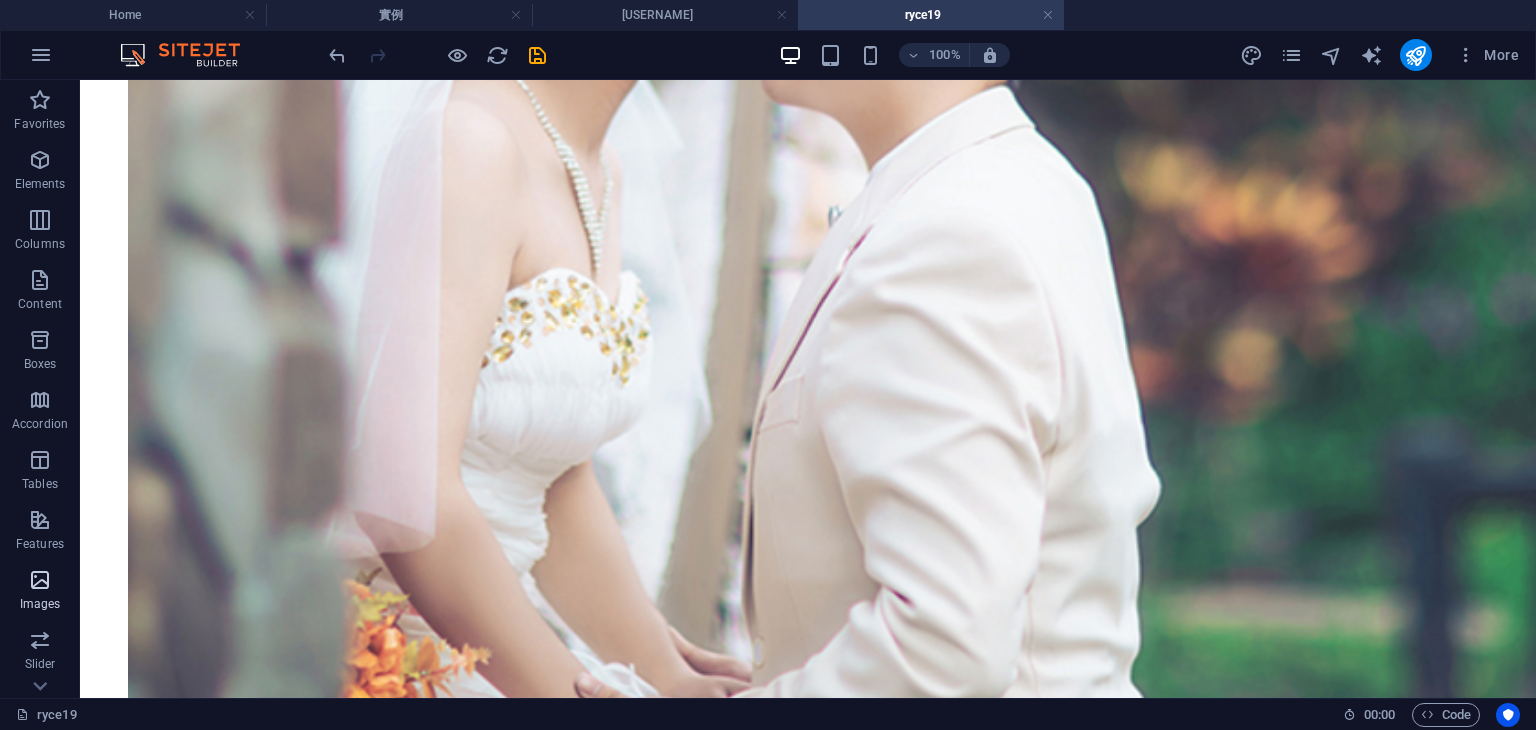 click on "Images" at bounding box center [40, 592] 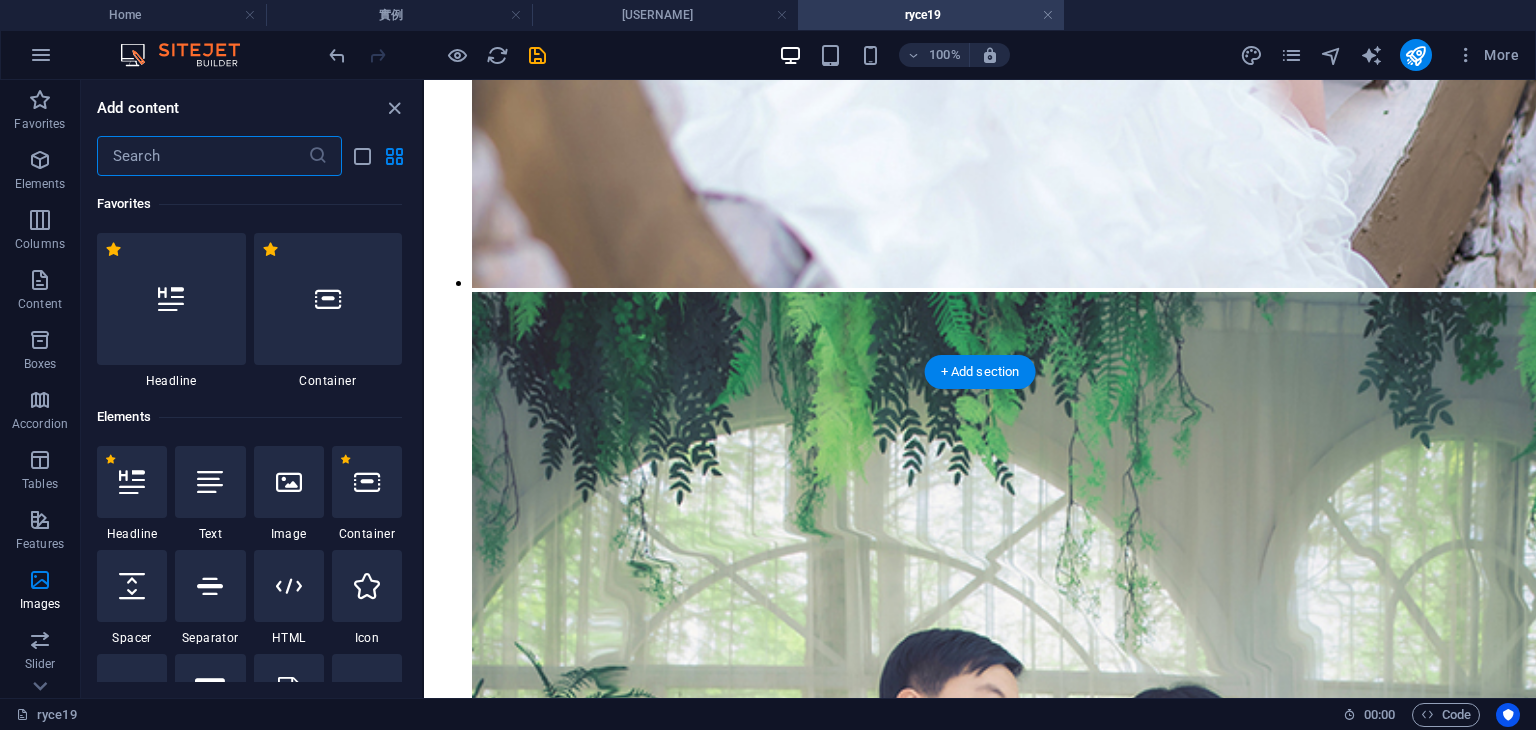 scroll, scrollTop: 5782, scrollLeft: 0, axis: vertical 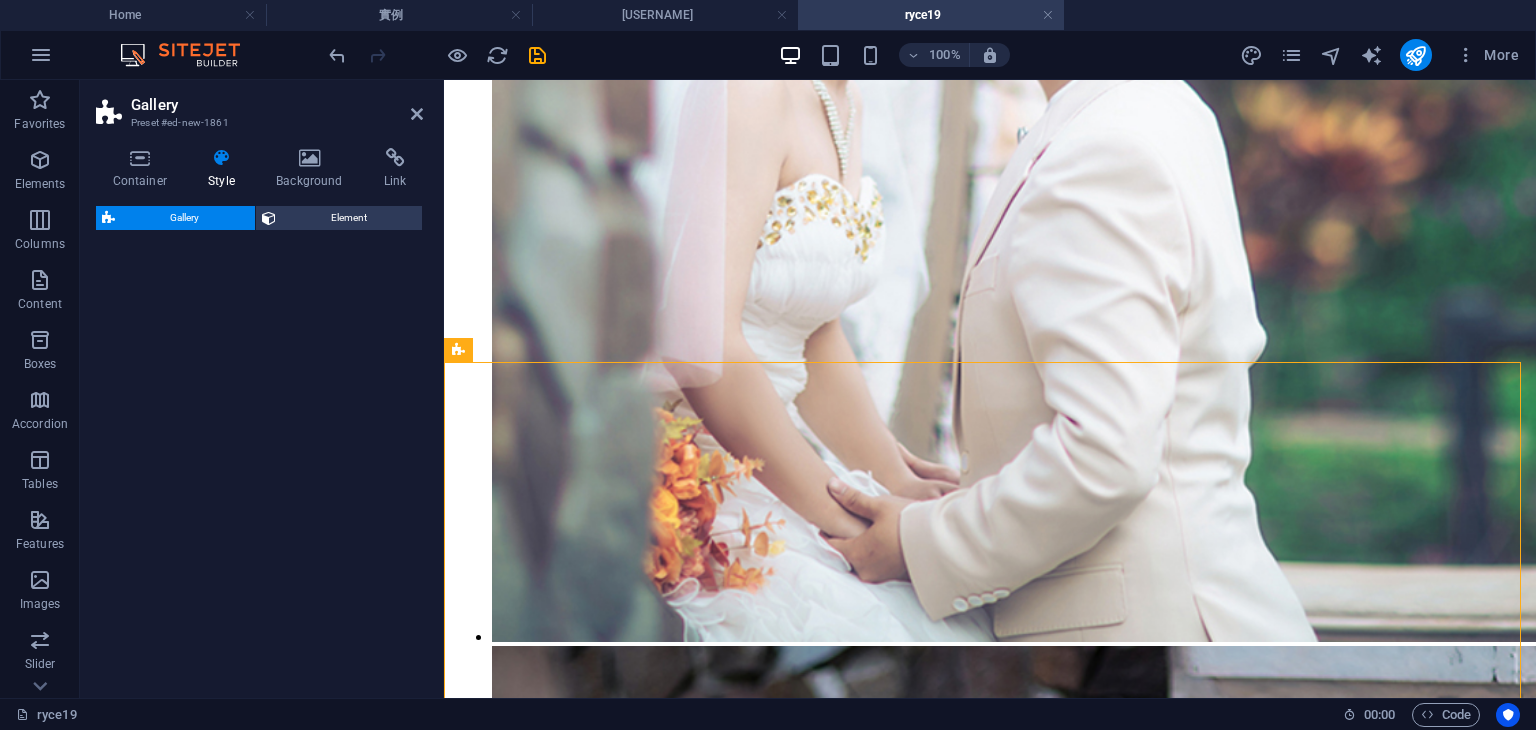 select on "rem" 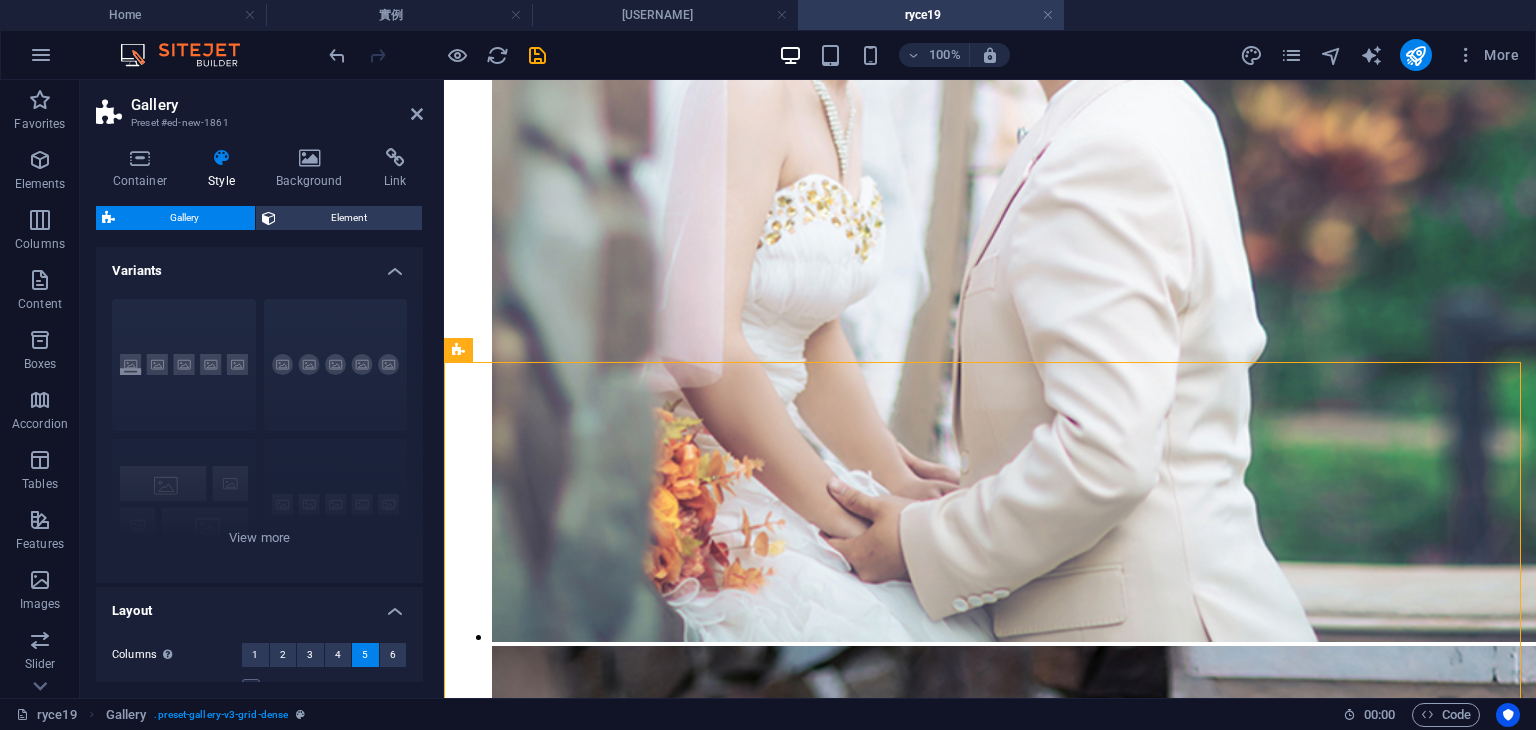 scroll, scrollTop: 5691, scrollLeft: 0, axis: vertical 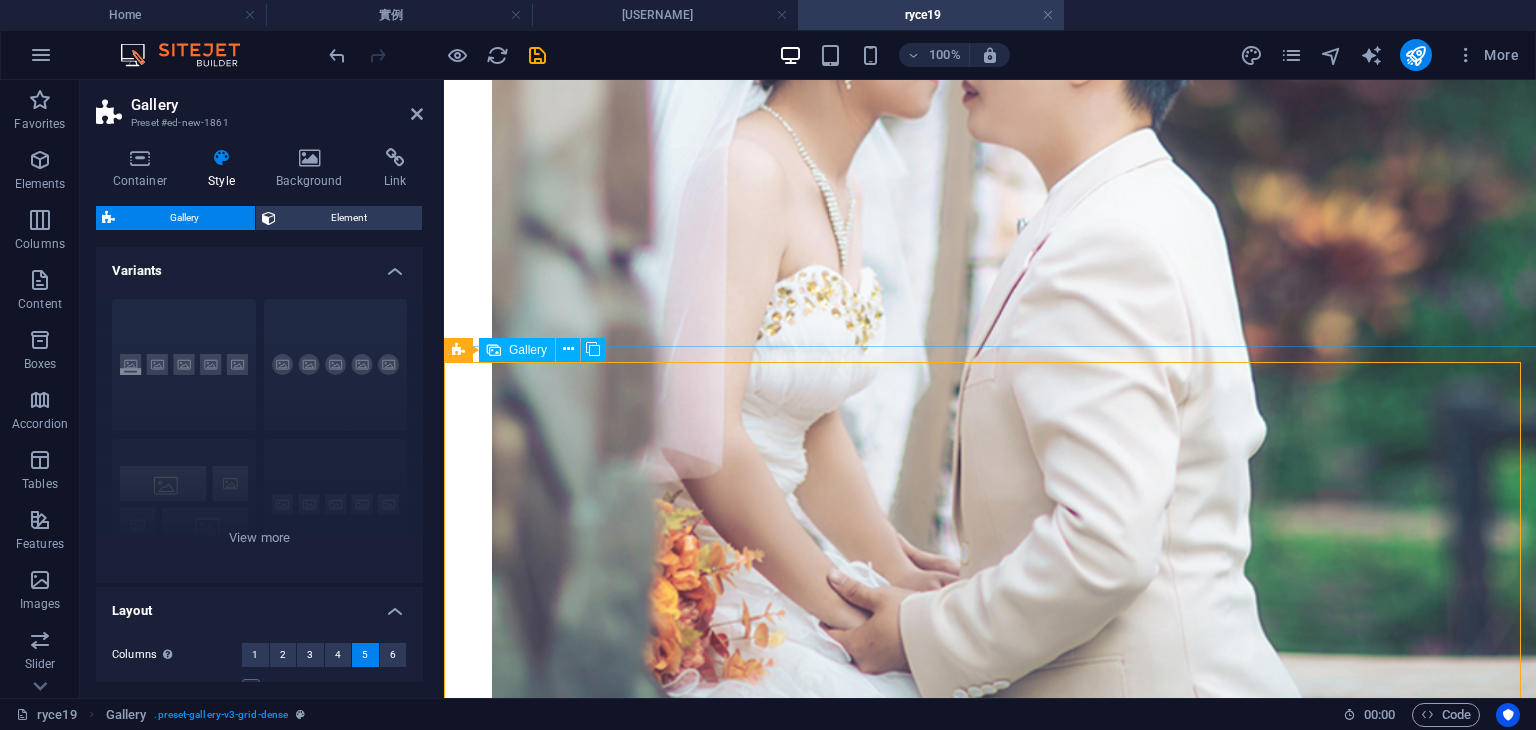 click at bounding box center (892, 35257) 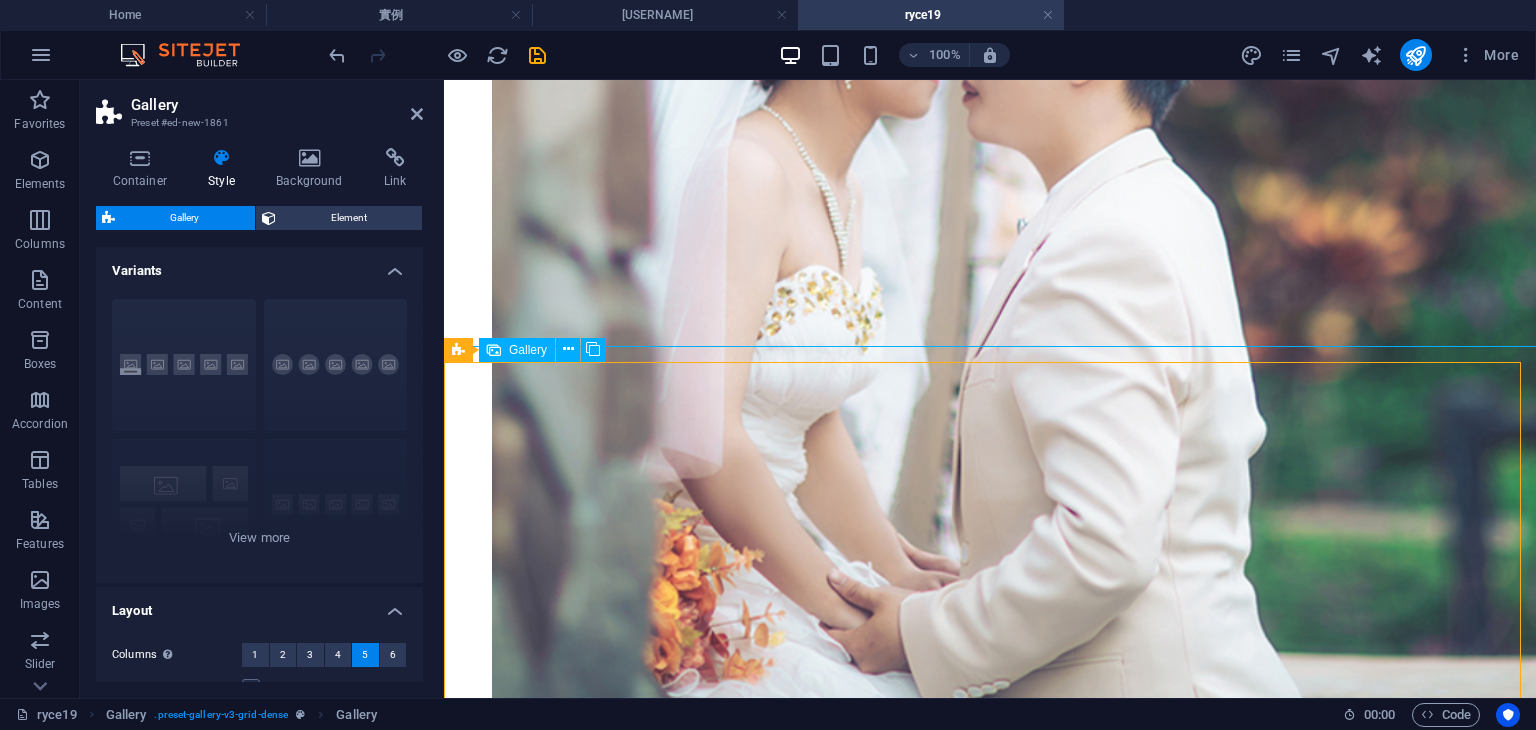 click at bounding box center (892, 35257) 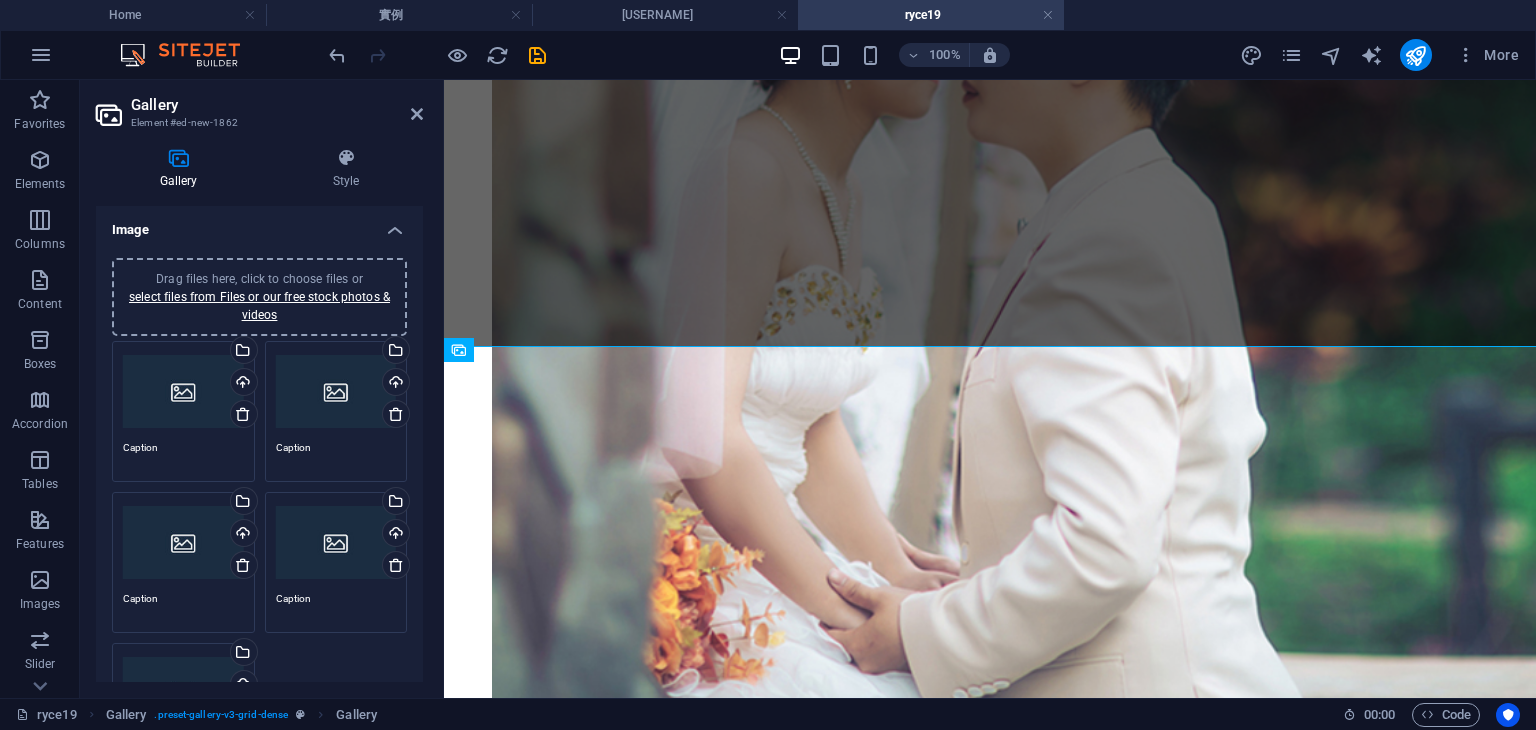 click on "Drag files here, click to choose files or select files from Files or our free stock photos & videos" at bounding box center (183, 392) 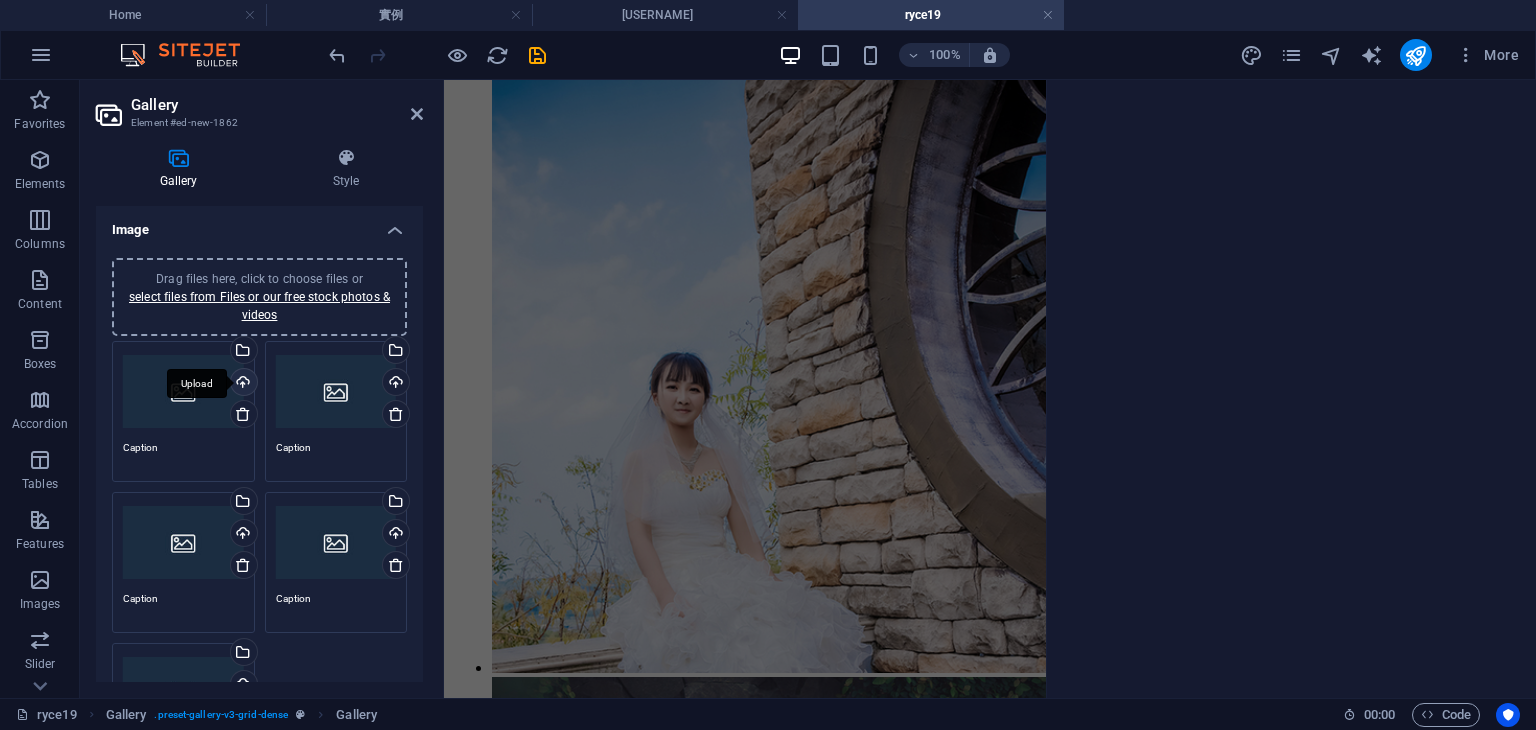 scroll, scrollTop: 3328, scrollLeft: 0, axis: vertical 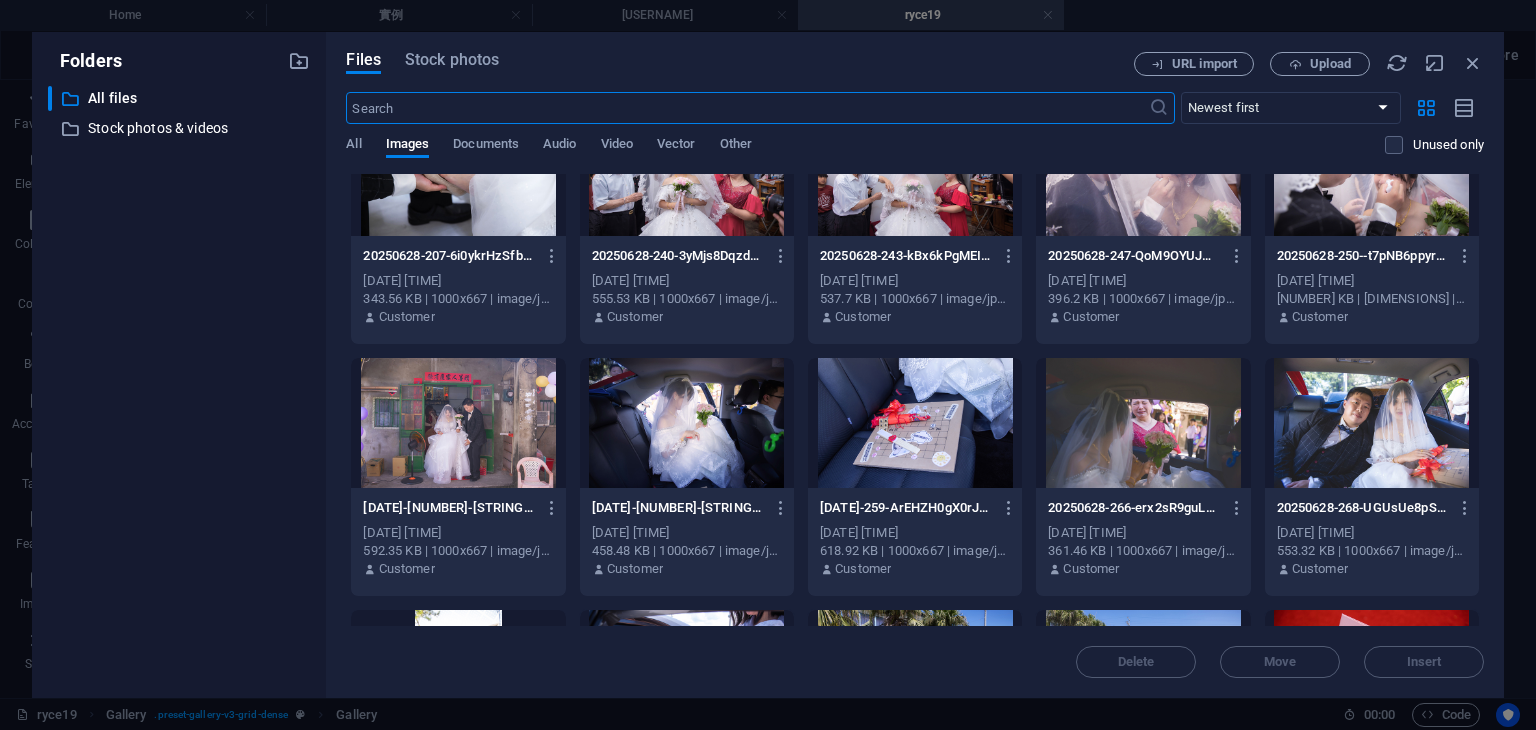 click at bounding box center [687, 423] 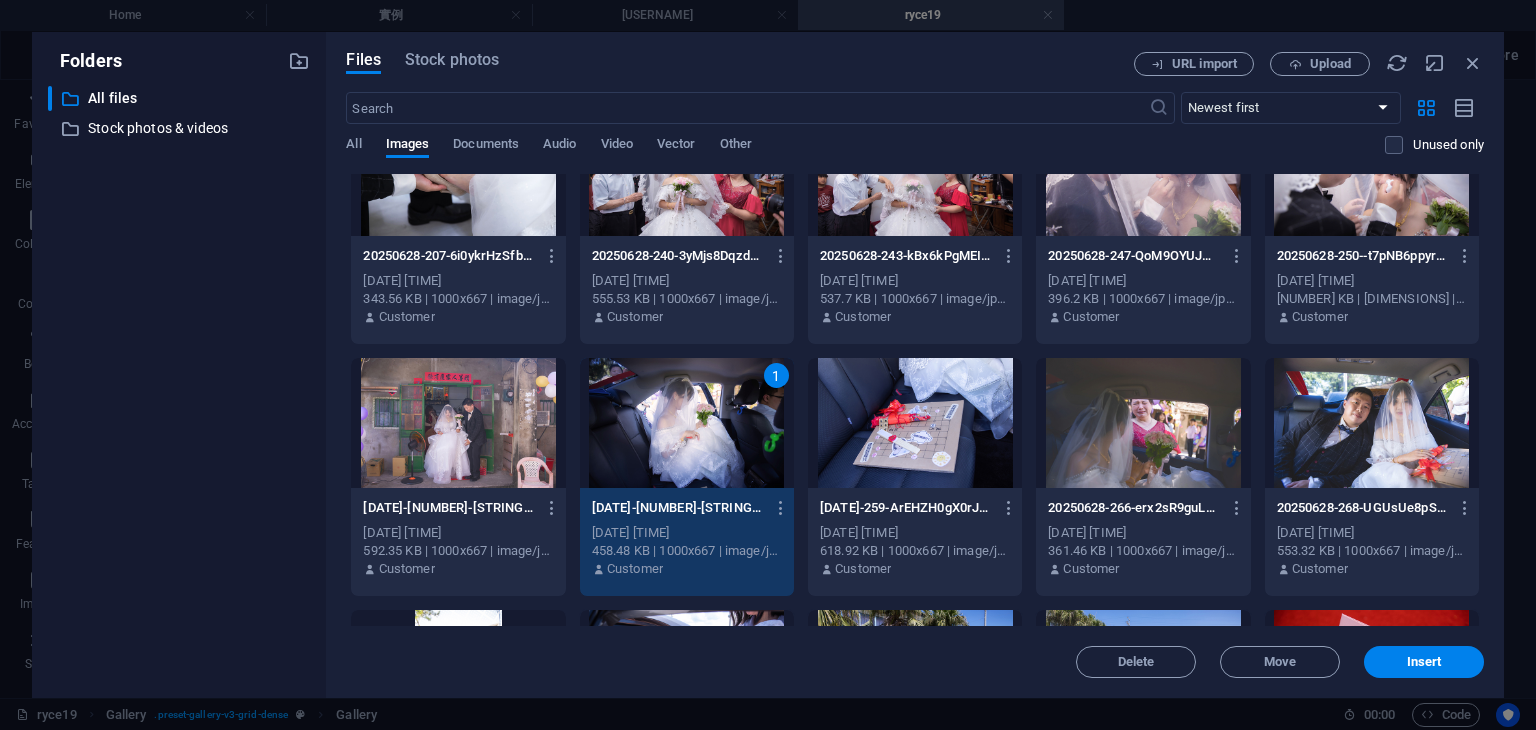 click on "1" at bounding box center (687, 423) 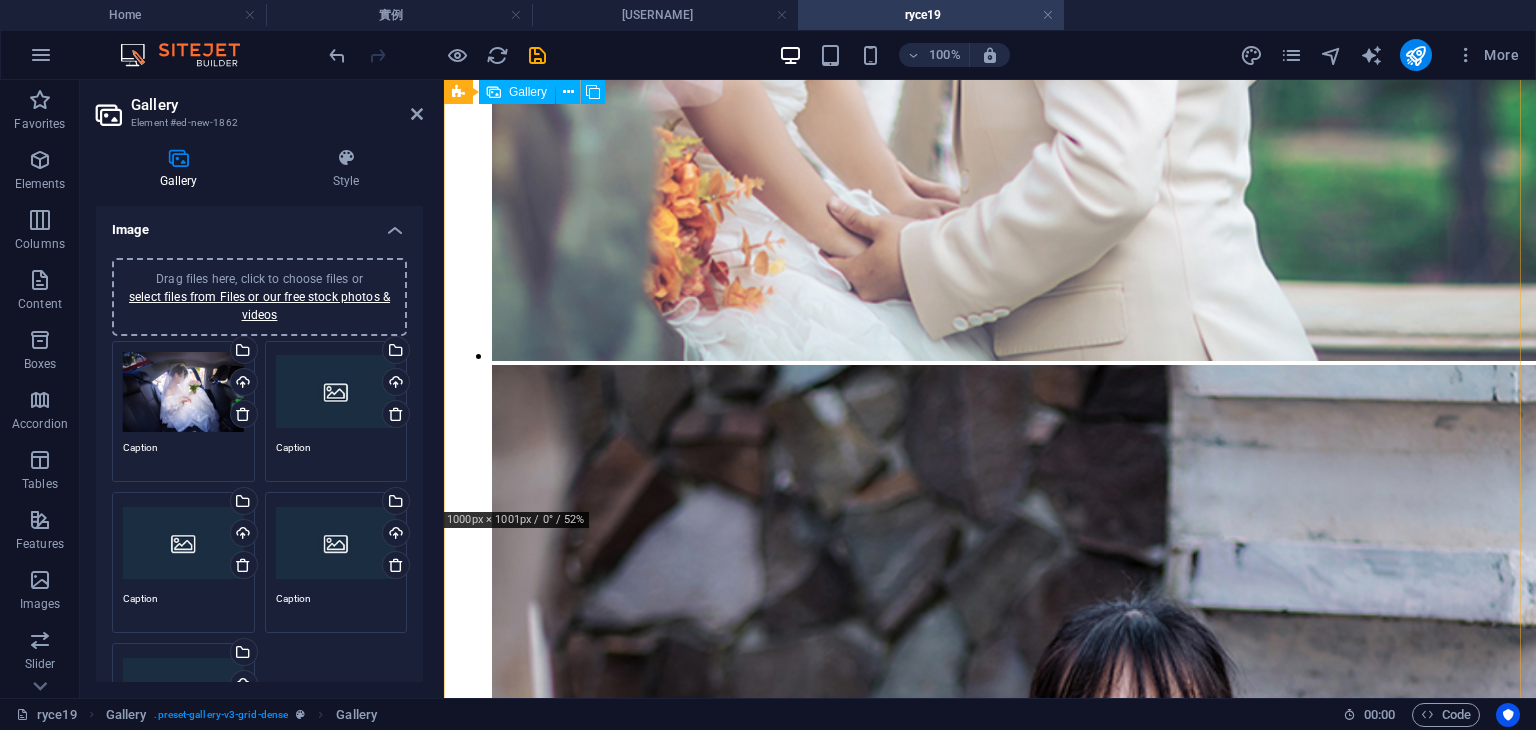 scroll, scrollTop: 6064, scrollLeft: 0, axis: vertical 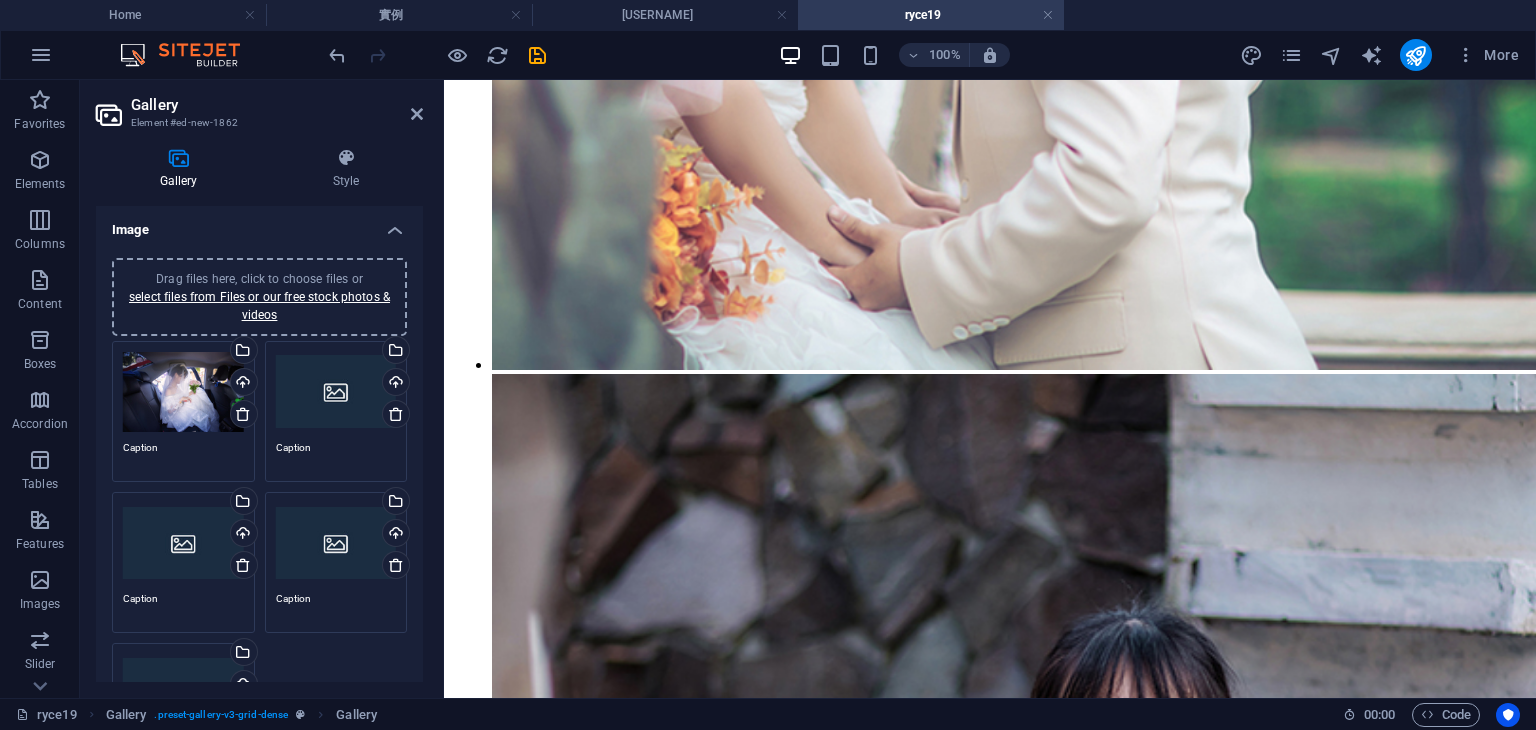 click on "Drag files here, click to choose files or select files from Files or our free stock photos & videos" at bounding box center [336, 392] 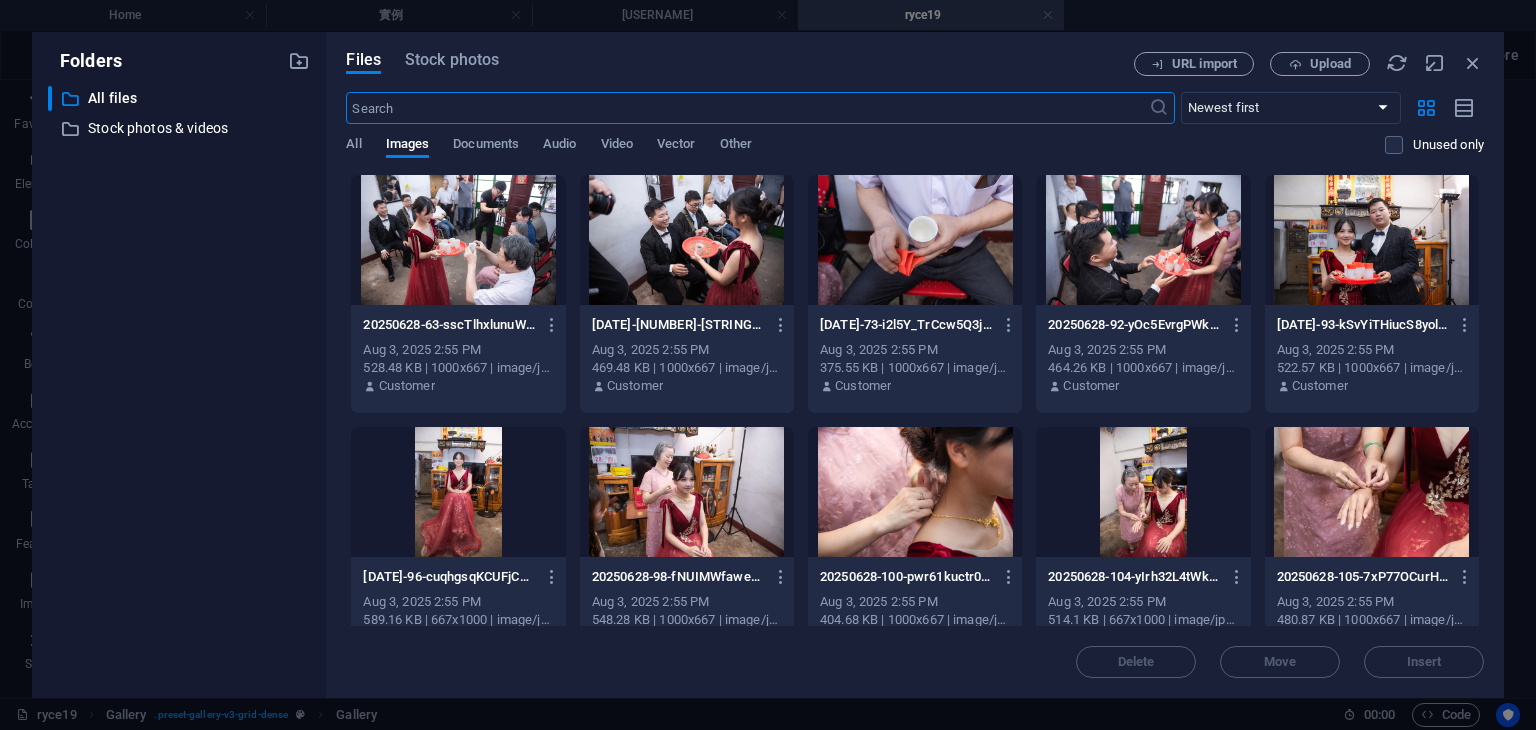 scroll, scrollTop: 3328, scrollLeft: 0, axis: vertical 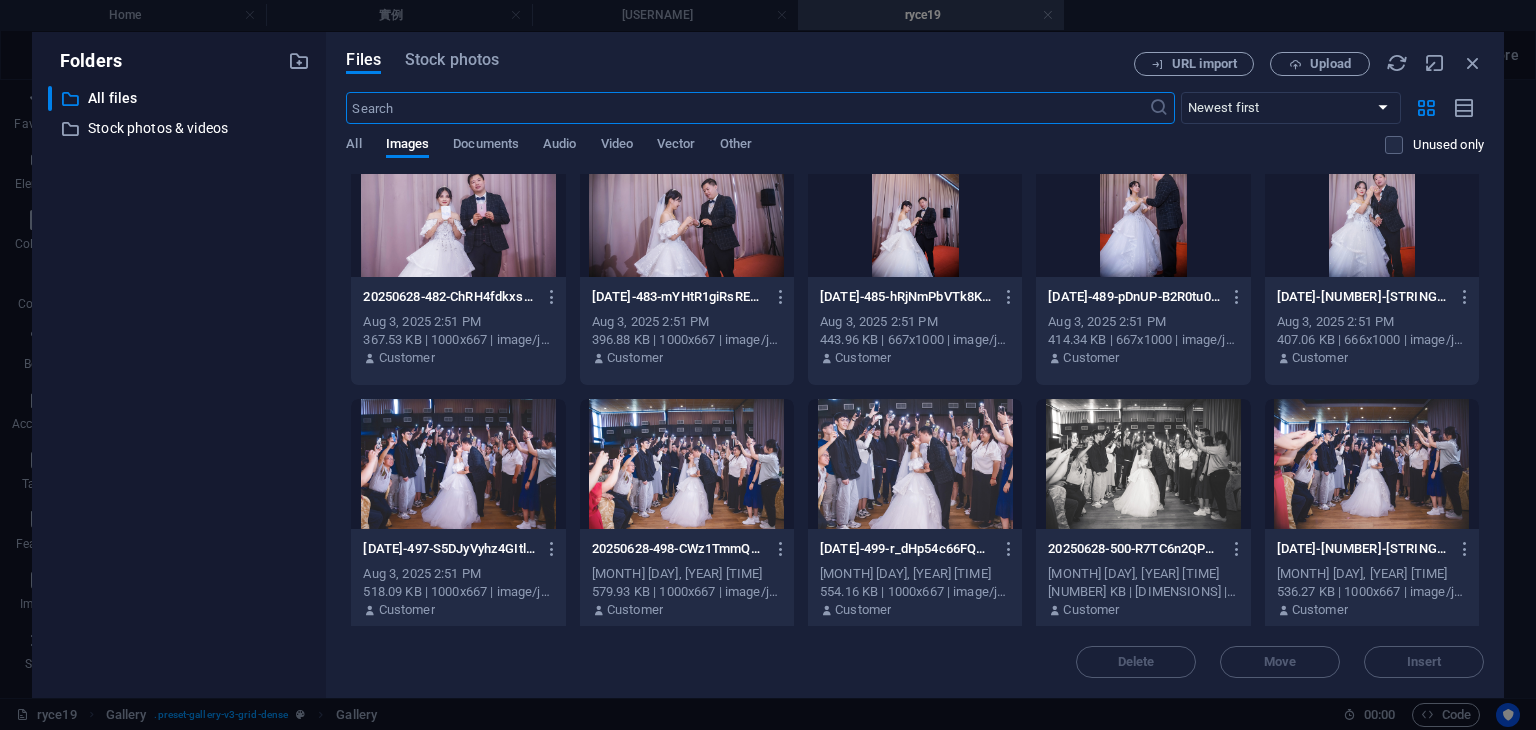 click at bounding box center (915, 464) 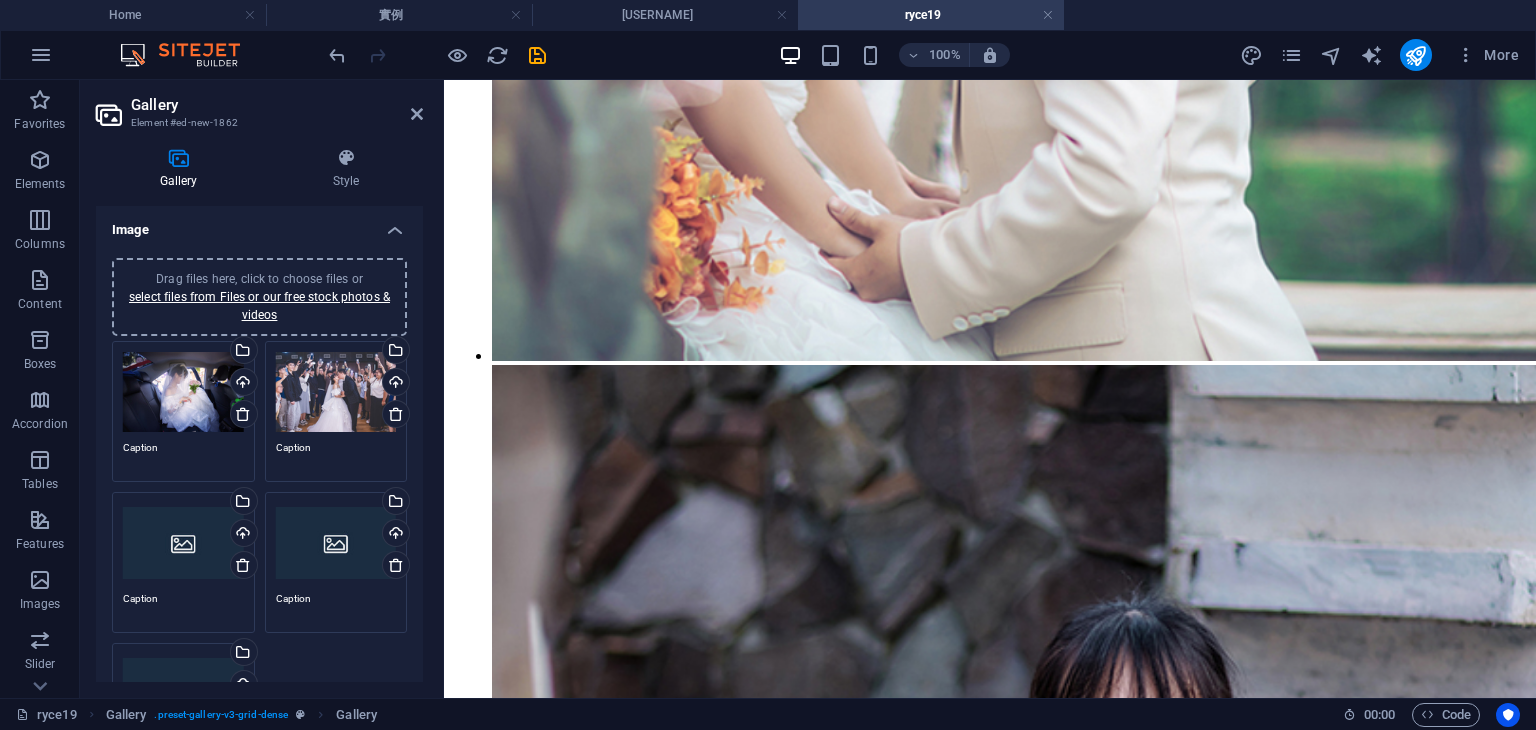 scroll, scrollTop: 6064, scrollLeft: 0, axis: vertical 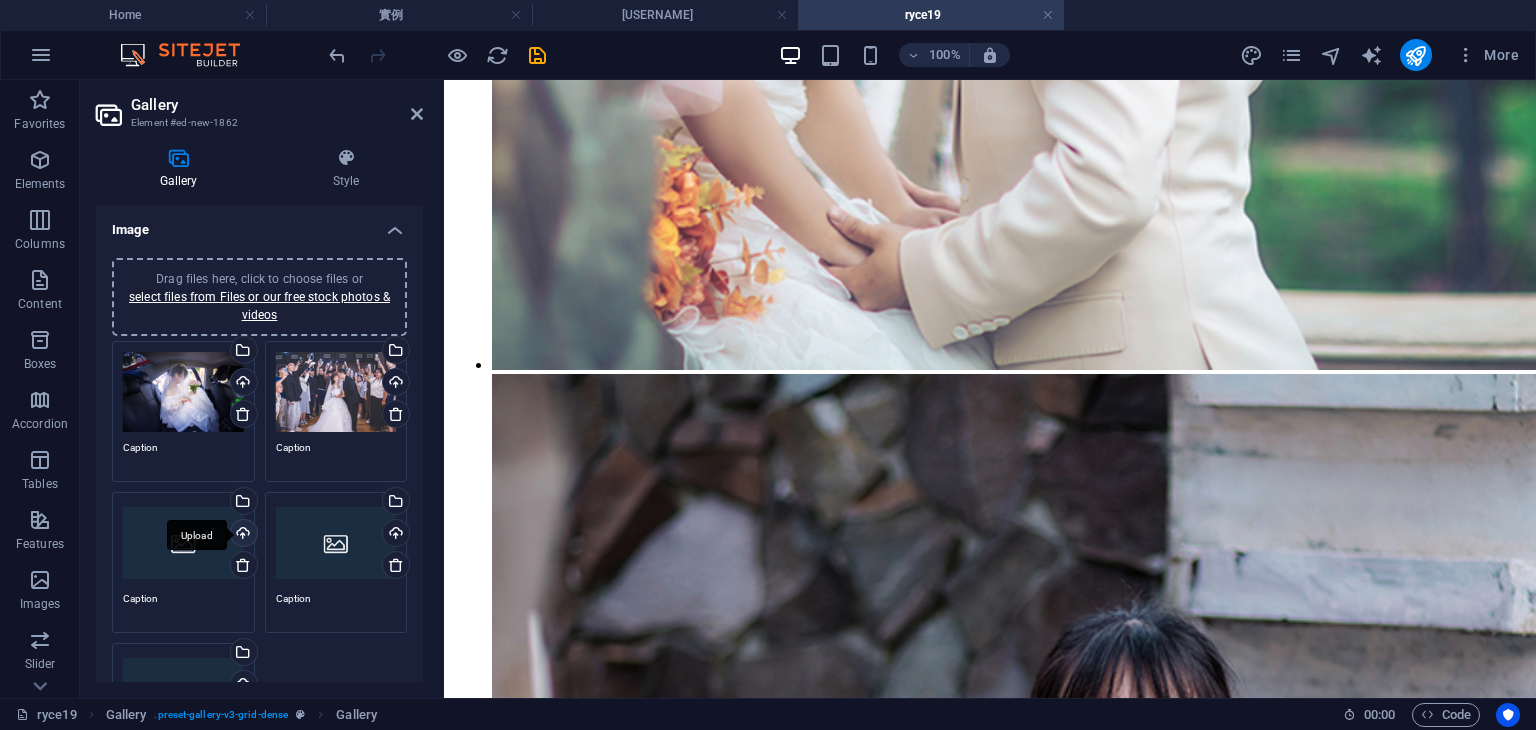 click on "Upload" at bounding box center (242, 535) 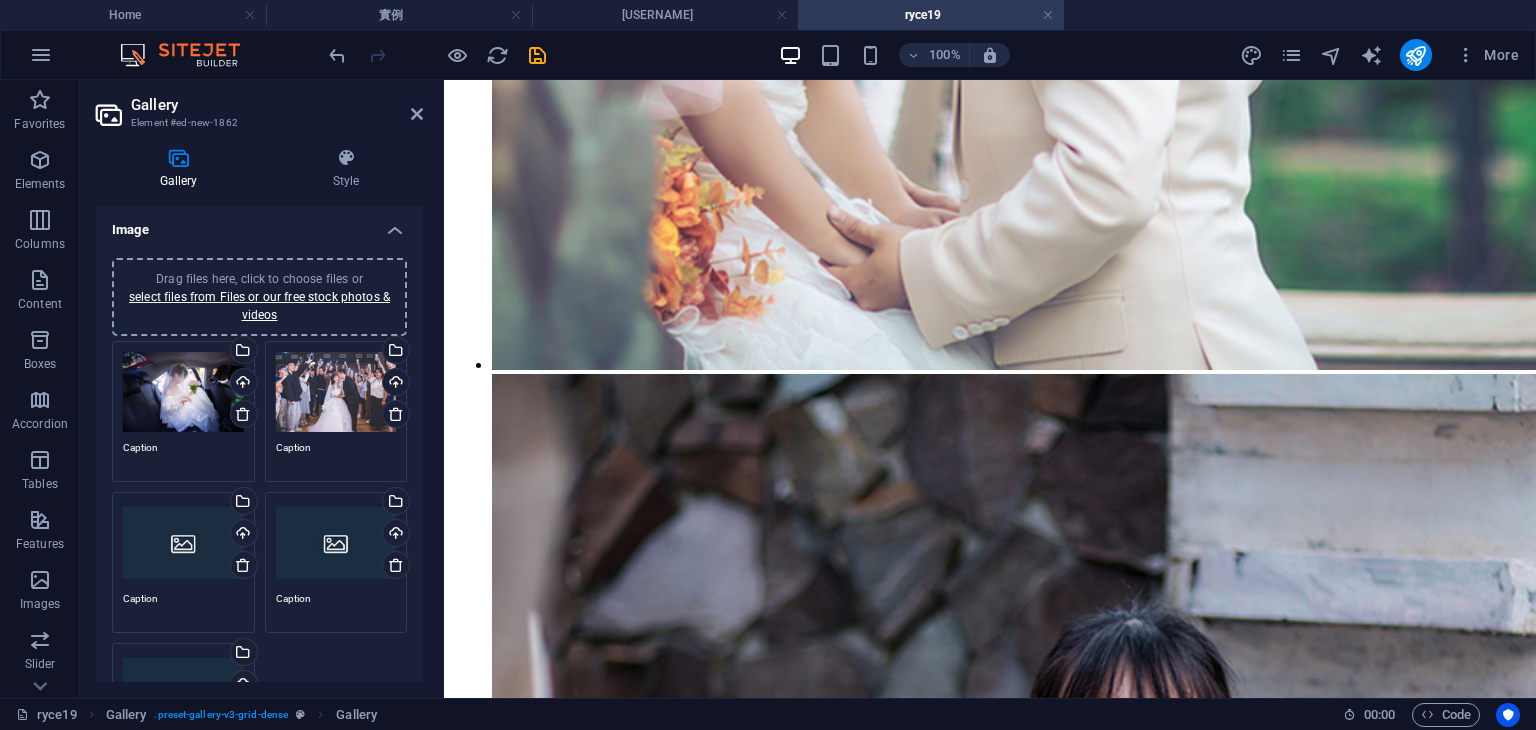 click on "Drag files here, click to choose files or select files from Files or our free stock photos & videos" at bounding box center (183, 543) 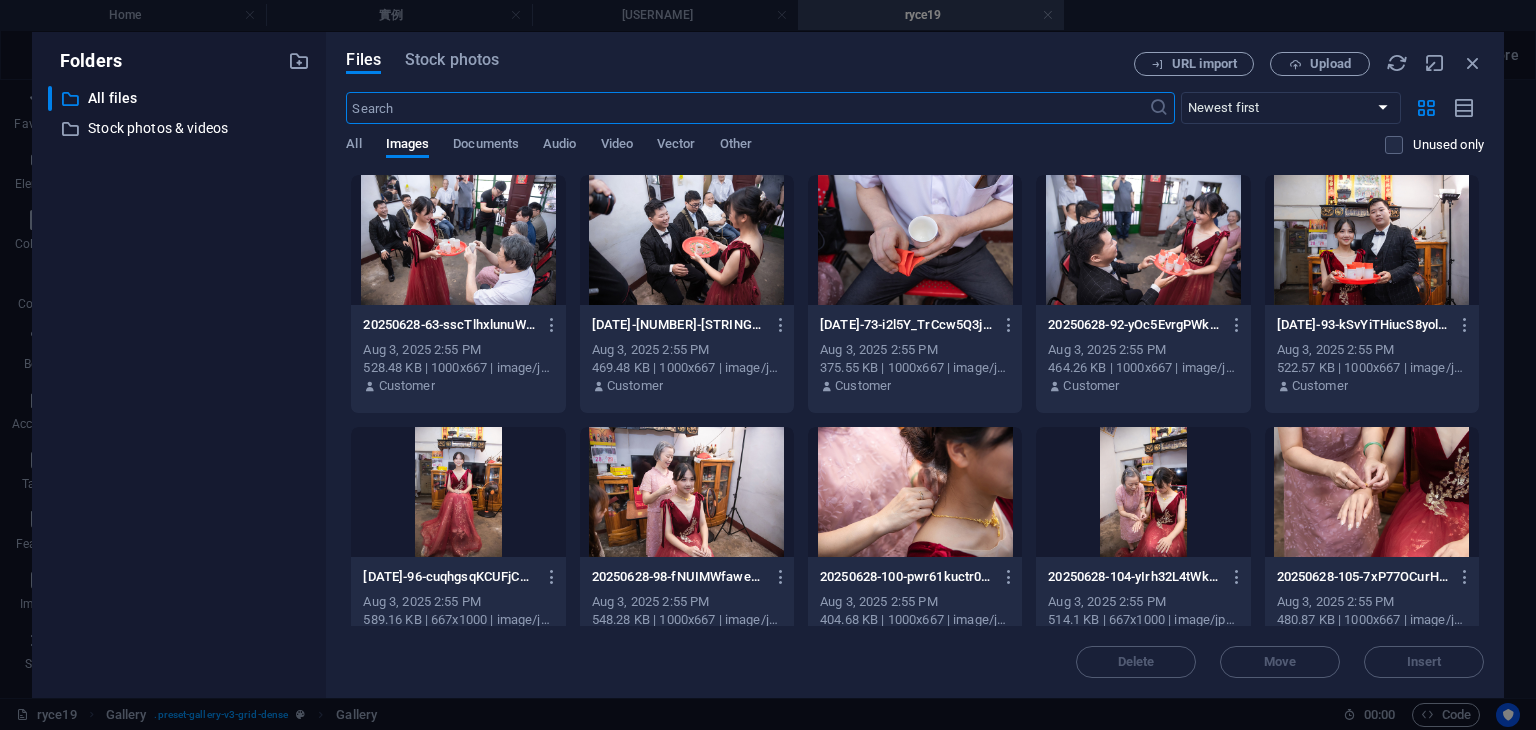 scroll, scrollTop: 3328, scrollLeft: 0, axis: vertical 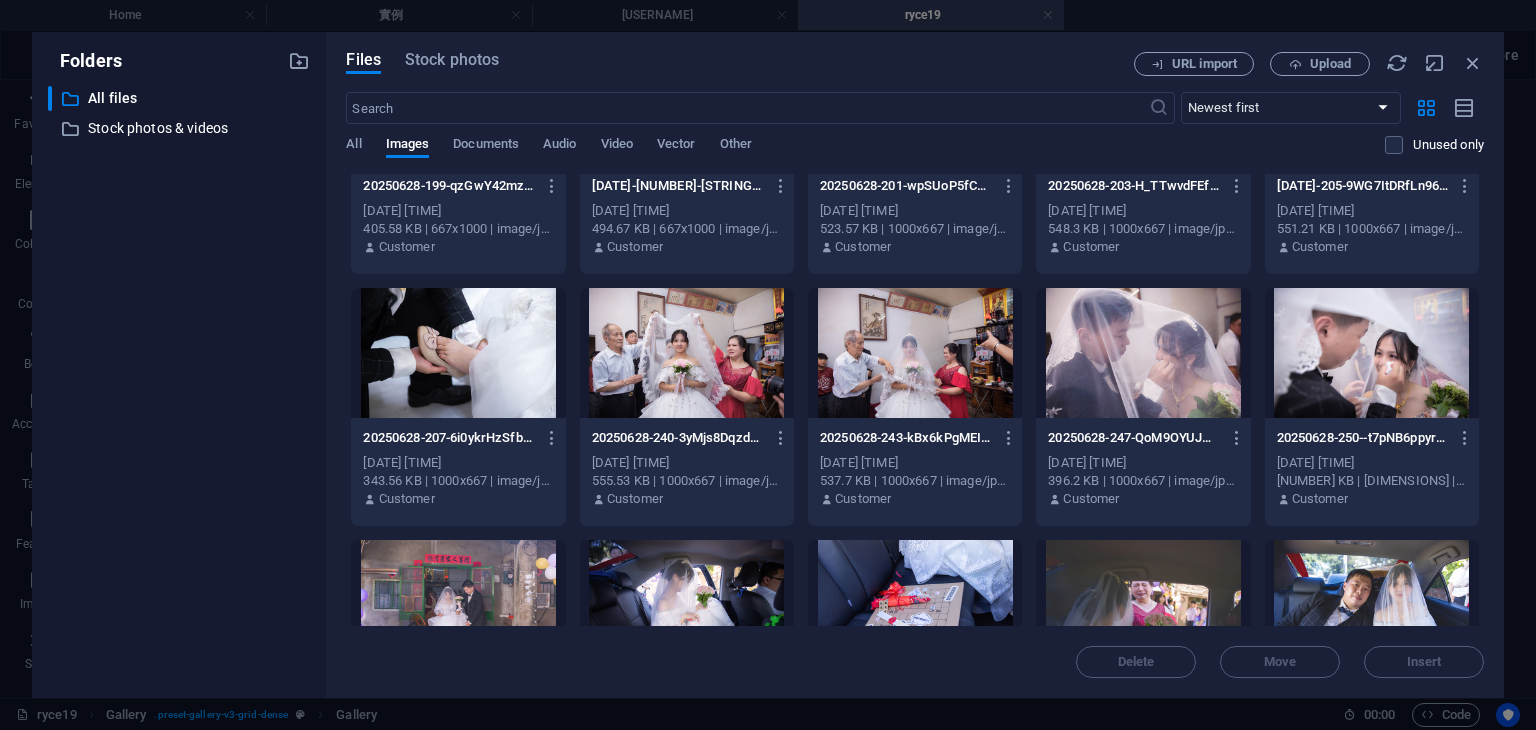 click at bounding box center (1372, 353) 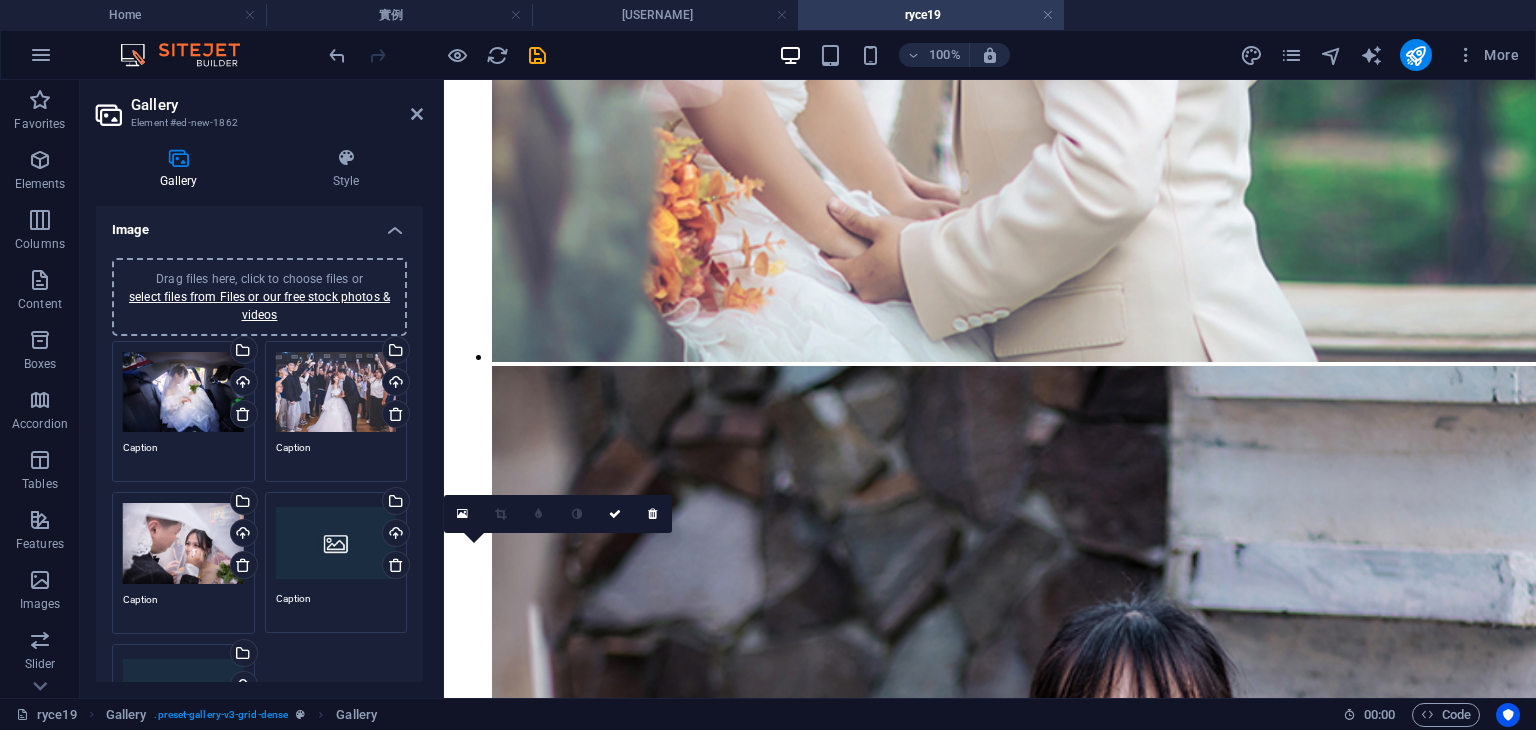 scroll, scrollTop: 6064, scrollLeft: 0, axis: vertical 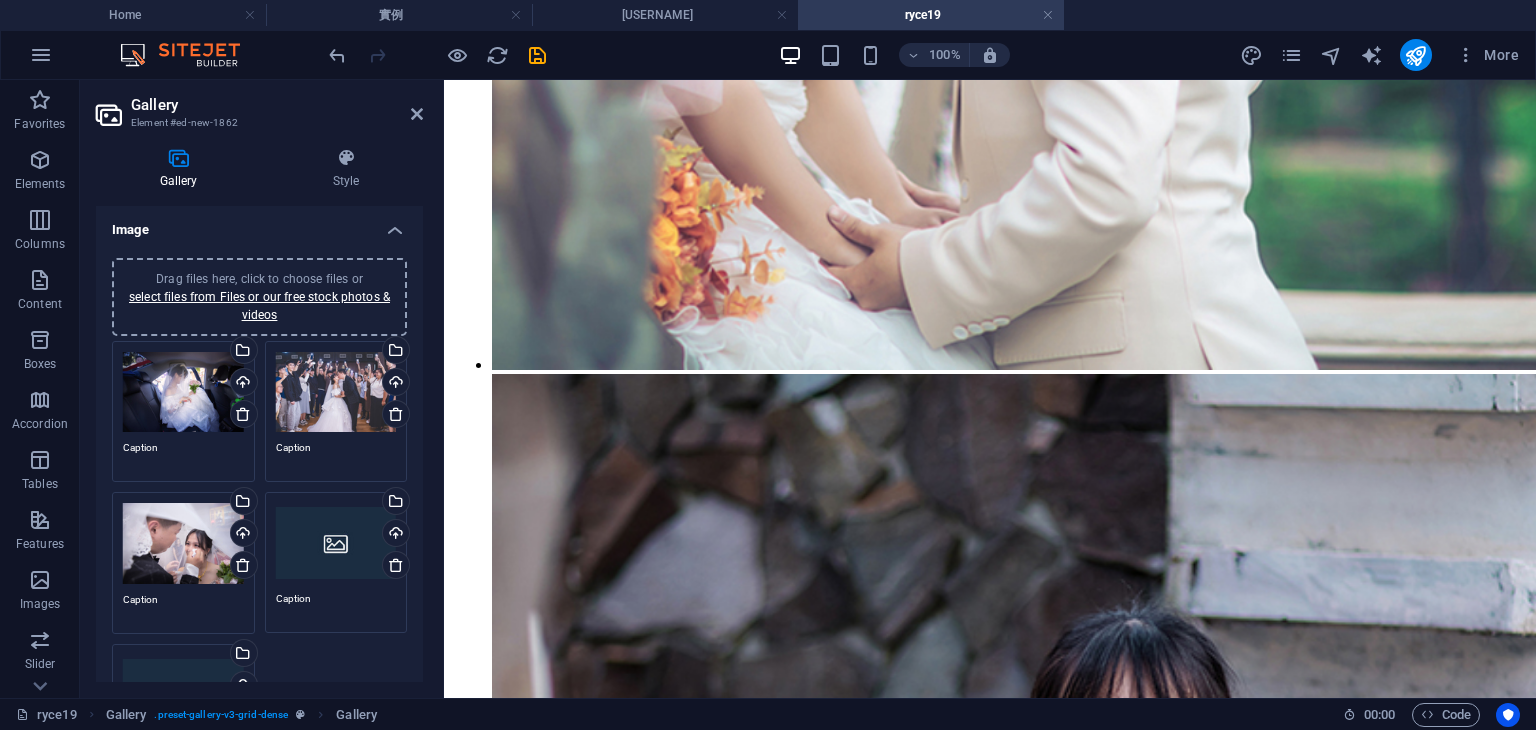 click on "Drag files here, click to choose files or select files from Files or our free stock photos & videos" at bounding box center [336, 543] 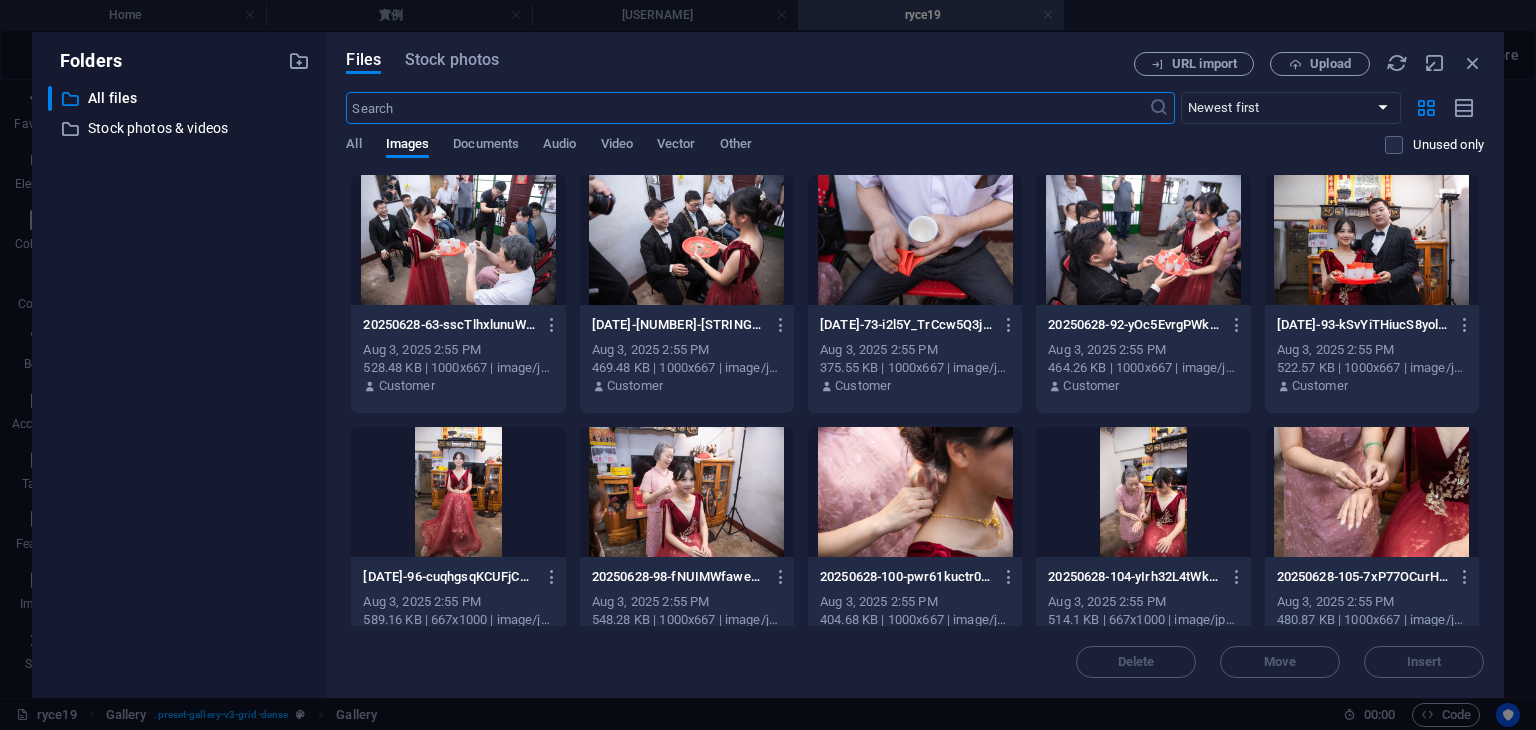 scroll, scrollTop: 3328, scrollLeft: 0, axis: vertical 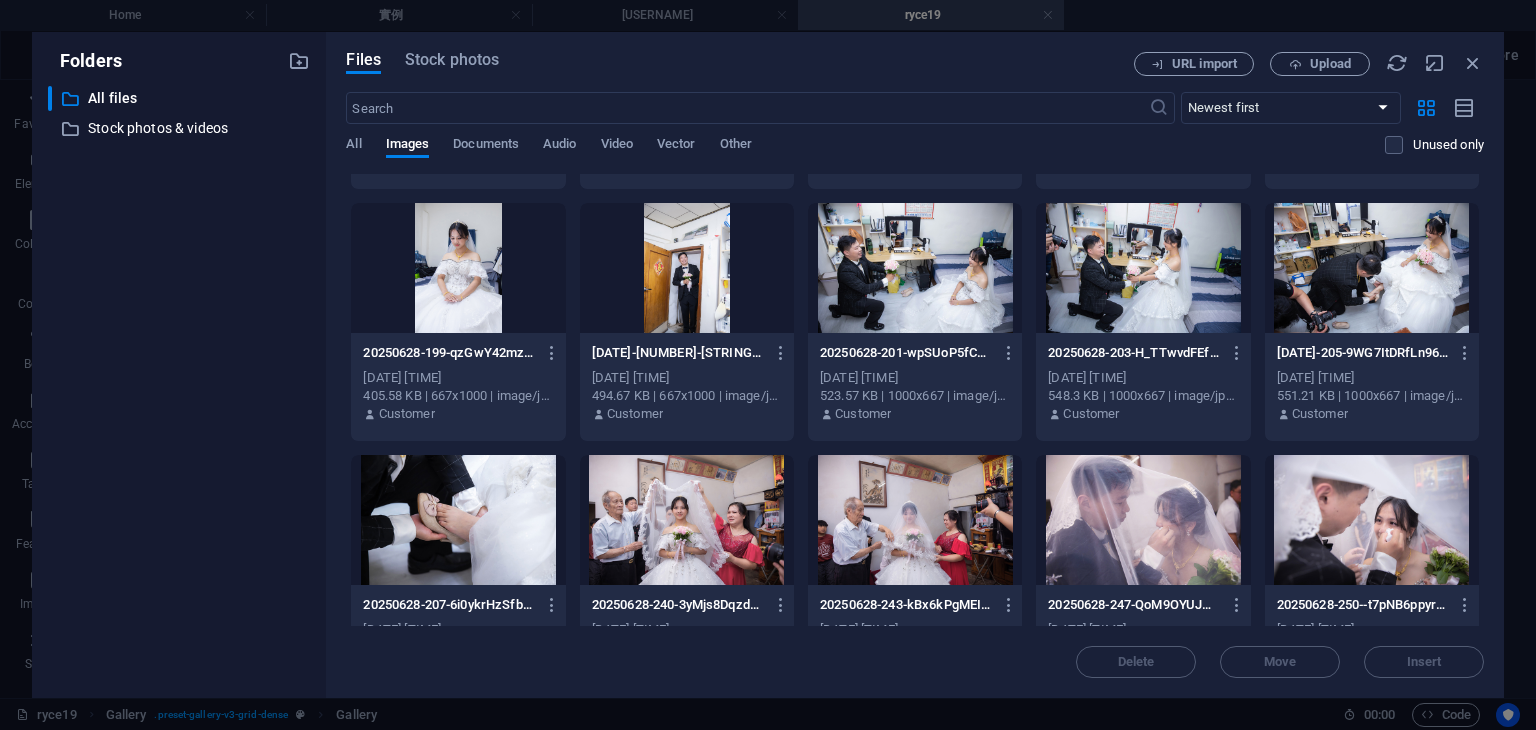 click at bounding box center (1143, 268) 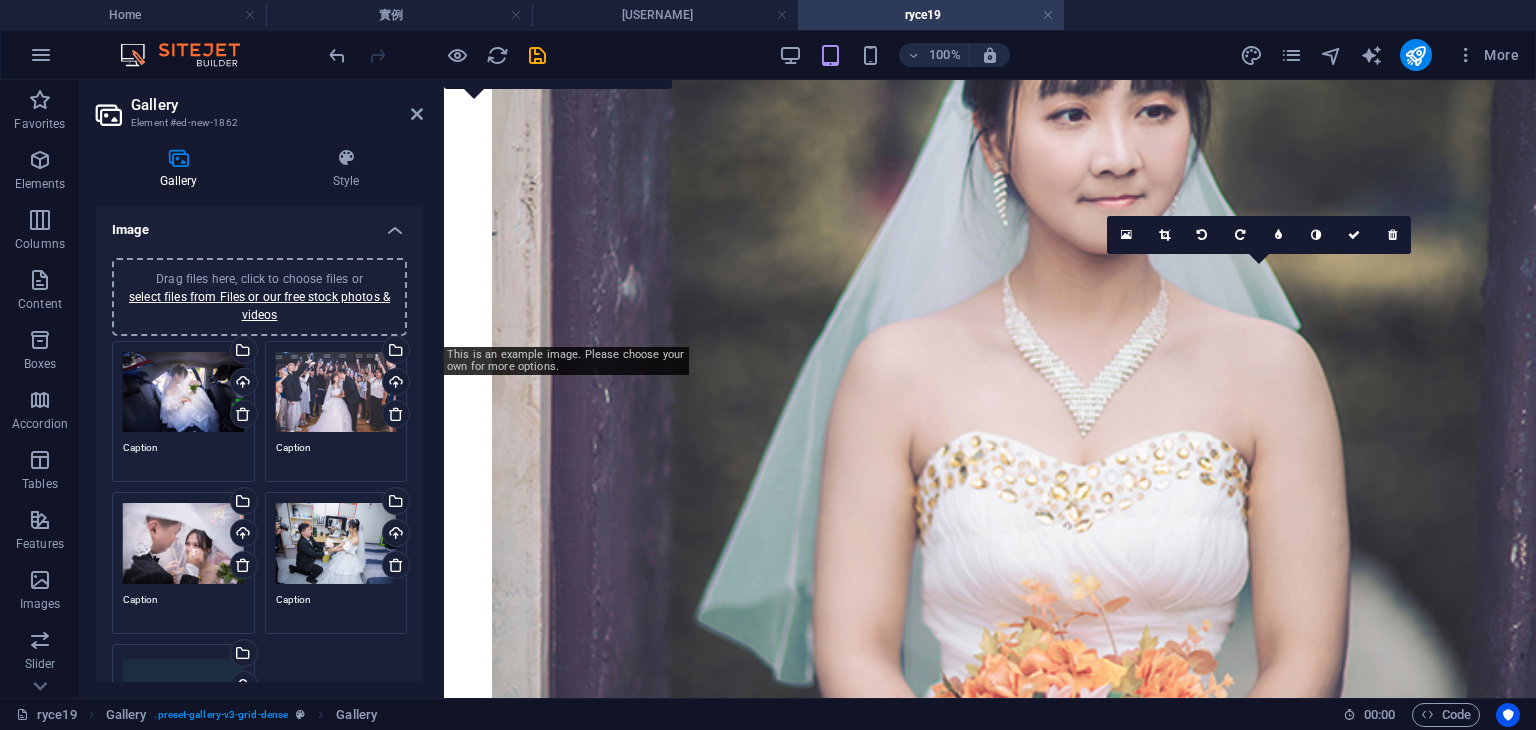 scroll, scrollTop: 6064, scrollLeft: 0, axis: vertical 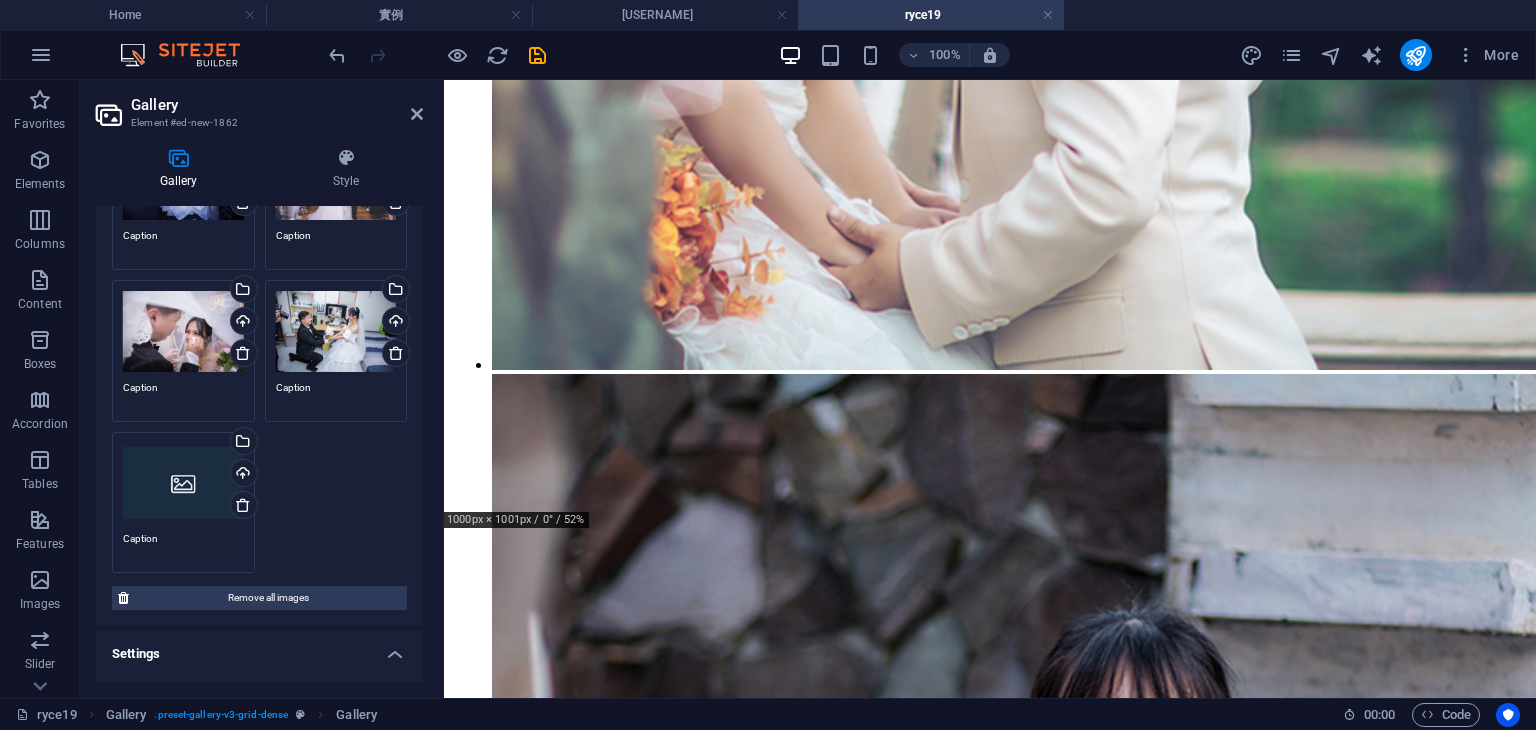 click on "Drag files here, click to choose files or select files from Files or our free stock photos & videos" at bounding box center [183, 483] 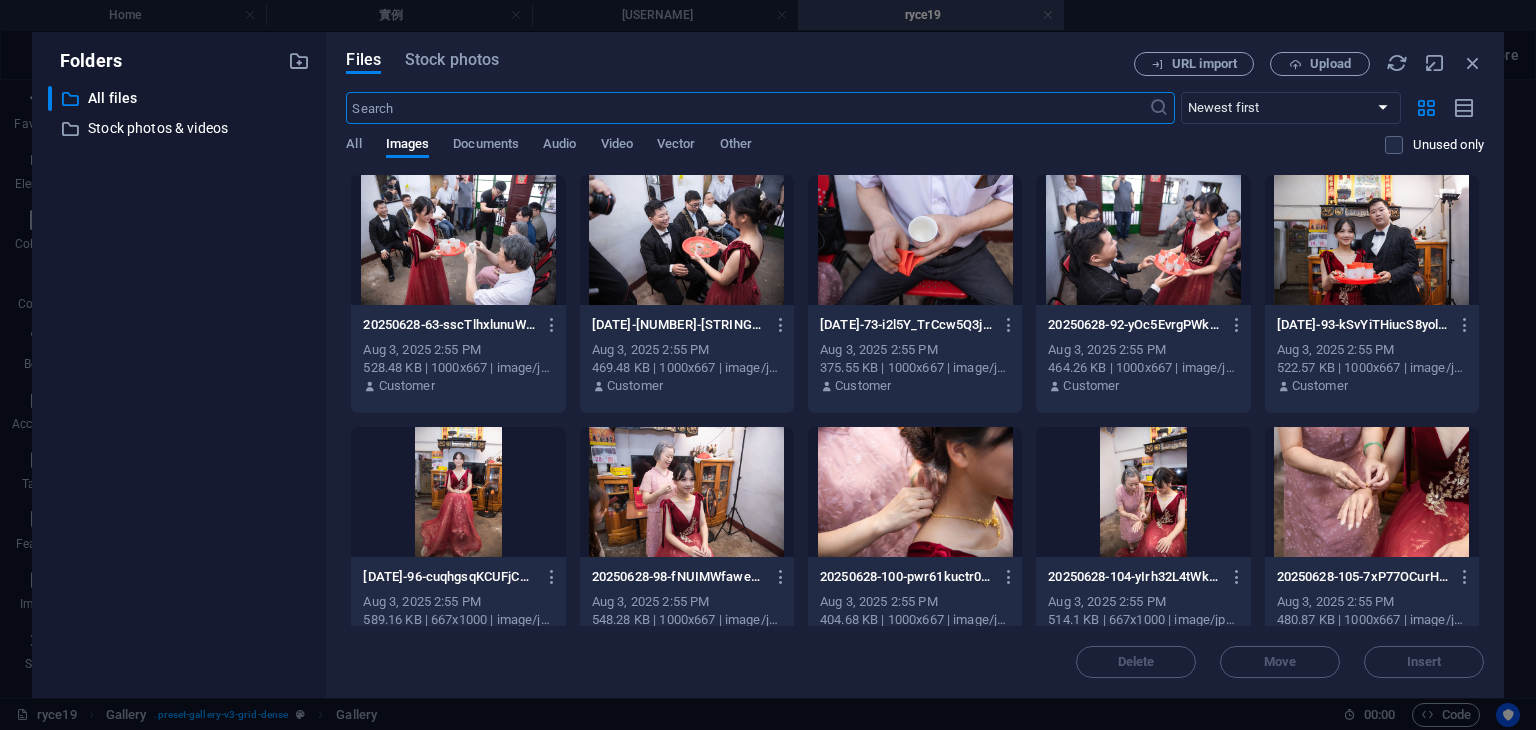 scroll, scrollTop: 3328, scrollLeft: 0, axis: vertical 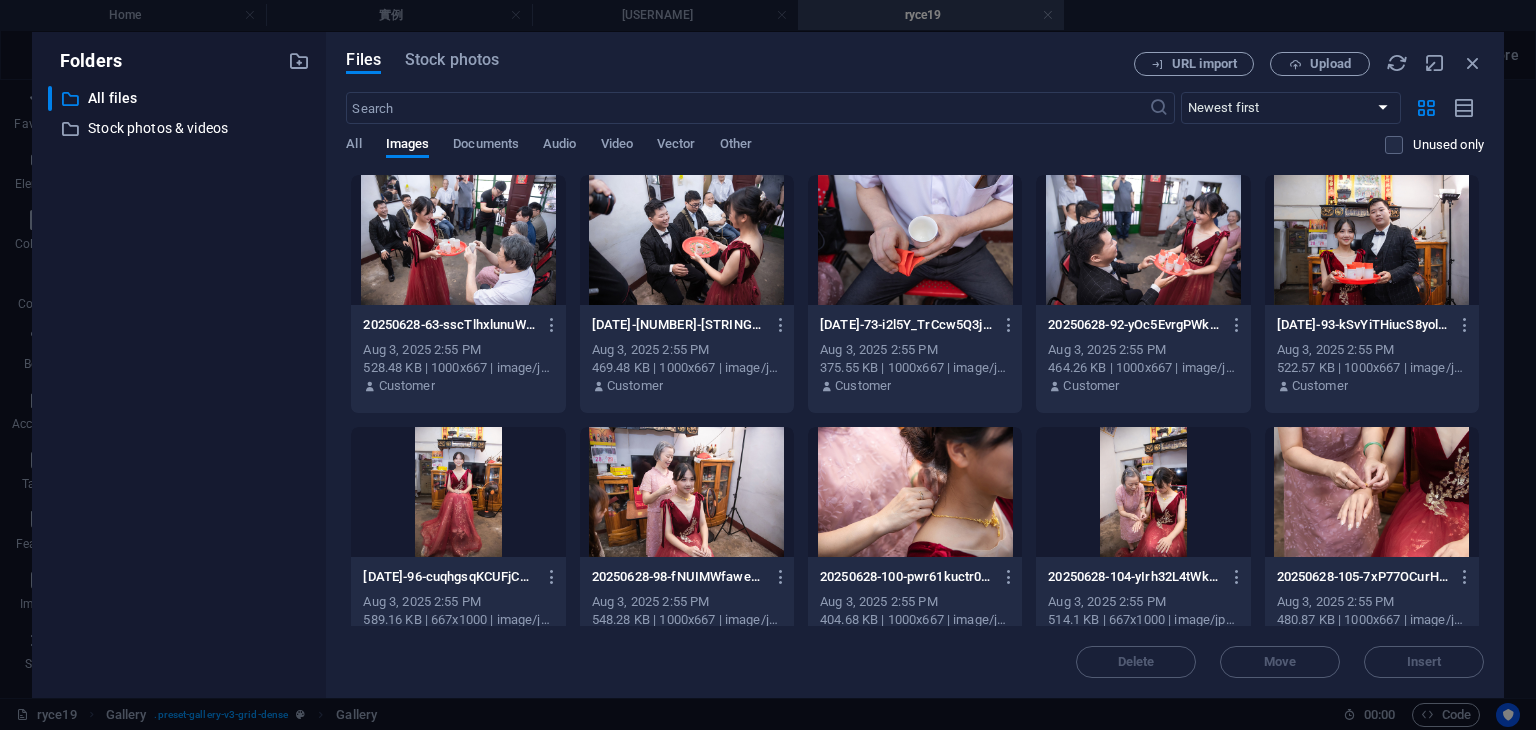 drag, startPoint x: 1484, startPoint y: 198, endPoint x: 1478, endPoint y: 448, distance: 250.07199 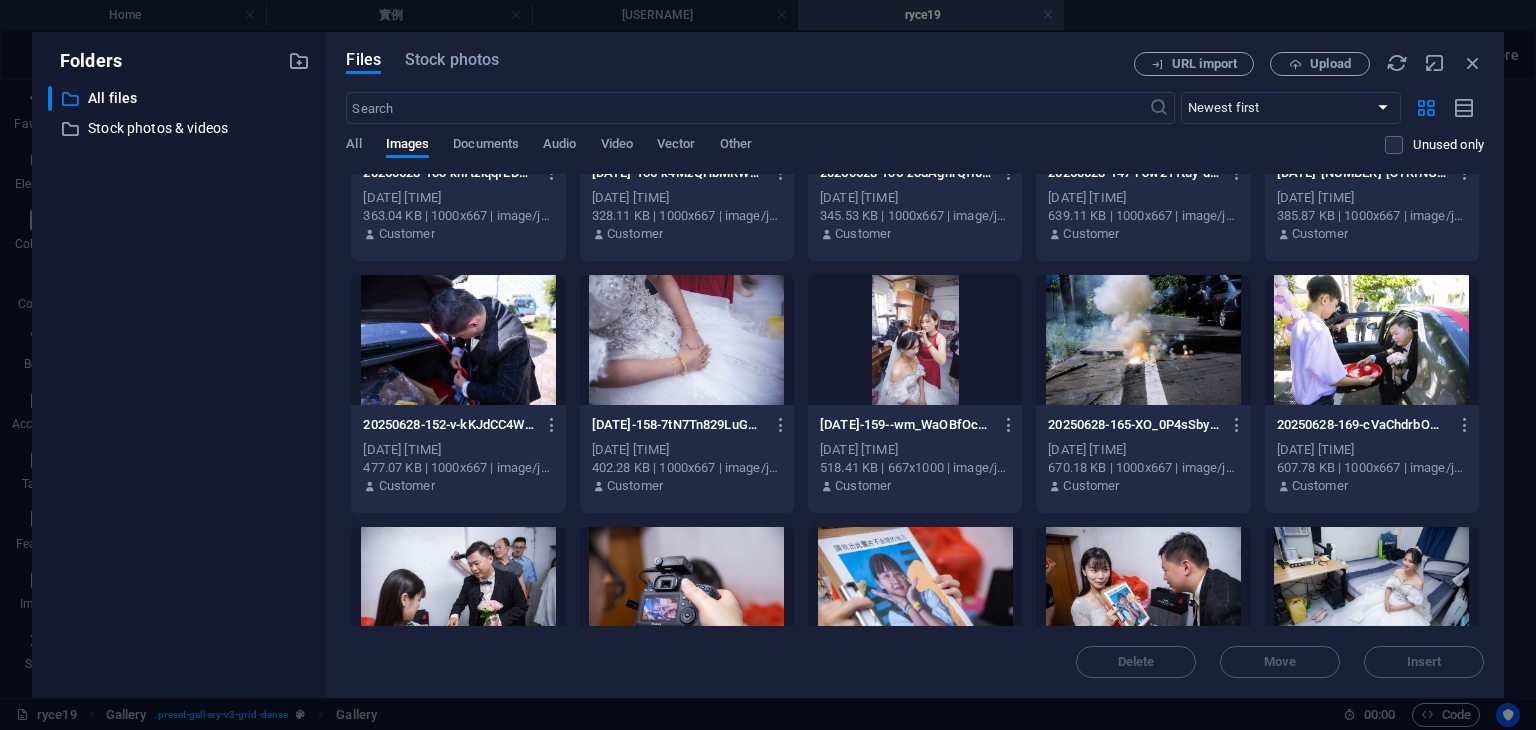 scroll, scrollTop: 1197, scrollLeft: 0, axis: vertical 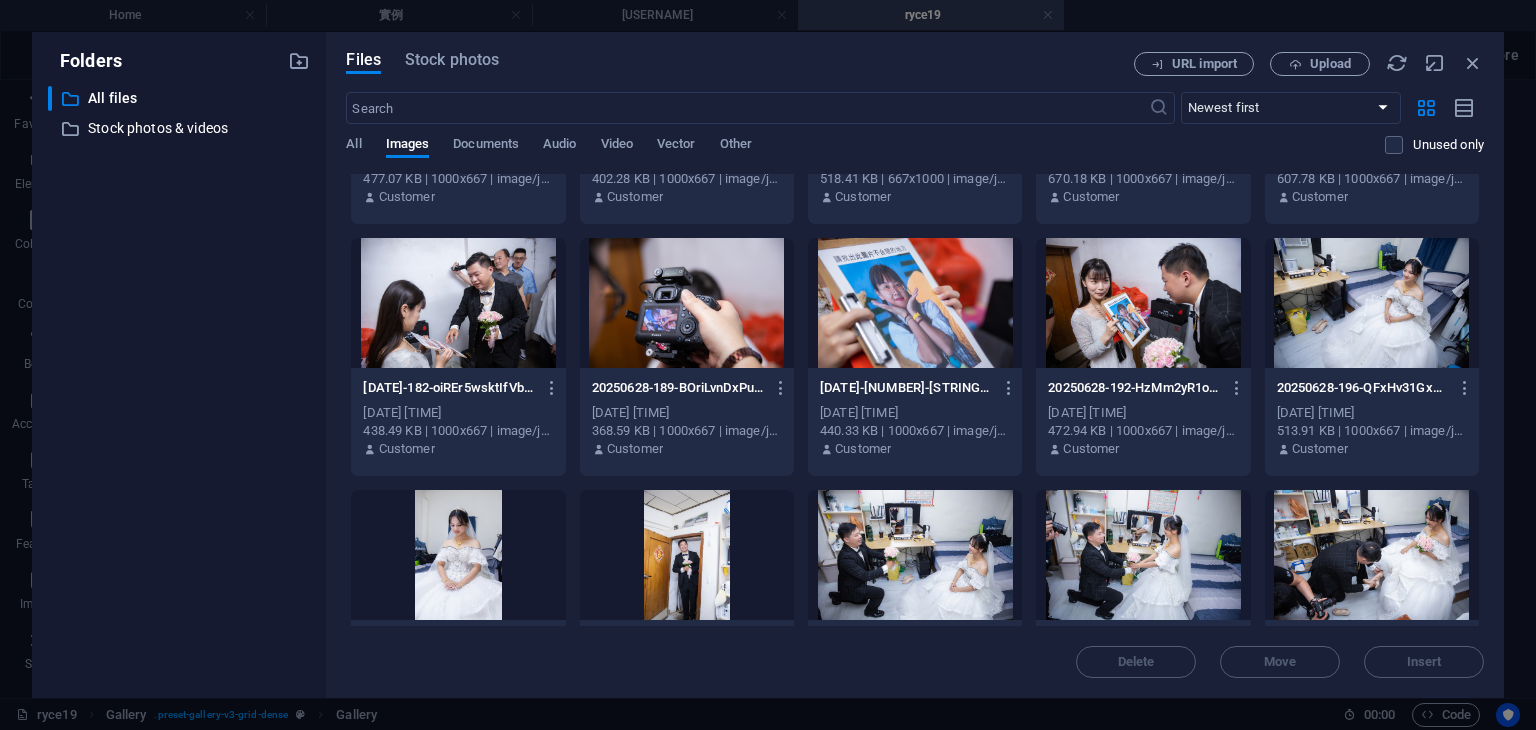 drag, startPoint x: 1484, startPoint y: 374, endPoint x: 1482, endPoint y: 517, distance: 143.01399 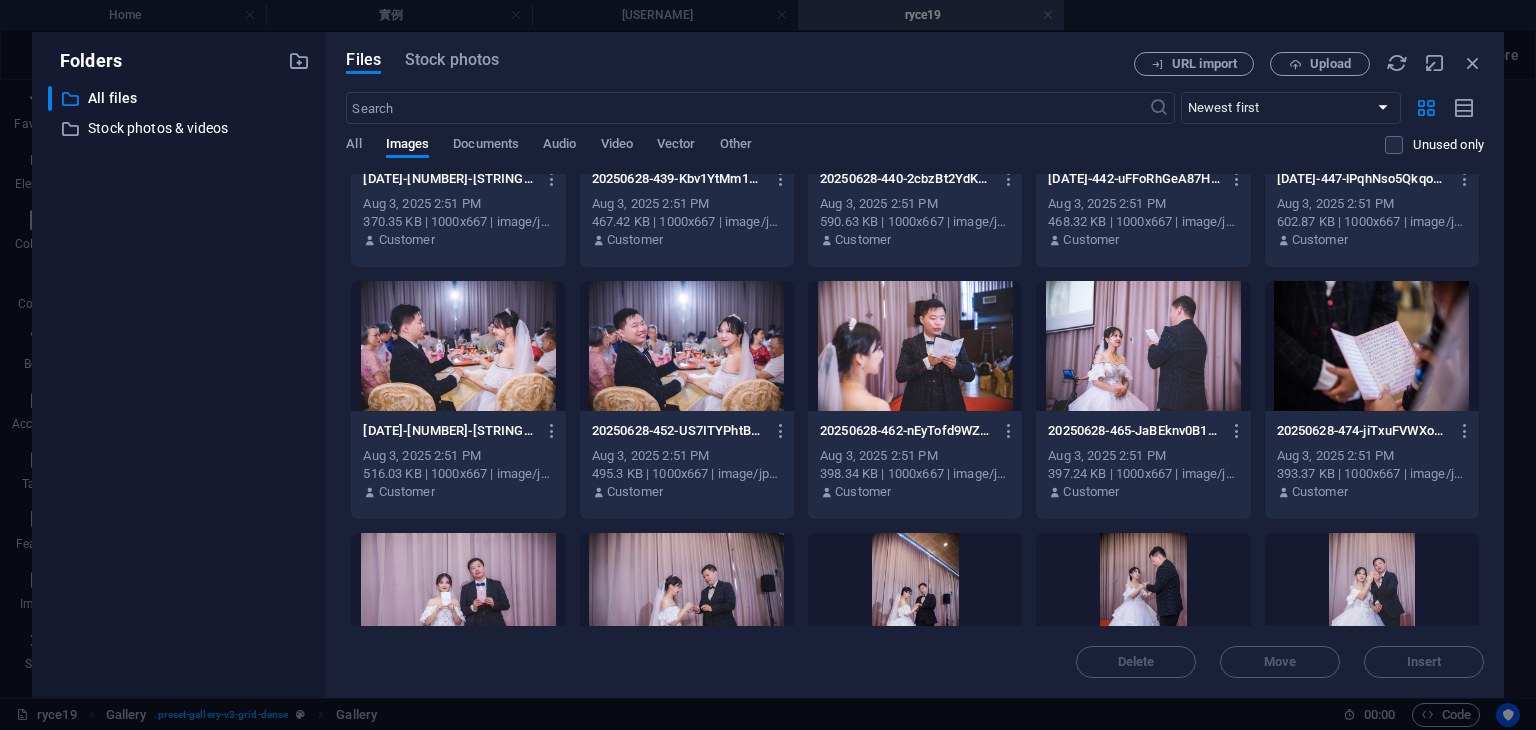 scroll, scrollTop: 3423, scrollLeft: 0, axis: vertical 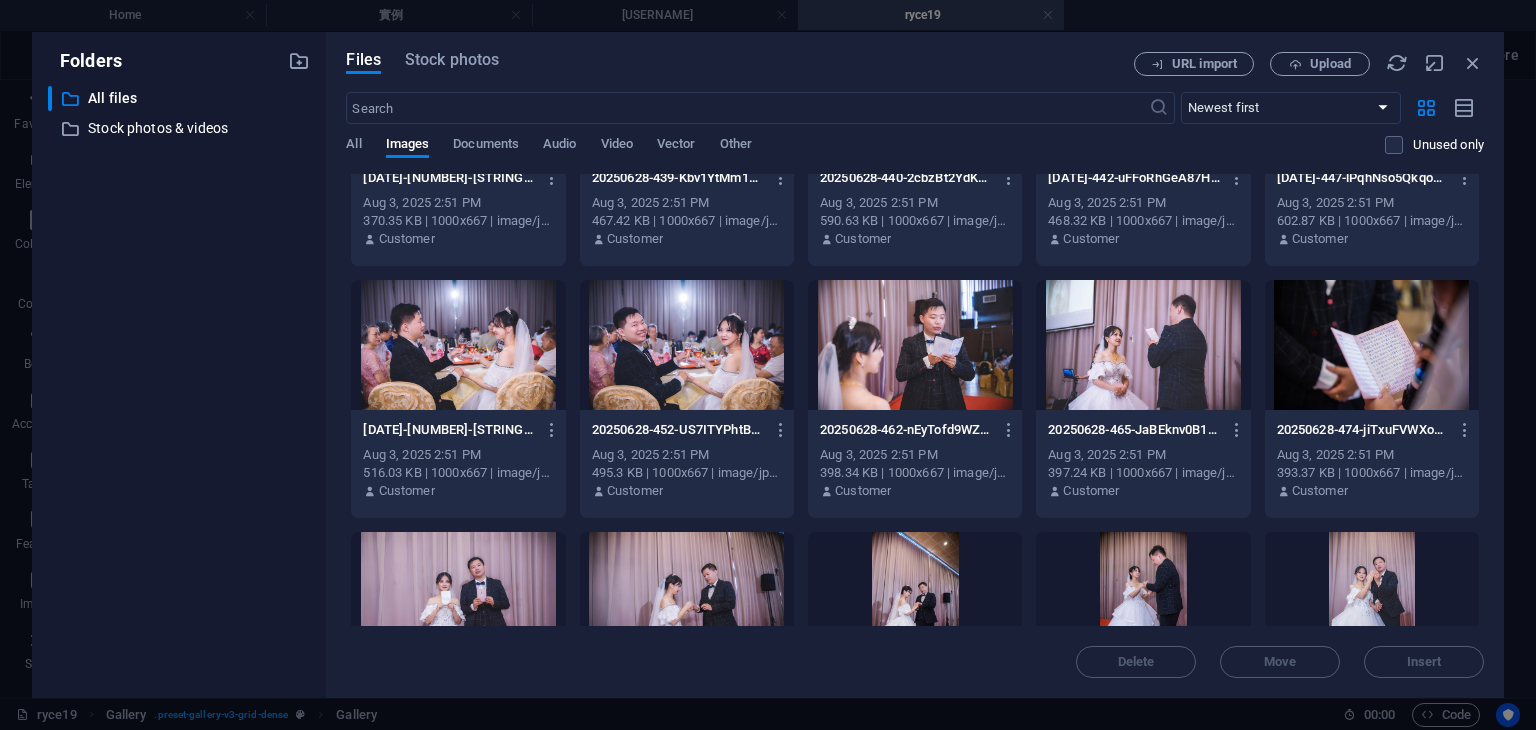 drag, startPoint x: 1479, startPoint y: 527, endPoint x: 1480, endPoint y: 549, distance: 22.022715 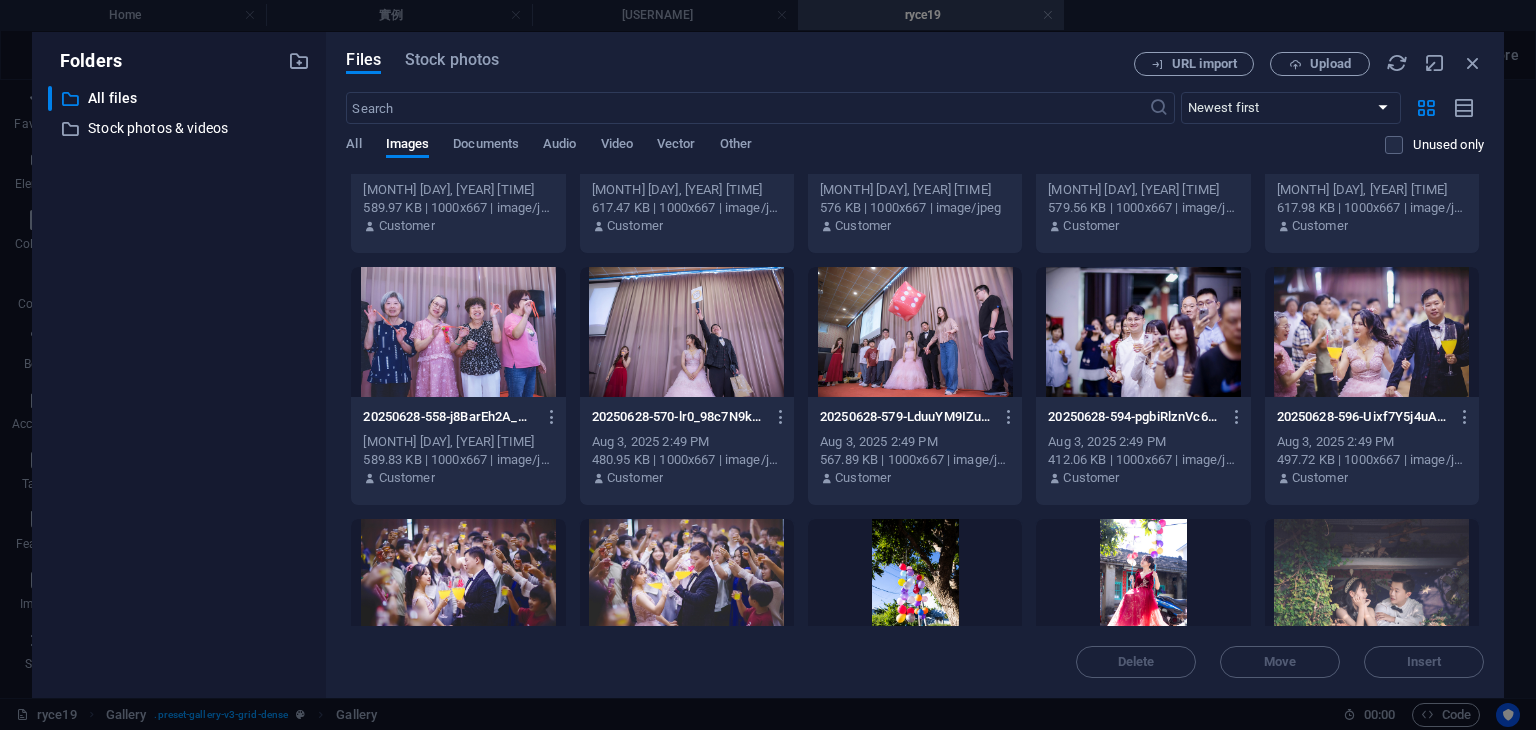 scroll, scrollTop: 4835, scrollLeft: 0, axis: vertical 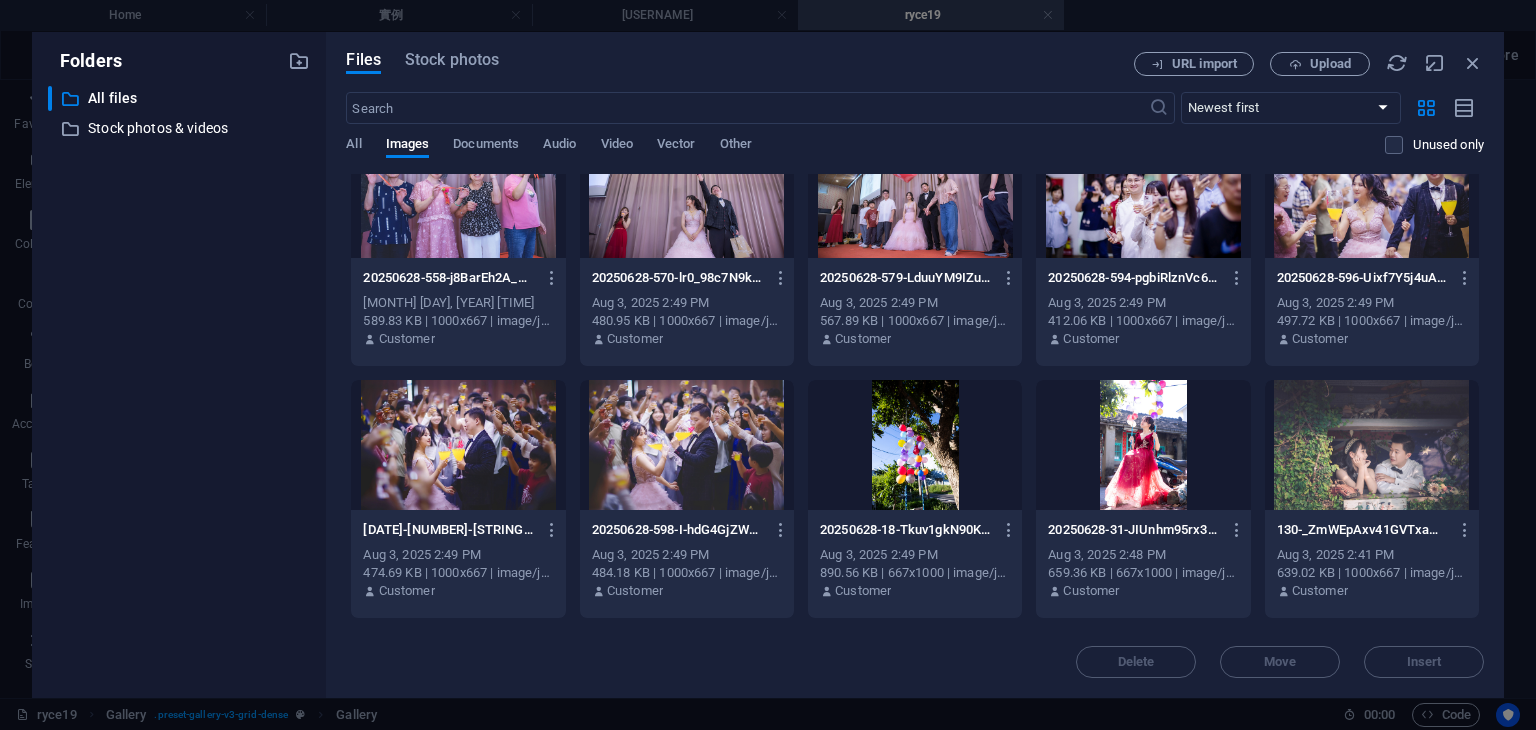 click at bounding box center [687, 445] 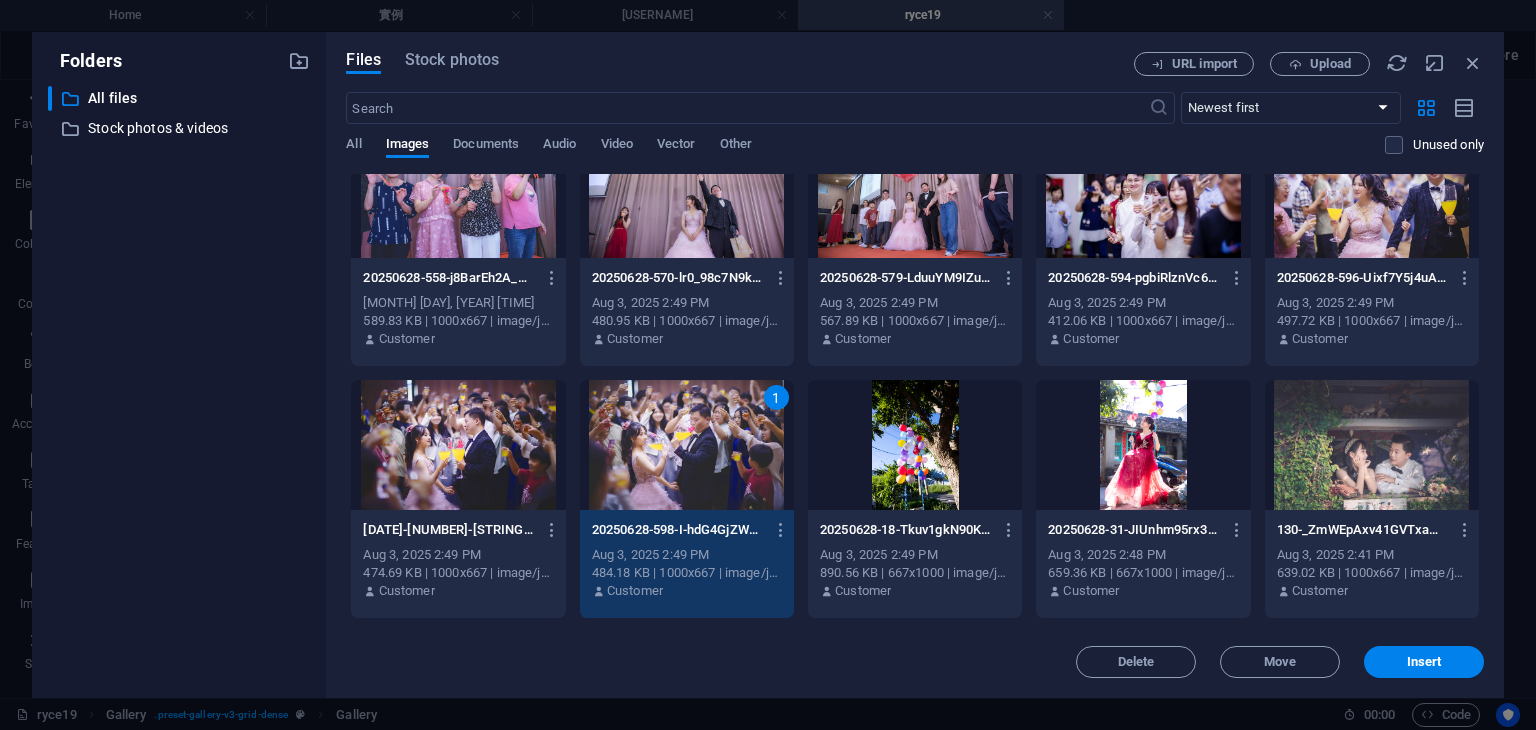 click on "1" at bounding box center (687, 445) 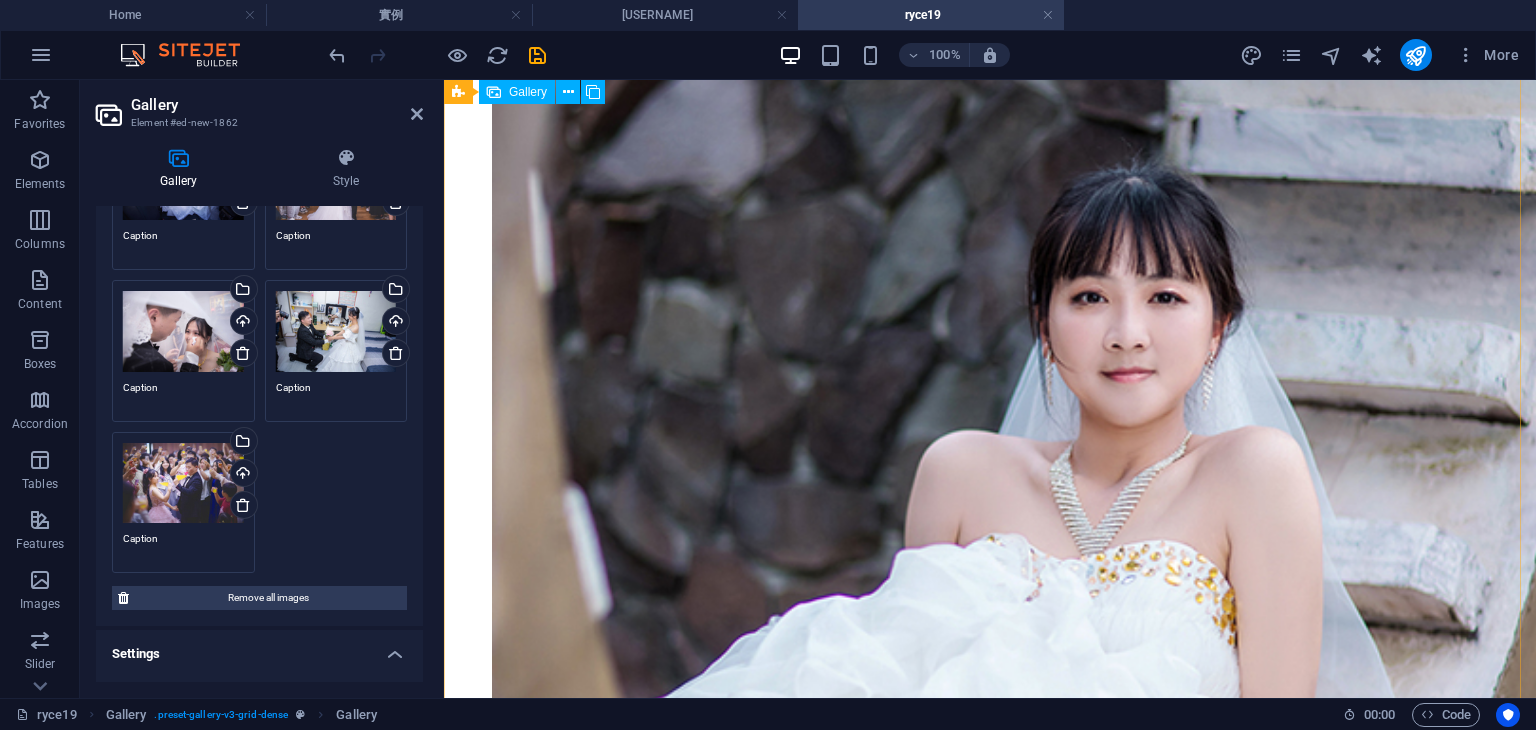 scroll, scrollTop: 6064, scrollLeft: 0, axis: vertical 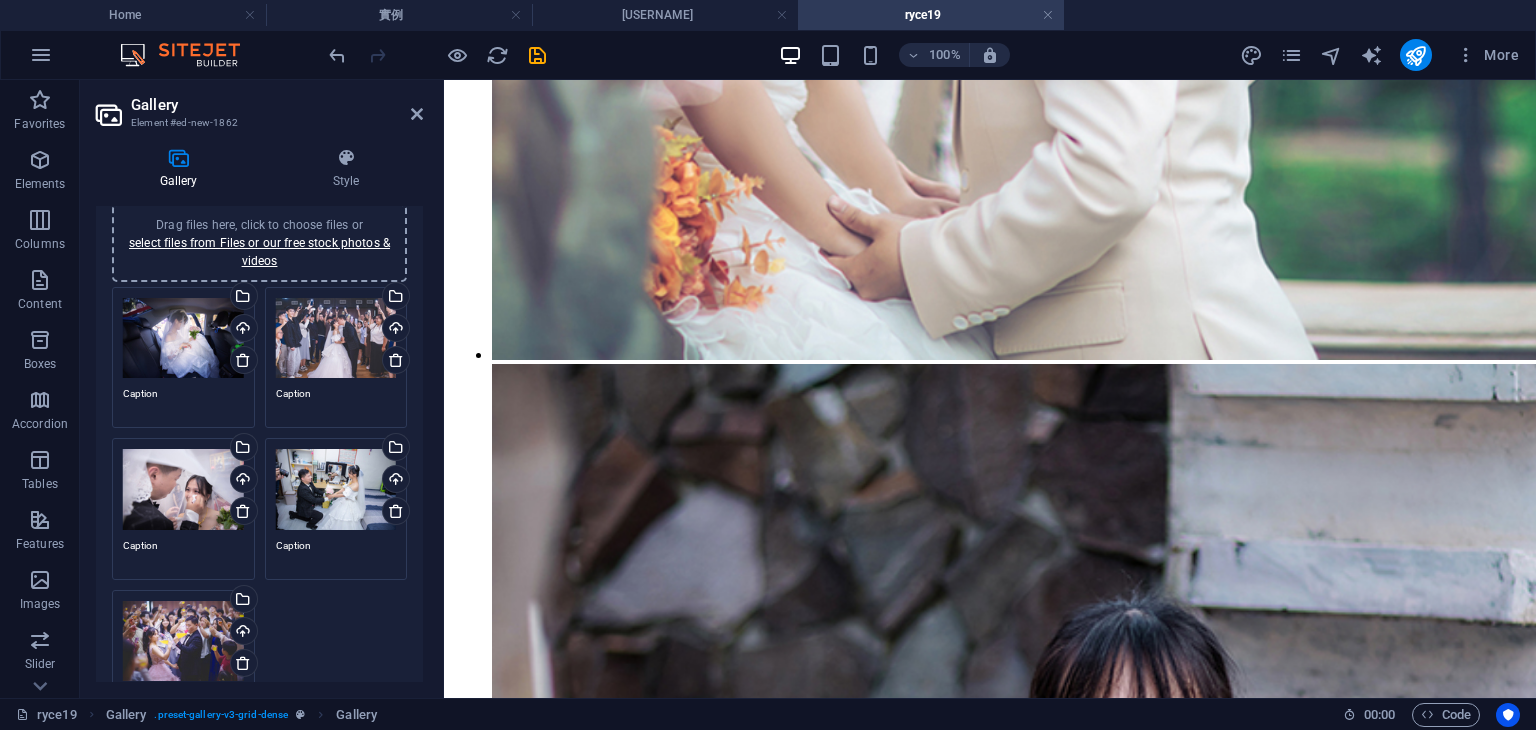 click on "Drag files here, click to choose files or select files from Files or our free stock photos & videos" at bounding box center [183, 338] 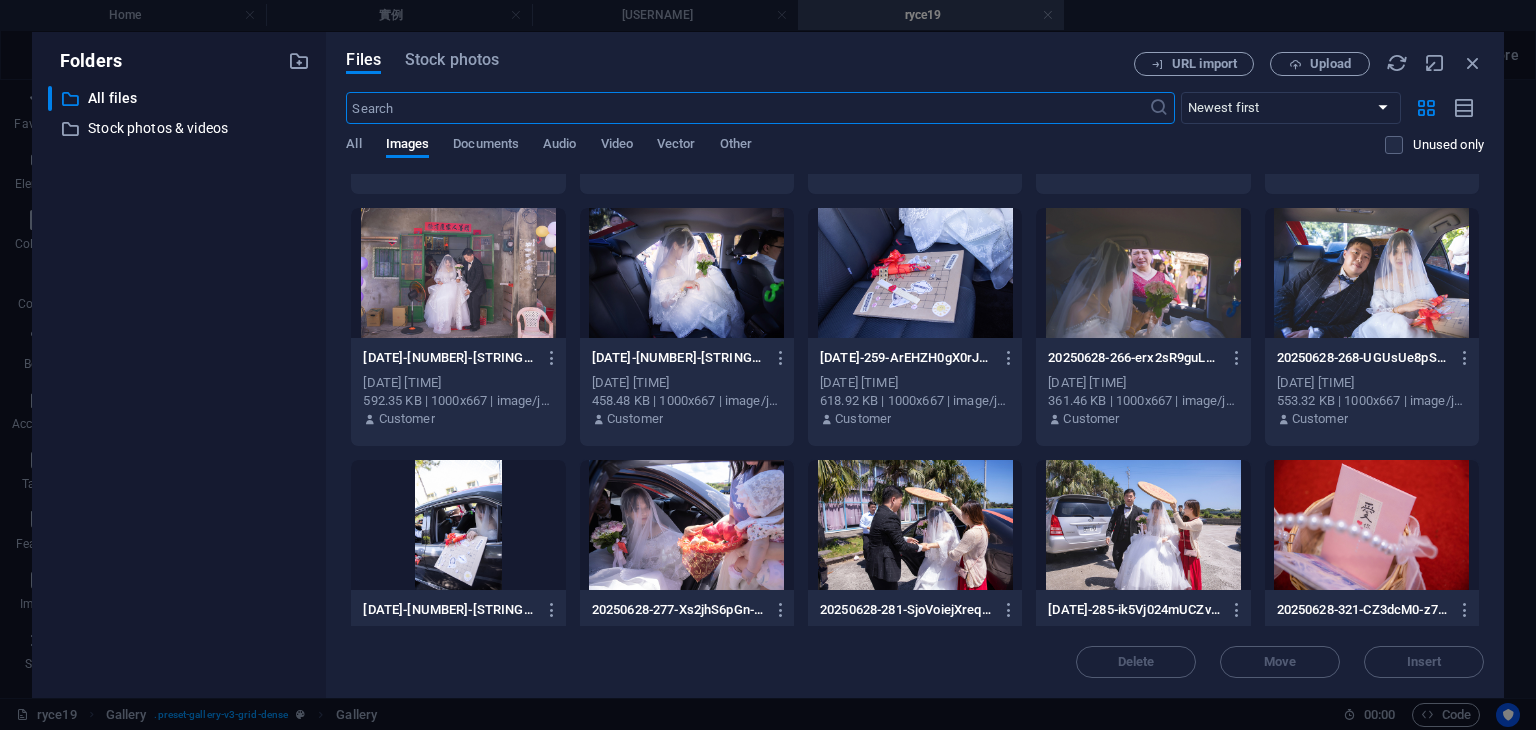 scroll, scrollTop: 2030, scrollLeft: 0, axis: vertical 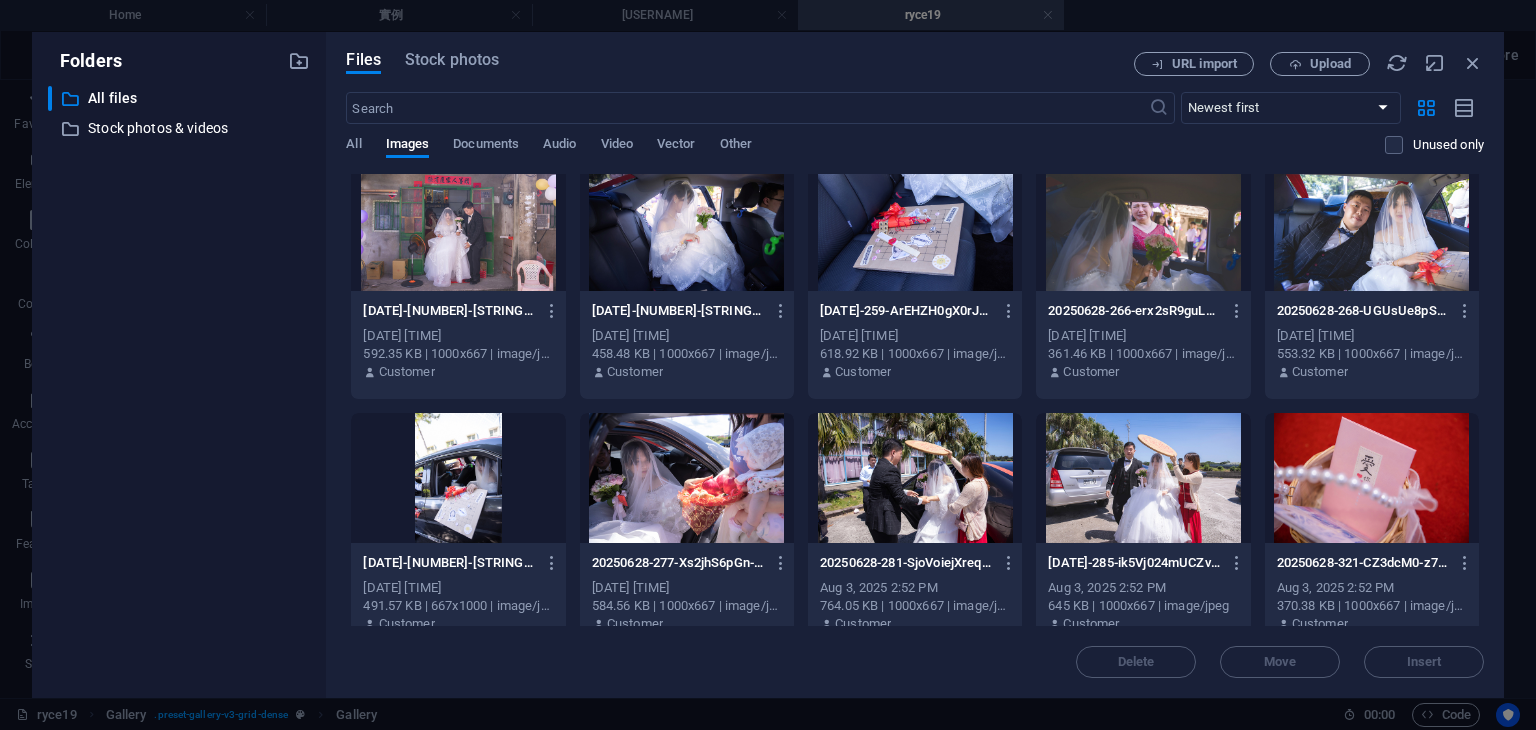 drag, startPoint x: 1484, startPoint y: 489, endPoint x: 1500, endPoint y: 657, distance: 168.76018 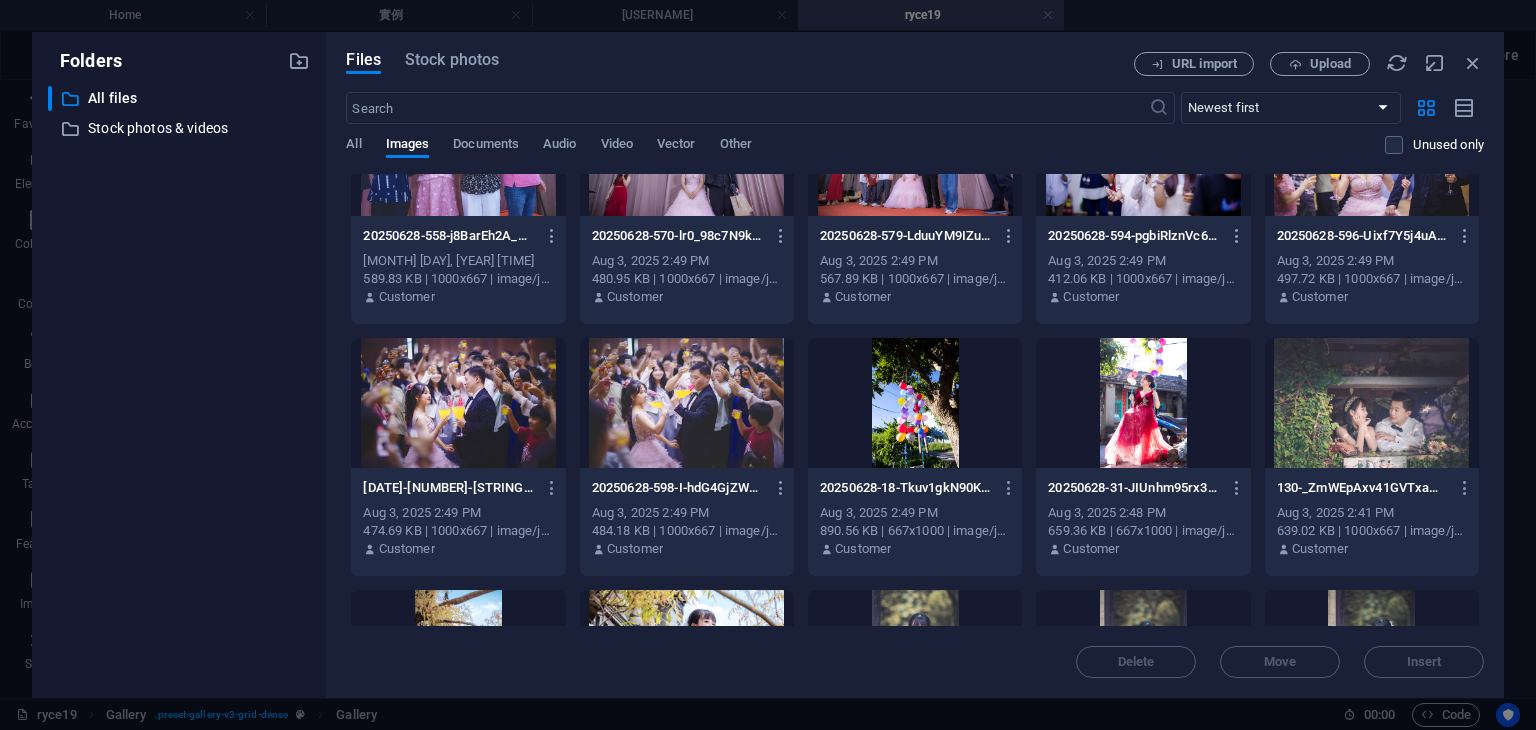 scroll, scrollTop: 4878, scrollLeft: 0, axis: vertical 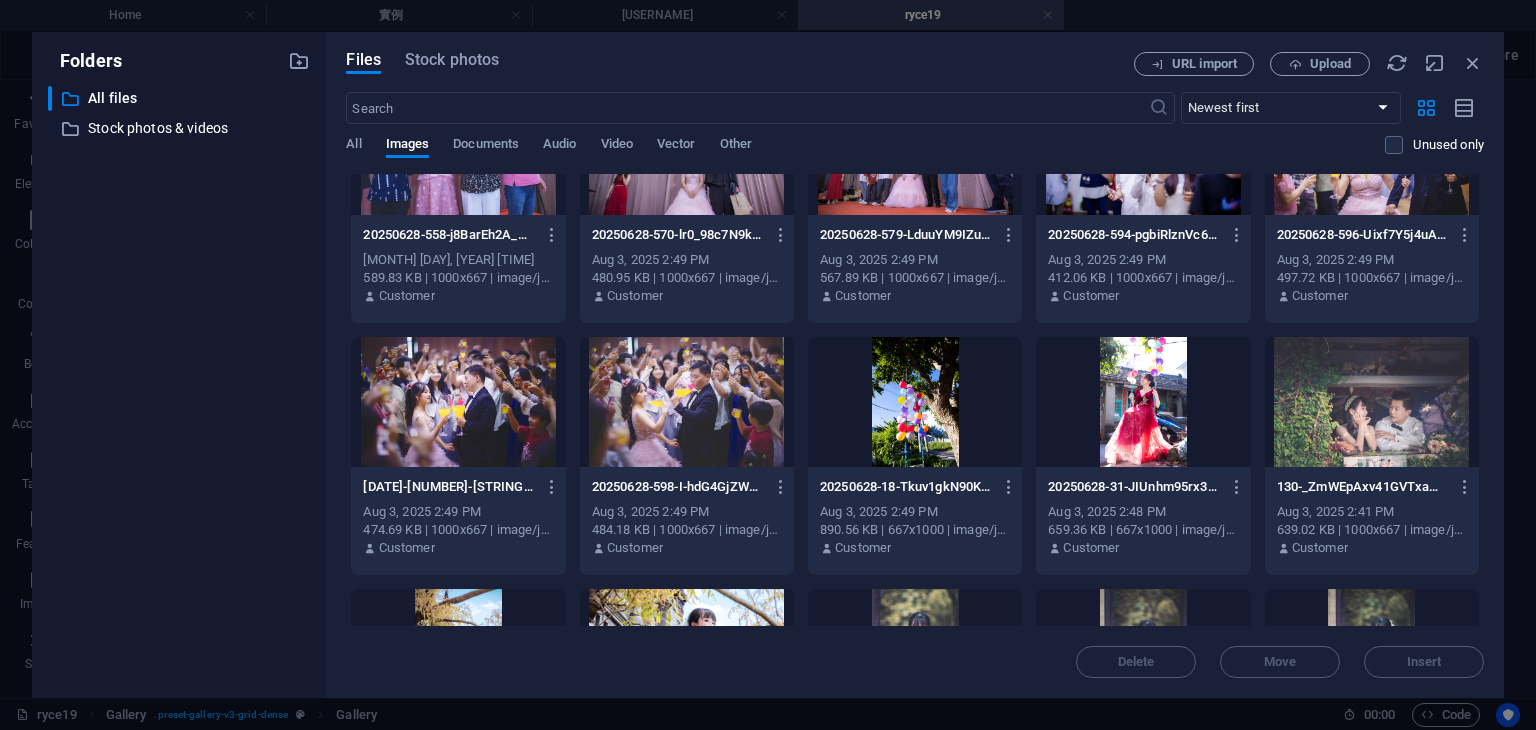 click at bounding box center (458, 402) 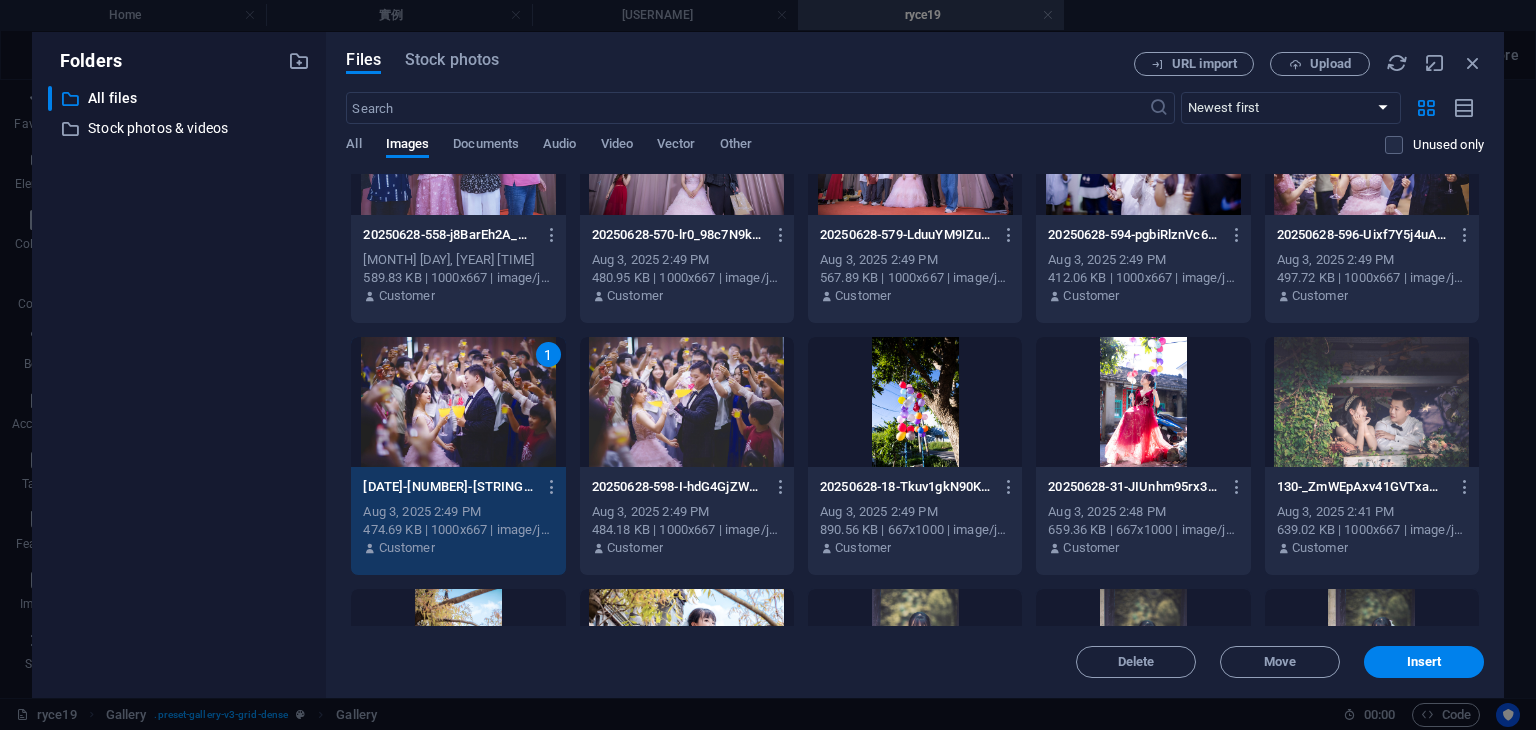 click on "1" at bounding box center [458, 402] 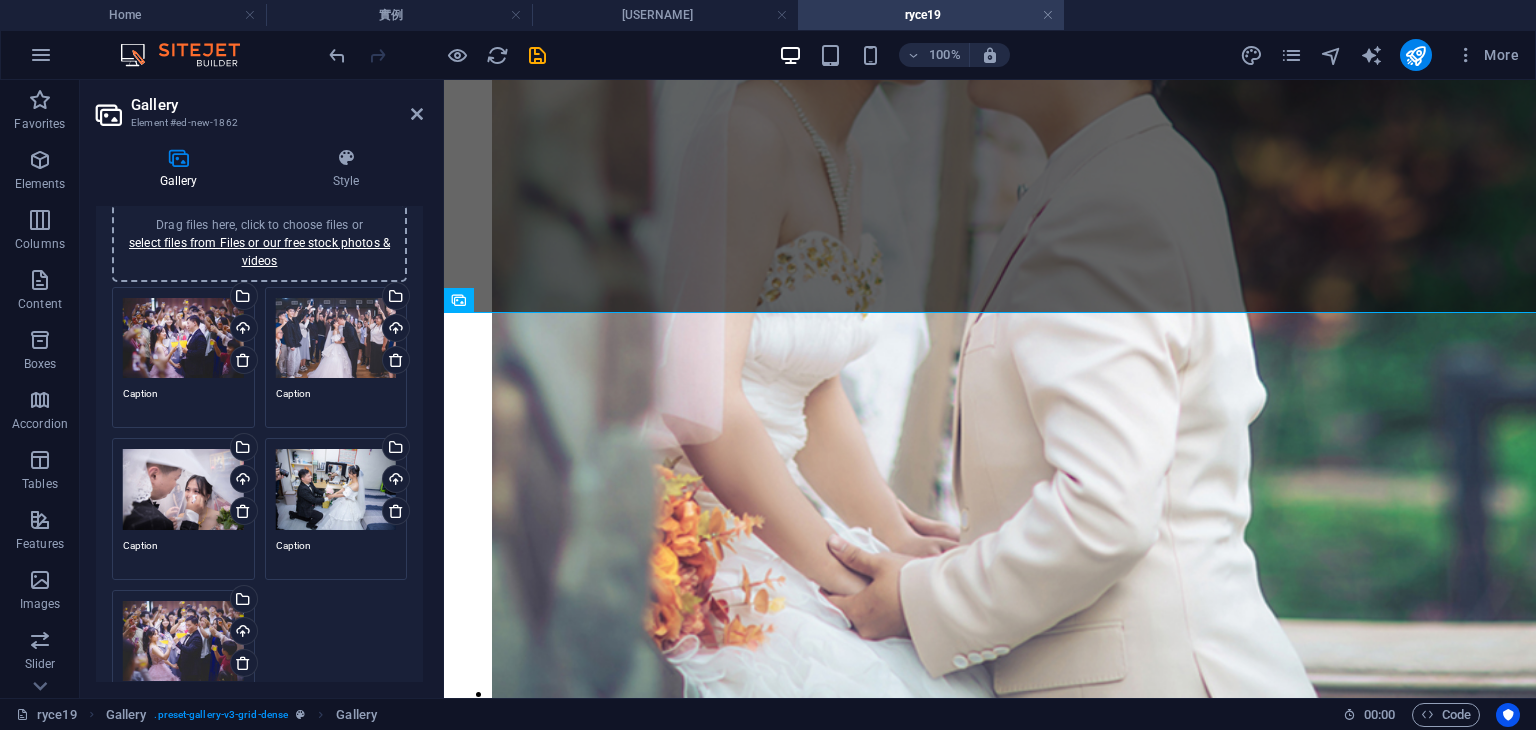 scroll, scrollTop: 5863, scrollLeft: 0, axis: vertical 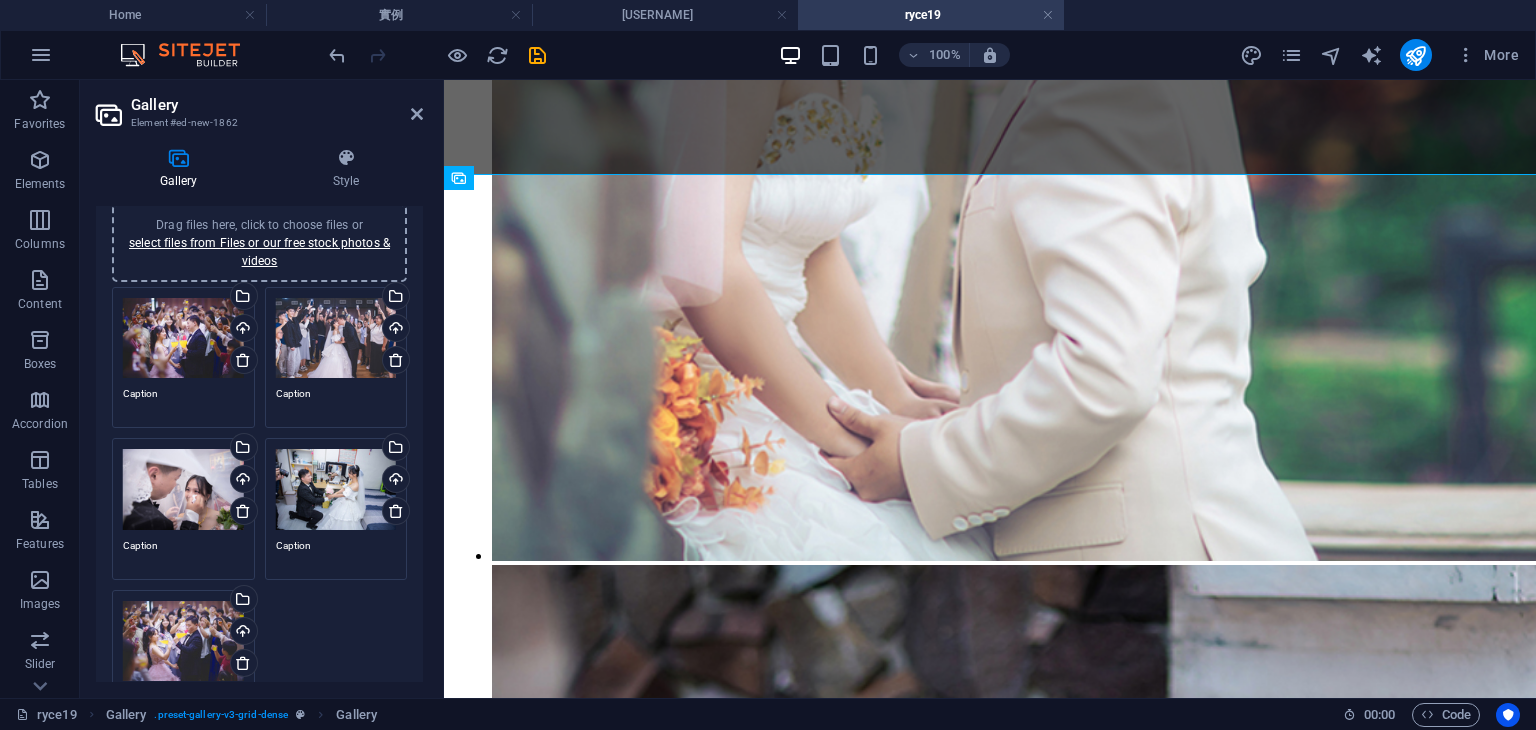 click on "Drag files here, click to choose files or select files from Files or our free stock photos & videos" at bounding box center (183, 338) 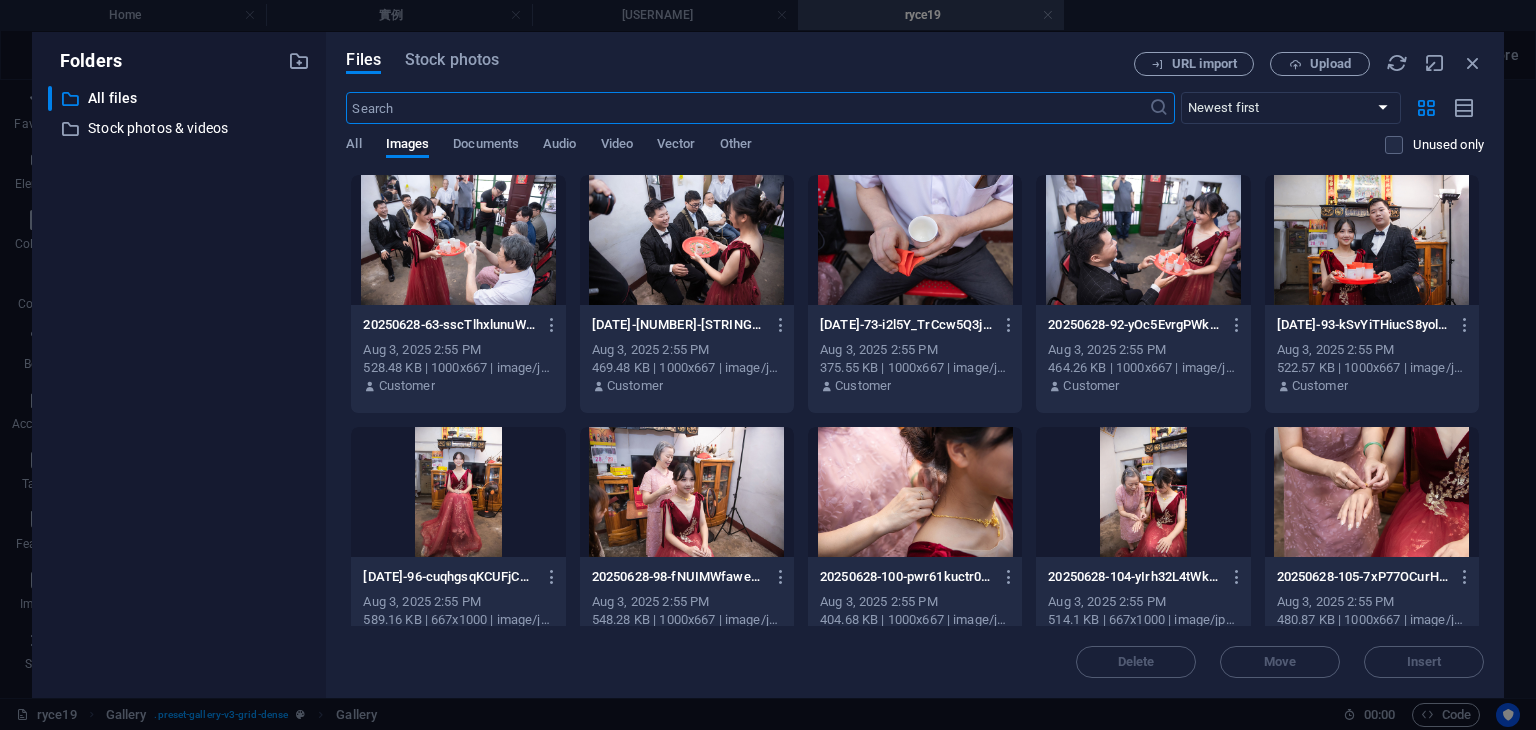 scroll, scrollTop: 3328, scrollLeft: 0, axis: vertical 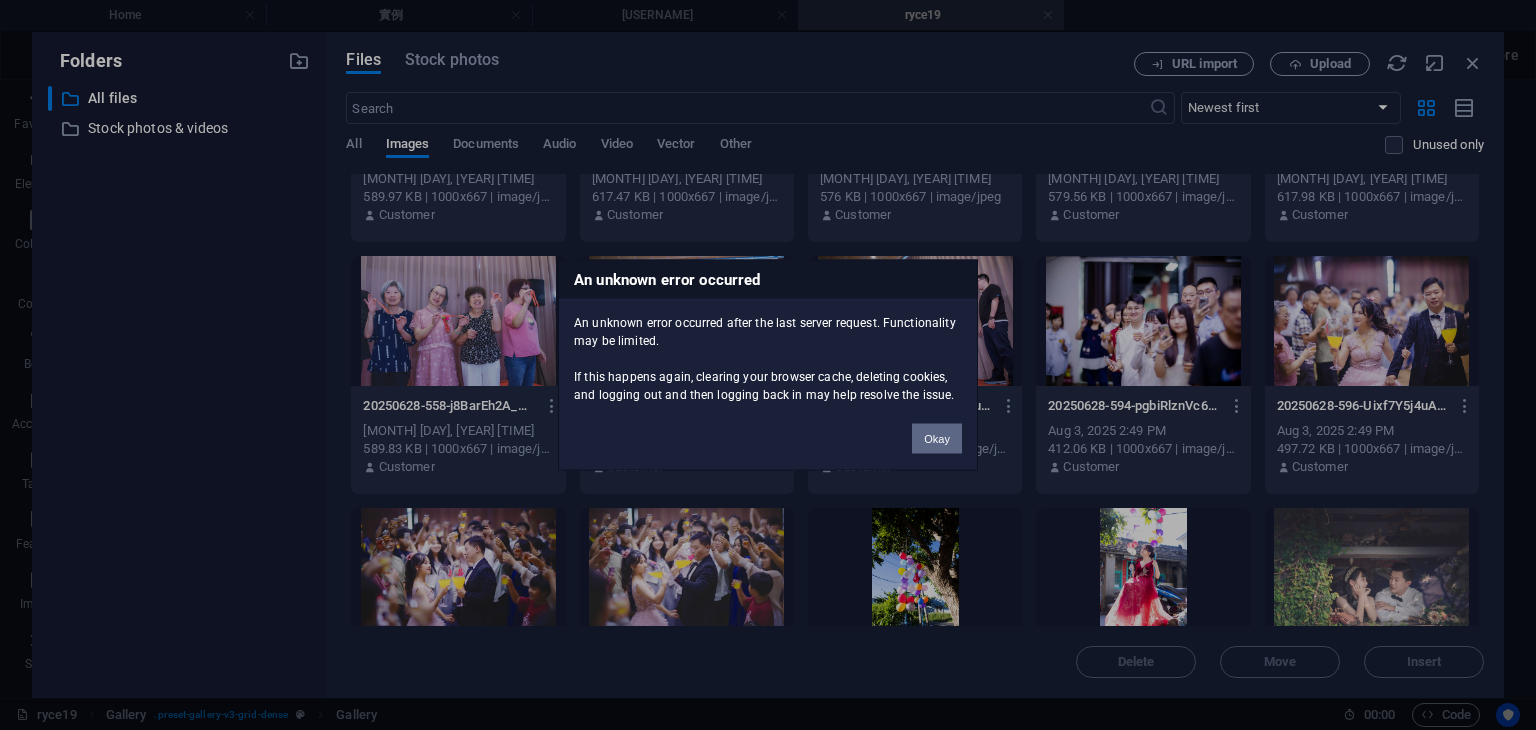 click on "Okay" at bounding box center (937, 439) 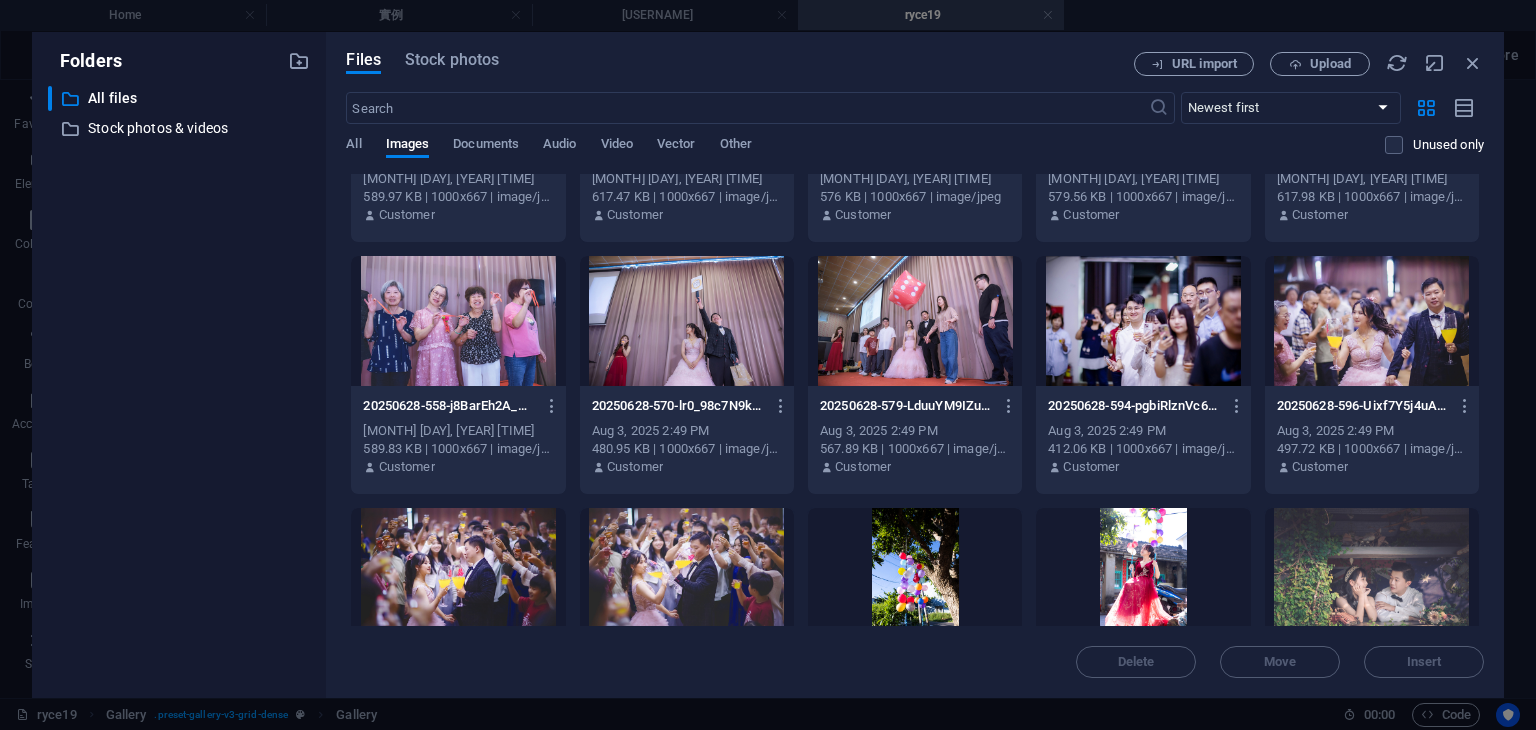 drag, startPoint x: 1479, startPoint y: 537, endPoint x: 1478, endPoint y: 547, distance: 10.049875 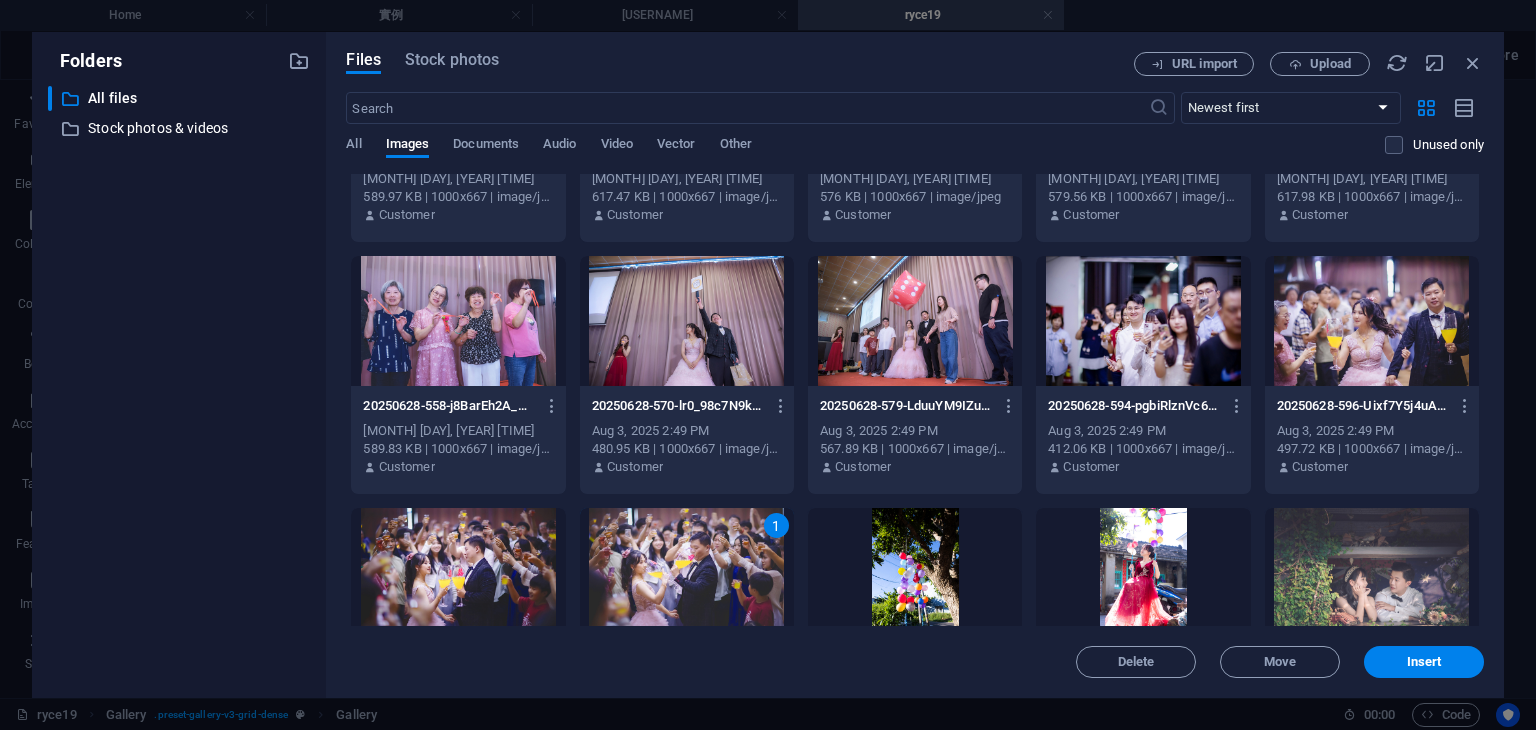 click on "1" at bounding box center (687, 573) 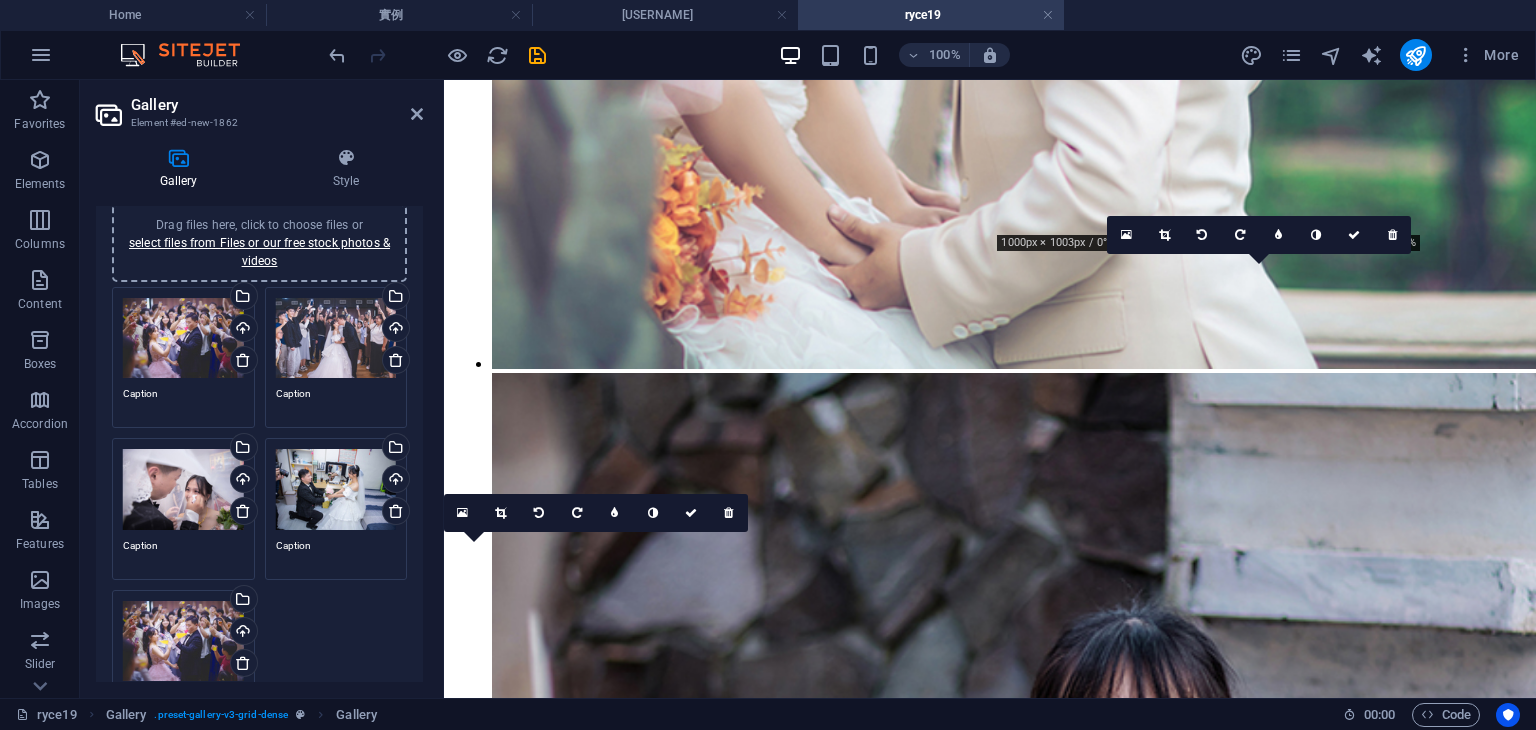 scroll, scrollTop: 6064, scrollLeft: 0, axis: vertical 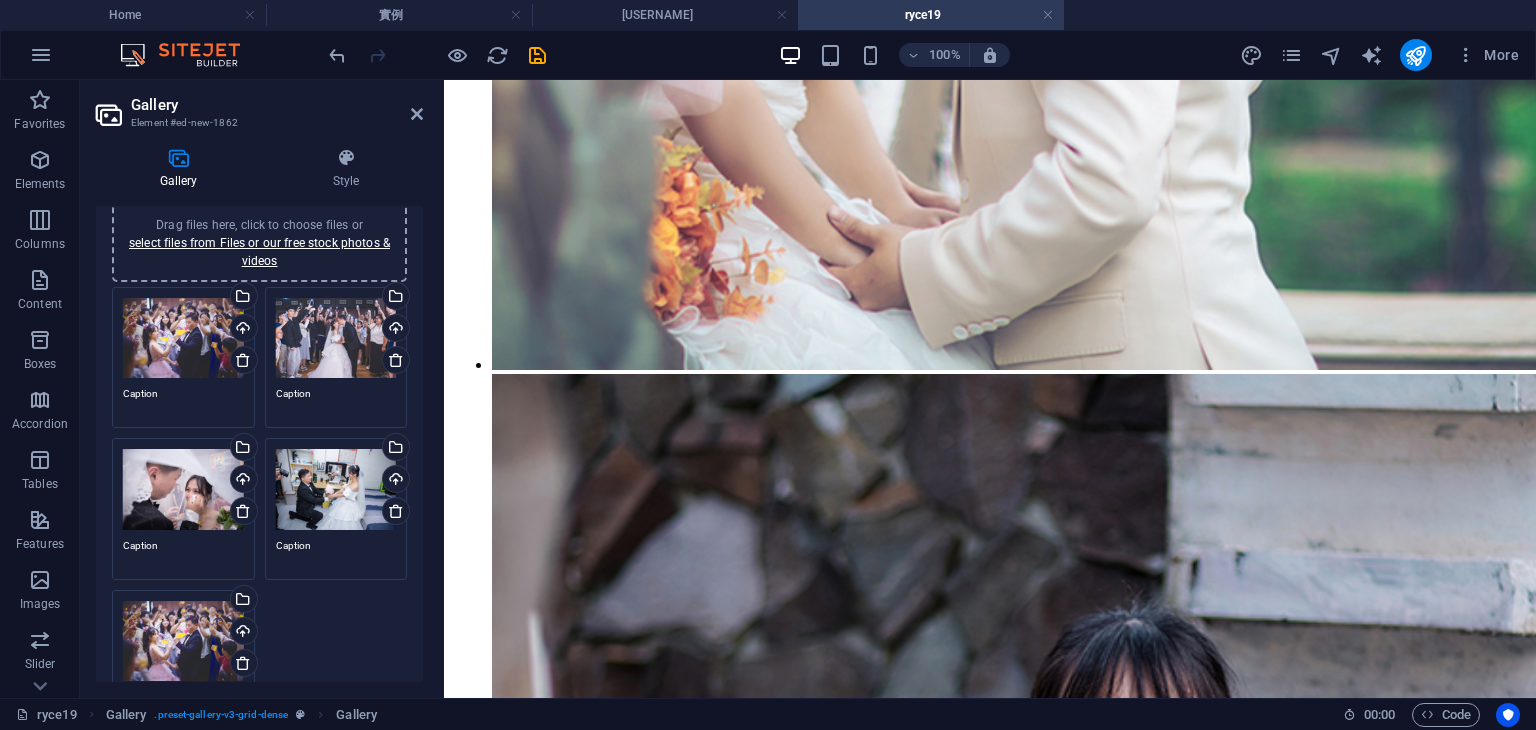 click on "Drag files here, click to choose files or select files from Files or our free stock photos & videos" at bounding box center (183, 641) 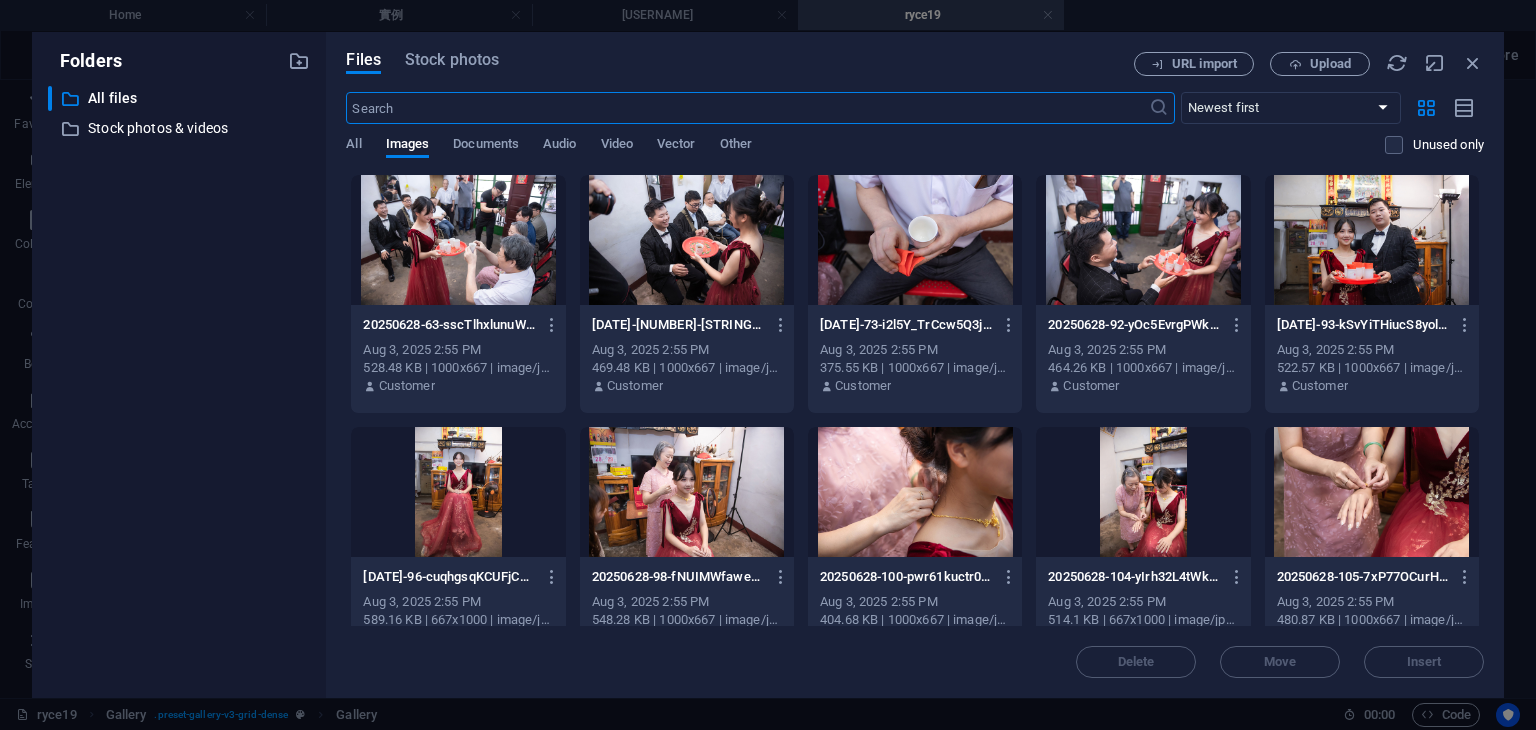 scroll, scrollTop: 3328, scrollLeft: 0, axis: vertical 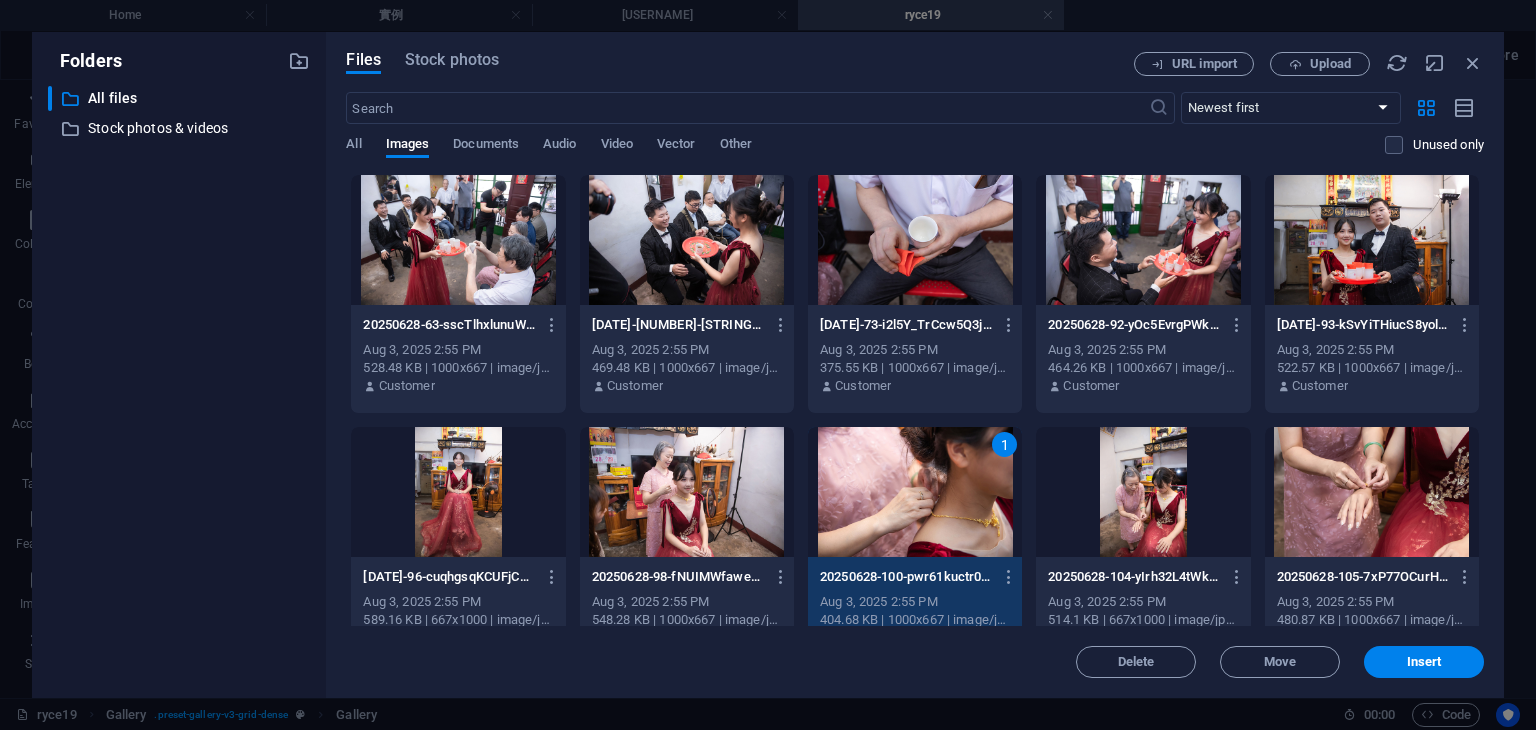 click on "1" at bounding box center [915, 492] 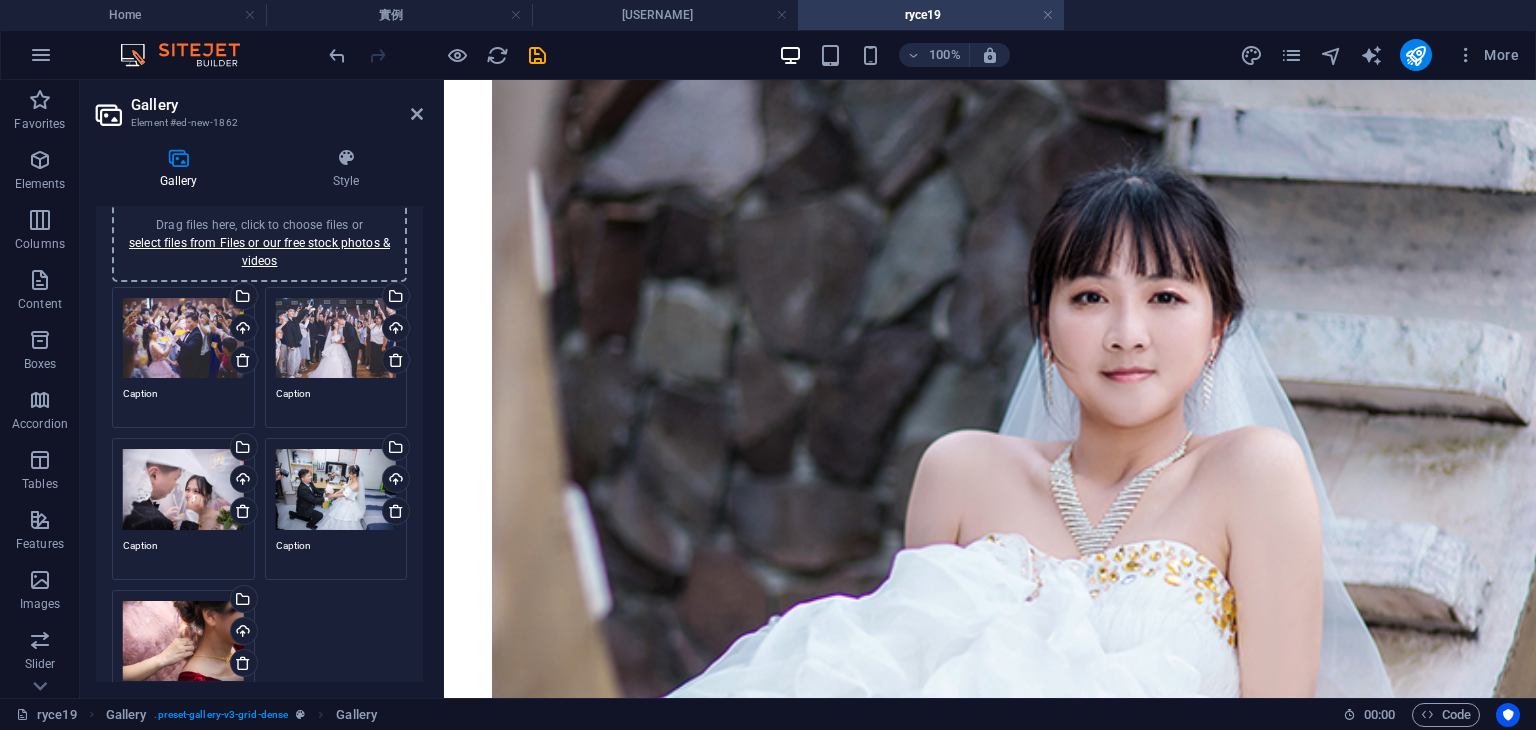 scroll, scrollTop: 6064, scrollLeft: 0, axis: vertical 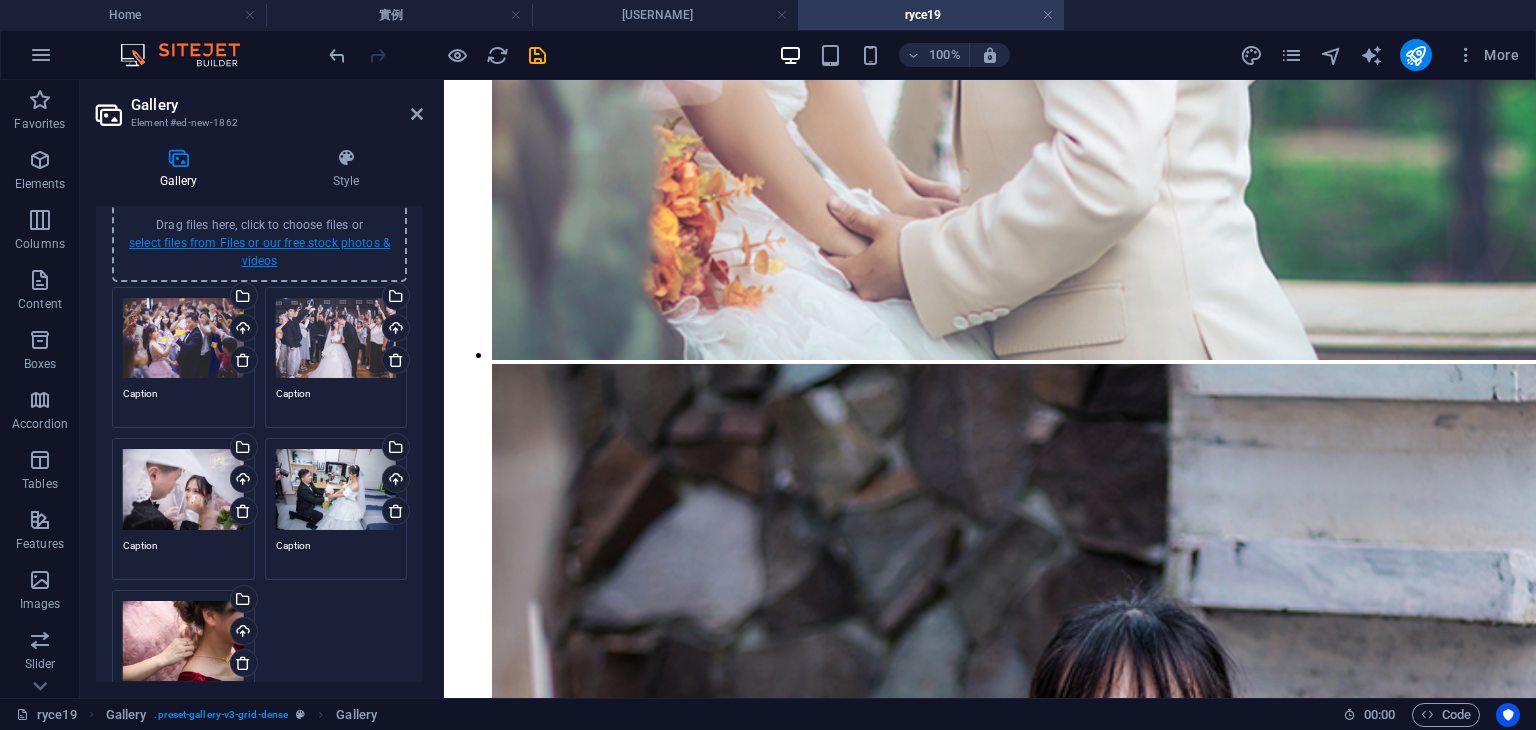 click on "select files from Files or our free stock photos & videos" at bounding box center [259, 252] 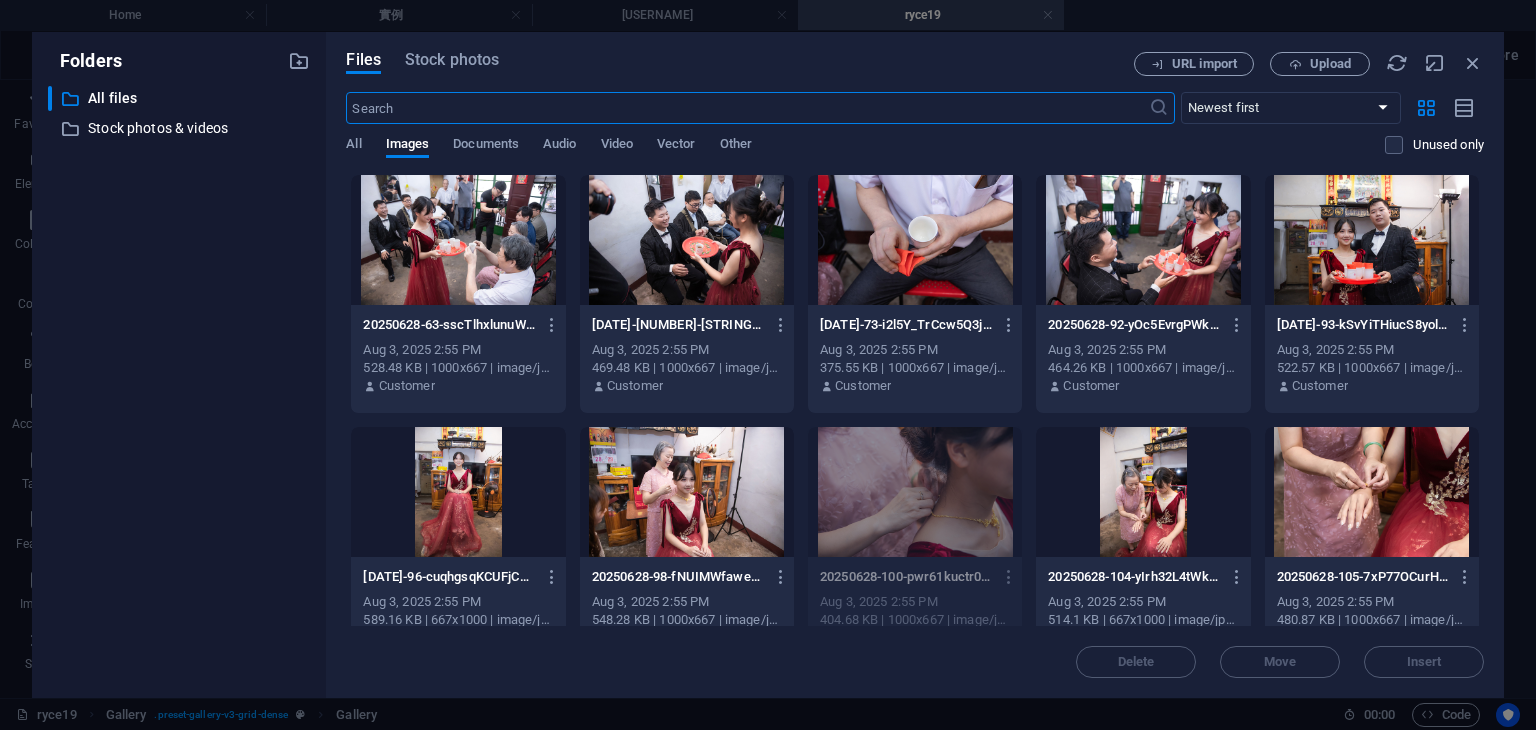 scroll, scrollTop: 3328, scrollLeft: 0, axis: vertical 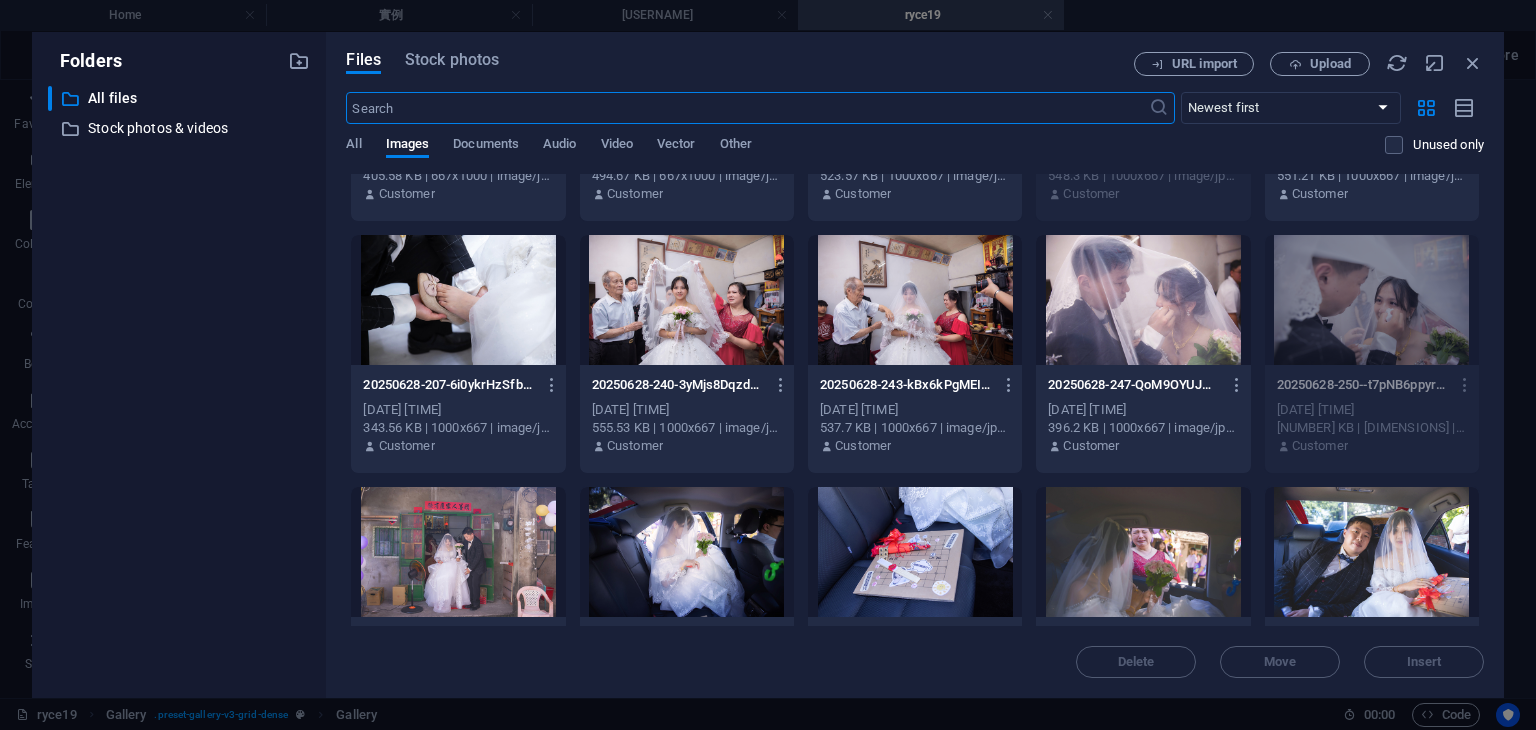 click at bounding box center [1143, 300] 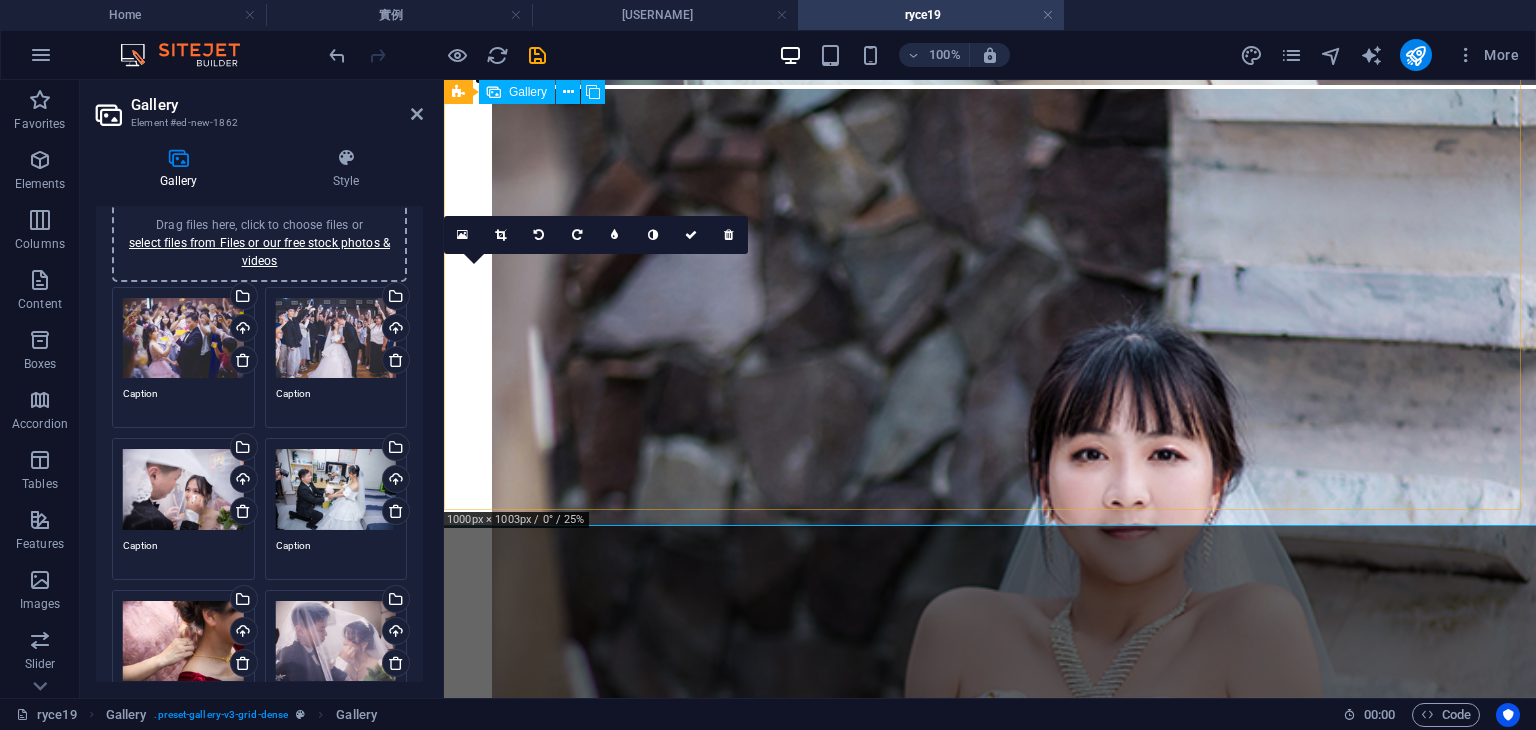 scroll, scrollTop: 6341, scrollLeft: 0, axis: vertical 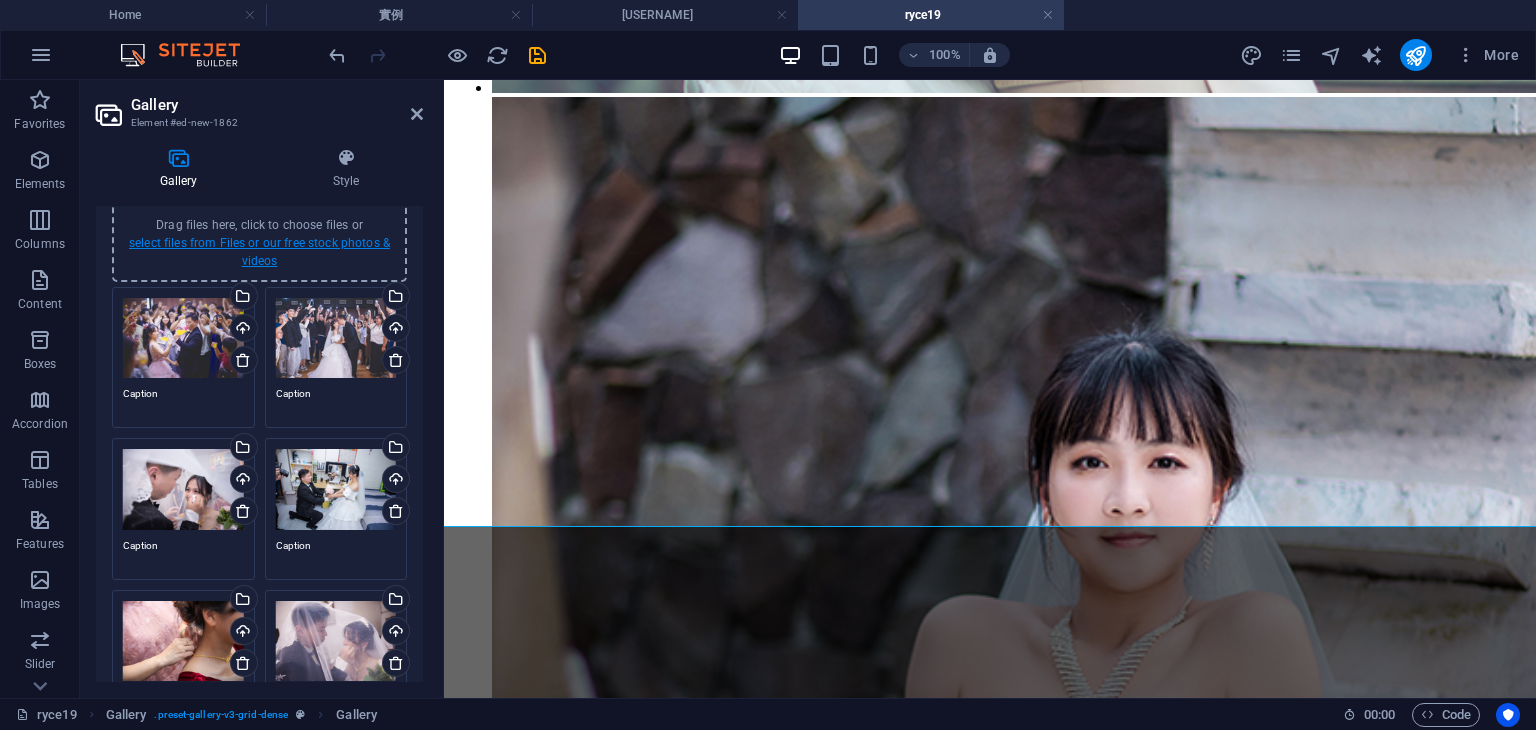 click on "select files from Files or our free stock photos & videos" at bounding box center (259, 252) 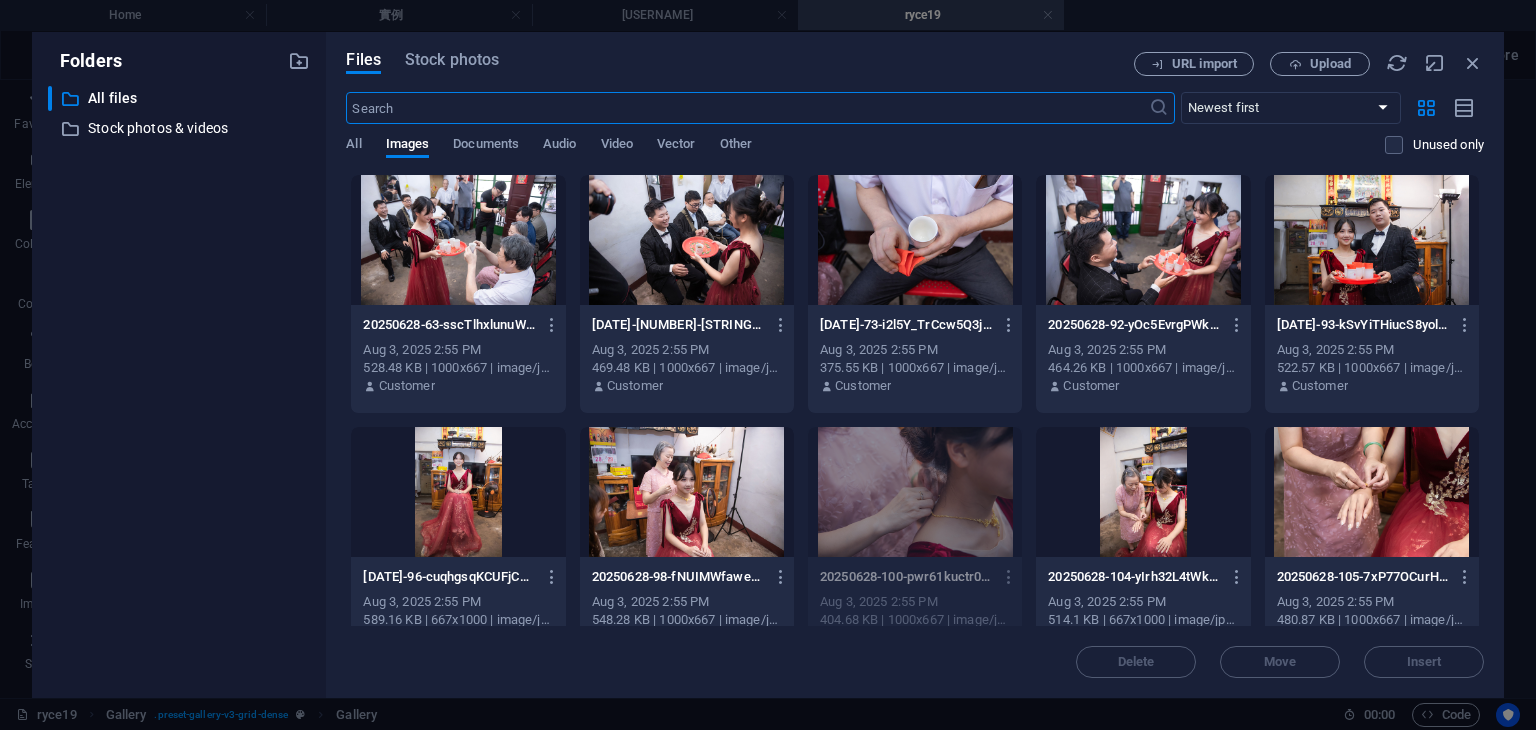 scroll, scrollTop: 3328, scrollLeft: 0, axis: vertical 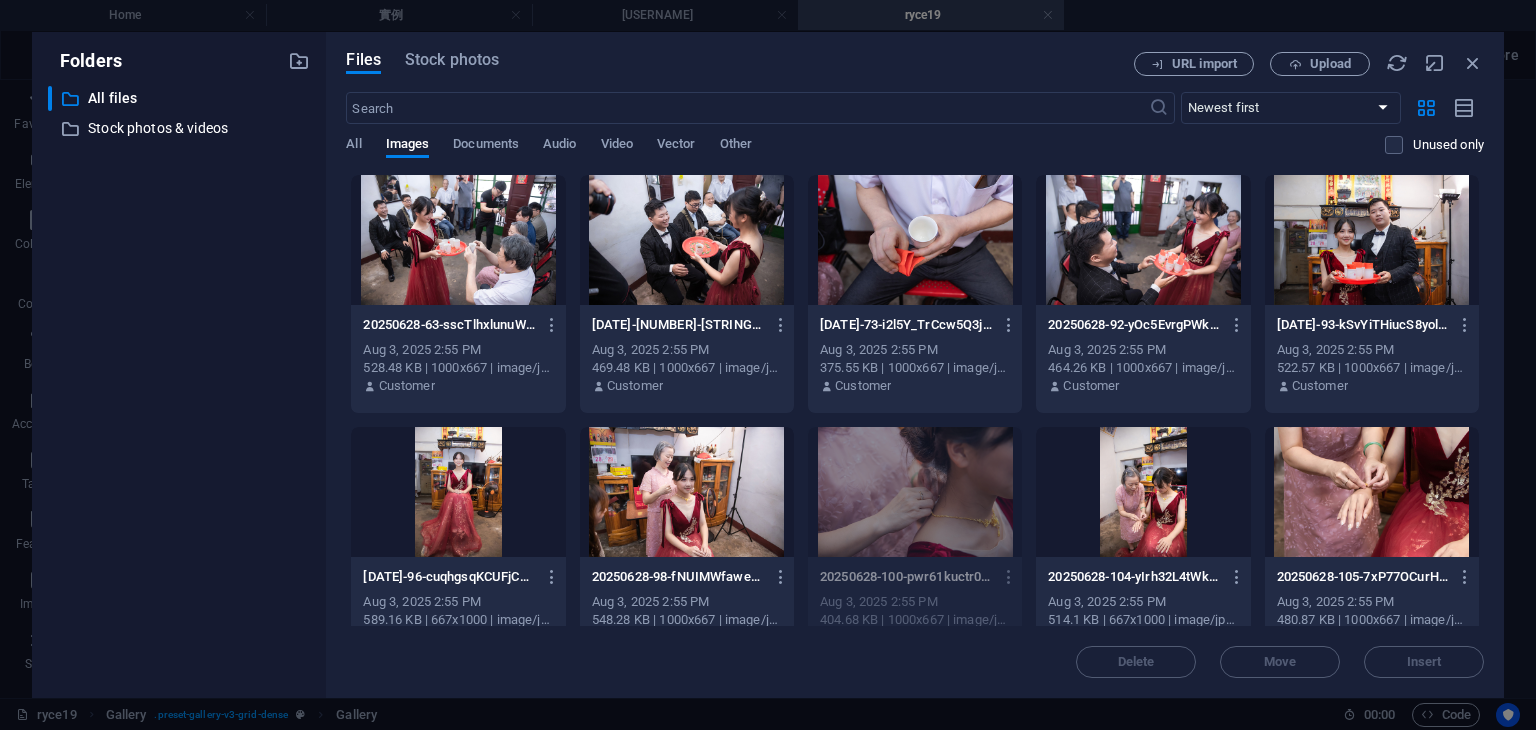 drag, startPoint x: 1484, startPoint y: 212, endPoint x: 1512, endPoint y: 417, distance: 206.90337 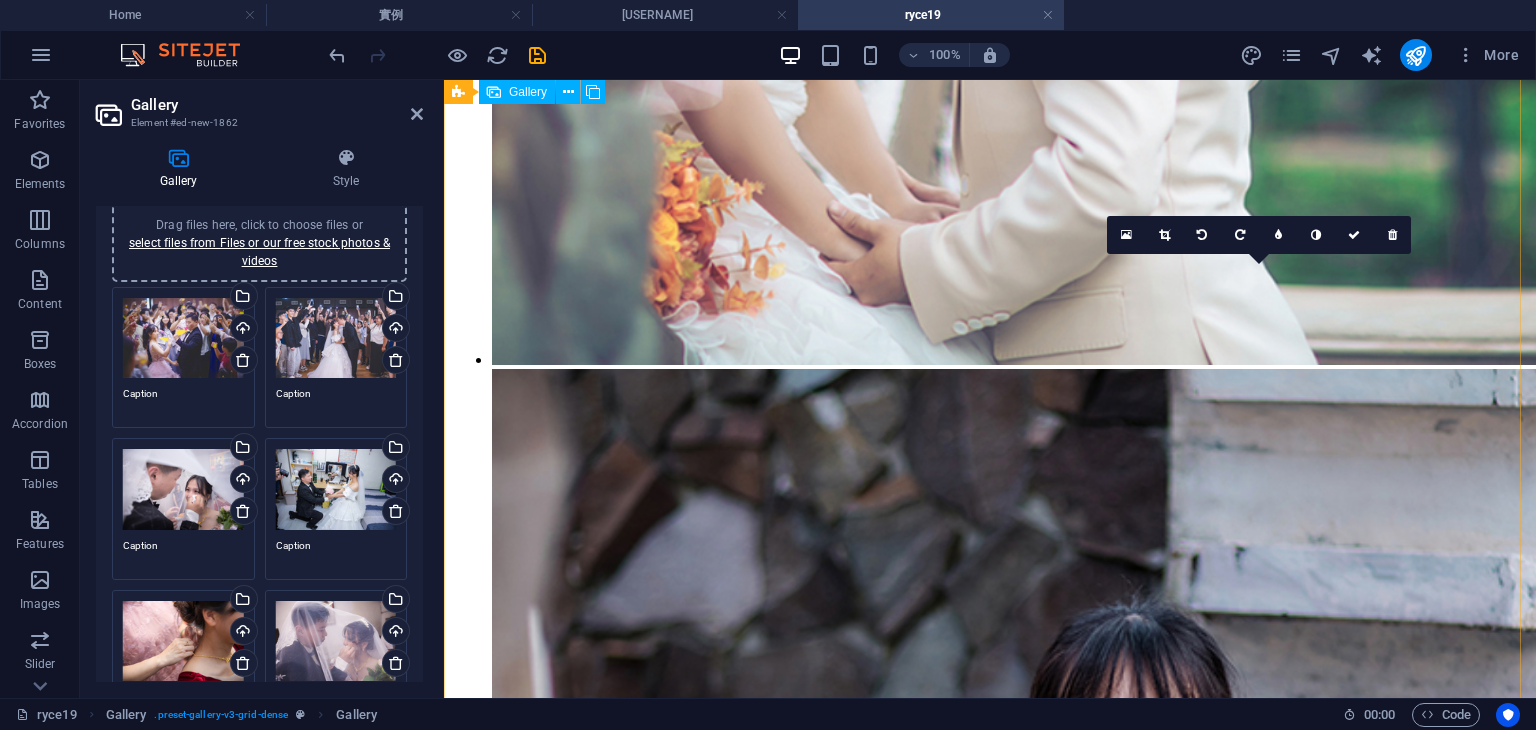 scroll, scrollTop: 6064, scrollLeft: 0, axis: vertical 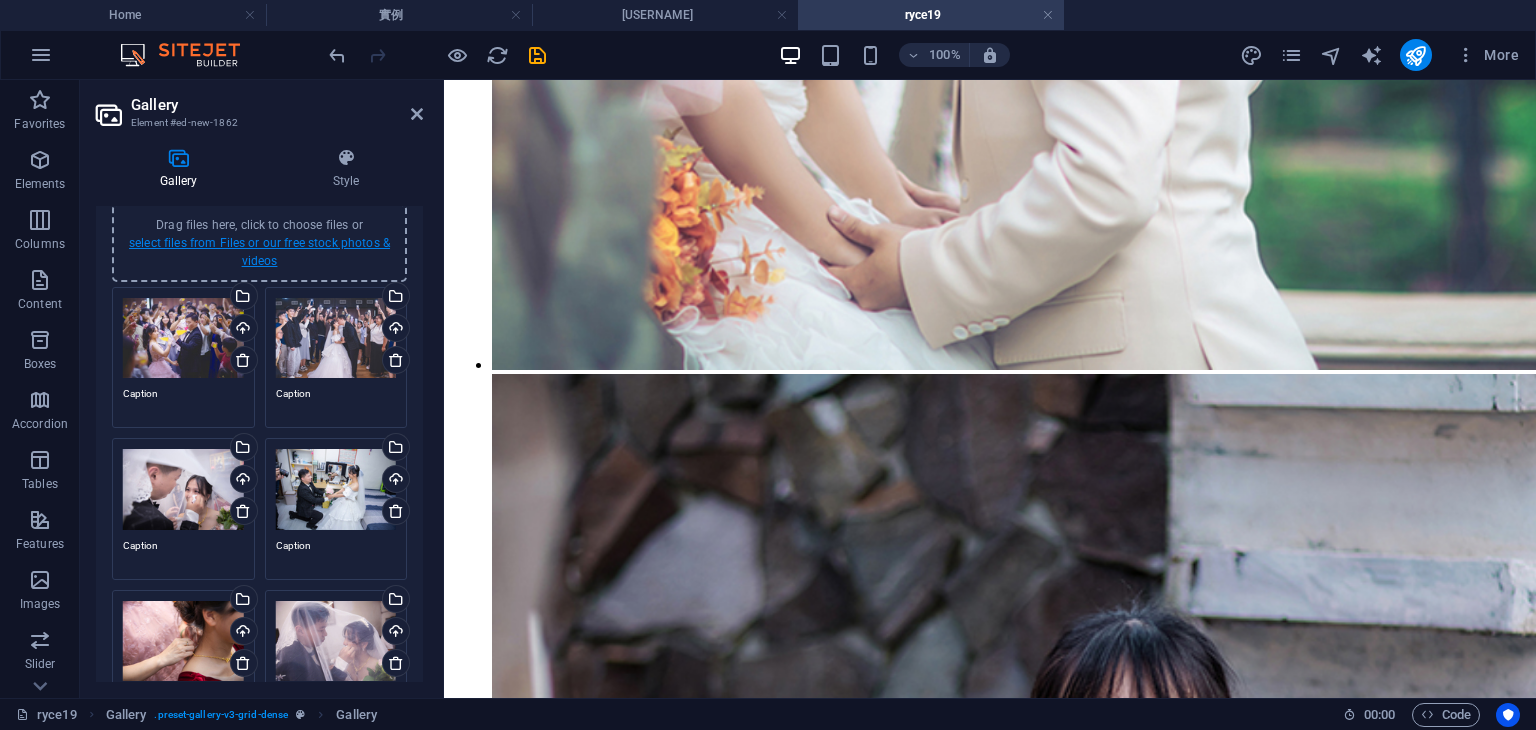 click on "select files from Files or our free stock photos & videos" at bounding box center (259, 252) 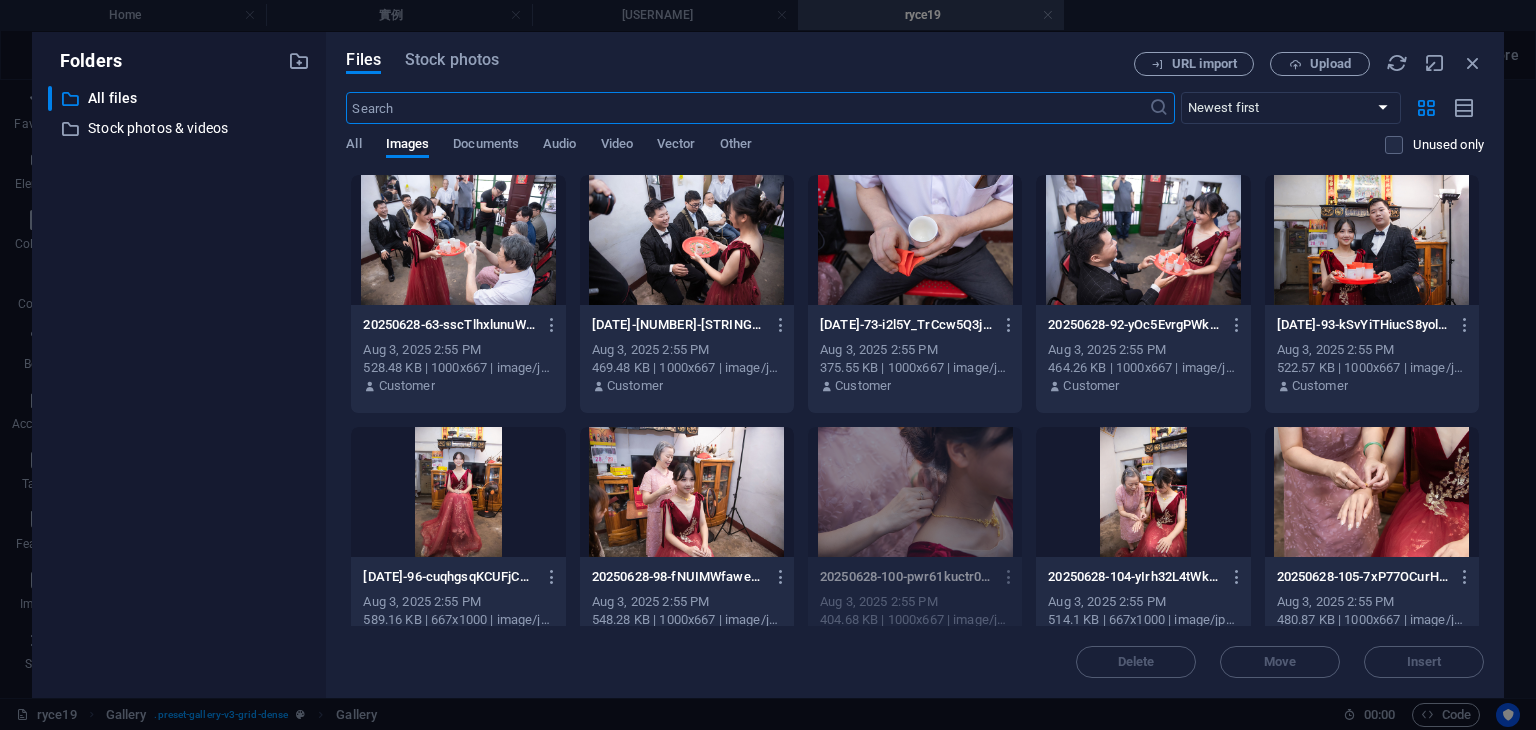 scroll, scrollTop: 3328, scrollLeft: 0, axis: vertical 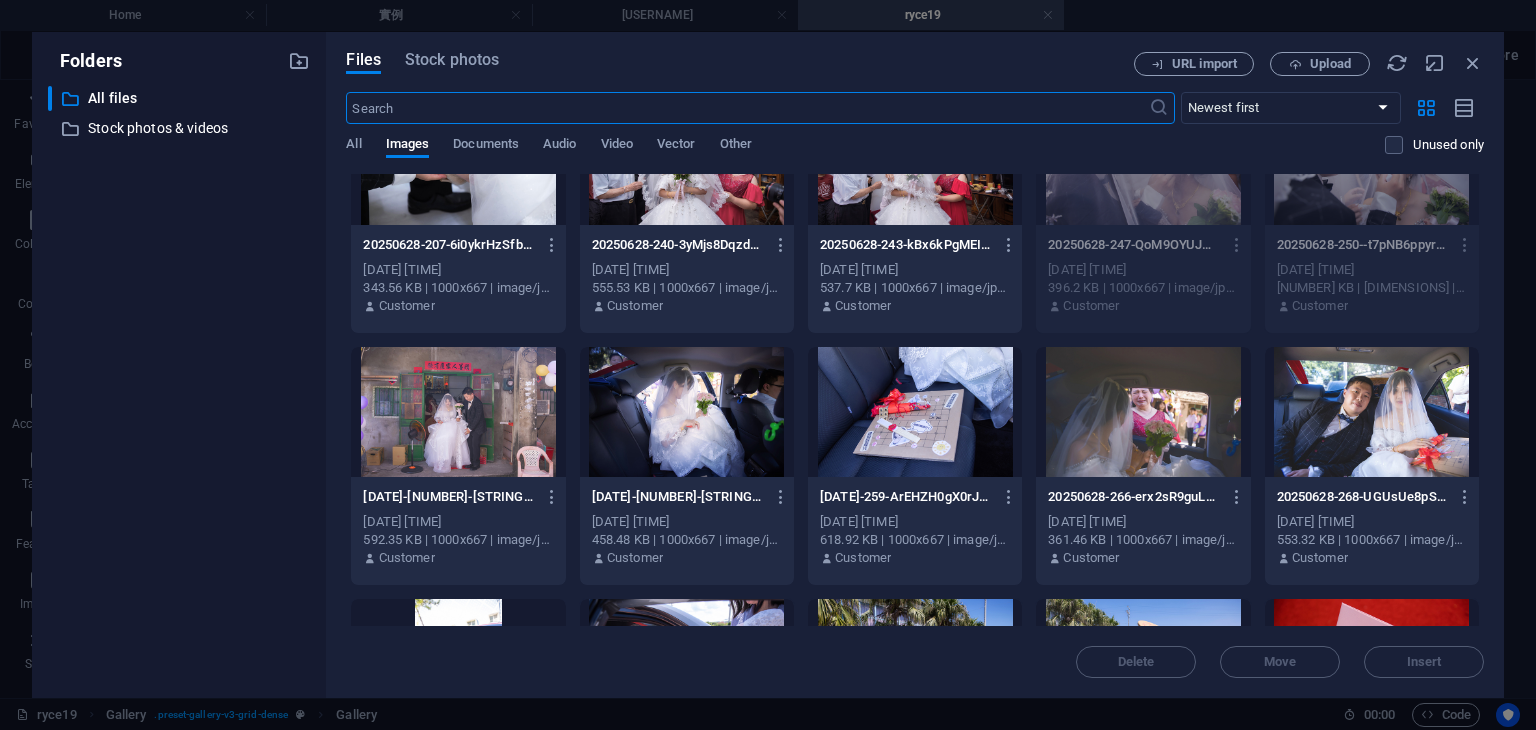 drag, startPoint x: 928, startPoint y: 436, endPoint x: 960, endPoint y: 421, distance: 35.341194 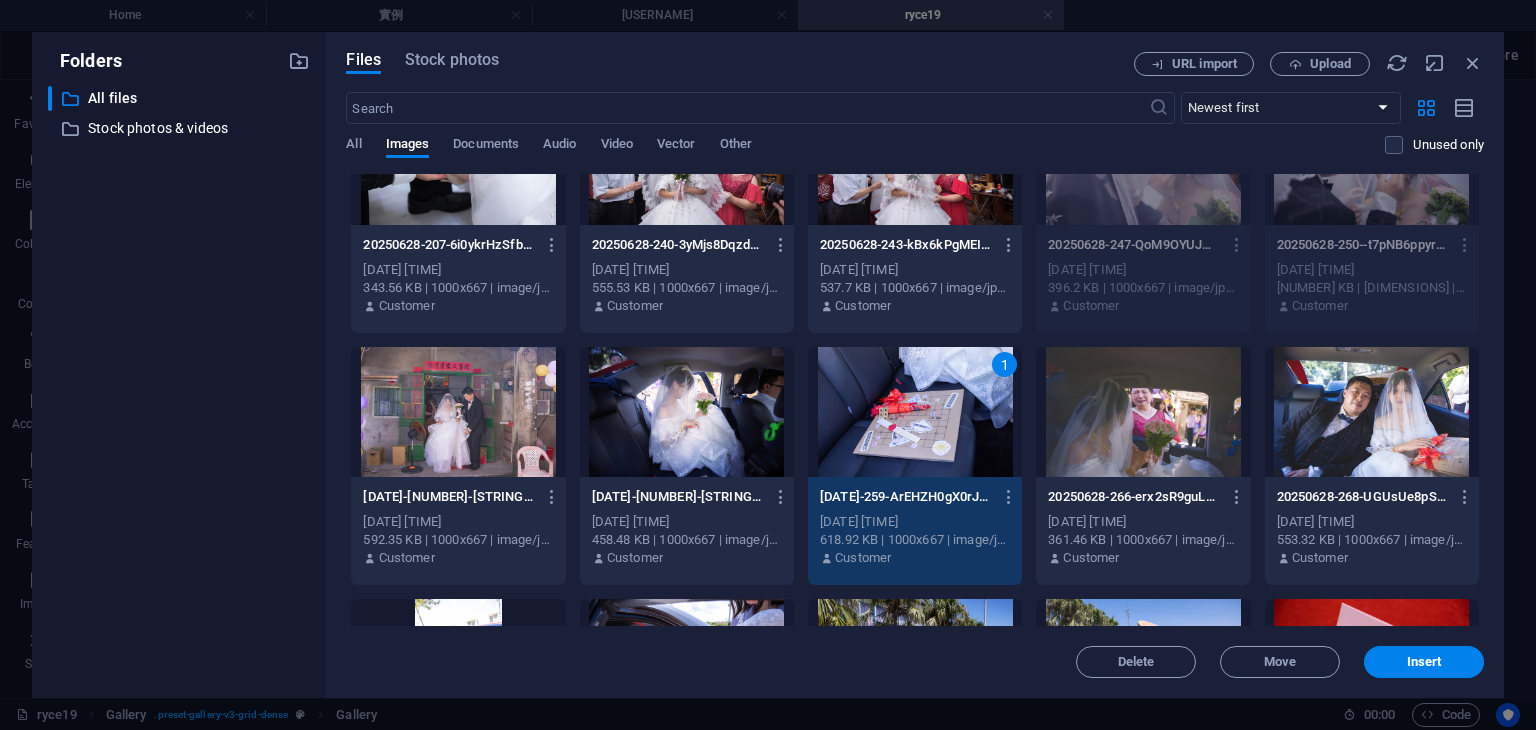 click on "20250628-63-sscTlhxlunuWpdnFmCc1gw.jpg 20250628-63-sscTlhxlunuWpdnFmCc1gw.jpg Aug 3, 2025 2:55 PM 528.48 KB | 1000x667 | image/jpeg Customer 20250628-70-0Sa9_GS5NJBhr5Bbfr5WVg.jpg 20250628-70-0Sa9_GS5NJBhr5Bbfr5WVg.jpg Aug 3, 2025 2:55 PM 469.48 KB | 1000x667 | image/jpeg Customer 20250628-73-i2l5Y_TrCcw5Q3jl5UKlEQ.jpg 20250628-73-i2l5Y_TrCcw5Q3jl5UKlEQ.jpg Aug 3, 2025 2:55 PM 375.55 KB | 1000x667 | image/jpeg Customer 20250628-92-yOc5EvrgPWk-tRr-PskASg.jpg 20250628-92-yOc5EvrgPWk-tRr-PskASg.jpg Aug 3, 2025 2:55 PM 464.26 KB | 1000x667 | image/jpeg Customer 20250628-93-kSvYiTHiucS8yol47WJT7w.jpg 20250628-93-kSvYiTHiucS8yol47WJT7w.jpg Aug 3, 2025 2:55 PM 522.57 KB | 1000x667 | image/jpeg Customer 20250628-96-cuqhgsqKCUFjCepRnfjPLg.jpg 20250628-96-cuqhgsqKCUFjCepRnfjPLg.jpg Aug 3, 2025 2:55 PM 589.16 KB | 667x1000 | image/jpeg Customer 20250628-98-fNUIMWfawedMr_VAlnTIOg.jpg 20250628-98-fNUIMWfawedMr_VAlnTIOg.jpg Aug 3, 2025 2:55 PM 548.28 KB | 1000x667 | image/jpeg Customer Aug 3, 2025 2:55 PM Customer Customer" at bounding box center (915, -164) 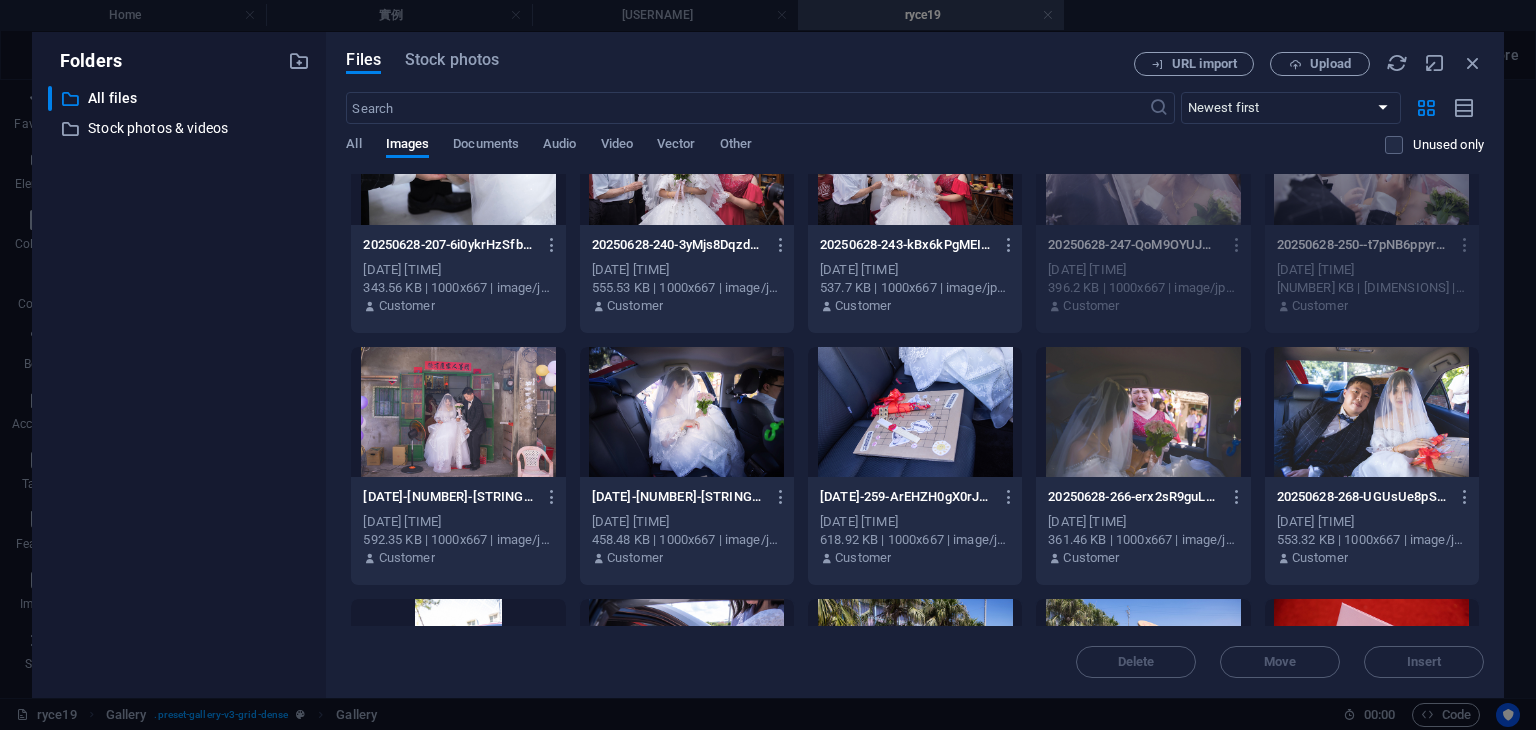 click at bounding box center [1143, 412] 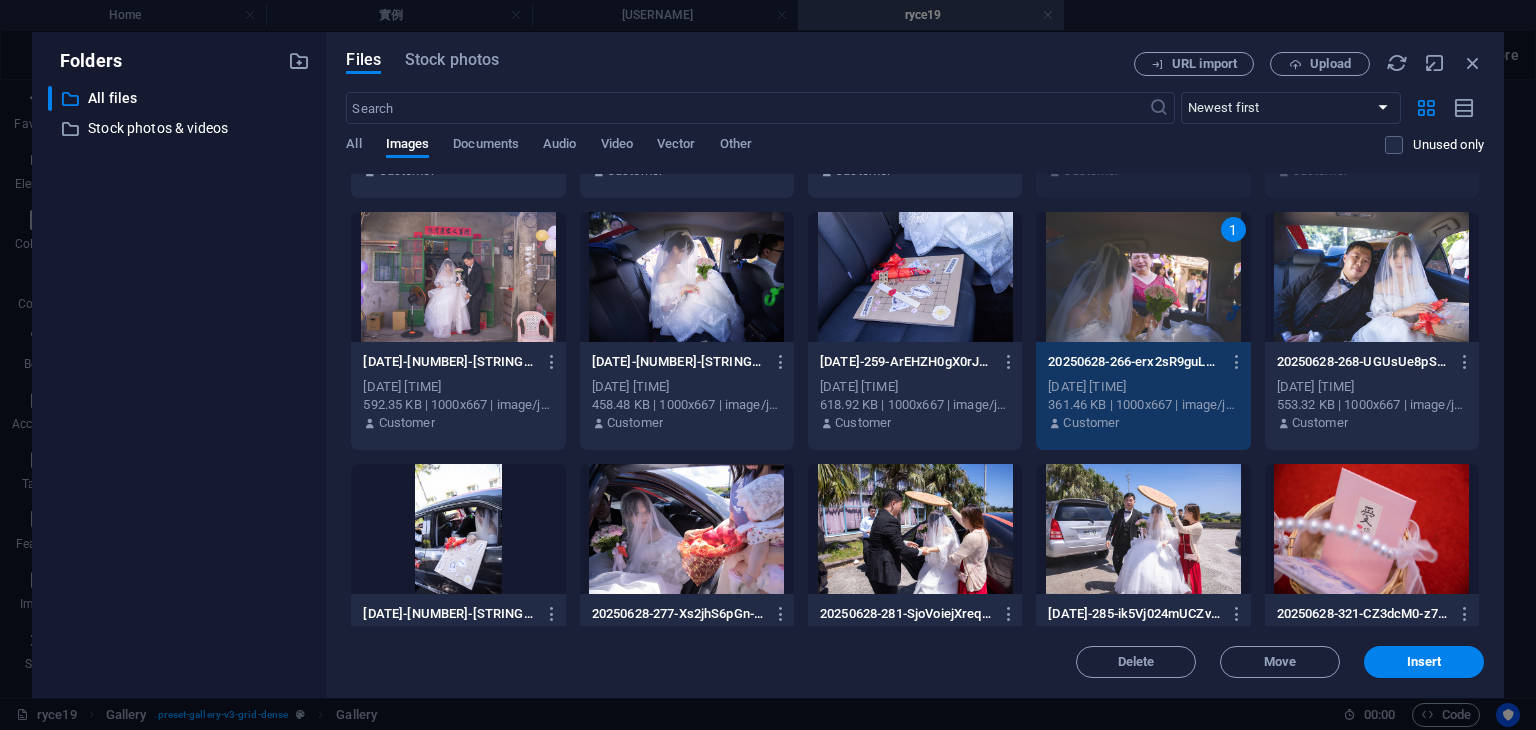 scroll, scrollTop: 2052, scrollLeft: 0, axis: vertical 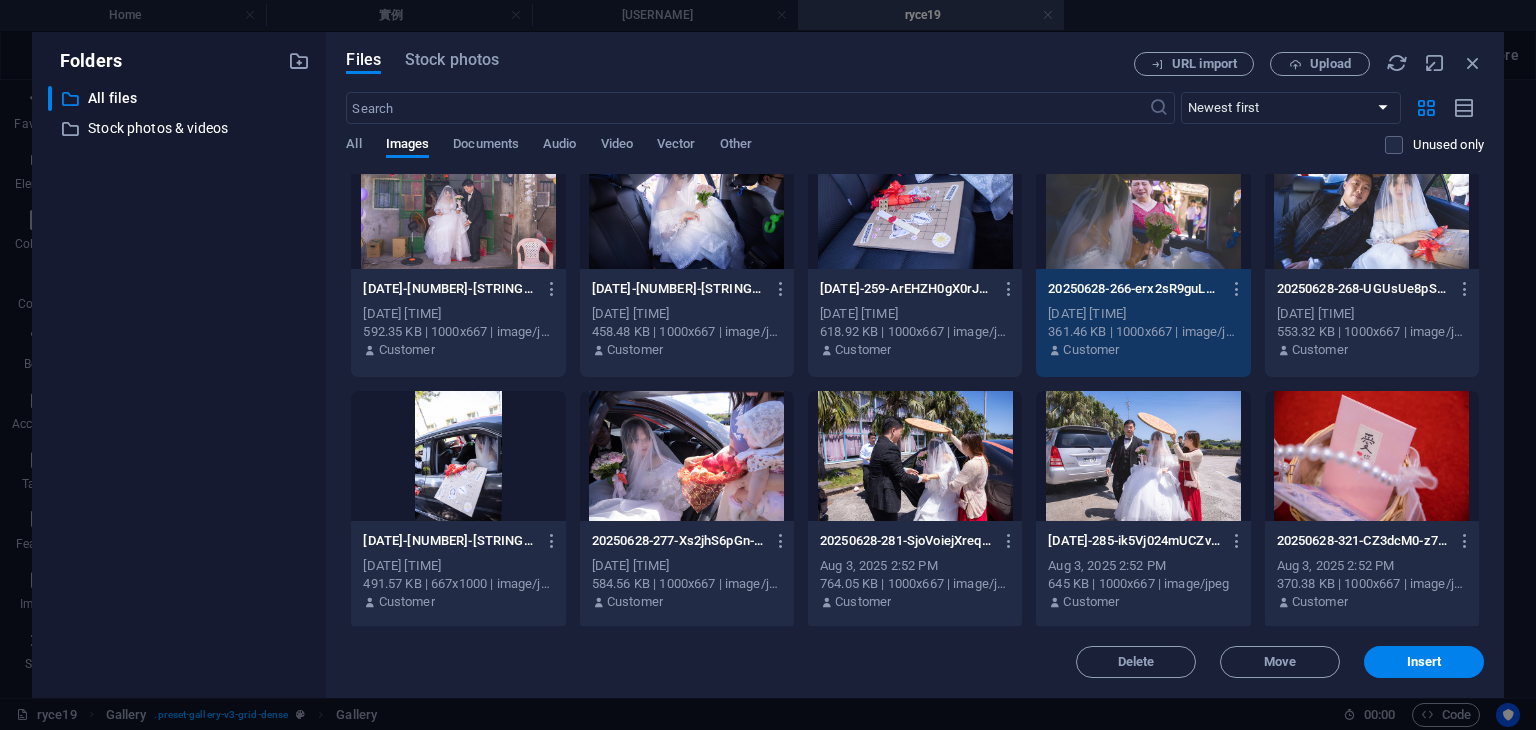 click at bounding box center (1143, 456) 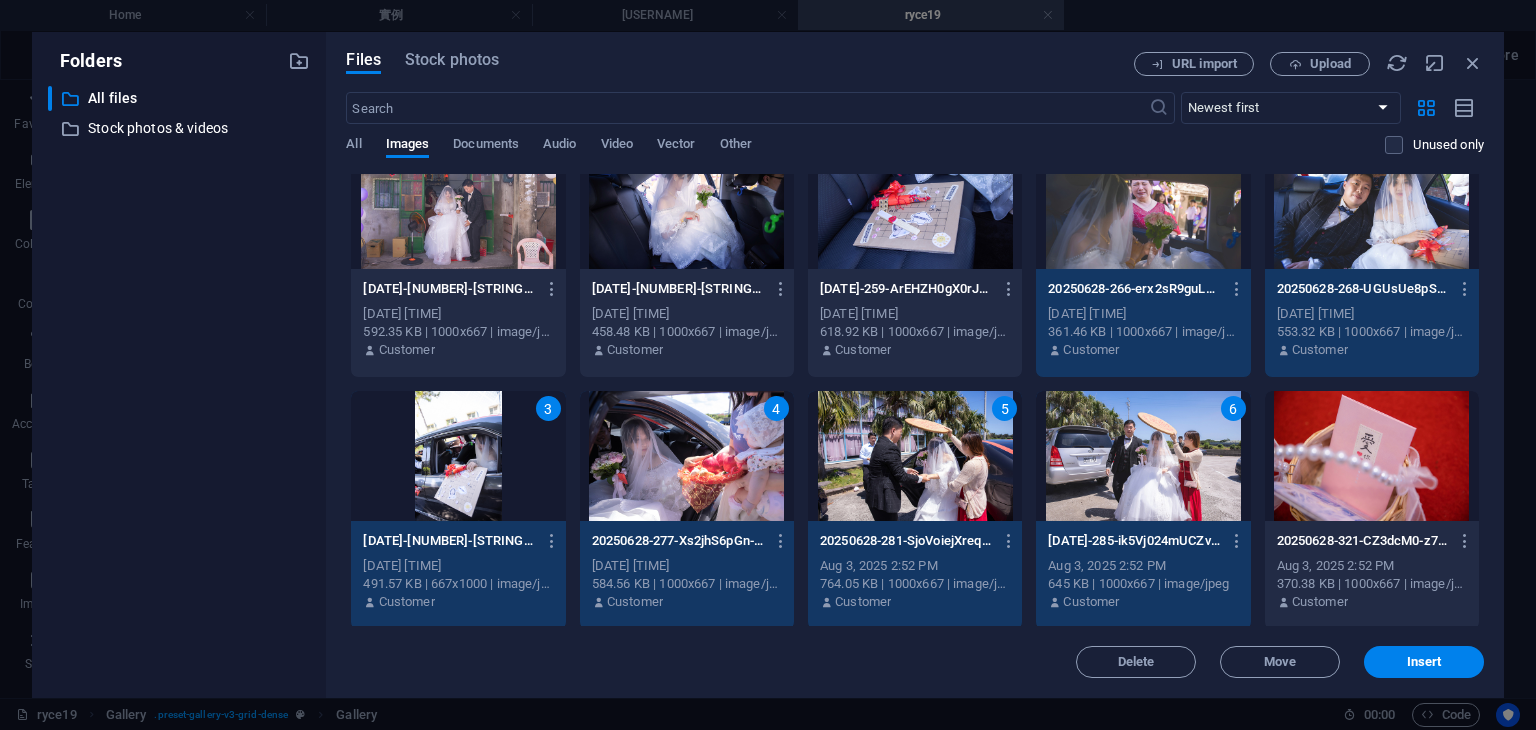 click at bounding box center [1372, 456] 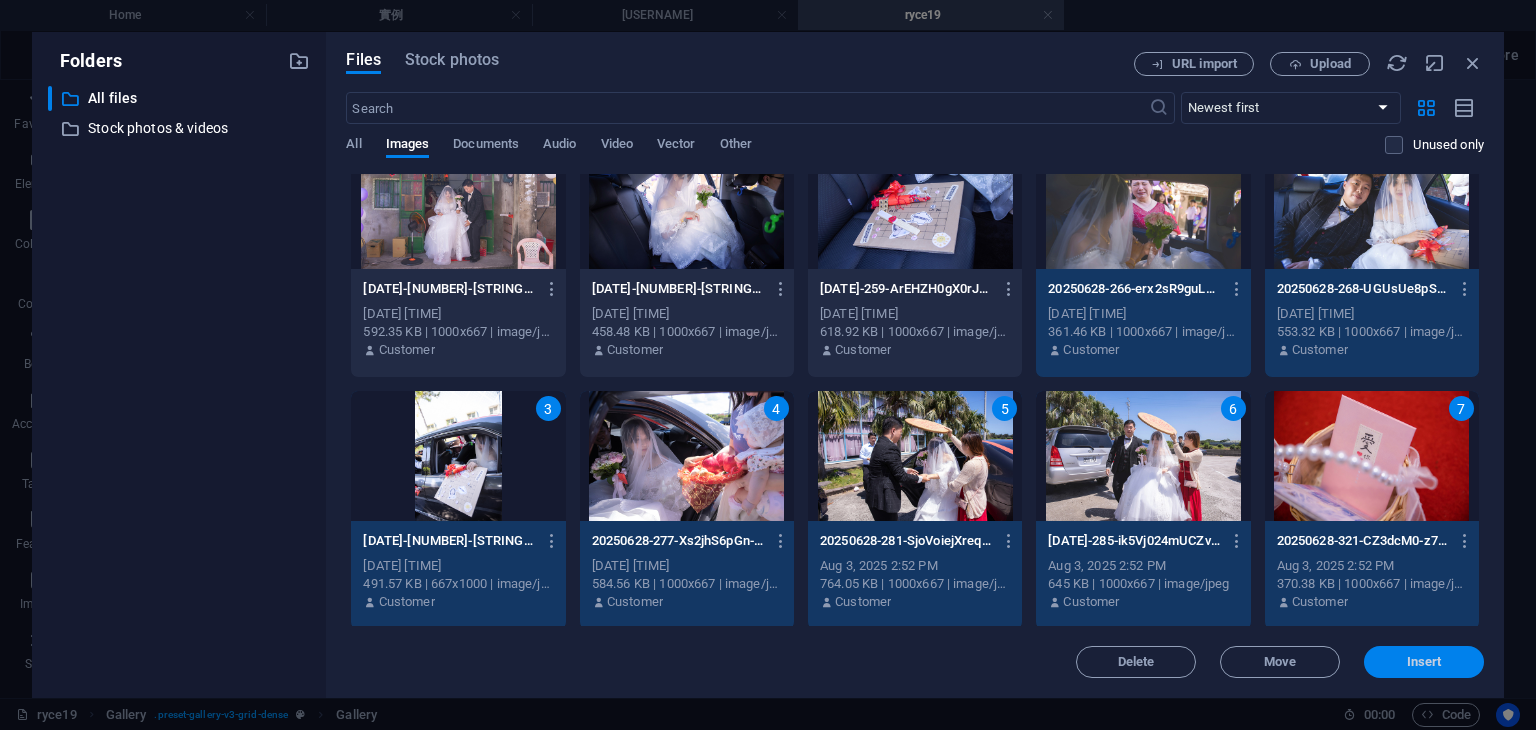 click on "Insert" at bounding box center [1424, 662] 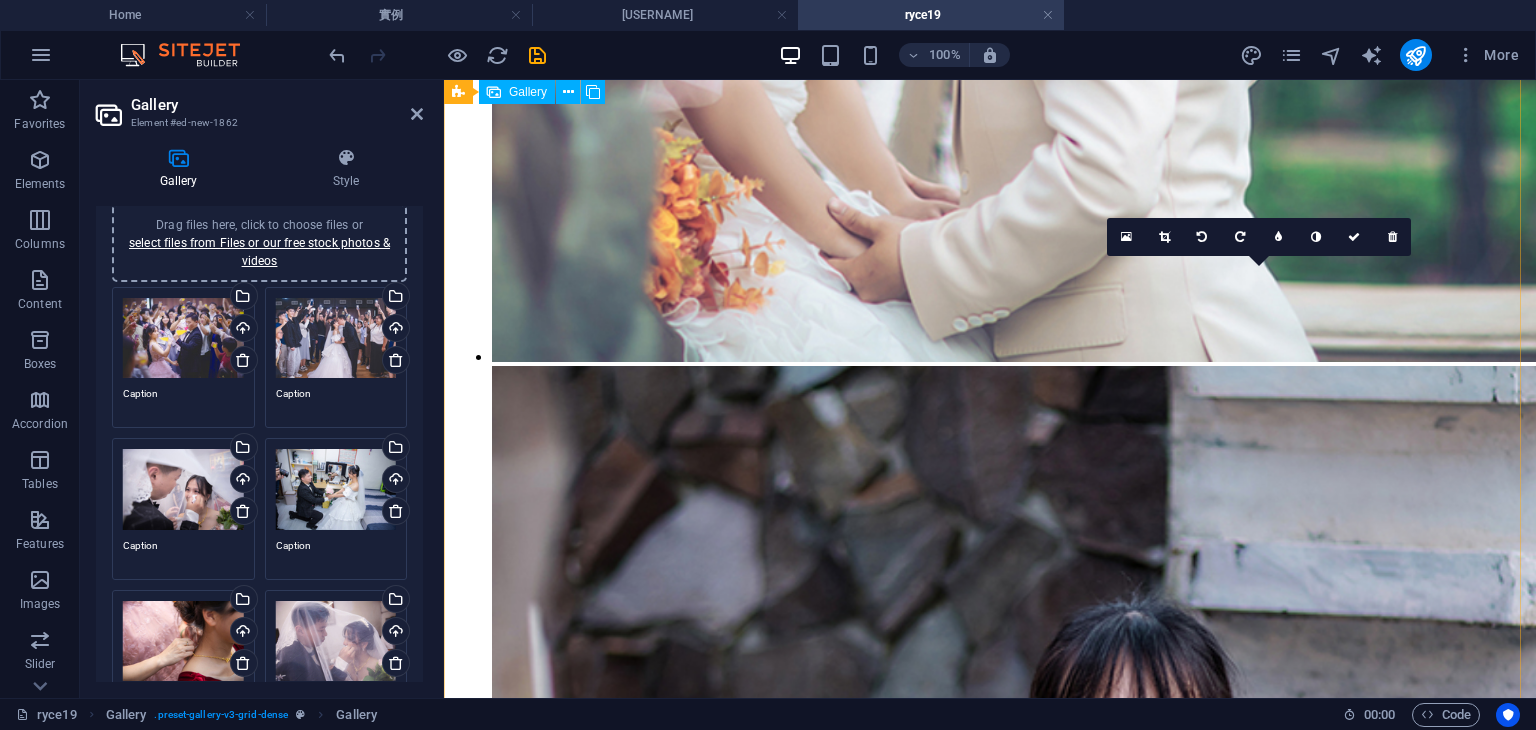 scroll, scrollTop: 6064, scrollLeft: 0, axis: vertical 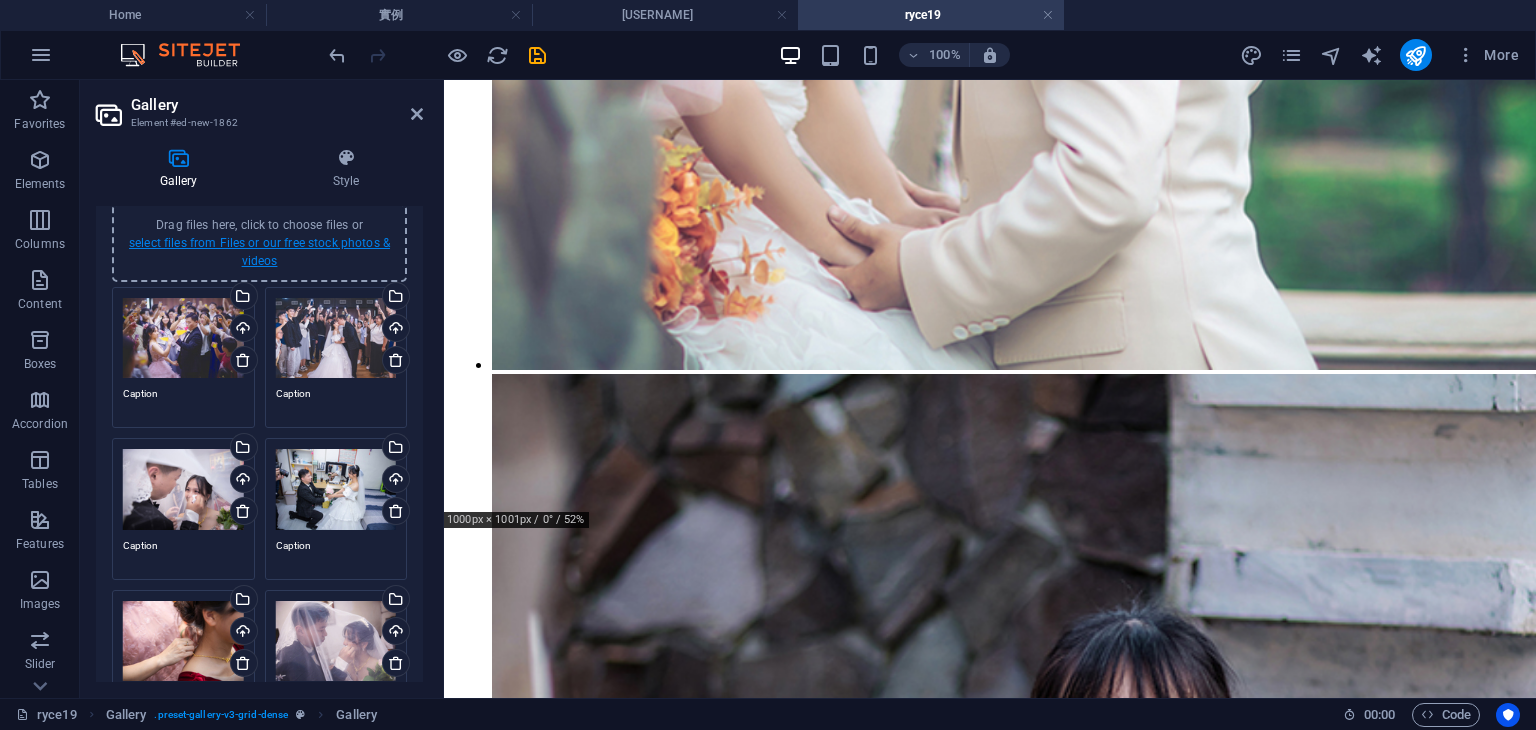 click on "select files from Files or our free stock photos & videos" at bounding box center [259, 252] 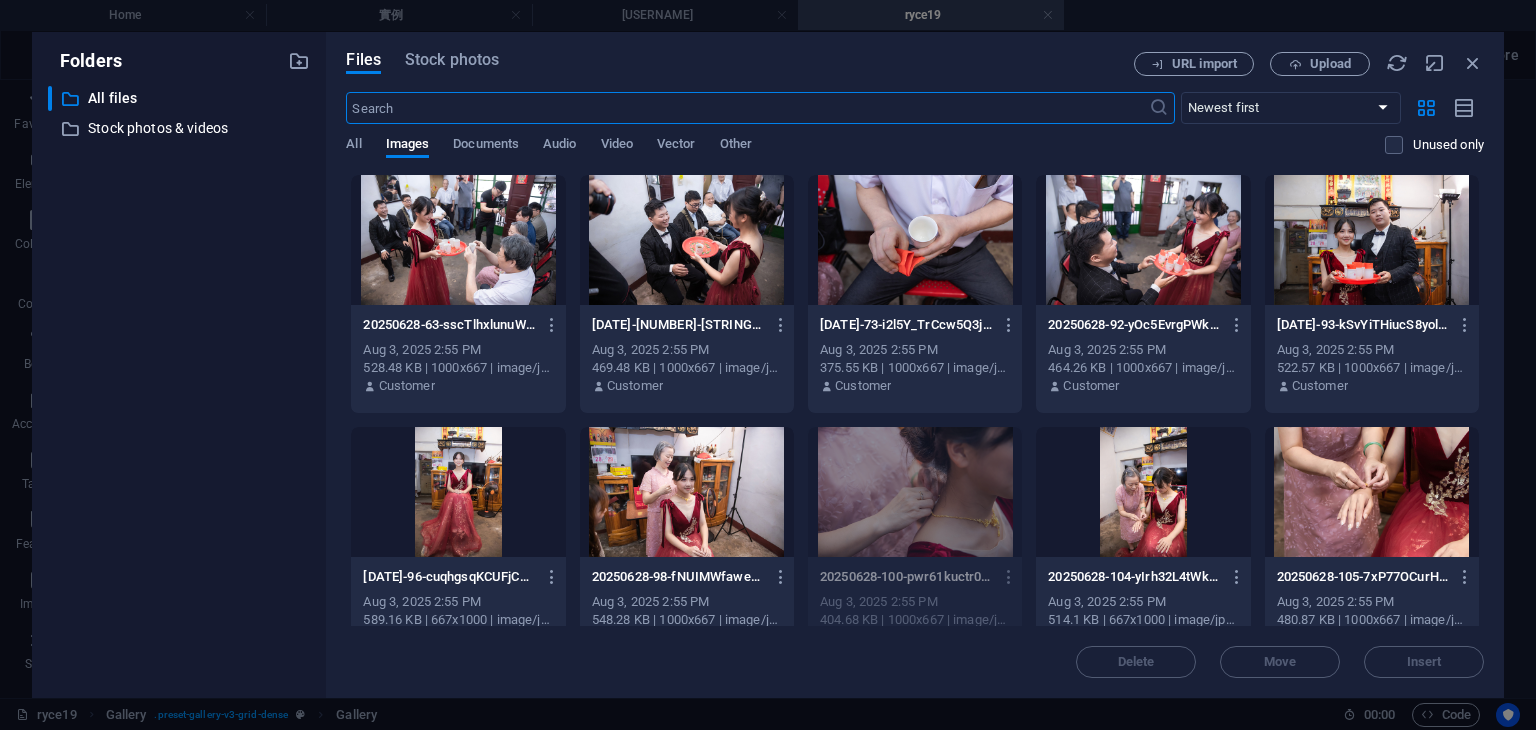 scroll, scrollTop: 3389, scrollLeft: 0, axis: vertical 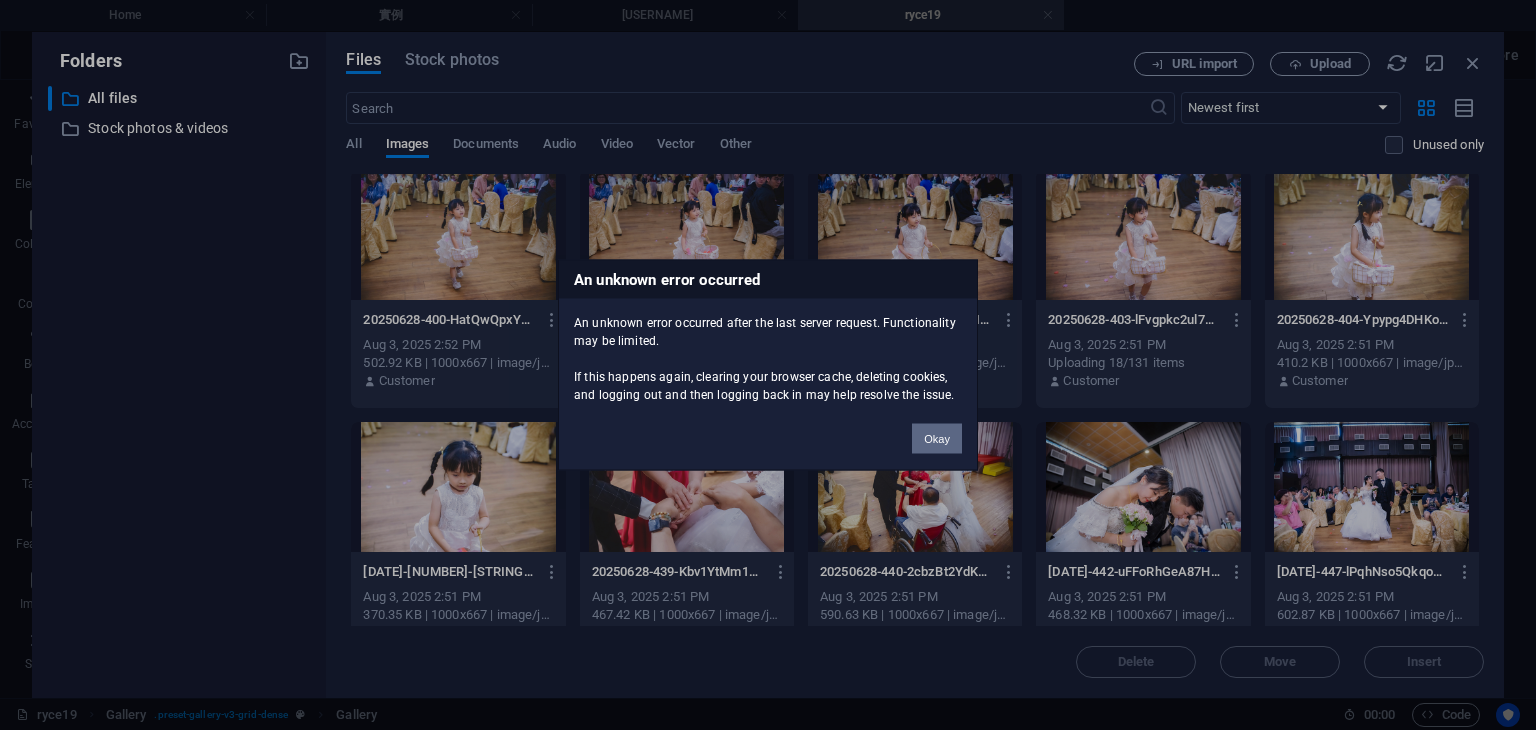 click on "Okay" at bounding box center (937, 439) 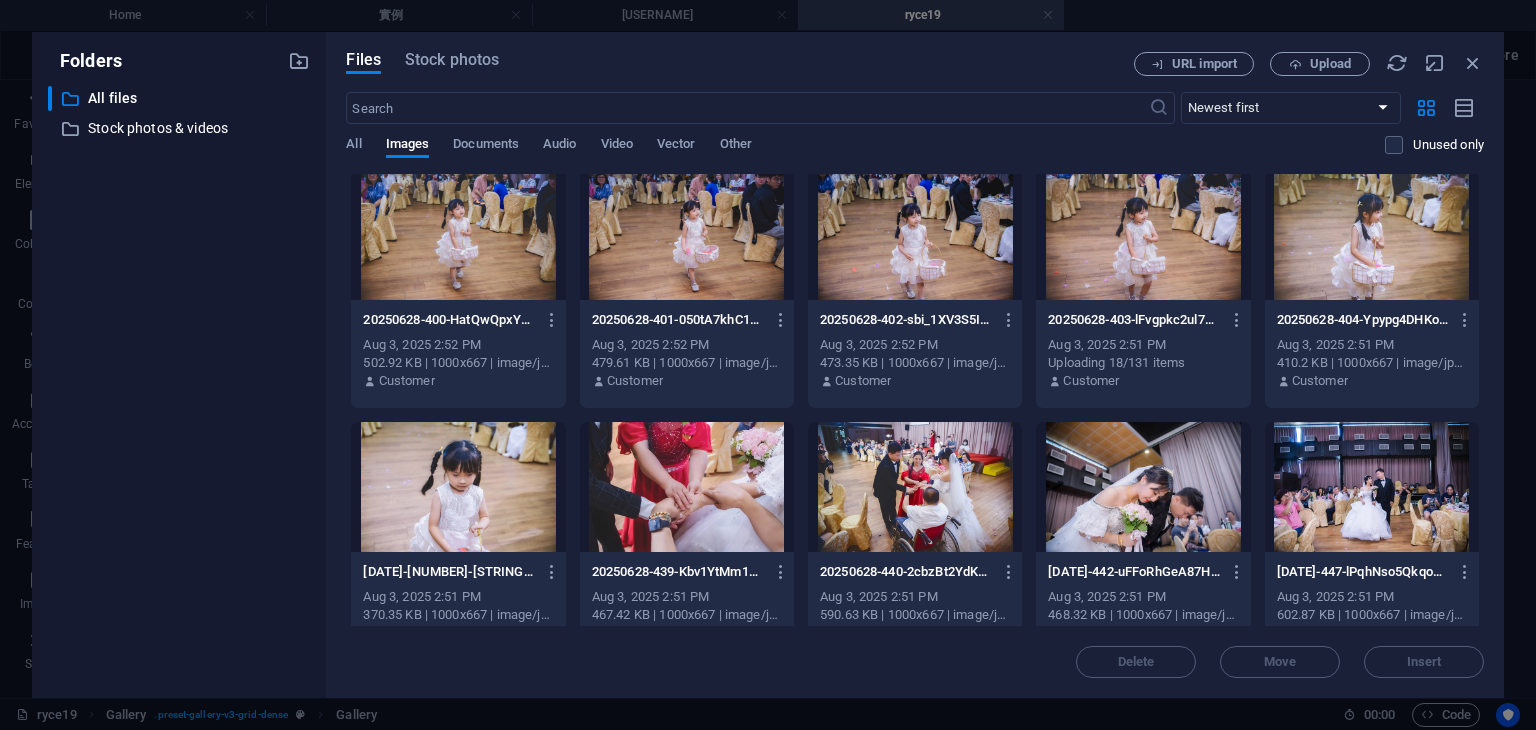 scroll, scrollTop: 2974, scrollLeft: 0, axis: vertical 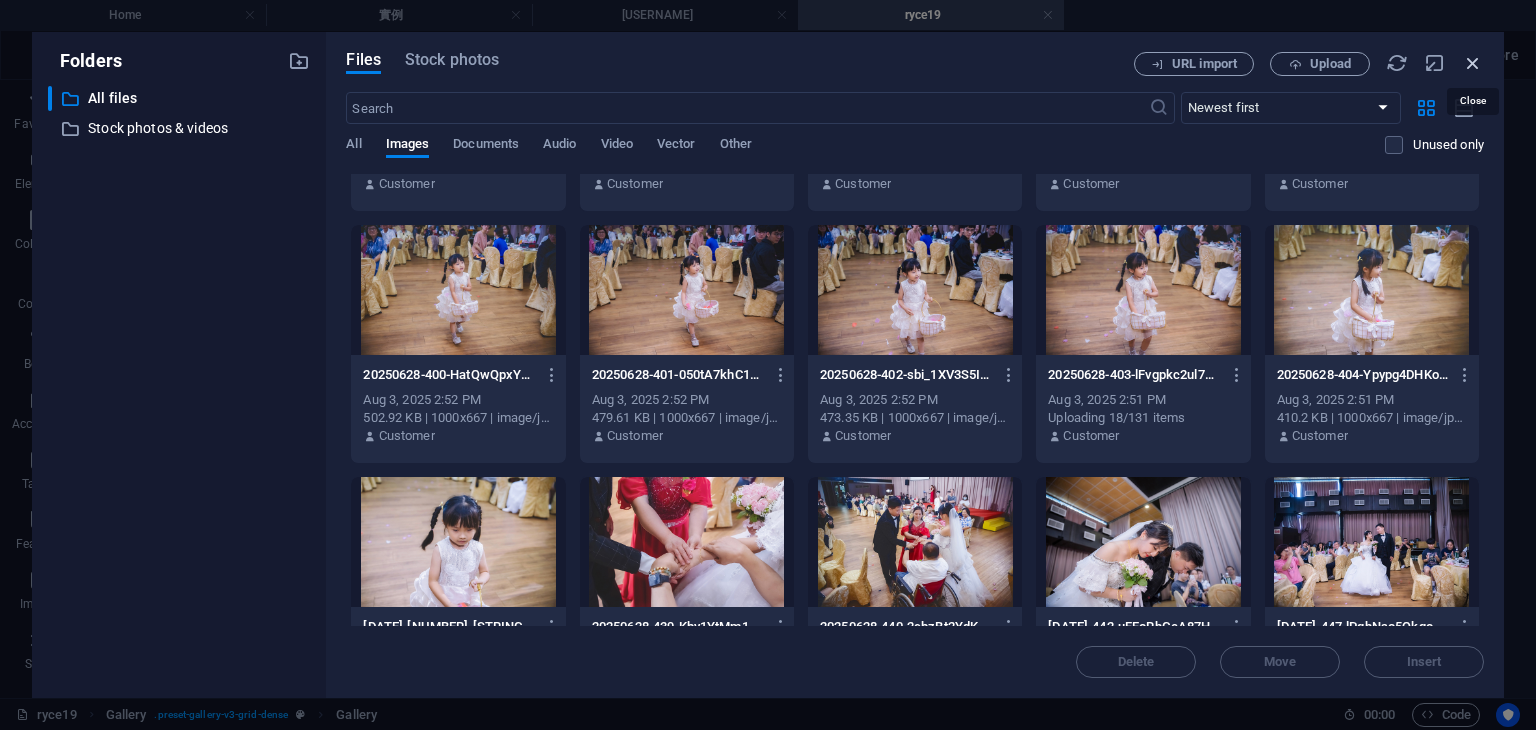click at bounding box center [1473, 63] 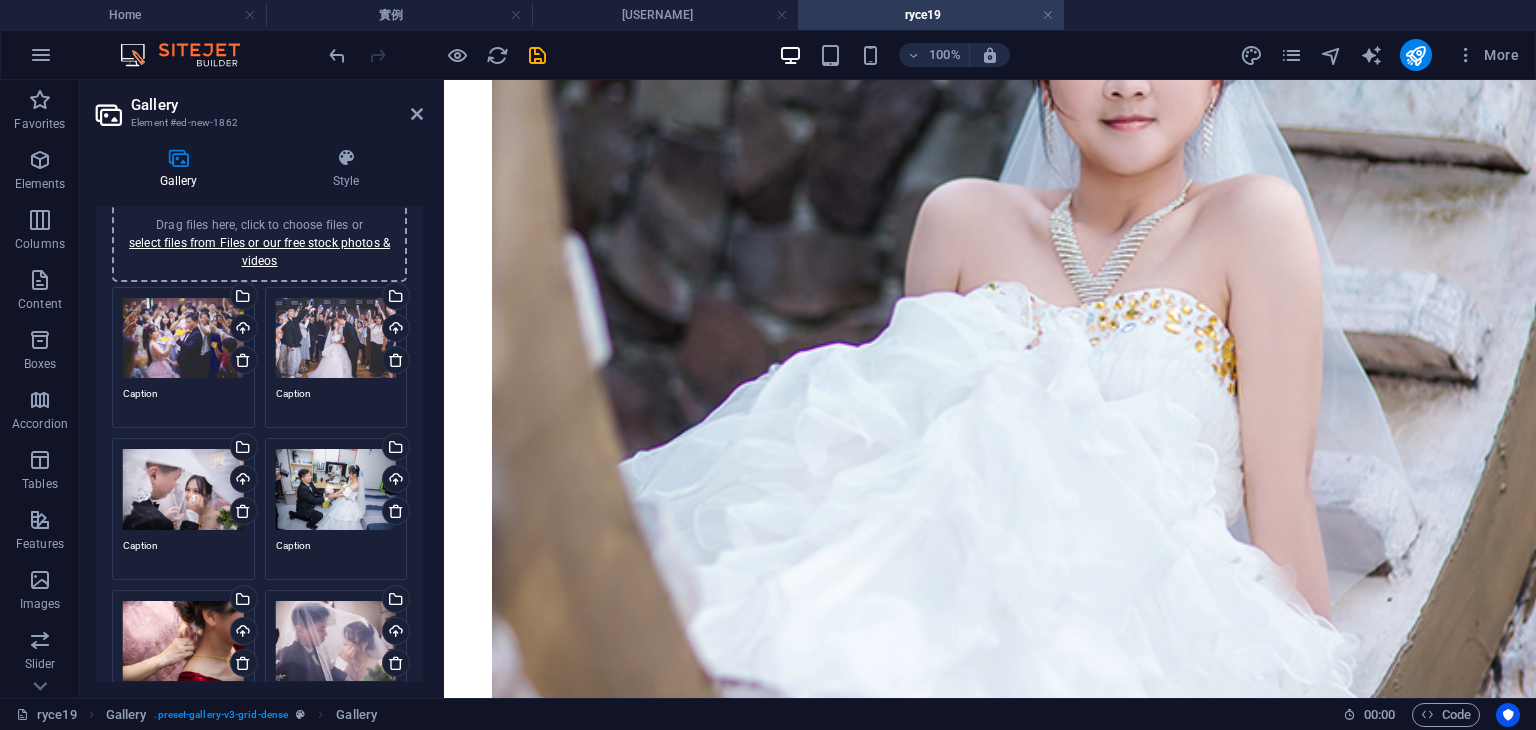 scroll, scrollTop: 6757, scrollLeft: 0, axis: vertical 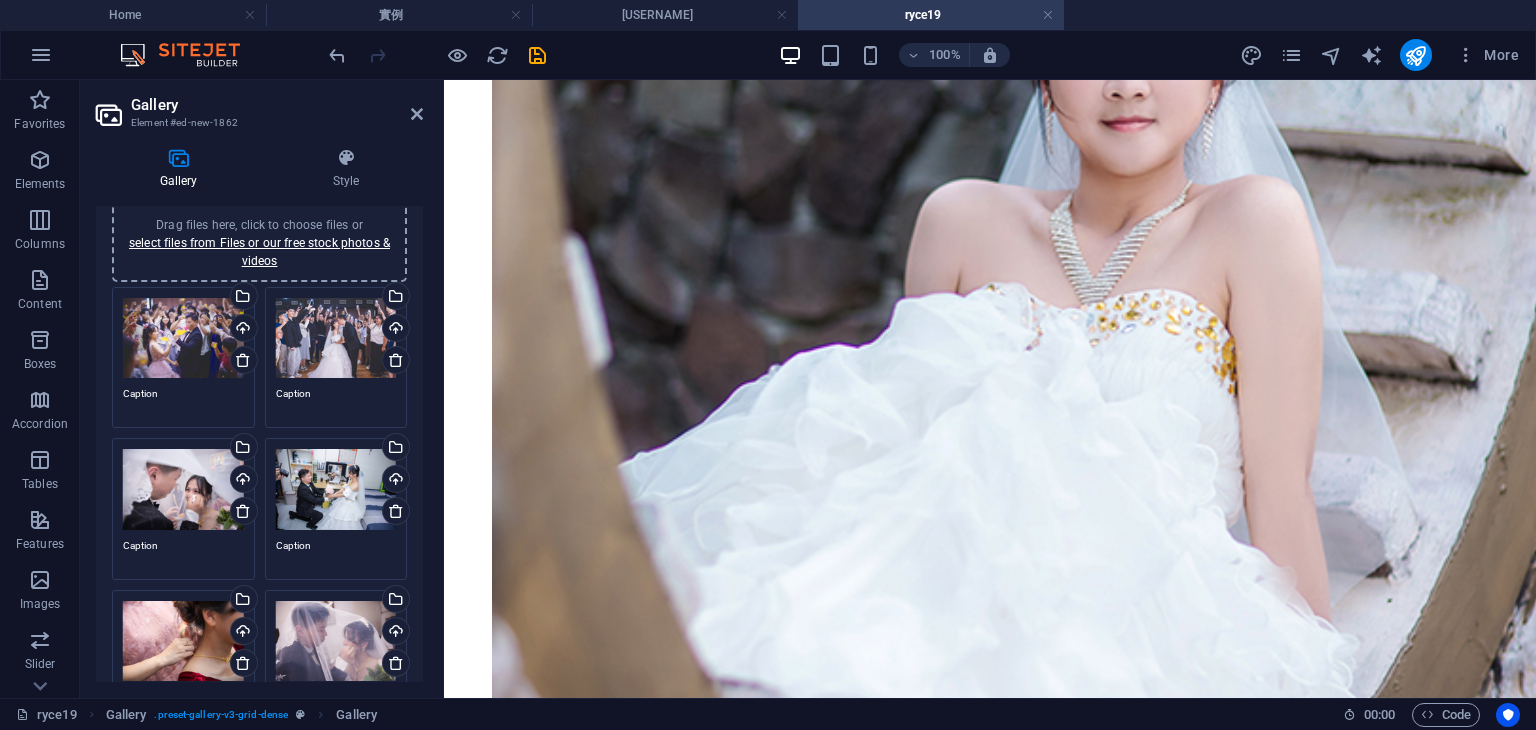 click on "100% More" at bounding box center [768, 55] 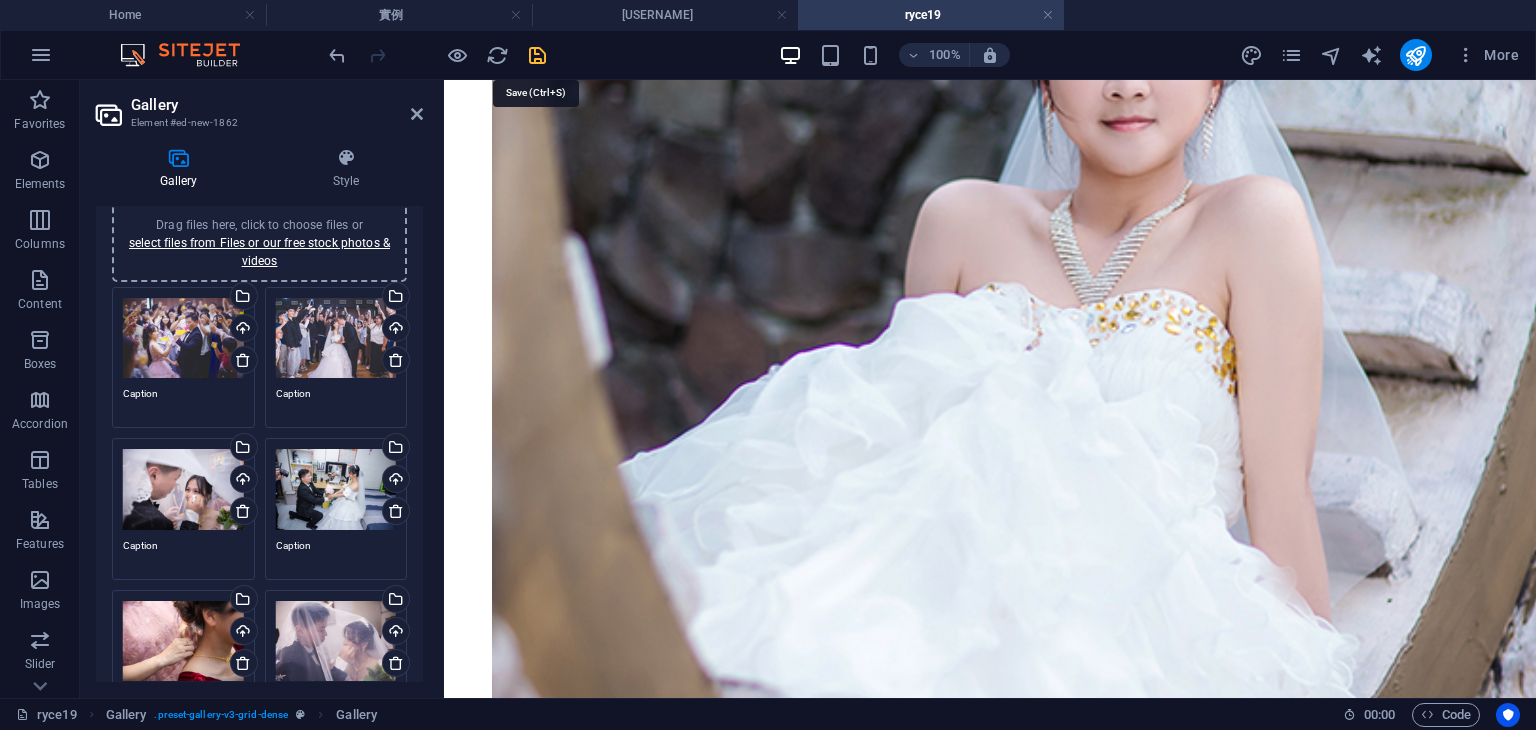 click at bounding box center [537, 55] 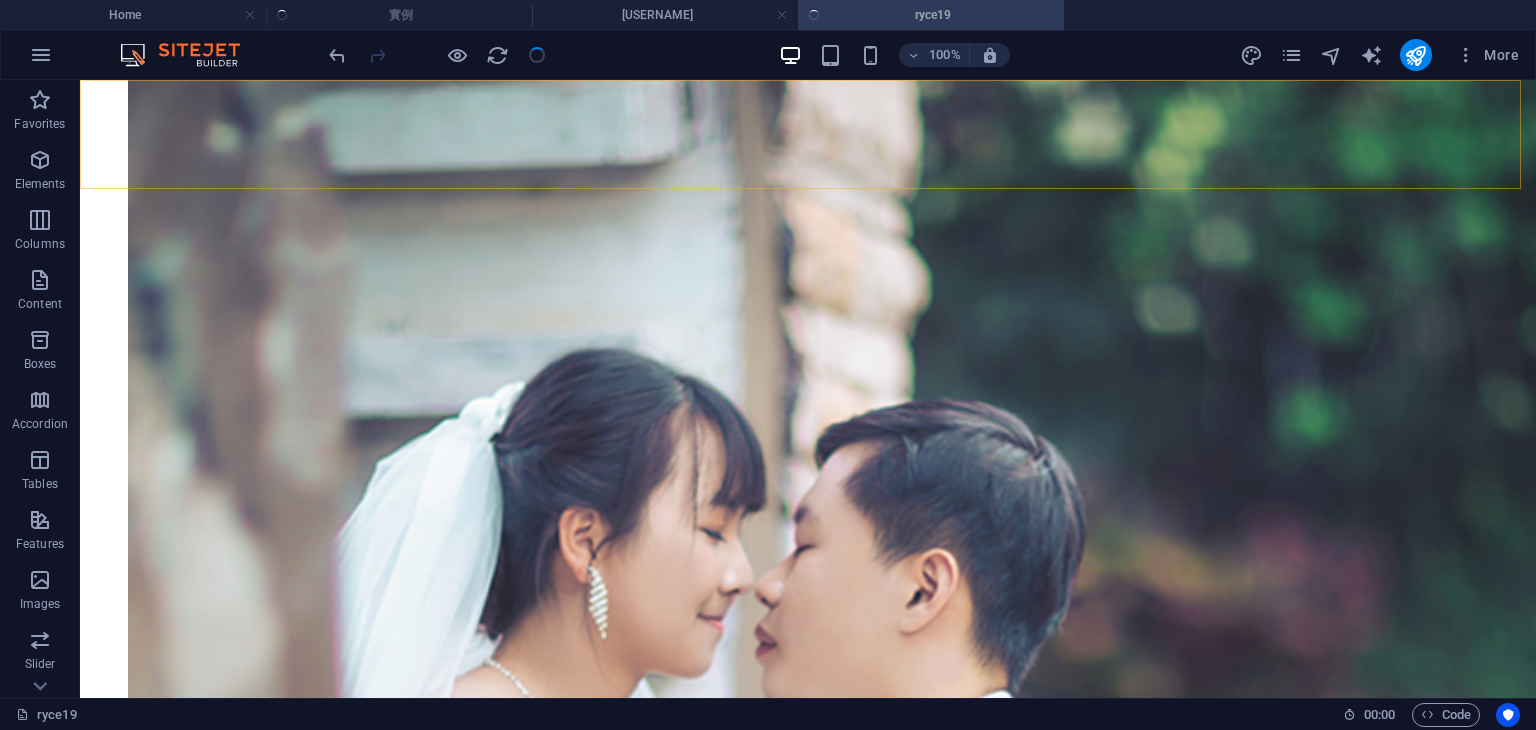 scroll, scrollTop: 8691, scrollLeft: 0, axis: vertical 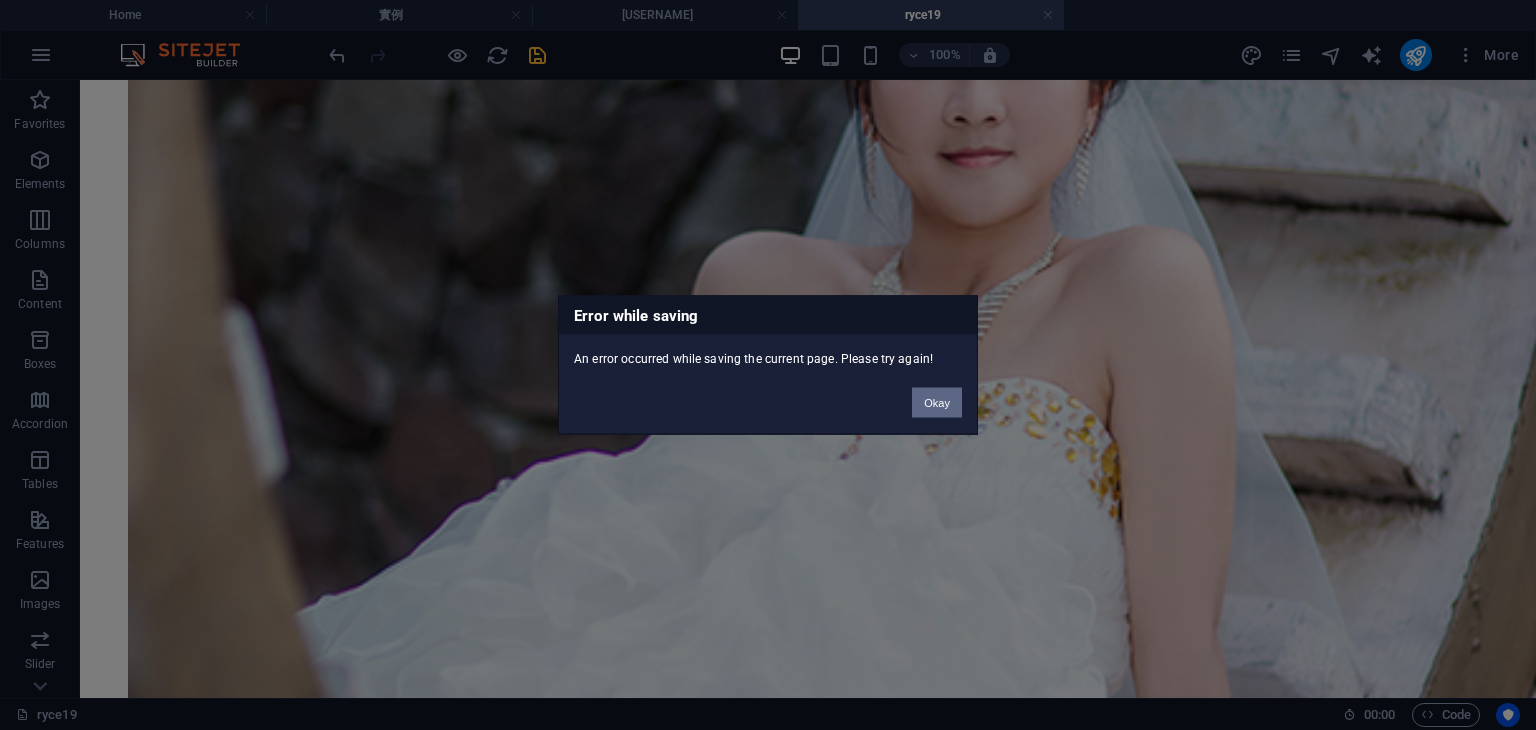 click on "Okay" at bounding box center (937, 403) 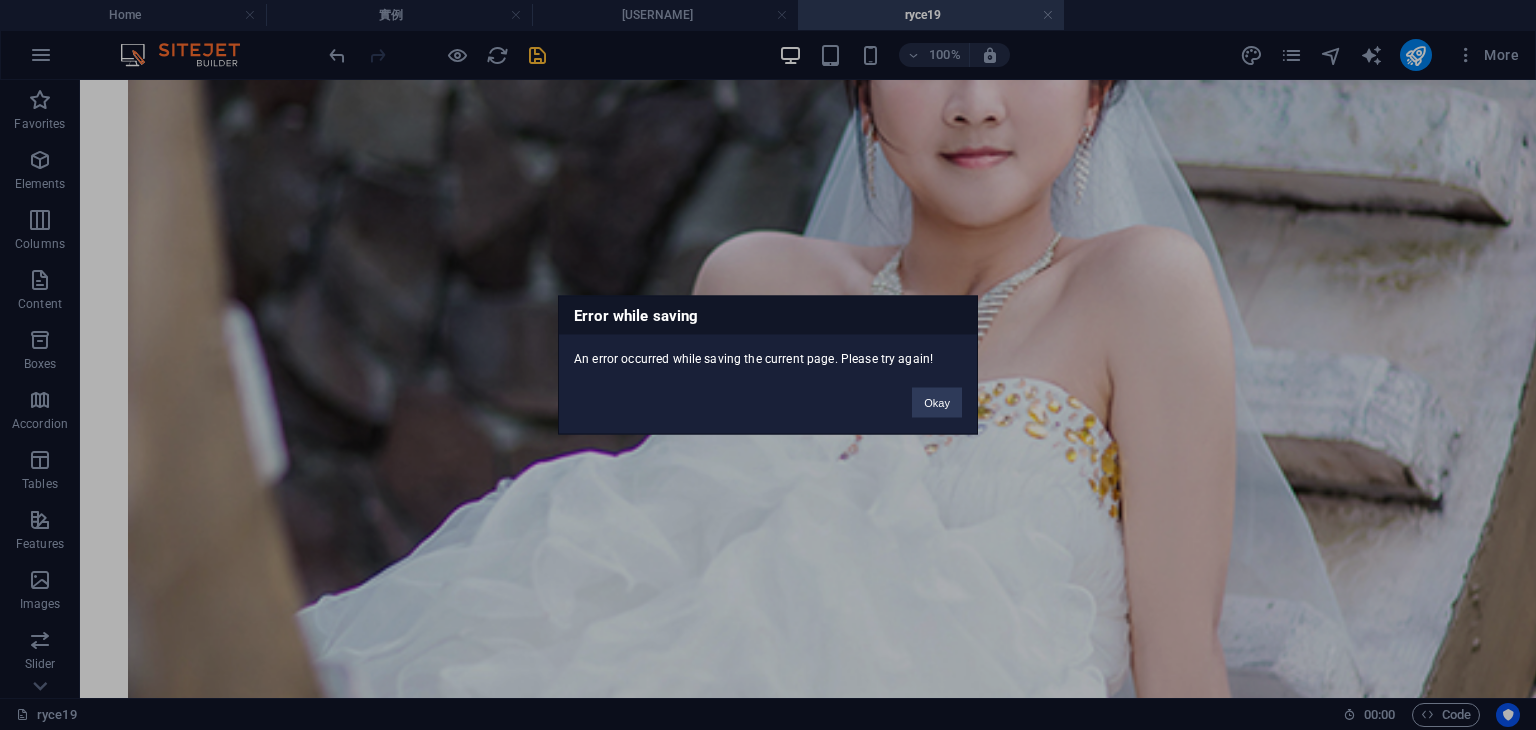 click on "Error while saving An error occurred while saving the current page. Please try again! Okay" at bounding box center [768, 365] 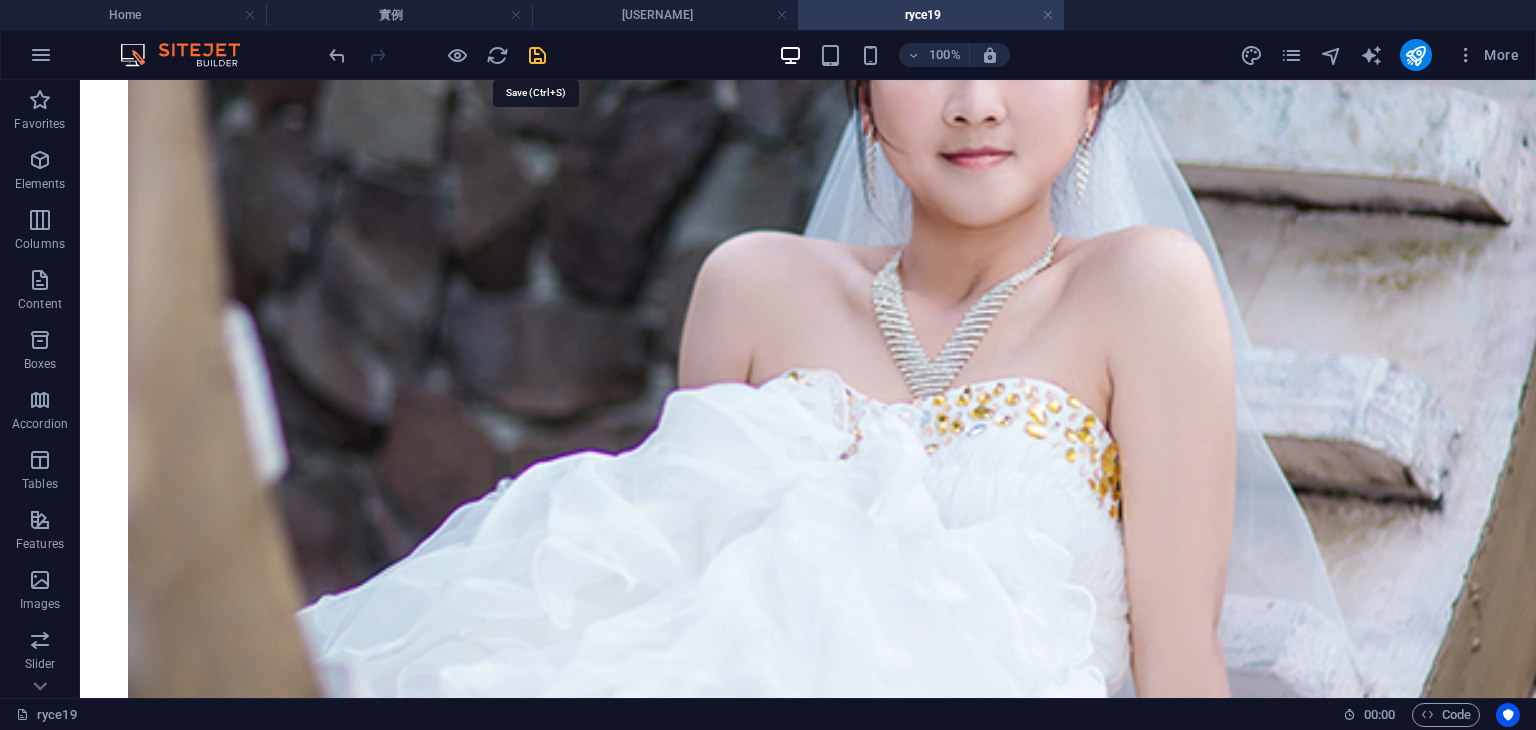 click at bounding box center [537, 55] 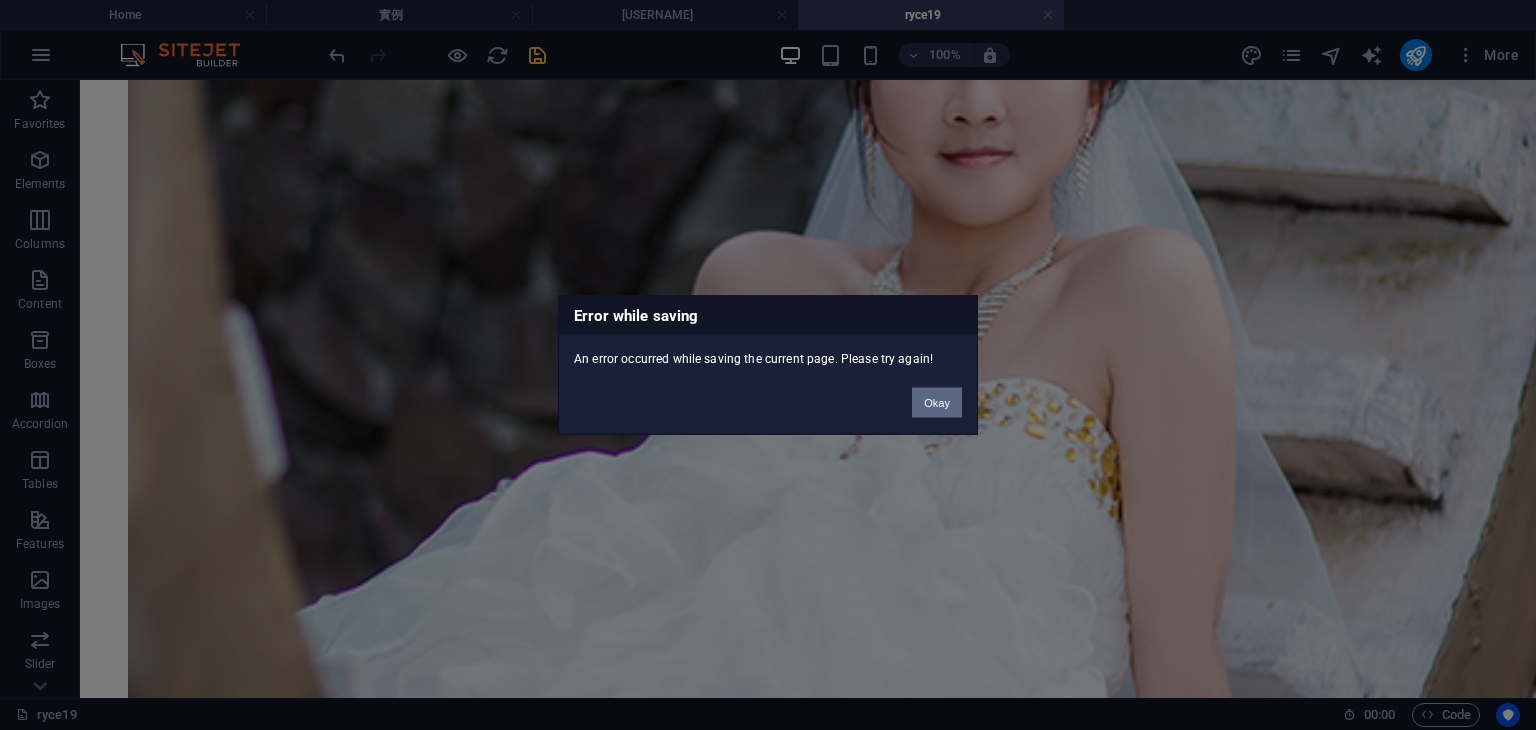 click on "Okay" at bounding box center [937, 403] 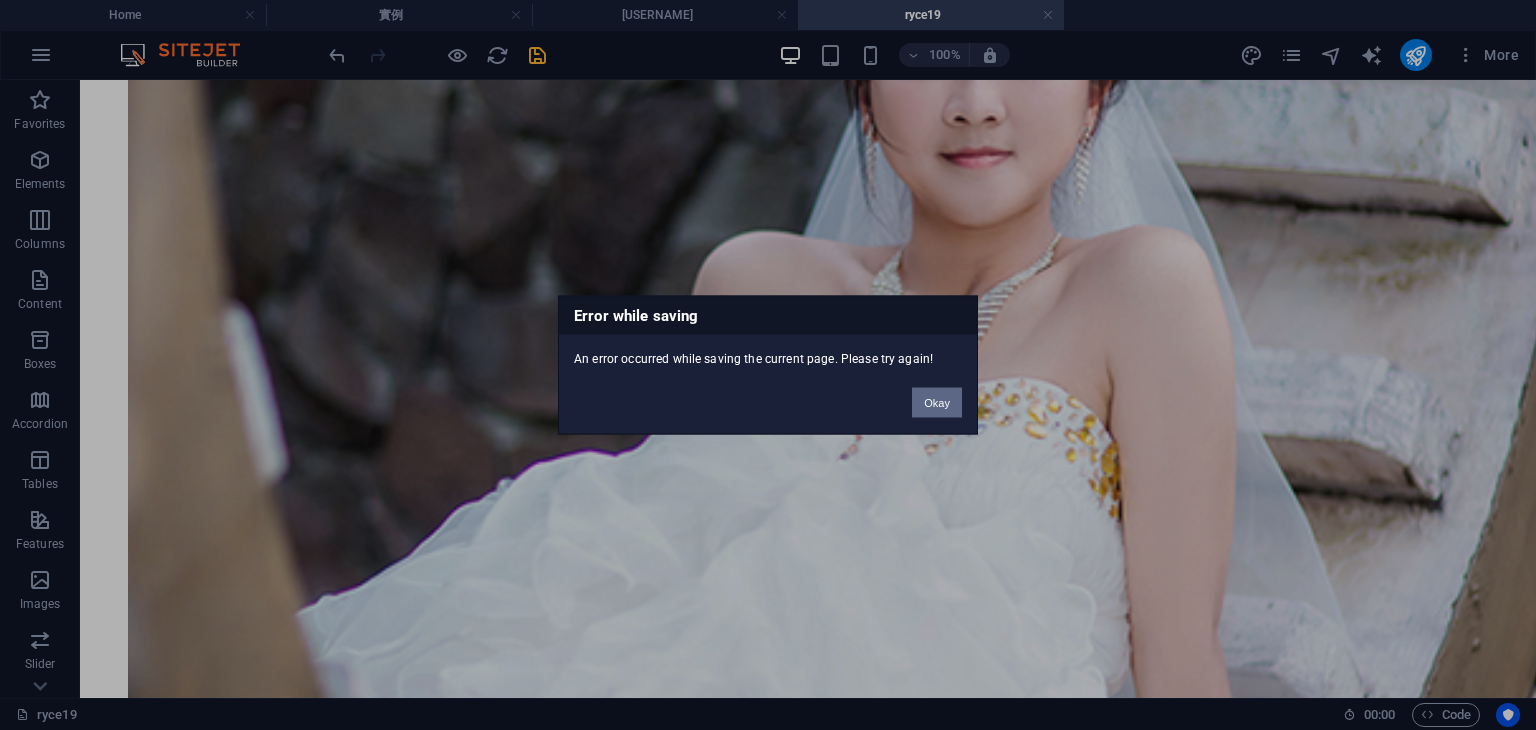 click on "Okay" at bounding box center [937, 403] 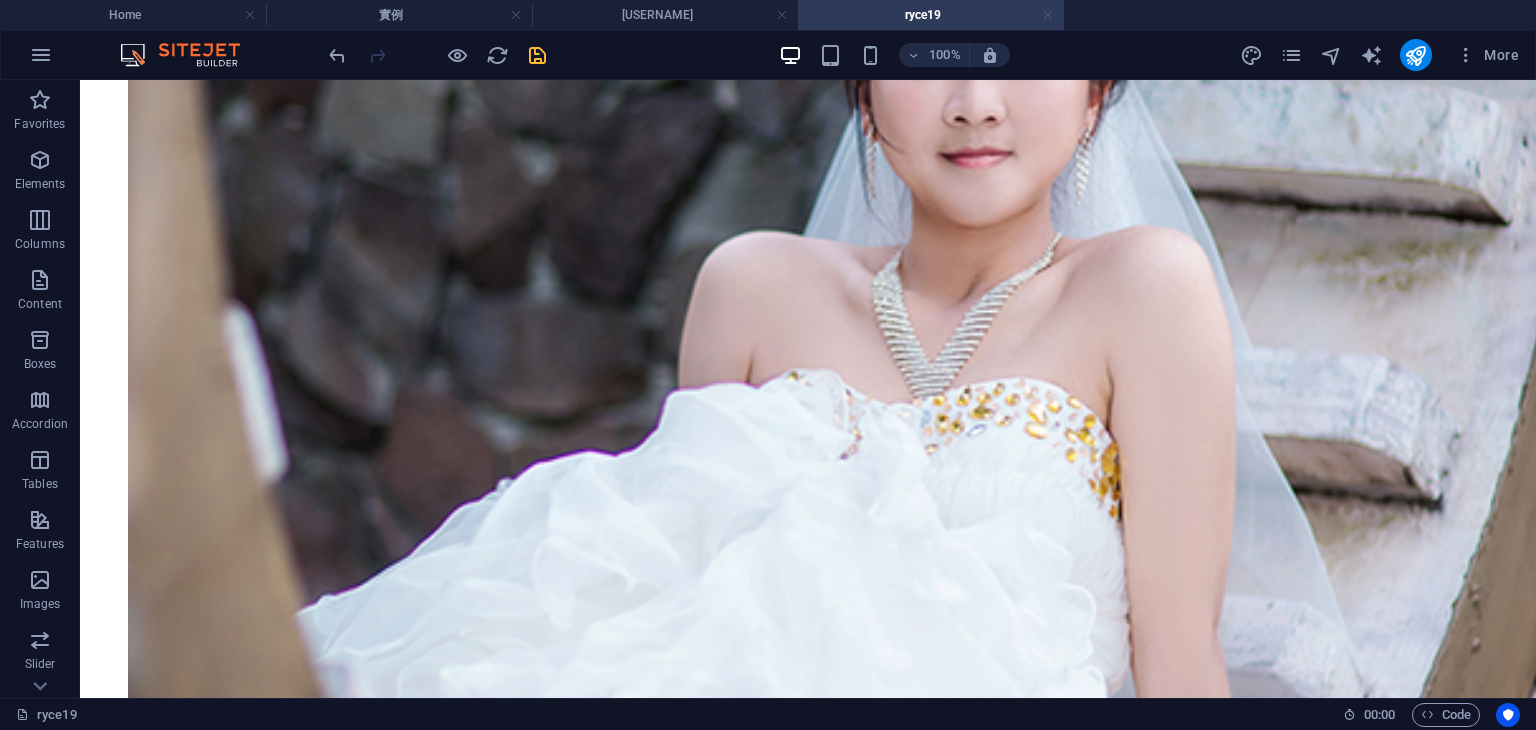 click at bounding box center [1048, 15] 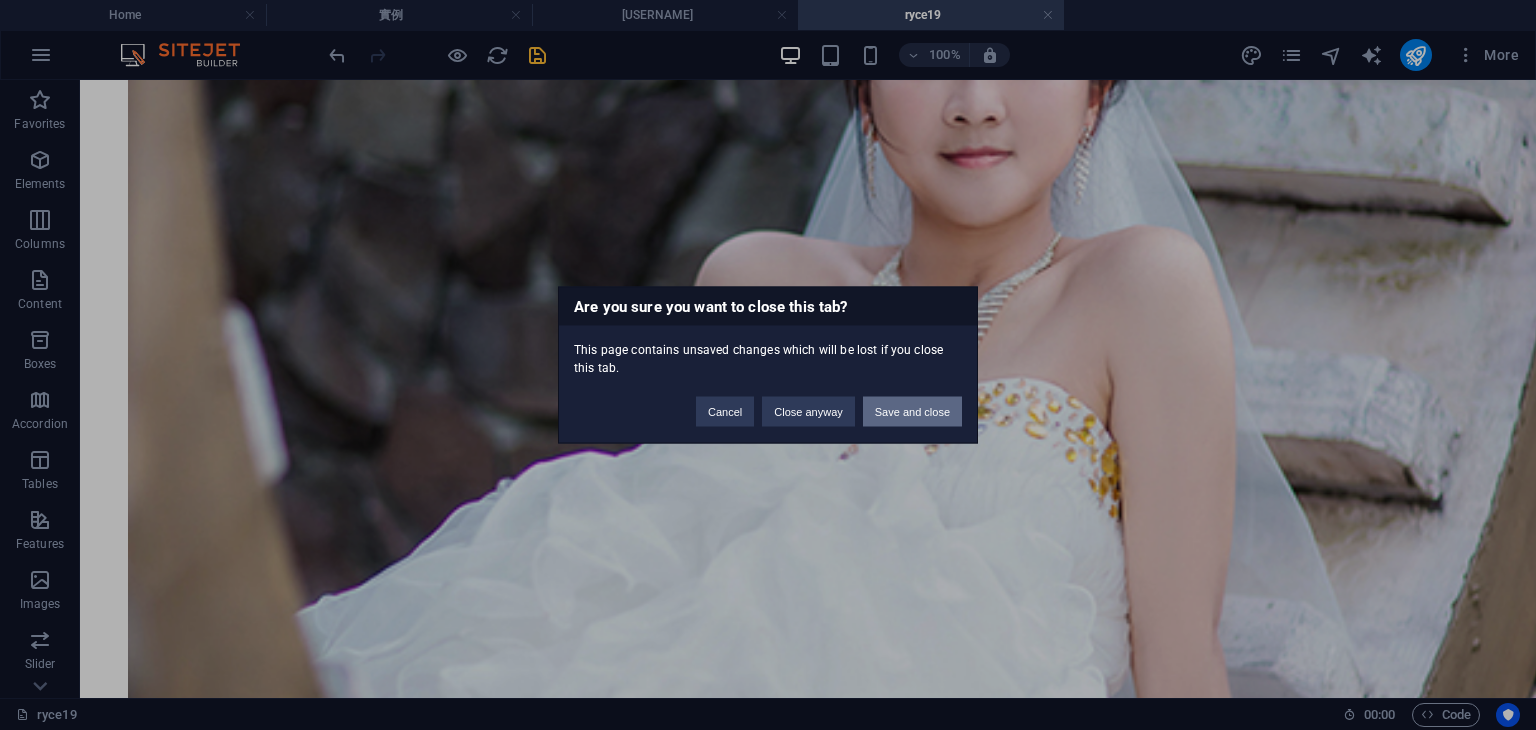click on "Save and close" at bounding box center (912, 412) 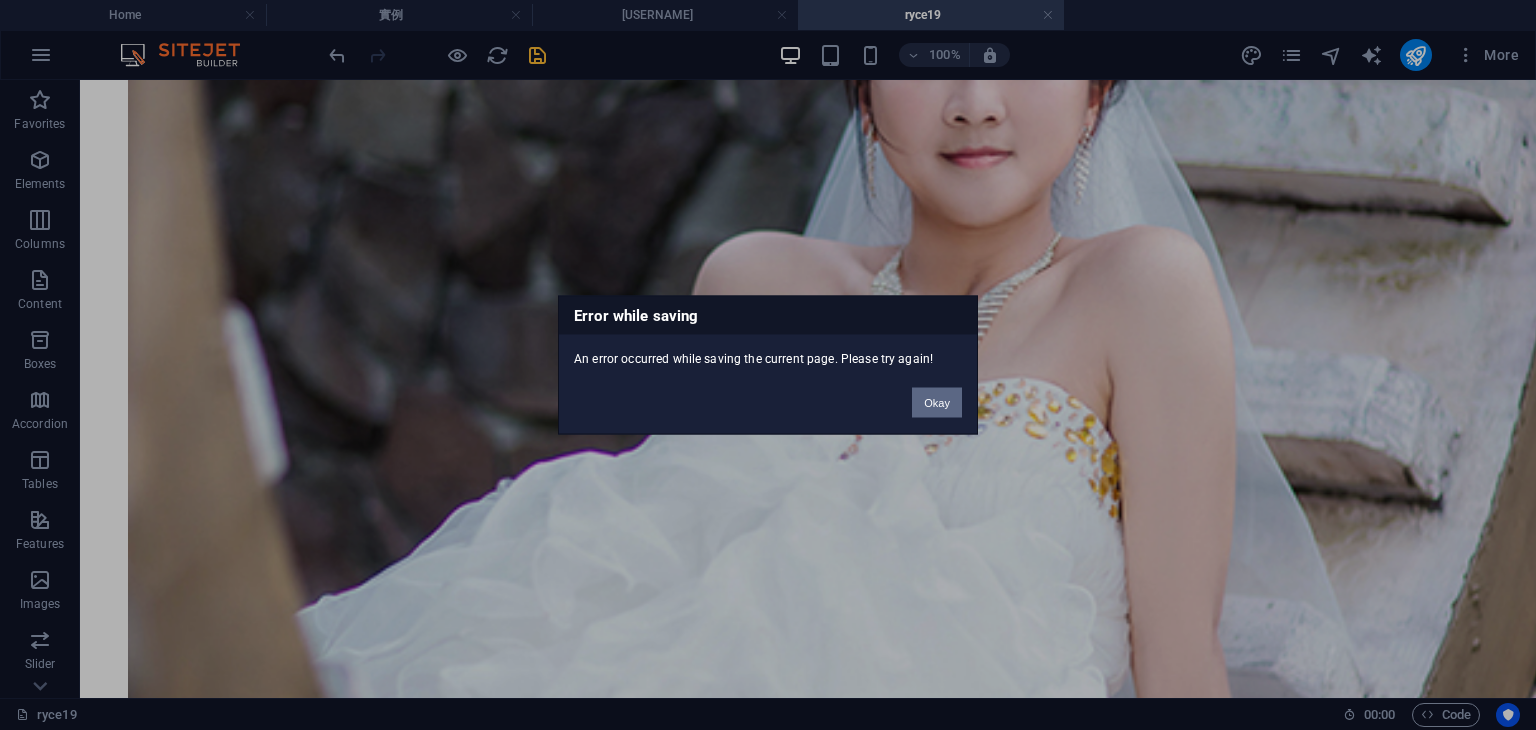 click on "Okay" at bounding box center (937, 403) 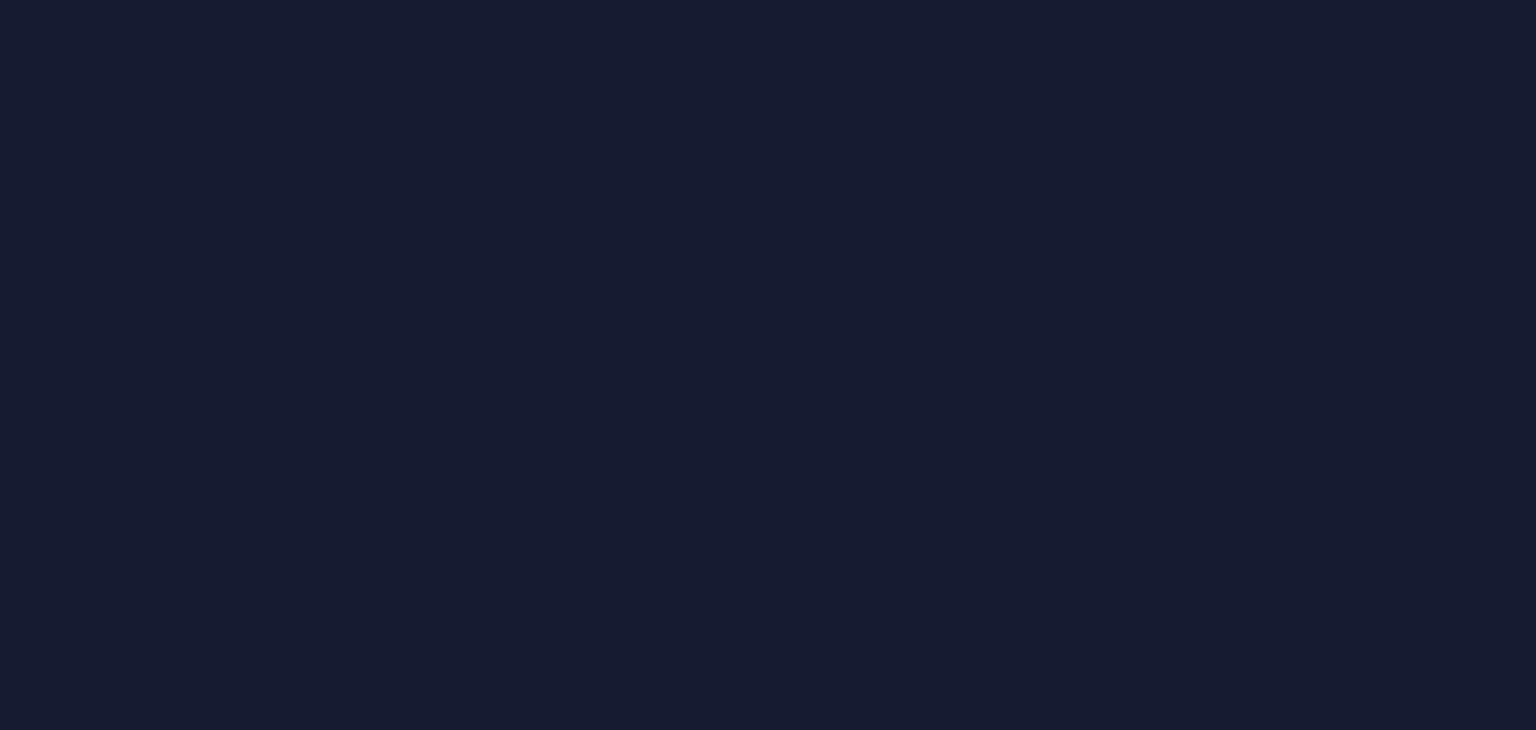 scroll, scrollTop: 0, scrollLeft: 0, axis: both 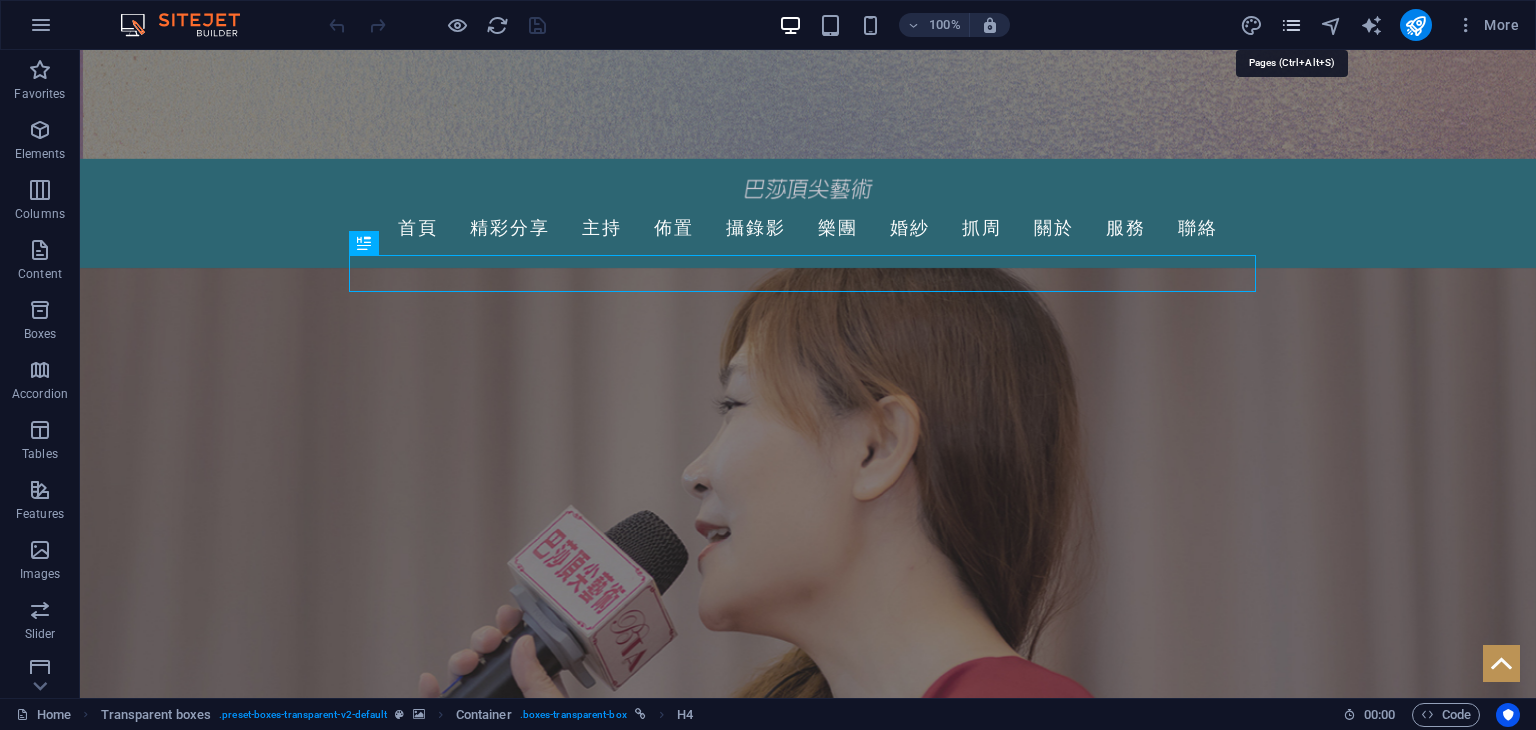 drag, startPoint x: 1288, startPoint y: 29, endPoint x: 1372, endPoint y: 33, distance: 84.095184 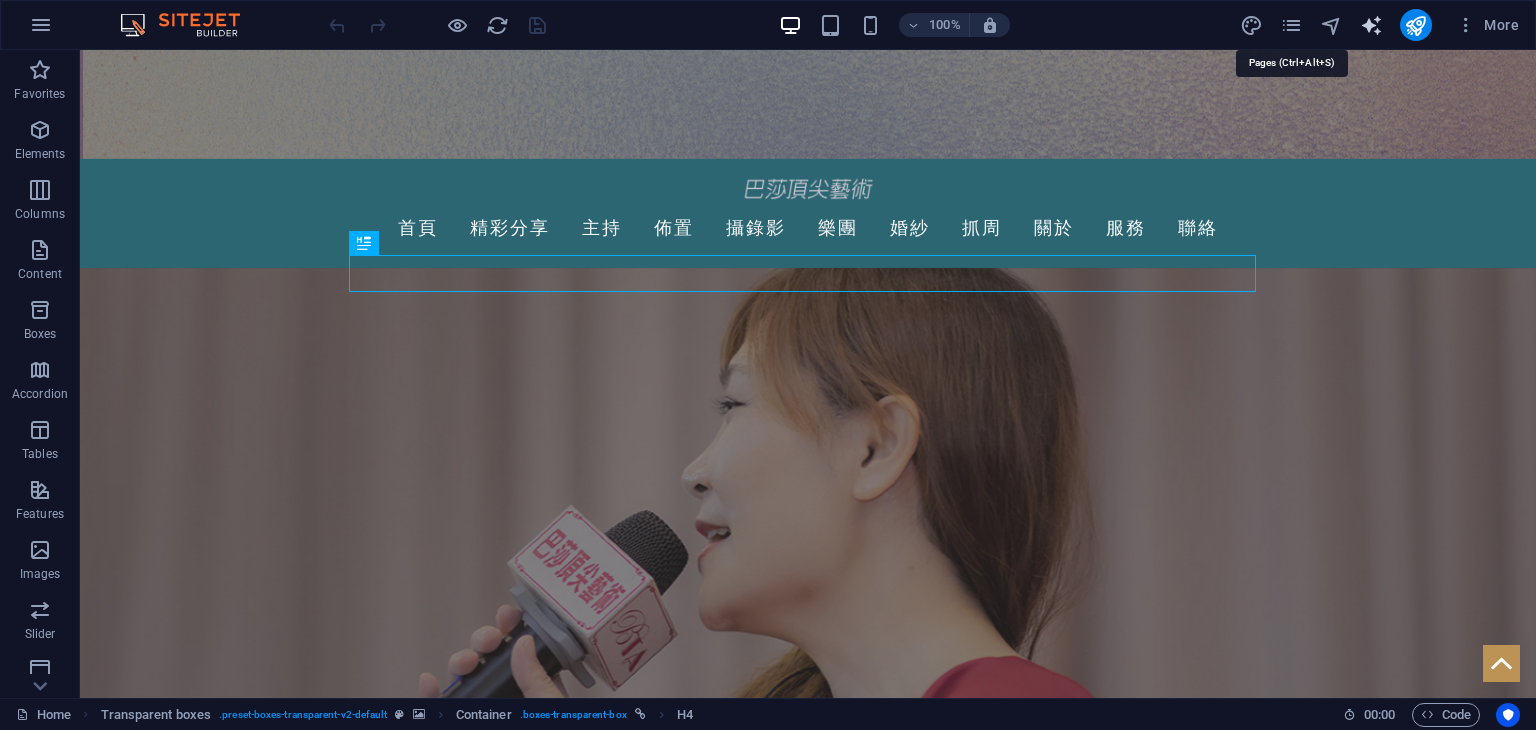 click at bounding box center [1291, 25] 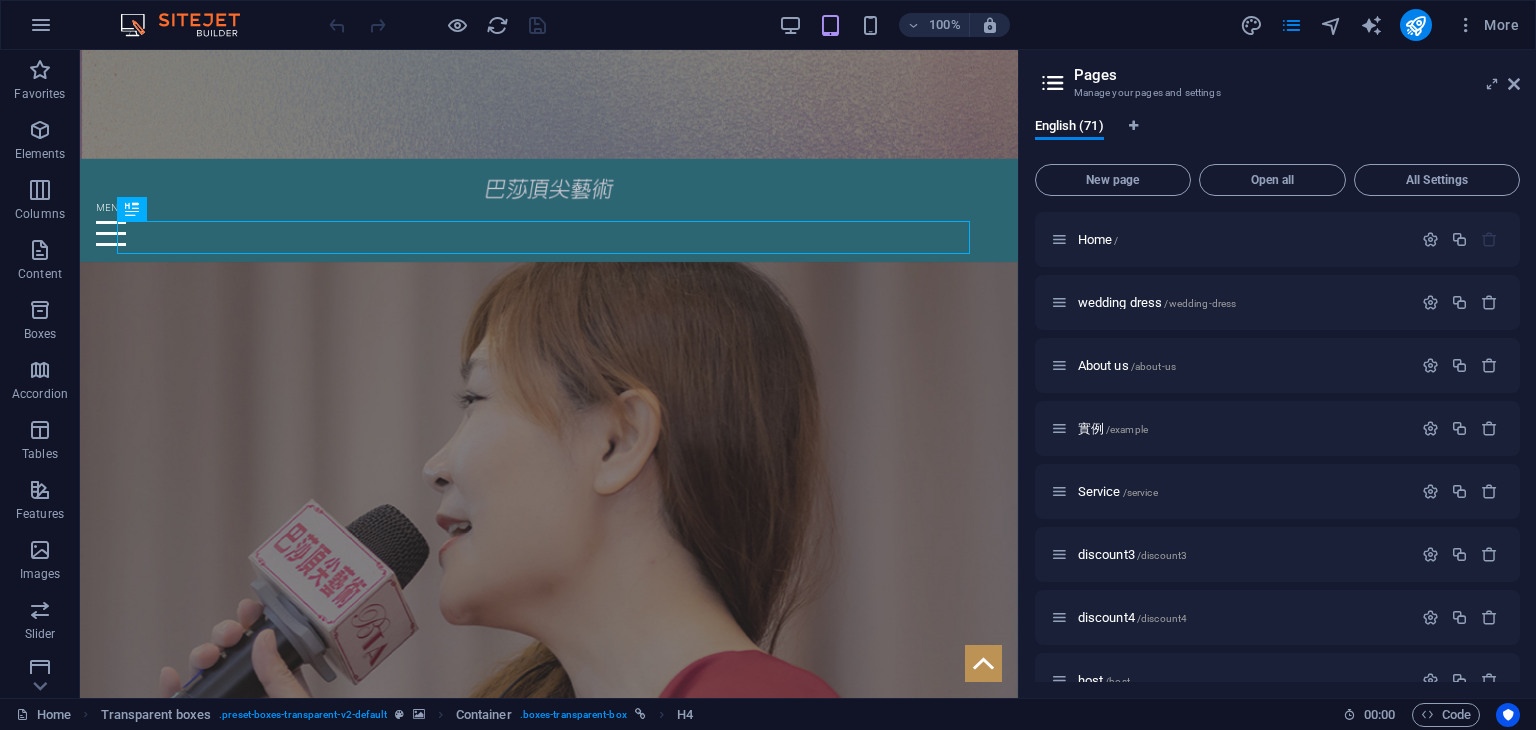 drag, startPoint x: 1520, startPoint y: 252, endPoint x: 1535, endPoint y: 592, distance: 340.33072 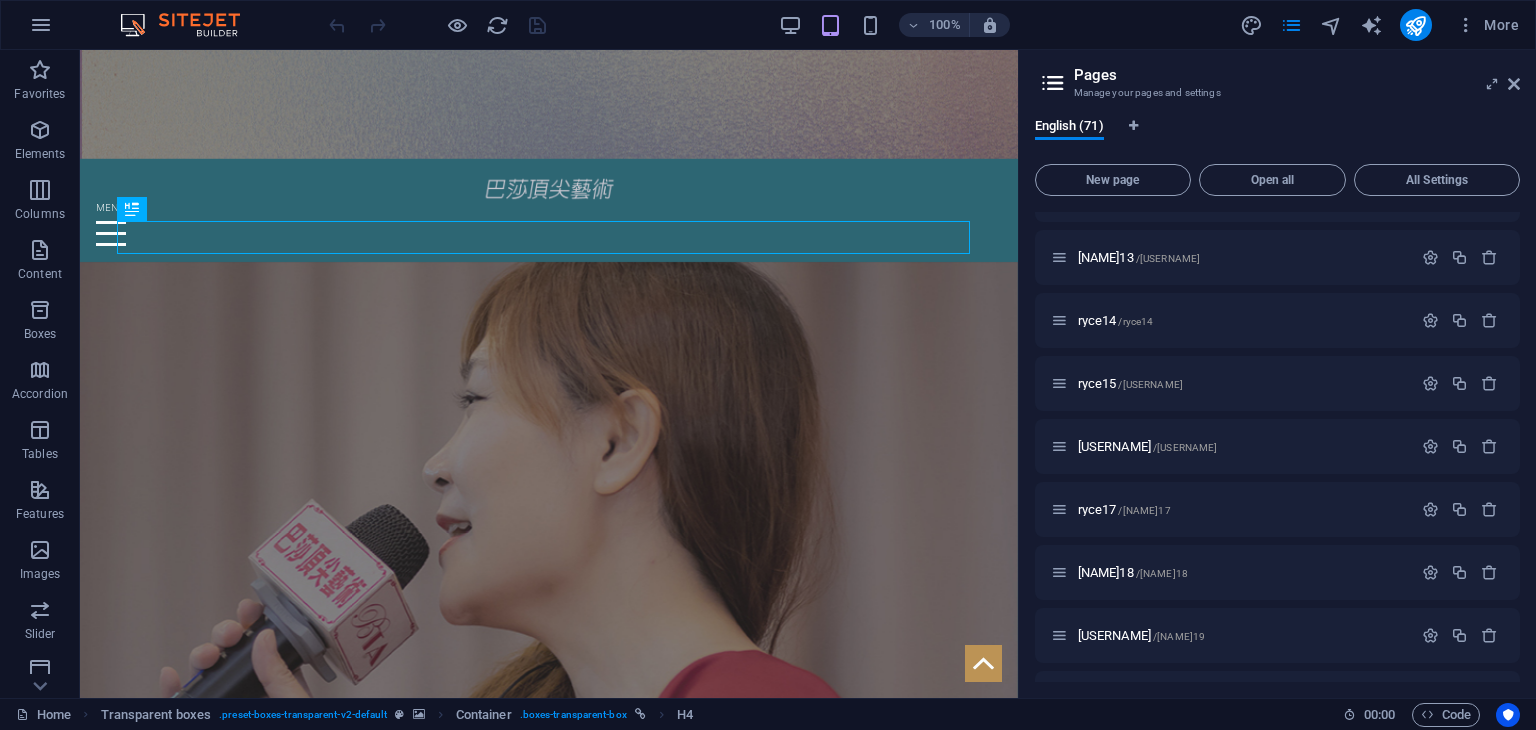 scroll, scrollTop: 4003, scrollLeft: 0, axis: vertical 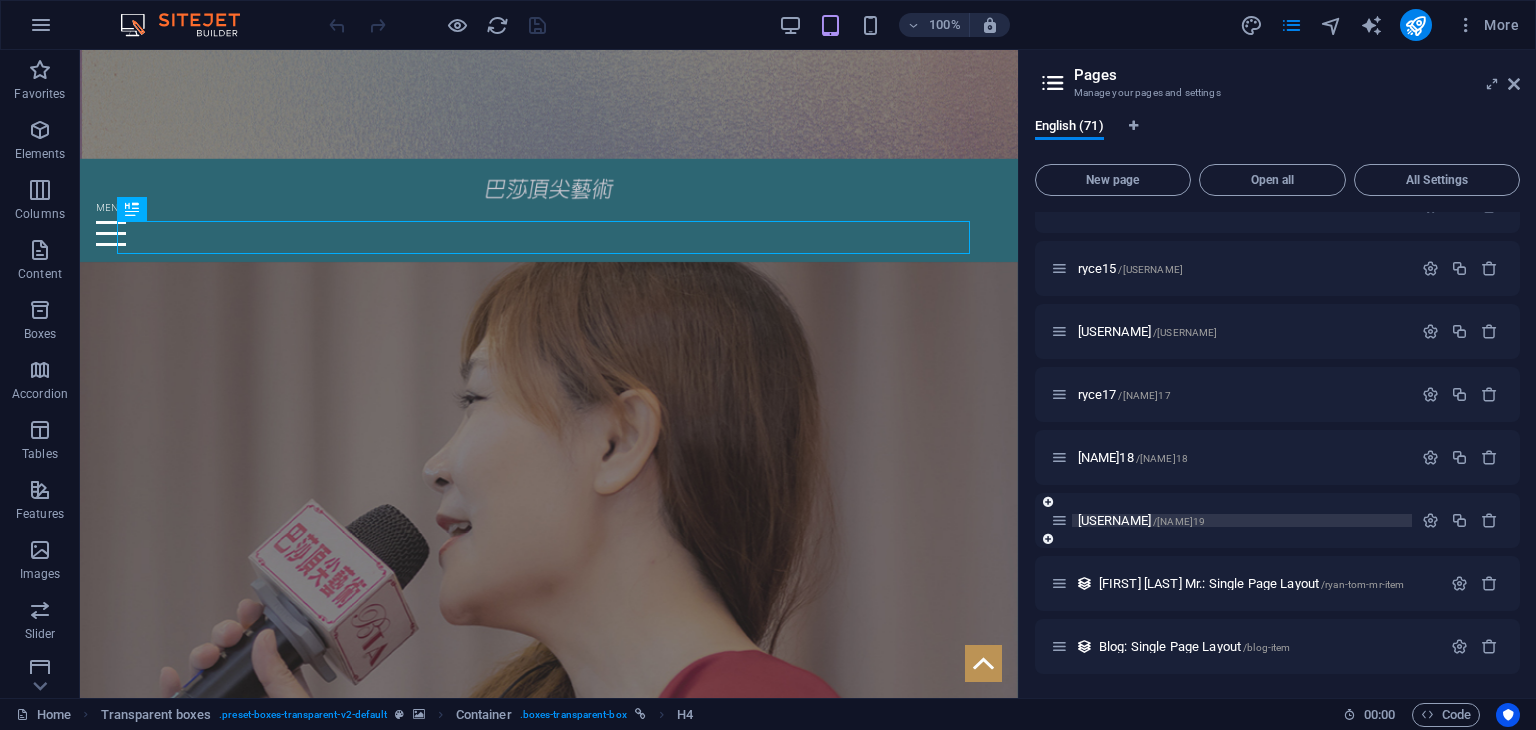 click on "ryce19 /ryce19" at bounding box center (1242, 520) 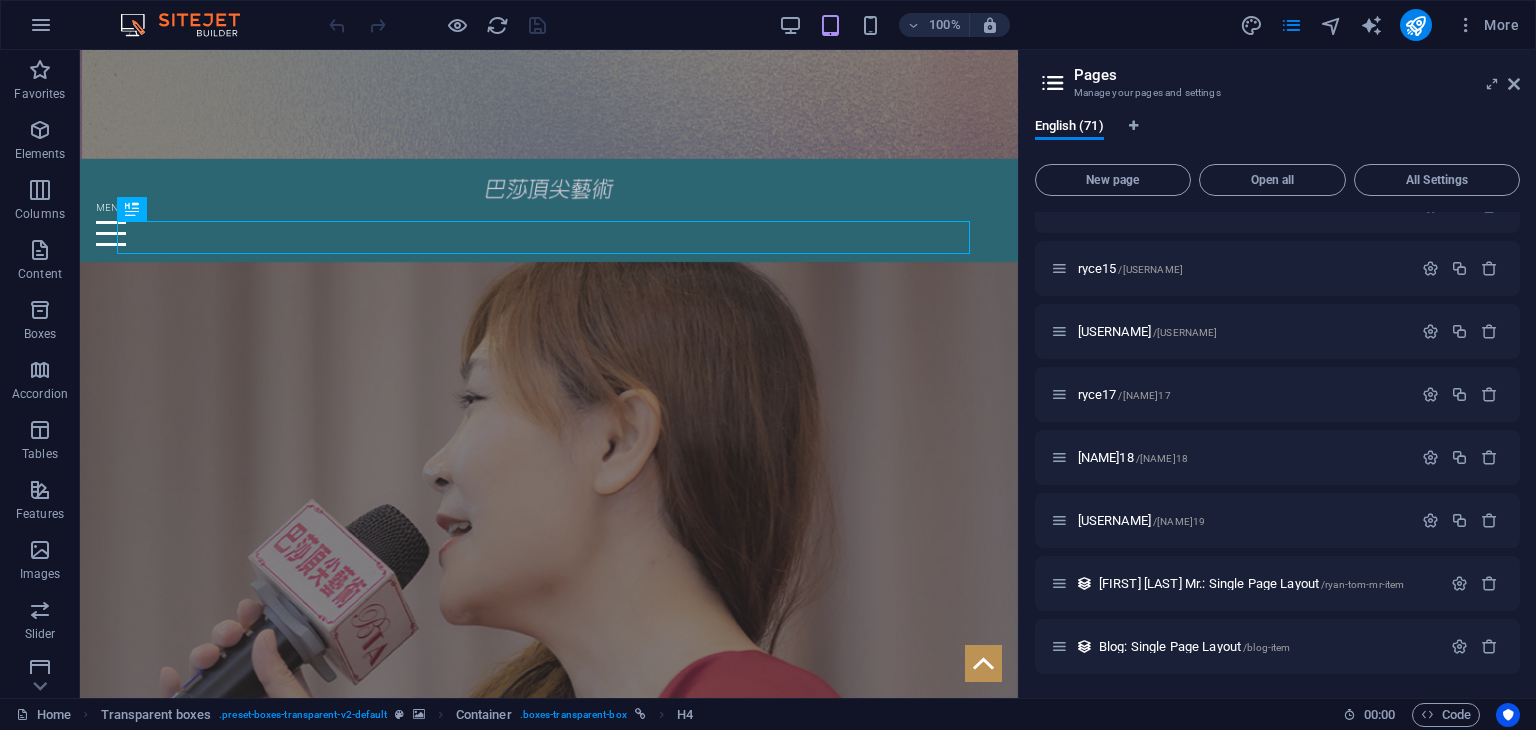 scroll, scrollTop: 3952, scrollLeft: 0, axis: vertical 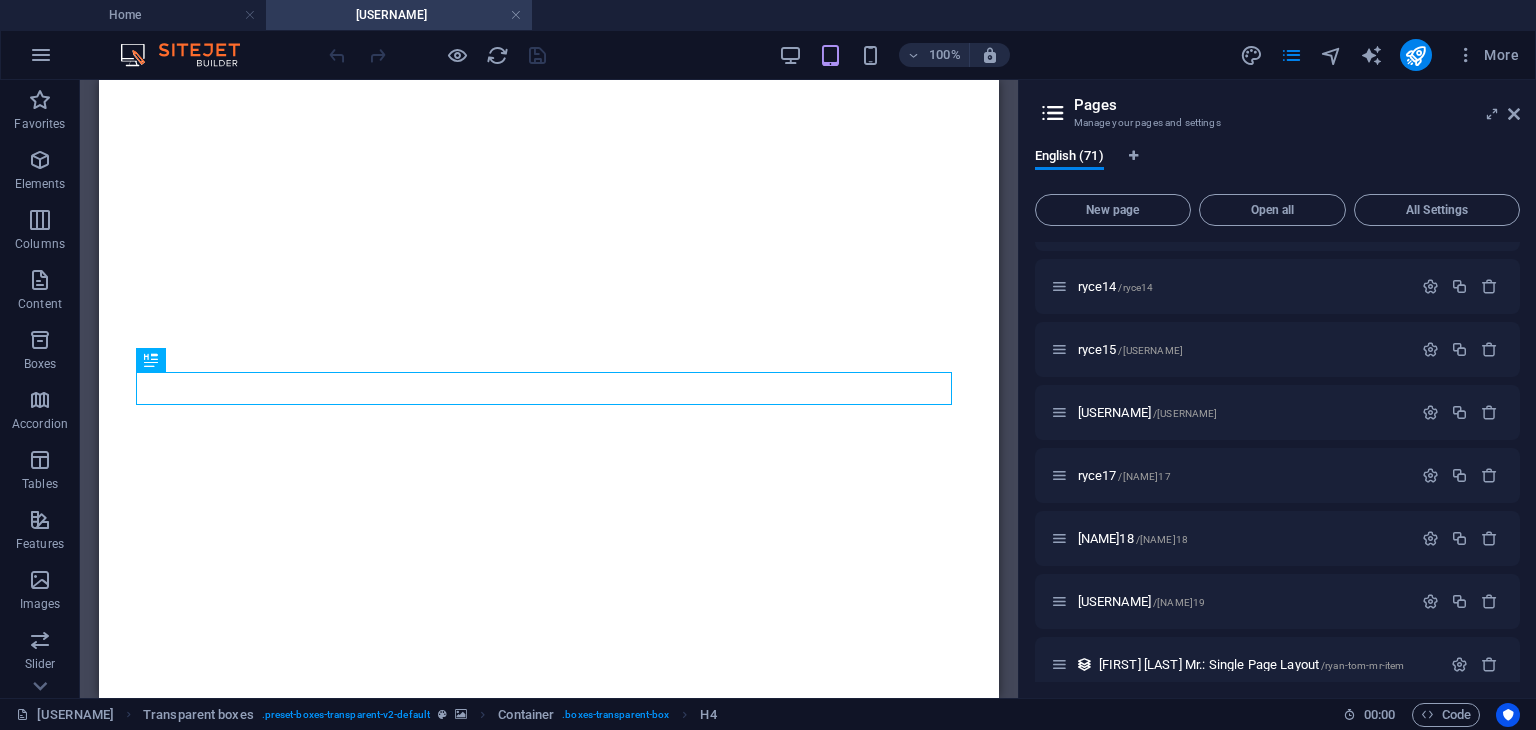 drag, startPoint x: 1517, startPoint y: 118, endPoint x: 1520, endPoint y: 106, distance: 12.369317 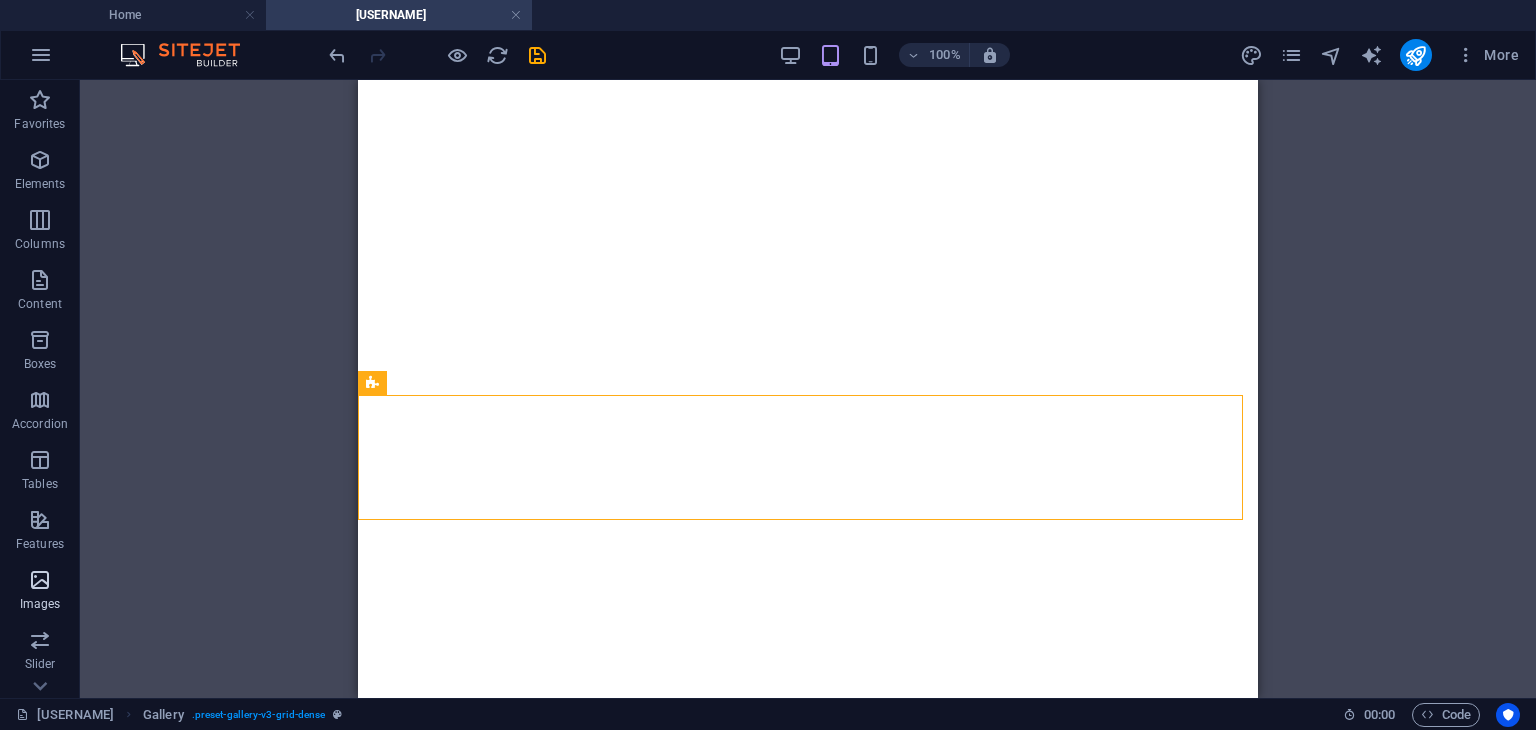click at bounding box center [40, 580] 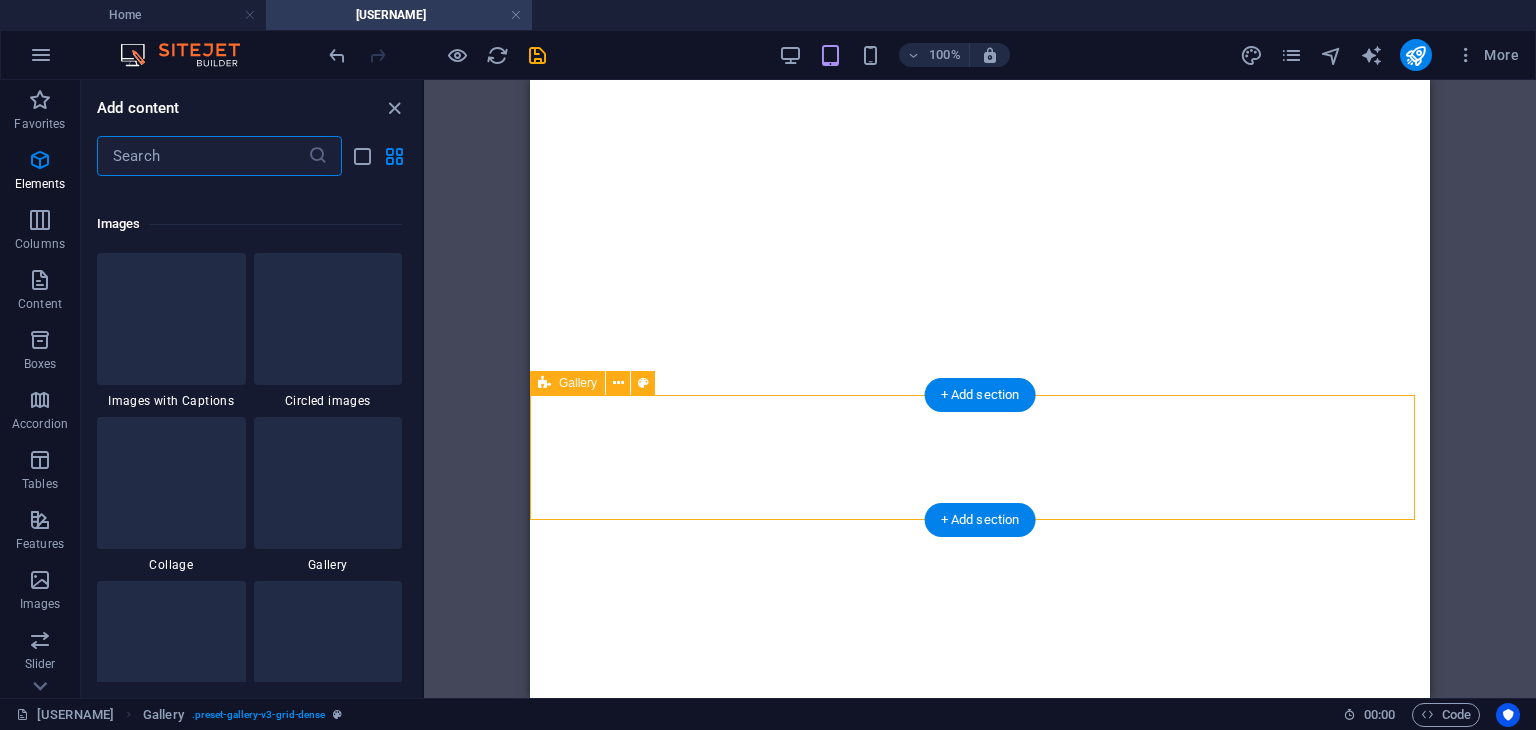 scroll, scrollTop: 10140, scrollLeft: 0, axis: vertical 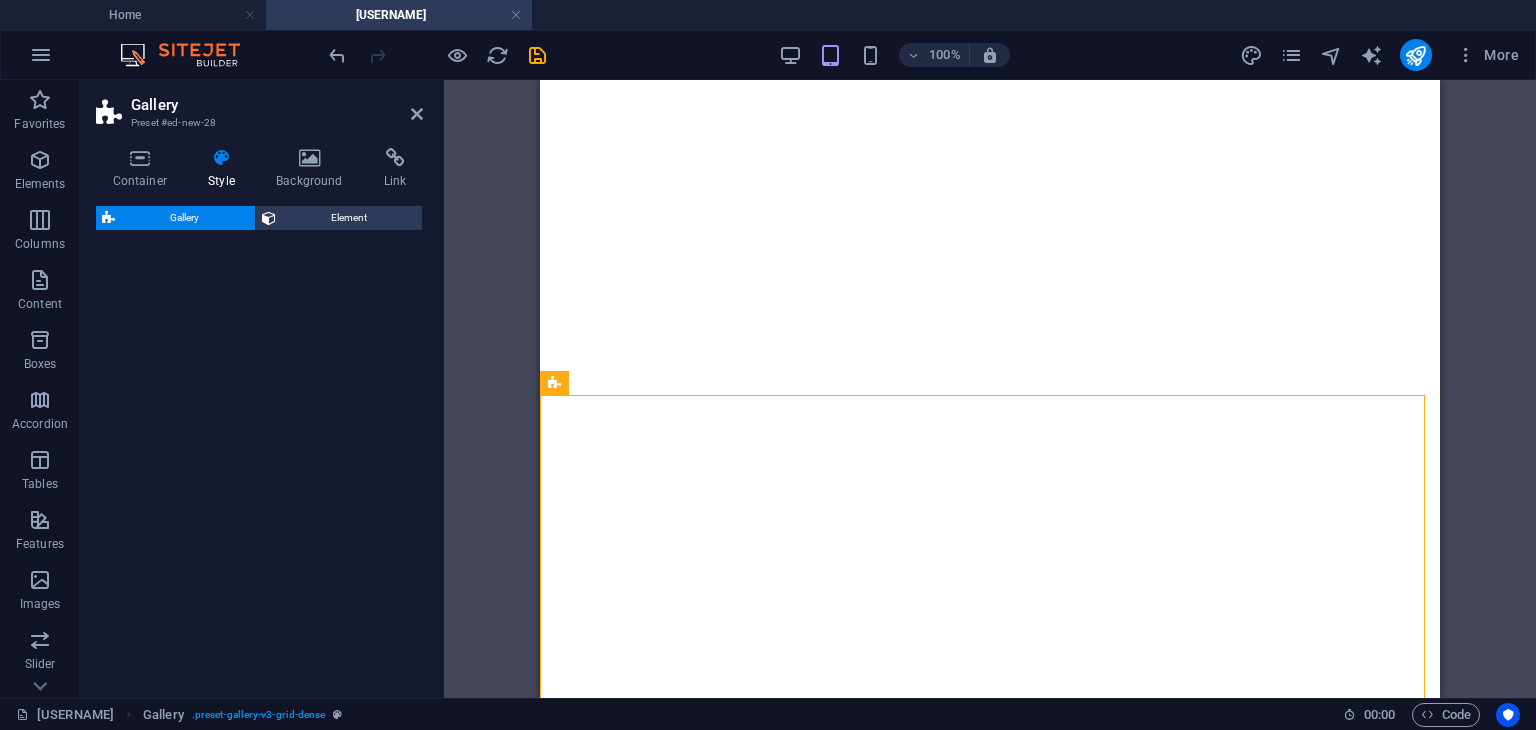 select on "rem" 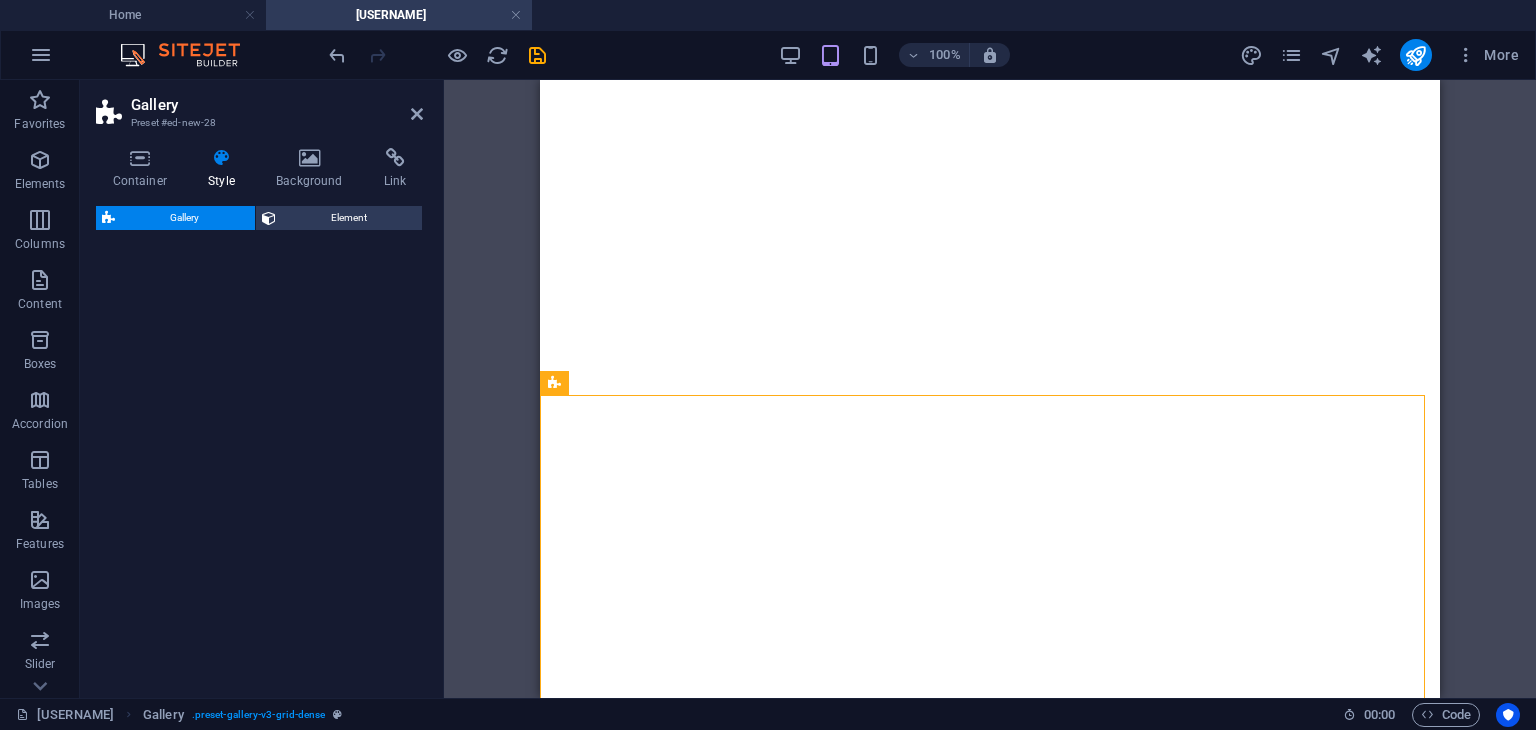 select on "preset-gallery-v3-grid-dense" 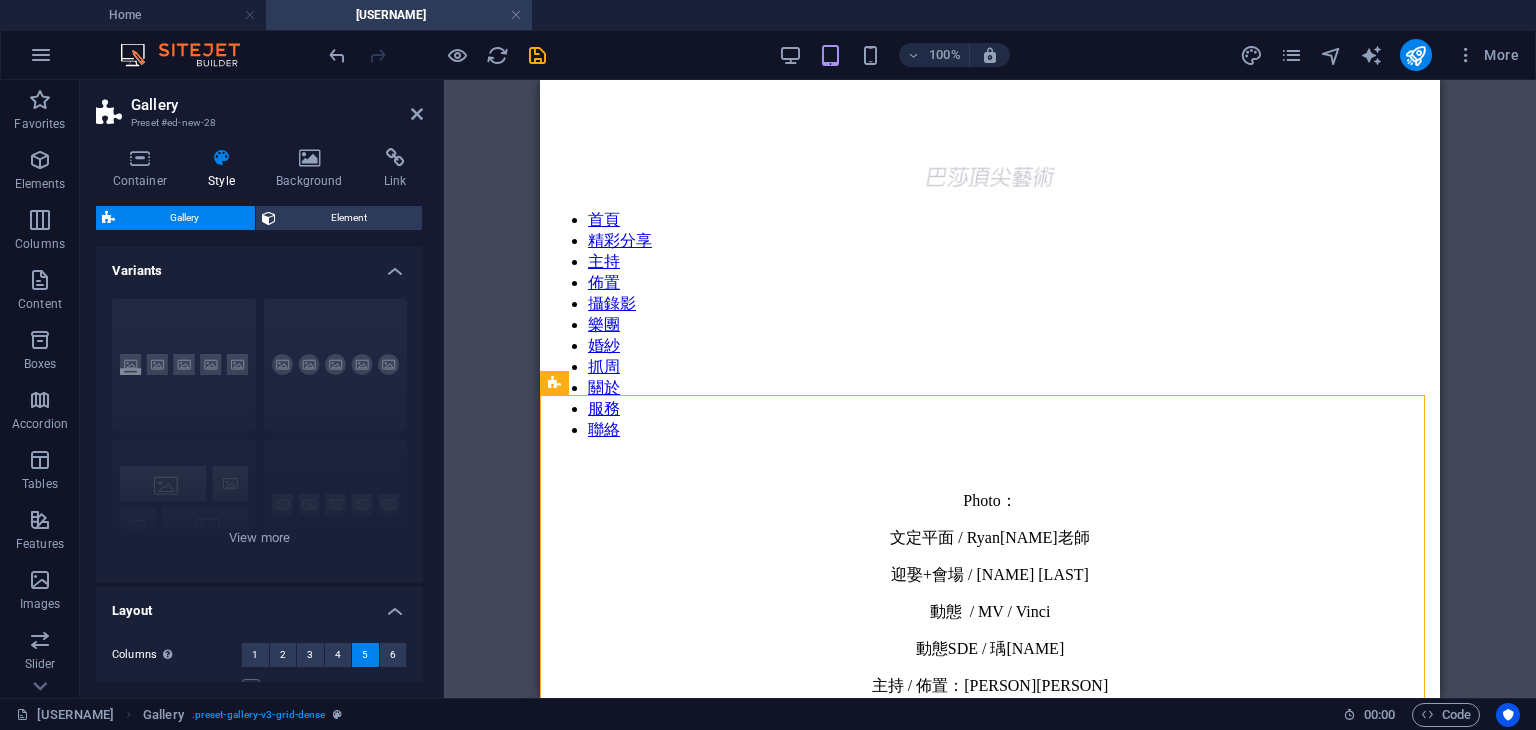 scroll, scrollTop: 0, scrollLeft: 0, axis: both 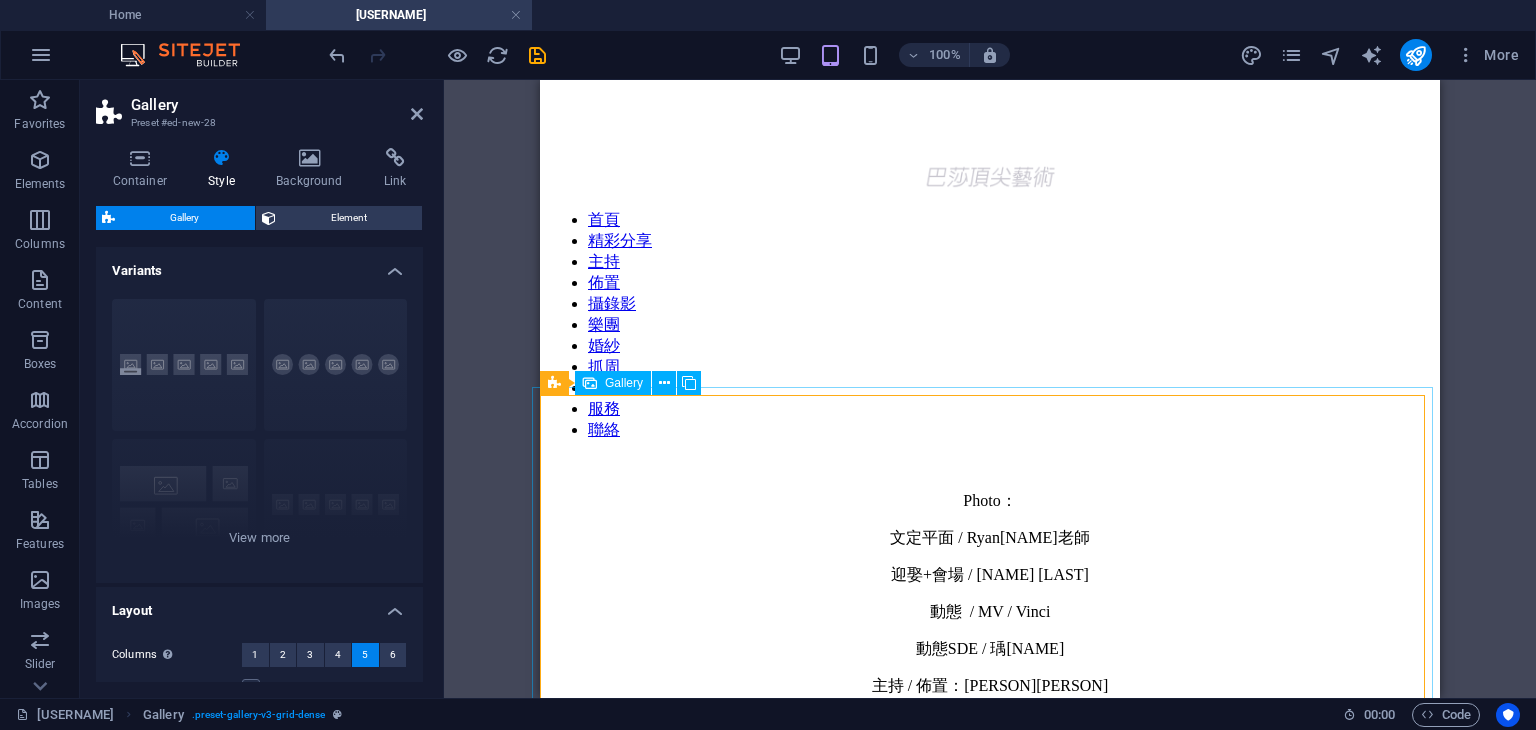 drag, startPoint x: 838, startPoint y: 574, endPoint x: 1018, endPoint y: 574, distance: 180 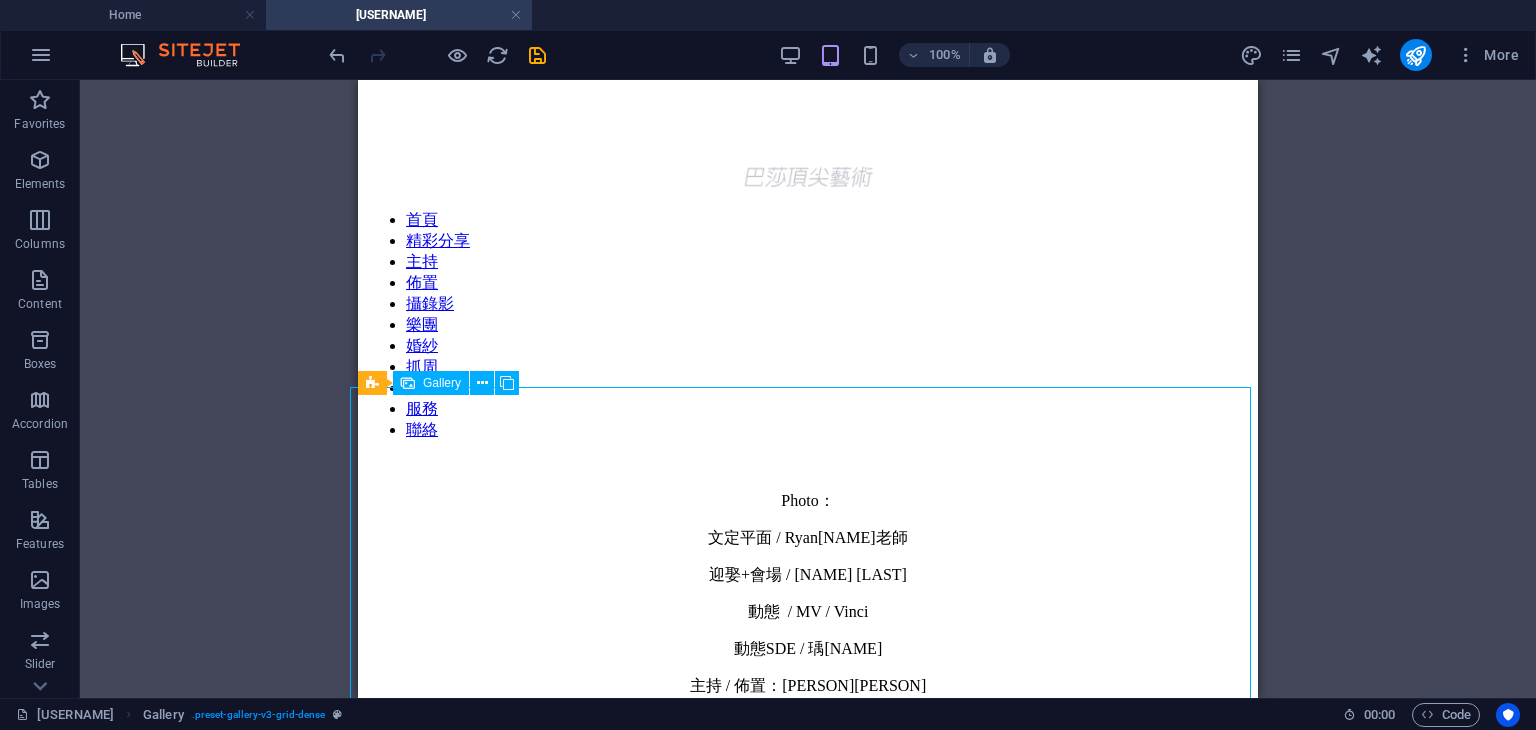 click at bounding box center (806, 2174) 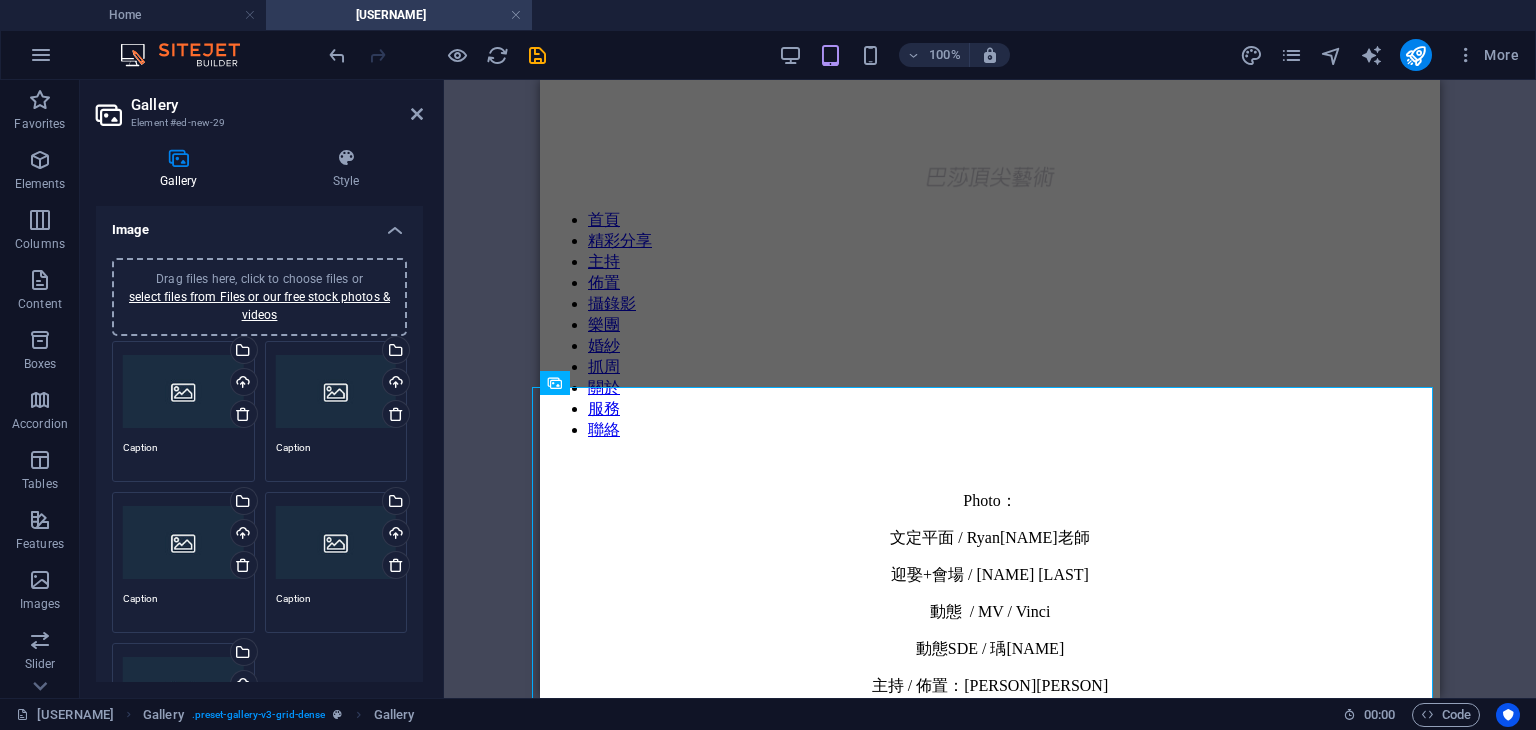 click on "Drag files here, click to choose files or select files from Files or our free stock photos & videos" at bounding box center (183, 392) 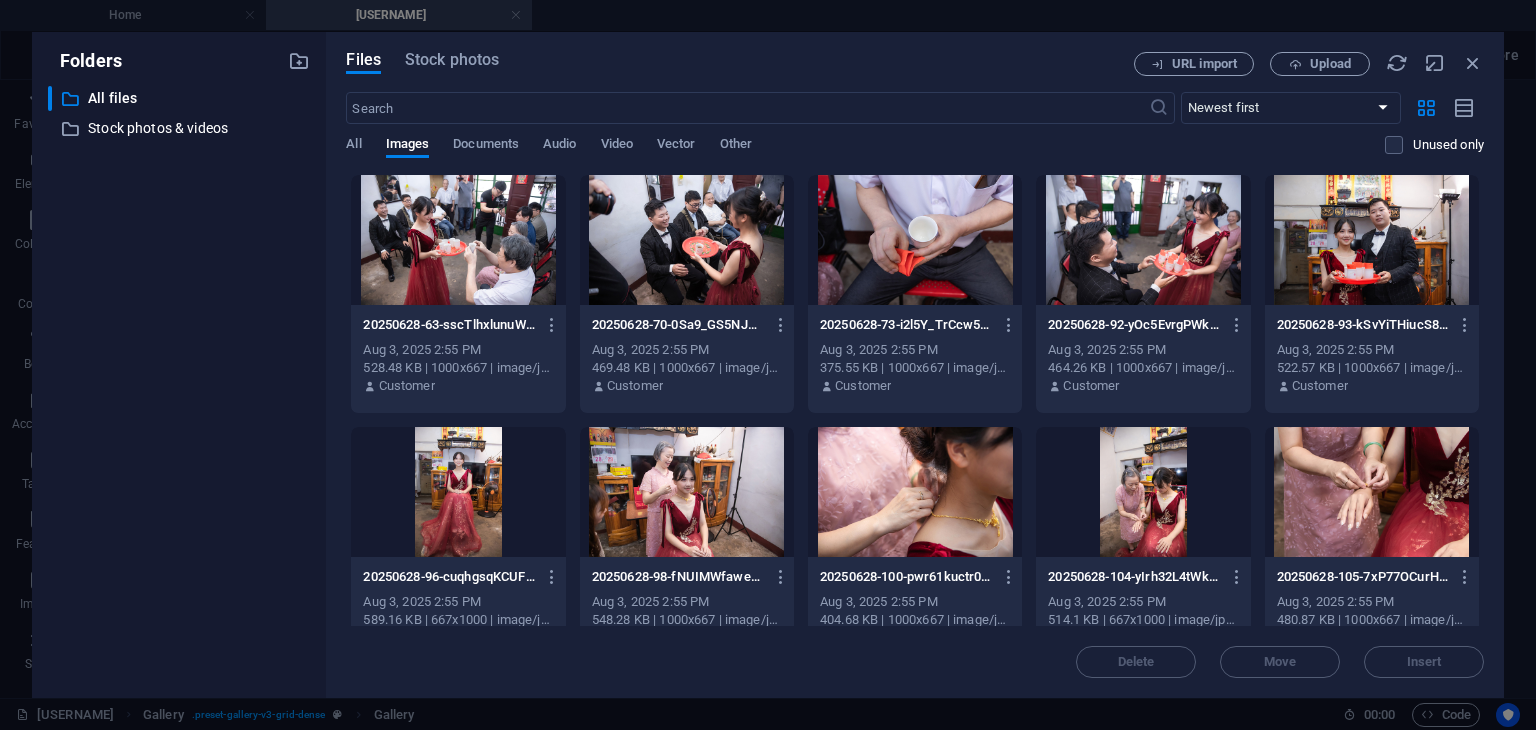 drag, startPoint x: 1479, startPoint y: 199, endPoint x: 1461, endPoint y: 261, distance: 64.56005 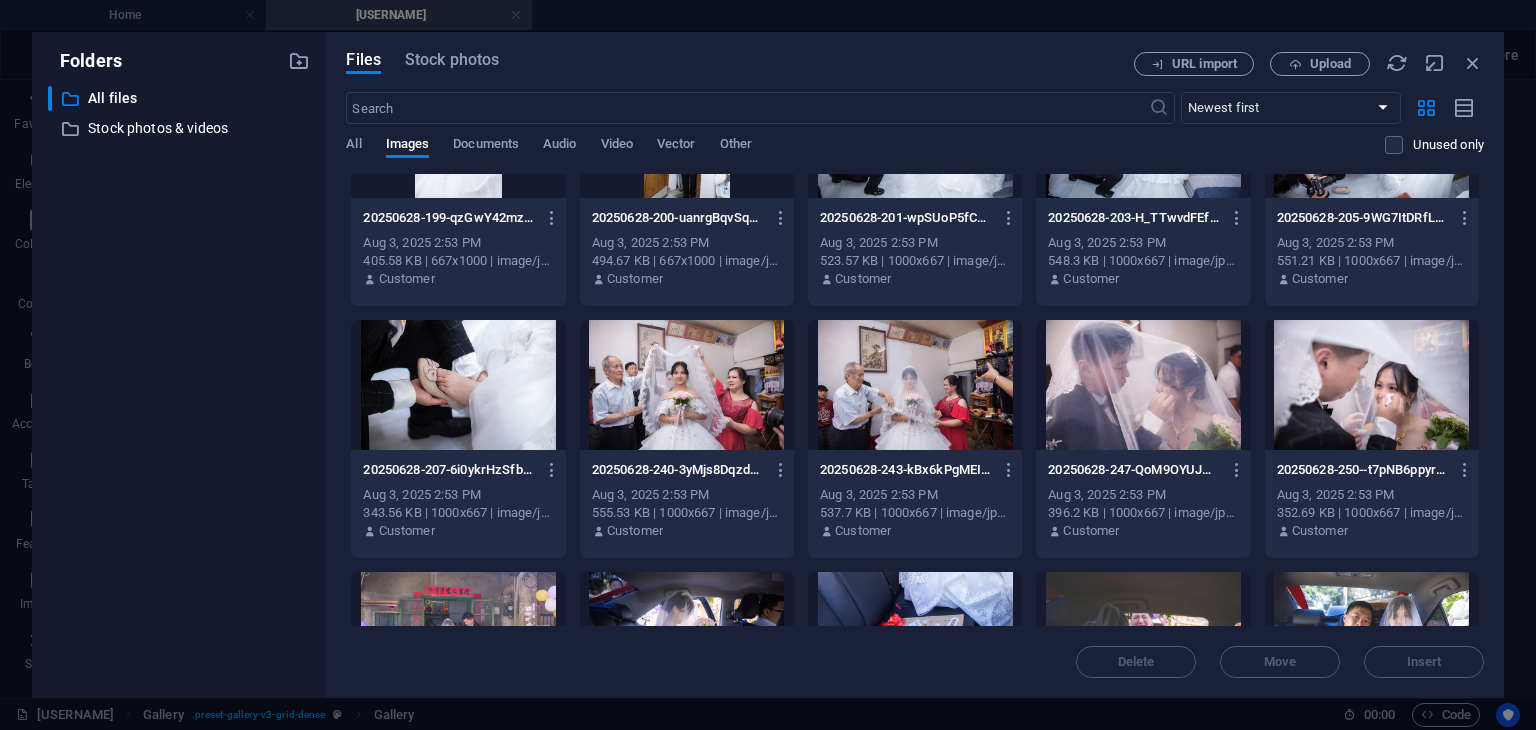 scroll, scrollTop: 1620, scrollLeft: 0, axis: vertical 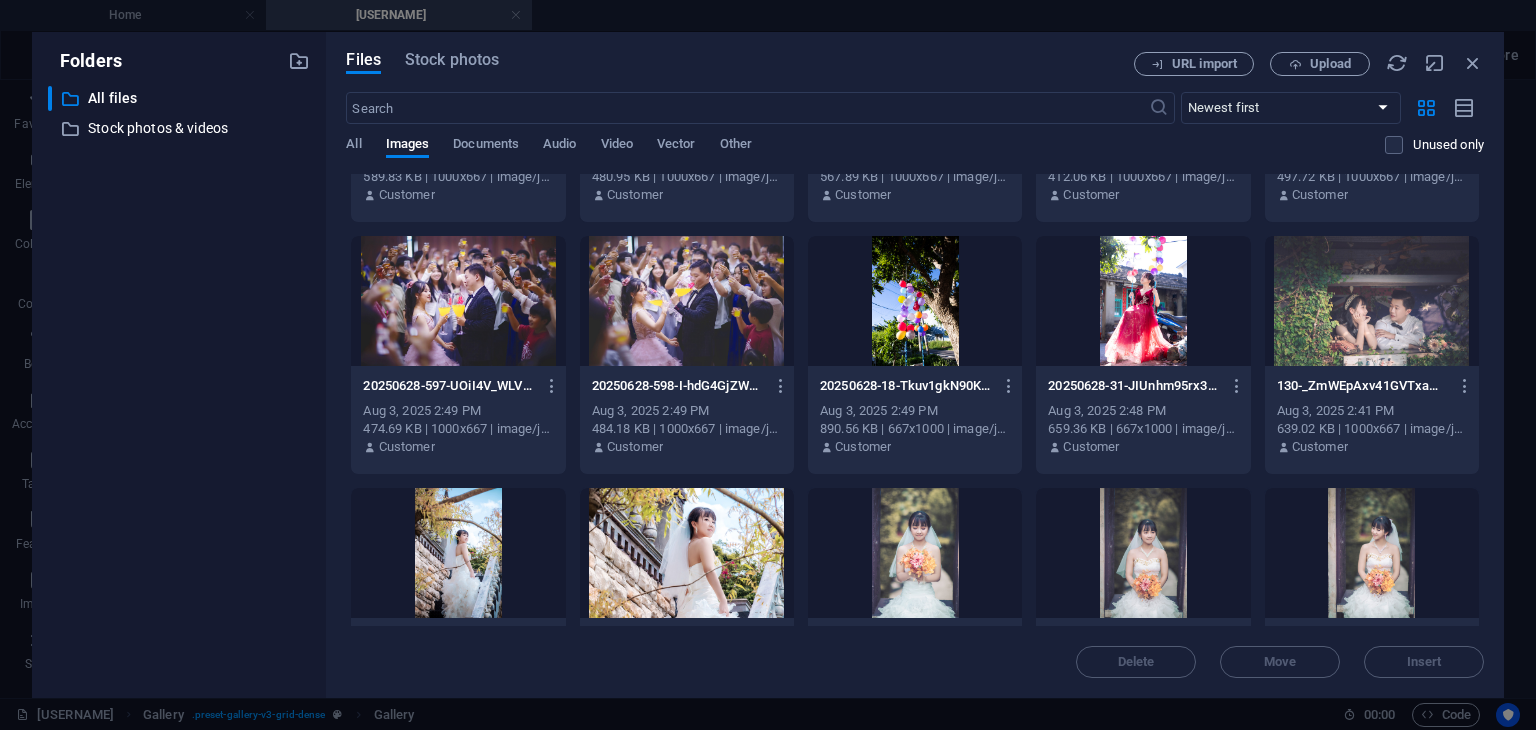 click at bounding box center (458, 553) 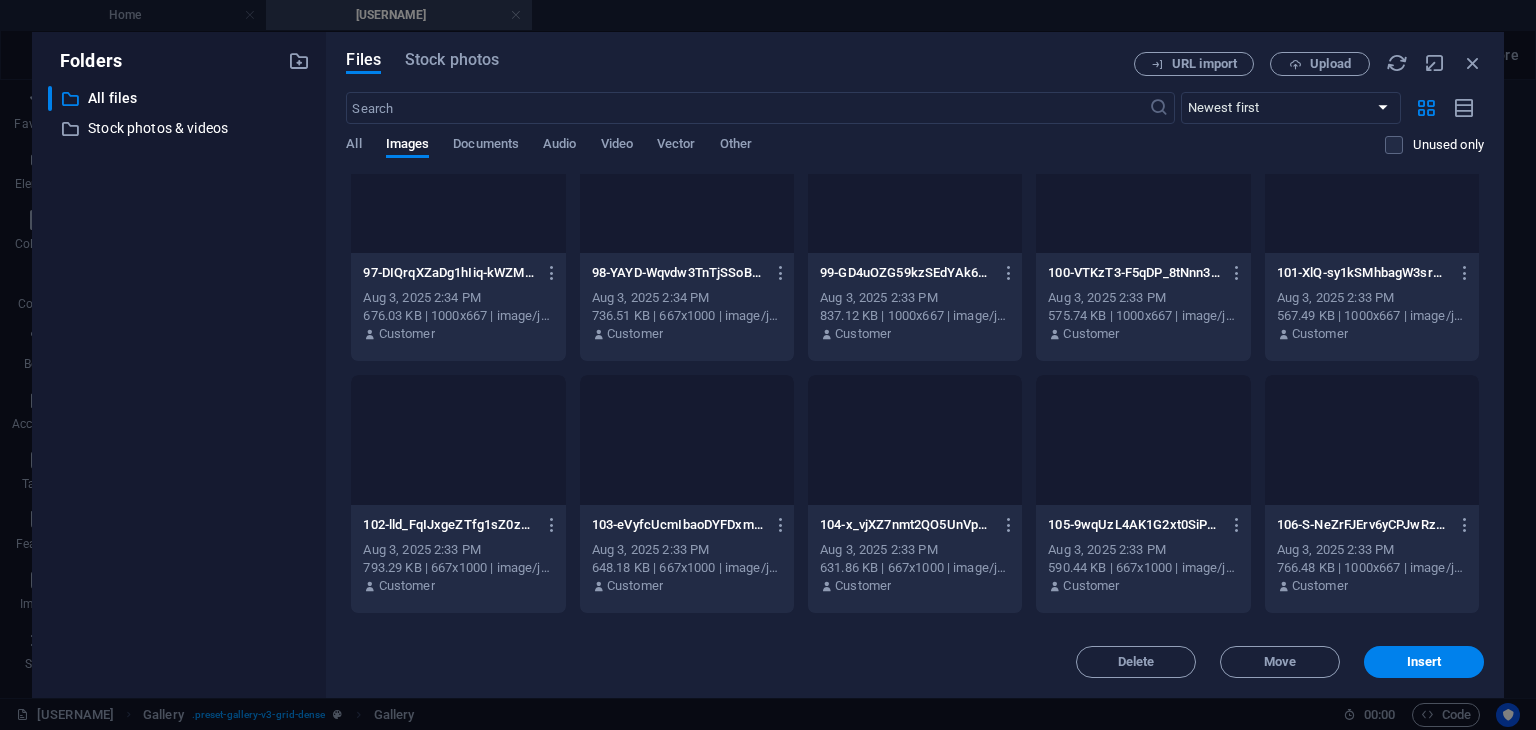 scroll, scrollTop: 10132, scrollLeft: 0, axis: vertical 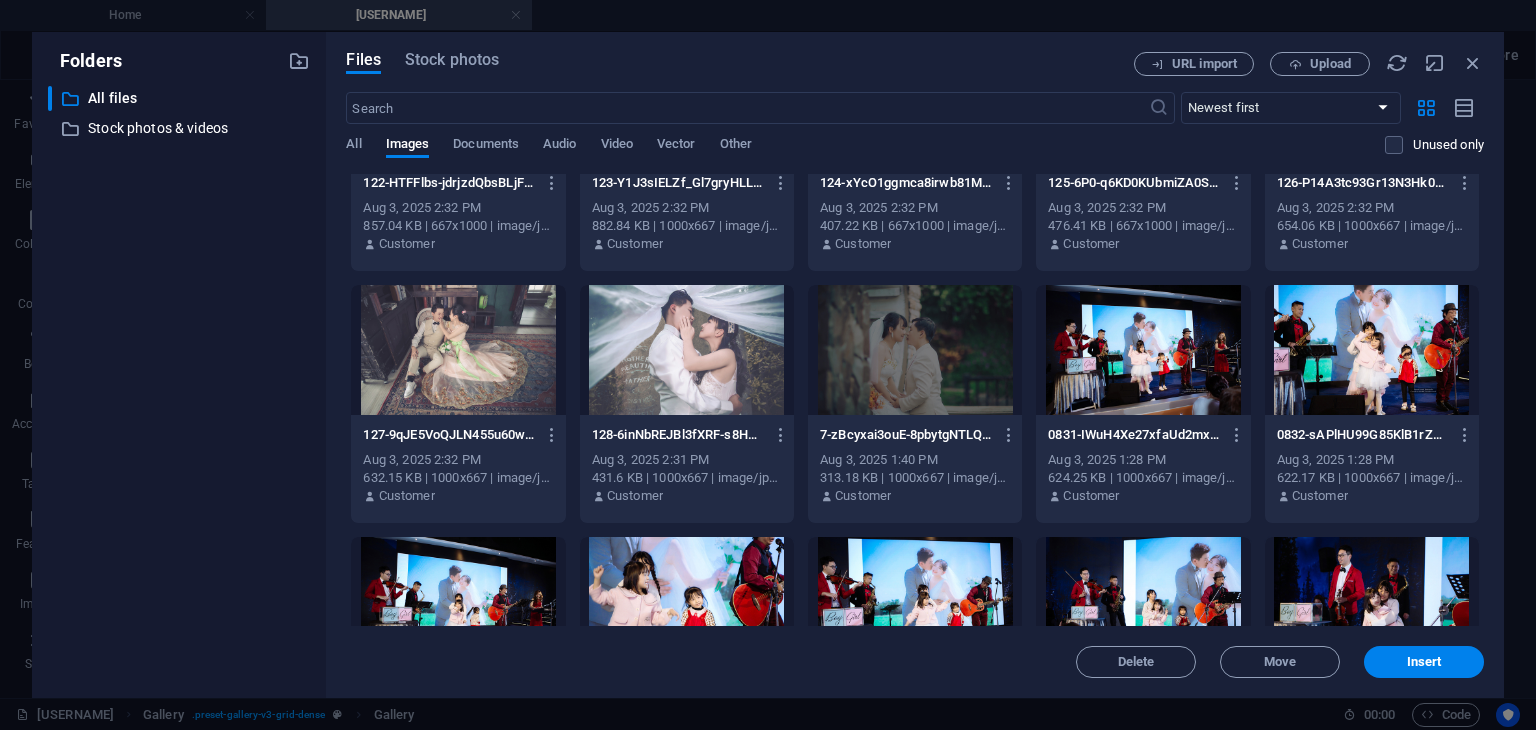 click at bounding box center [687, 350] 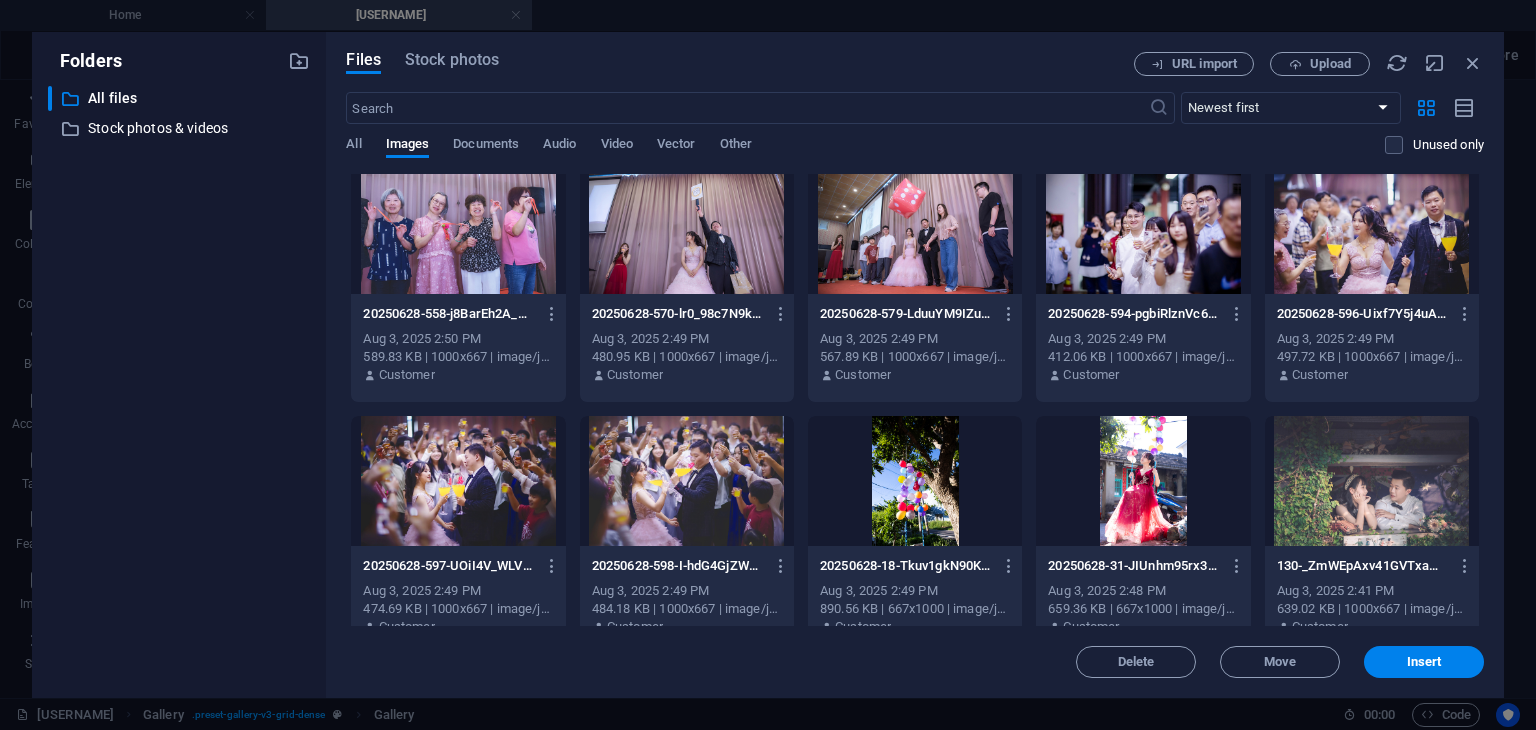 scroll, scrollTop: 4896, scrollLeft: 0, axis: vertical 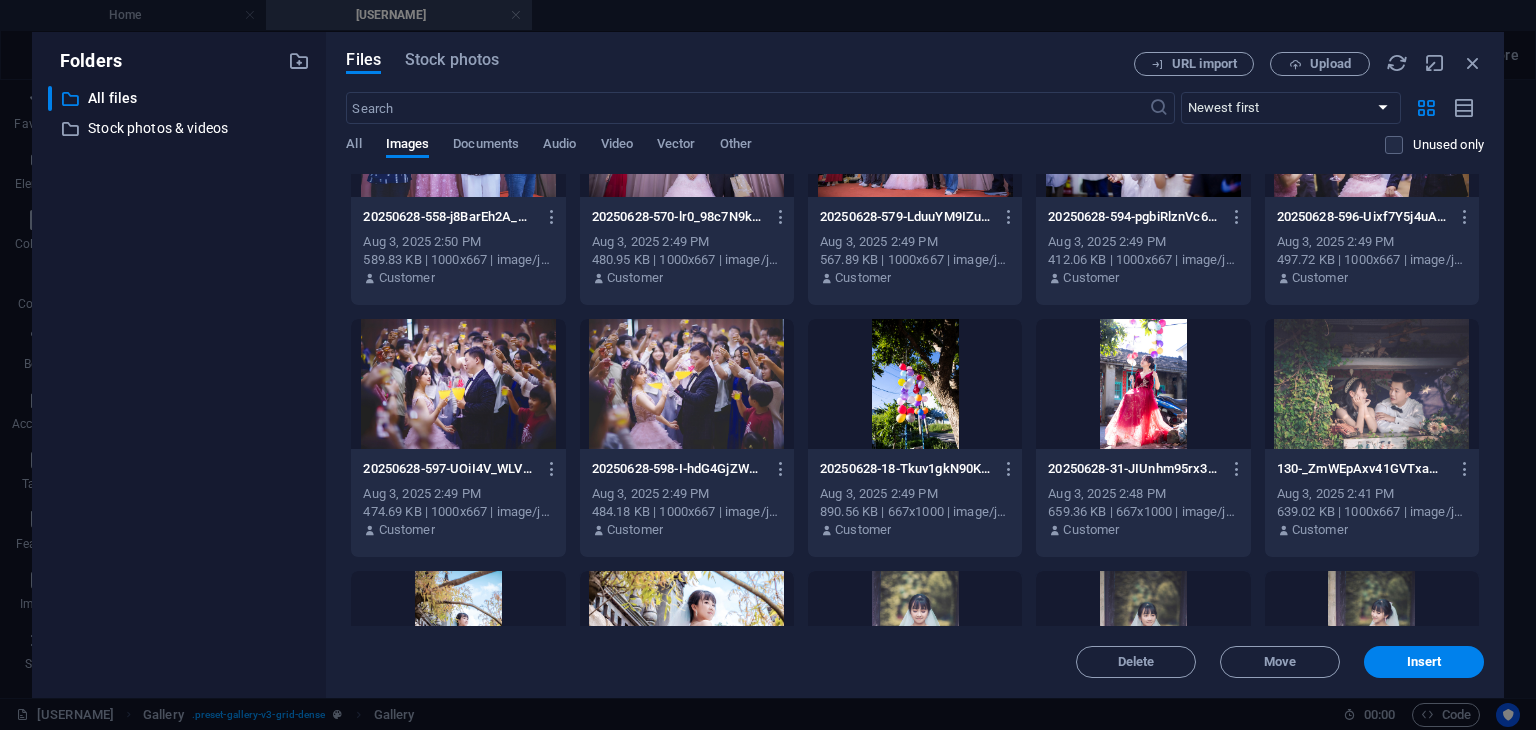 click at bounding box center (1372, 384) 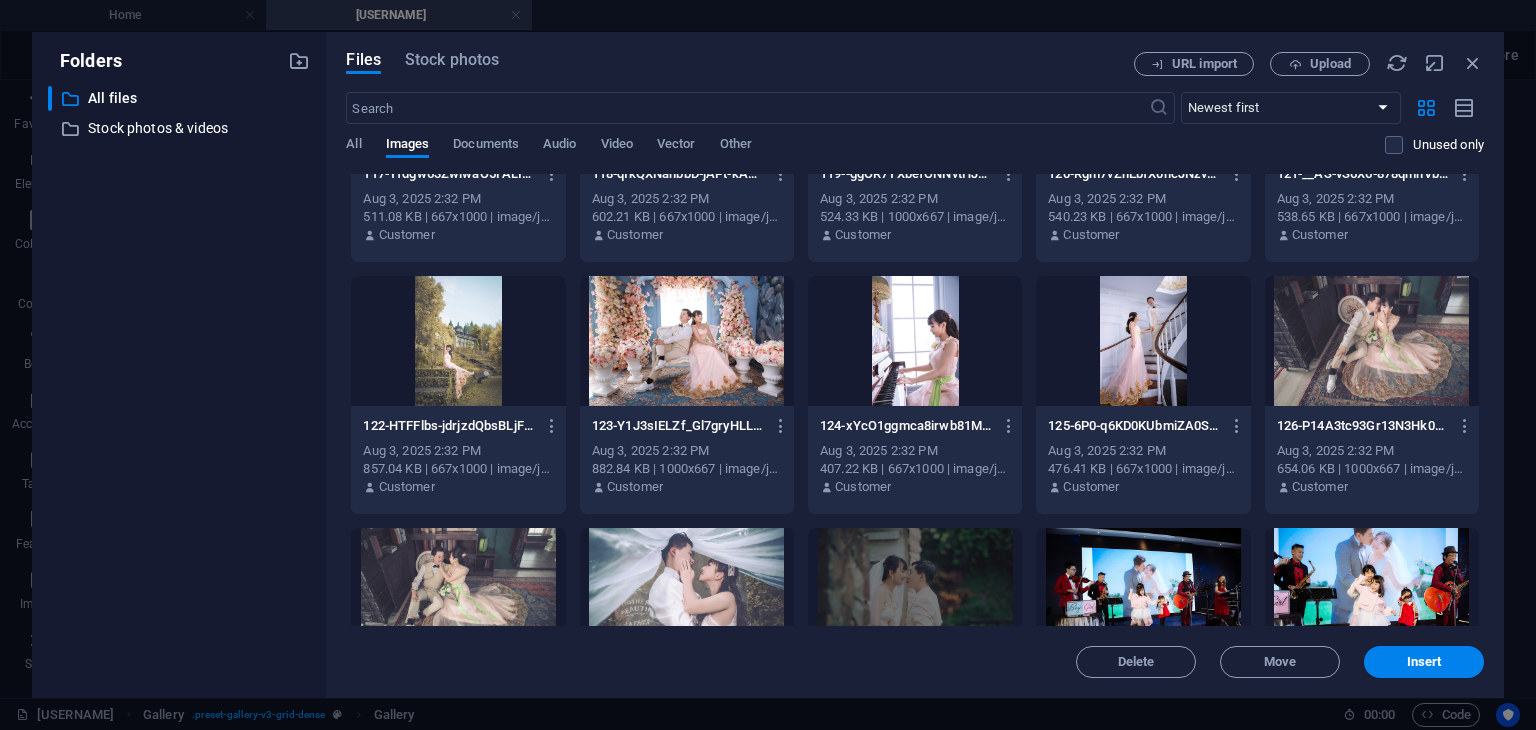 scroll, scrollTop: 11335, scrollLeft: 0, axis: vertical 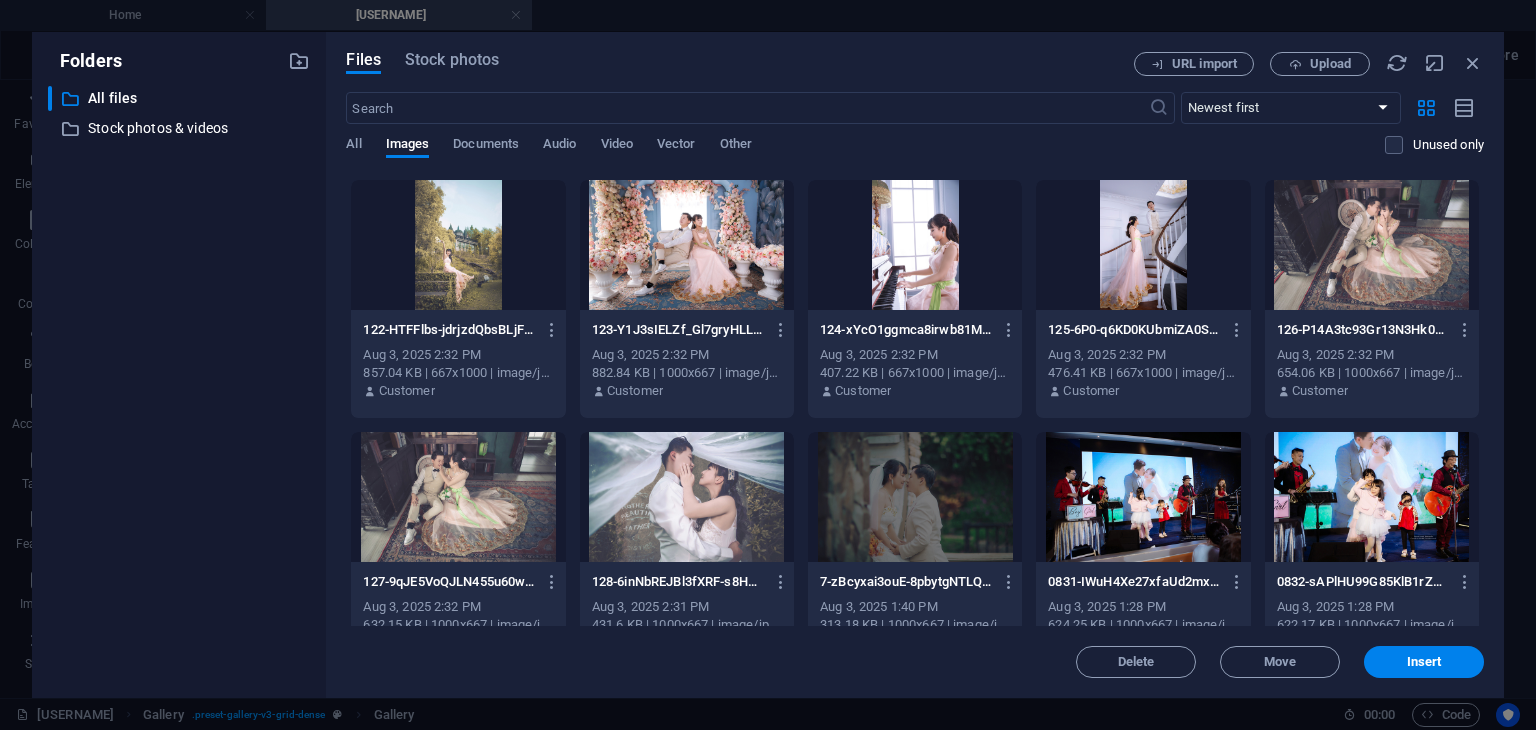 click at bounding box center [687, 497] 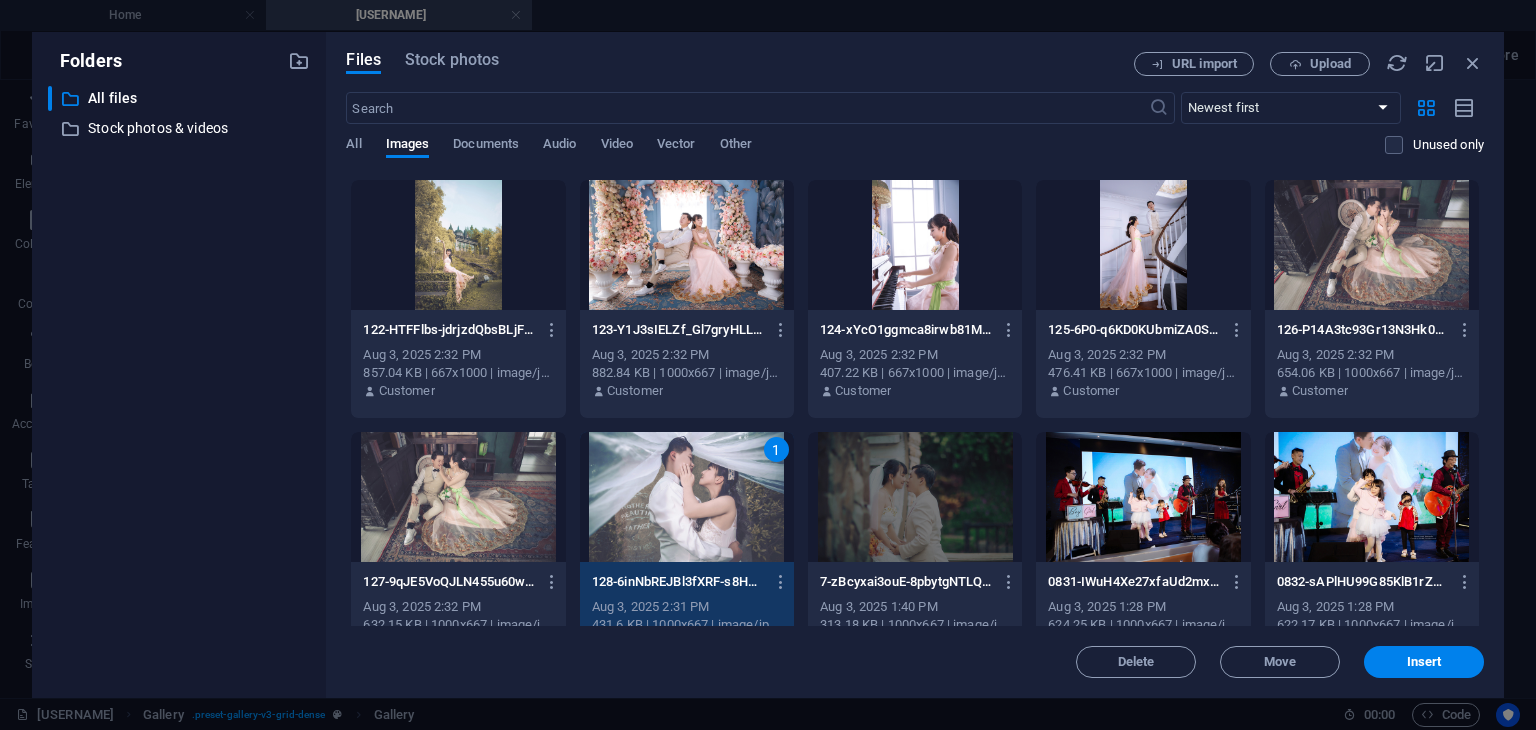 click at bounding box center [458, 497] 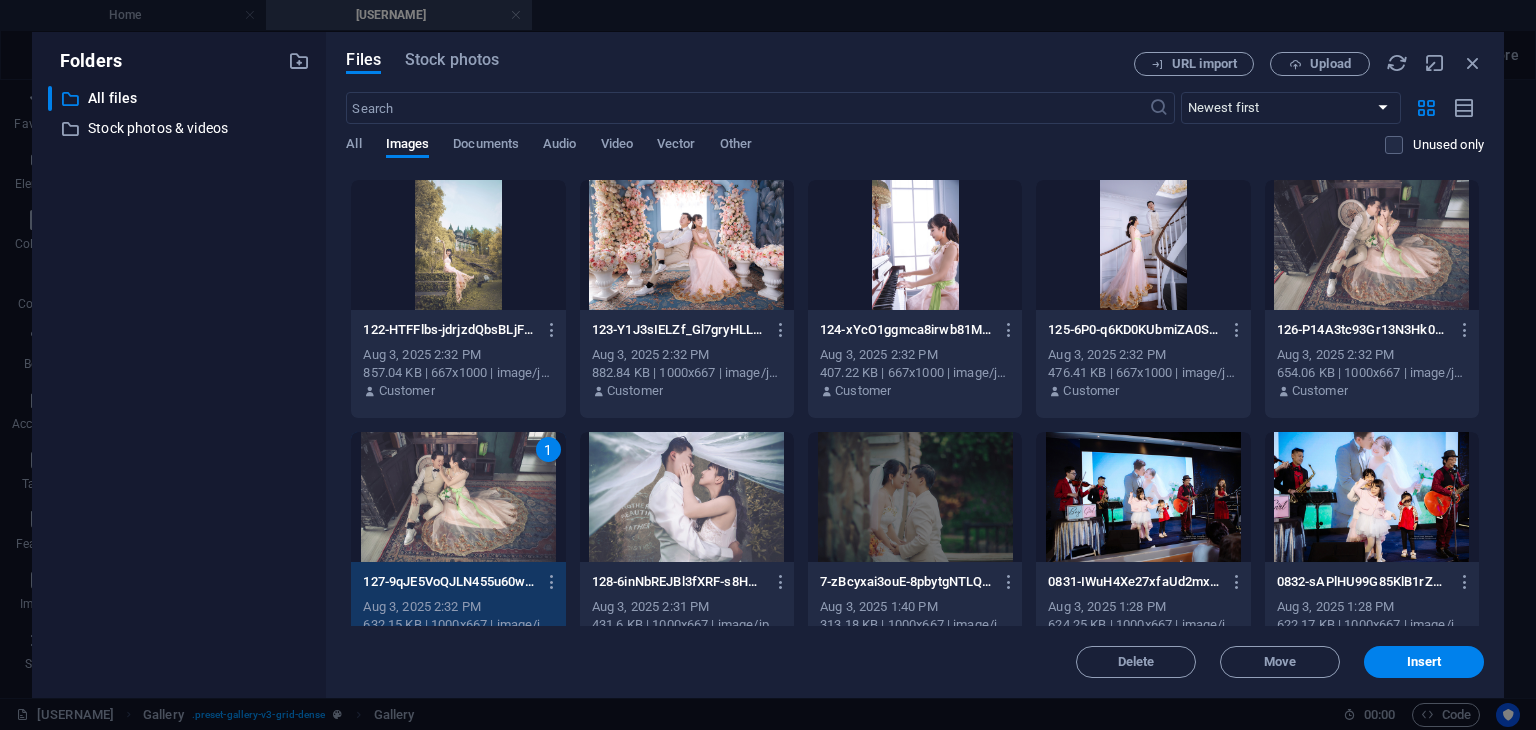 click at bounding box center (687, 497) 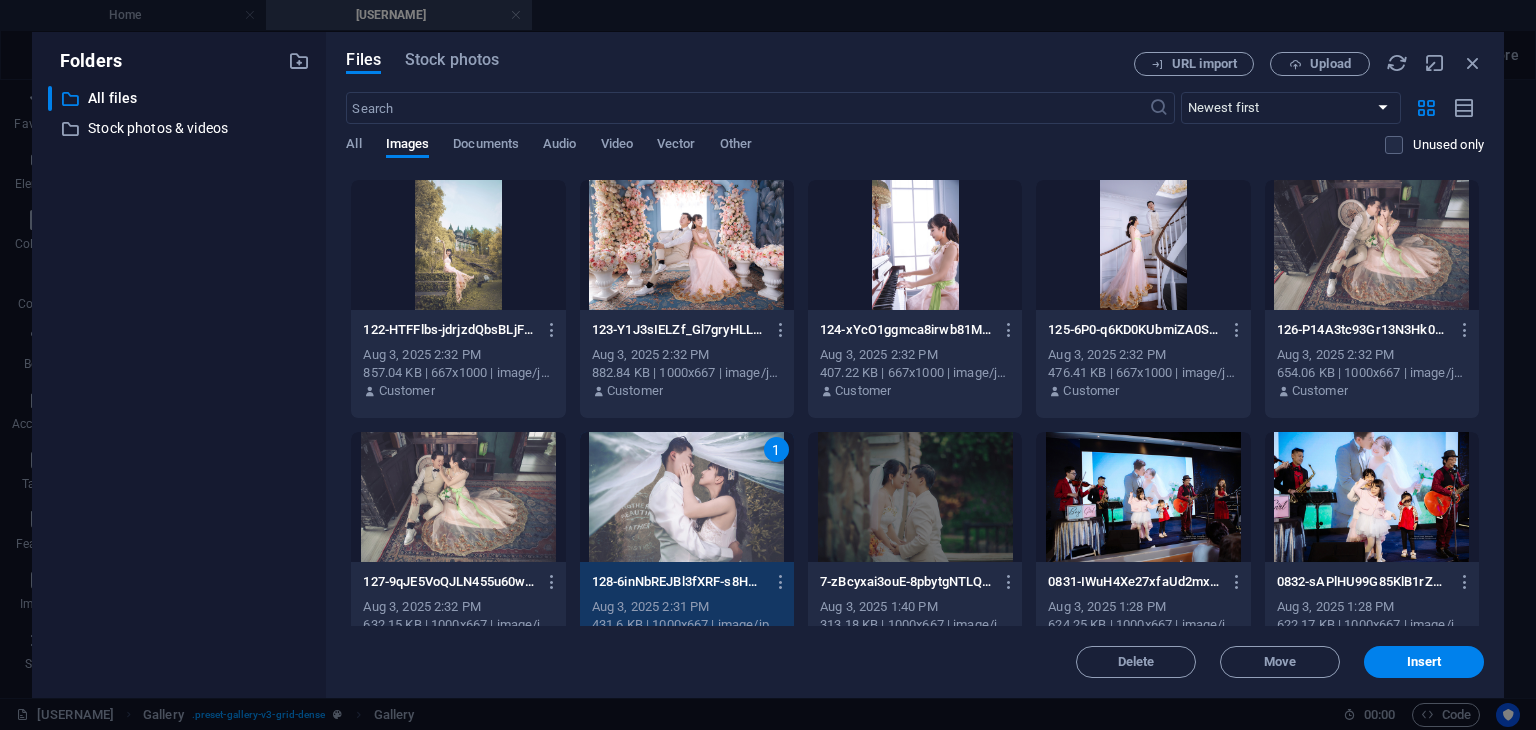 click on "1" at bounding box center (687, 497) 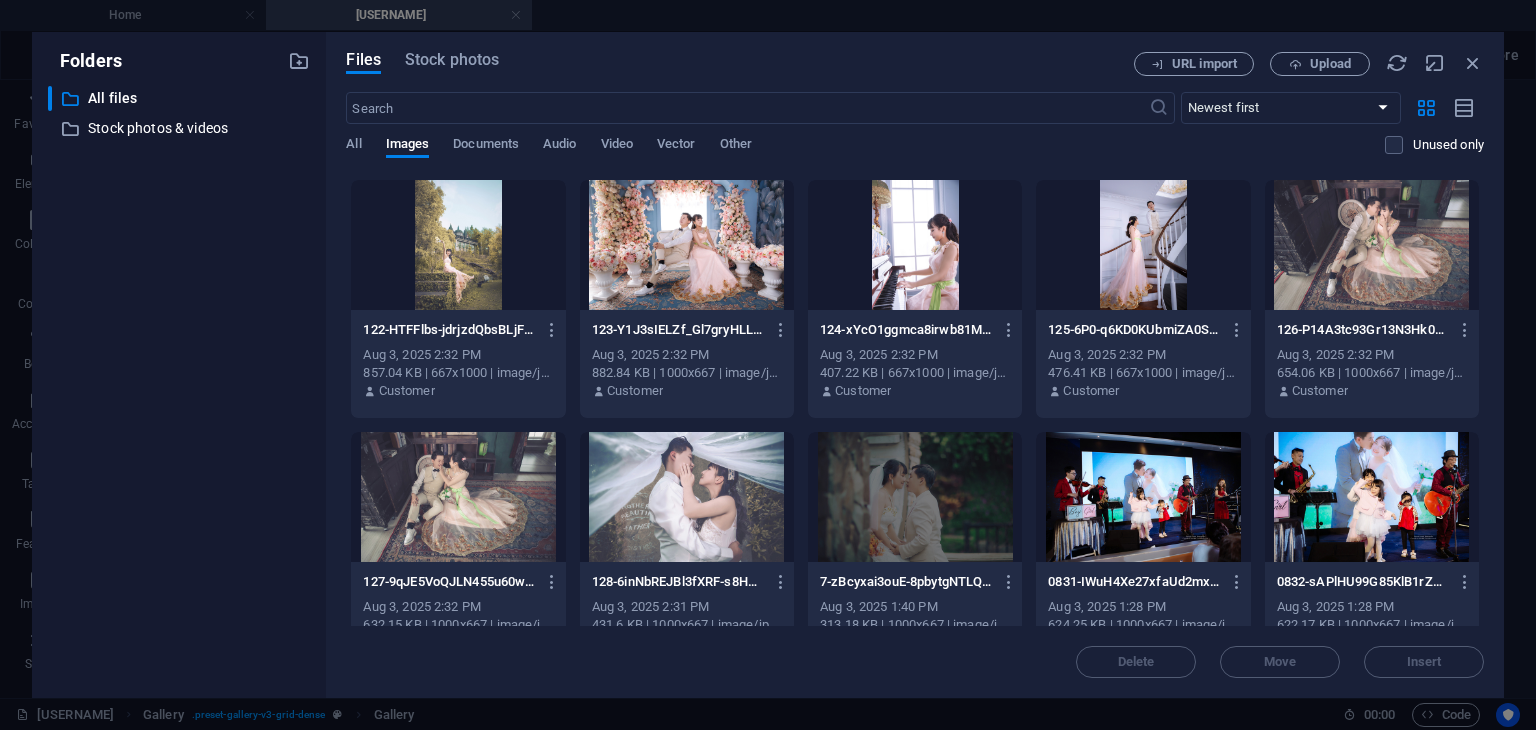 click at bounding box center (687, 497) 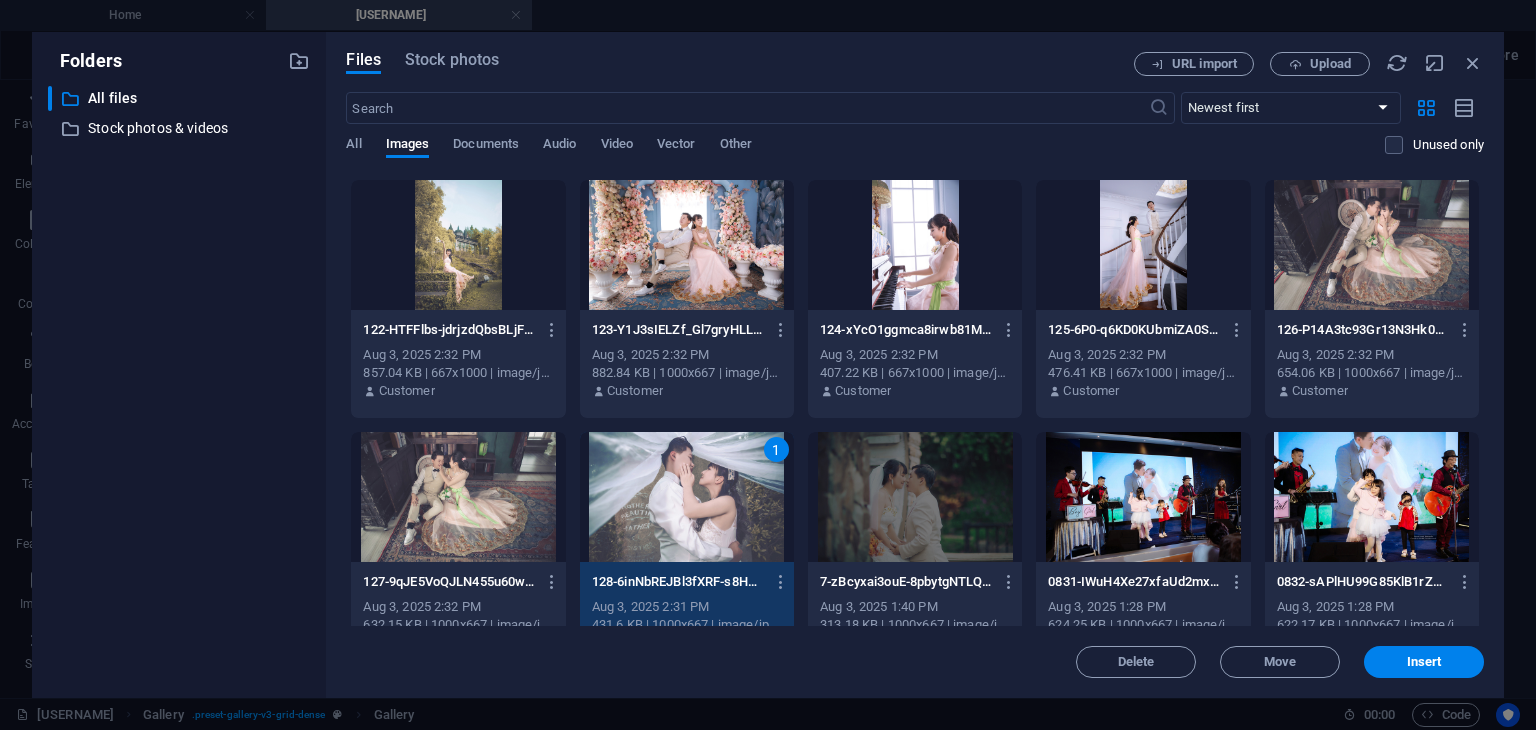 click at bounding box center (458, 497) 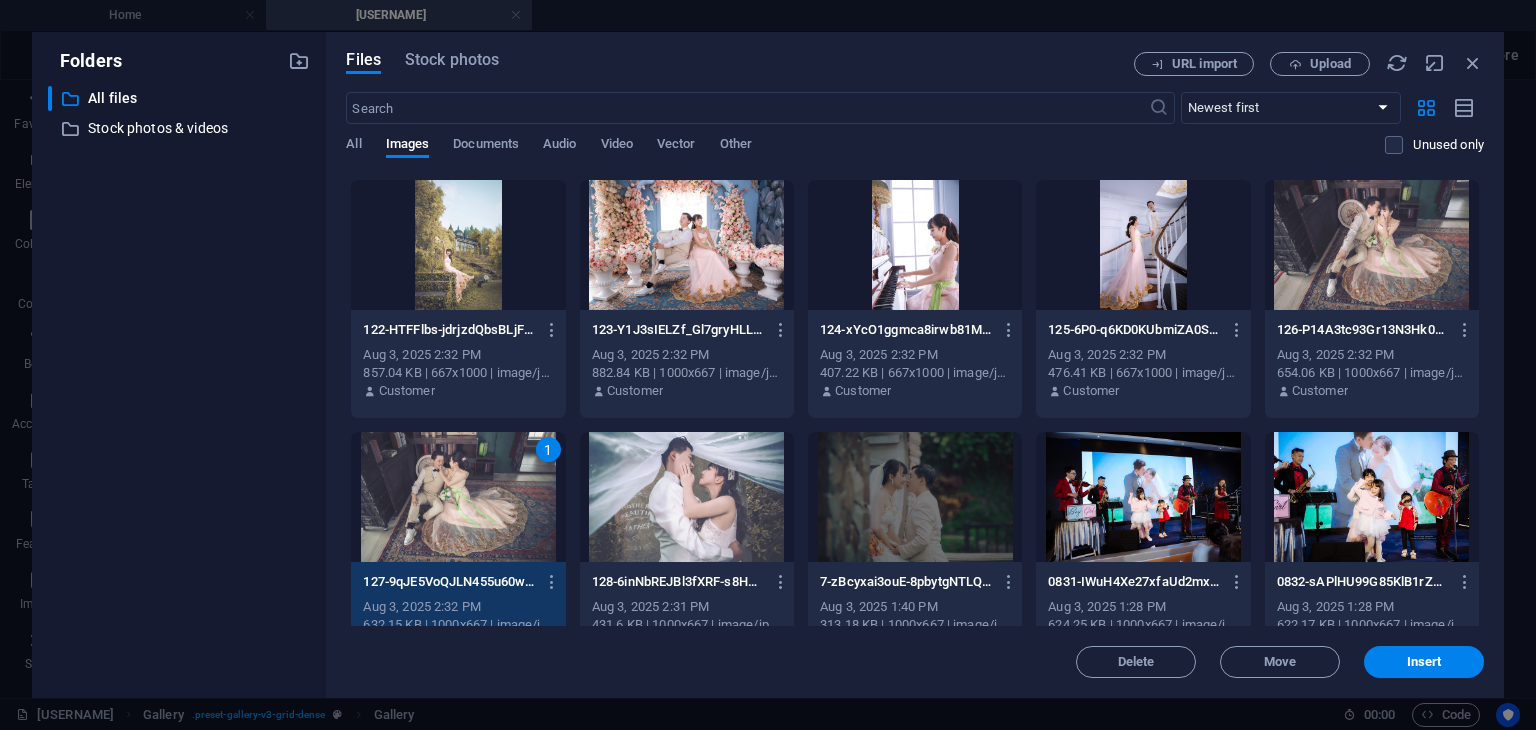 click at bounding box center [687, 497] 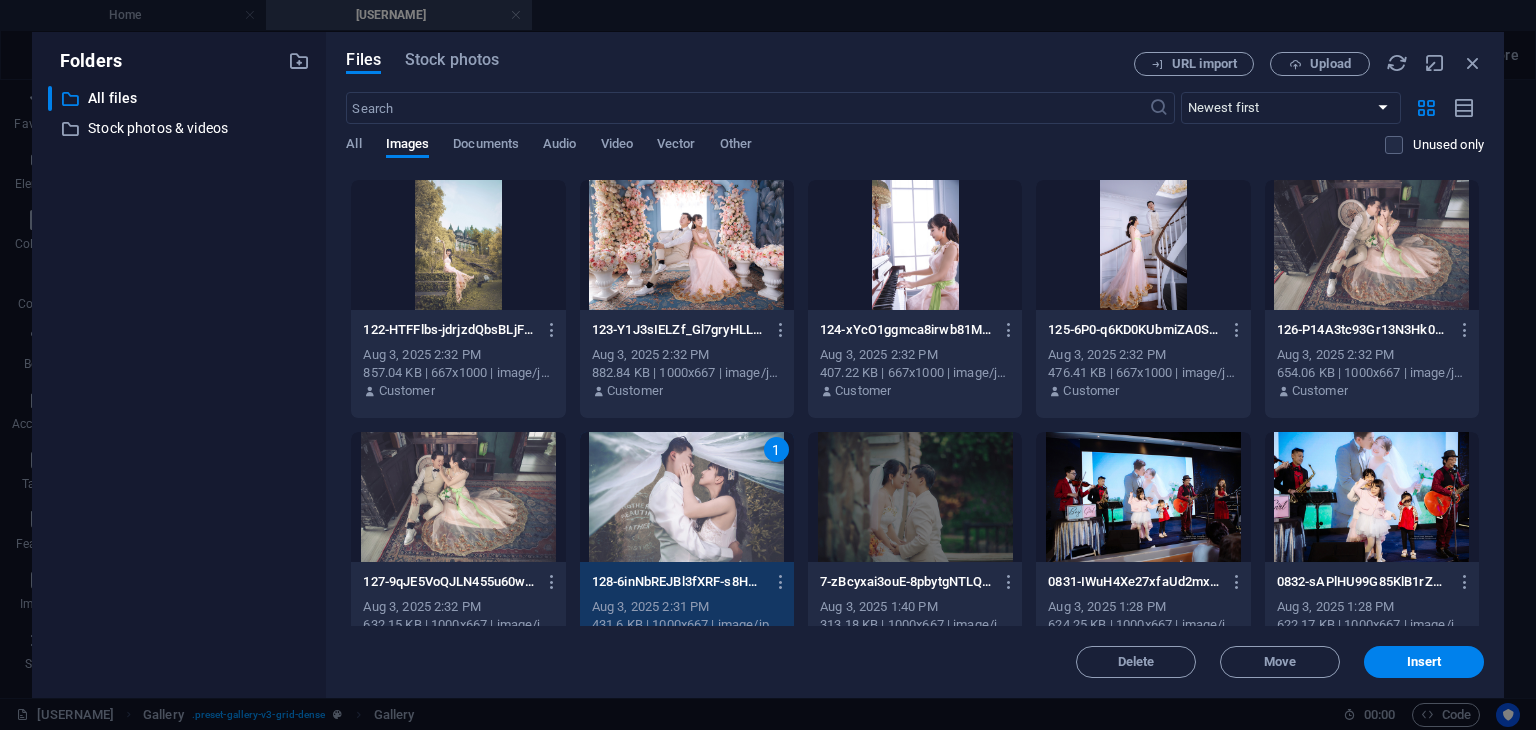 click on "1" at bounding box center [687, 497] 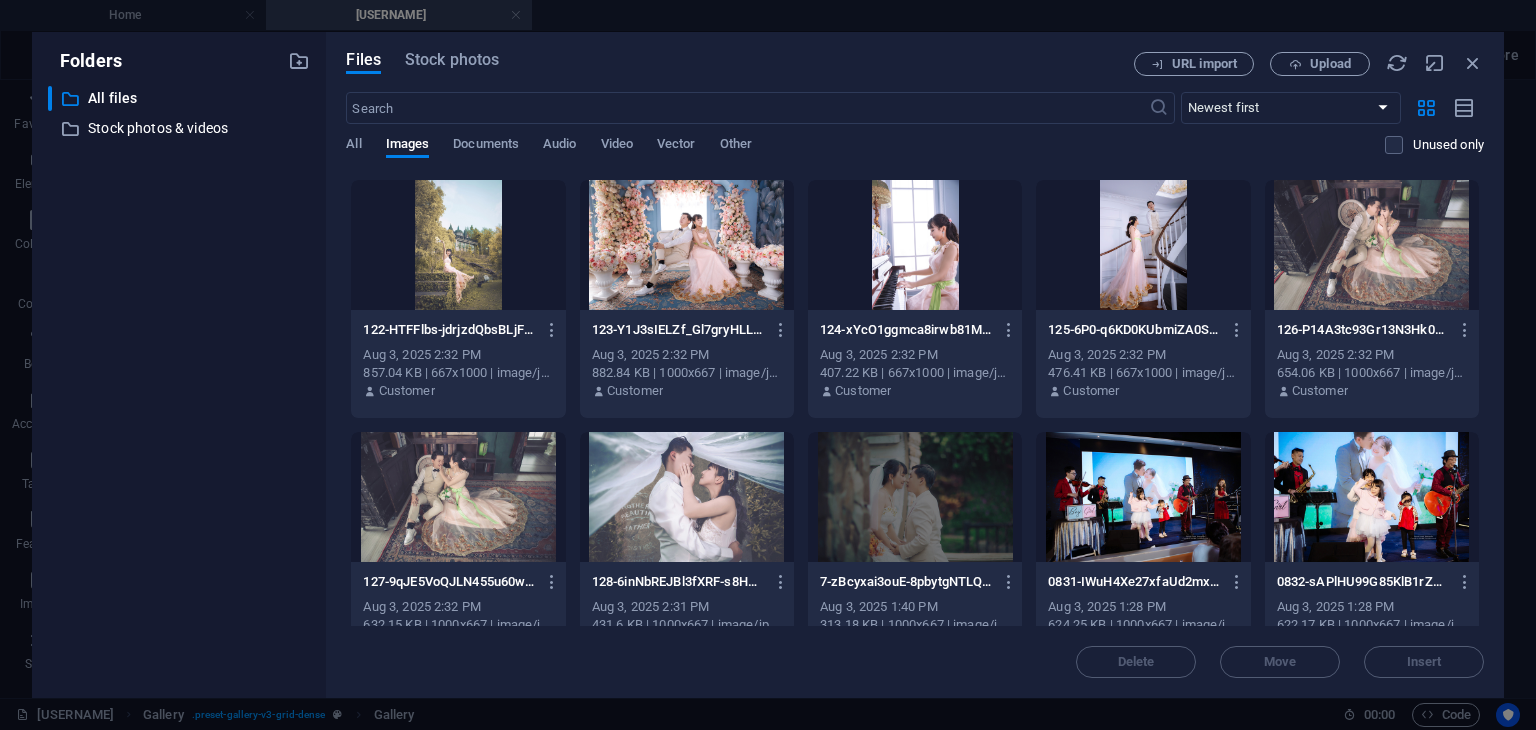 click at bounding box center [458, 245] 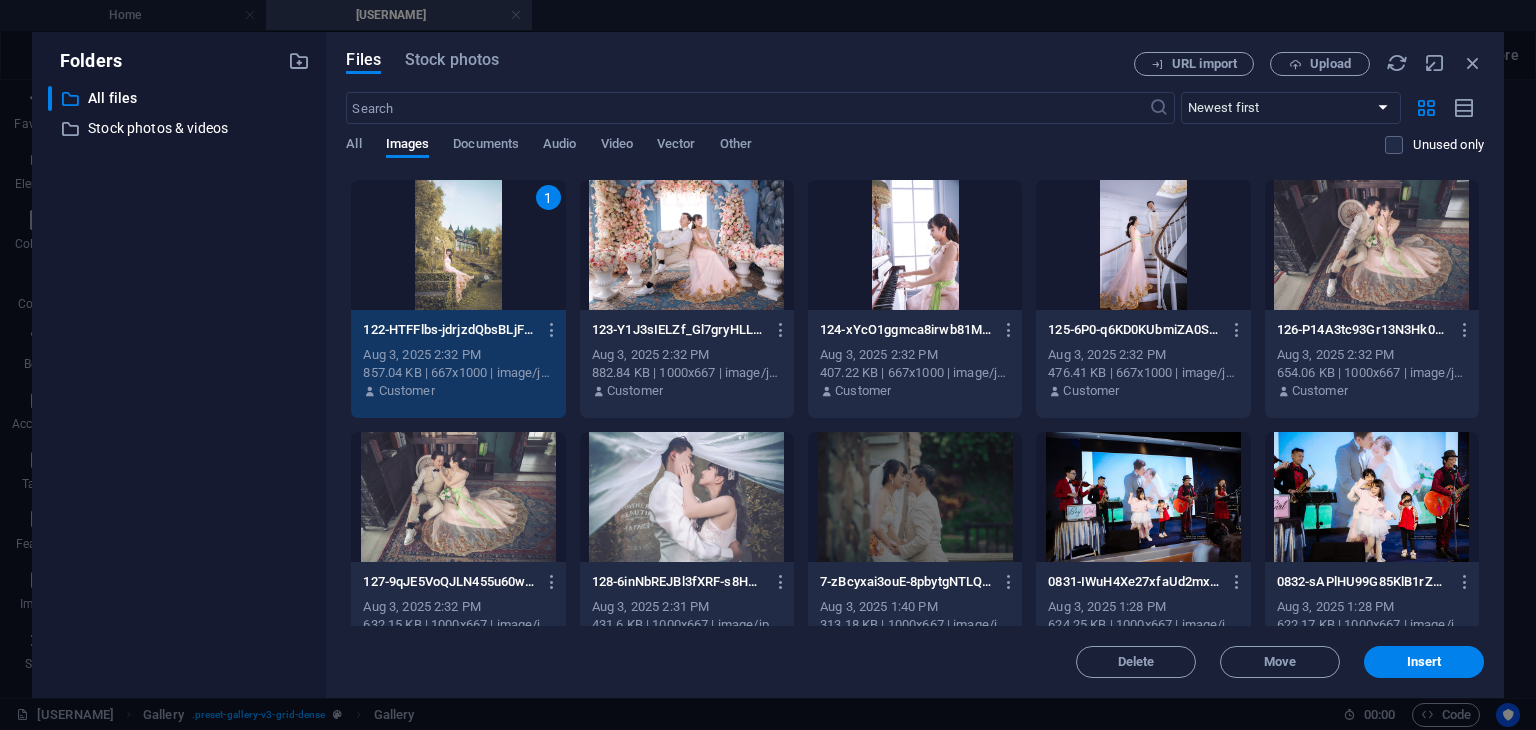click at bounding box center (687, 245) 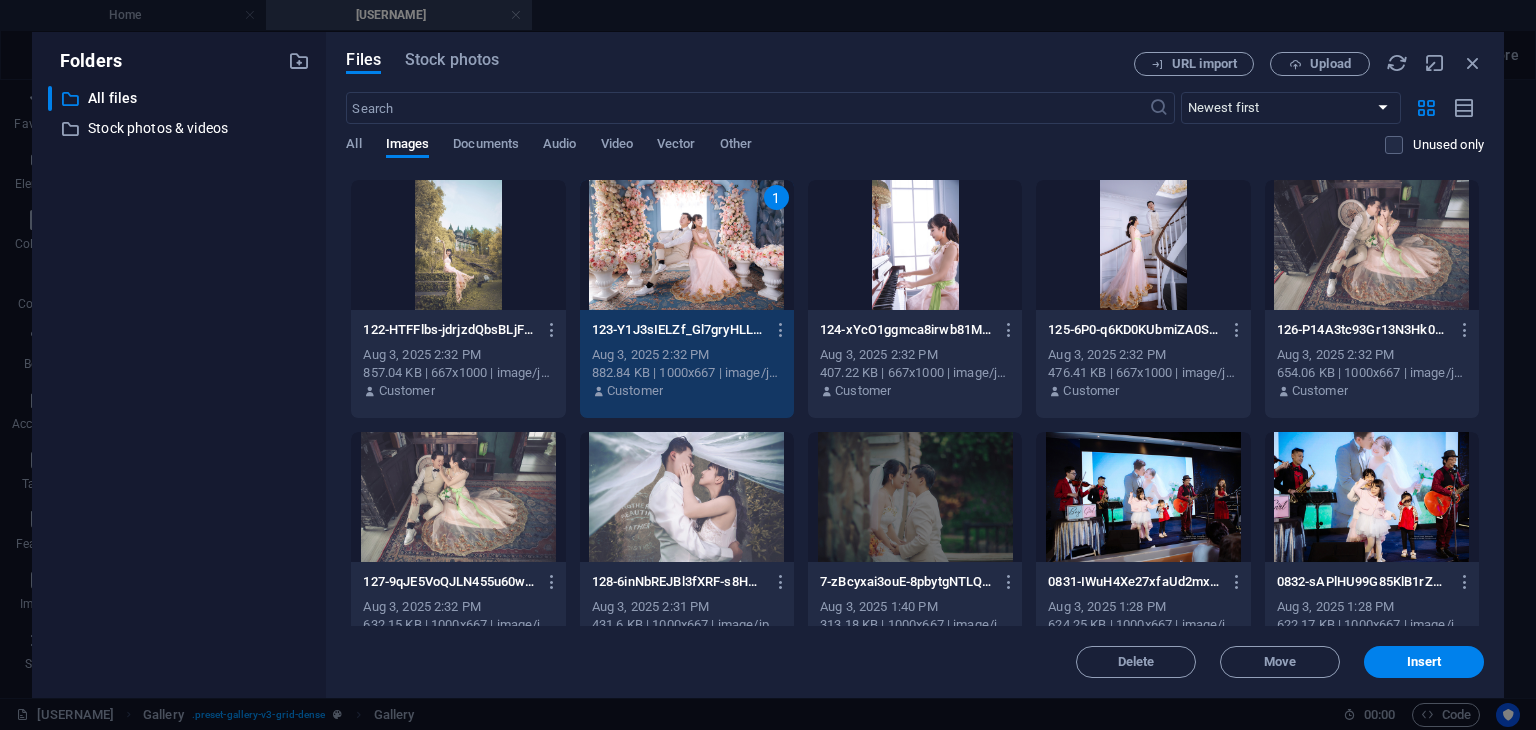 click at bounding box center (458, 245) 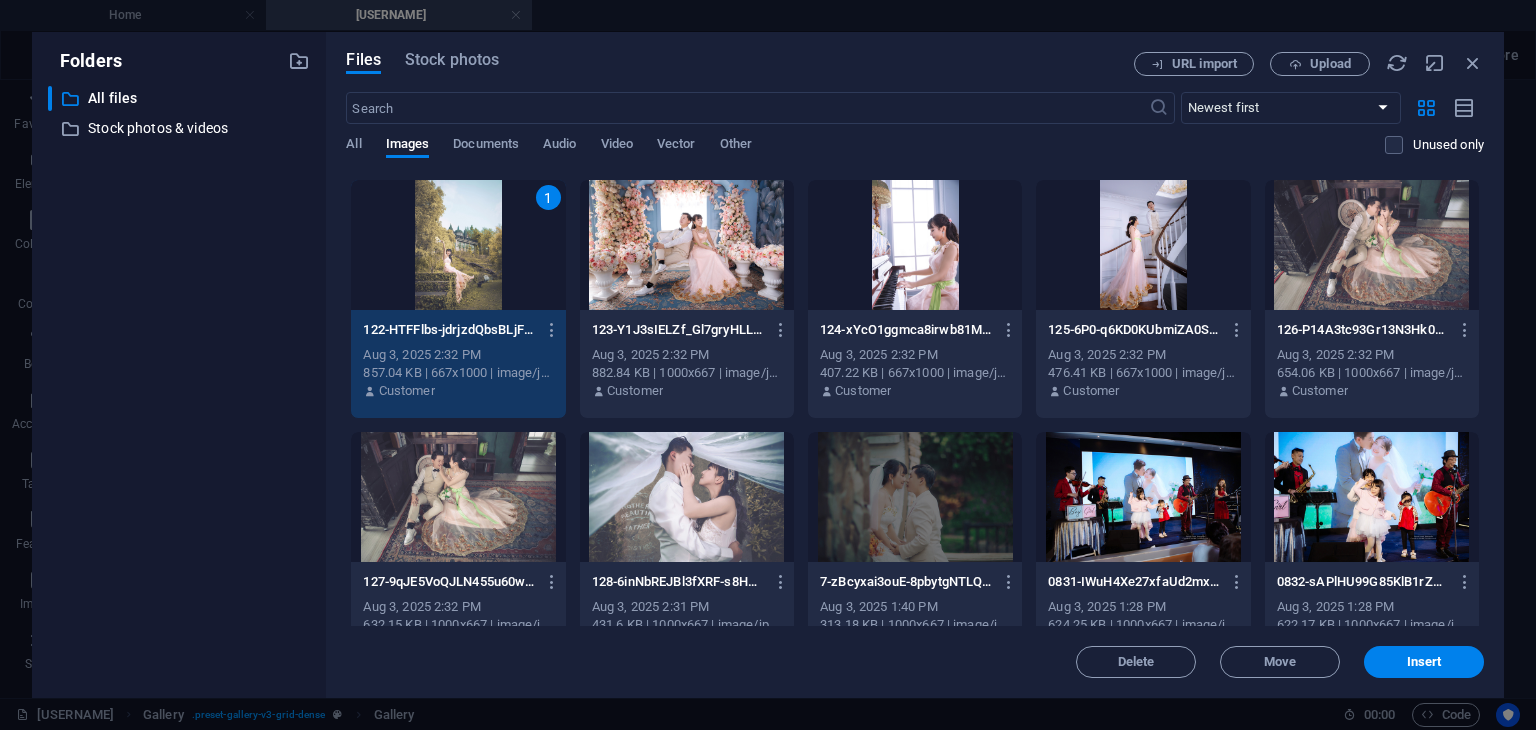 click at bounding box center [687, 245] 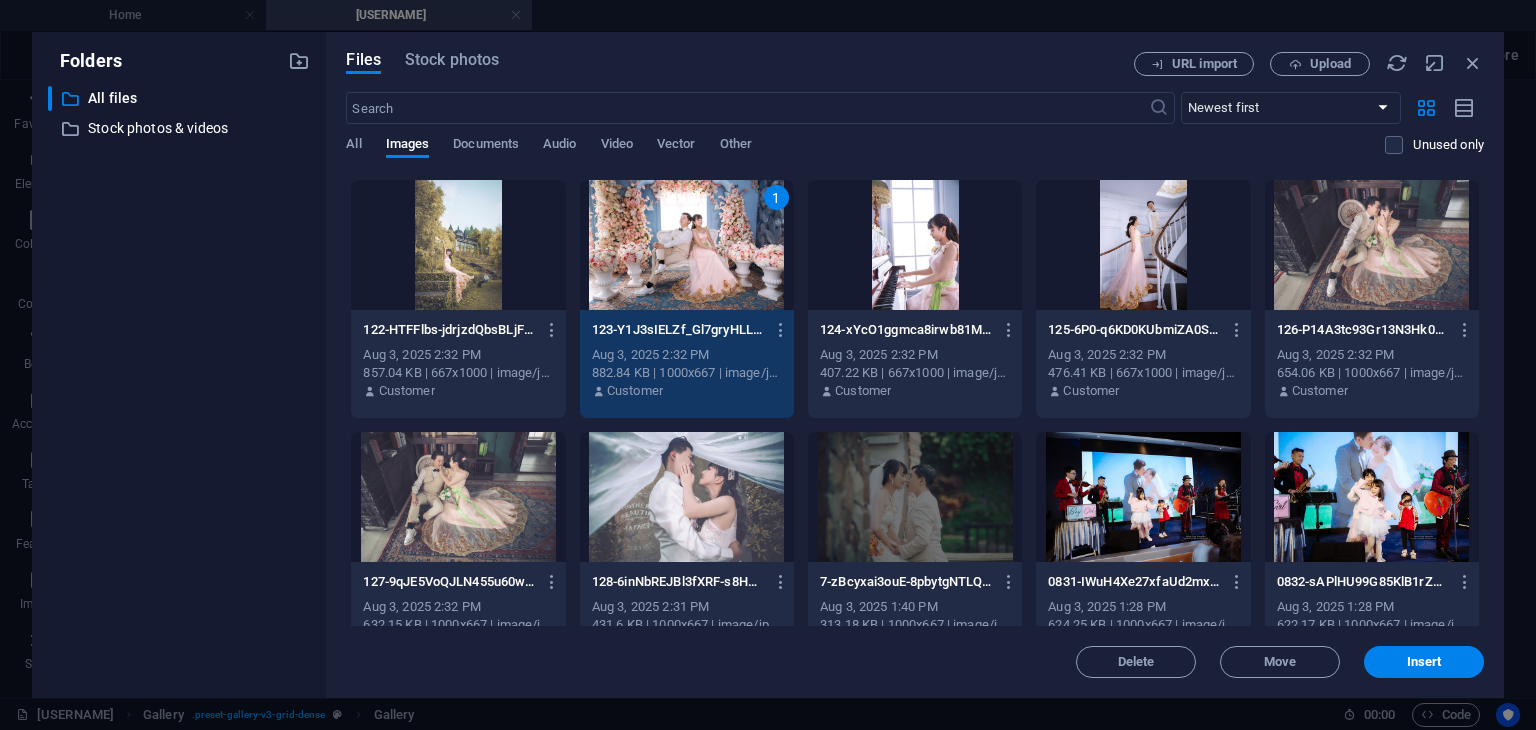 click at bounding box center (458, 245) 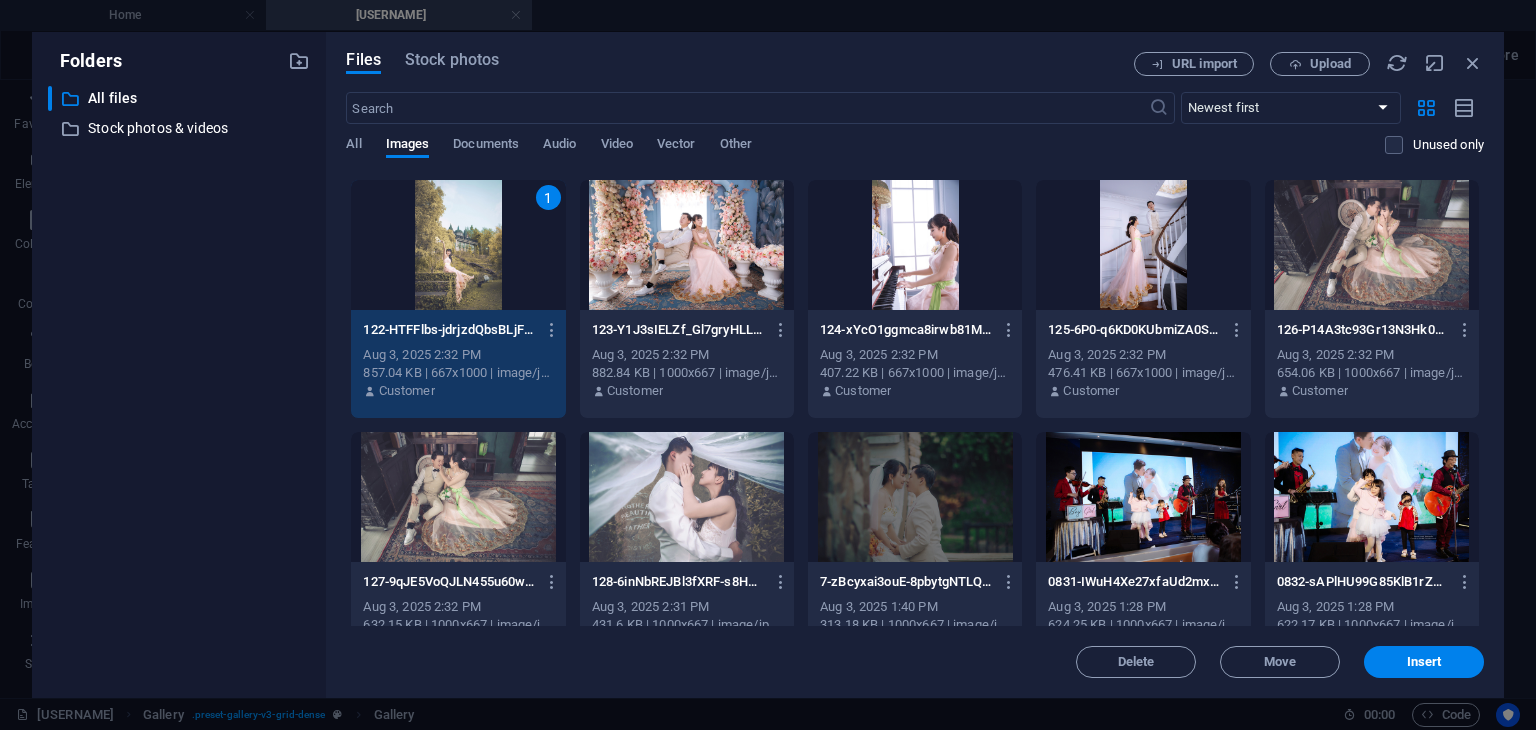 click at bounding box center [687, 245] 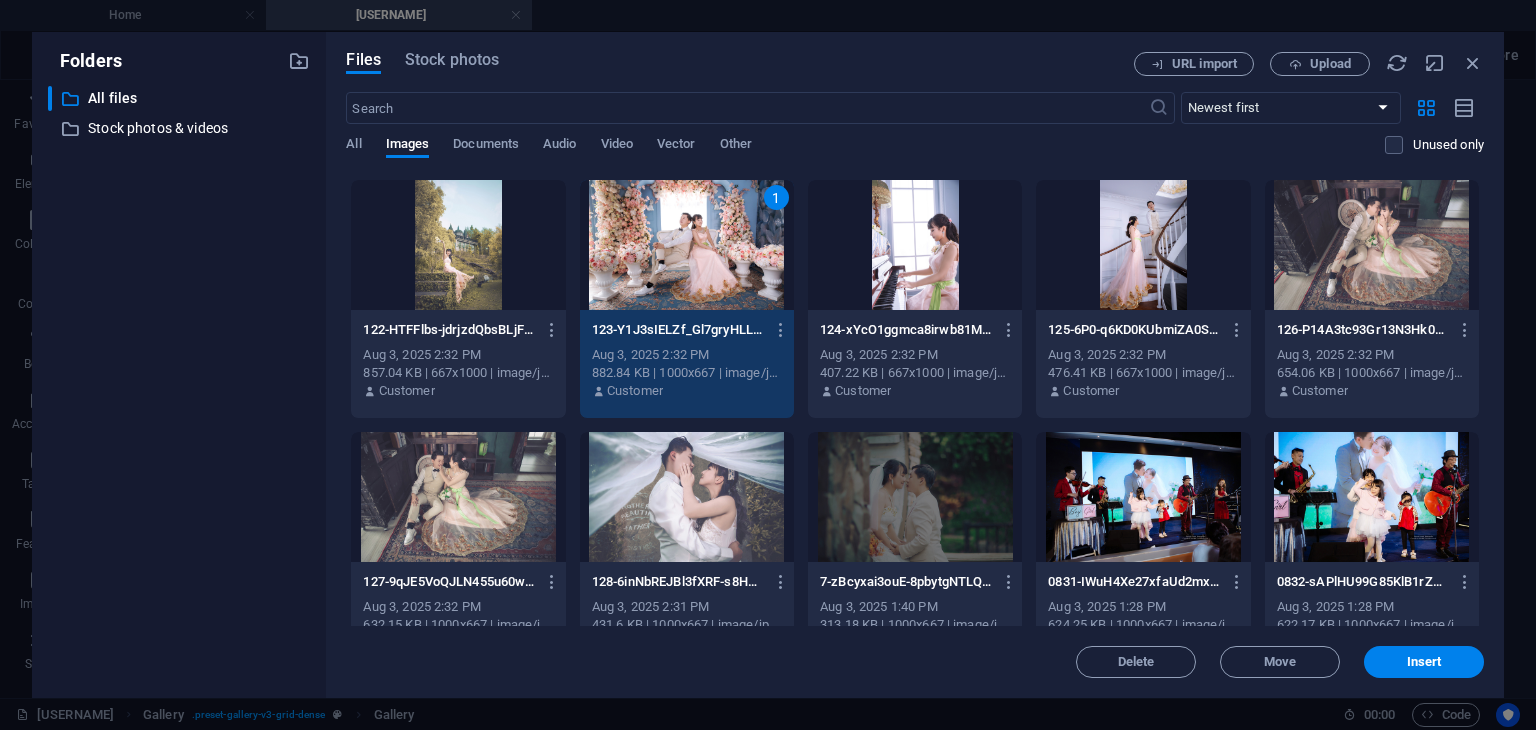 click at bounding box center [458, 245] 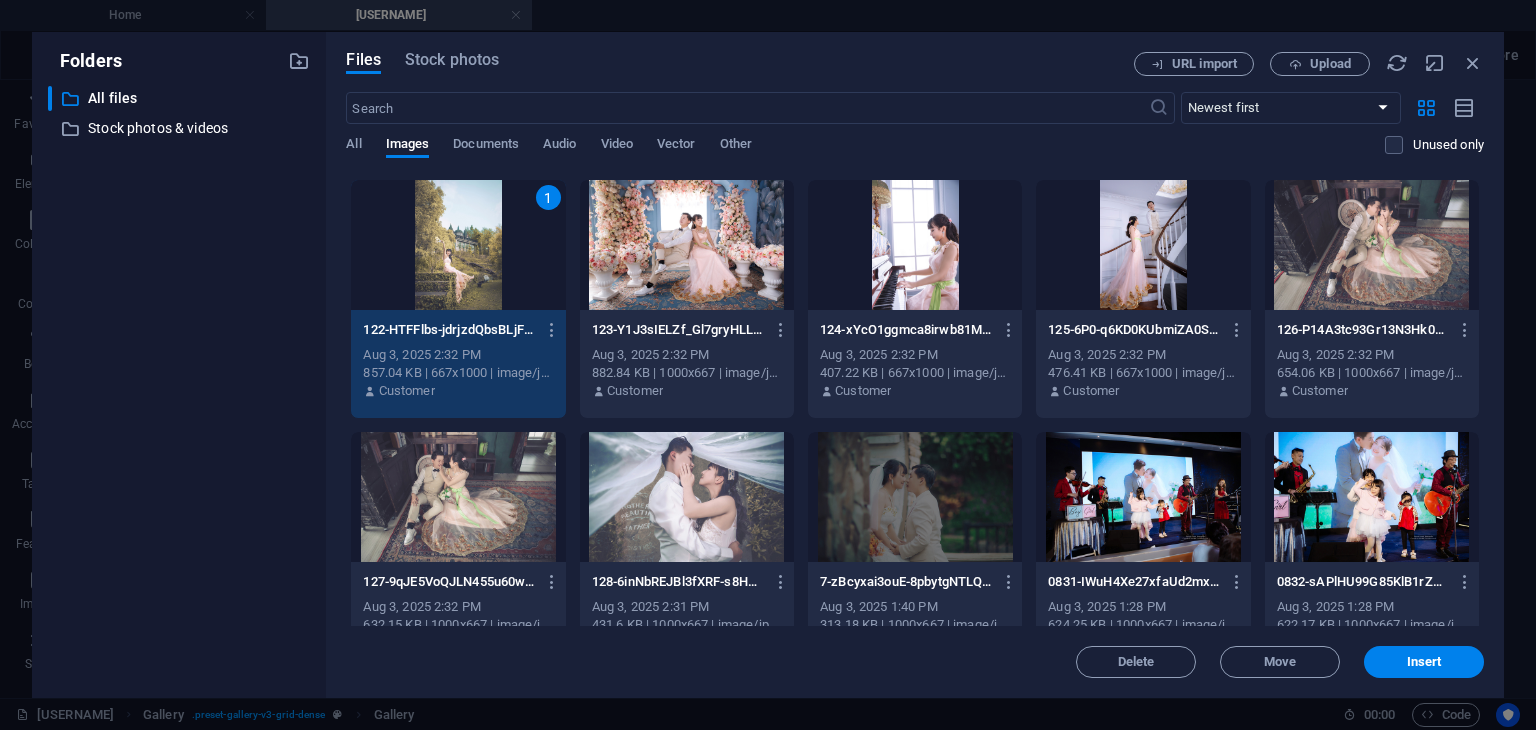 click at bounding box center [687, 245] 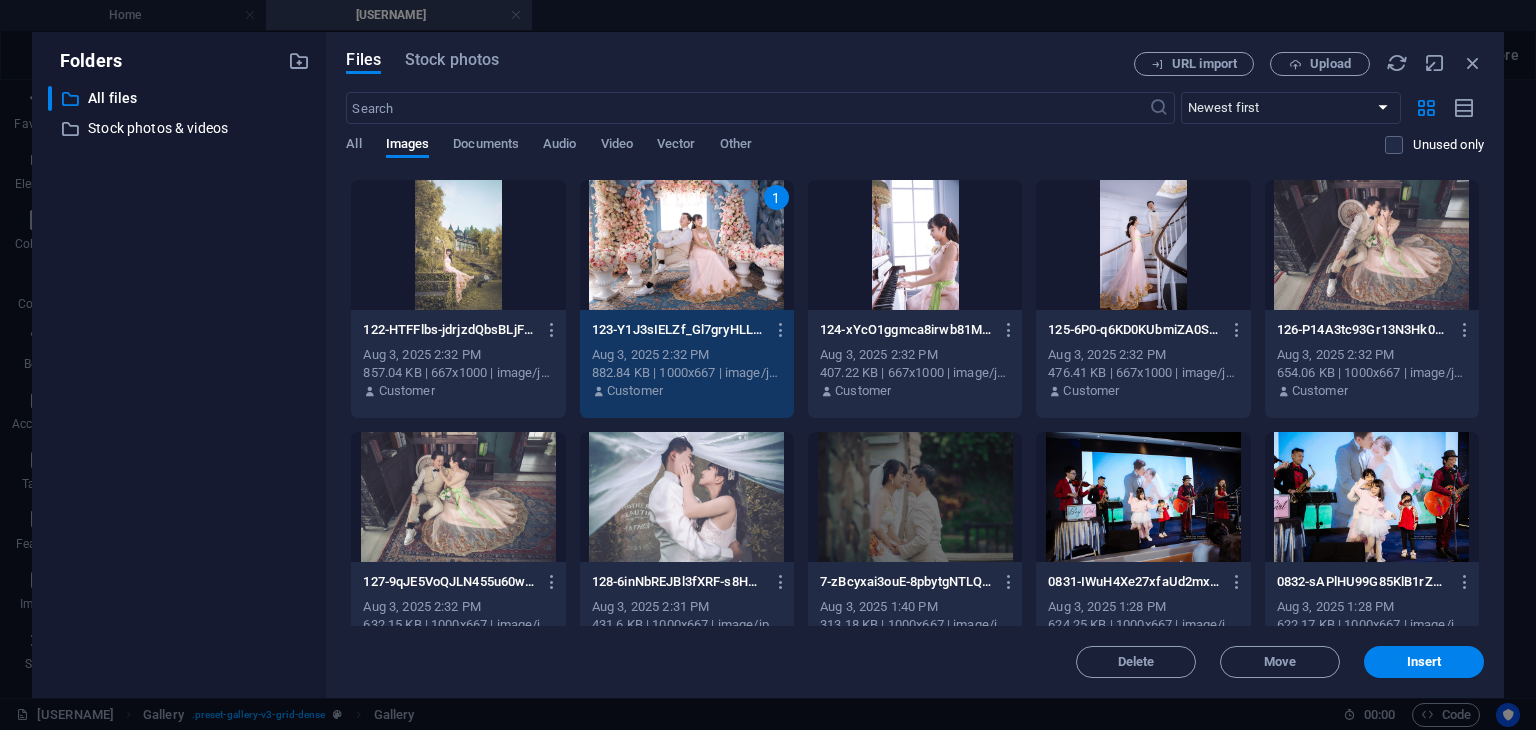 click at bounding box center [915, 245] 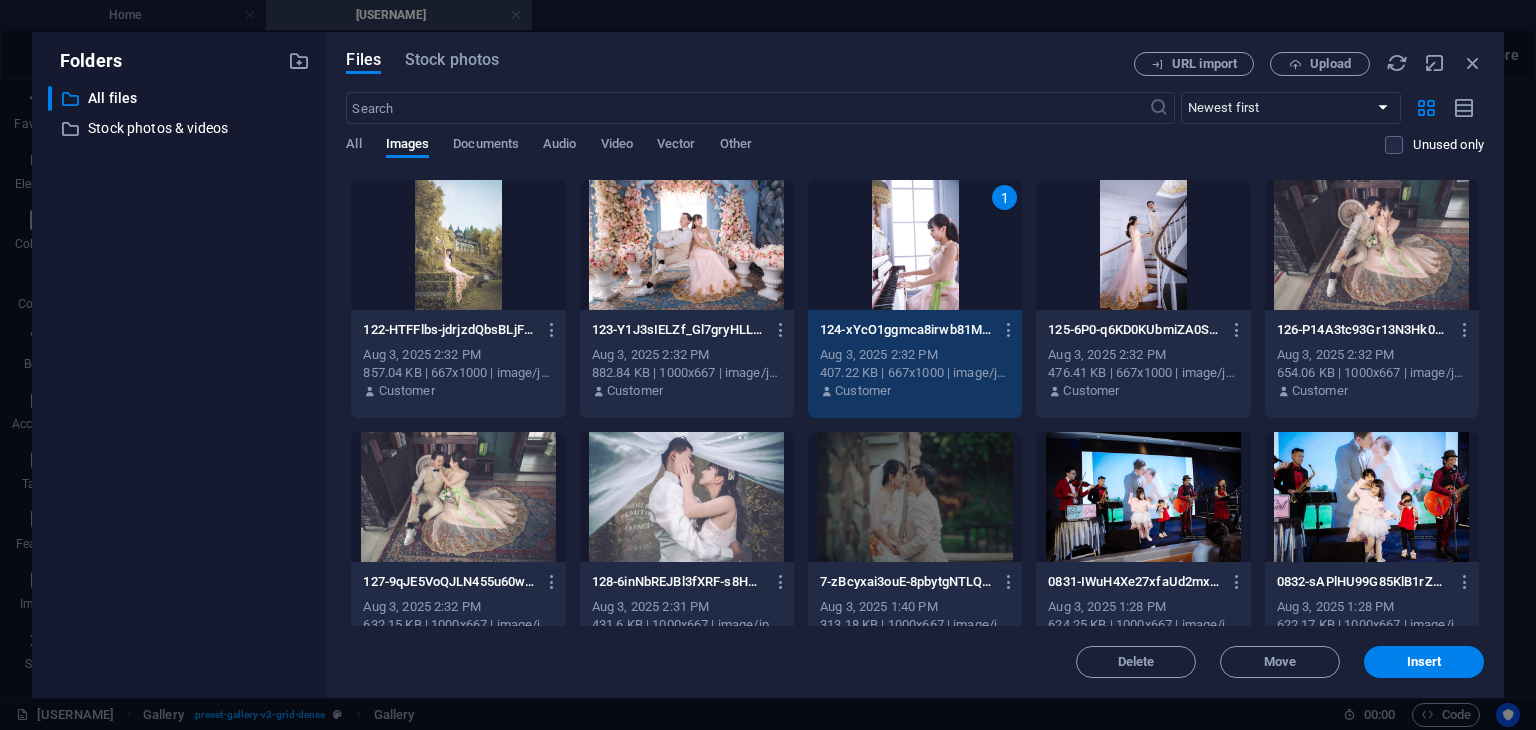 click at bounding box center (458, 245) 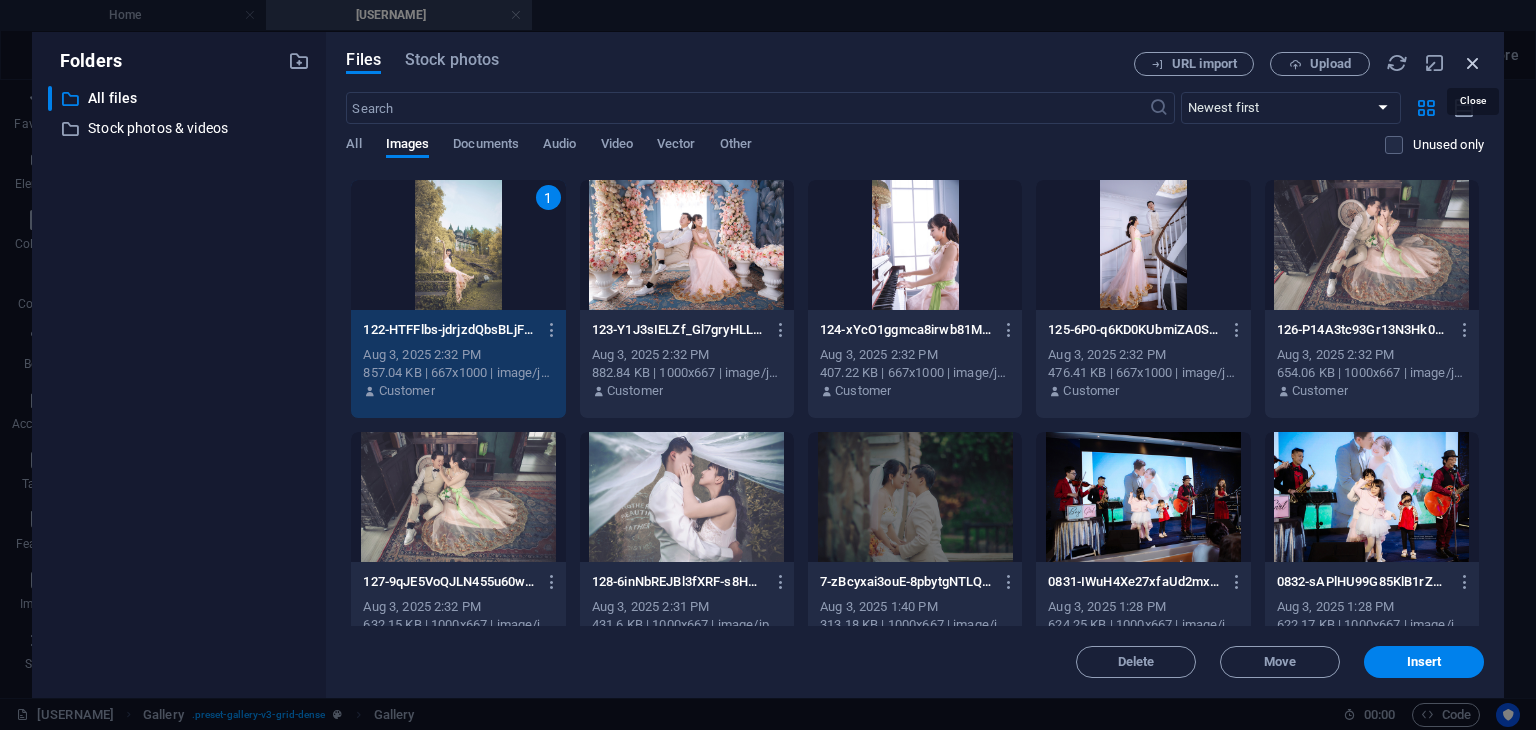 click at bounding box center [1473, 63] 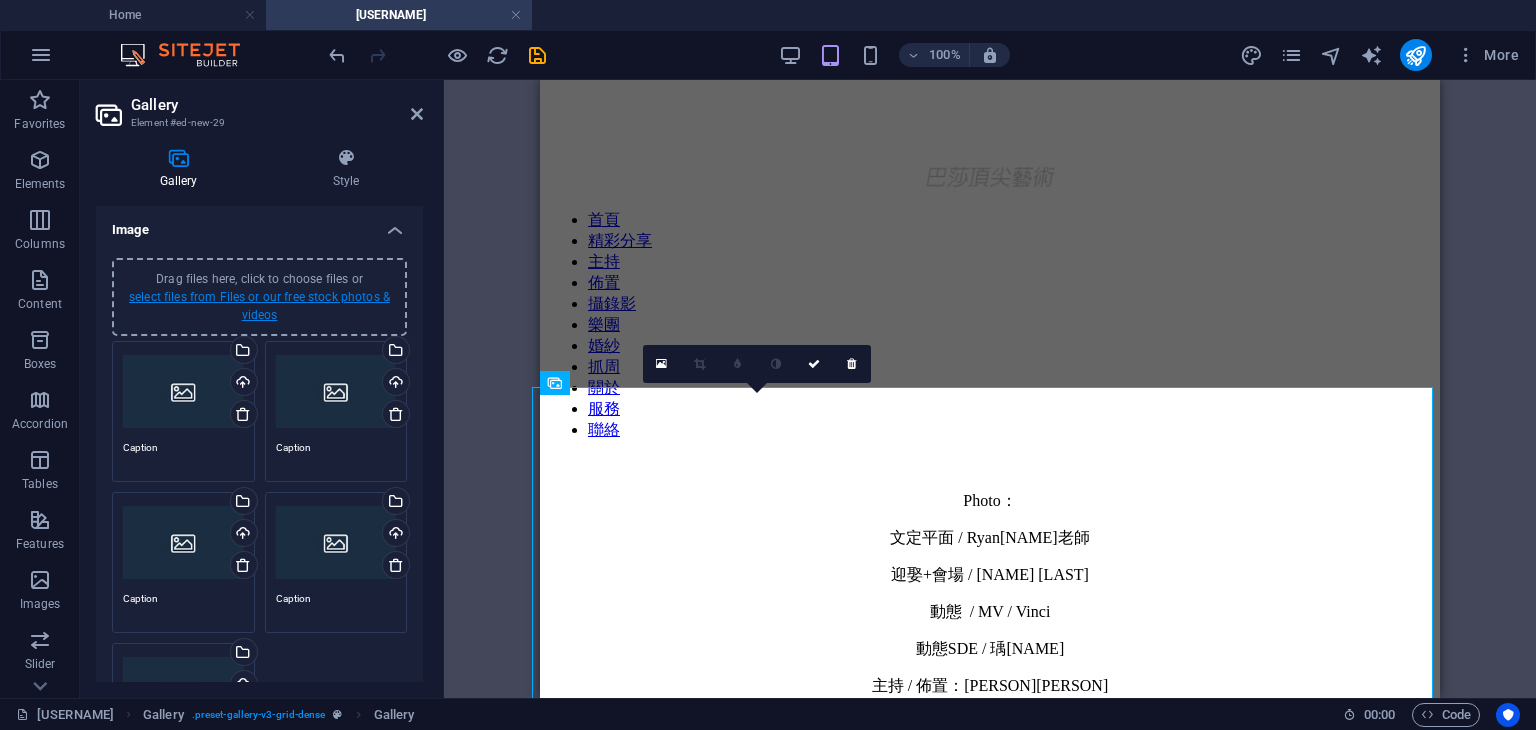 click on "select files from Files or our free stock photos & videos" at bounding box center [259, 306] 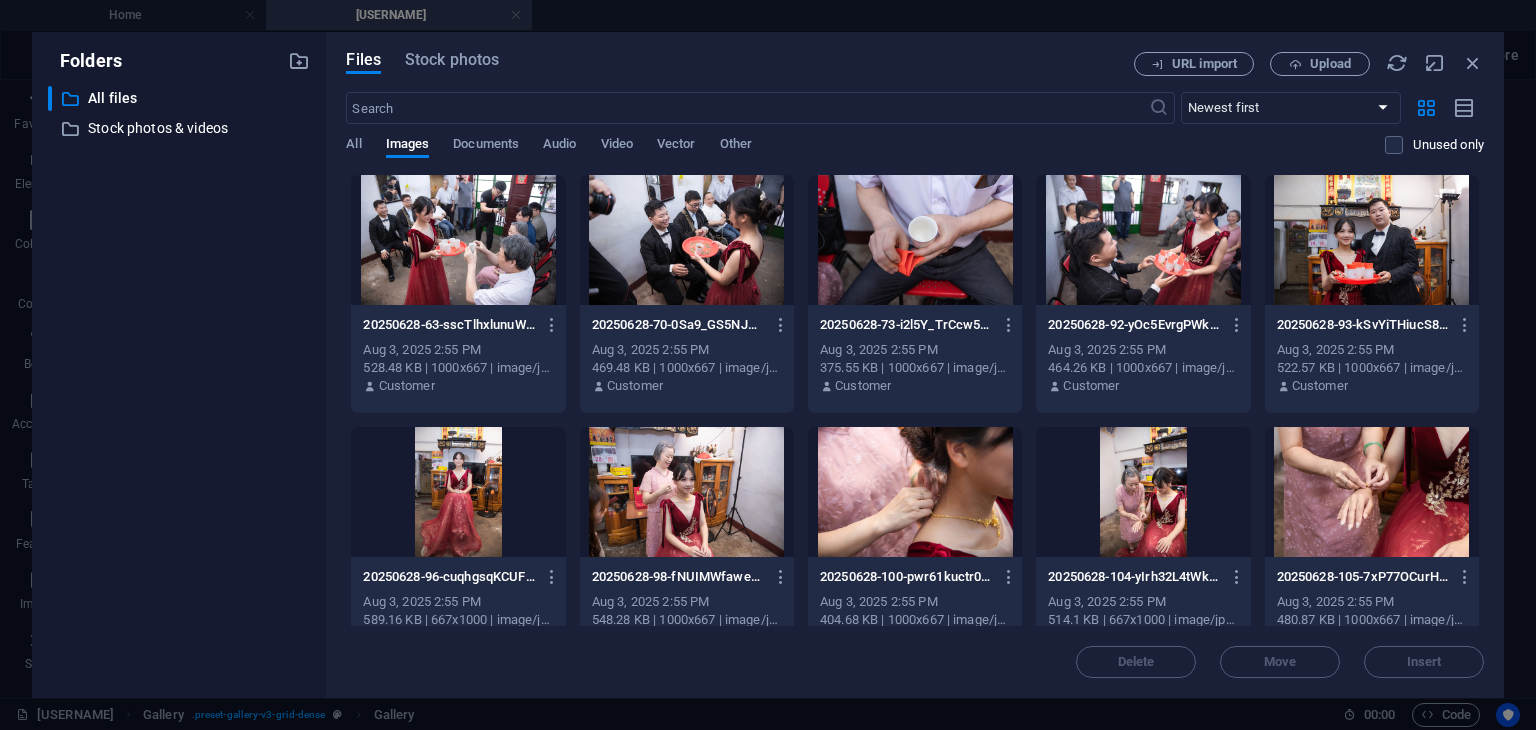 drag, startPoint x: 1484, startPoint y: 237, endPoint x: 1477, endPoint y: 401, distance: 164.14932 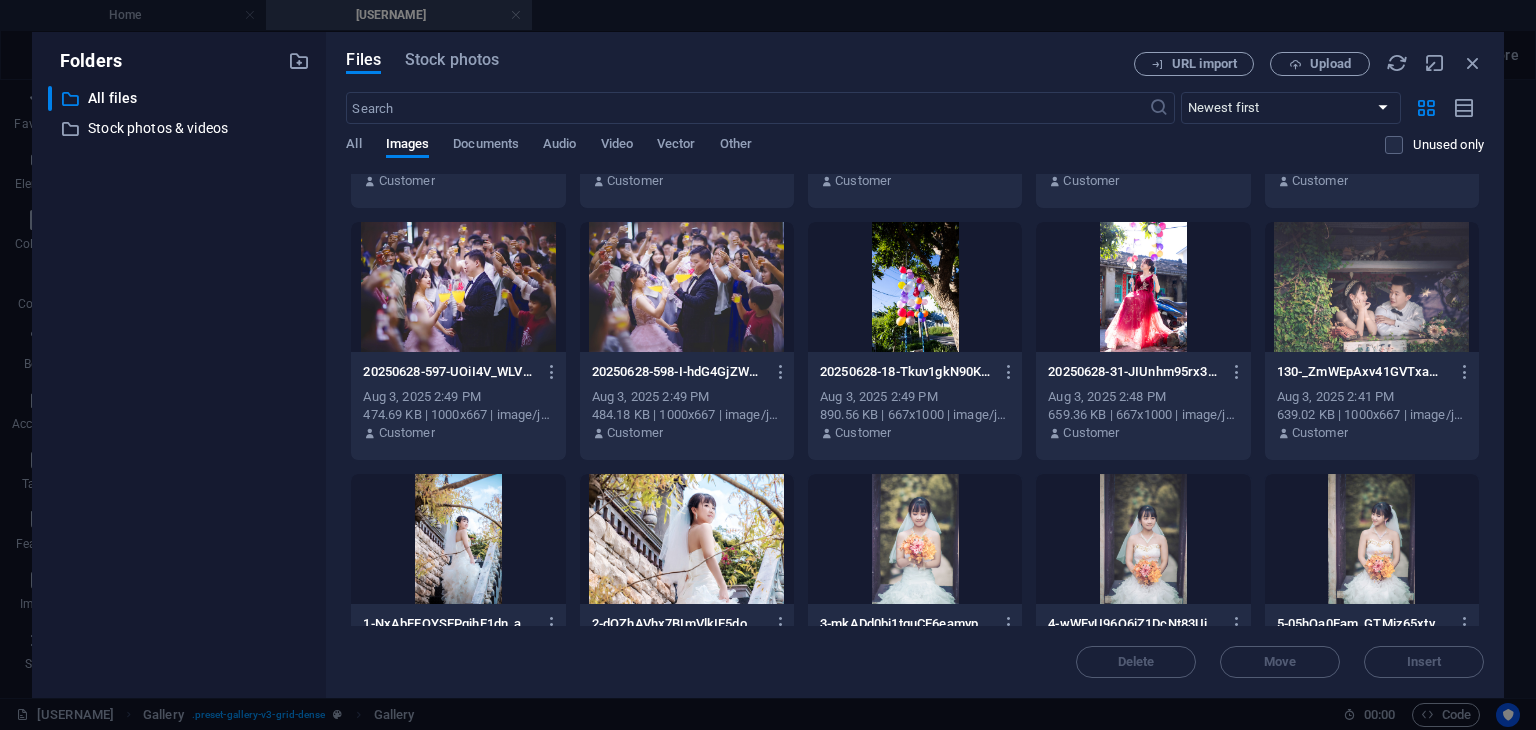 scroll, scrollTop: 4846, scrollLeft: 0, axis: vertical 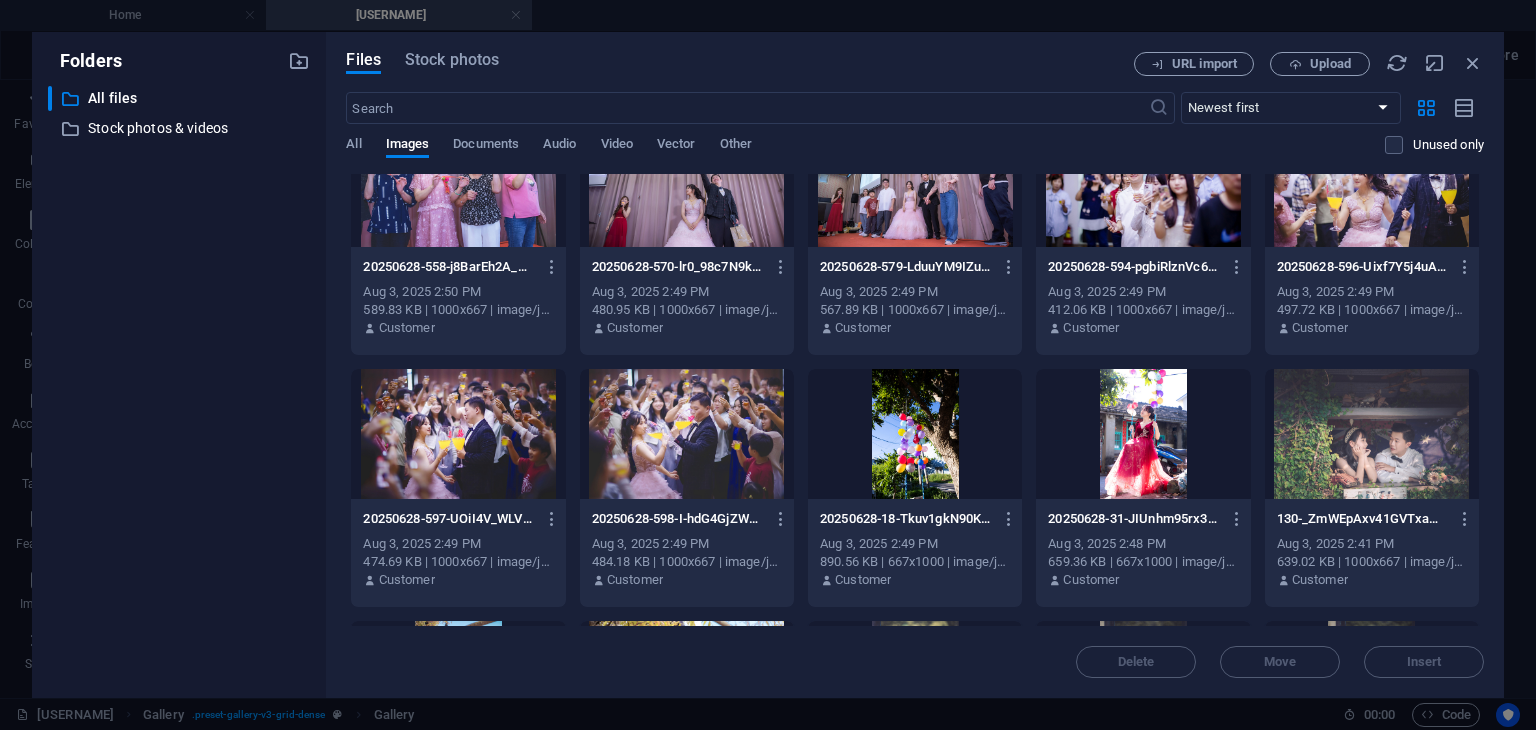 click at bounding box center [1143, 434] 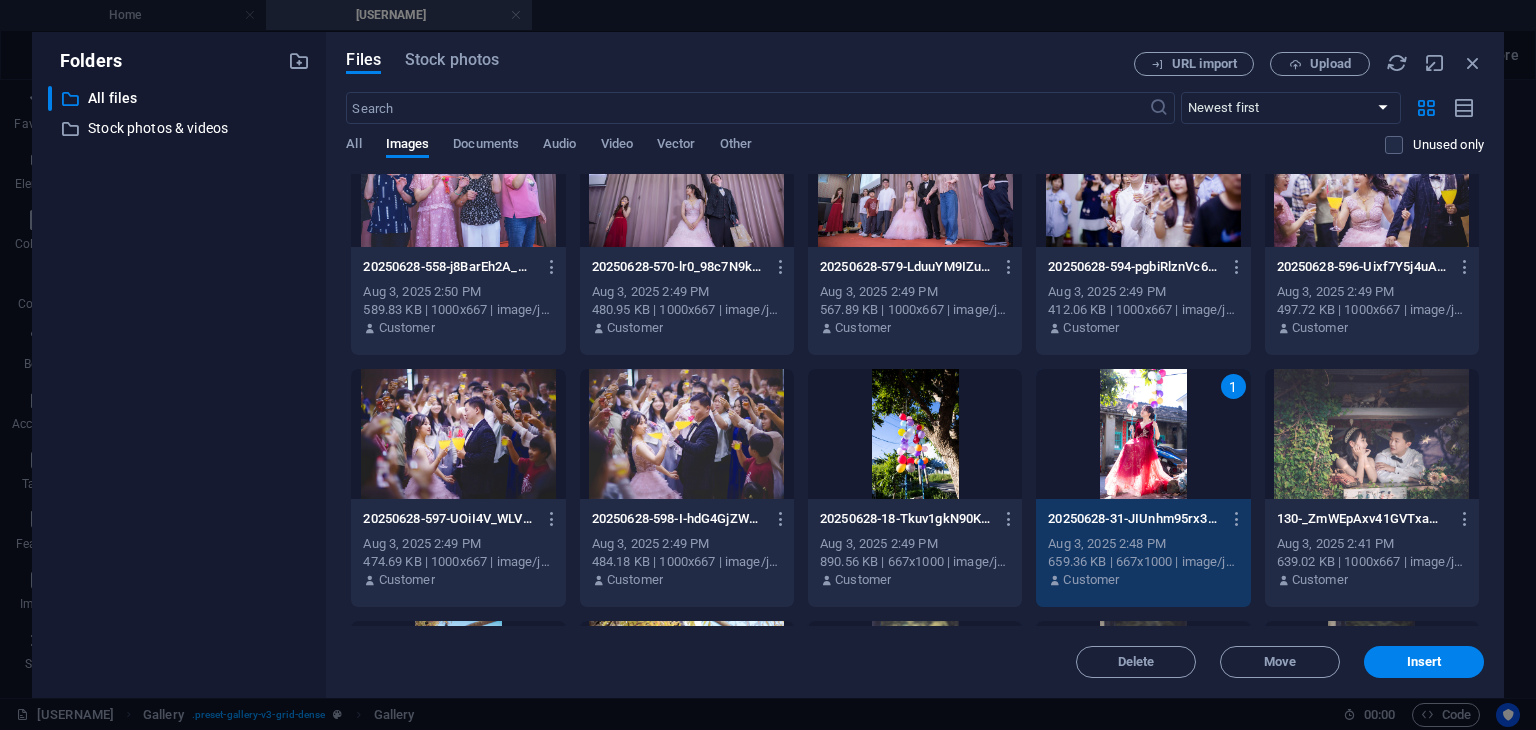 click on "1" at bounding box center [1143, 434] 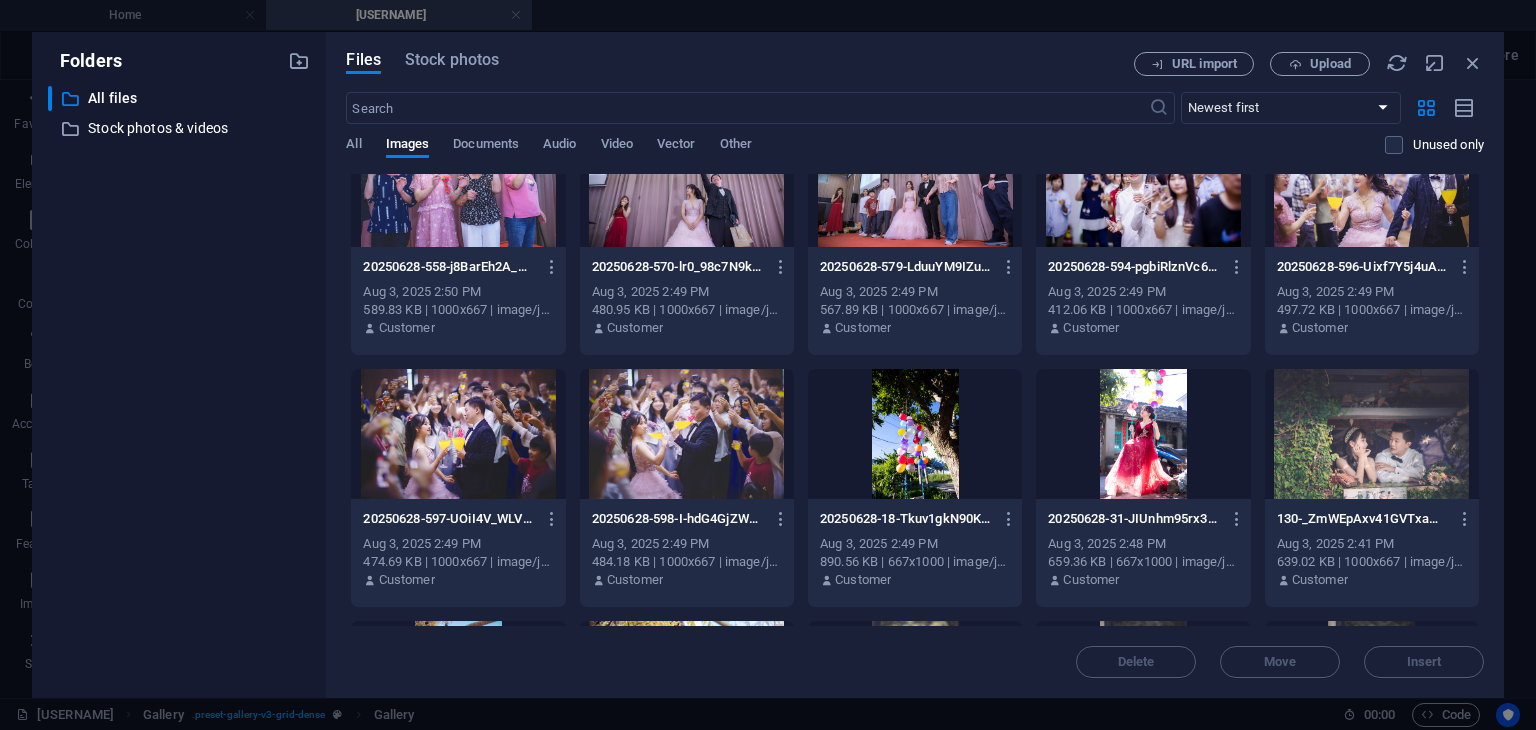 click at bounding box center [1372, 434] 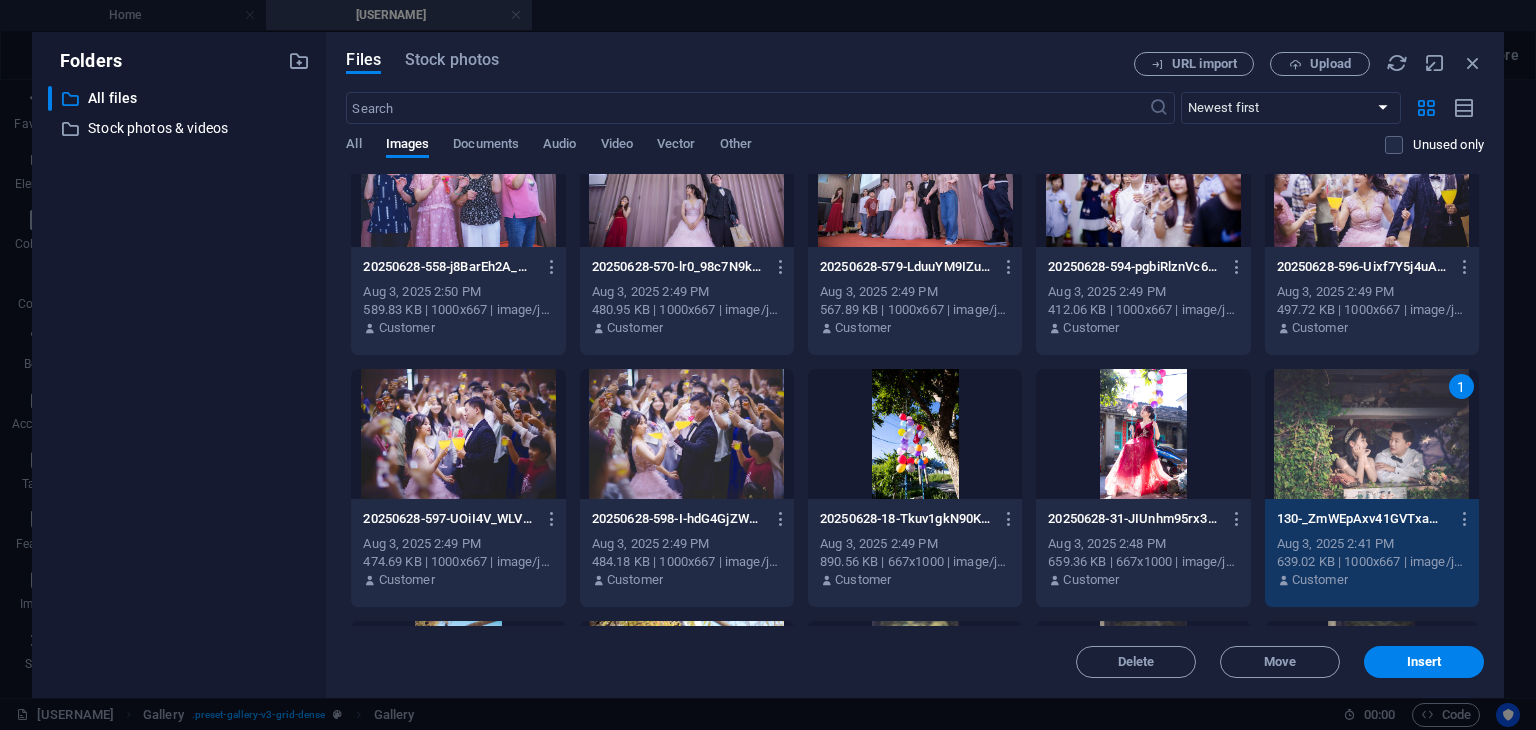 scroll, scrollTop: 5047, scrollLeft: 0, axis: vertical 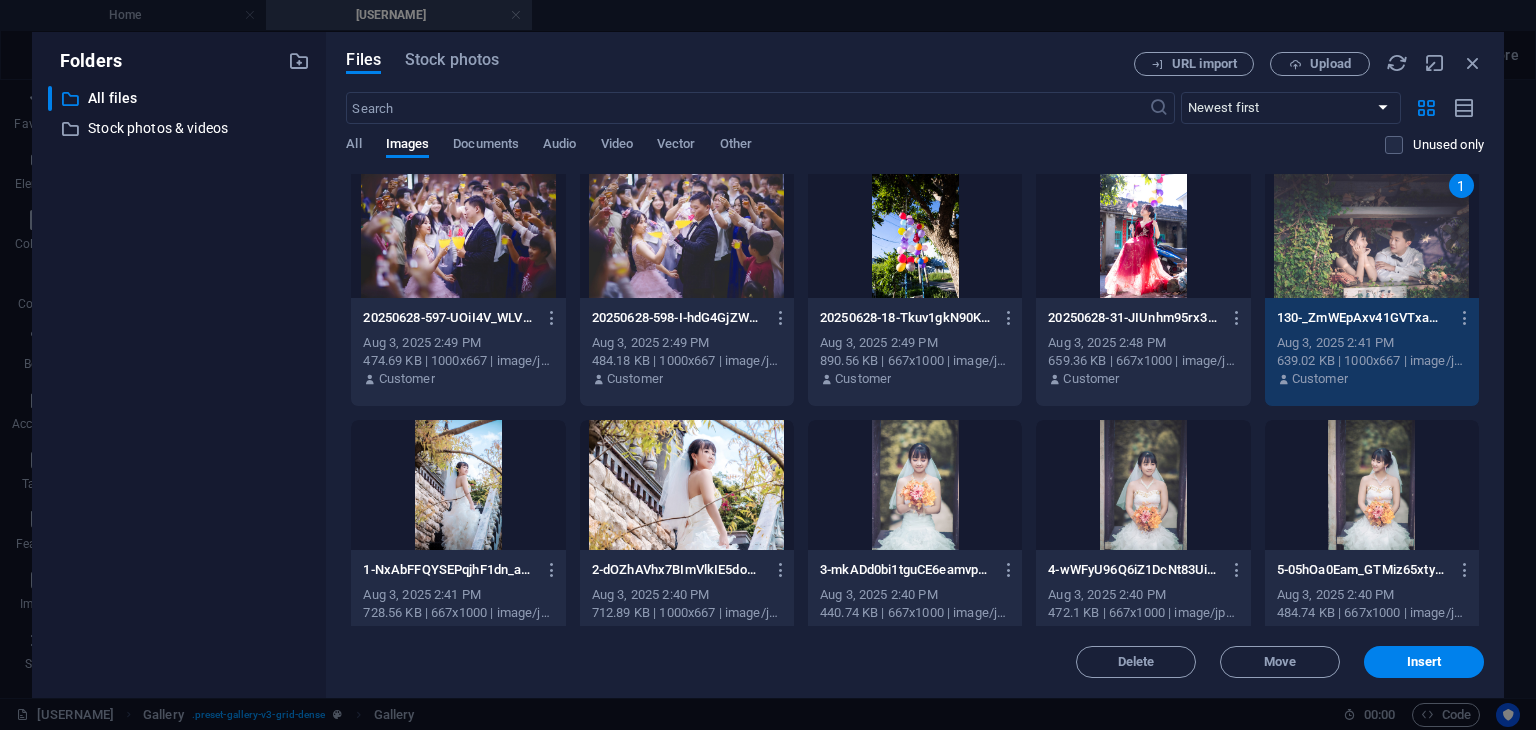 click at bounding box center (458, 485) 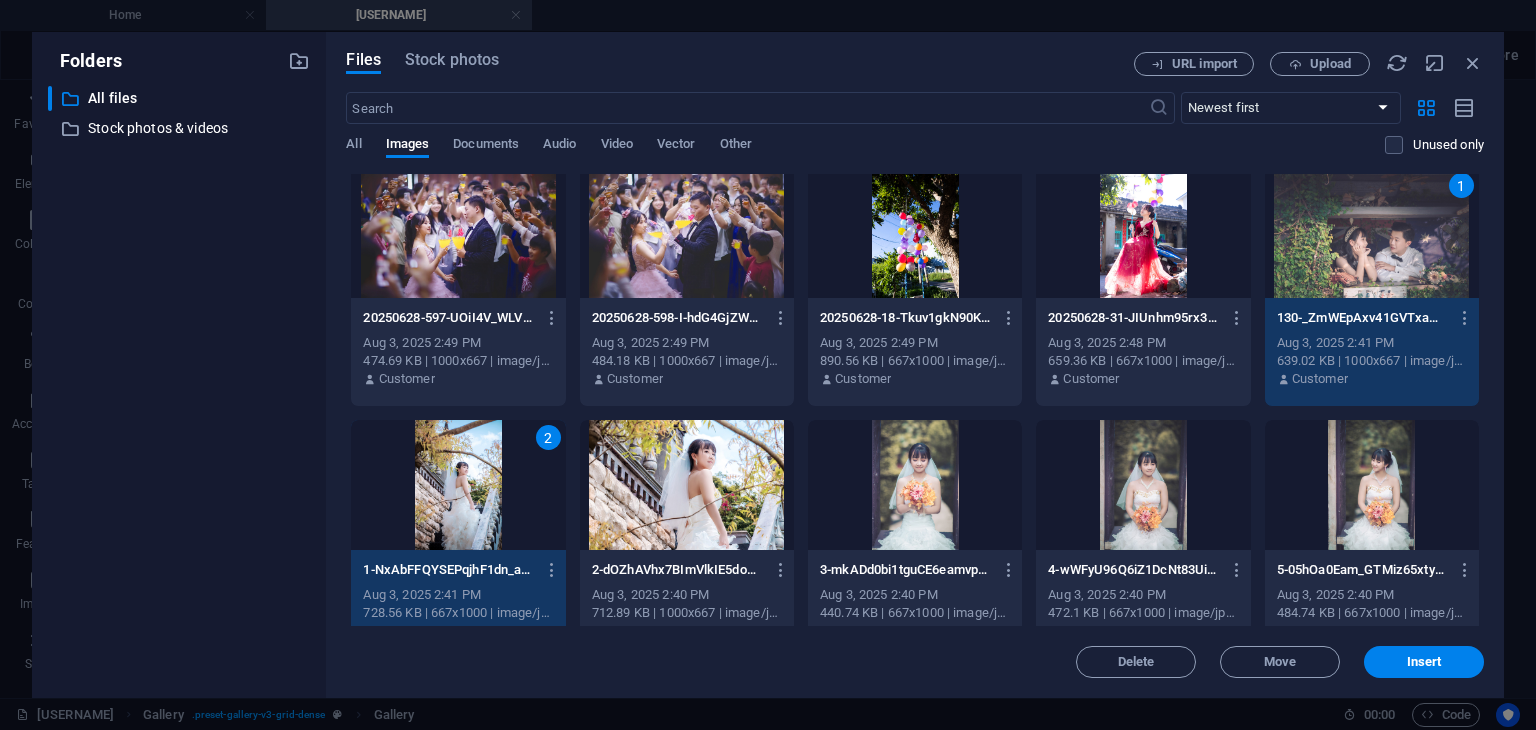 click at bounding box center [687, 485] 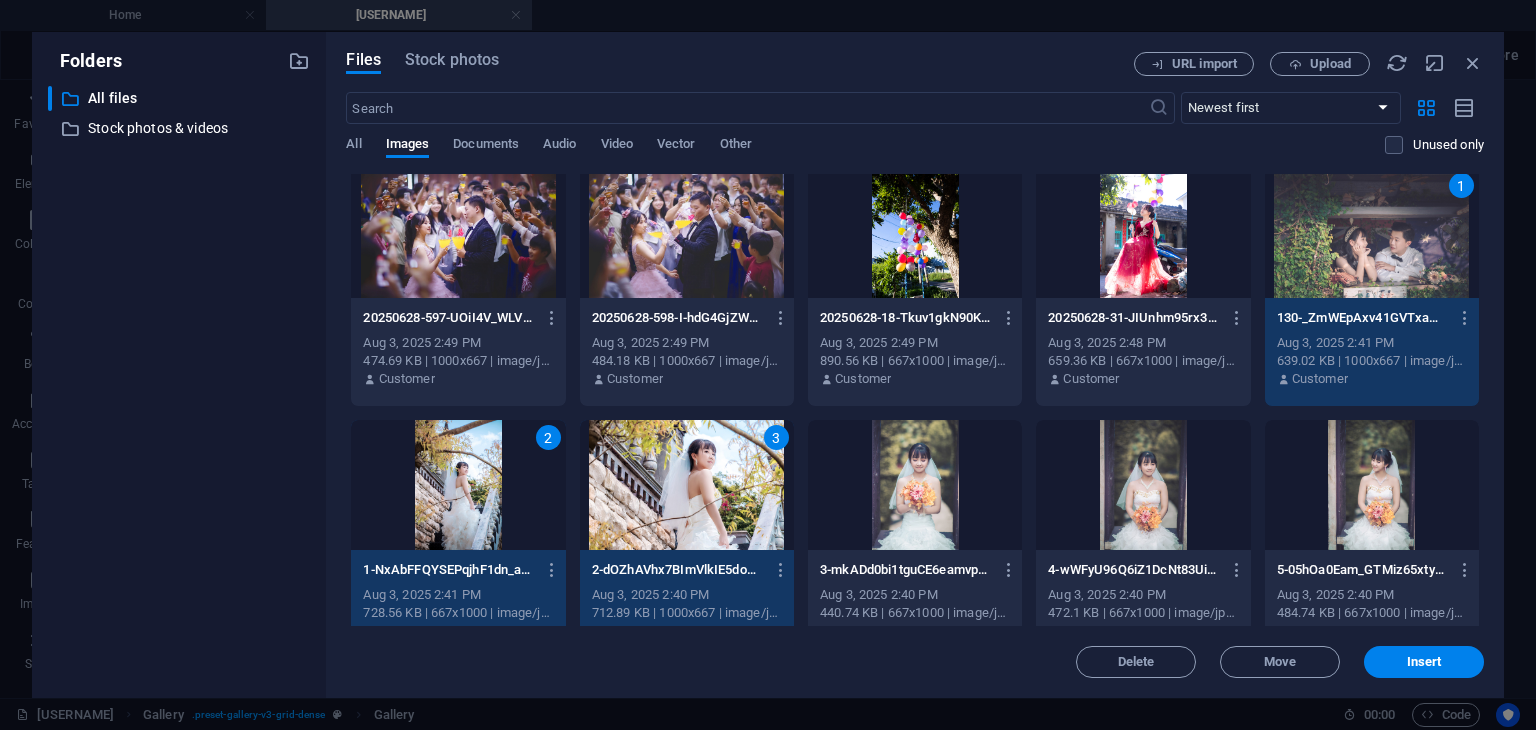 click at bounding box center (915, 485) 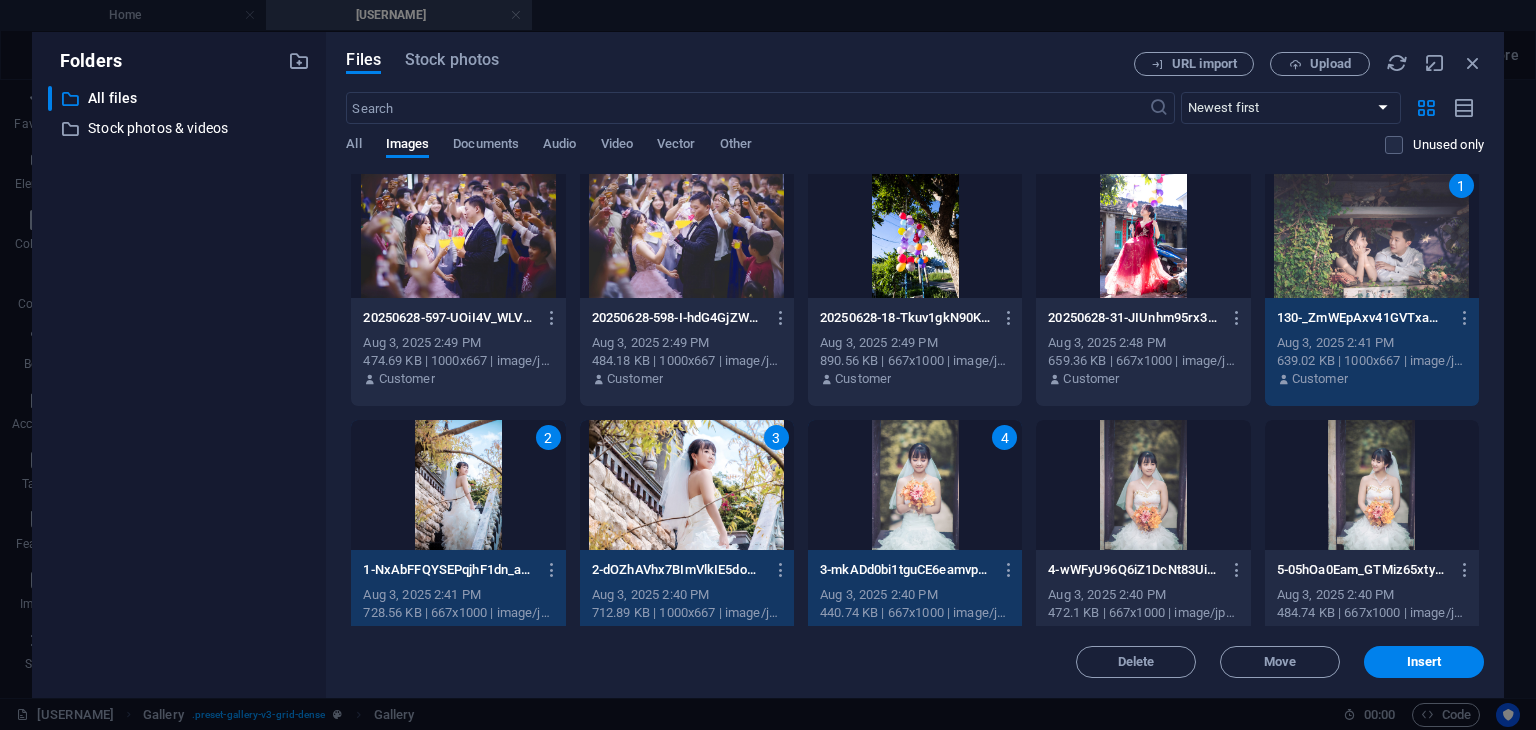 drag, startPoint x: 1168, startPoint y: 471, endPoint x: 1224, endPoint y: 468, distance: 56.0803 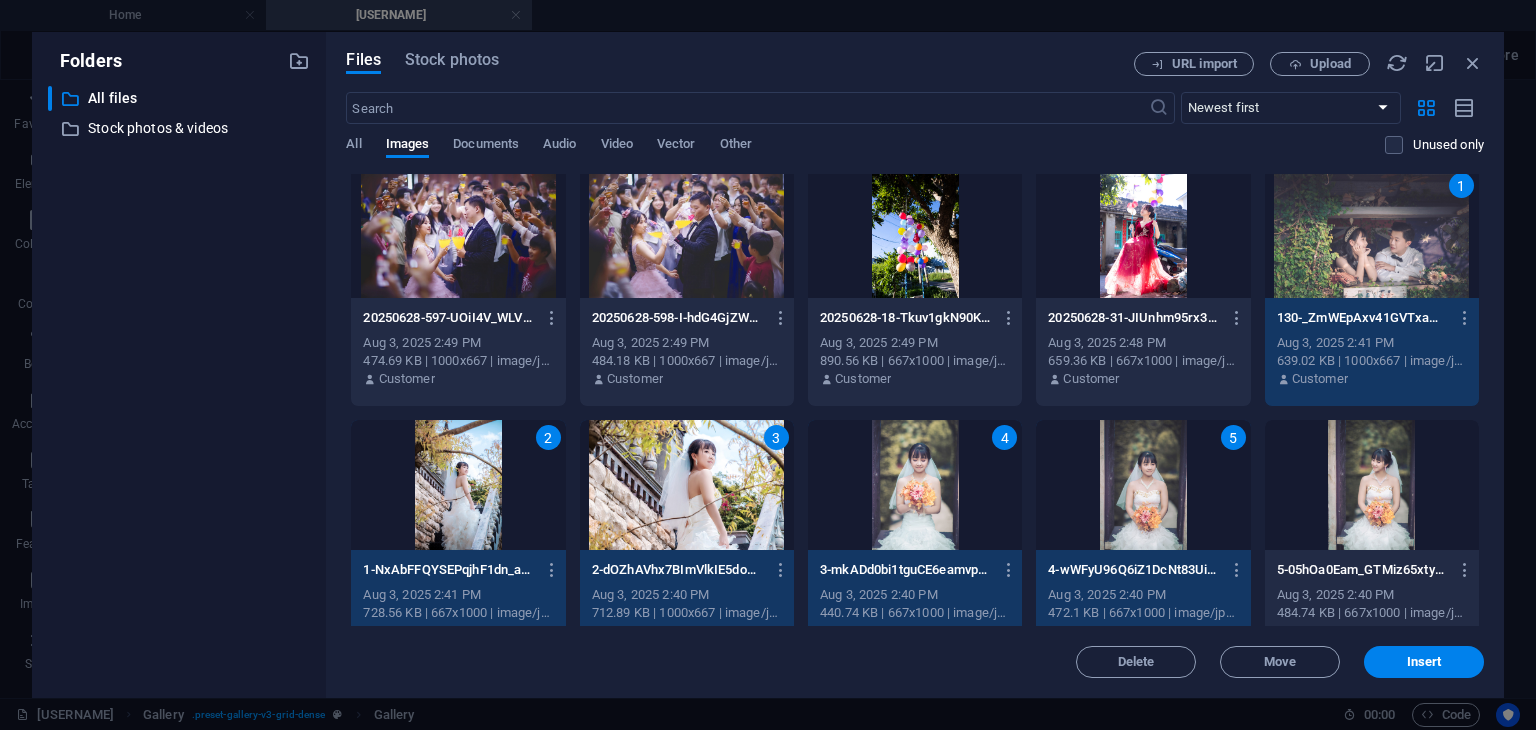 click at bounding box center [1372, 485] 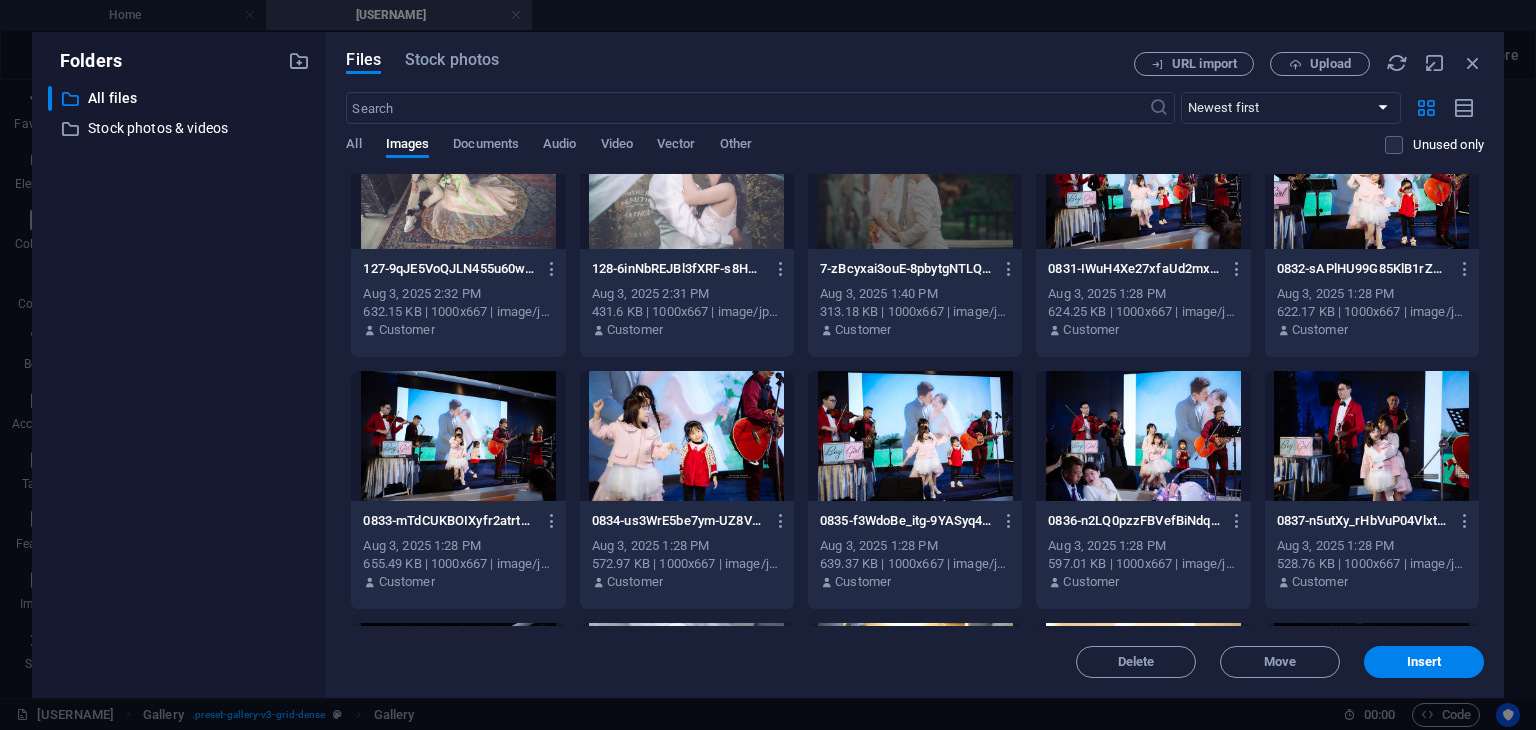 scroll, scrollTop: 11432, scrollLeft: 0, axis: vertical 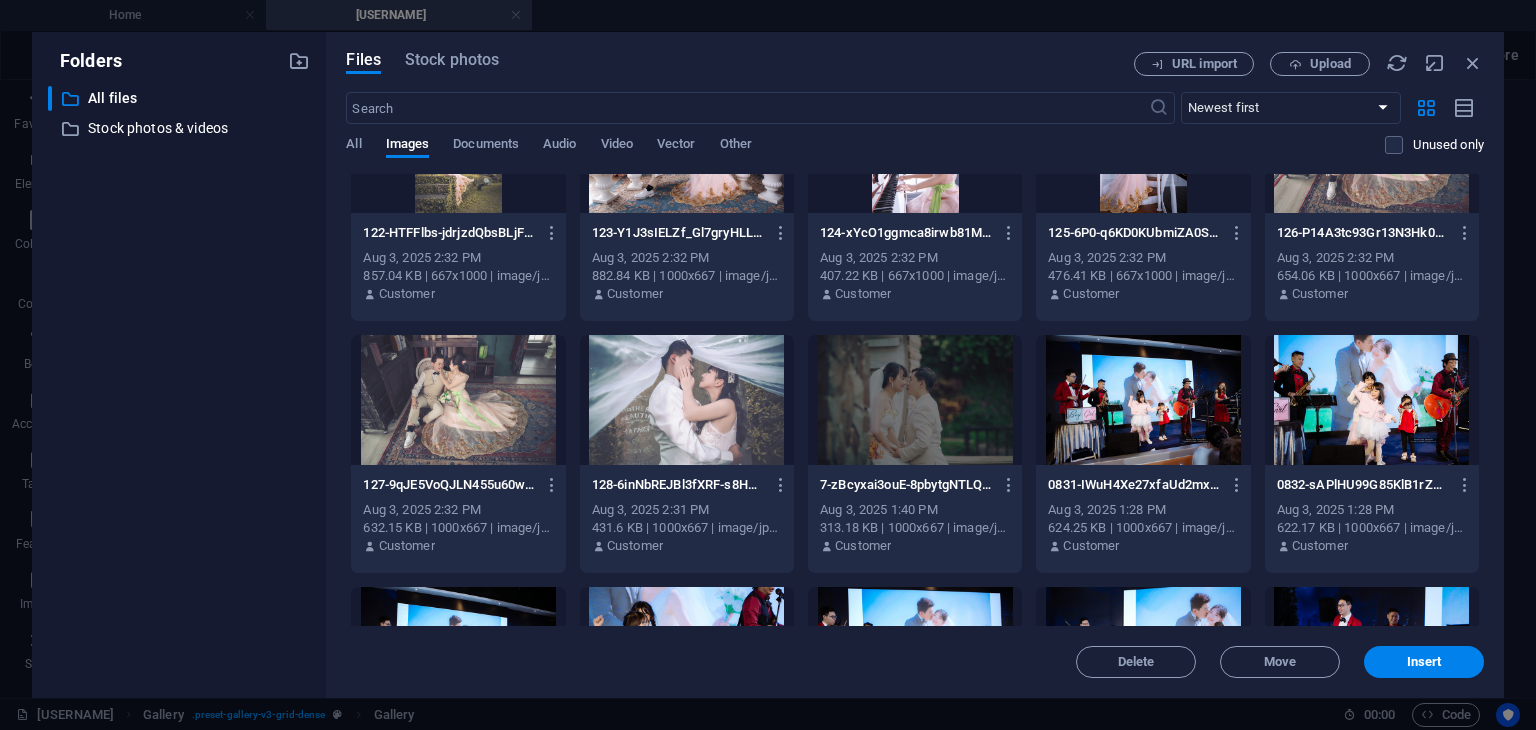 click at bounding box center (687, 400) 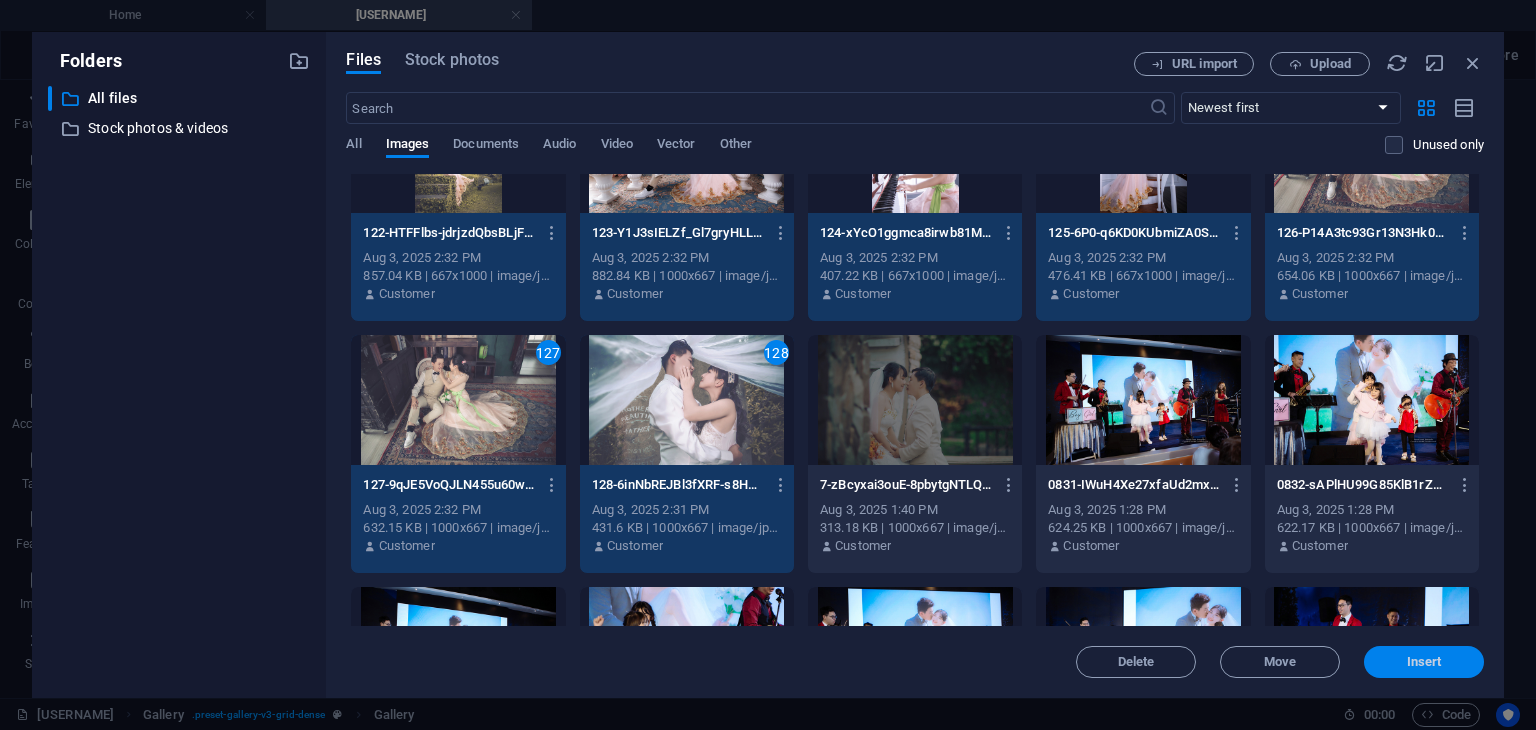 click on "Insert" at bounding box center [1424, 662] 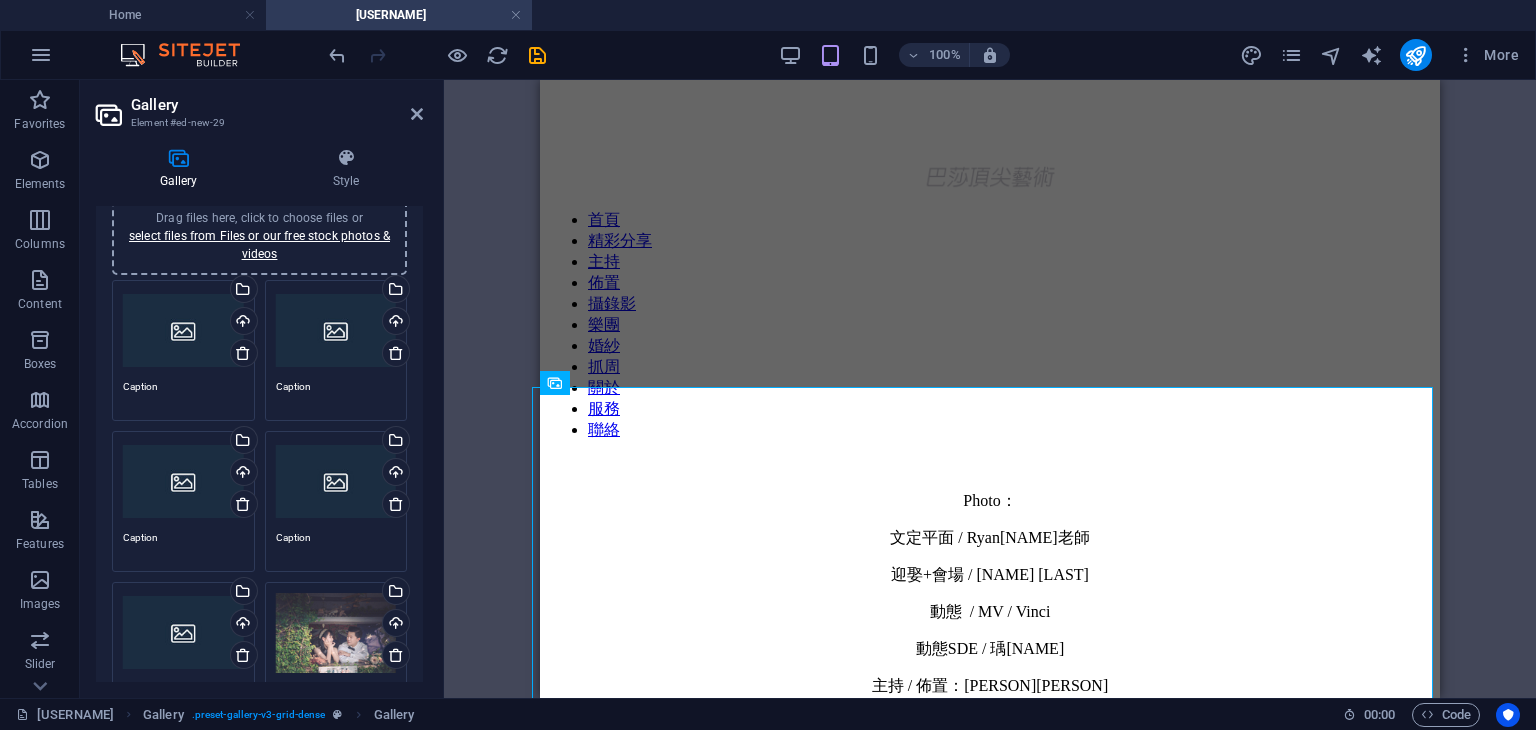 scroll, scrollTop: 0, scrollLeft: 0, axis: both 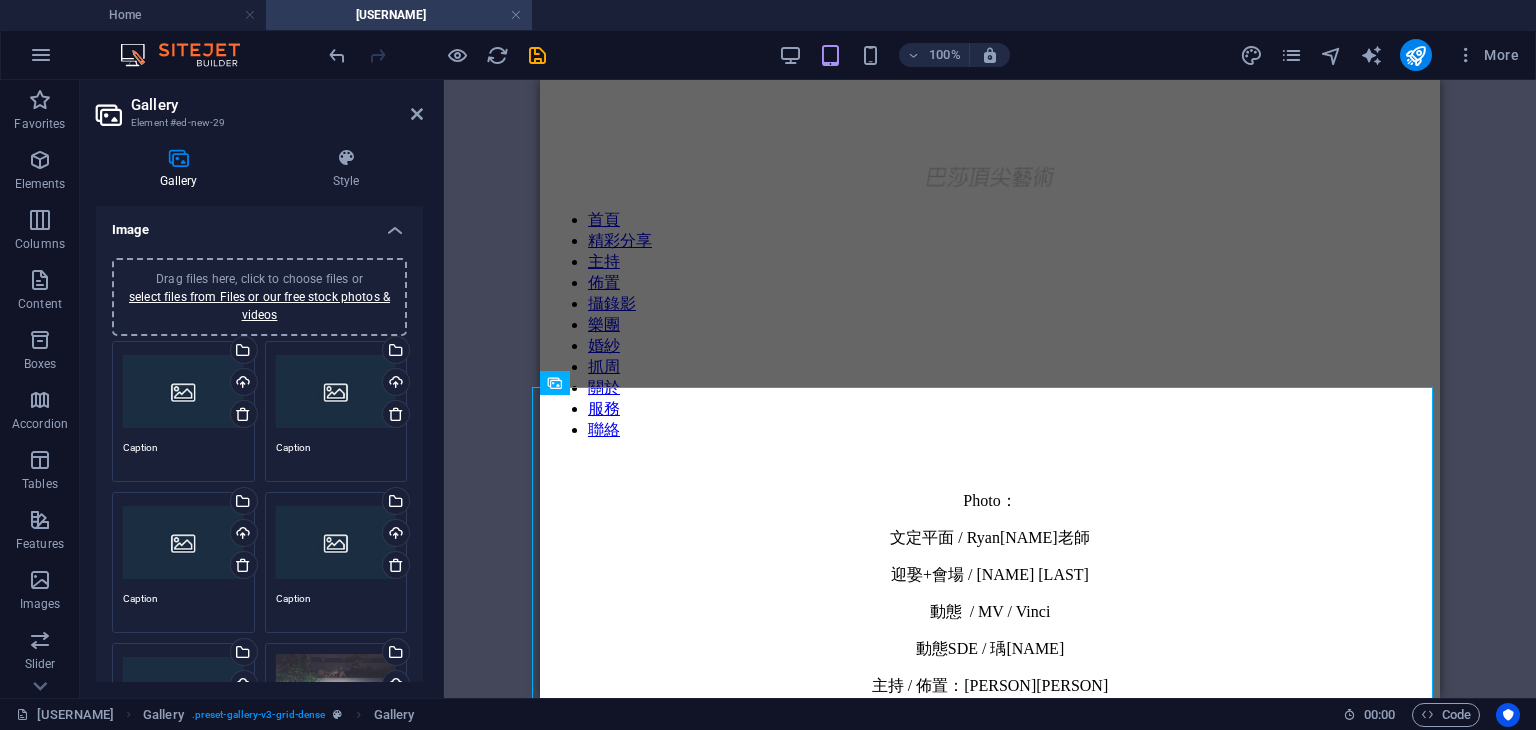 click on "Drag and drop a file to add it
Container   H4   Transparent boxes   Container   Vimeo   Gallery   Gallery   Gallery   Text   Image   Placeholder   Reference   Gallery   Gallery   Gallery 180 170 160 150 140 130 120 110 100 90 80 70 60 50 40 30 20 10 0 -10 -20 -30 -40 -50 -60 -70 -80 -90 -100 -110 -120 -130 -140 -150 -160 -170 This is an example image. Please choose your own for more options.  Or import this image 0 180 170 160 150 140 130 120 110 100 90 80 70 60 50 40 30 20 10 0 -10 -20 -30 -40 -50 -60 -70 -80 -90 -100 -110 -120 -130 -140 -150 -160 -170 This is an example image. Please choose your own for more options.  Or import this image 0 180 170 160 150 140 130 120 110 100 90 80 70 60 50 40 30 20 10 0 -10 -20 -30 -40 -50 -60 -70 -80 -90 -100 -110 -120 -130 -140 -150 -160 -170 This is an example image. Please choose your own for more options.  Or import this image 0 180 170 160 150 140 130 120 110 100 90 80 70 60 50 40 30 20 10 0 -10 -20 -30 -40 -50 -60 -70 -80 -90 -100 -110 -120 -130" at bounding box center (990, 389) 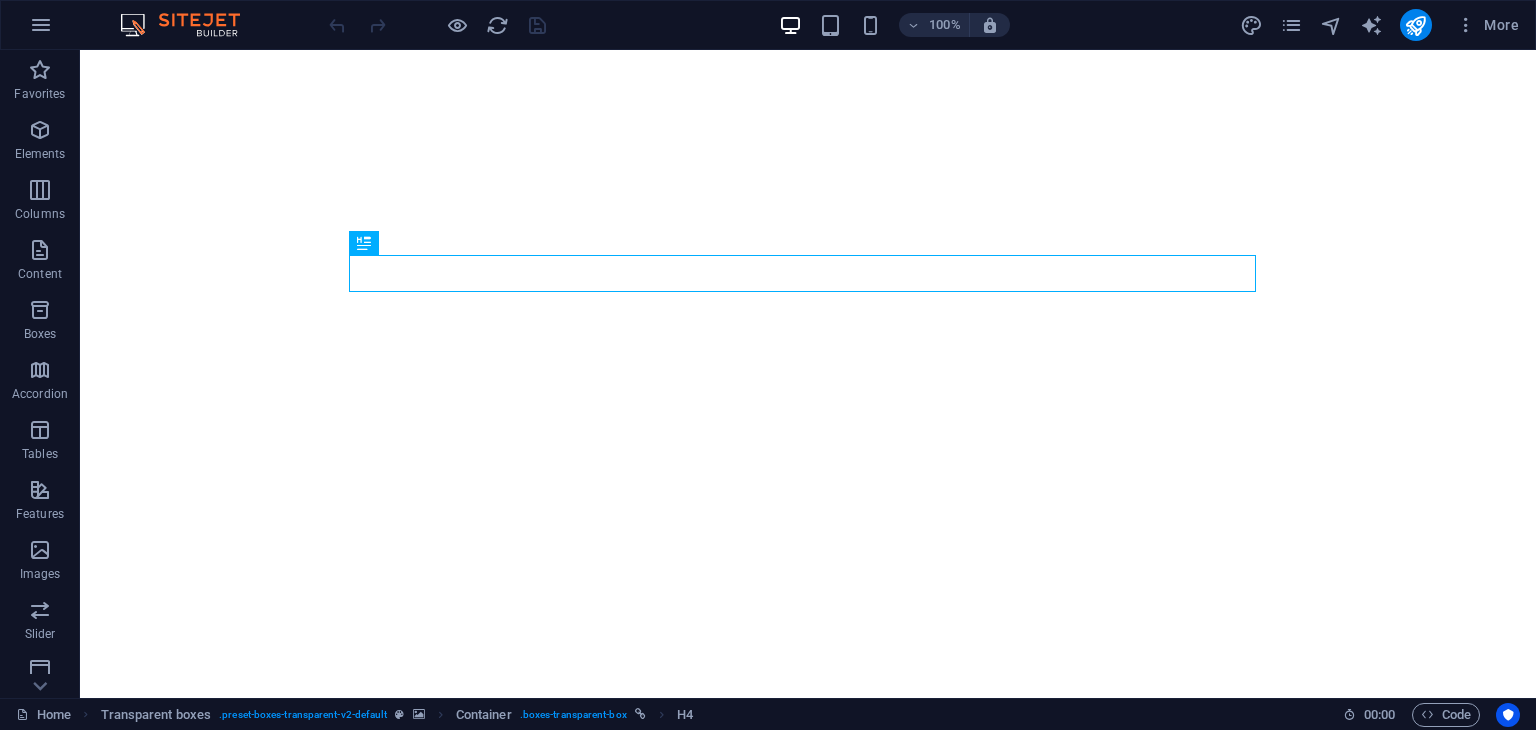 scroll, scrollTop: 0, scrollLeft: 0, axis: both 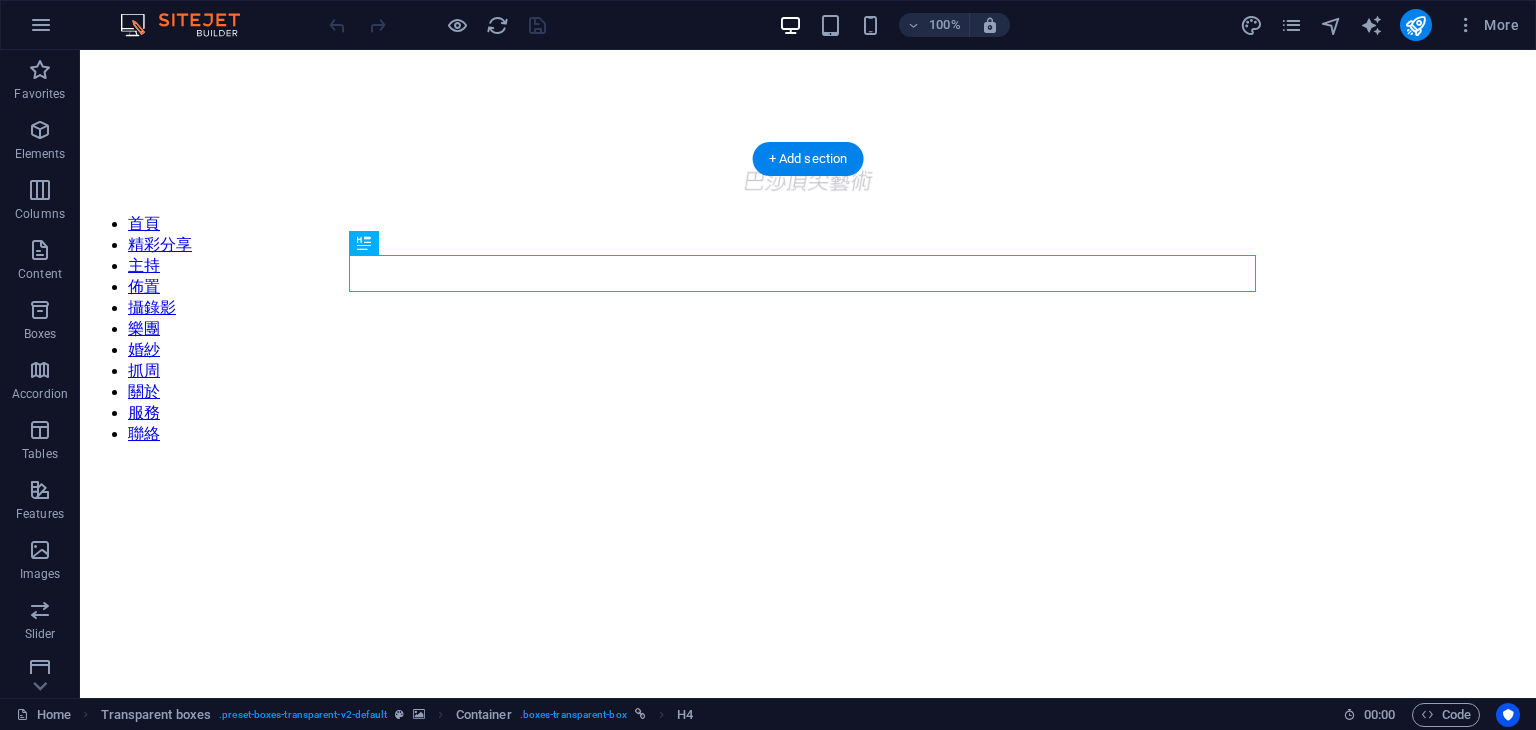 click at bounding box center [808, 461] 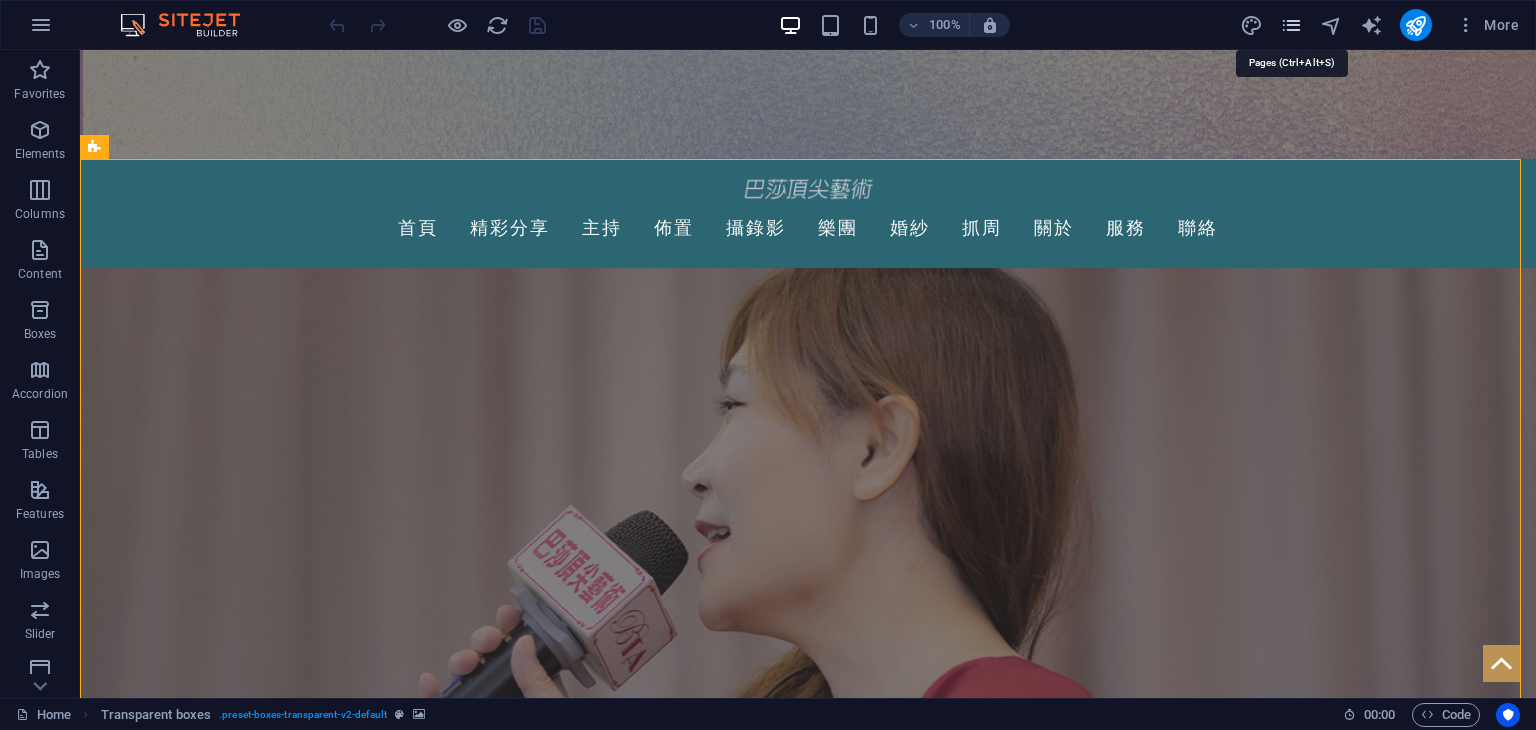 click at bounding box center (1291, 25) 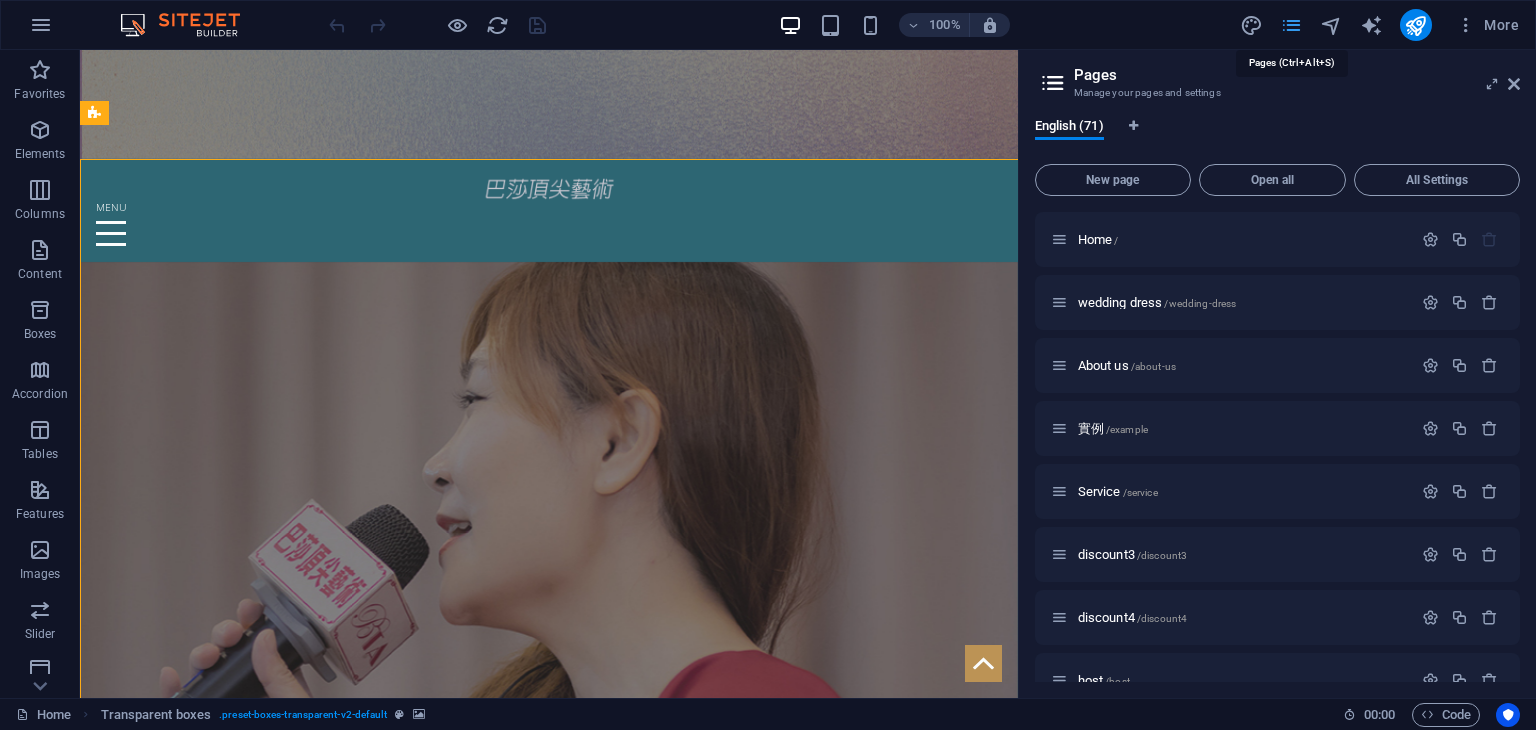 click at bounding box center (1291, 25) 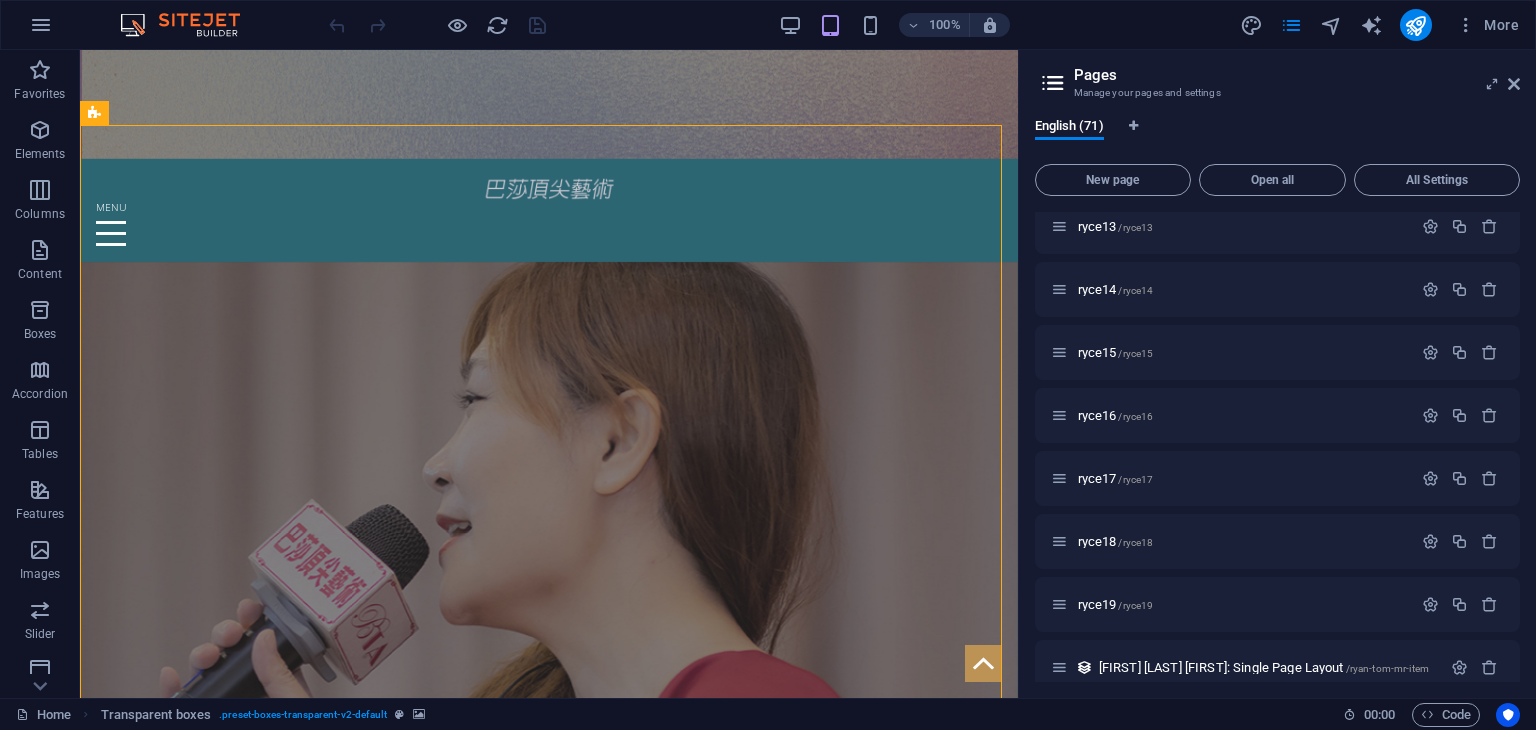 scroll, scrollTop: 4003, scrollLeft: 0, axis: vertical 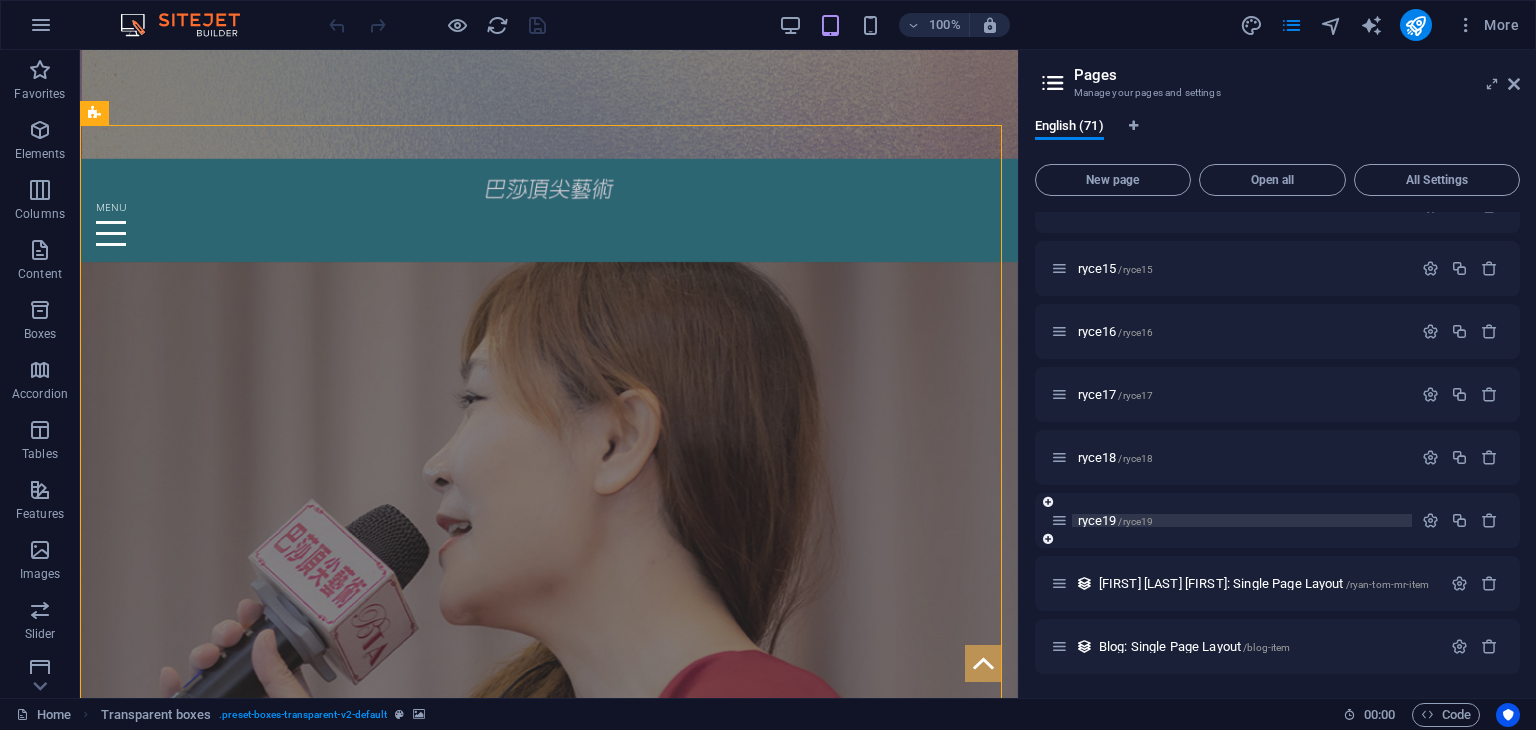 click on "[PERSON][PERSON] /[PERSON][PERSON]" at bounding box center (1242, 520) 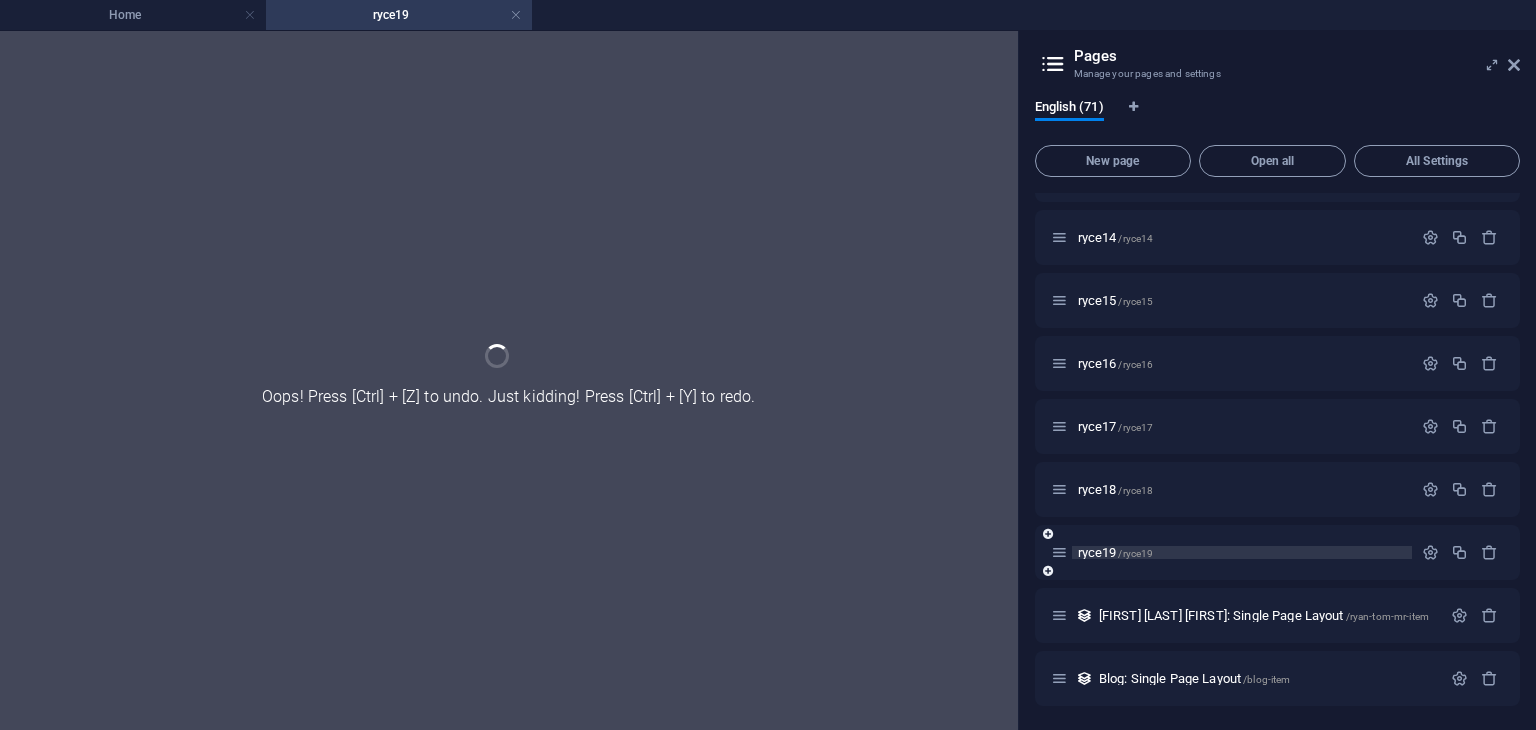 scroll, scrollTop: 3952, scrollLeft: 0, axis: vertical 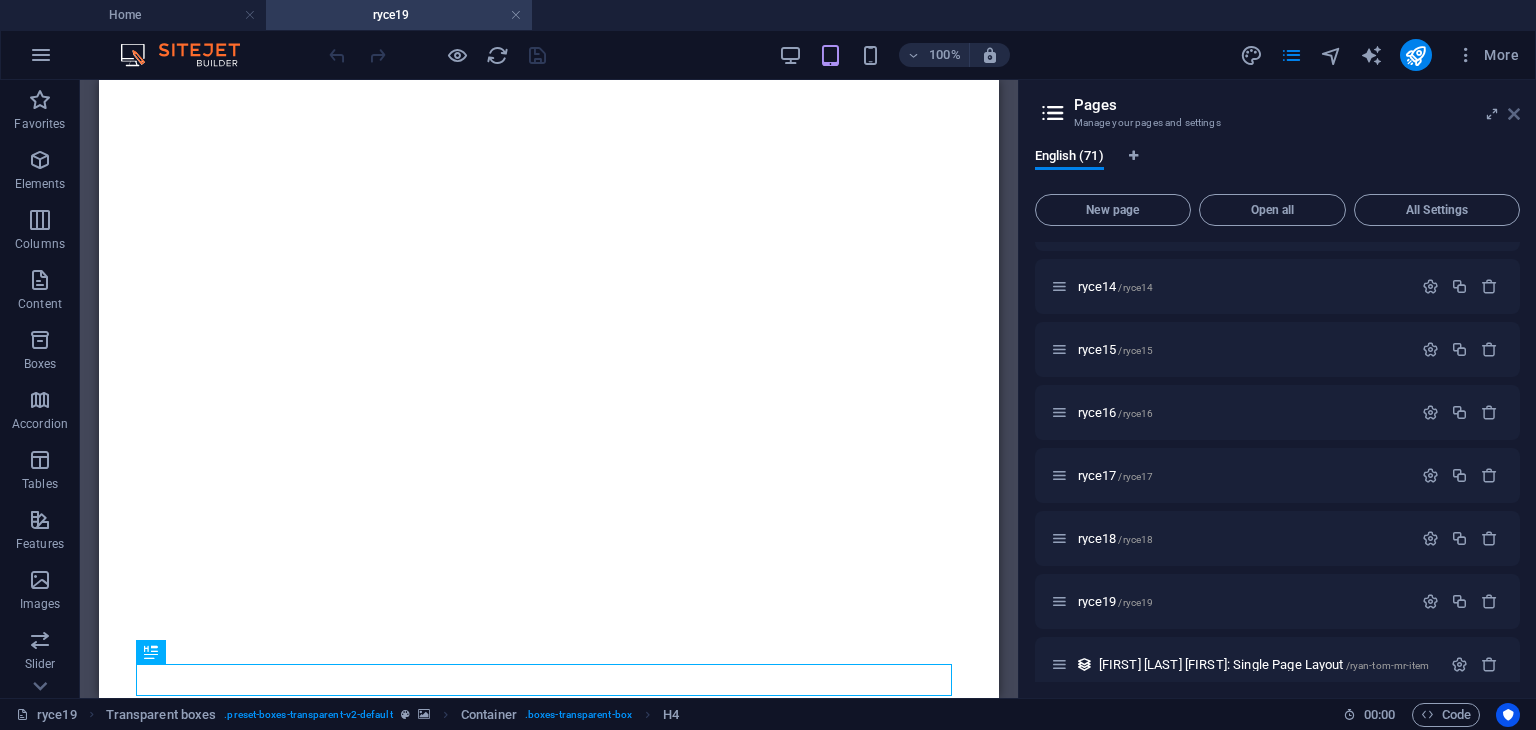 click at bounding box center (1514, 114) 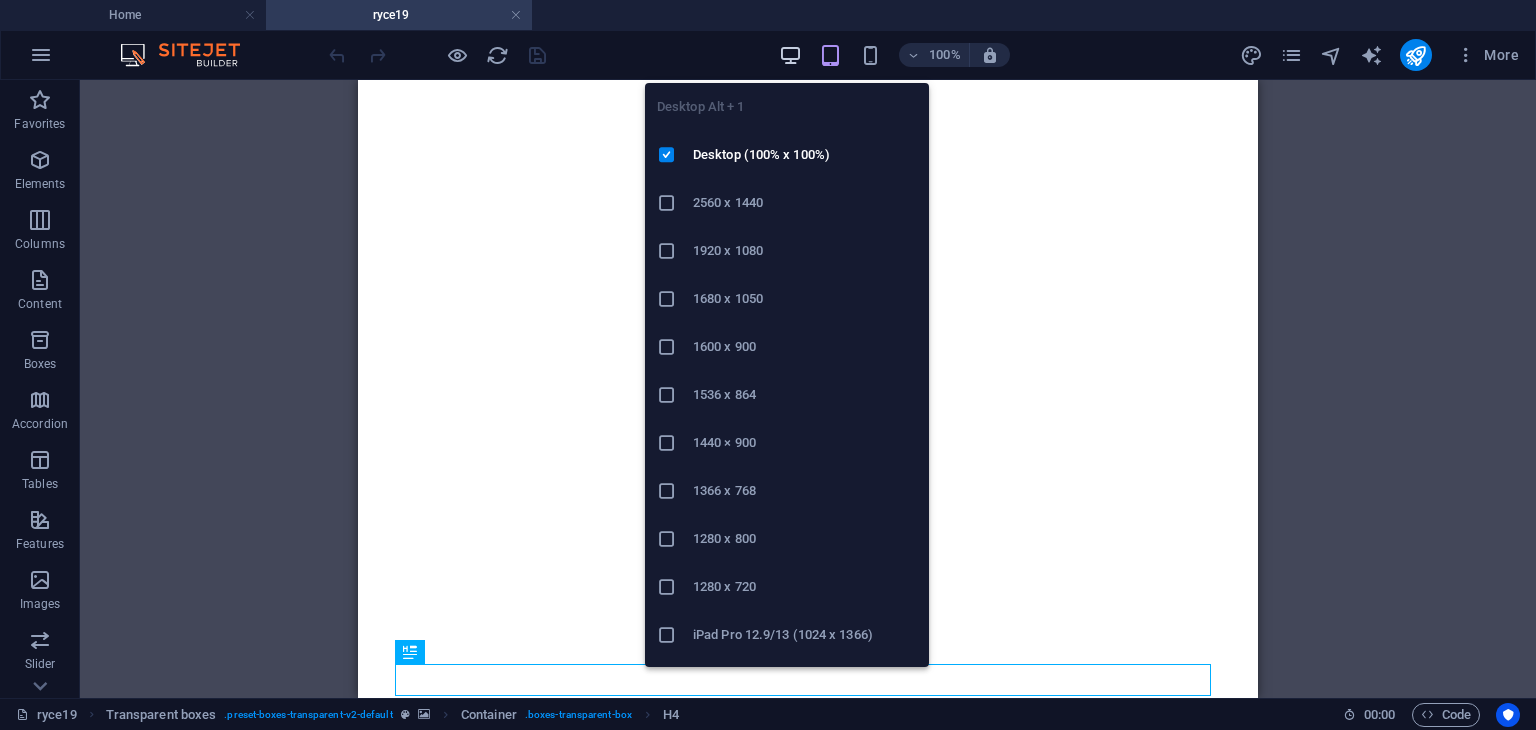 click at bounding box center (790, 55) 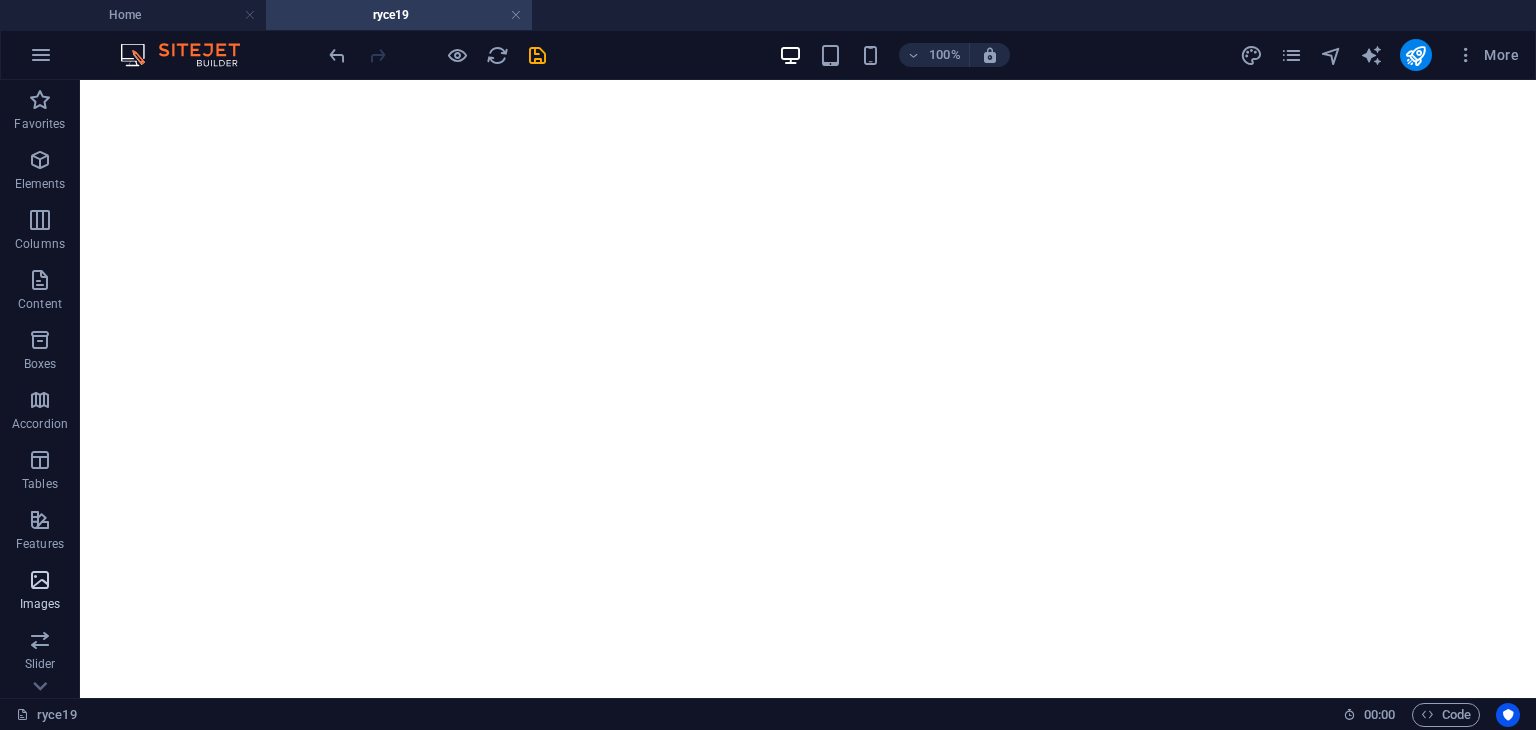 click at bounding box center (40, 580) 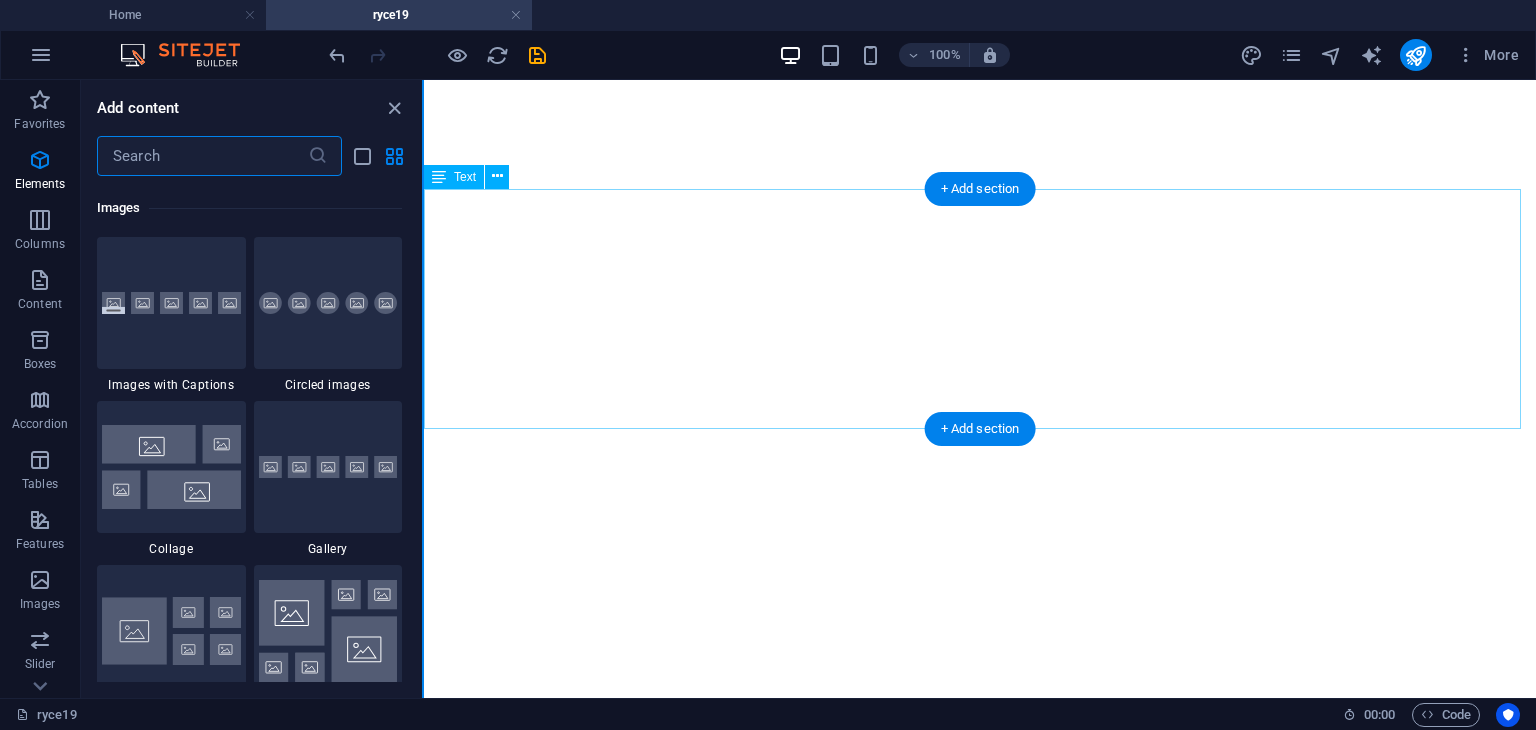 scroll, scrollTop: 10140, scrollLeft: 0, axis: vertical 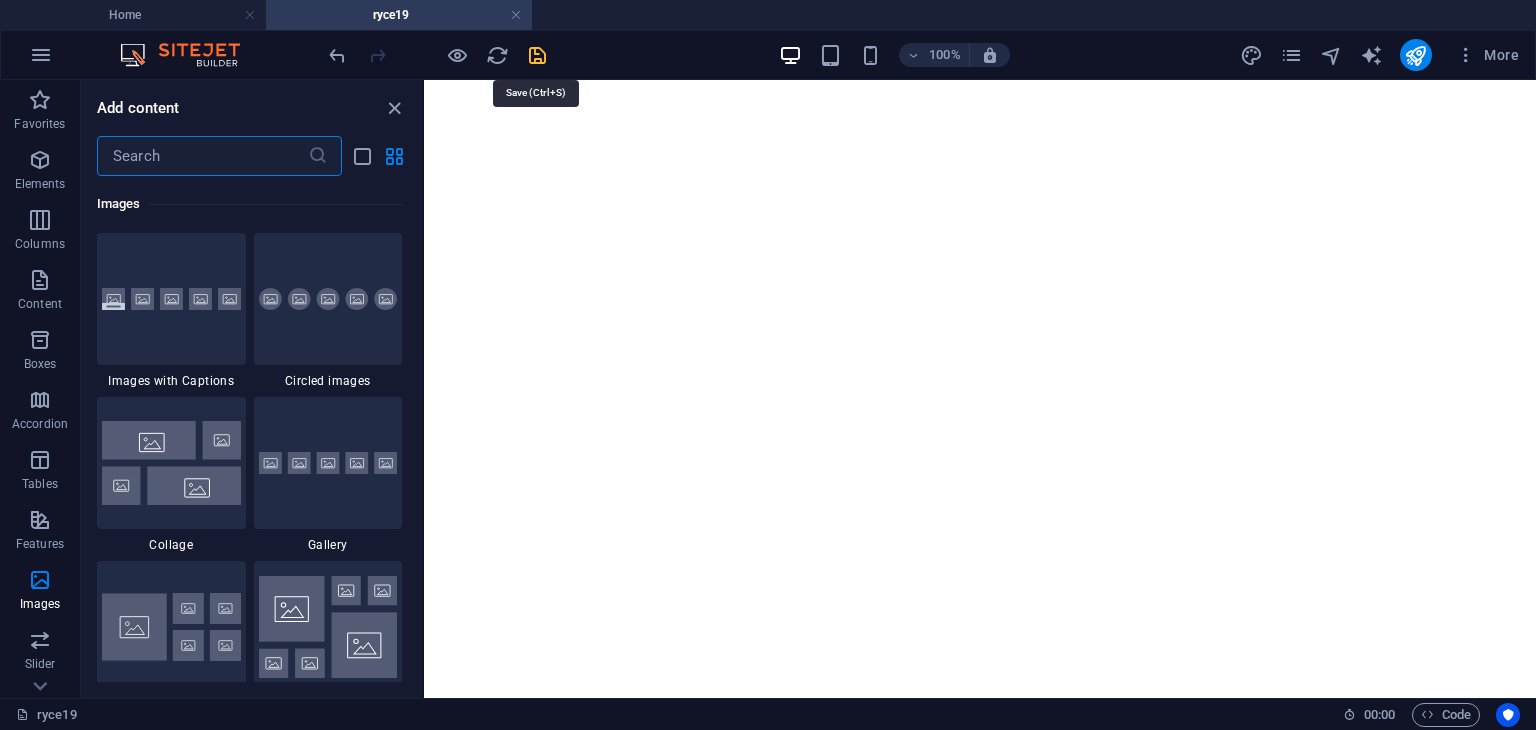 click at bounding box center [537, 55] 